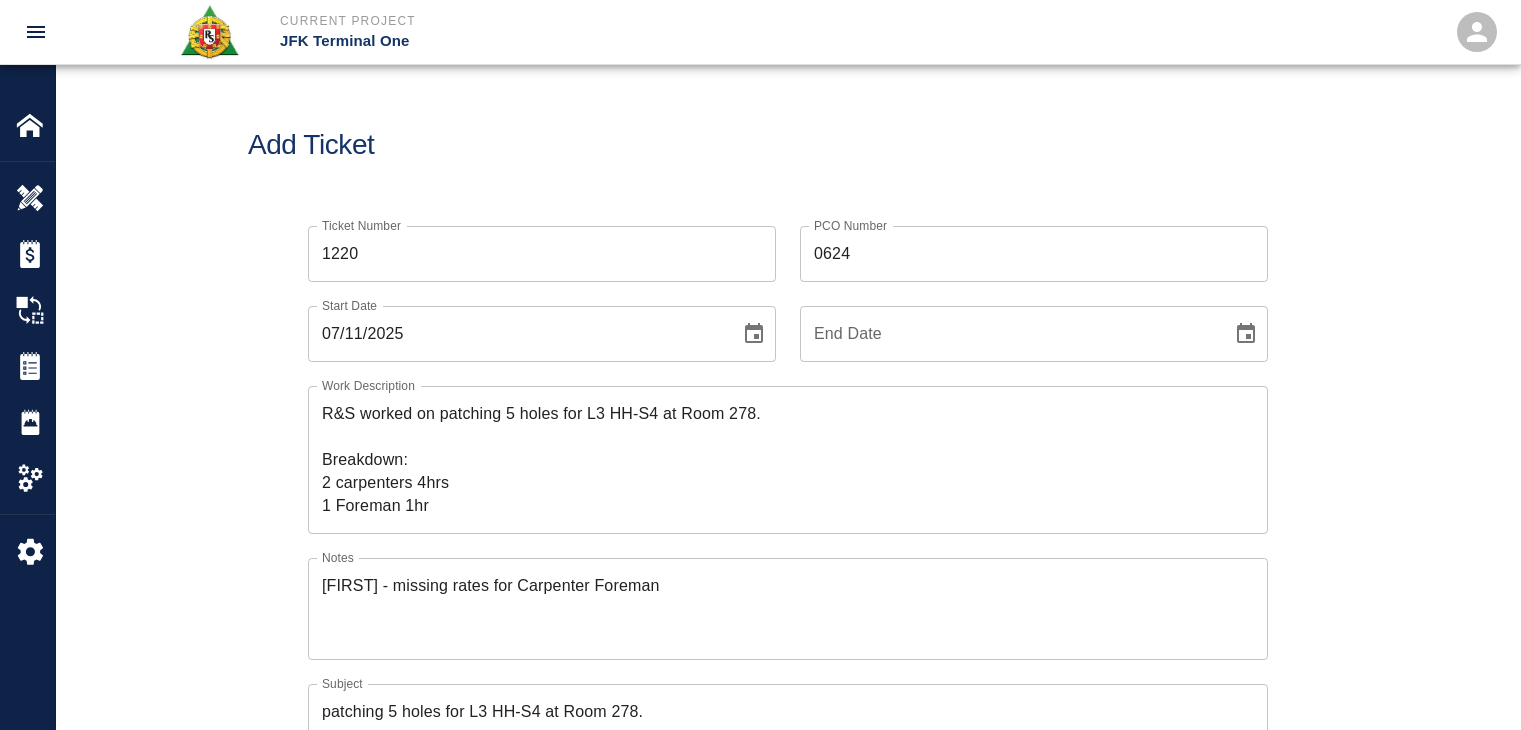 scroll, scrollTop: 142, scrollLeft: 0, axis: vertical 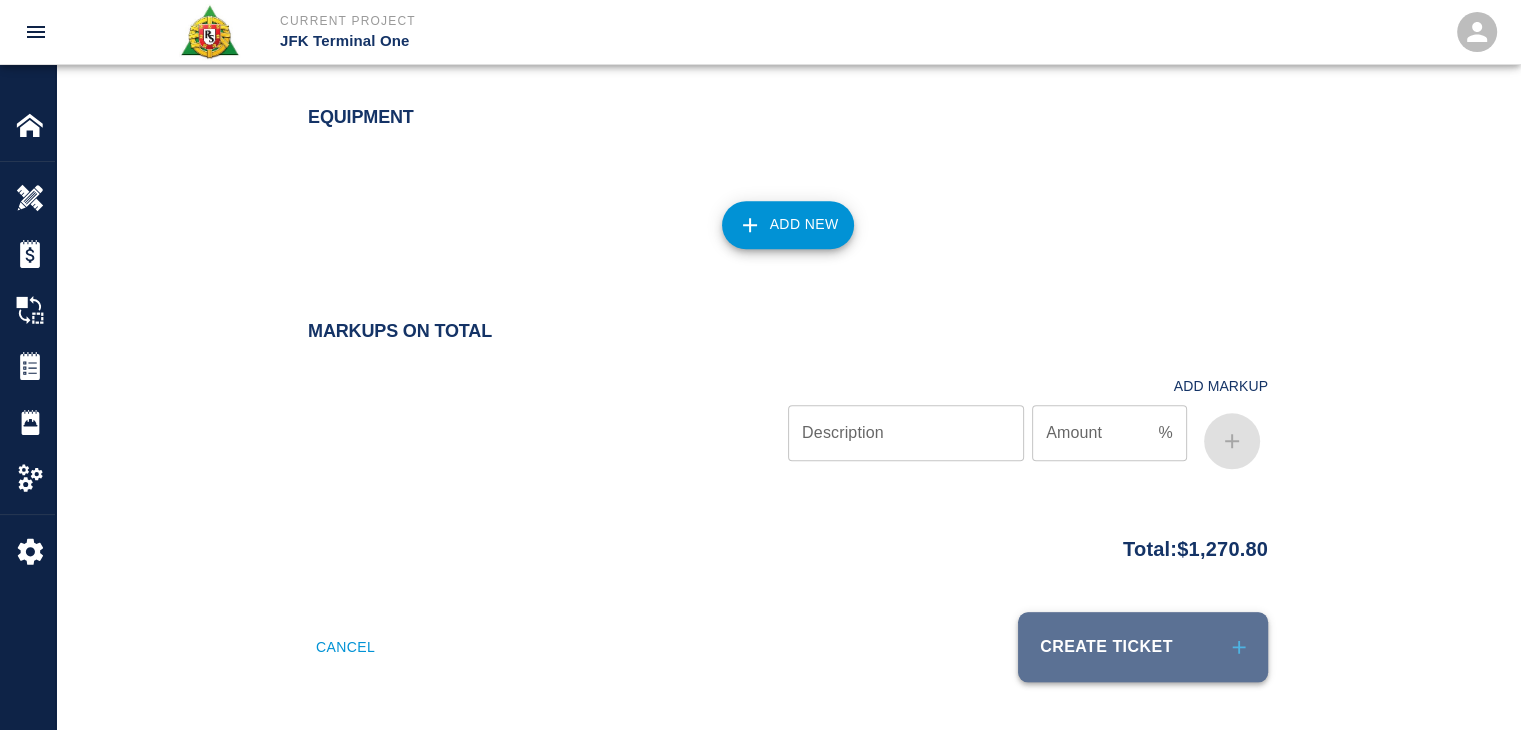 click on "Create Ticket" at bounding box center (1143, 647) 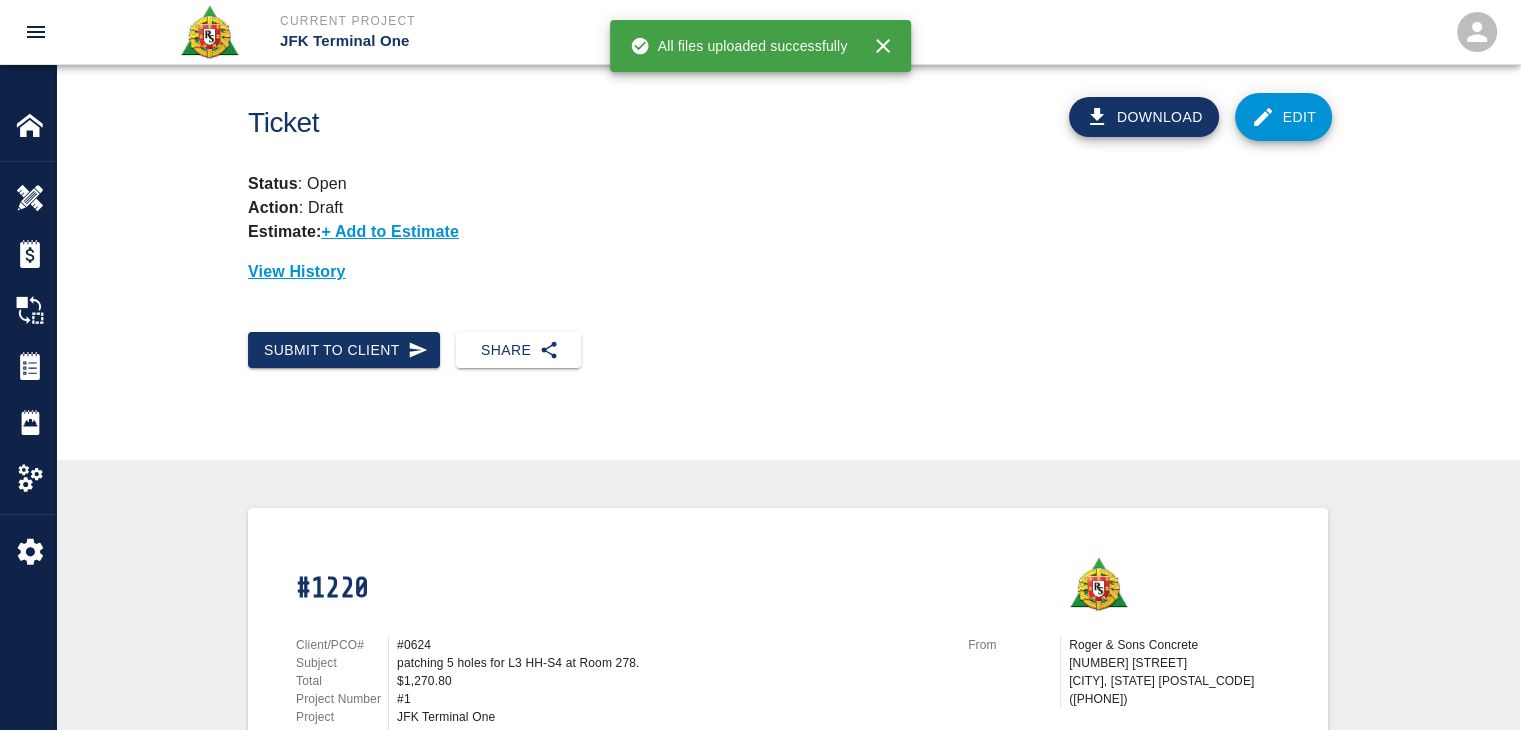 scroll, scrollTop: 0, scrollLeft: 0, axis: both 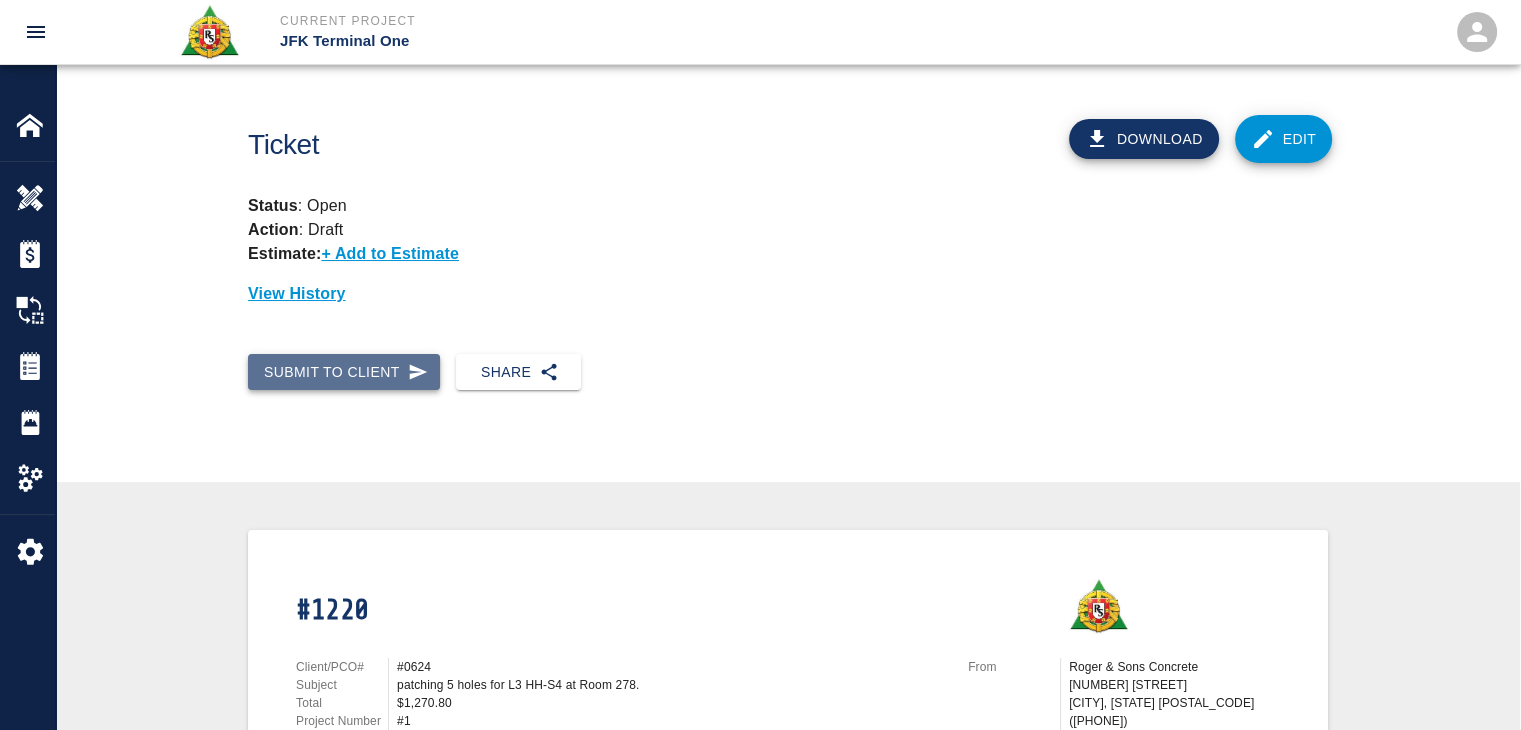 click 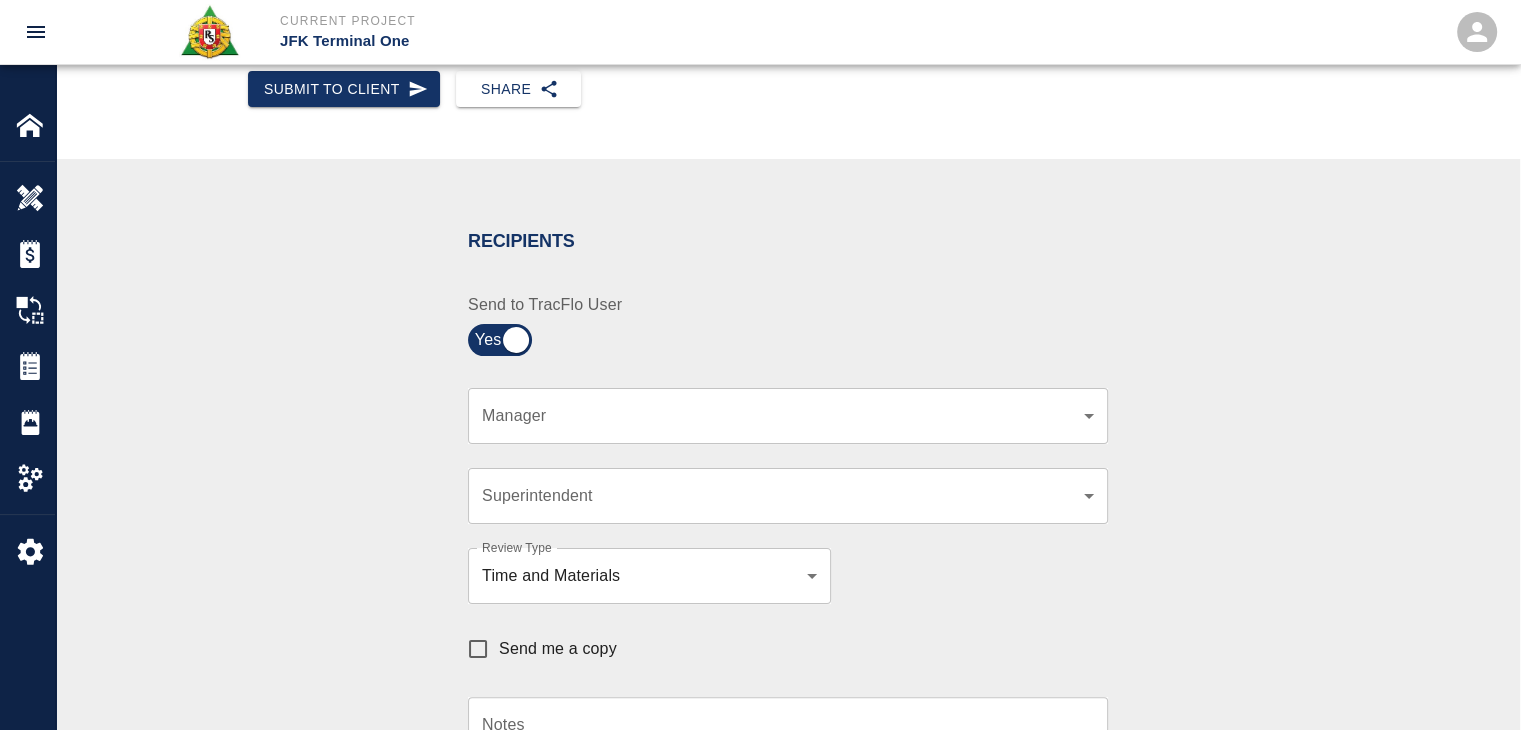 scroll, scrollTop: 284, scrollLeft: 0, axis: vertical 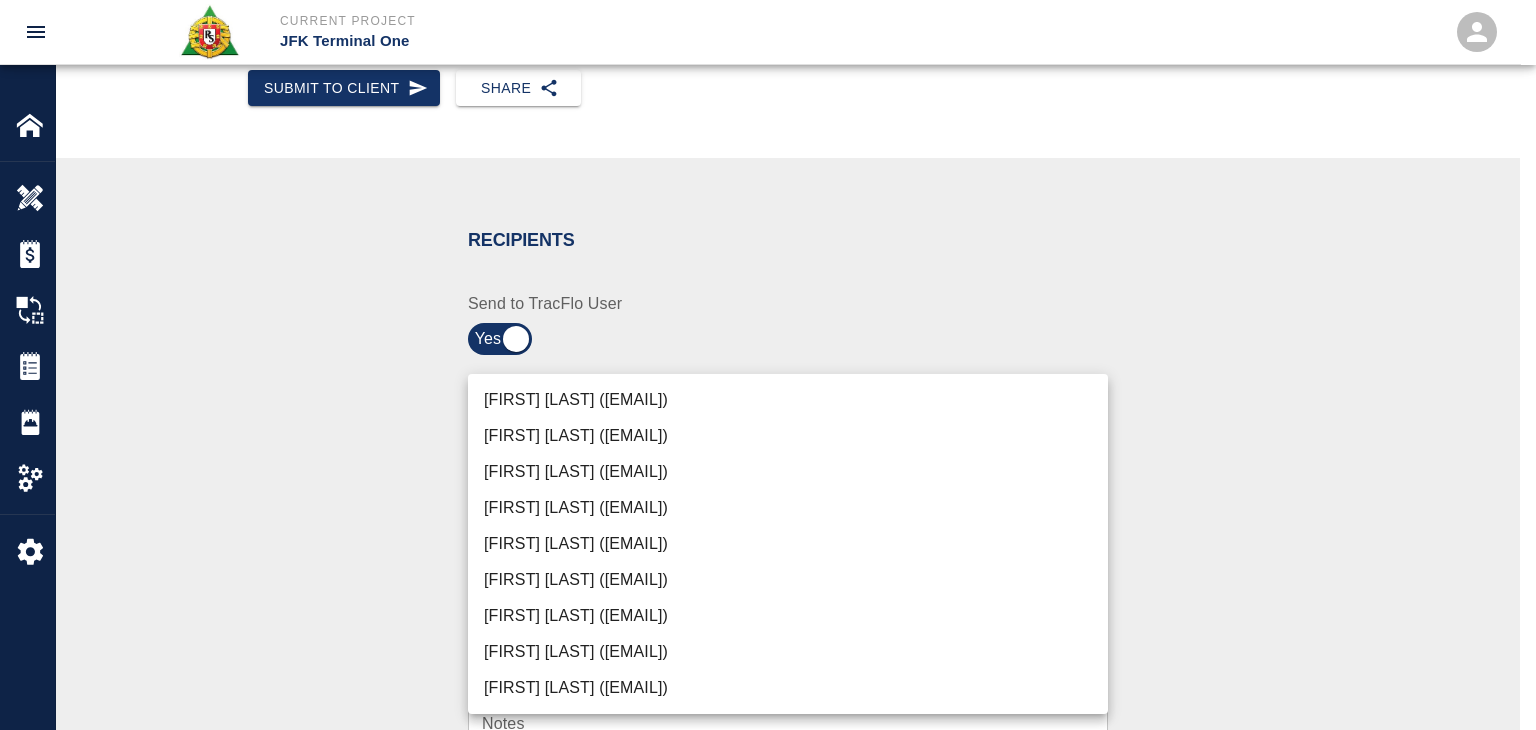 click on "Current Project JFK Terminal One Home JFK Terminal One Overview Estimates Change Orders Tickets Daily Reports Project Settings Settings Powered By Terms of Service  |  Privacy Policy Ticket Download Edit Status :   Open Action :   Draft Estimate:  + Add to Estimate View History Submit to Client Share Recipients Internal Team ​ Internal Team Notes x Notes Cancel Send Recipients Send to TracFlo User Manager ​ Manager Superintendent ​ Superintendent Review Type Time and Materials tm Review Type Send me a copy Notes x Notes Upload Attachments (10MB limit) Choose file No file chosen Upload Another File Cancel Send Request Time and Material Revision Notes   * x Notes   * Upload Attachments (10MB limit) Choose file No file chosen Upload Another File Cancel Send Time and Materials Reject Notes   * x Notes   * Upload Attachments (10MB limit) Choose file No file chosen Upload Another File Cancel Send Signature acknowledges time and material used, but does not change contractual obligations of either party x" at bounding box center (768, 81) 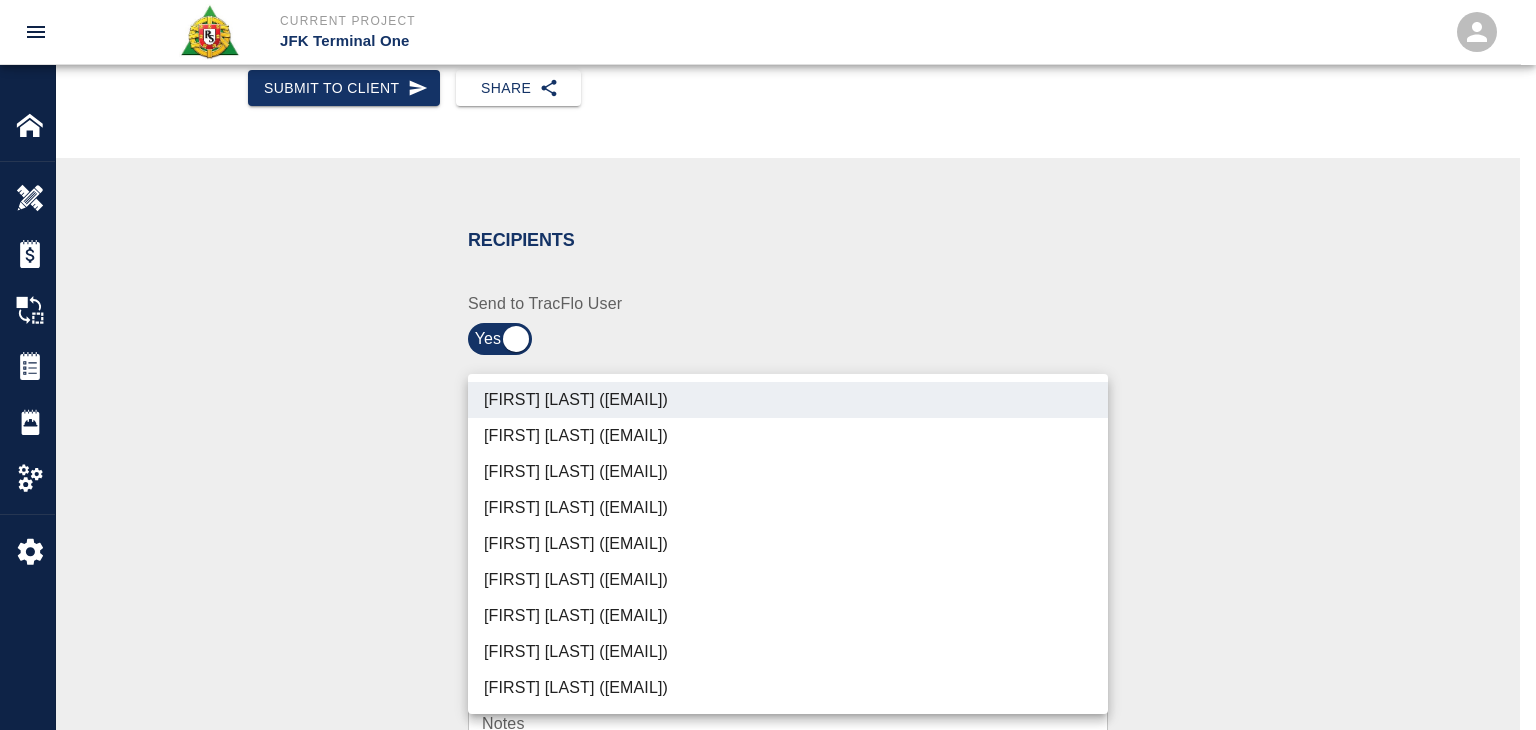 click on "[FIRST] [LAST] ([EMAIL])" at bounding box center [788, 472] 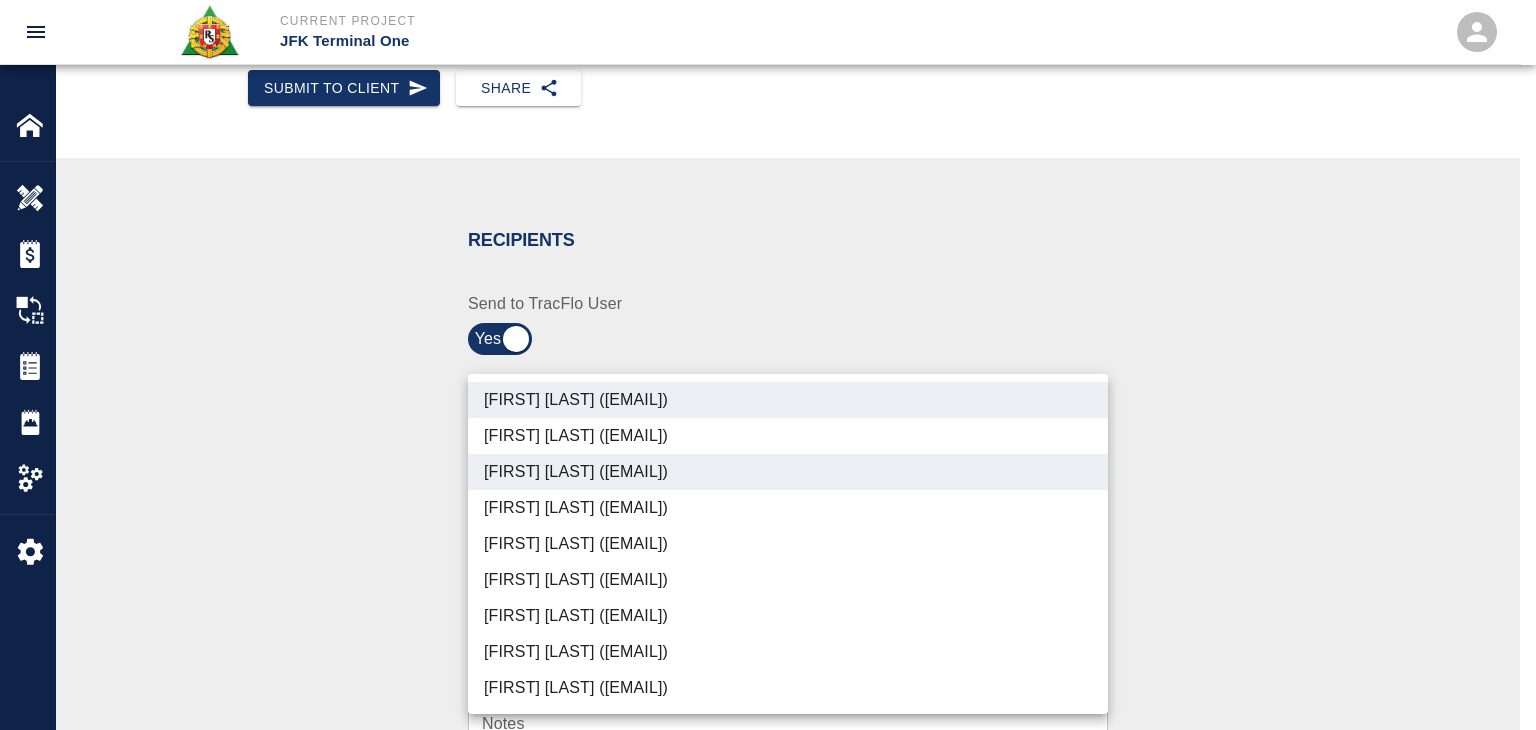 click on "[FIRST] [LAST] ([EMAIL])" at bounding box center [788, 652] 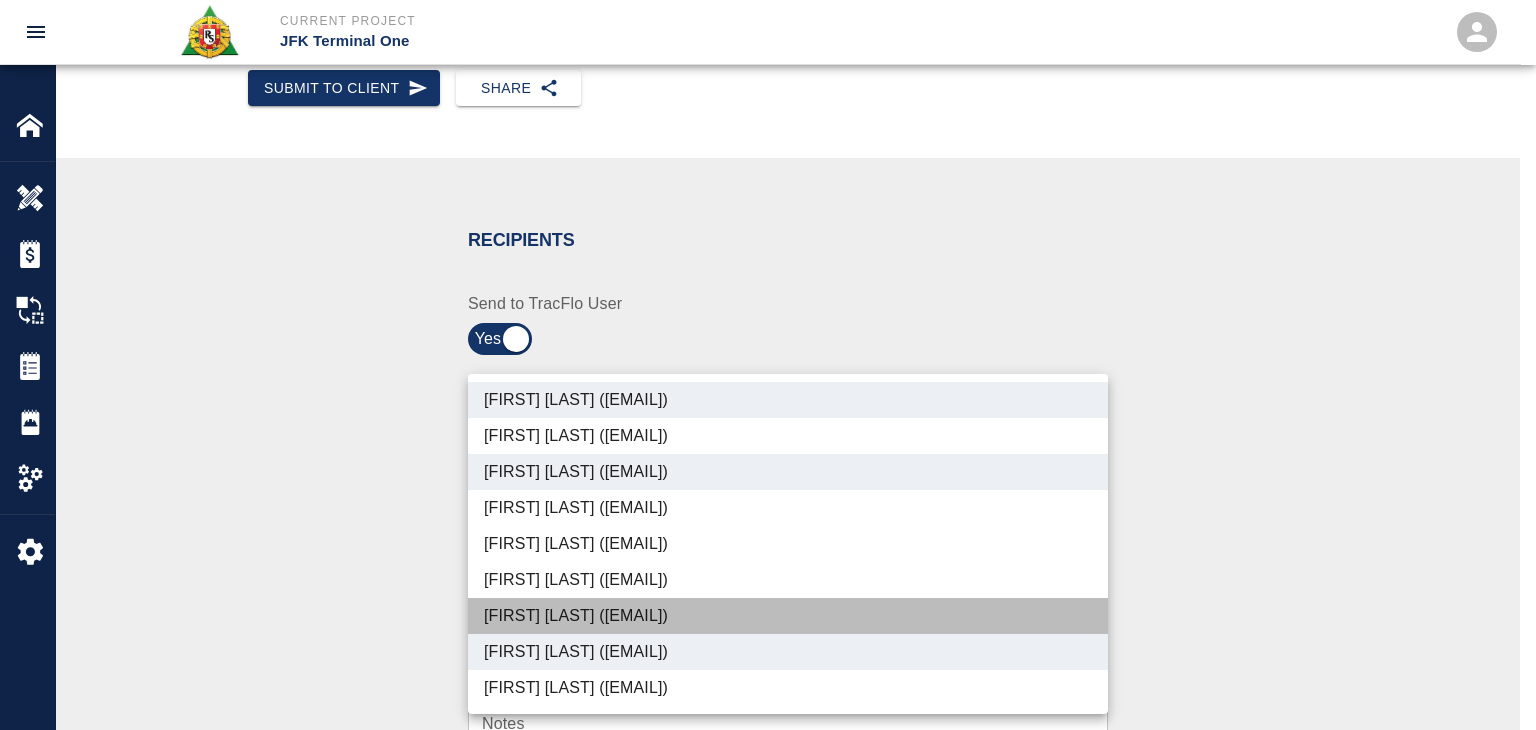click on "[FIRST] [LAST] ([EMAIL])" at bounding box center (788, 616) 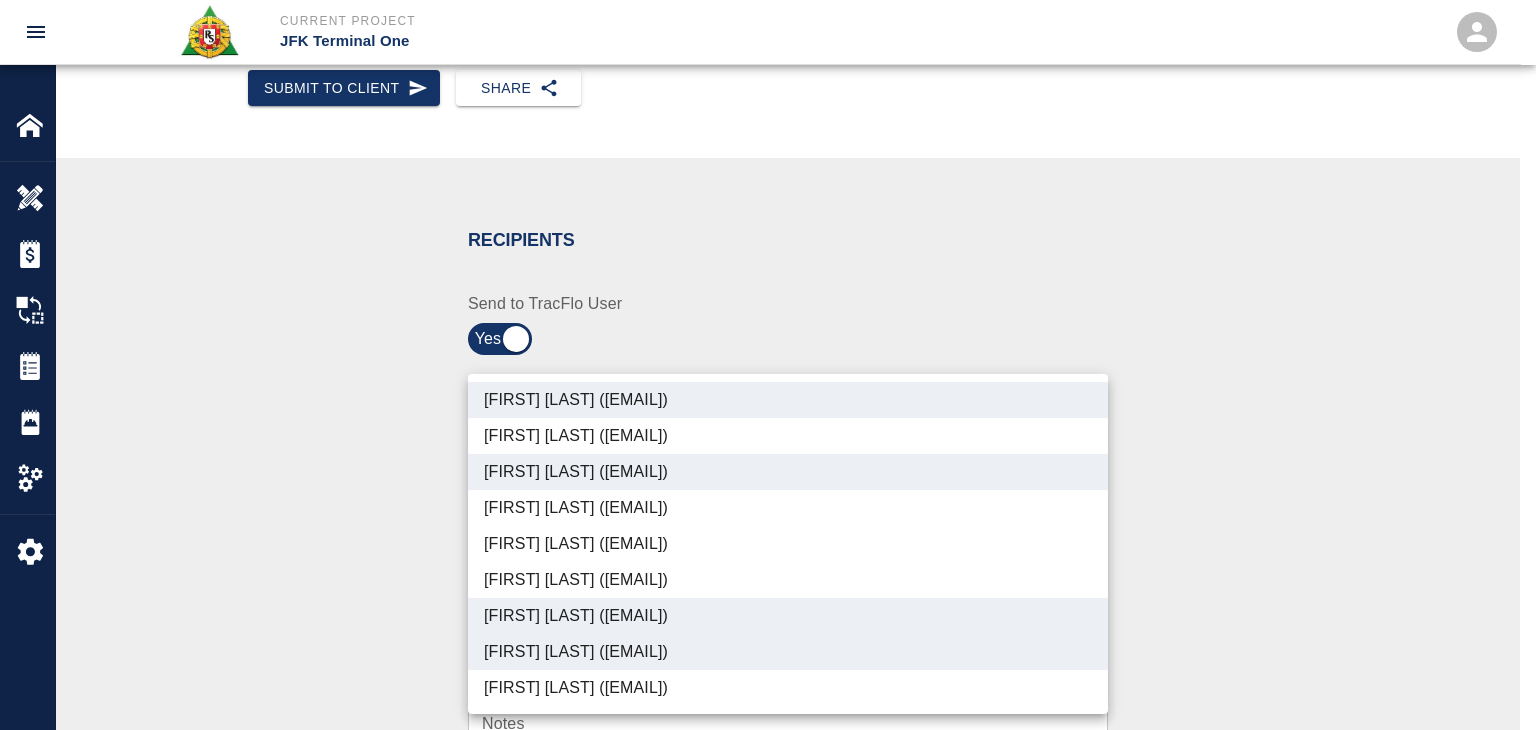 click on "Shane  Lamay (shane.lamay@aecom.com)" at bounding box center [788, 688] 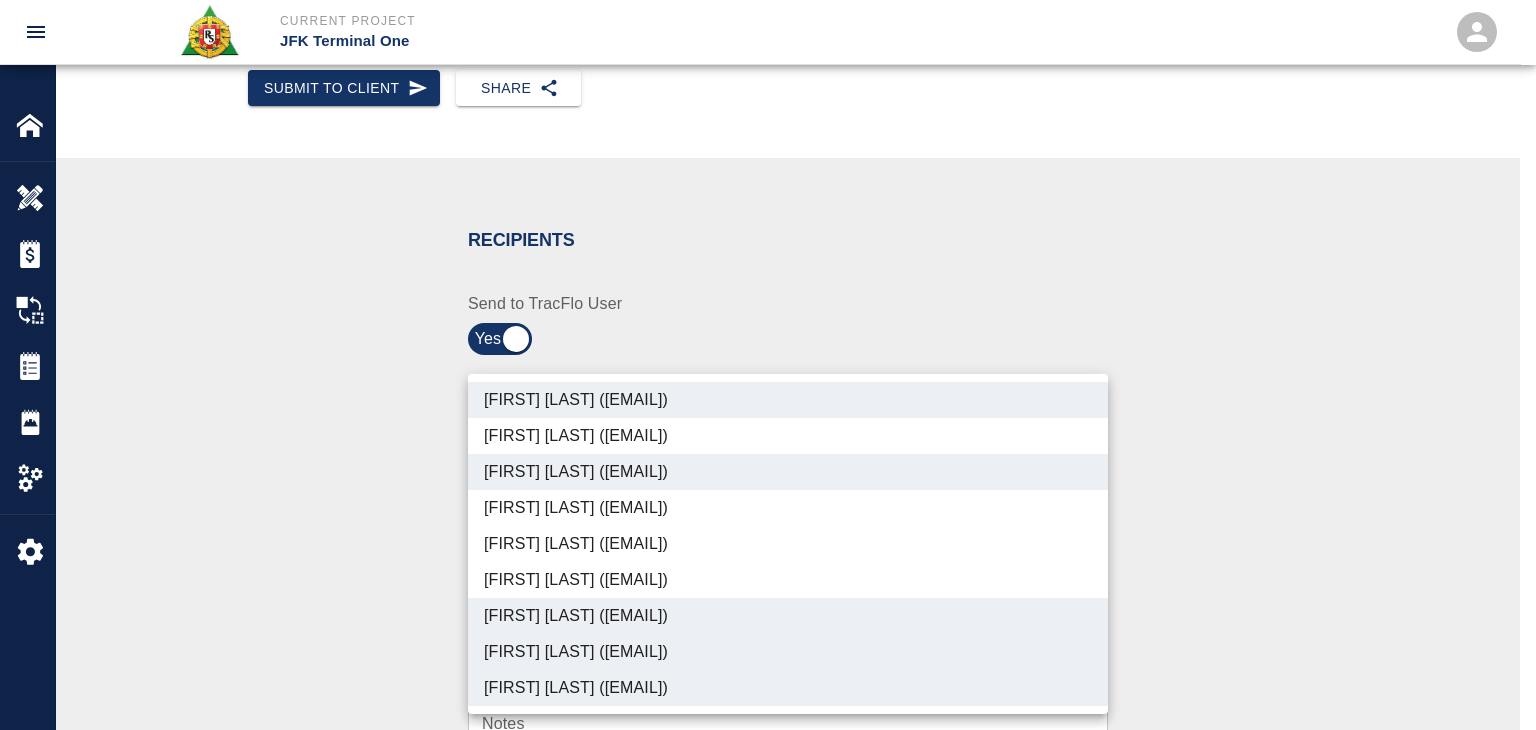 click at bounding box center (768, 365) 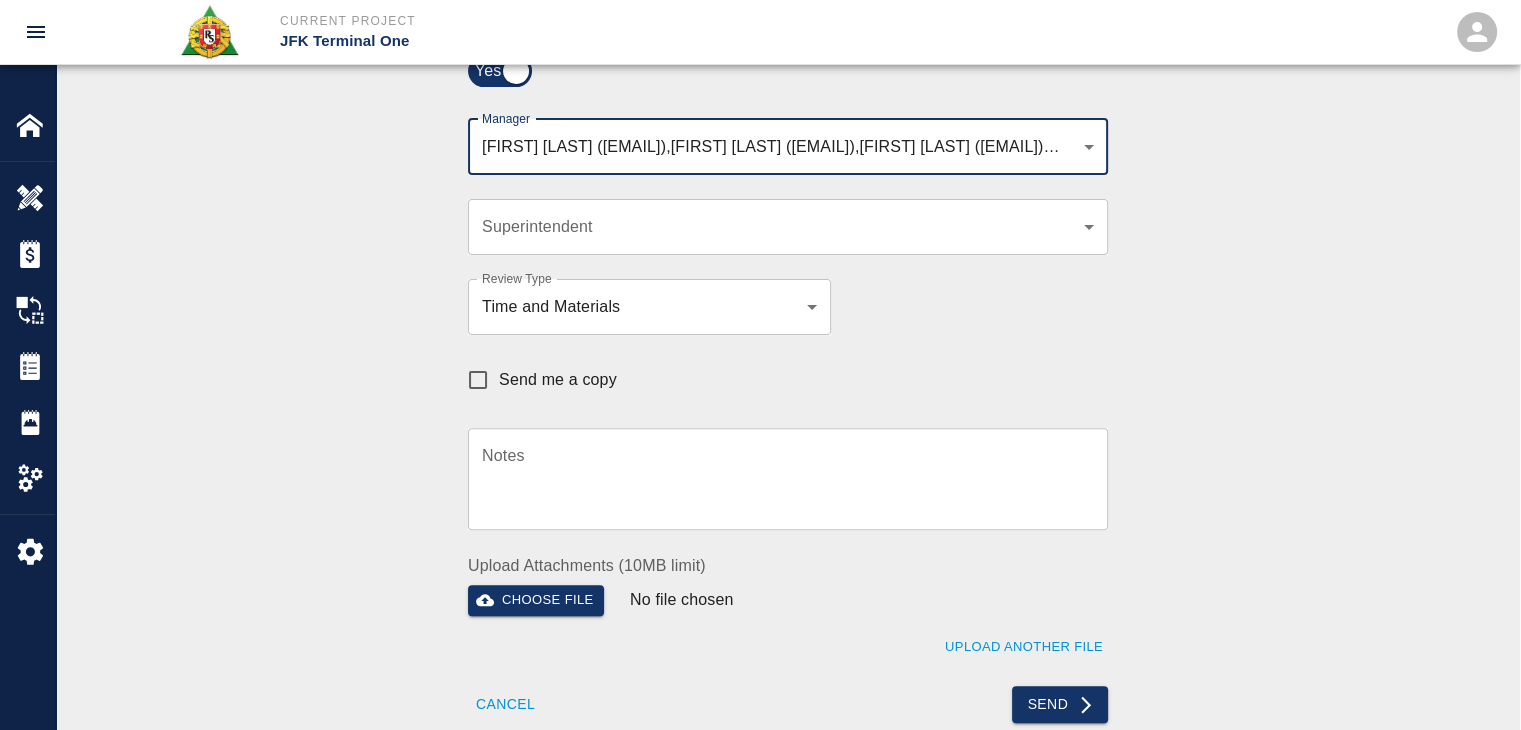 scroll, scrollTop: 558, scrollLeft: 0, axis: vertical 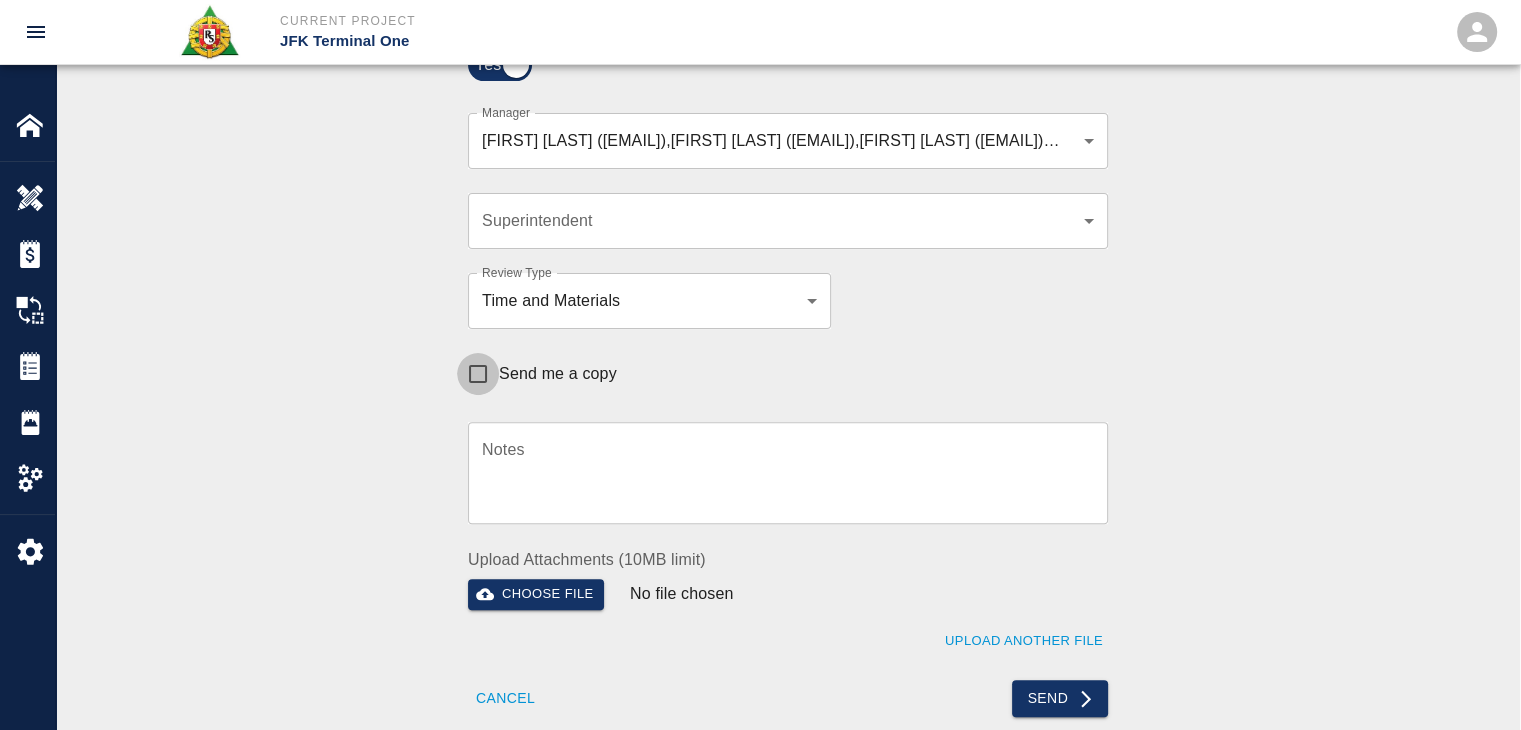 click on "Send me a copy" at bounding box center [478, 374] 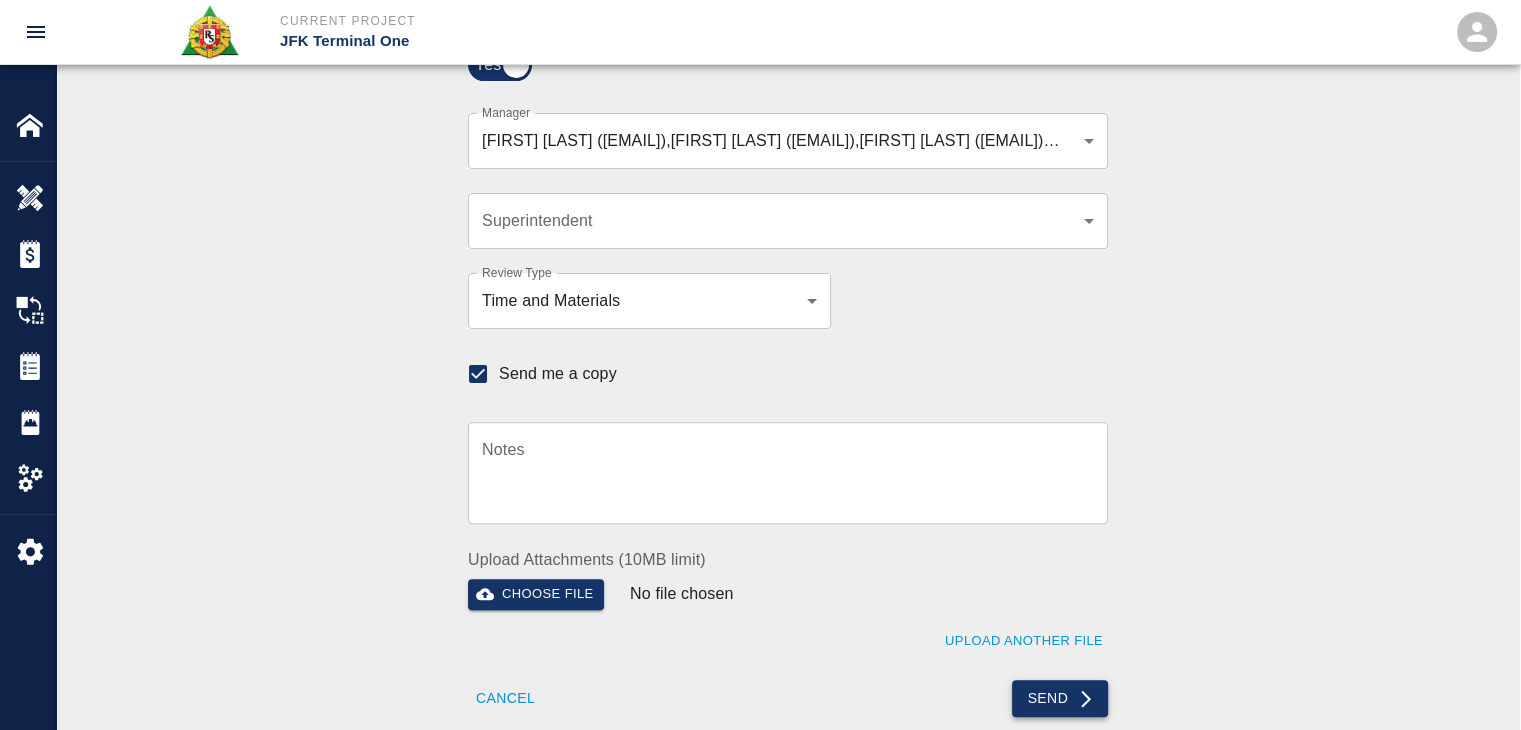 click on "Send" at bounding box center [1060, 698] 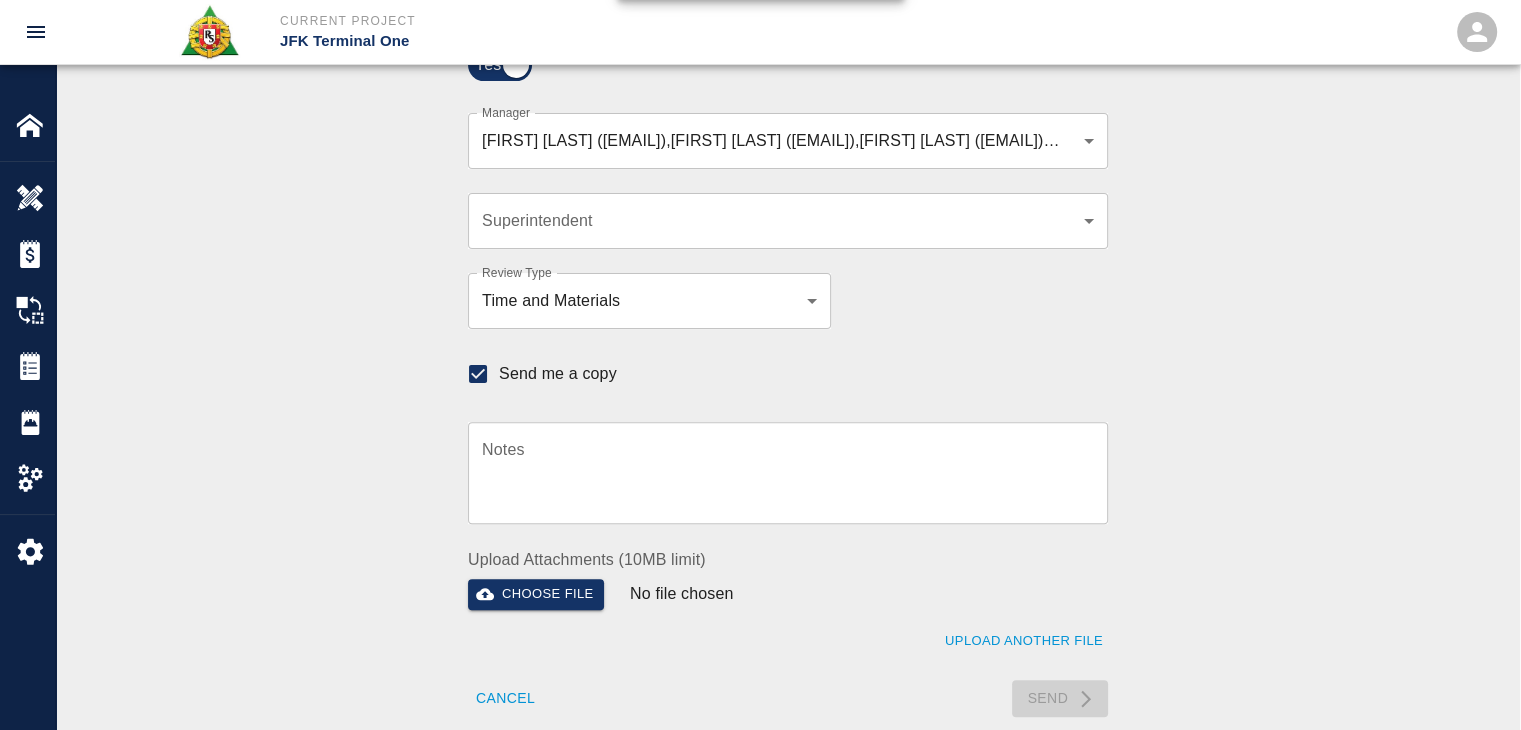type 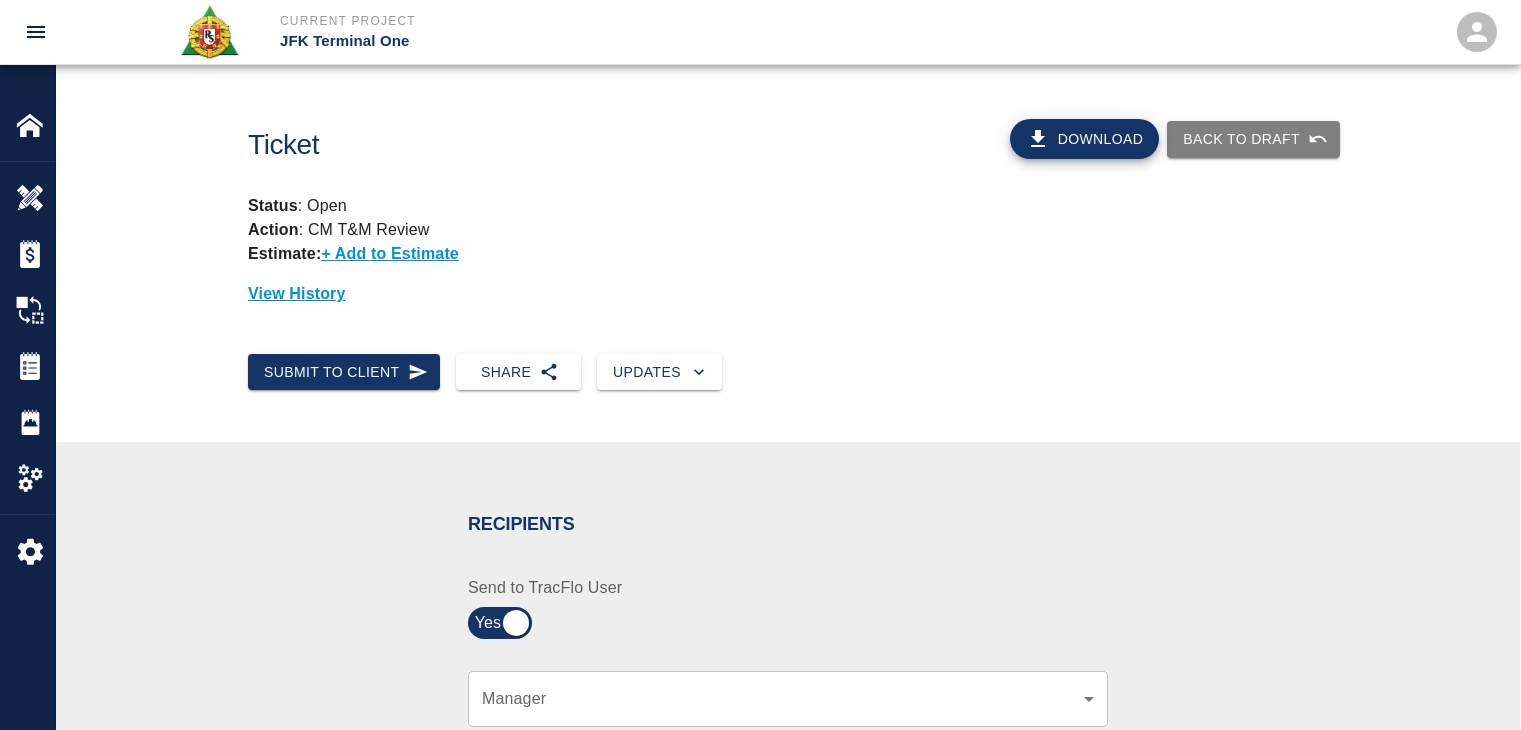 scroll, scrollTop: 594, scrollLeft: 0, axis: vertical 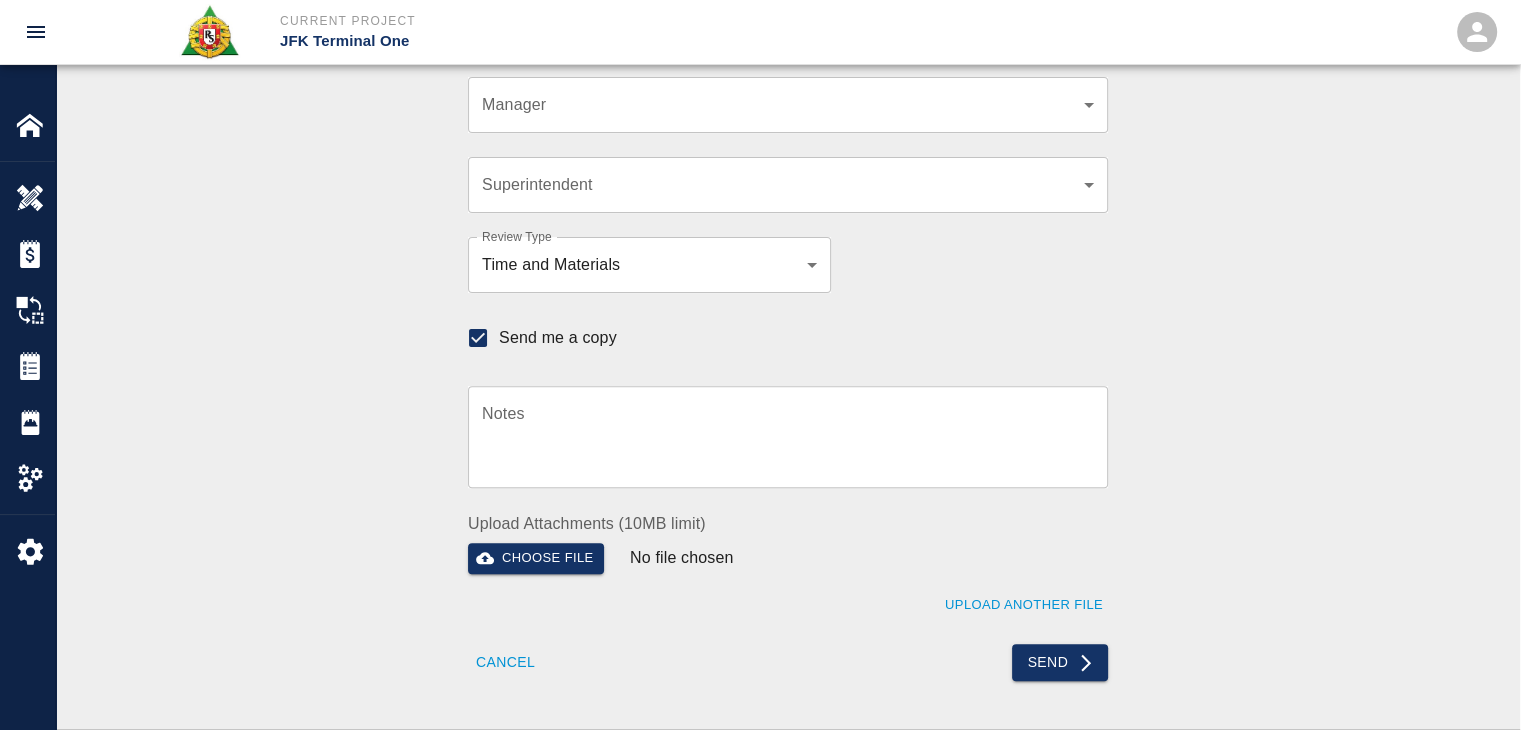 click on "Recipients Send to TracFlo User Manager ​ Manager Superintendent ​ Superintendent Review Type Time and Materials tm Review Type Send me a copy Notes x Notes Upload Attachments (10MB limit) Choose file No file chosen Upload Another File Cancel Send" at bounding box center [788, 288] 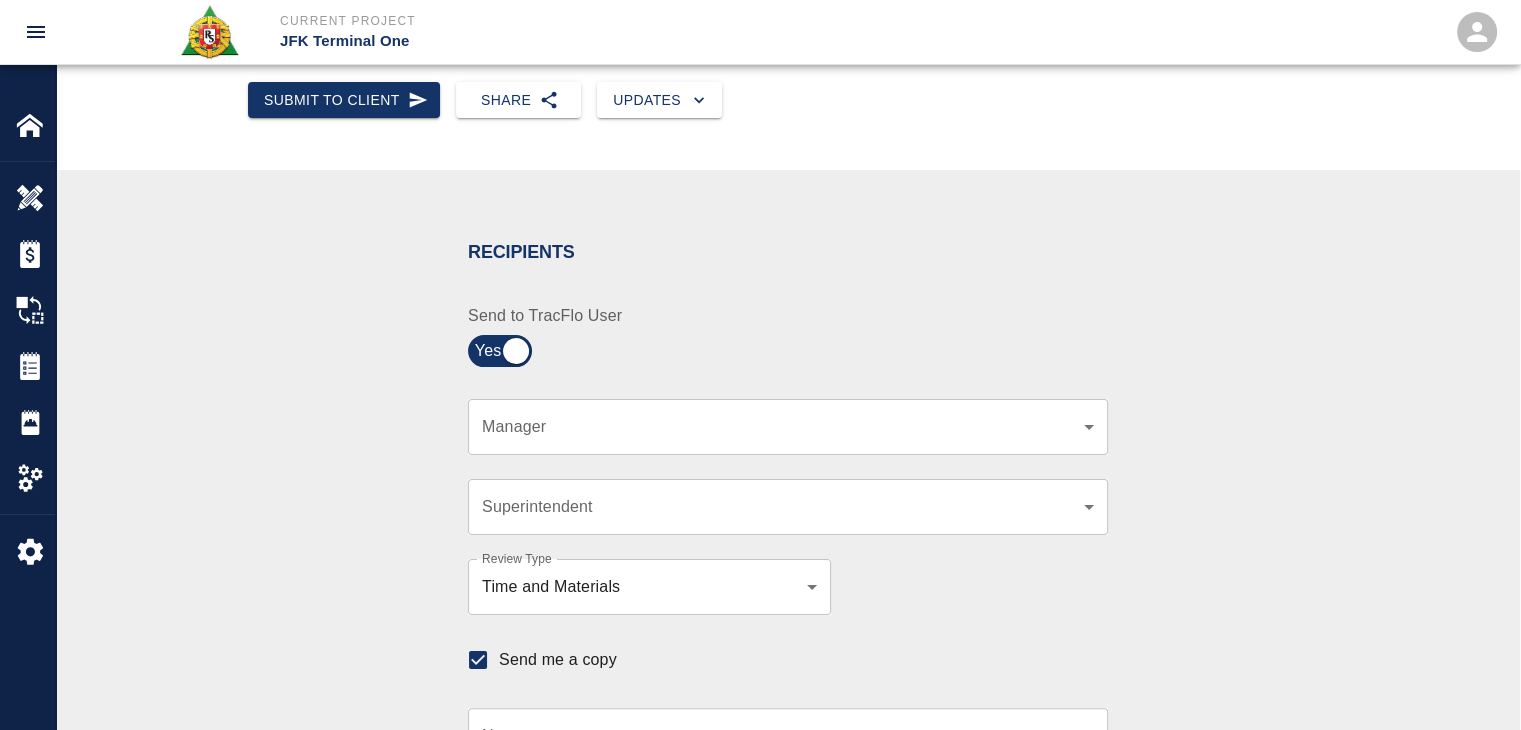 scroll, scrollTop: 0, scrollLeft: 0, axis: both 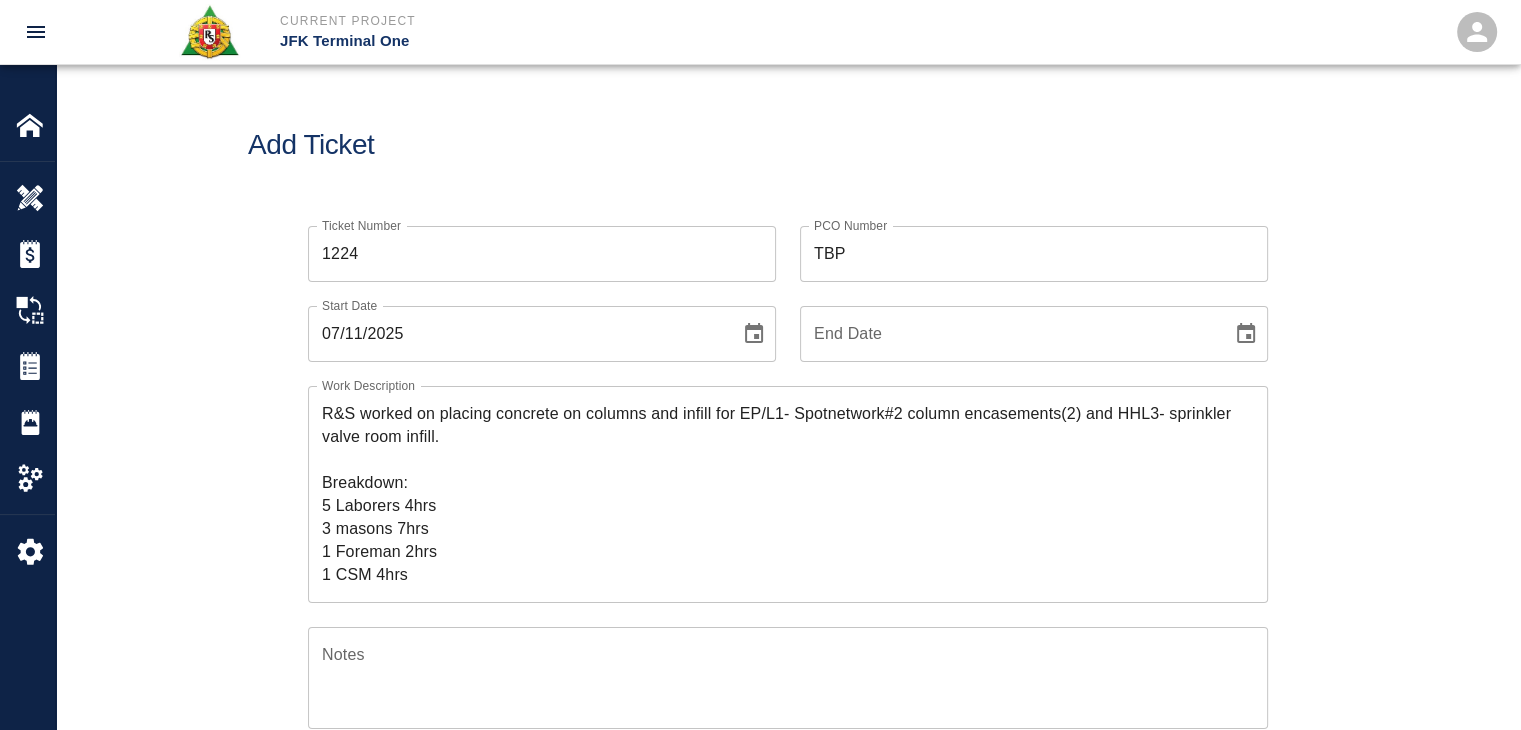 click on "Add Ticket" at bounding box center (788, 145) 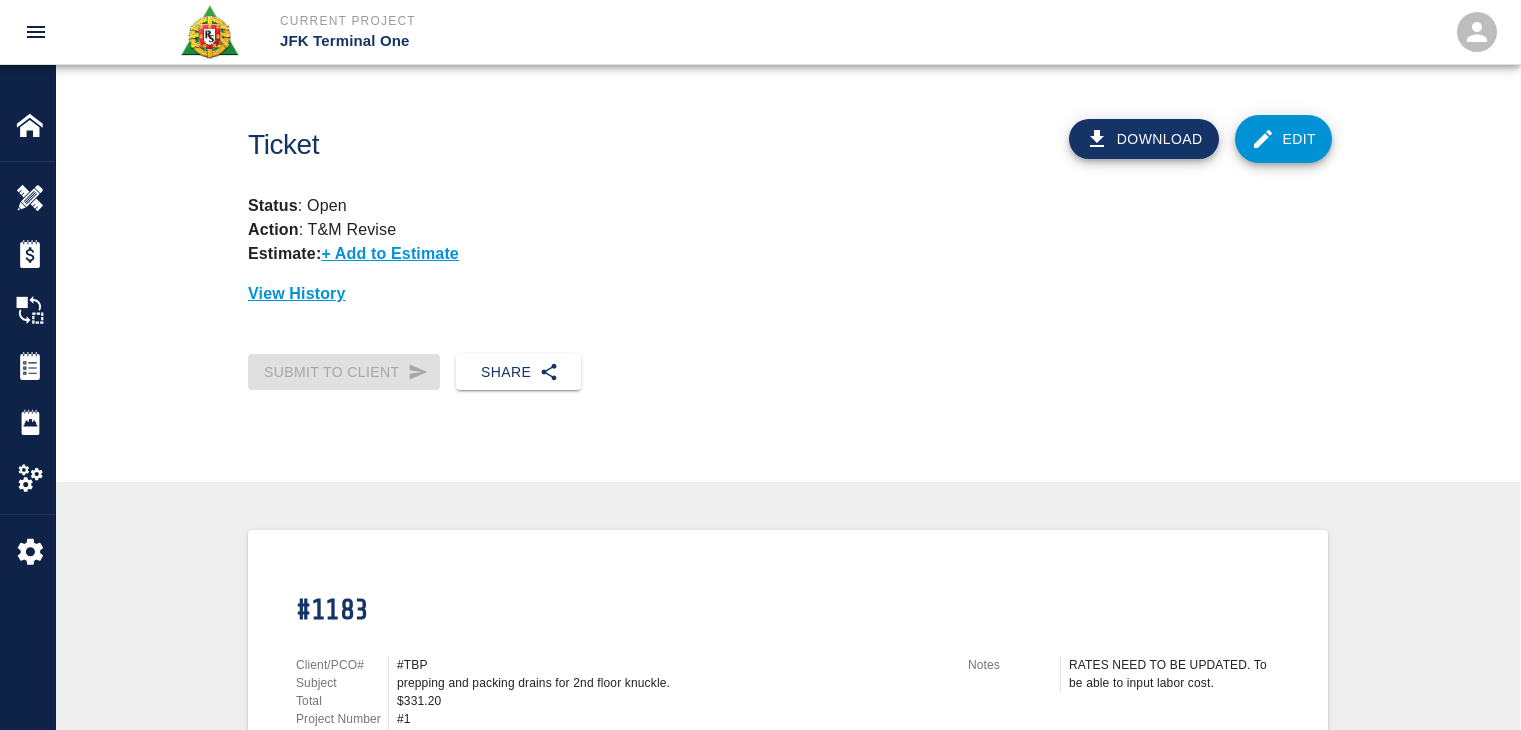 scroll, scrollTop: 0, scrollLeft: 0, axis: both 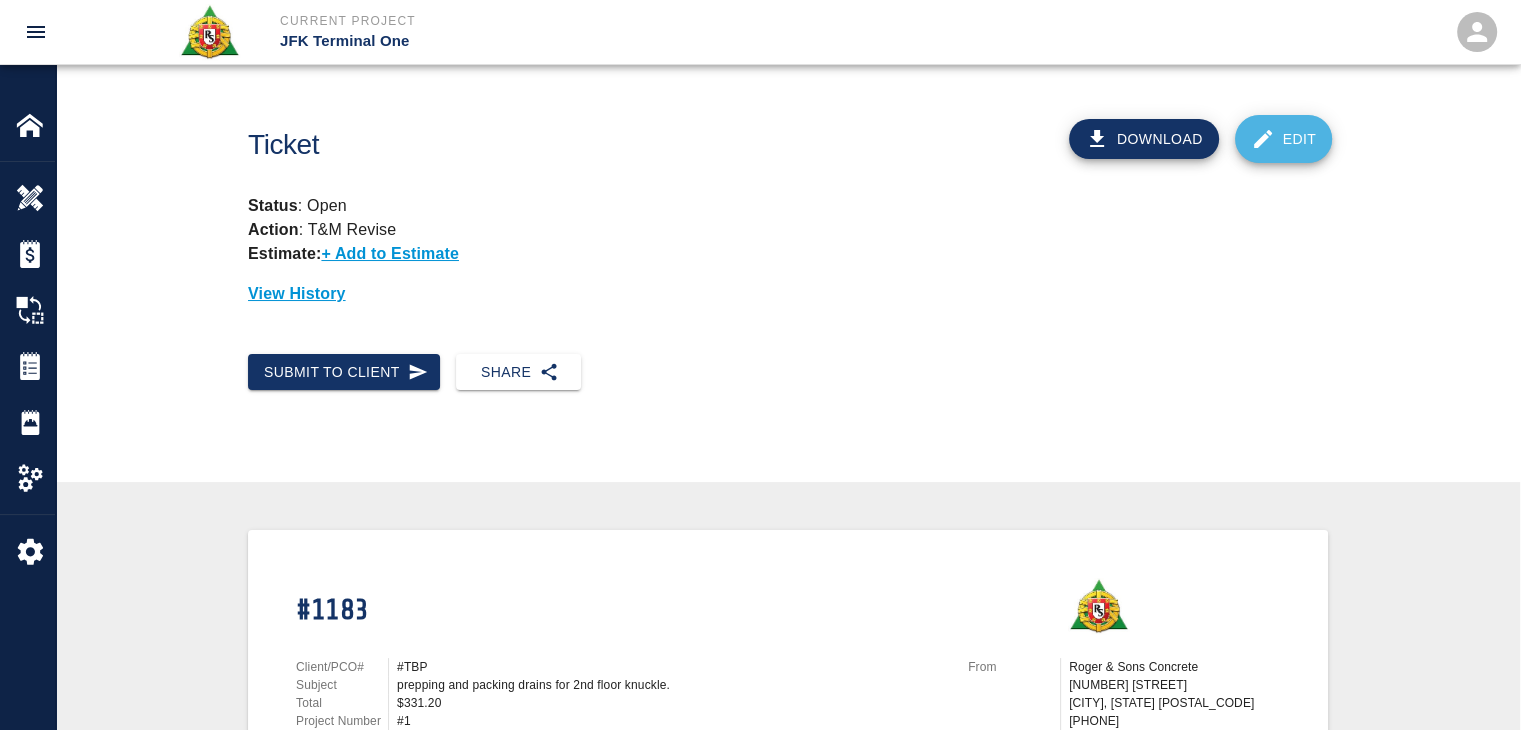 click on "Edit" at bounding box center [1284, 139] 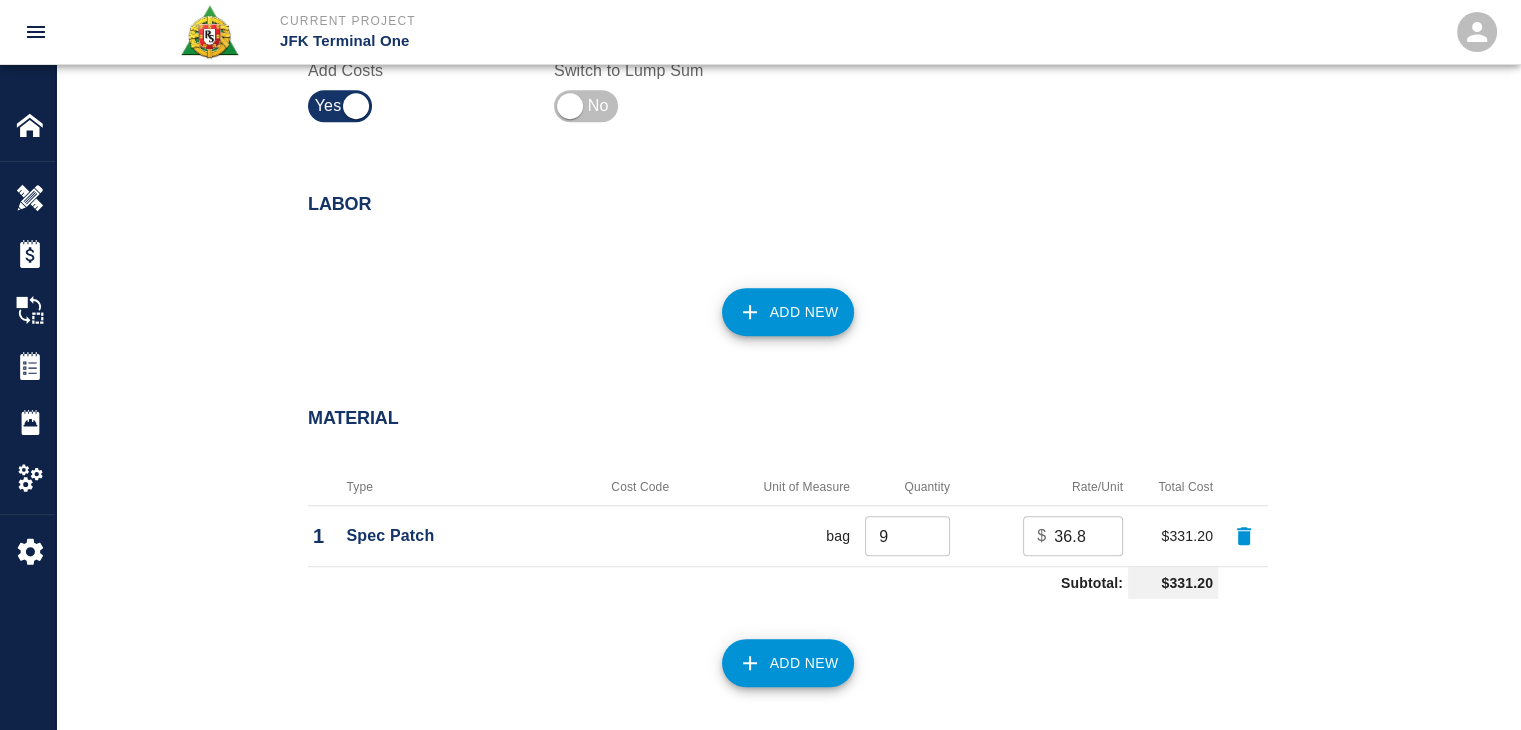 scroll, scrollTop: 1166, scrollLeft: 0, axis: vertical 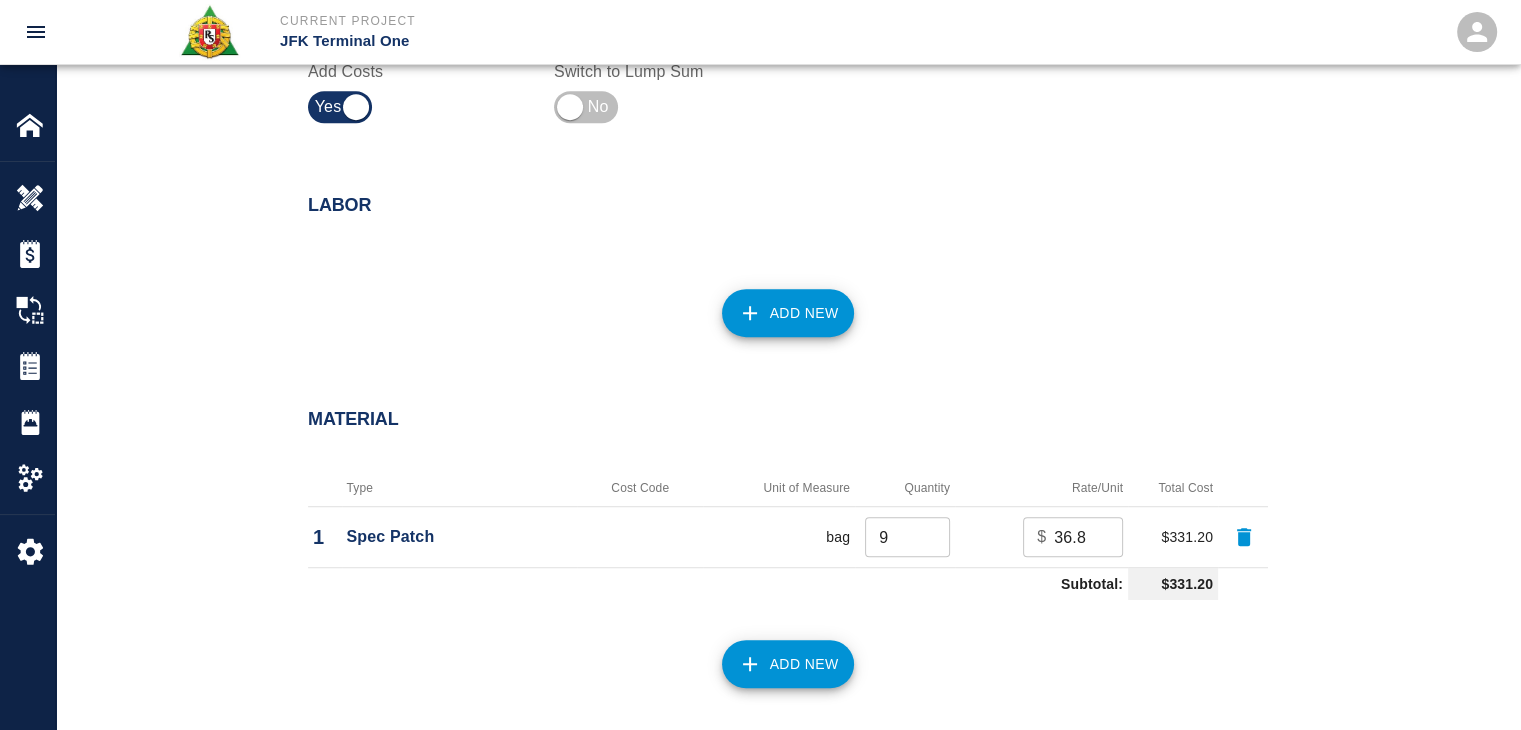 click 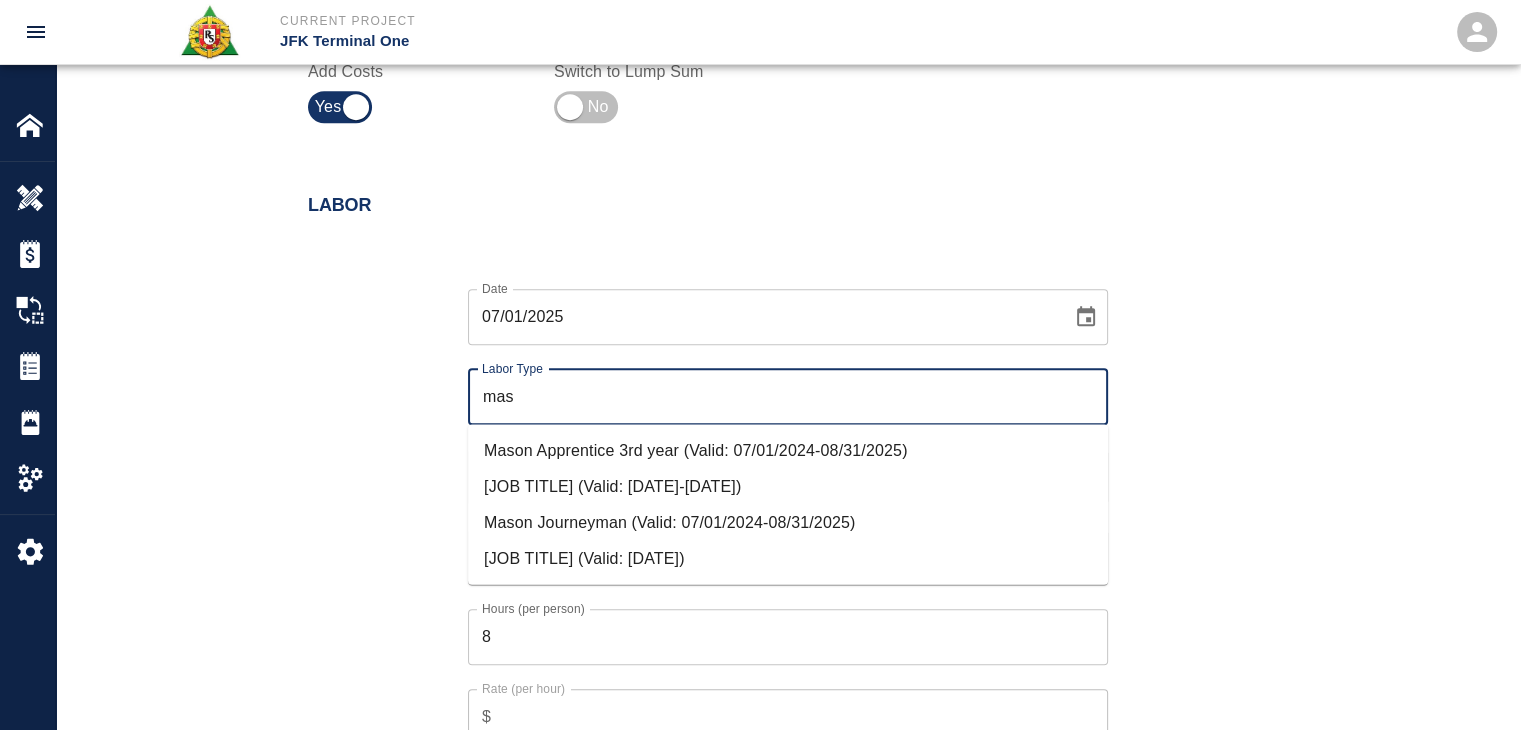 click on "Mason Journeyman  (Valid: 07/01/2024-08/31/2025)" at bounding box center (788, 522) 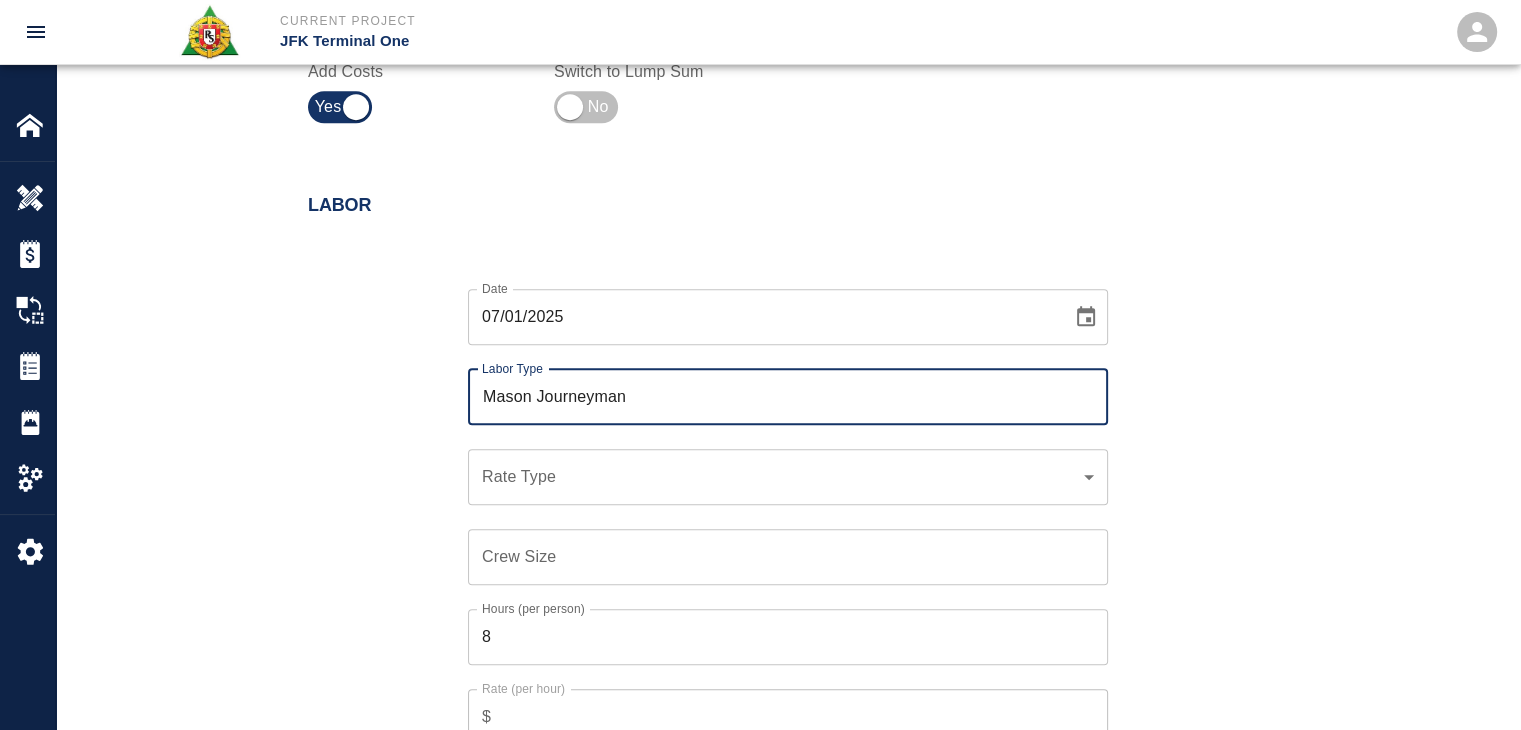 type on "Mason Journeyman" 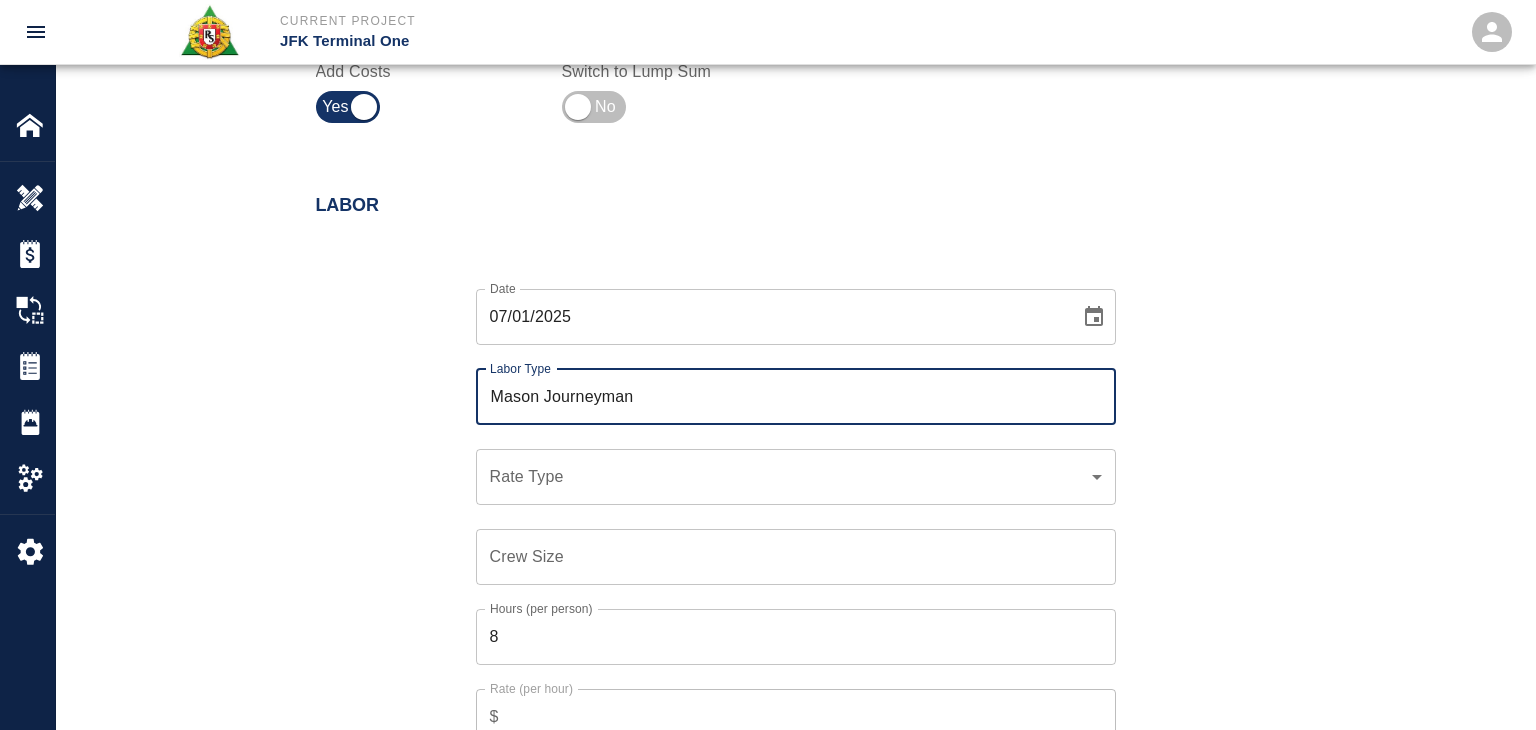 click on "Current Project JFK Terminal One Home JFK Terminal One Overview Estimates Change Orders Tickets Daily Reports Project Settings Settings Powered By Terms of Service  |  Privacy Policy Edit Ticket Ticket Number 1183 Ticket Number PCO Number TBP PCO Number Start Date  07/01/2025 Start Date  End Date End Date Work Description R&S worked on prepping and packing drains for 2nd floor knuckle.
Breakdown:
1 Mason 8hrs
1 Laborer 8hrs
9 bags of material  x Work Description Notes RATES NEED TO BE UPDATED. To be able to input labor cost. x Notes Subject prepping and packing drains for 2nd floor knuckle. Subject Invoice Number Invoice Number Invoice Date Invoice Date Current Files: Upload Attachments (1.4MB of 50MB limit) Choose file No file chosen Upload Another File Add Costs Switch to Lump Sum Labor Date 07/01/2025 Date Labor Type Mason Journeyman Labor Type Rate Type ​ Rate Type Crew Size Crew Size Hours (per person) 8 Hours (per person) Rate (per hour) $ Rate (per hour) Cancel Add Labor Material Type Cost Code 1" at bounding box center (768, -801) 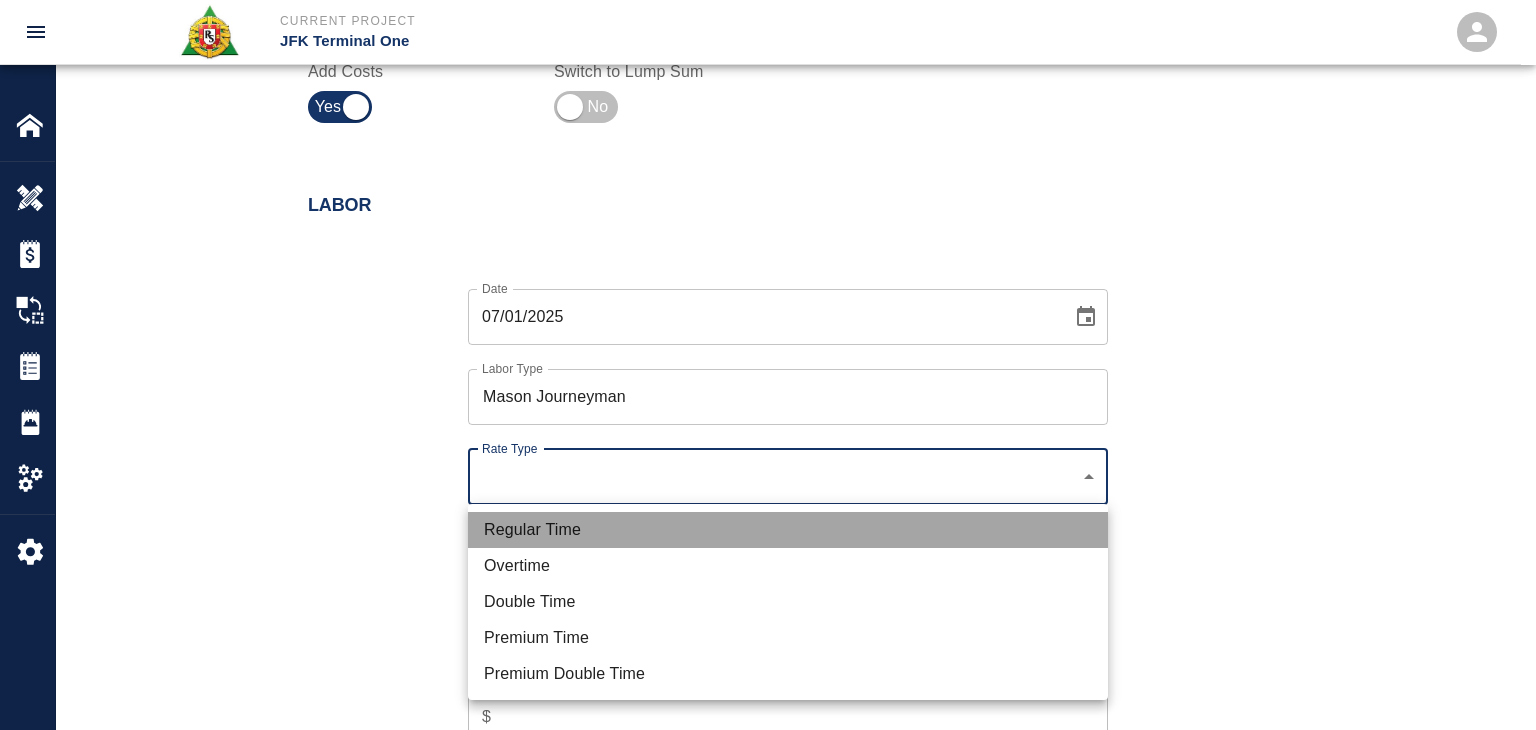 click on "Regular Time" at bounding box center (788, 530) 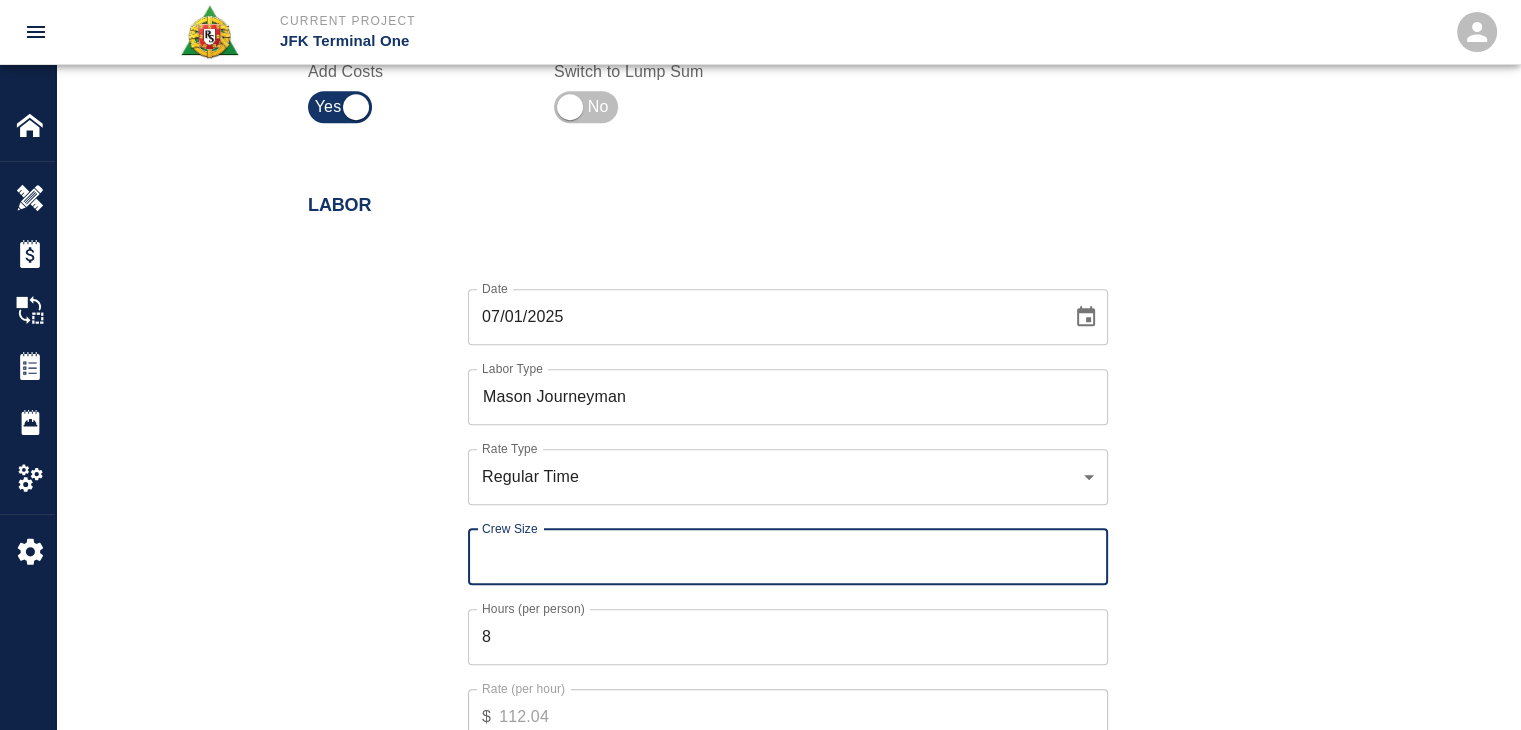 click on "Crew Size" at bounding box center (788, 557) 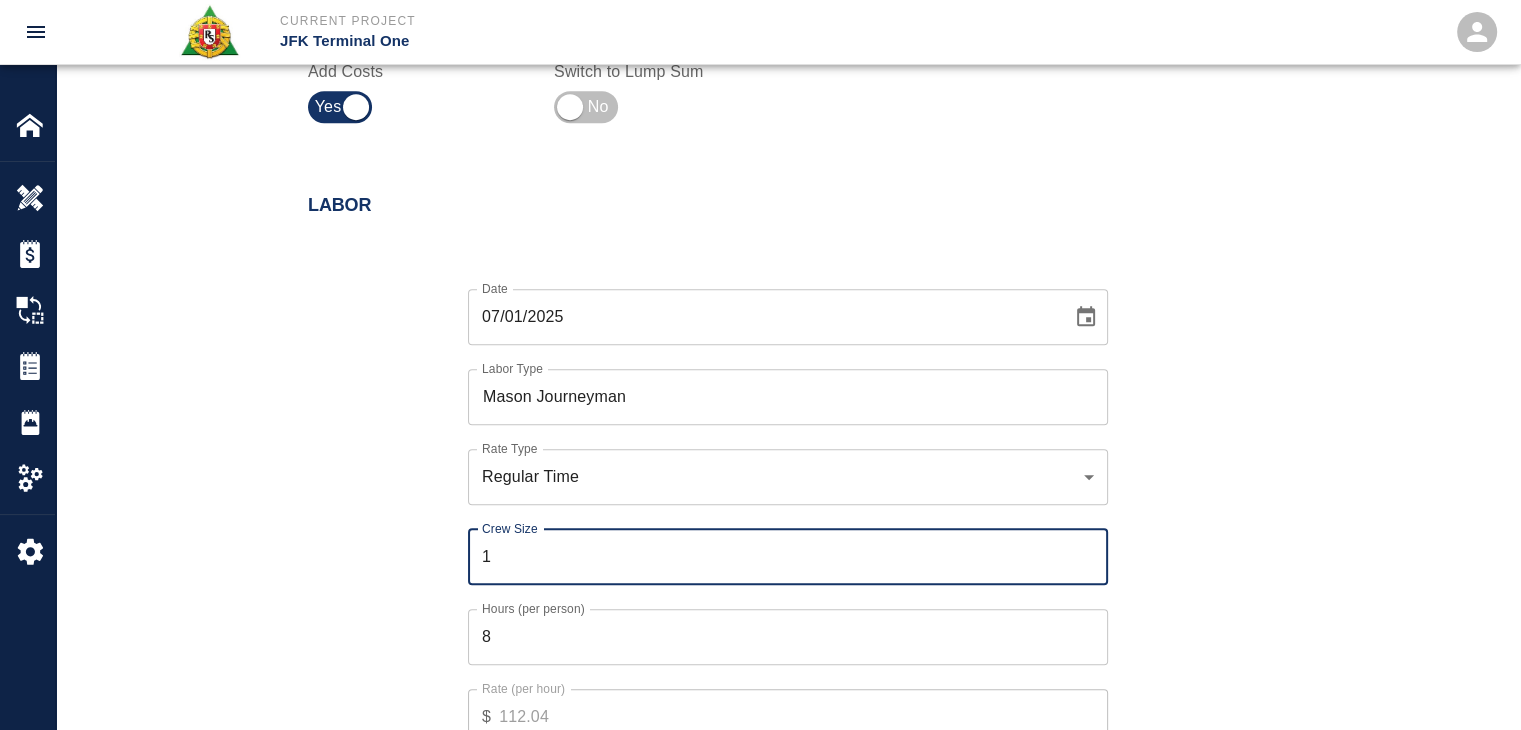 type on "1" 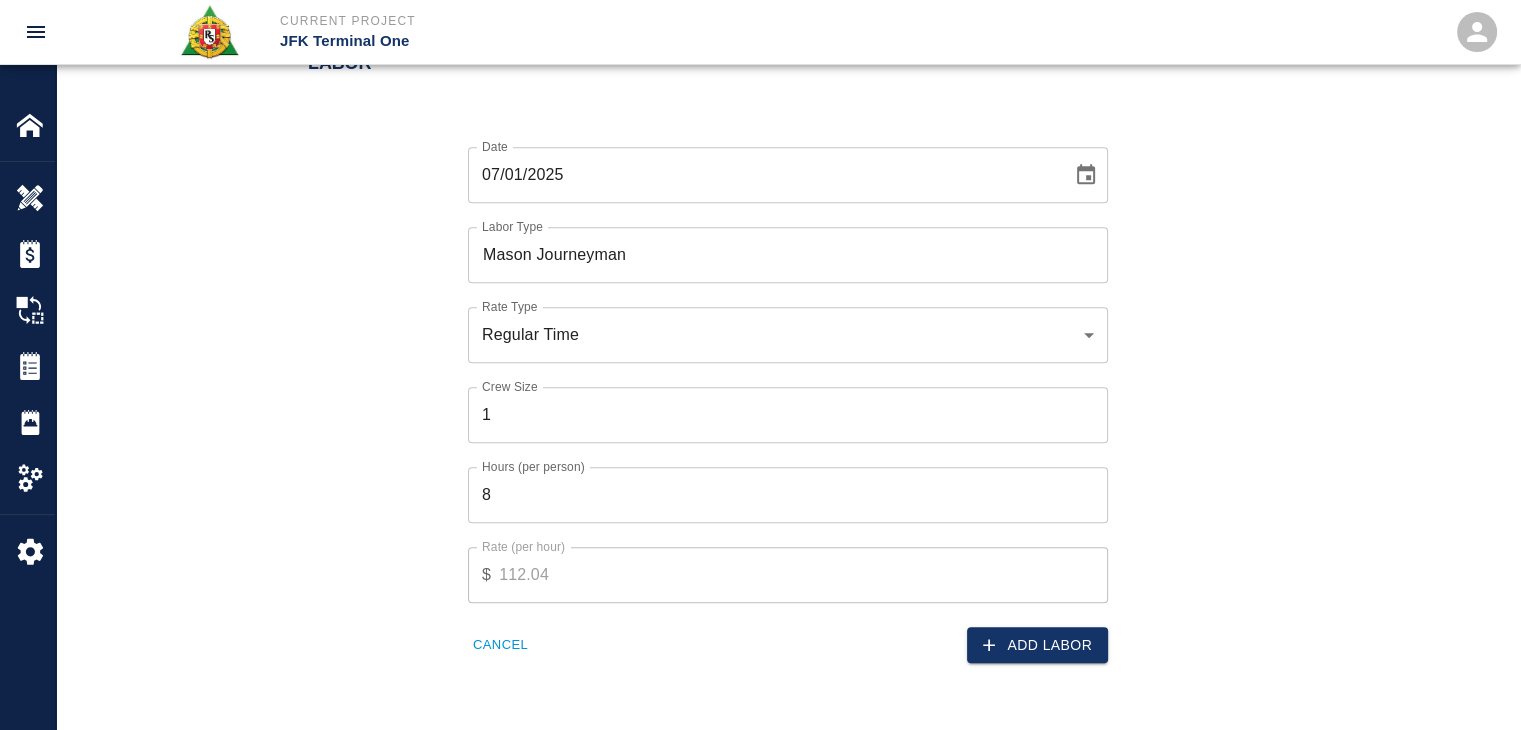 scroll, scrollTop: 1319, scrollLeft: 0, axis: vertical 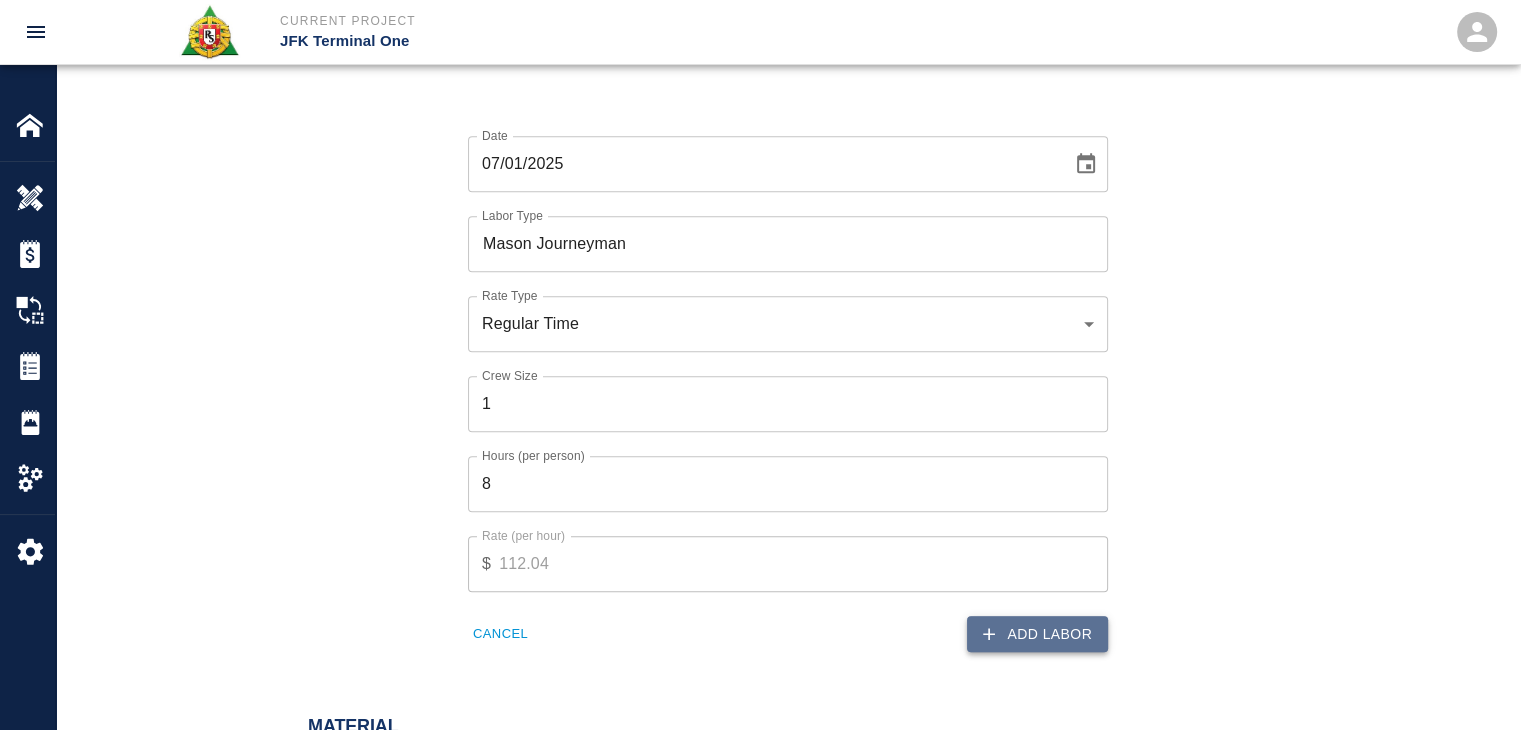 click on "Add Labor" at bounding box center [1037, 634] 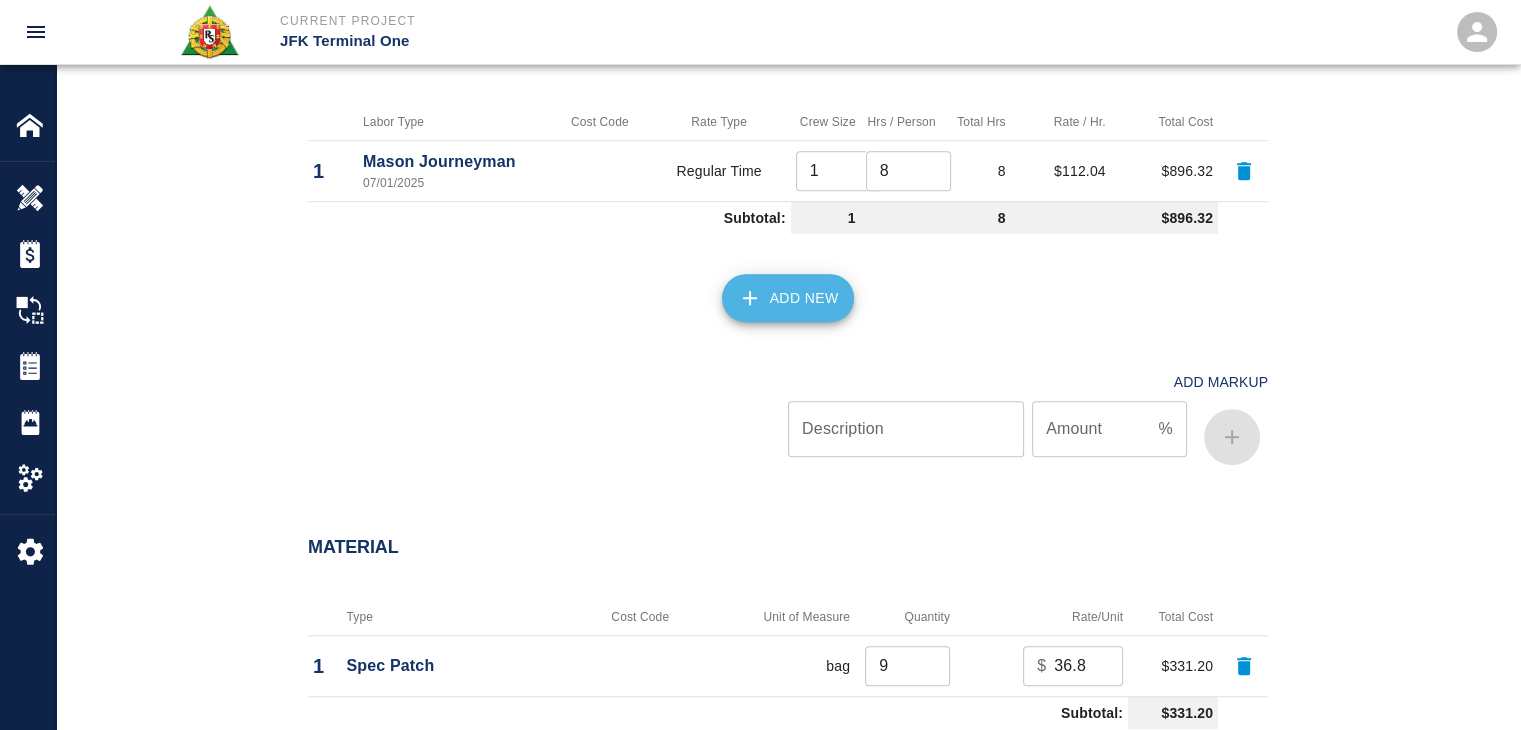 click on "Add New" at bounding box center (788, 298) 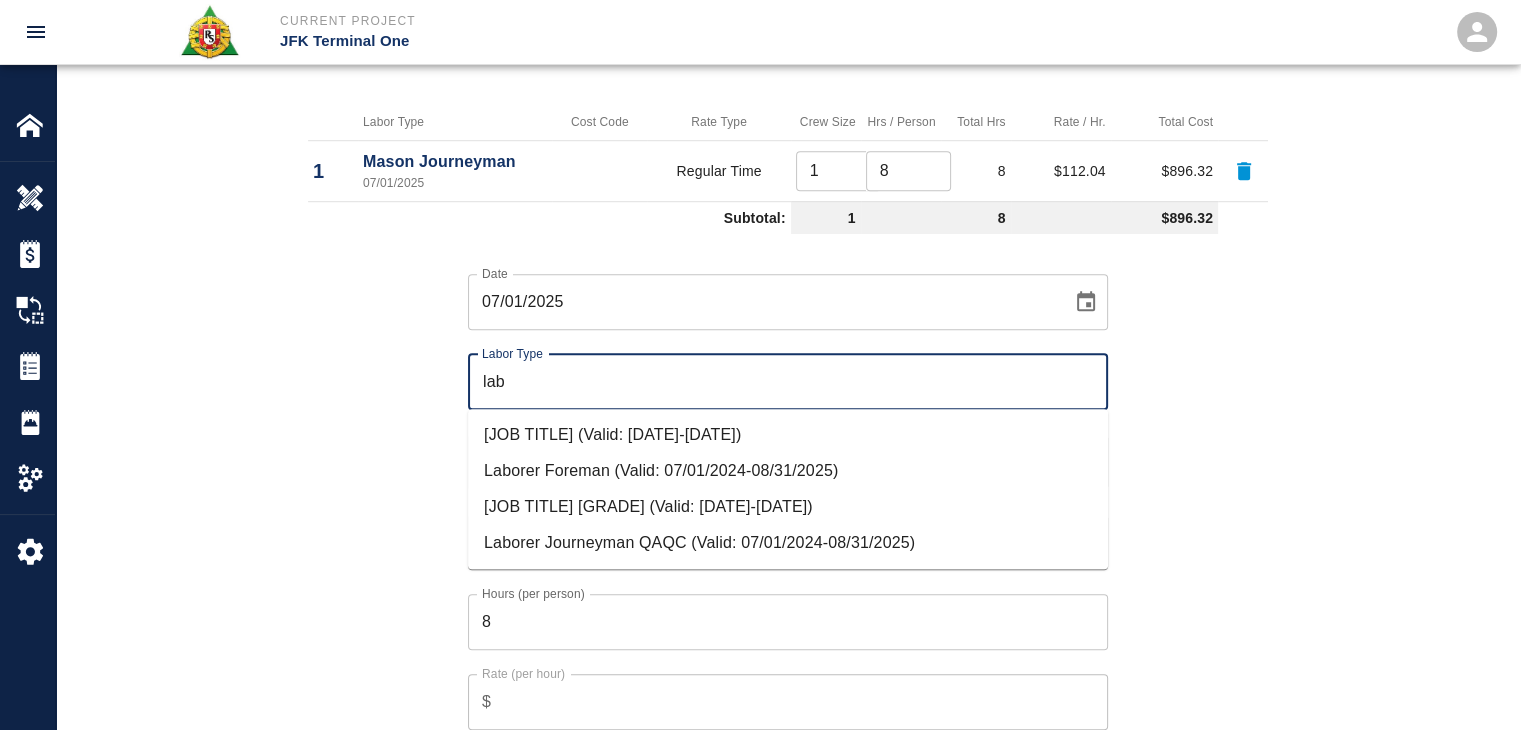 click on "Laborer Journeyman (Valid: 07/01/2024-08/31/2025)" at bounding box center (788, 507) 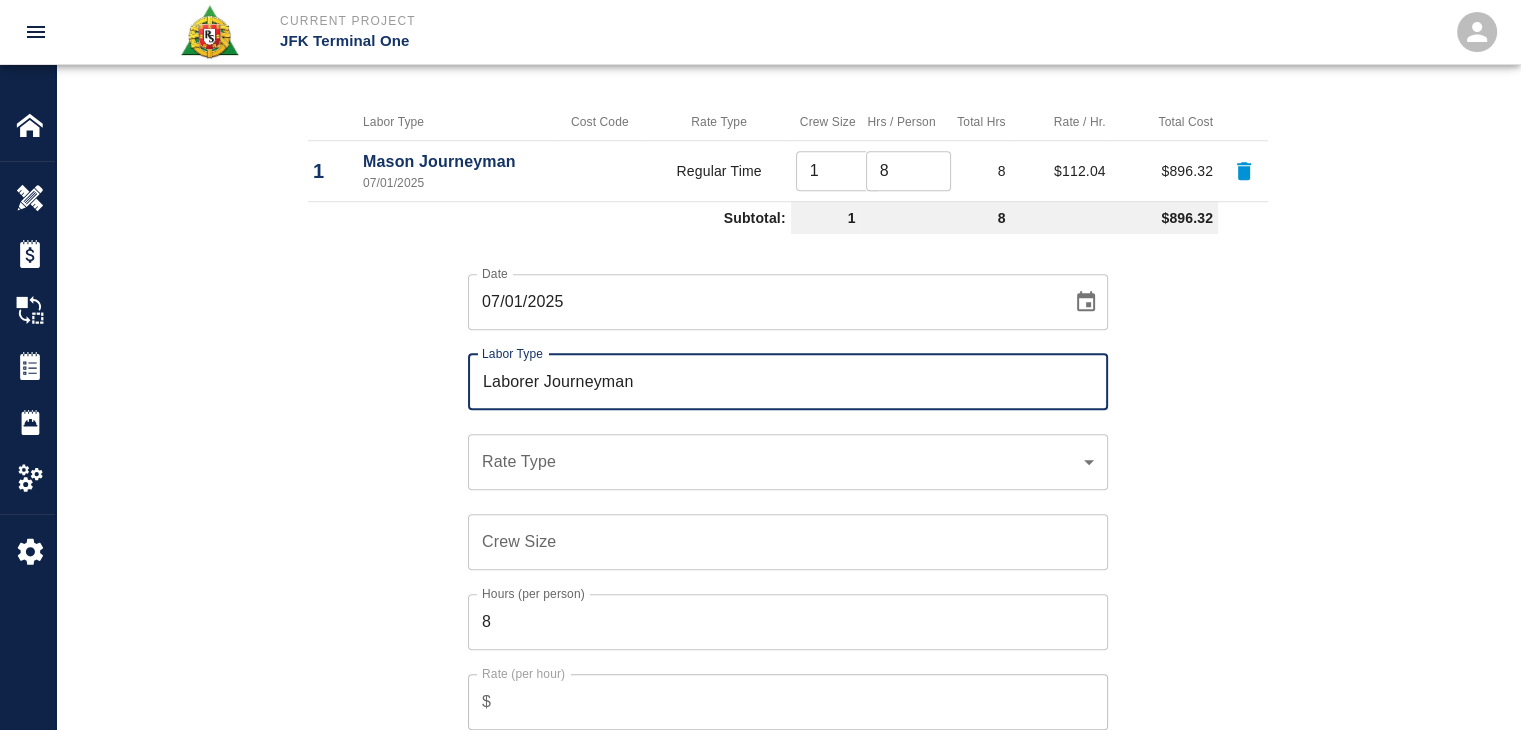 type on "Laborer Journeyman" 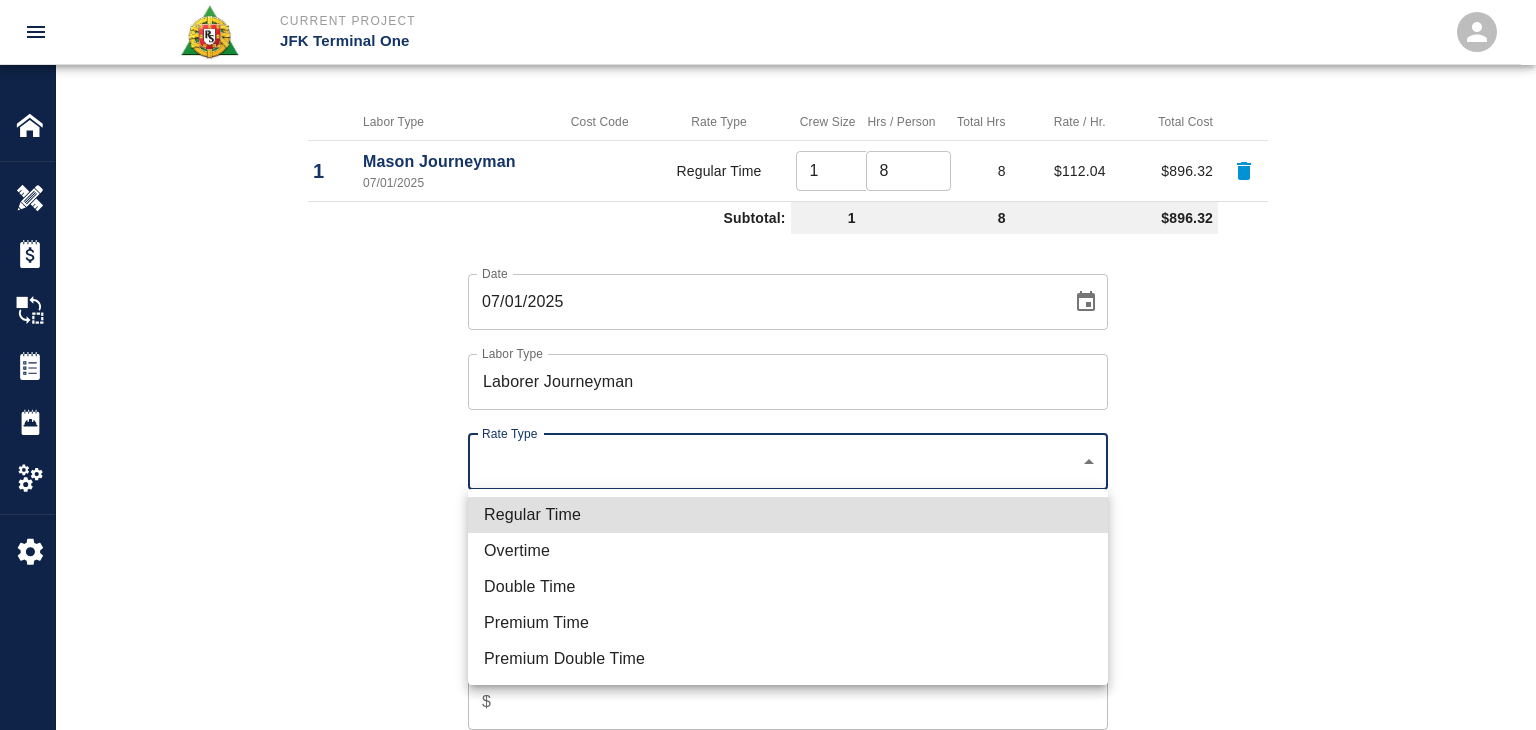 click on "Current Project JFK Terminal One Home JFK Terminal One Overview Estimates Change Orders Tickets Daily Reports Project Settings Settings Powered By Terms of Service  |  Privacy Policy Edit Ticket Ticket Number 1183 Ticket Number PCO Number TBP PCO Number Start Date  07/01/2025 Start Date  End Date End Date Work Description R&S worked on prepping and packing drains for 2nd floor knuckle.
Breakdown:
1 Mason 8hrs
1 Laborer 8hrs
9 bags of material  x Work Description Notes RATES NEED TO BE UPDATED. To be able to input labor cost. x Notes Subject prepping and packing drains for 2nd floor knuckle. Subject Invoice Number Invoice Number Invoice Date Invoice Date Current Files: Upload Attachments (1.4MB of 50MB limit) Choose file No file chosen Upload Another File Add Costs Switch to Lump Sum Labor Labor Type Cost Code Rate Type Crew Size Hrs / Person Total Hrs Rate / Hr. Total Cost 1 Mason Journeyman  07/01/2025 Regular Time 1 ​ 8 ​ 8 $112.04 $896.32 Subtotal: 1 8 $896.32 Date 07/01/2025 Date Labor Type ​ 8 $" at bounding box center [768, -954] 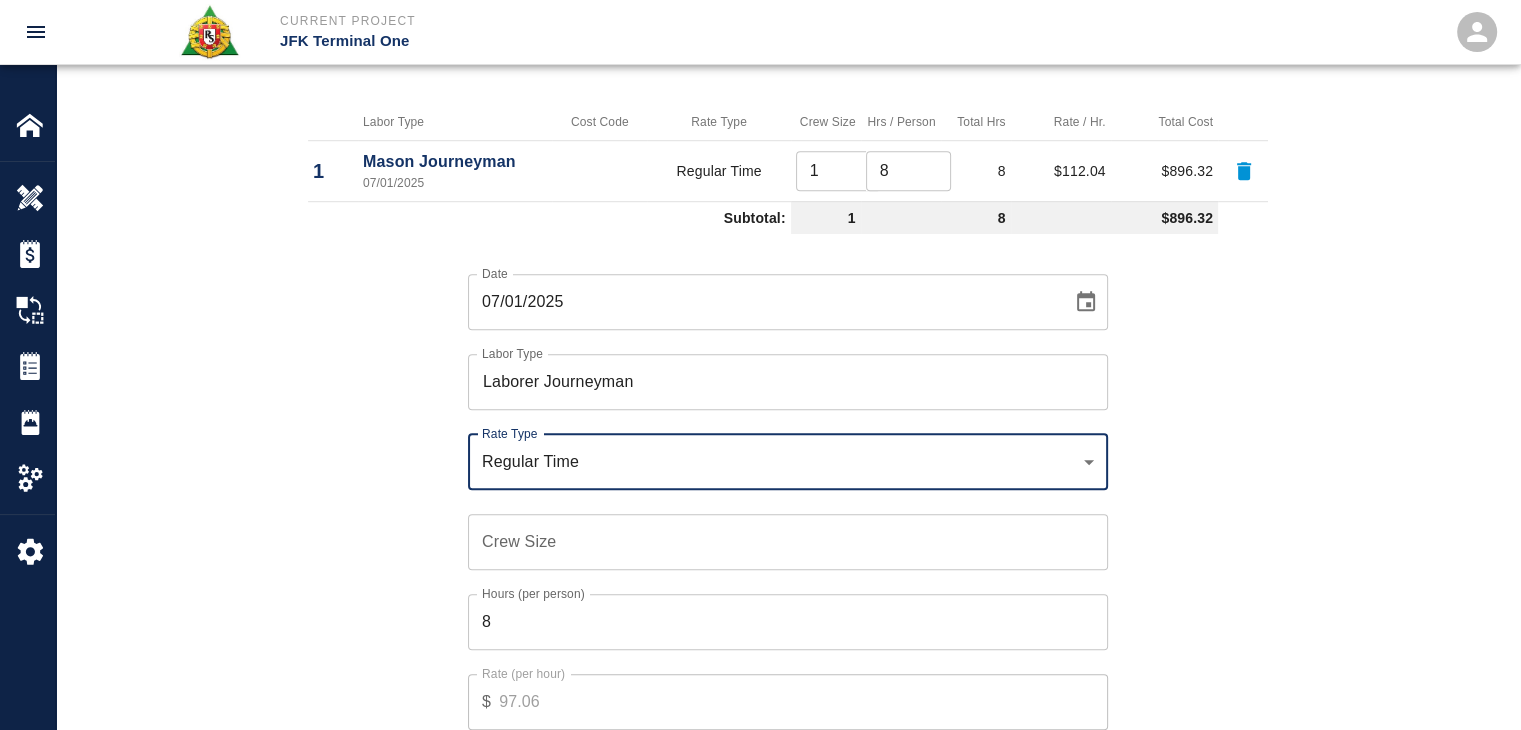 click on "Crew Size" at bounding box center (788, 542) 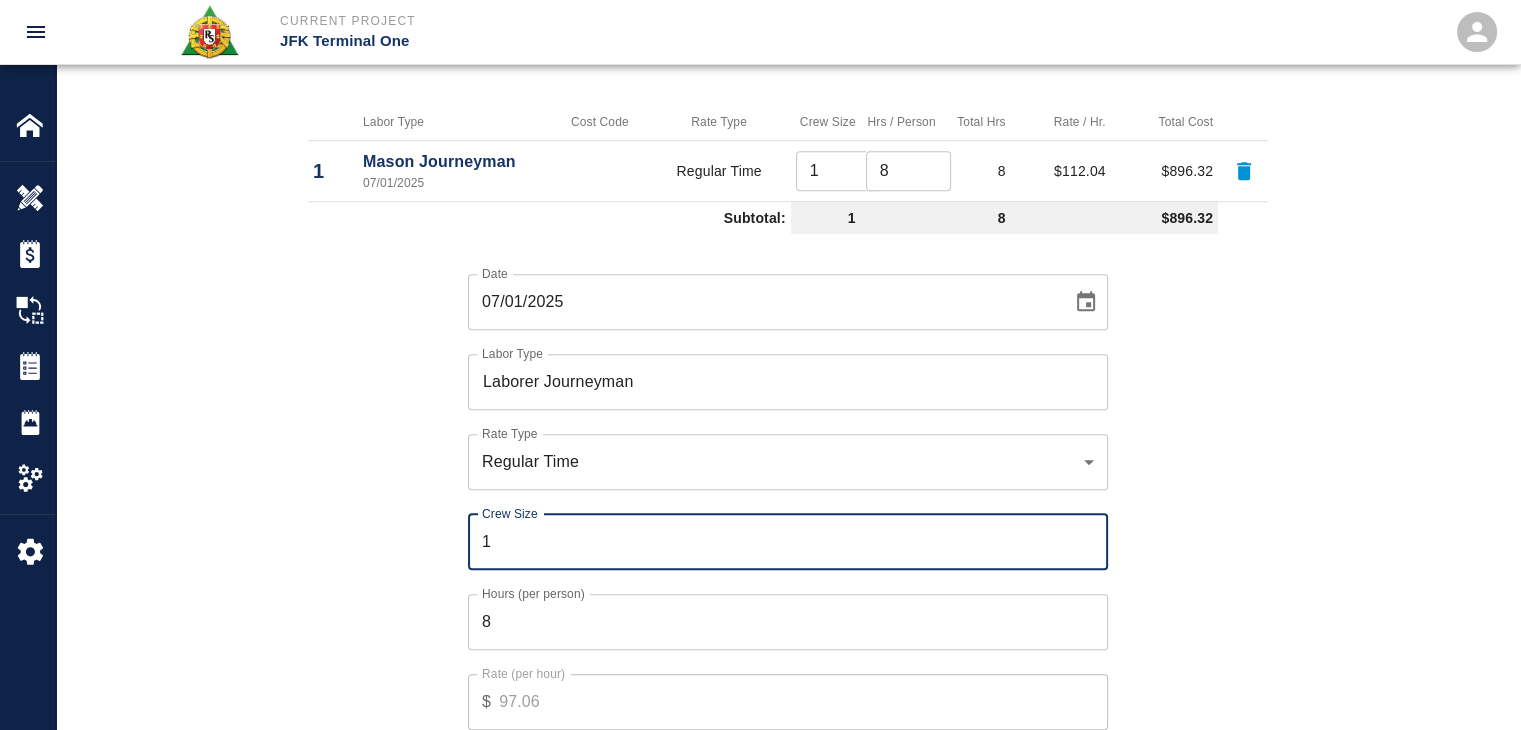 type on "1" 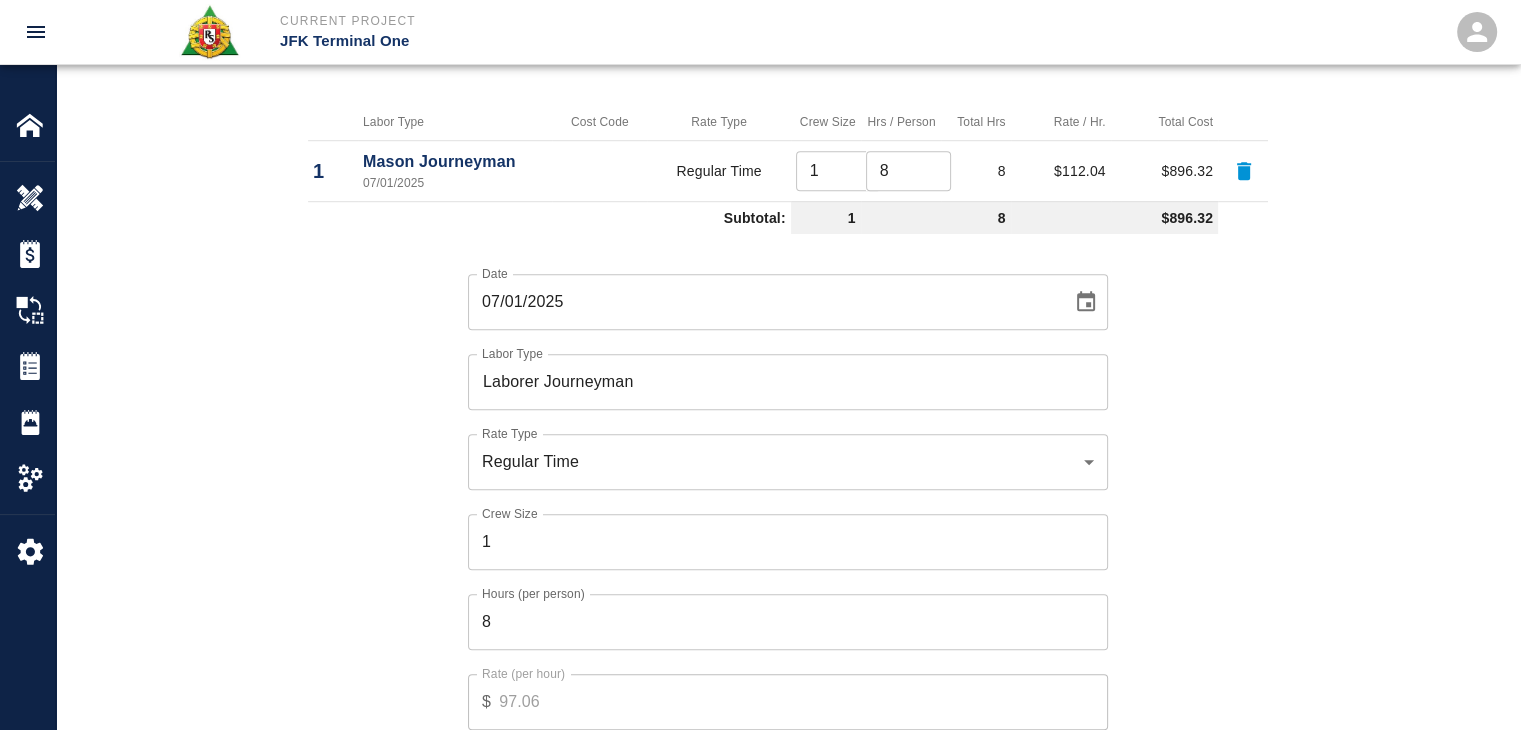 click on "Date 07/01/2025 Date Labor Type Laborer Journeyman Labor Type Rate Type Regular Time rate_rt Rate Type Crew Size 1 Crew Size Hours (per person) 8 Hours (per person) Rate (per hour) $ 97.06 Rate (per hour) Cancel Add Labor" at bounding box center [776, 516] 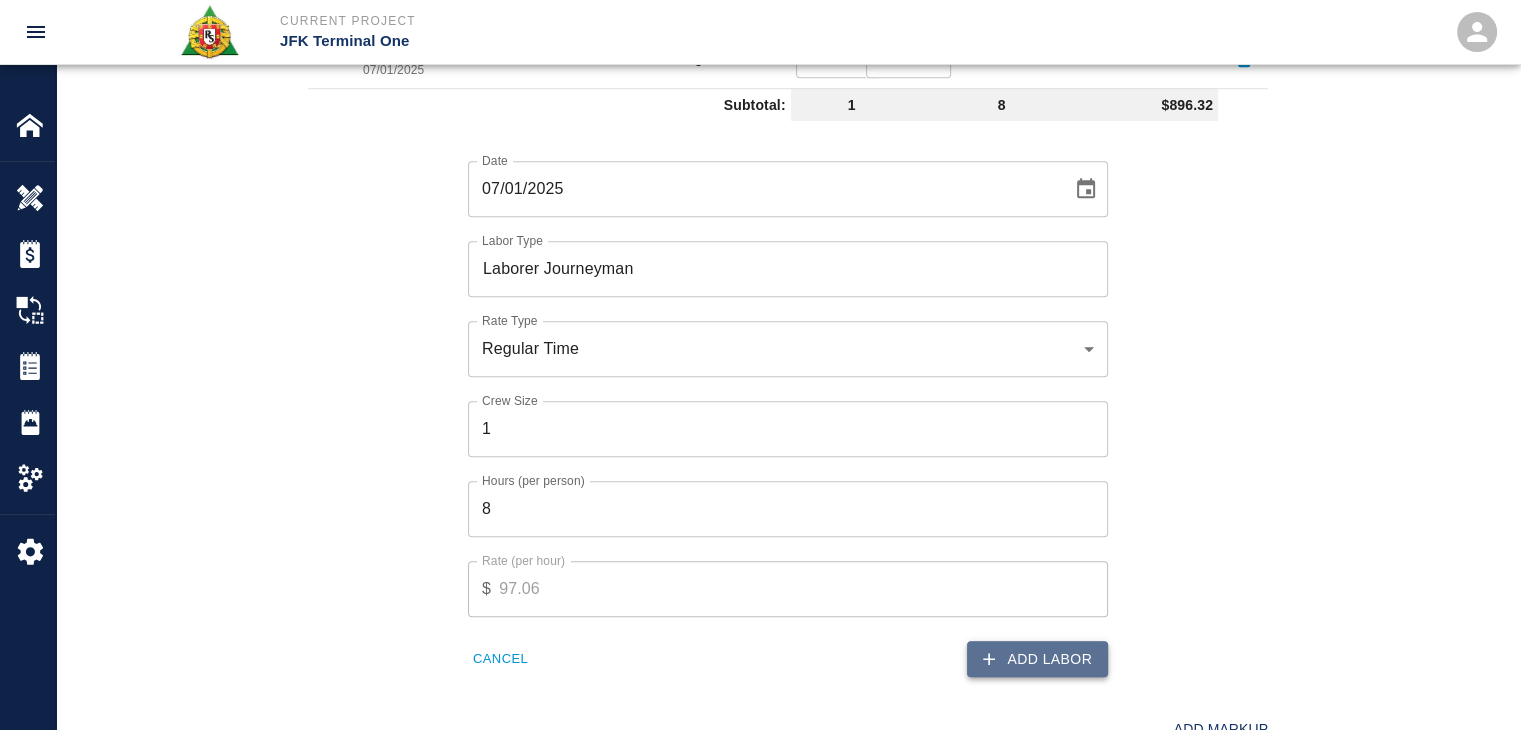 click on "Add Labor" at bounding box center (1037, 659) 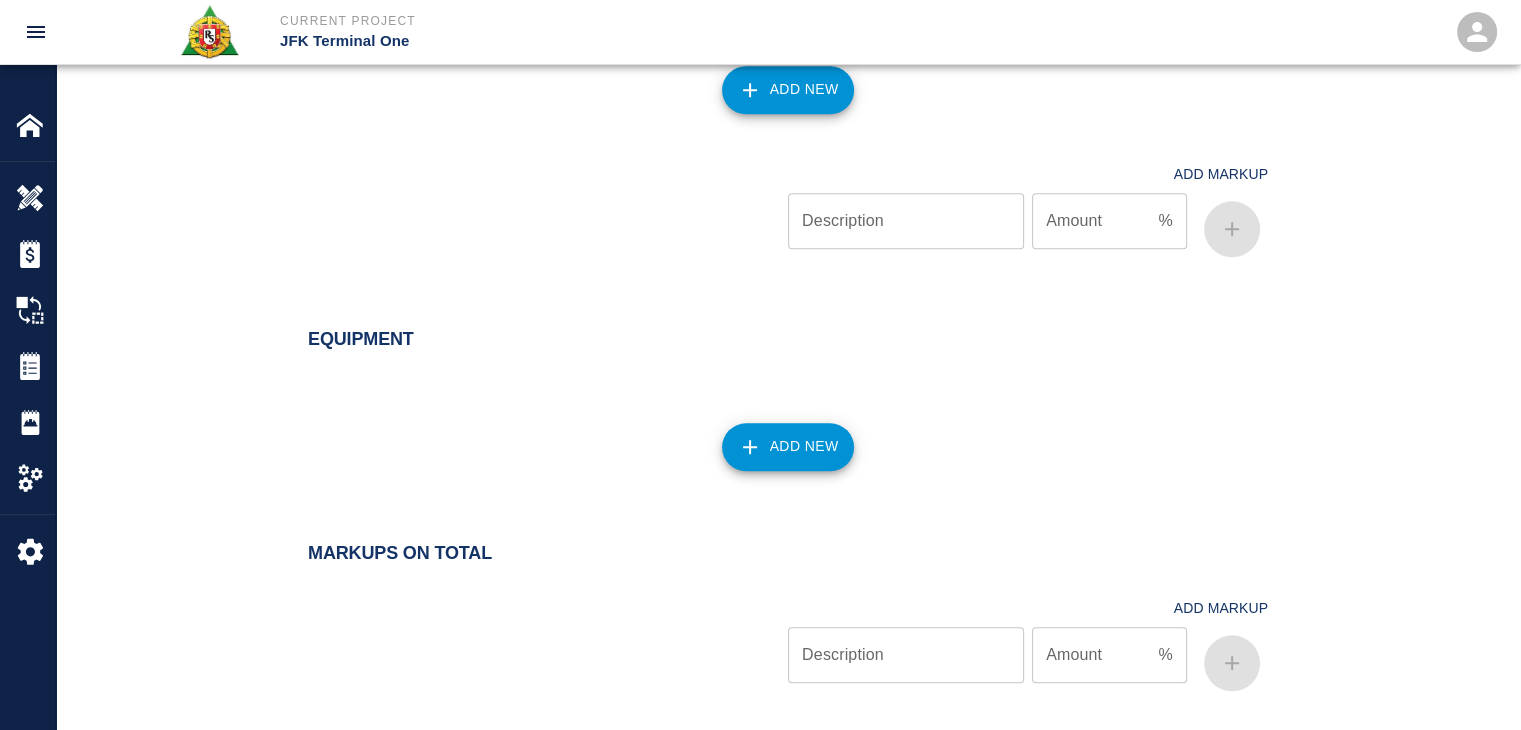 scroll, scrollTop: 2304, scrollLeft: 0, axis: vertical 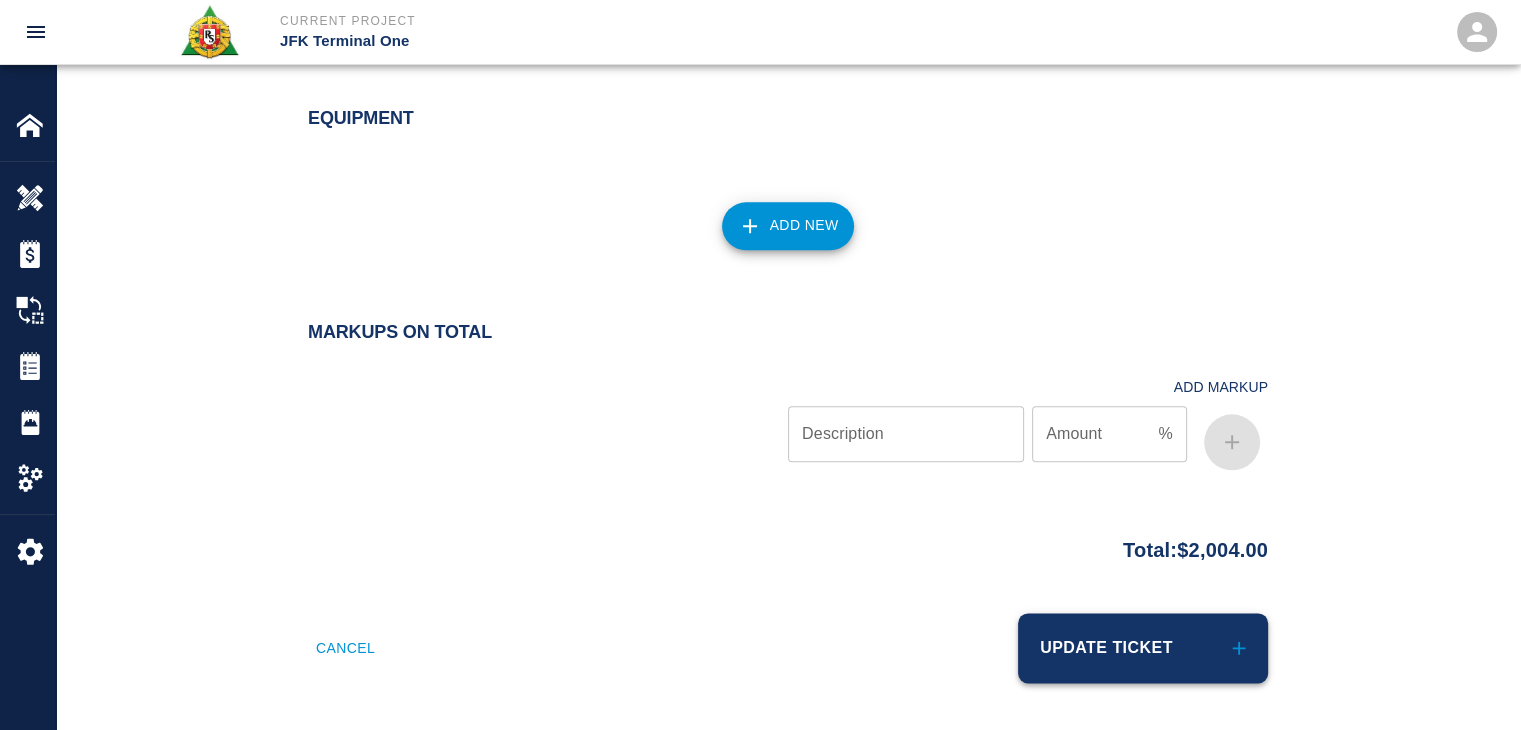 click on "Update Ticket" at bounding box center (1143, 648) 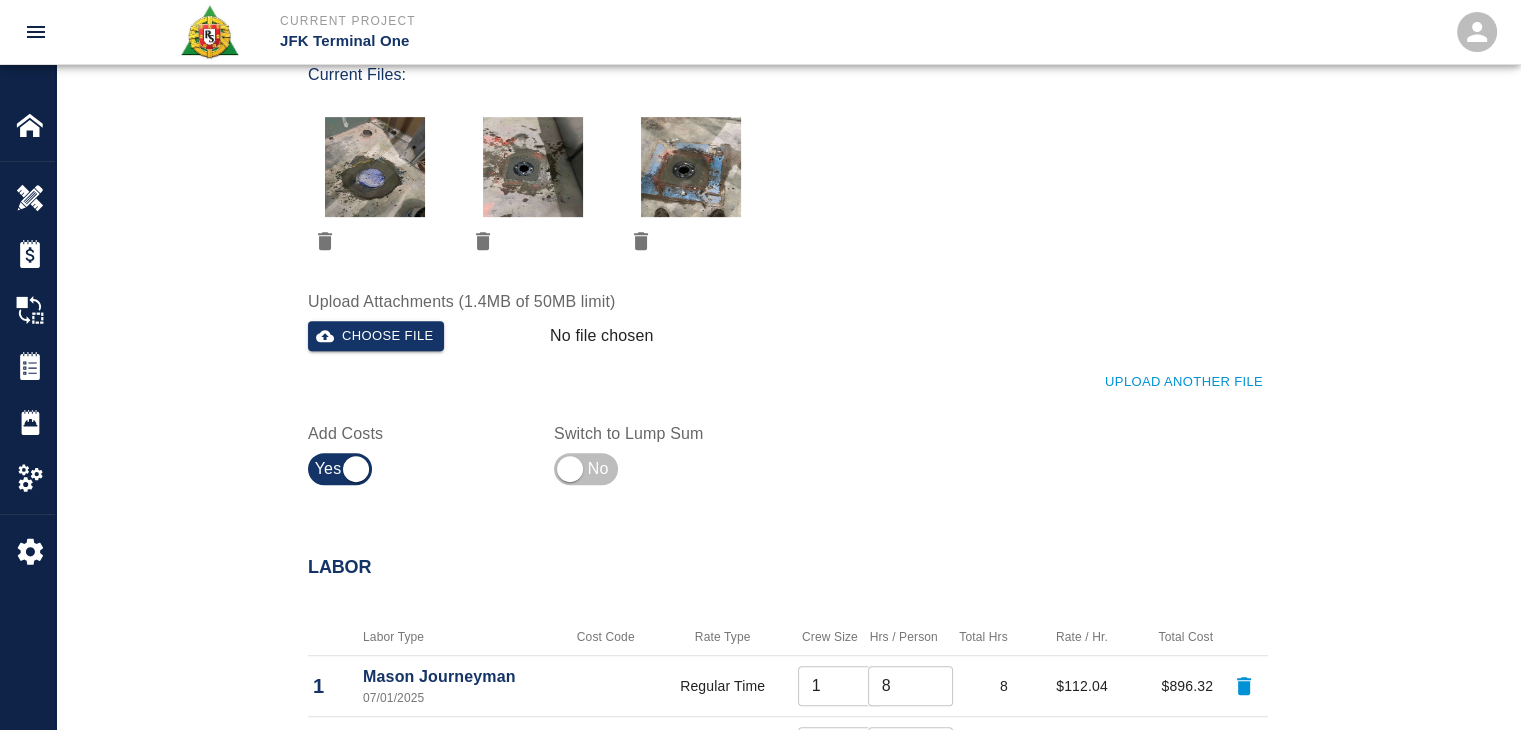 scroll, scrollTop: 444, scrollLeft: 0, axis: vertical 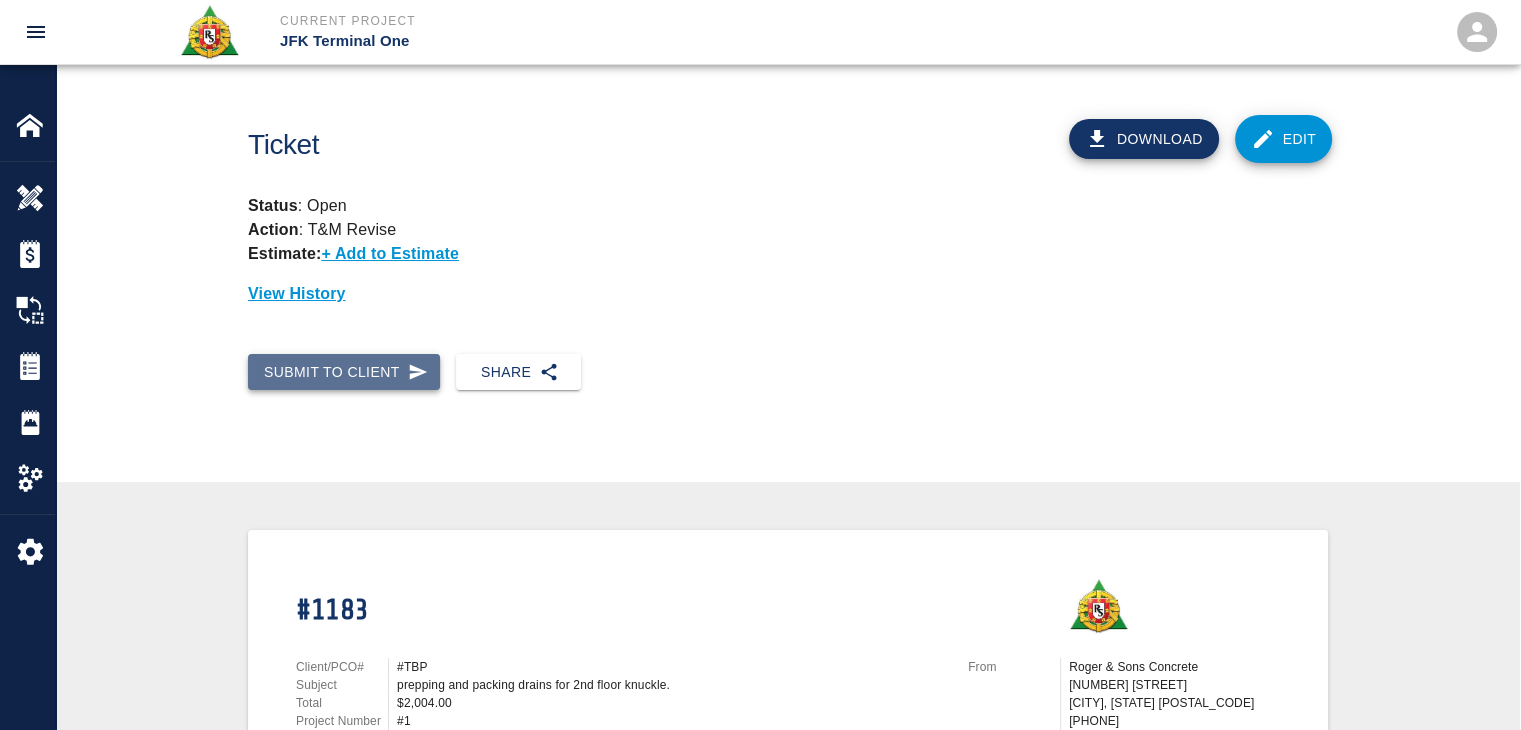 drag, startPoint x: 417, startPoint y: 351, endPoint x: 388, endPoint y: 376, distance: 38.28838 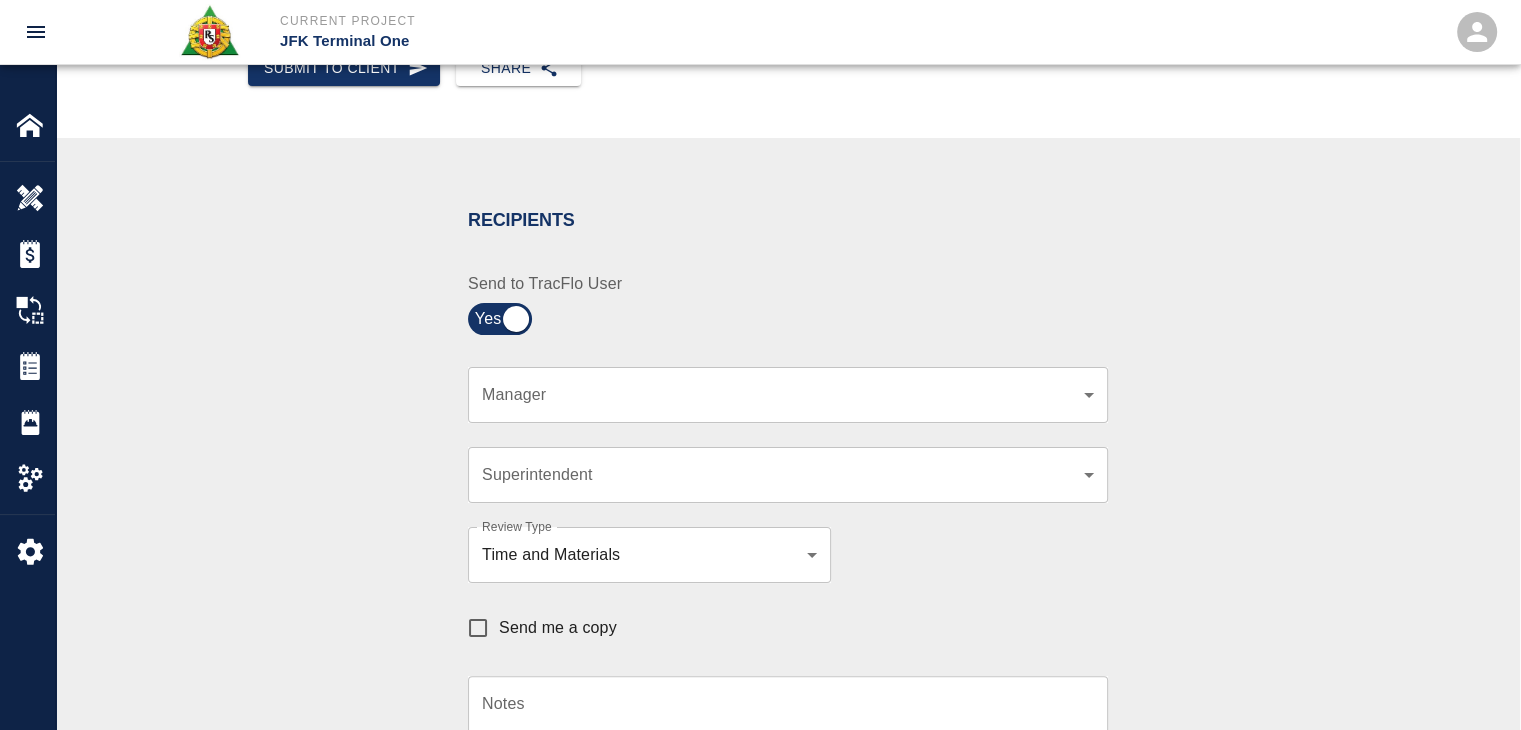 scroll, scrollTop: 306, scrollLeft: 0, axis: vertical 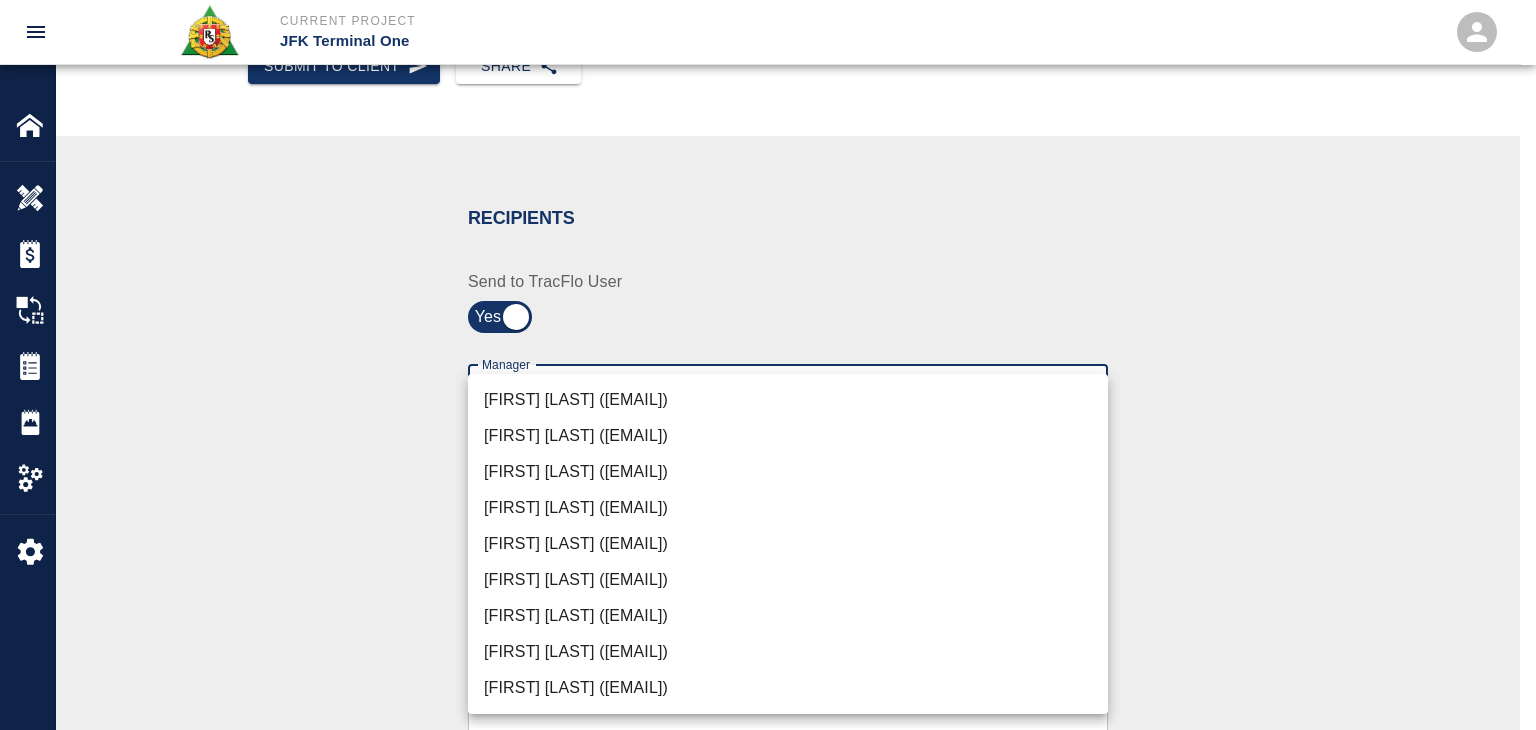 click on "Current Project JFK Terminal One Home JFK Terminal One Overview Estimates Change Orders Tickets Daily Reports Project Settings Settings Powered By Terms of Service  |  Privacy Policy Ticket Download Edit Status :   Open Action :   T&M Revise Estimate:  + Add to Estimate View History Submit to Client Share Recipients Internal Team ​ Internal Team Notes x Notes Cancel Send Recipients Send to TracFlo User Manager ​ Manager Superintendent ​ Superintendent Review Type Time and Materials tm Review Type Send me a copy Notes x Notes Upload Attachments (10MB limit) Choose file No file chosen Upload Another File Cancel Send Request Time and Material Revision Notes   * x Notes   * Upload Attachments (10MB limit) Choose file No file chosen Upload Another File Cancel Send Time and Materials Reject Notes   * x Notes   * Upload Attachments (10MB limit) Choose file No file chosen Upload Another File Cancel Send Approve Ticket Time and Materials Signature Clear Notes x Notes Upload Attachments (10MB limit) Cancel" at bounding box center [768, 59] 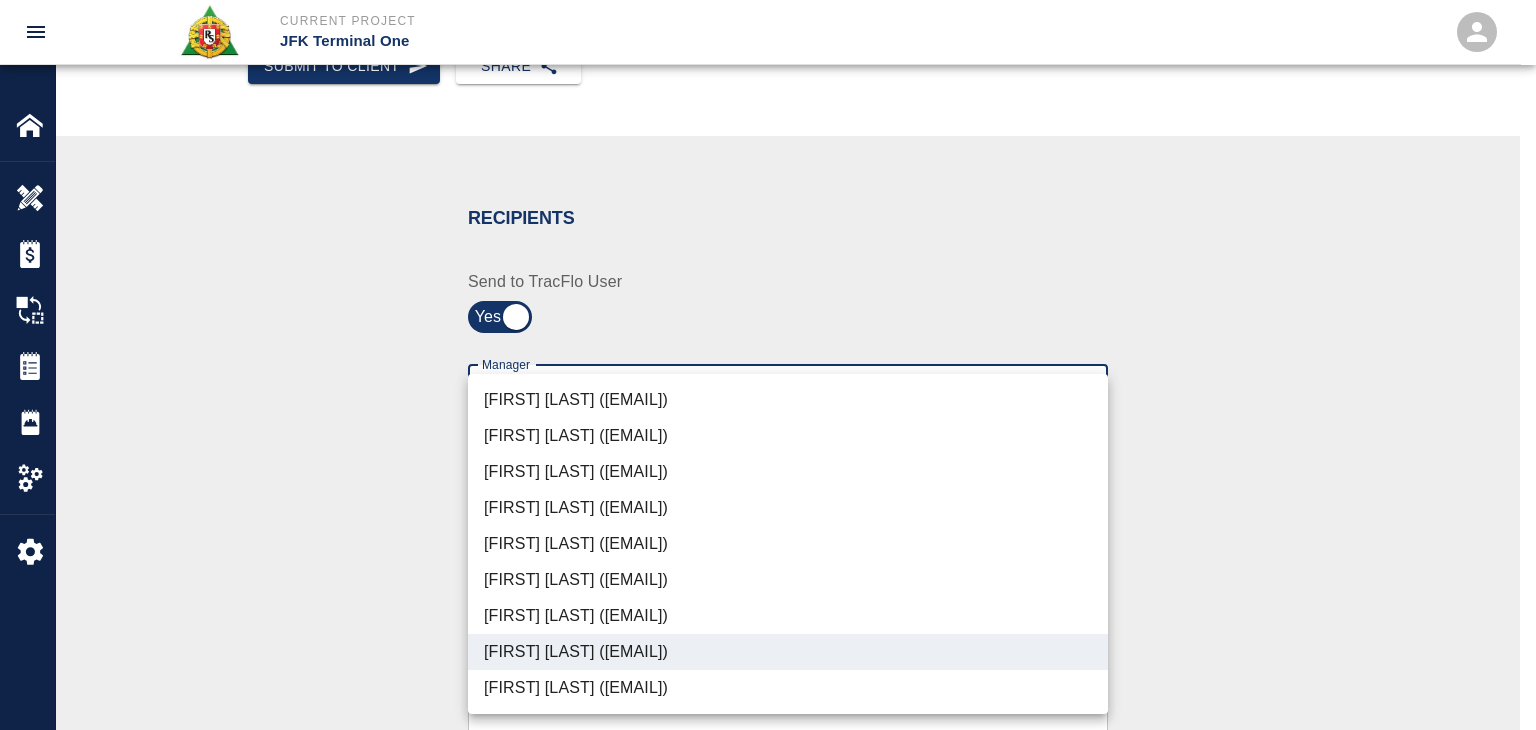 click at bounding box center (768, 365) 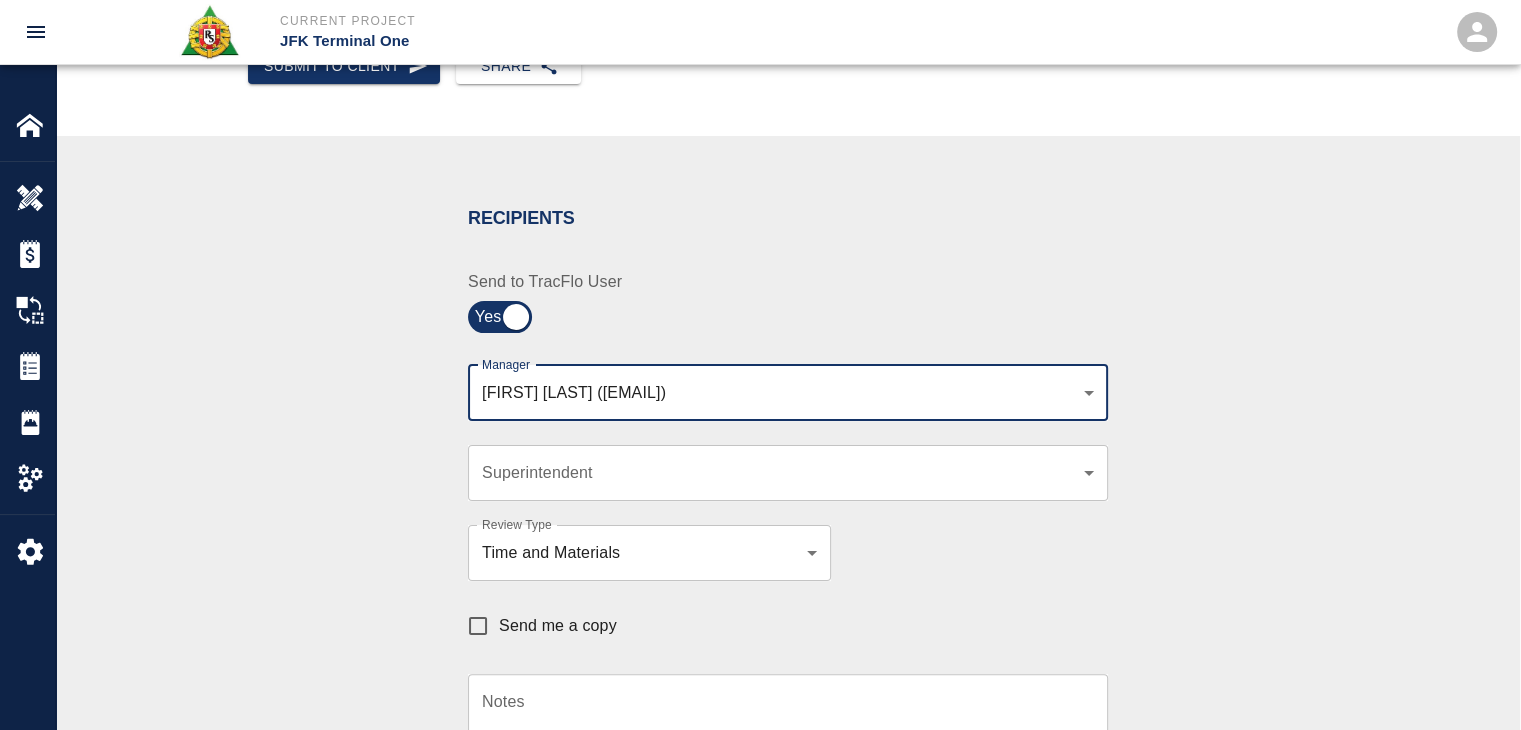 click on "Send me a copy" at bounding box center [478, 626] 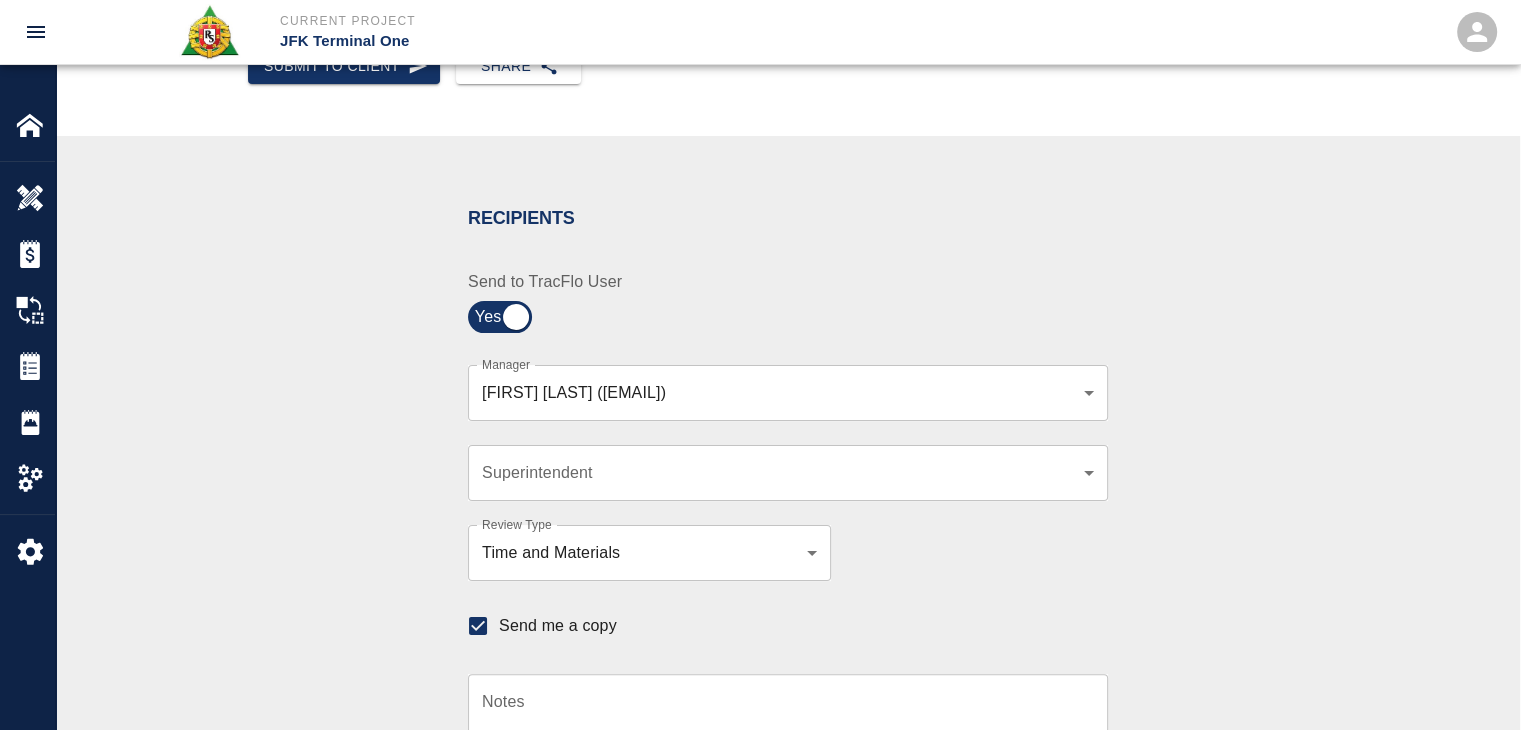 scroll, scrollTop: 611, scrollLeft: 0, axis: vertical 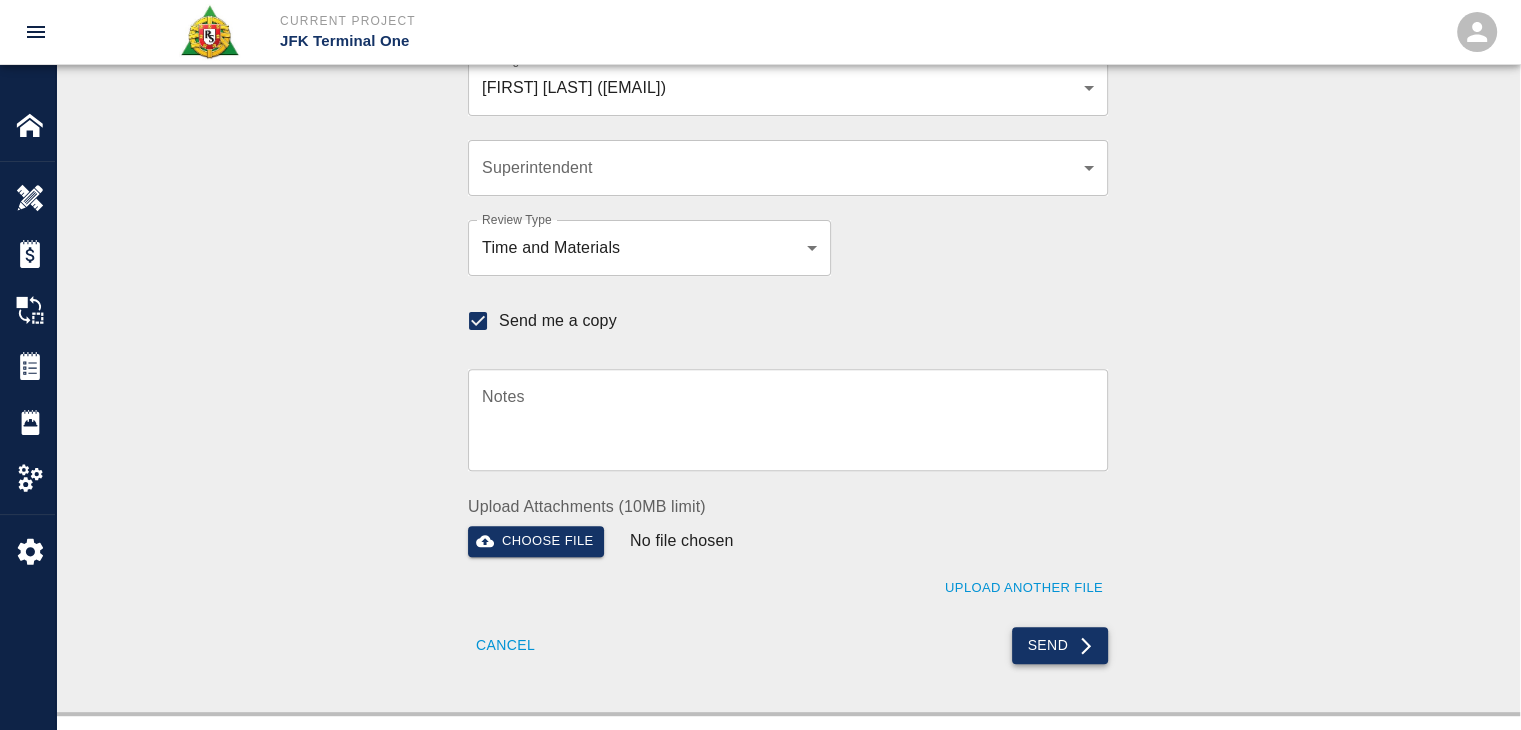 click on "Send" at bounding box center [1060, 645] 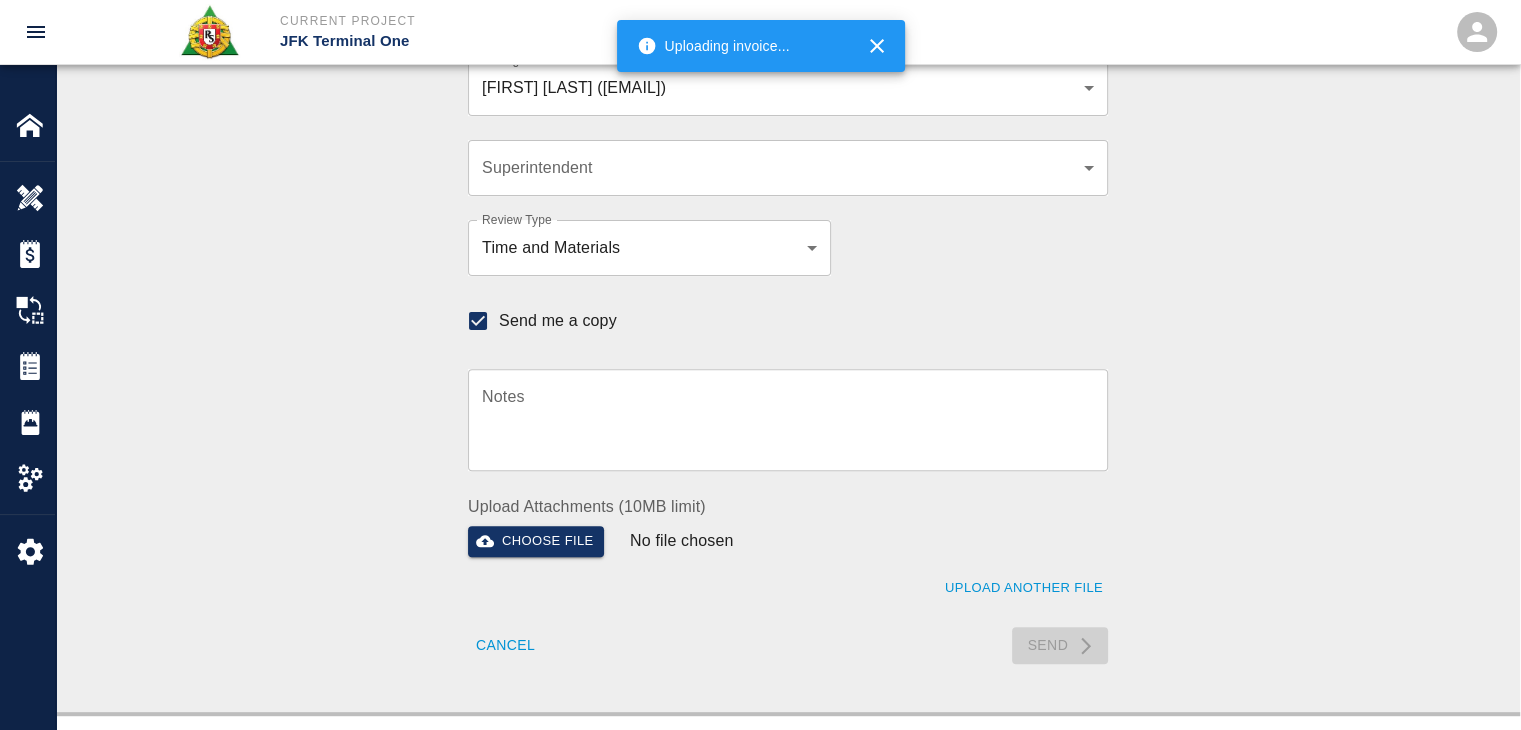 type 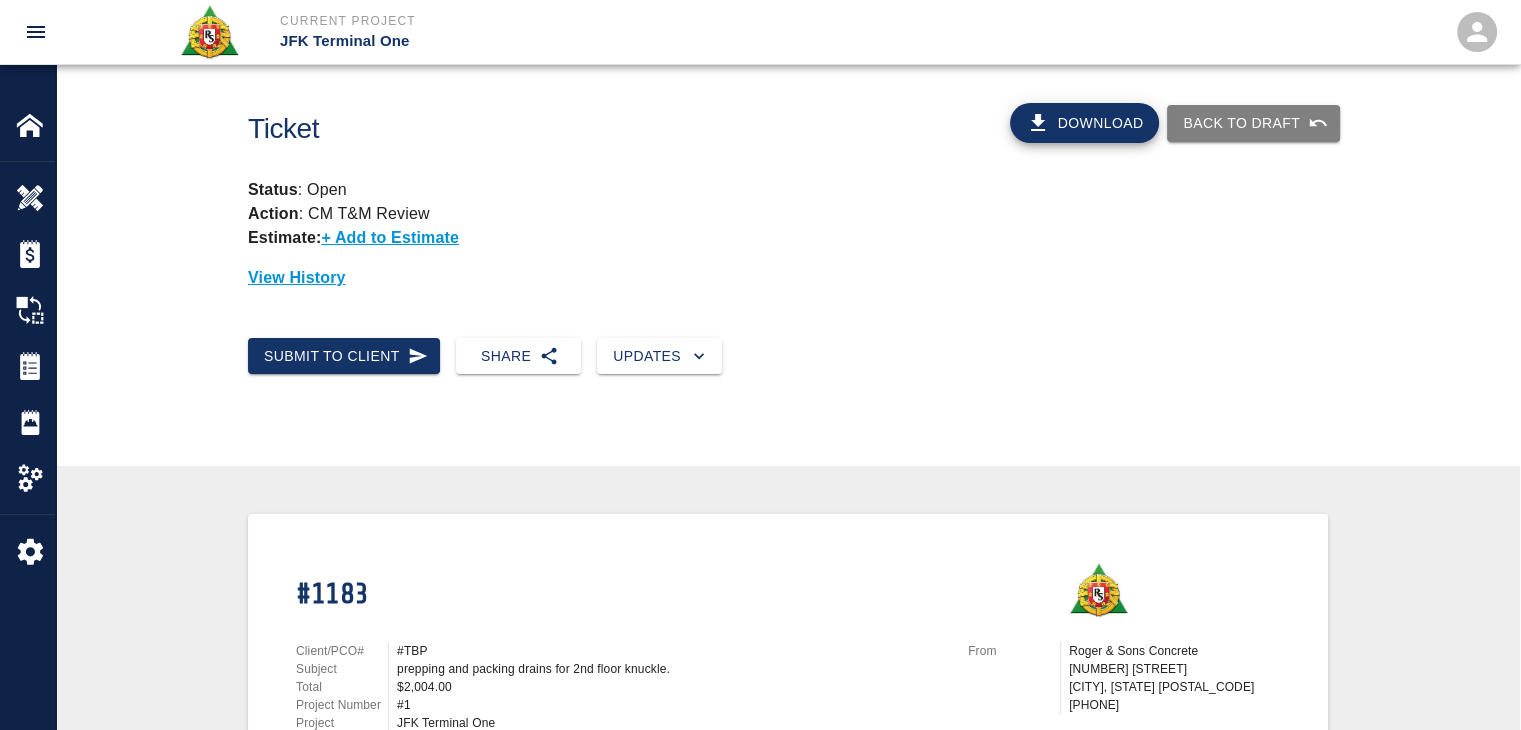 scroll, scrollTop: 0, scrollLeft: 0, axis: both 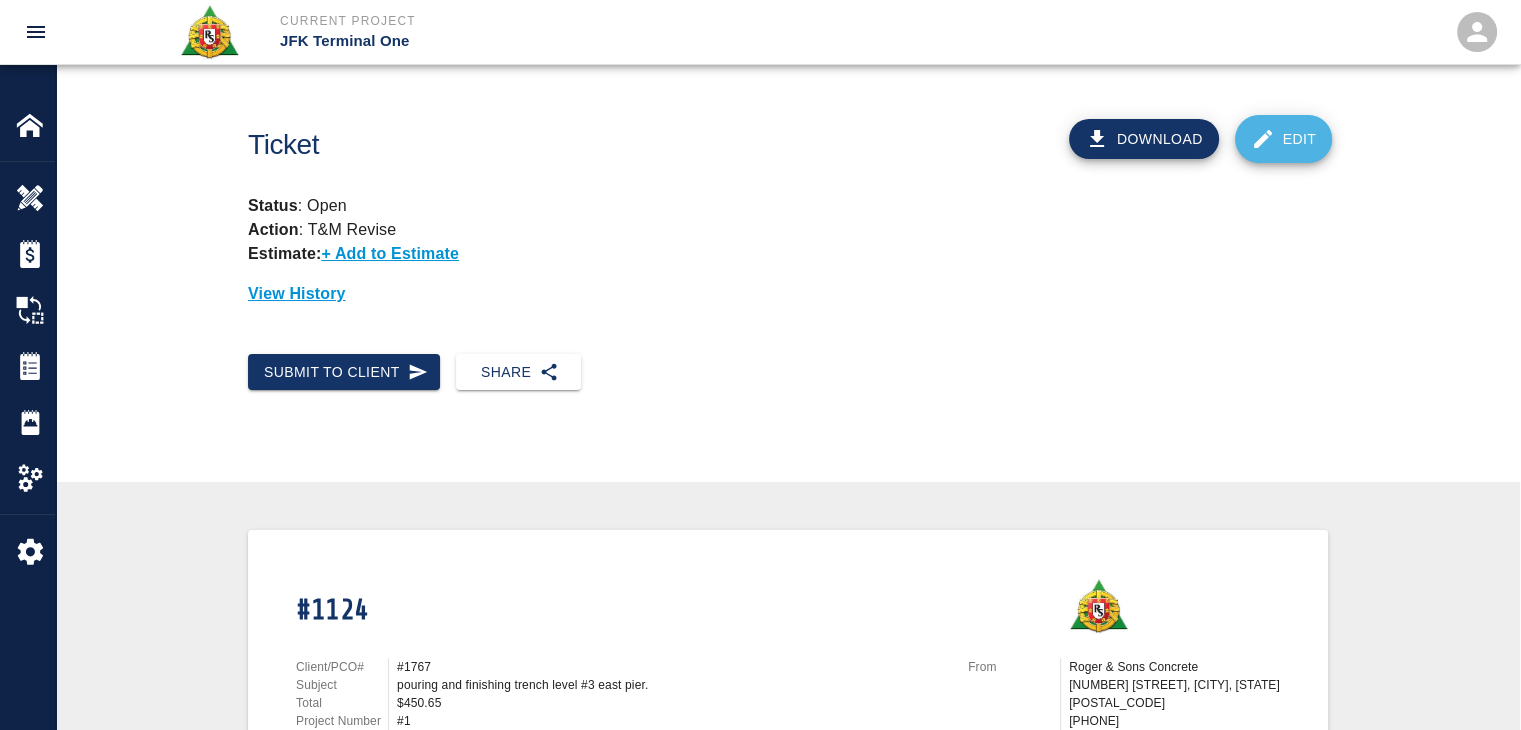 click on "Edit" at bounding box center (1284, 139) 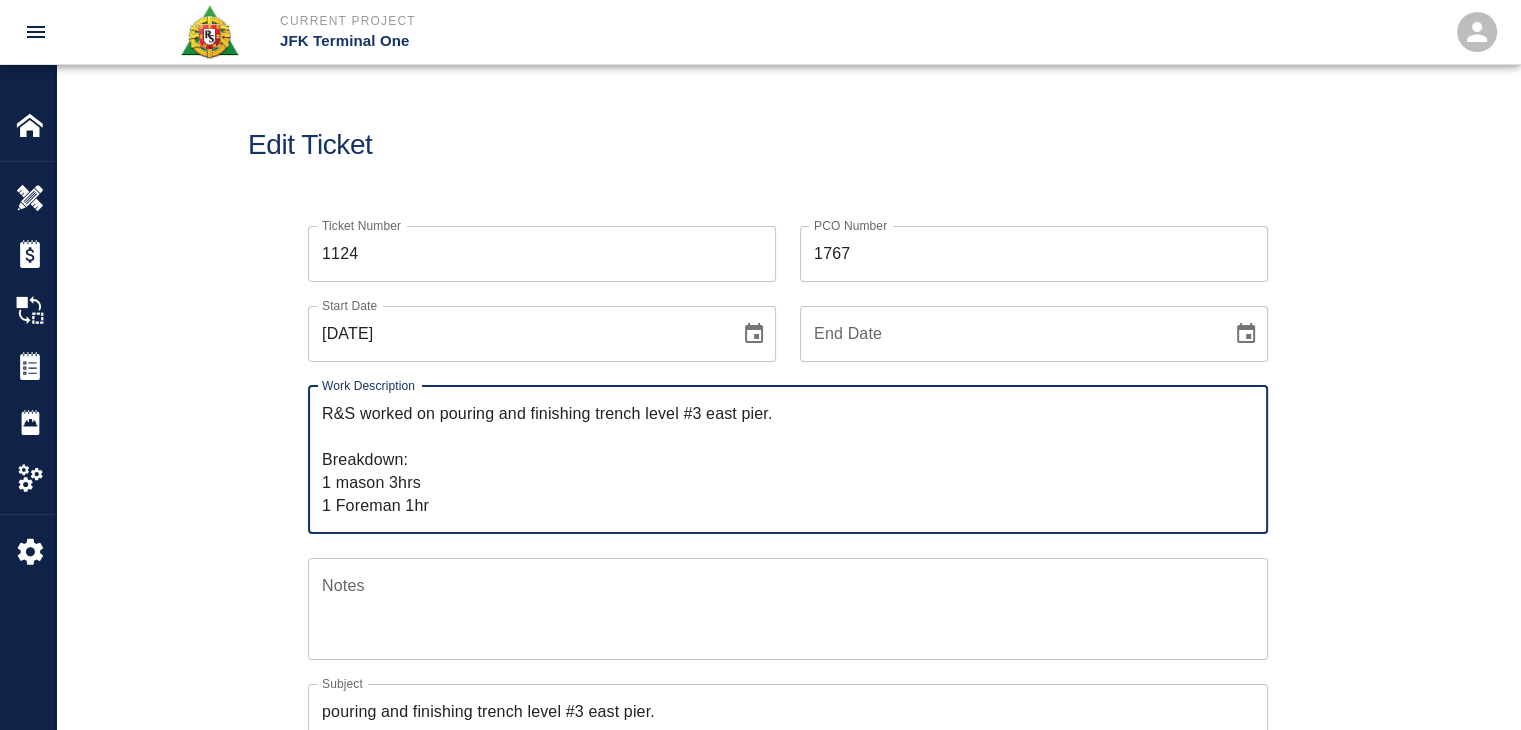 click on "1767" at bounding box center (1034, 254) 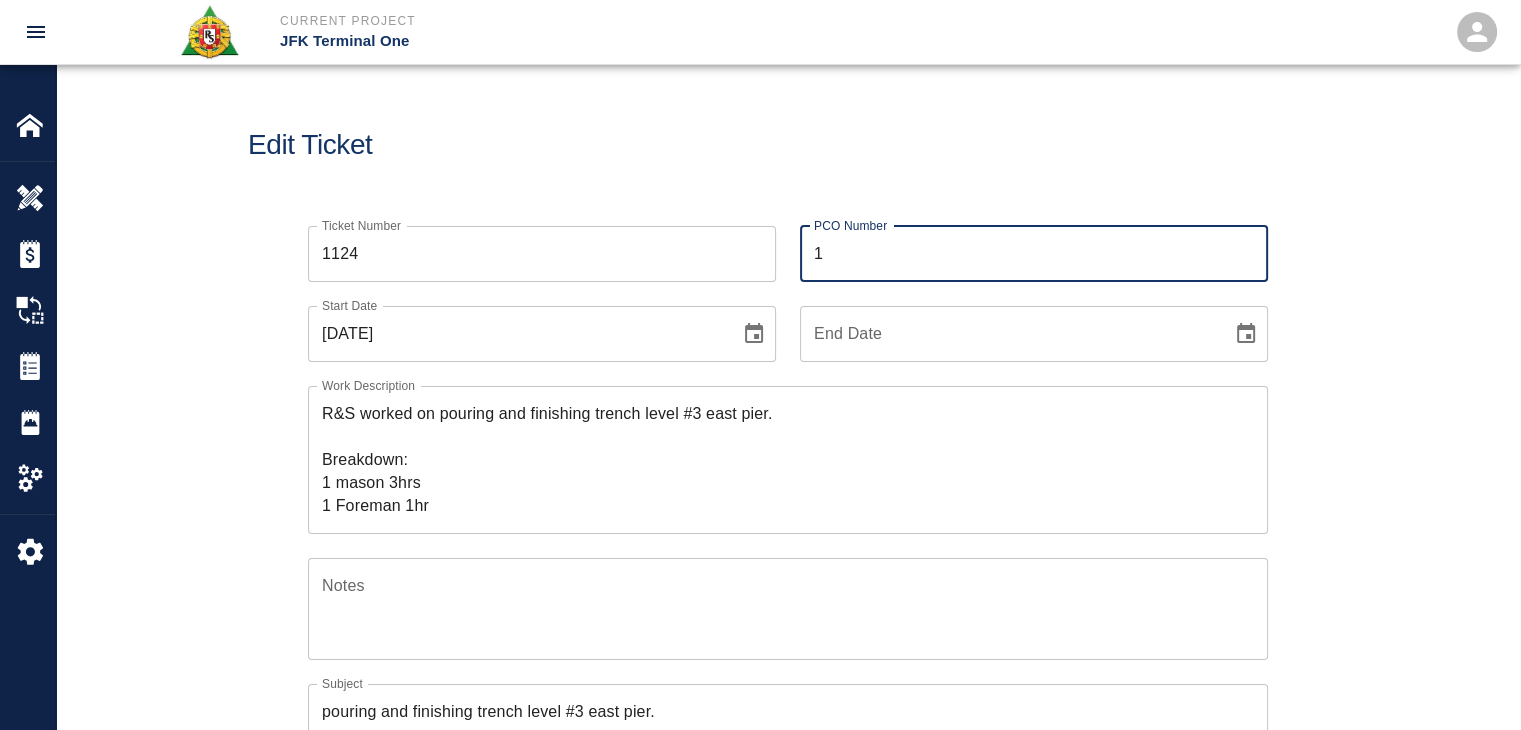 click on "1" at bounding box center [1034, 254] 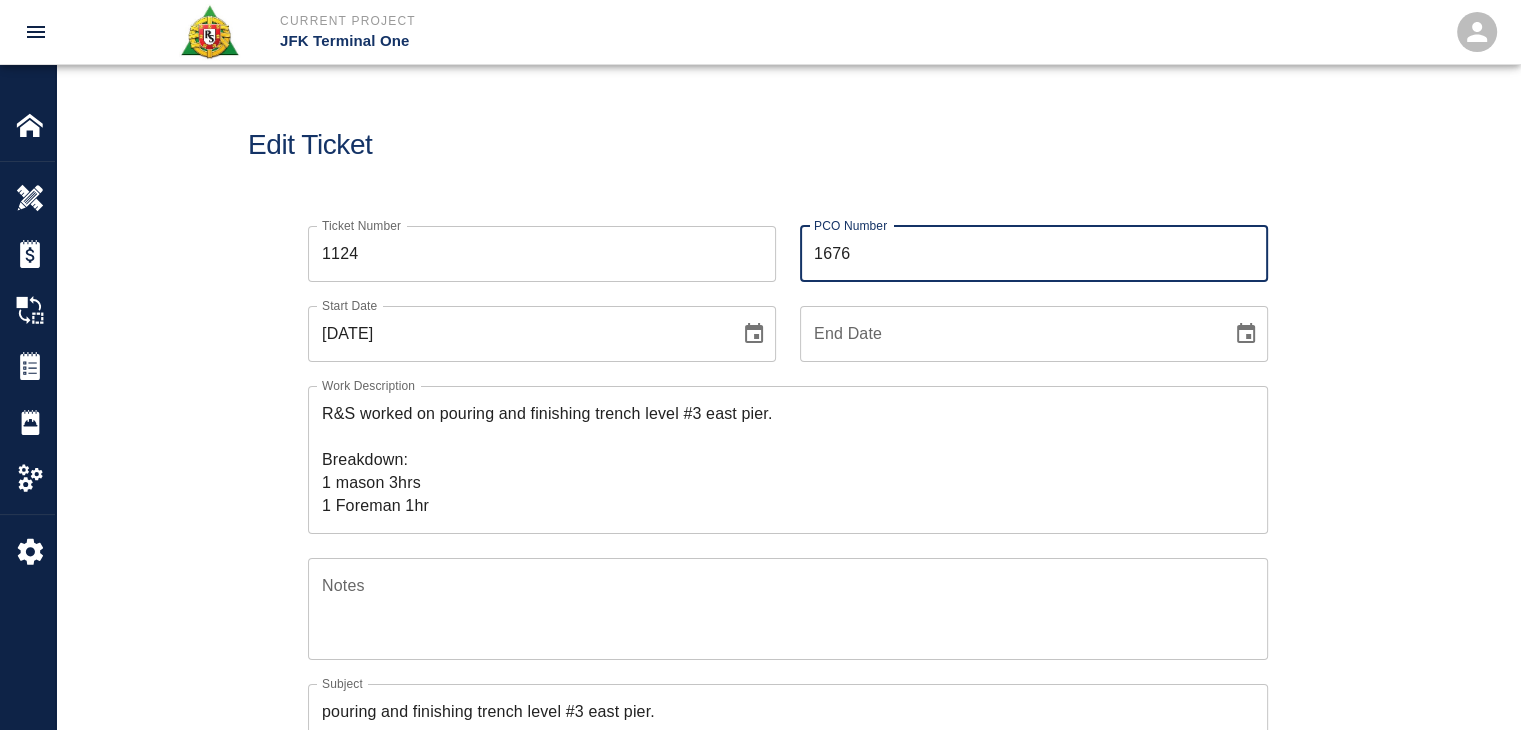 click on "Edit Ticket" at bounding box center [788, 145] 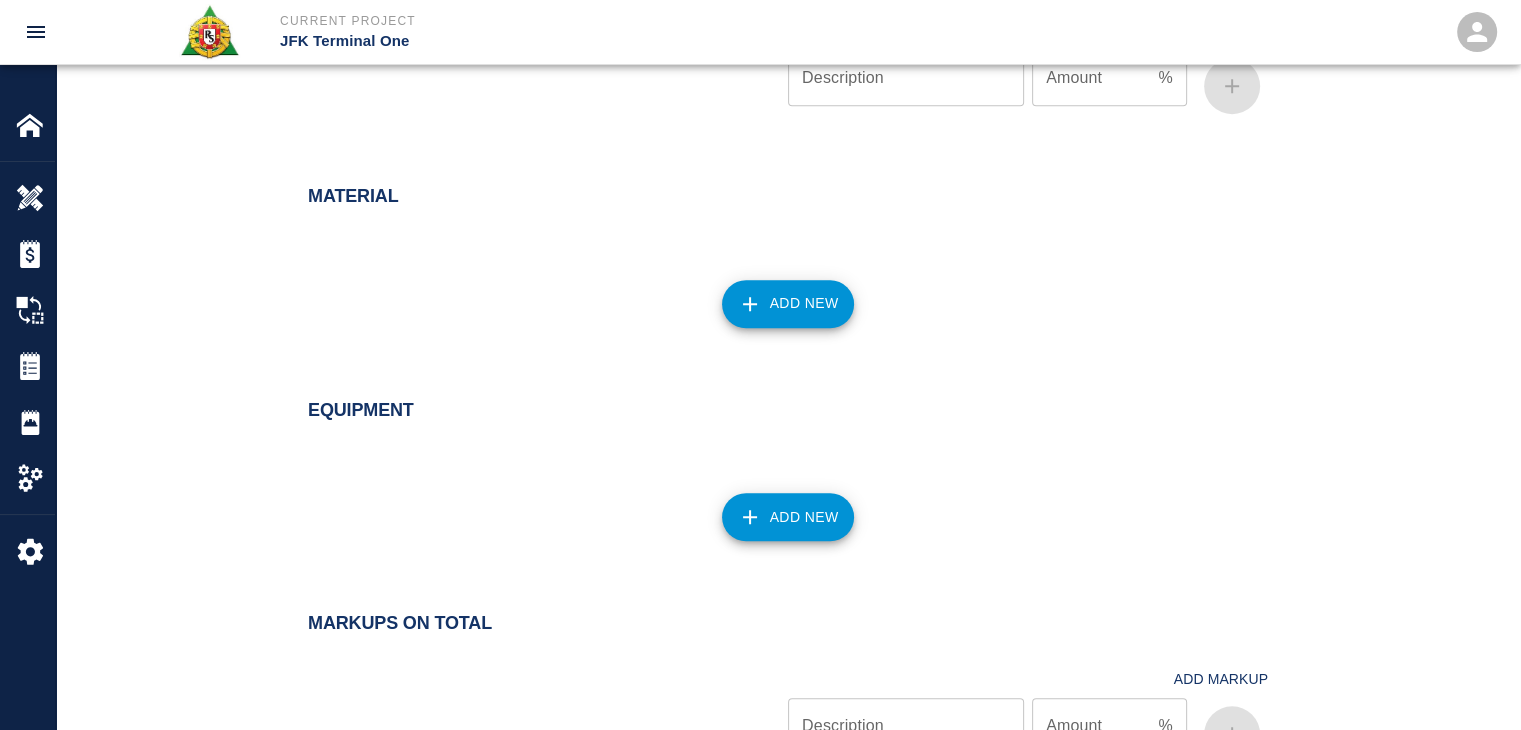 scroll, scrollTop: 2000, scrollLeft: 0, axis: vertical 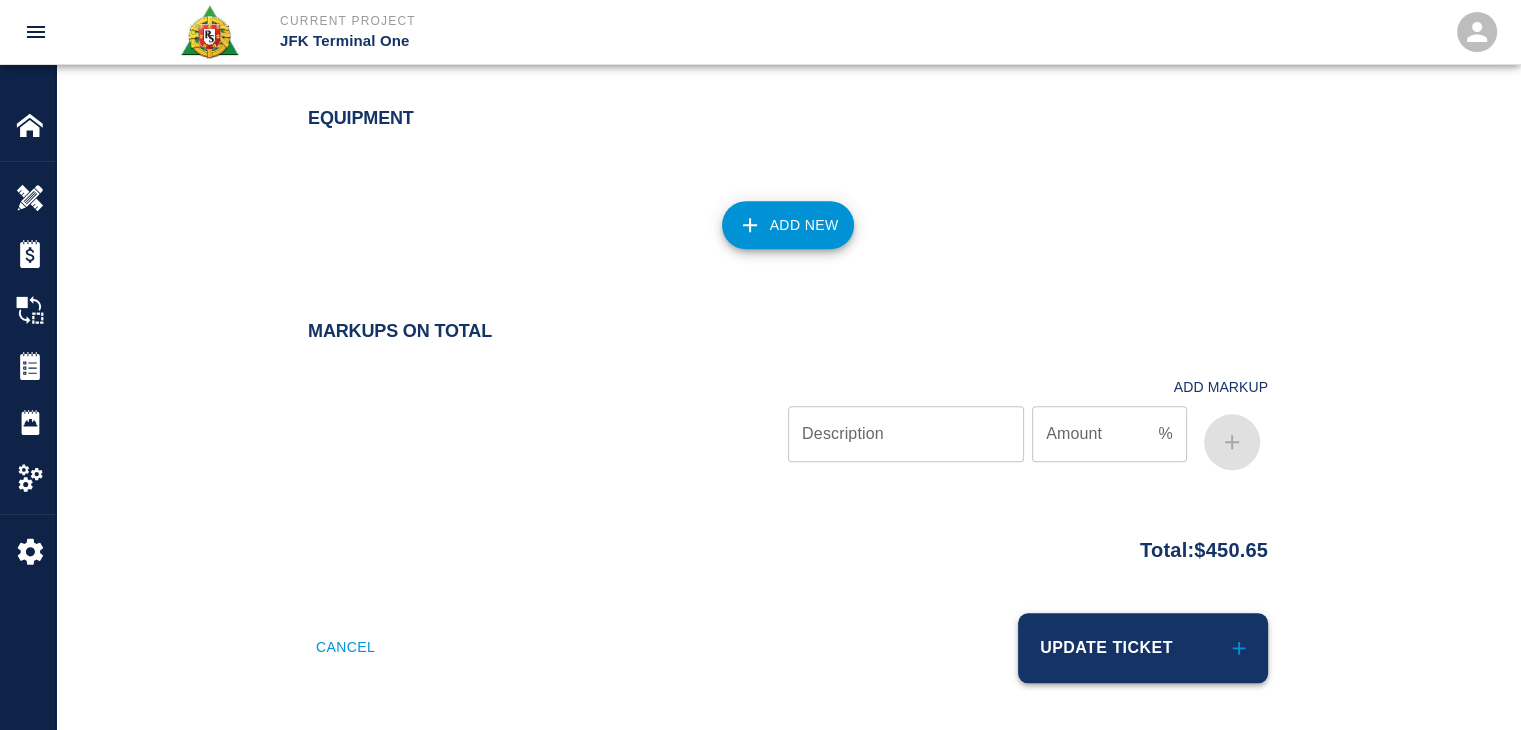 click on "Update Ticket" at bounding box center (1143, 648) 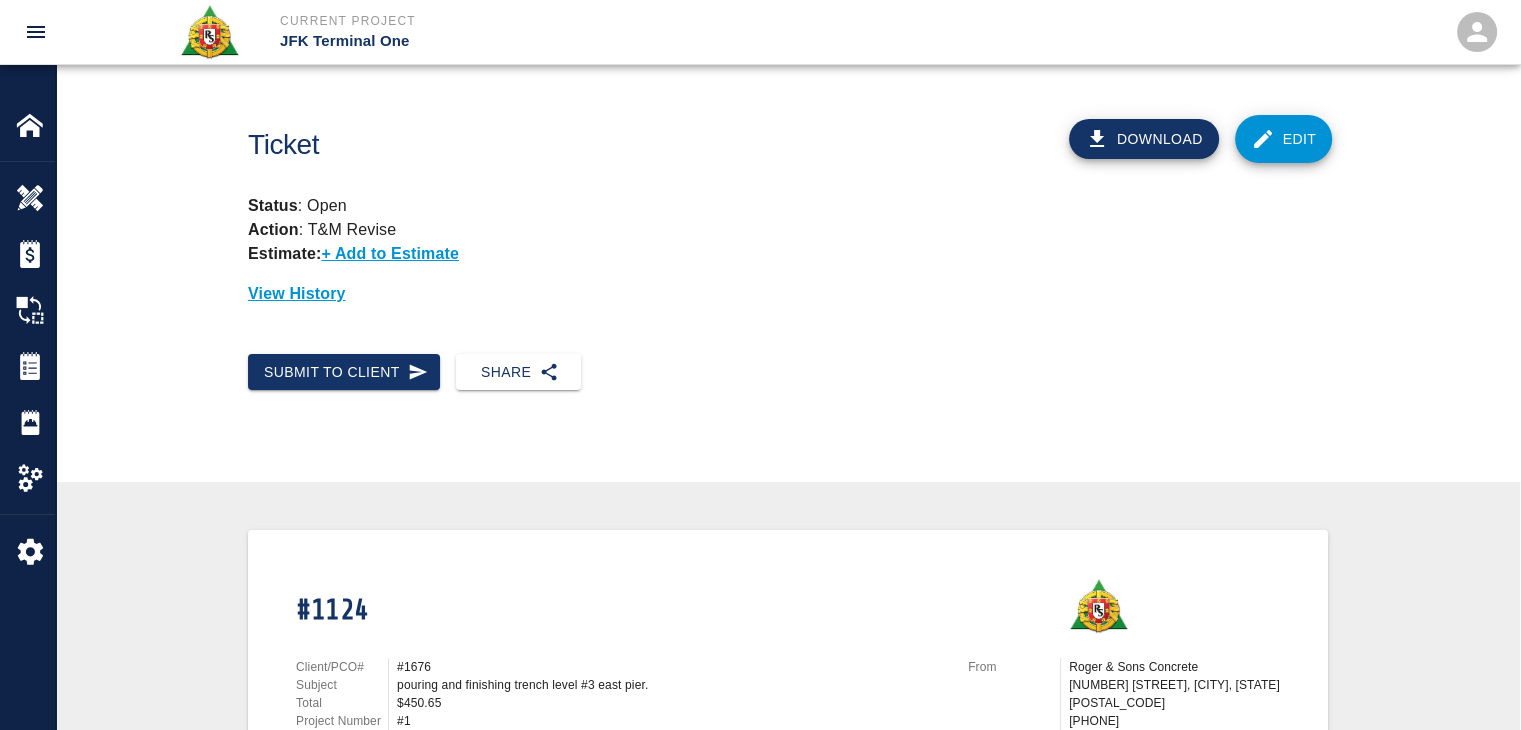 scroll, scrollTop: 0, scrollLeft: 0, axis: both 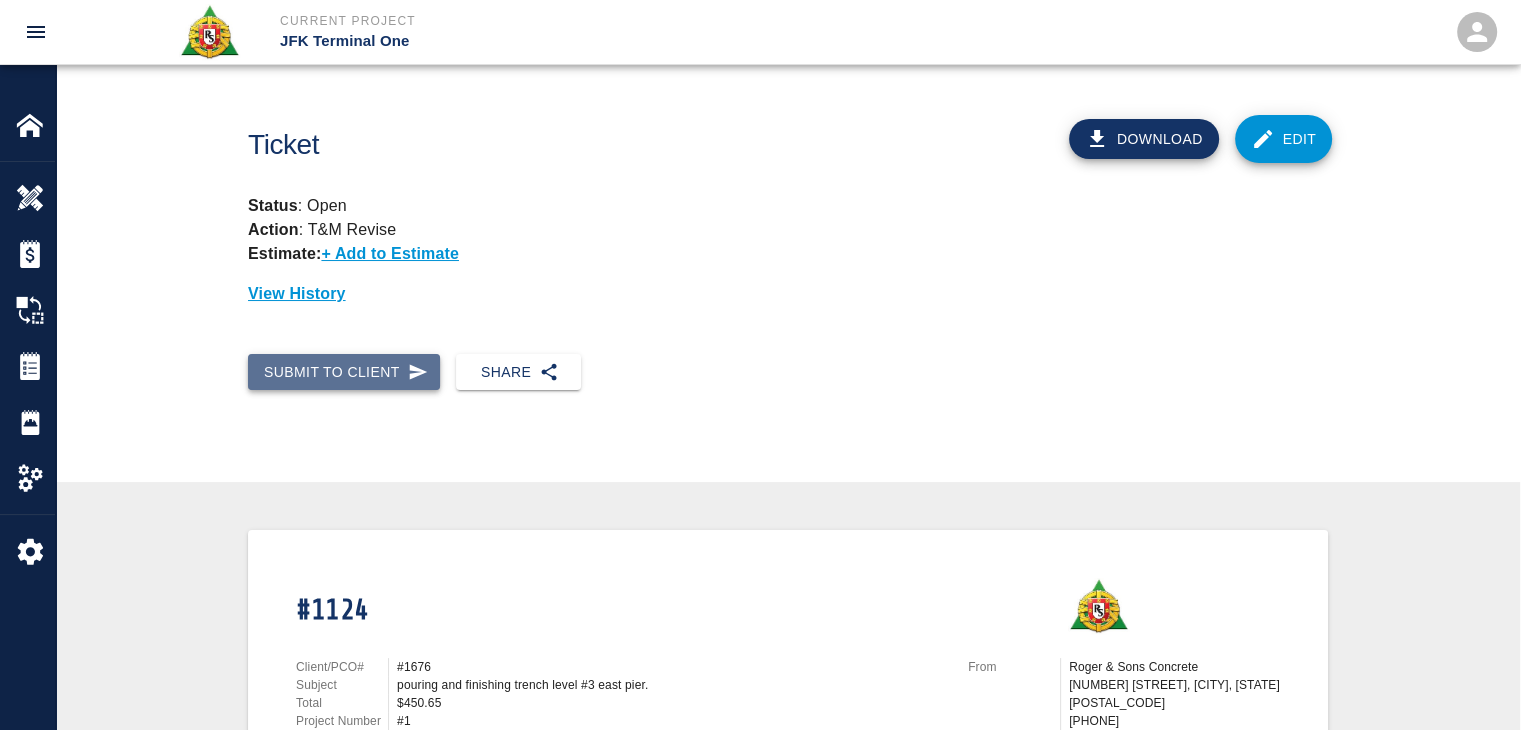click on "Submit to Client" at bounding box center (344, 372) 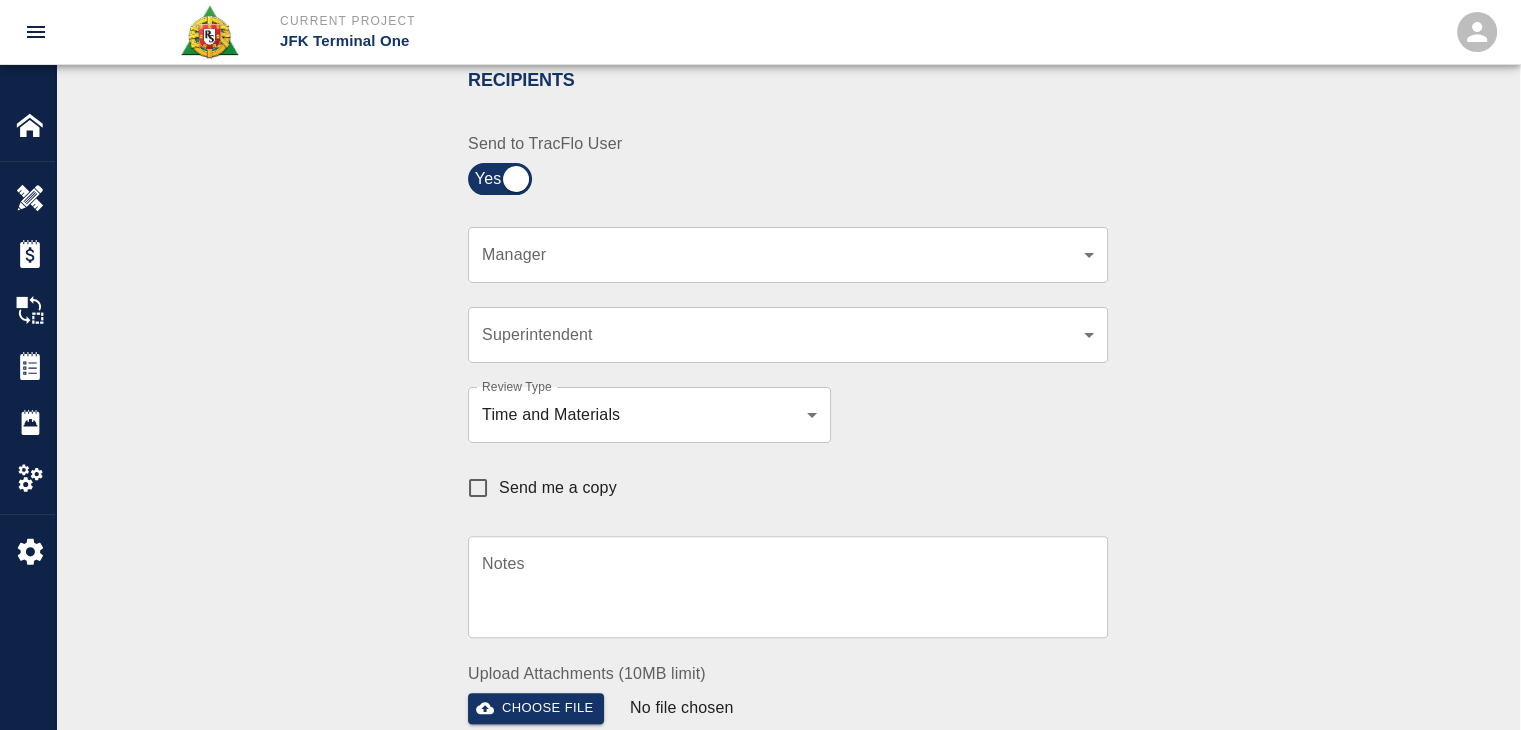 scroll, scrollTop: 444, scrollLeft: 0, axis: vertical 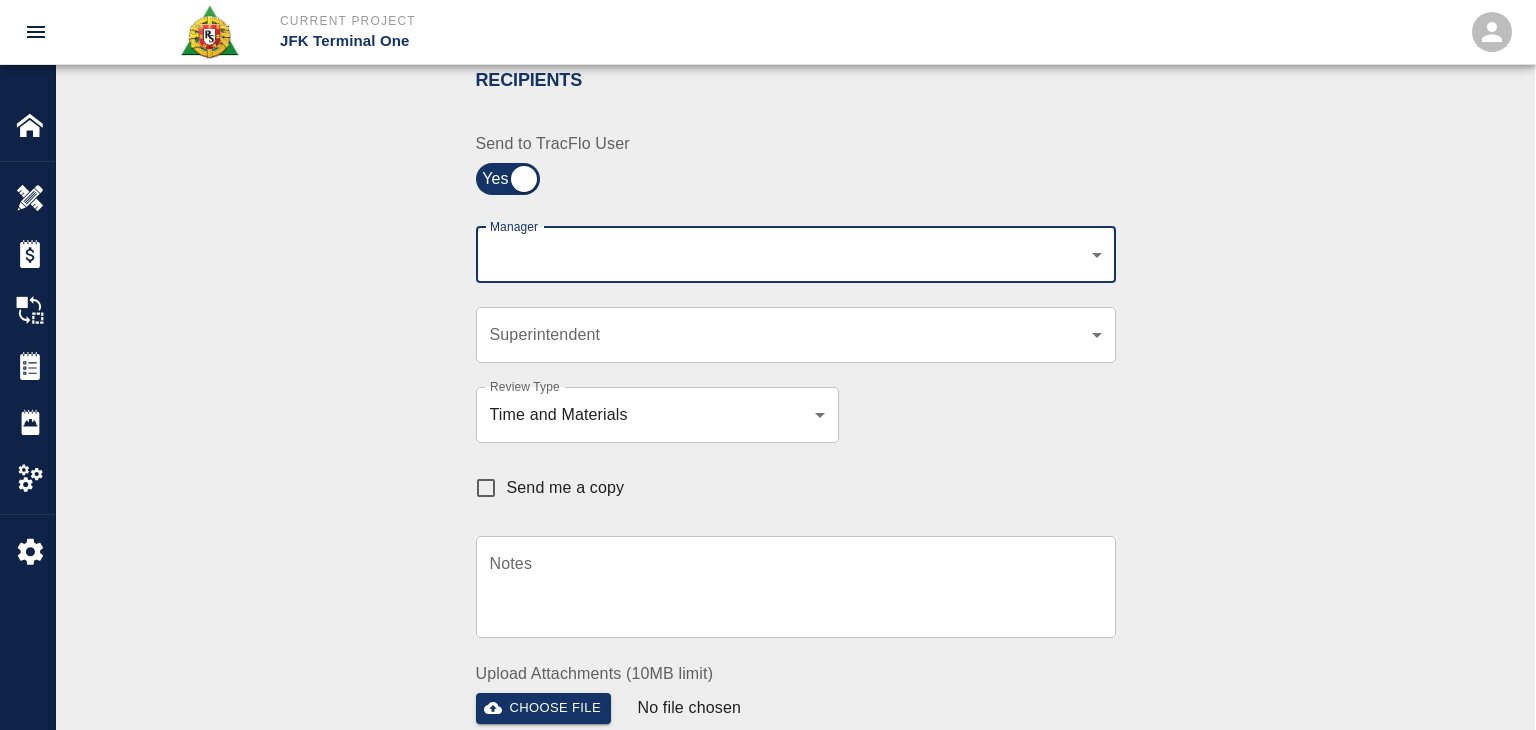 click on "Current Project JFK Terminal One Home JFK Terminal One Overview Estimates Change Orders Tickets Daily Reports Project Settings Settings Powered By Terms of Service  |  Privacy Policy Ticket Download Edit Status :   Open Action :   T&M Revise Estimate:  + Add to Estimate View History Submit to Client Share Recipients Internal Team ​ Internal Team Notes x Notes Cancel Send Recipients Send to TracFlo User Manager ​ Manager Superintendent ​ Superintendent Review Type Time and Materials tm Review Type Send me a copy Notes x Notes Upload Attachments (10MB limit) Choose file No file chosen Upload Another File Cancel Send Request Time and Material Revision Notes   * x Notes   * Upload Attachments (10MB limit) Choose file No file chosen Upload Another File Cancel Send Time and Materials Reject Notes   * x Notes   * Upload Attachments (10MB limit) Choose file No file chosen Upload Another File Cancel Send Approve Ticket Time and Materials Signature Clear Notes x Notes Upload Attachments (10MB limit) Cancel" at bounding box center [768, -79] 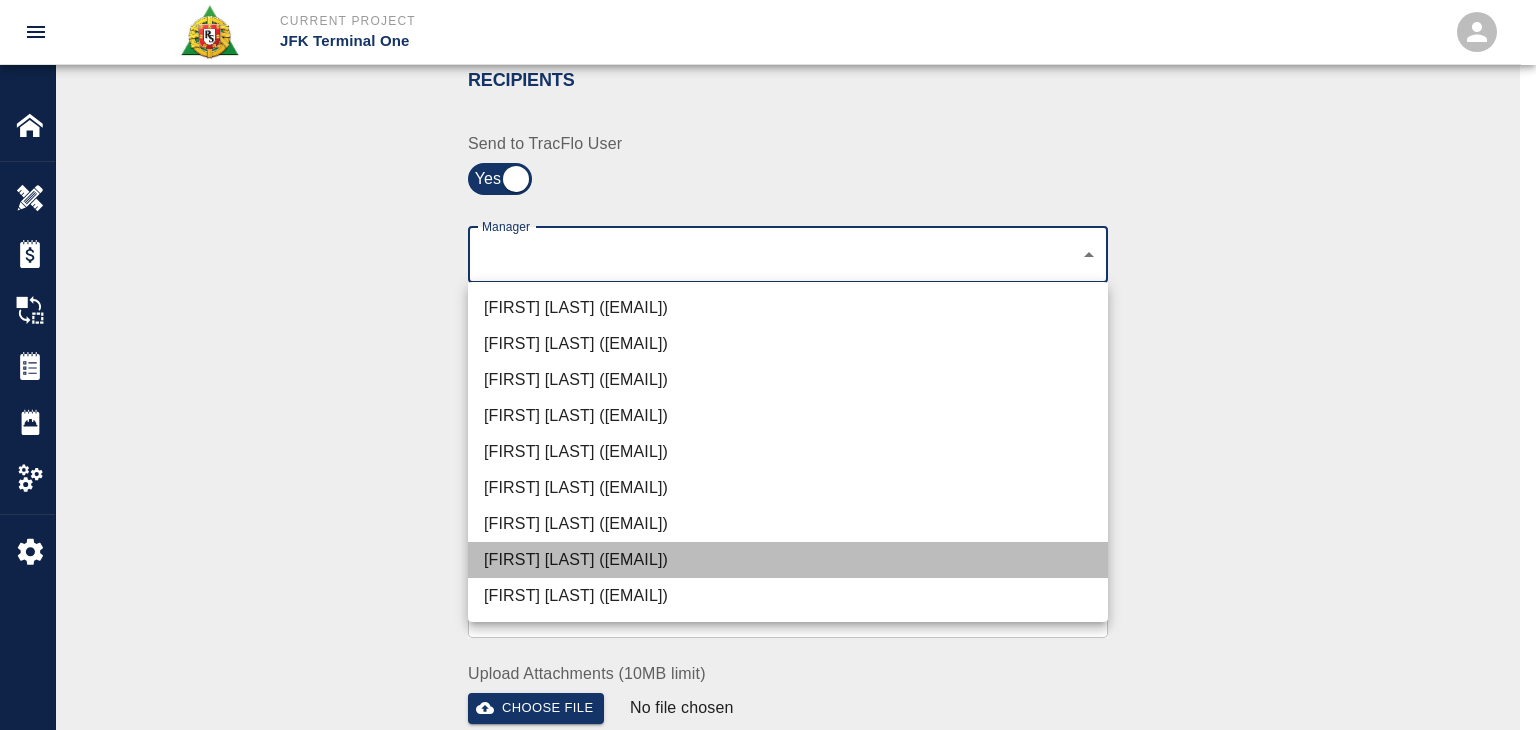 click on "[FIRST] [LAST] ([EMAIL])" at bounding box center [788, 560] 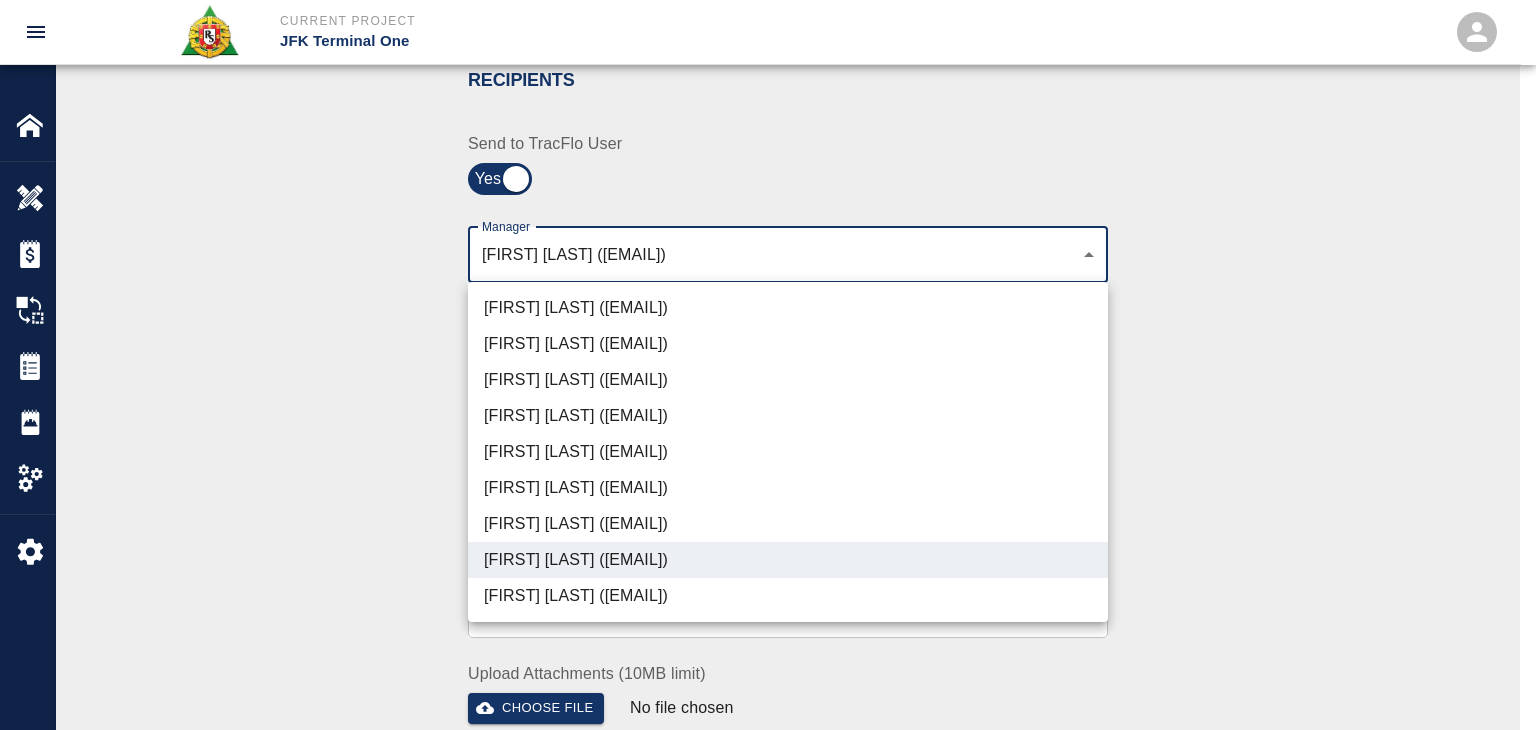 click at bounding box center (768, 365) 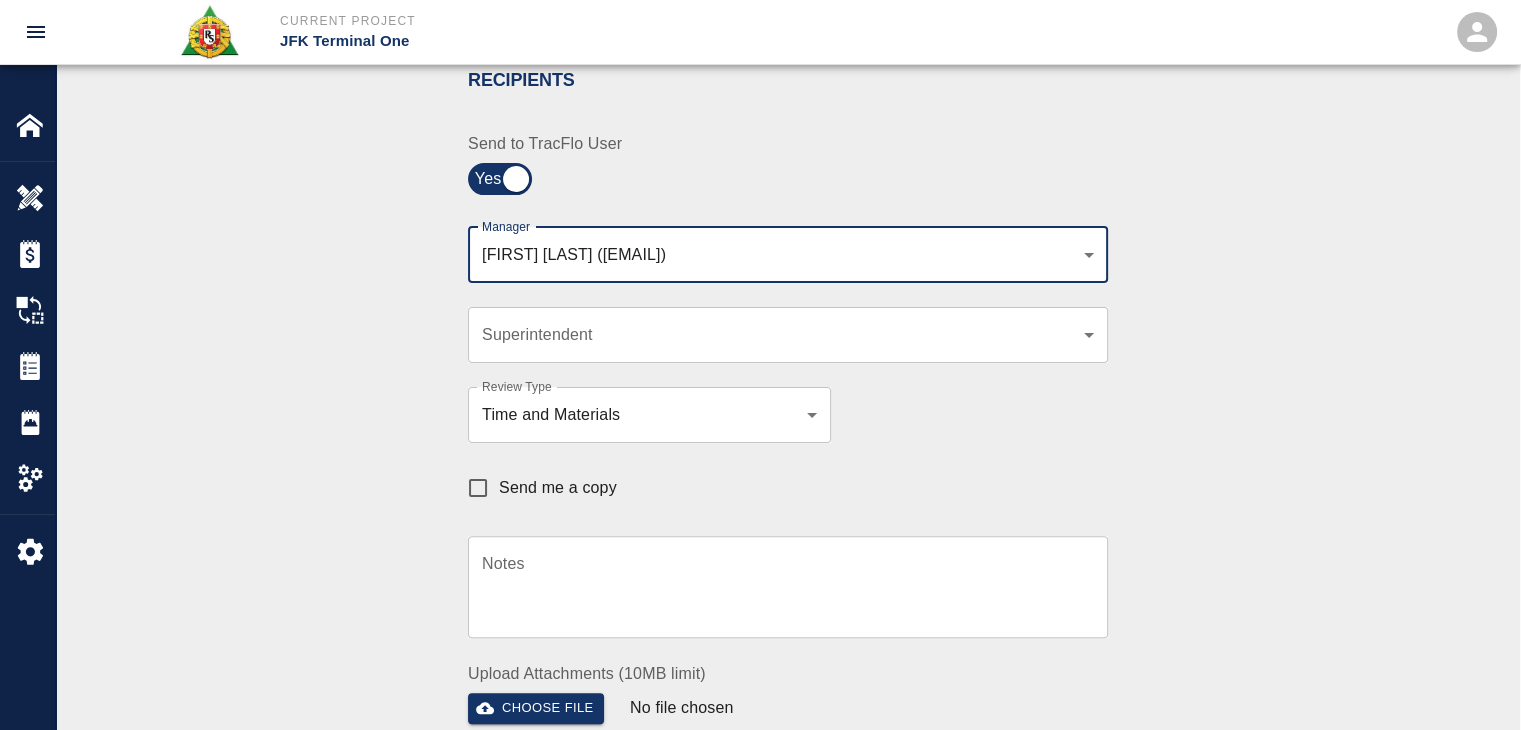 click on "Send me a copy" at bounding box center (478, 488) 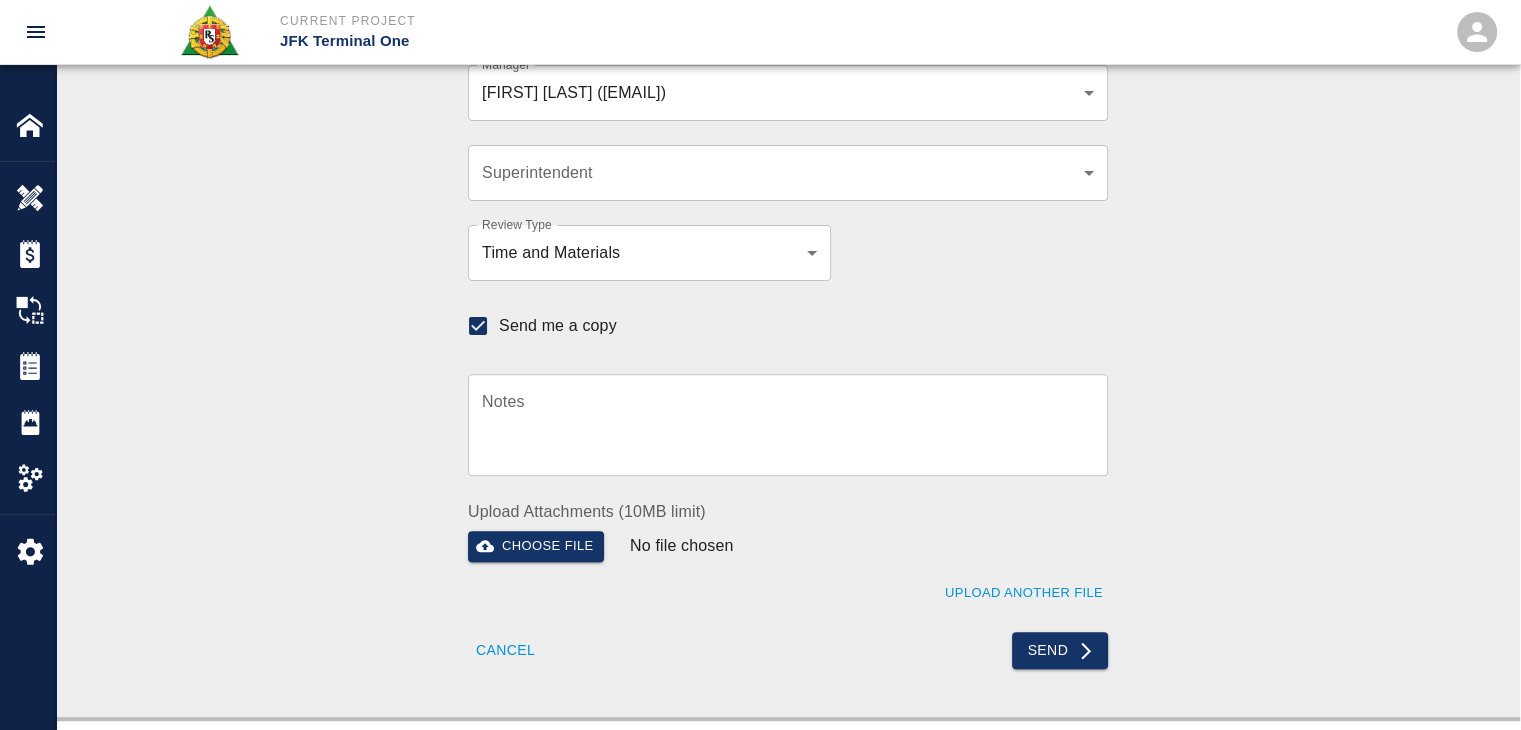 scroll, scrollTop: 591, scrollLeft: 0, axis: vertical 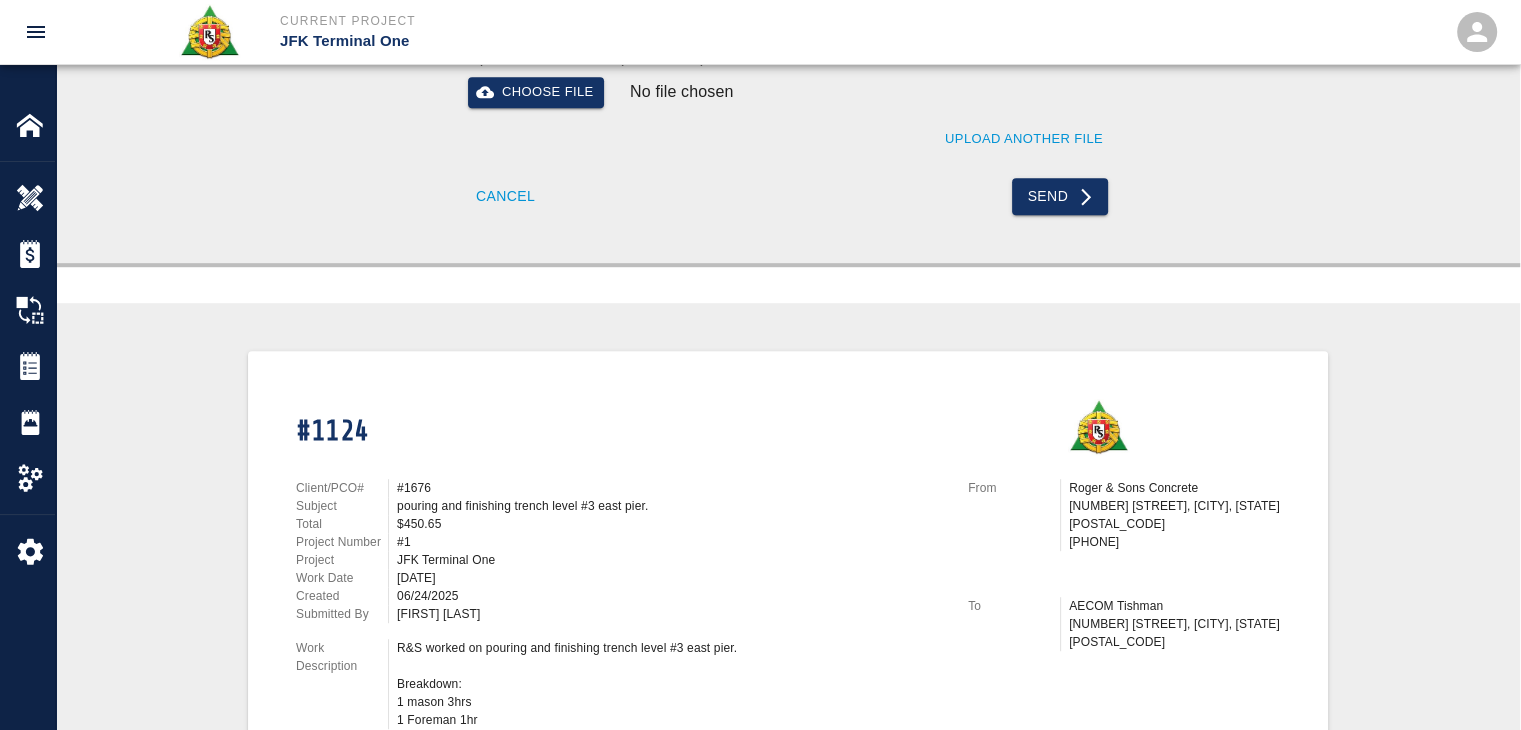 click on "Send" at bounding box center [942, 184] 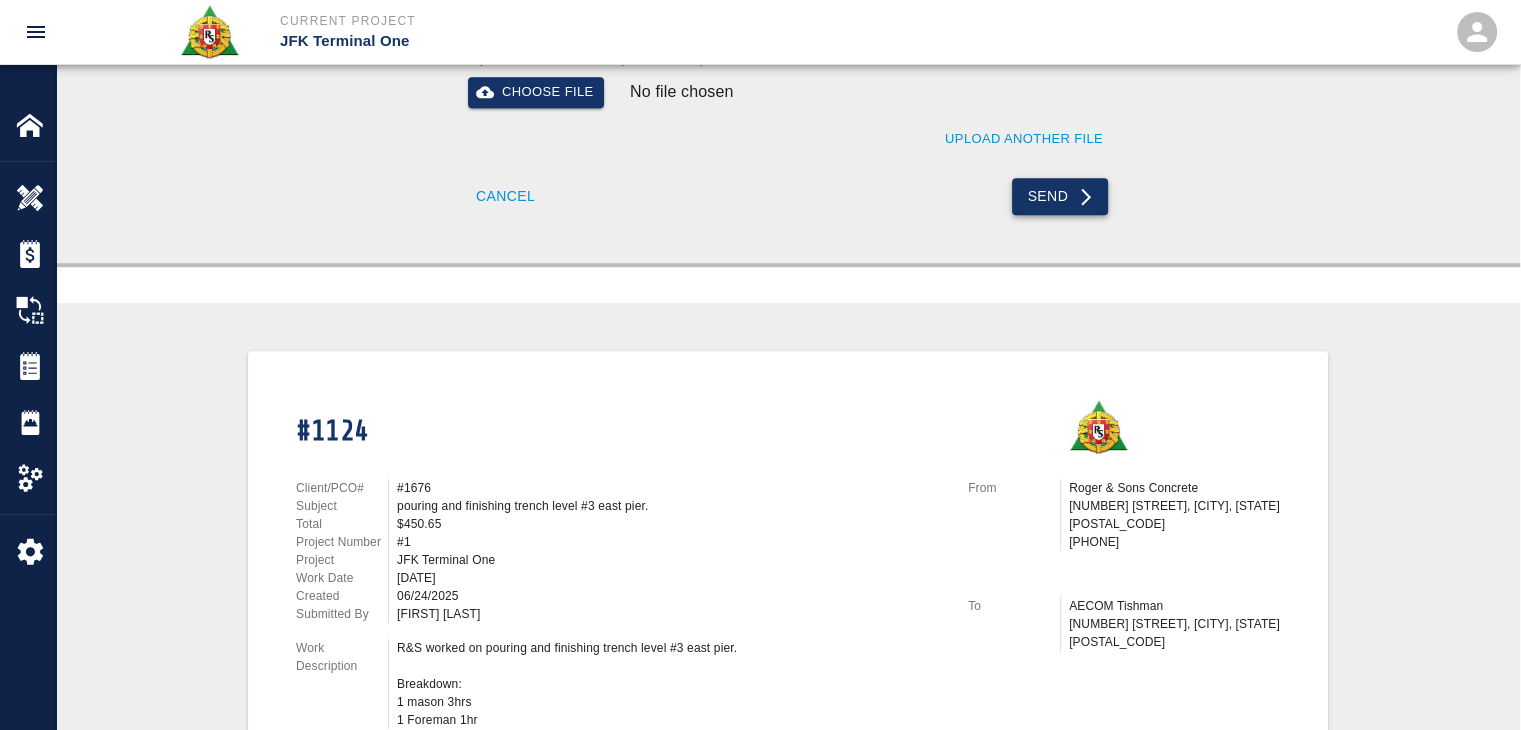 click on "Send" at bounding box center [1060, 196] 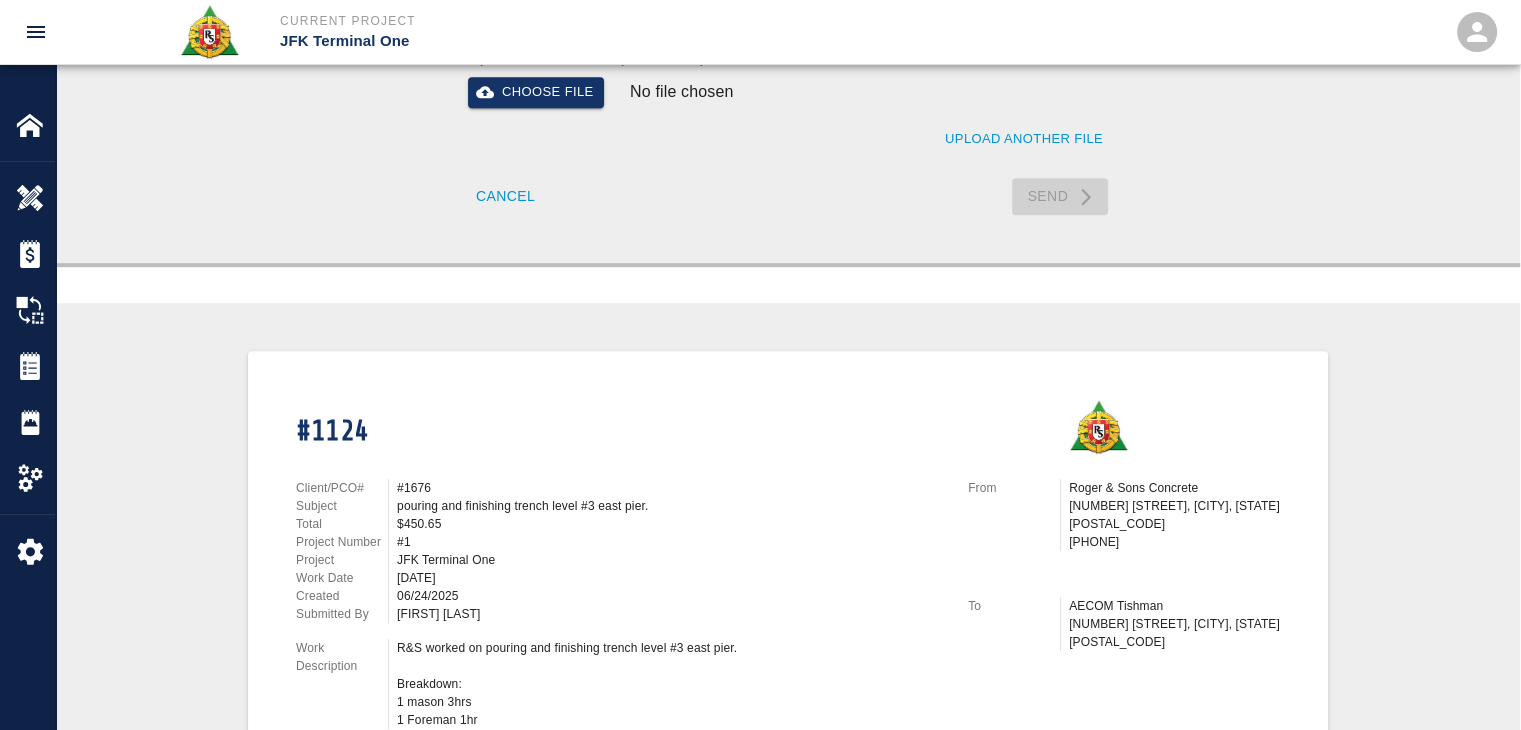 type 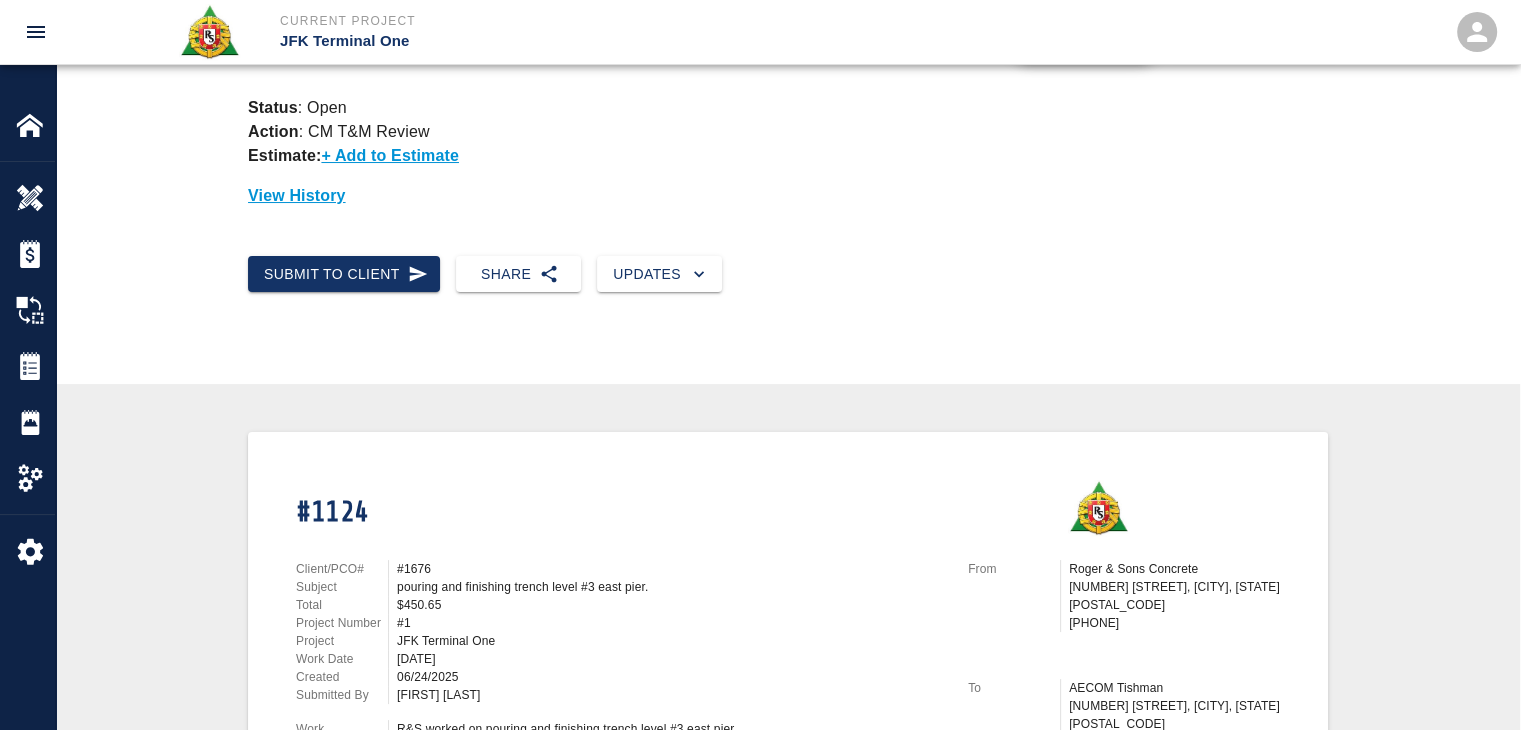 scroll, scrollTop: 0, scrollLeft: 0, axis: both 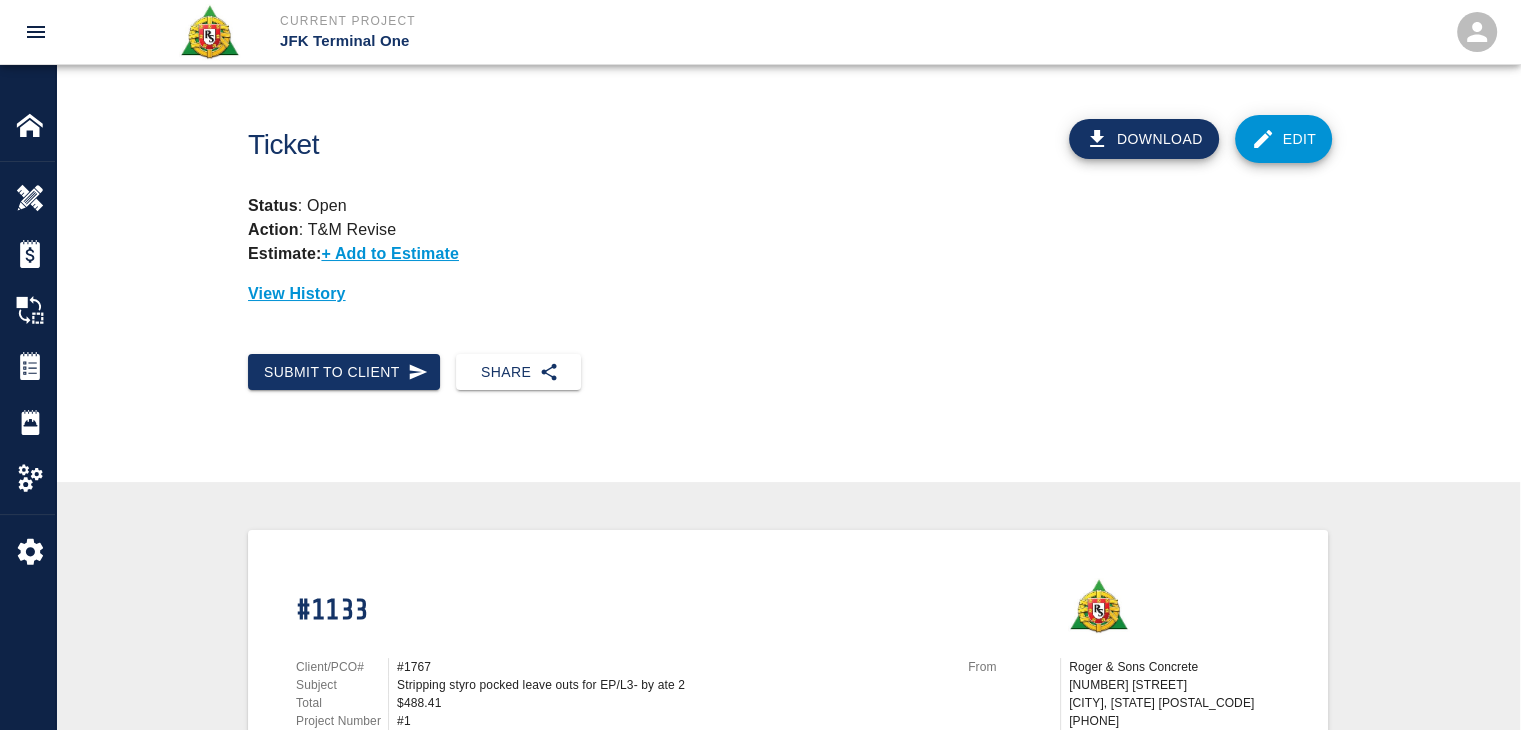 click on "Edit" at bounding box center [1284, 139] 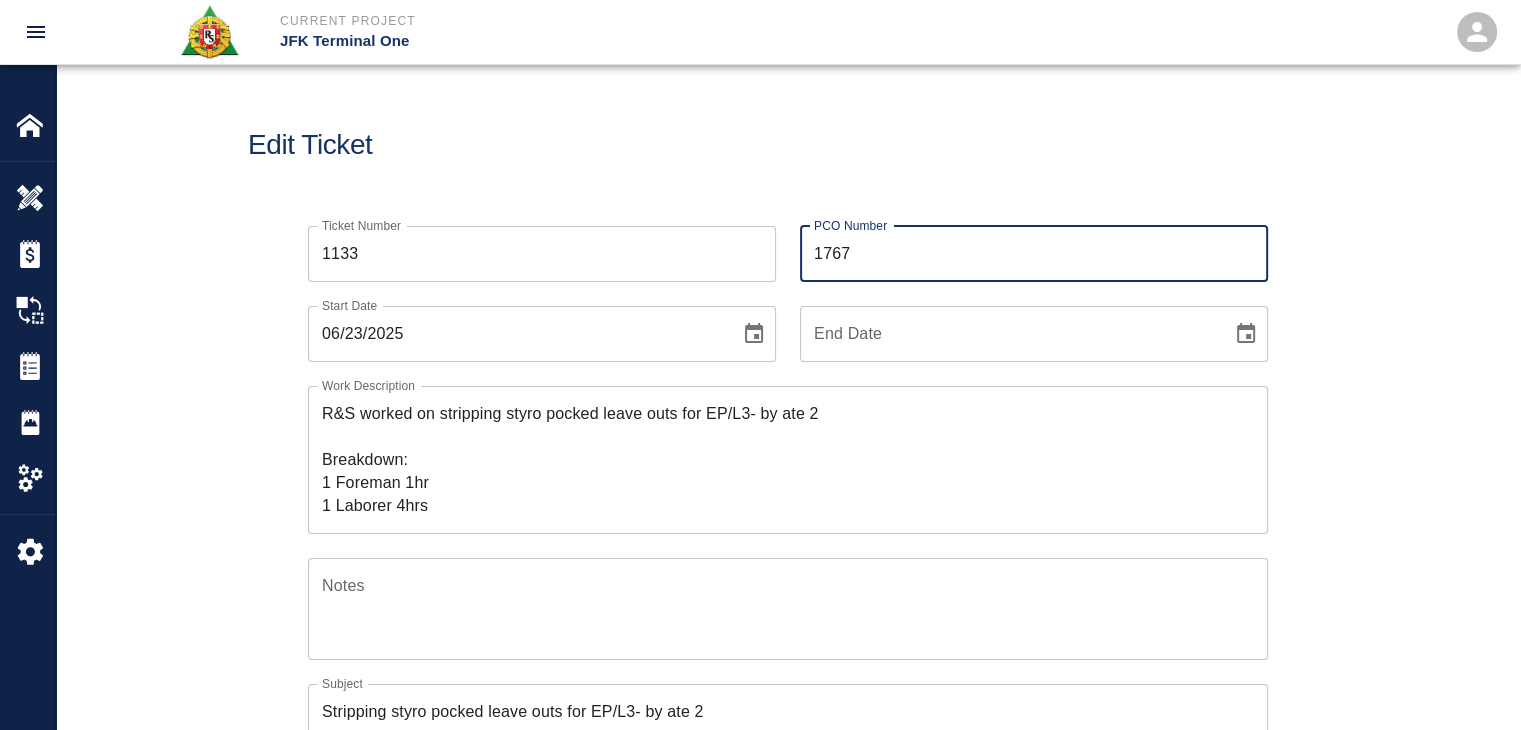 click on "1767" at bounding box center [1034, 254] 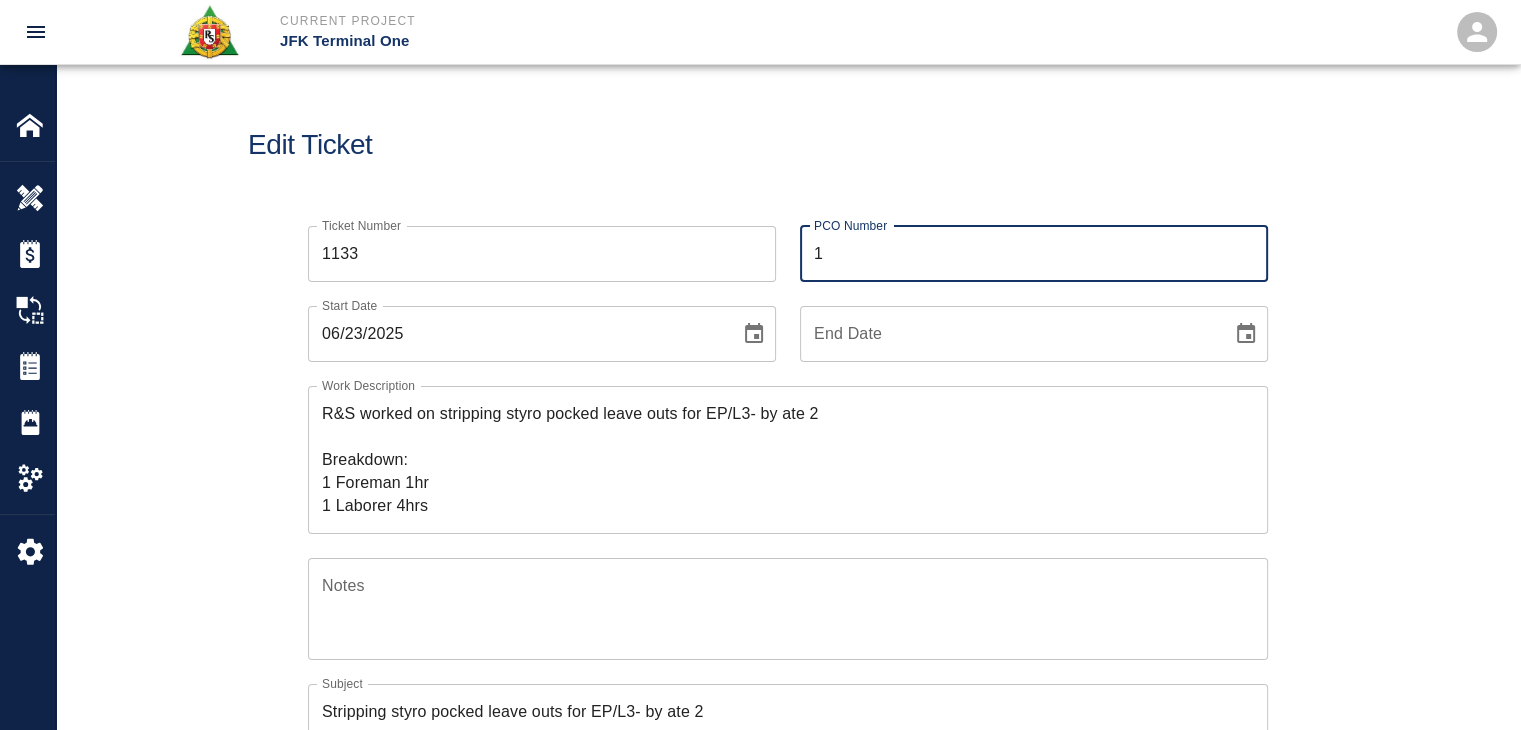 type on "1676" 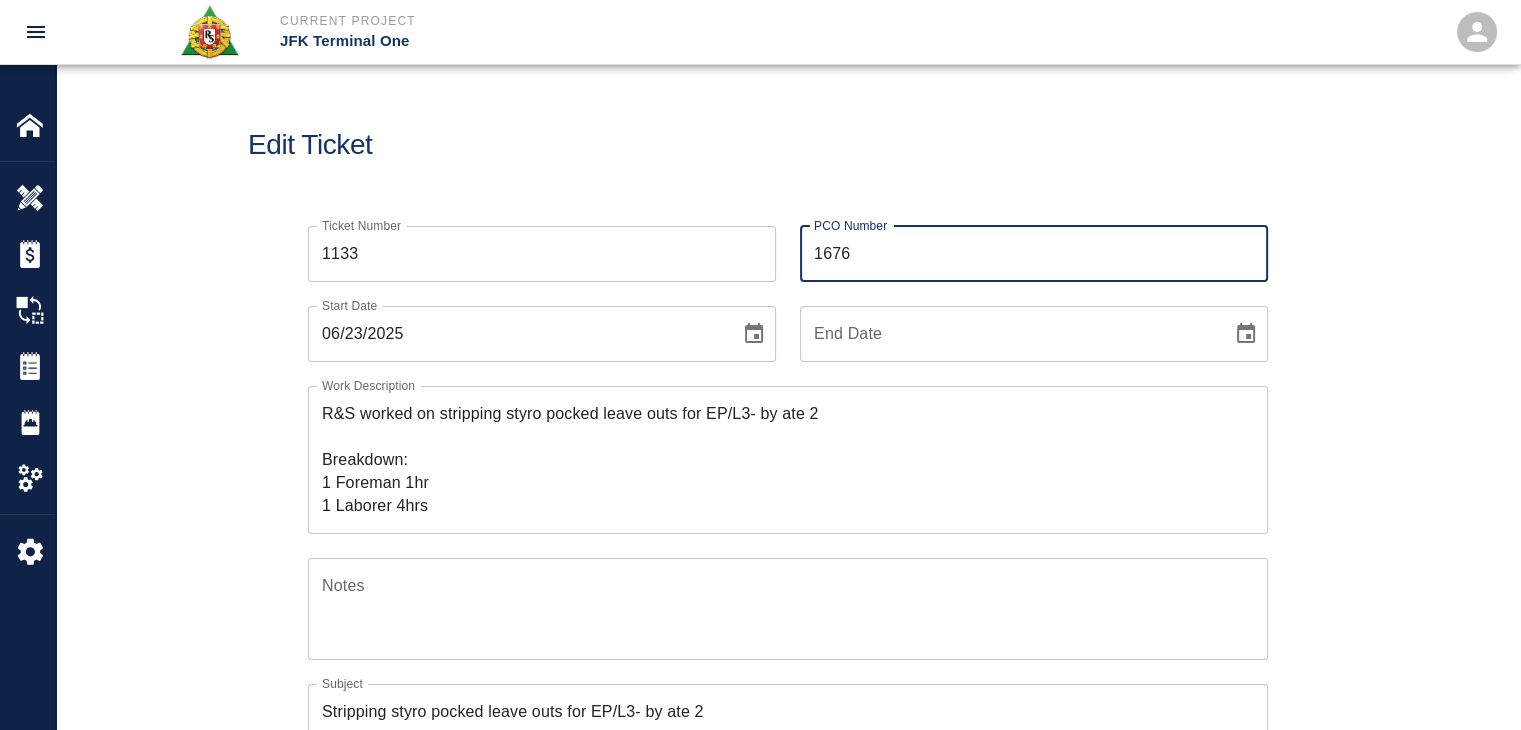 click on "Edit Ticket" at bounding box center [788, 145] 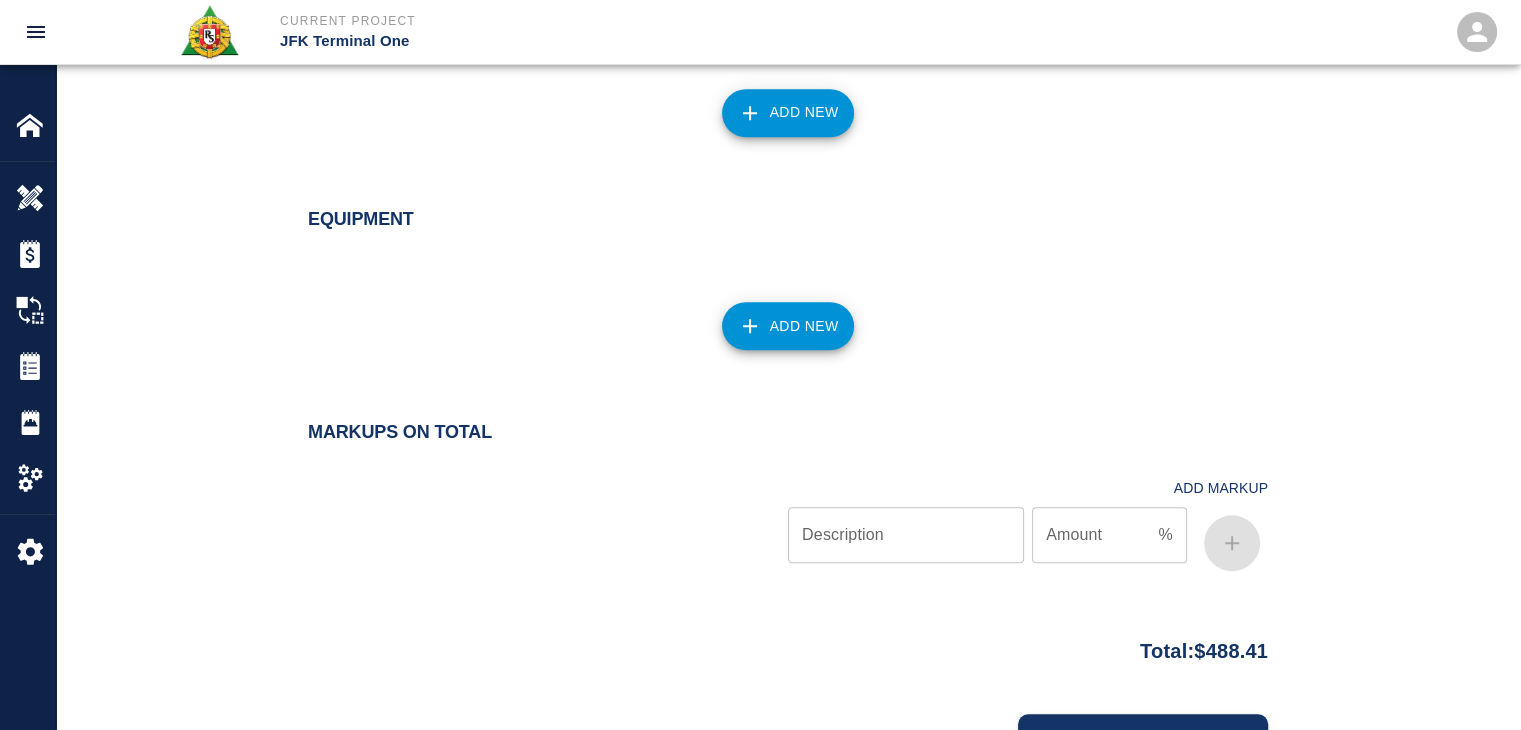 scroll, scrollTop: 2000, scrollLeft: 0, axis: vertical 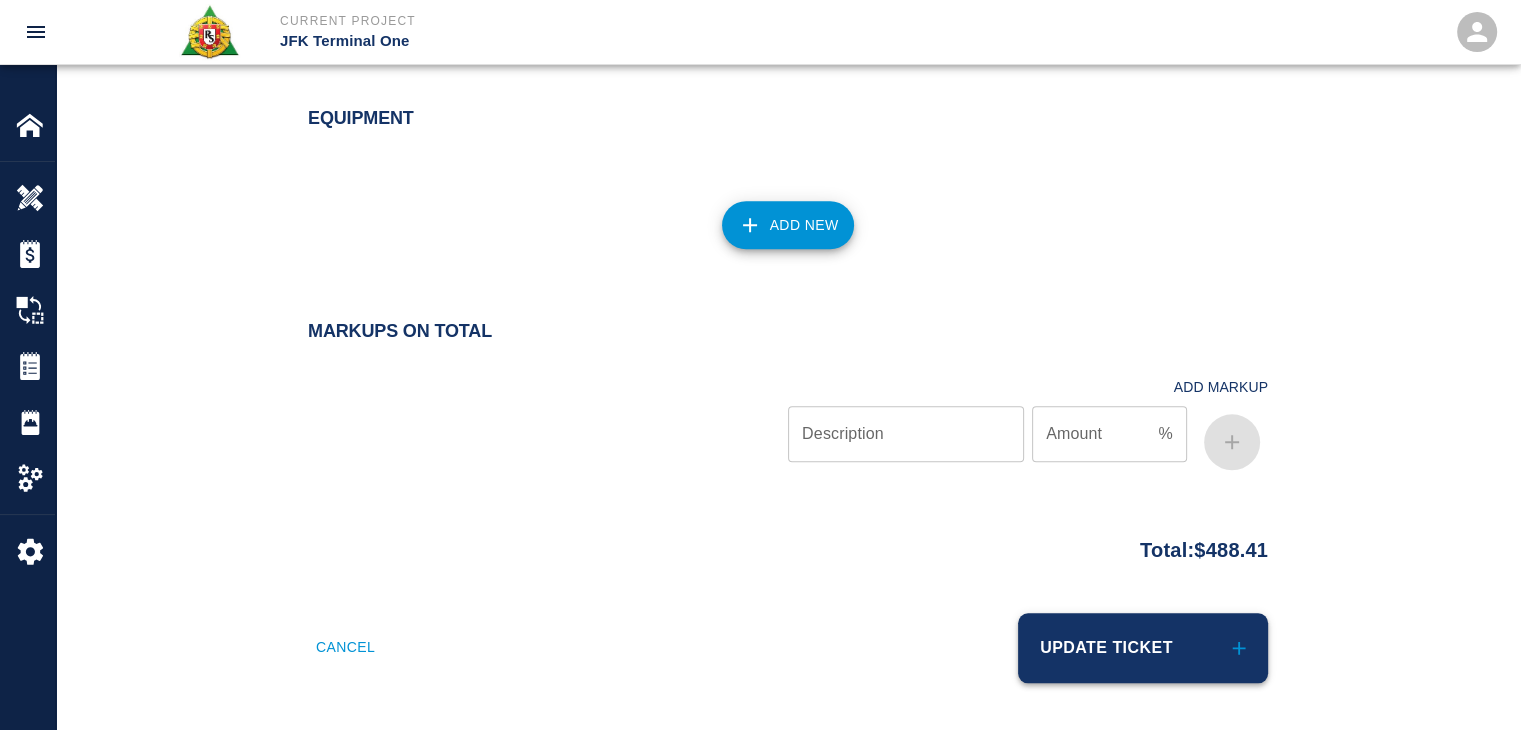 click on "Update Ticket" at bounding box center [1143, 648] 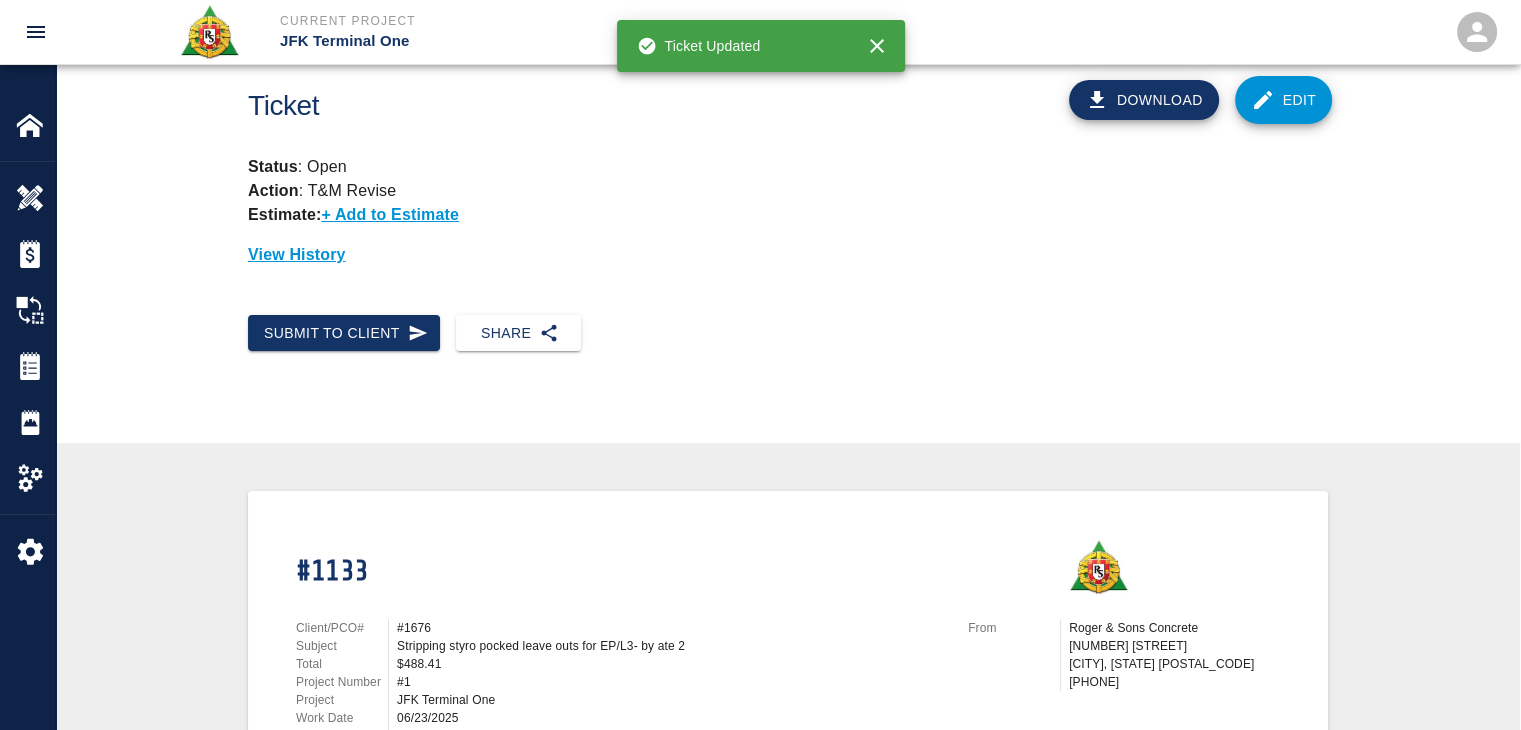 scroll, scrollTop: 0, scrollLeft: 0, axis: both 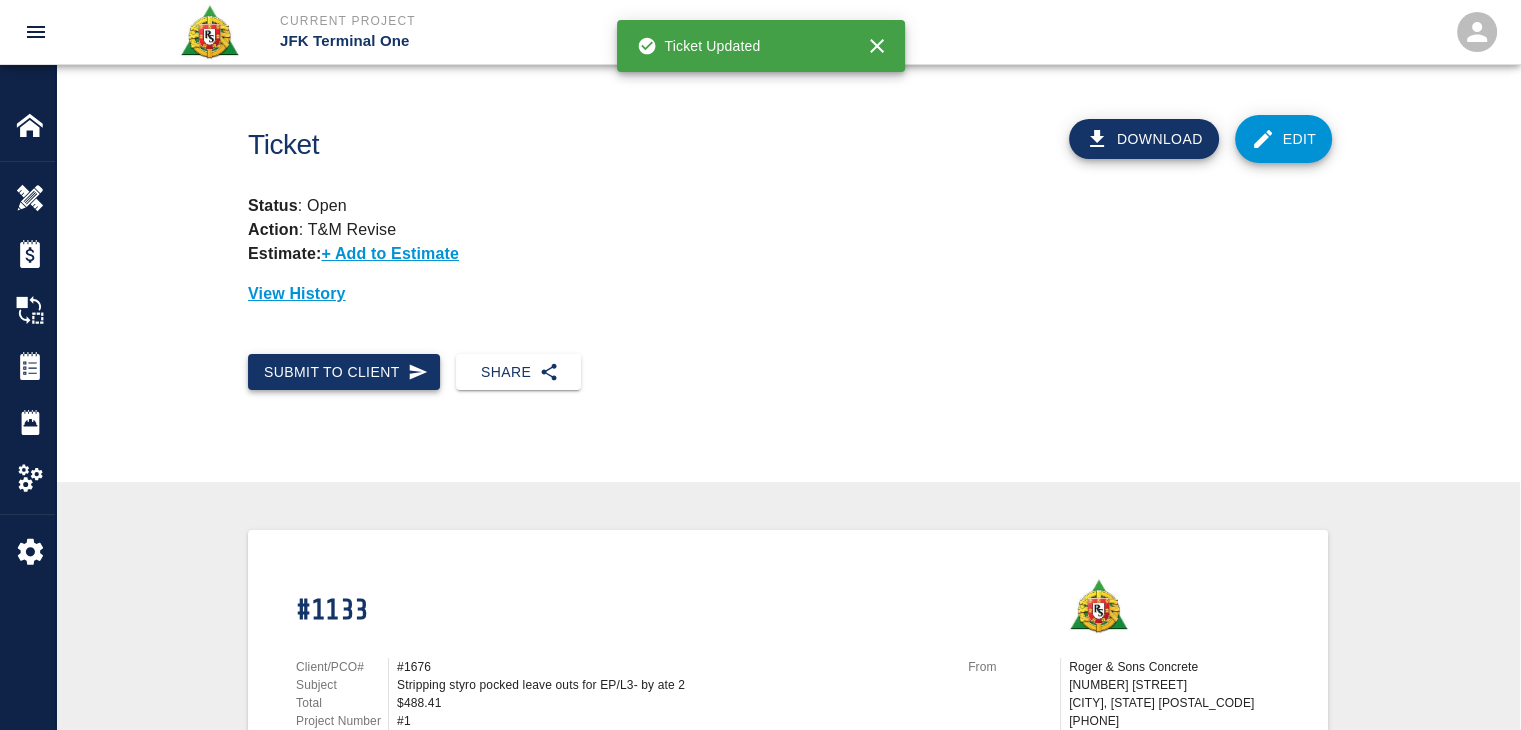 click on "Submit to Client" at bounding box center (344, 372) 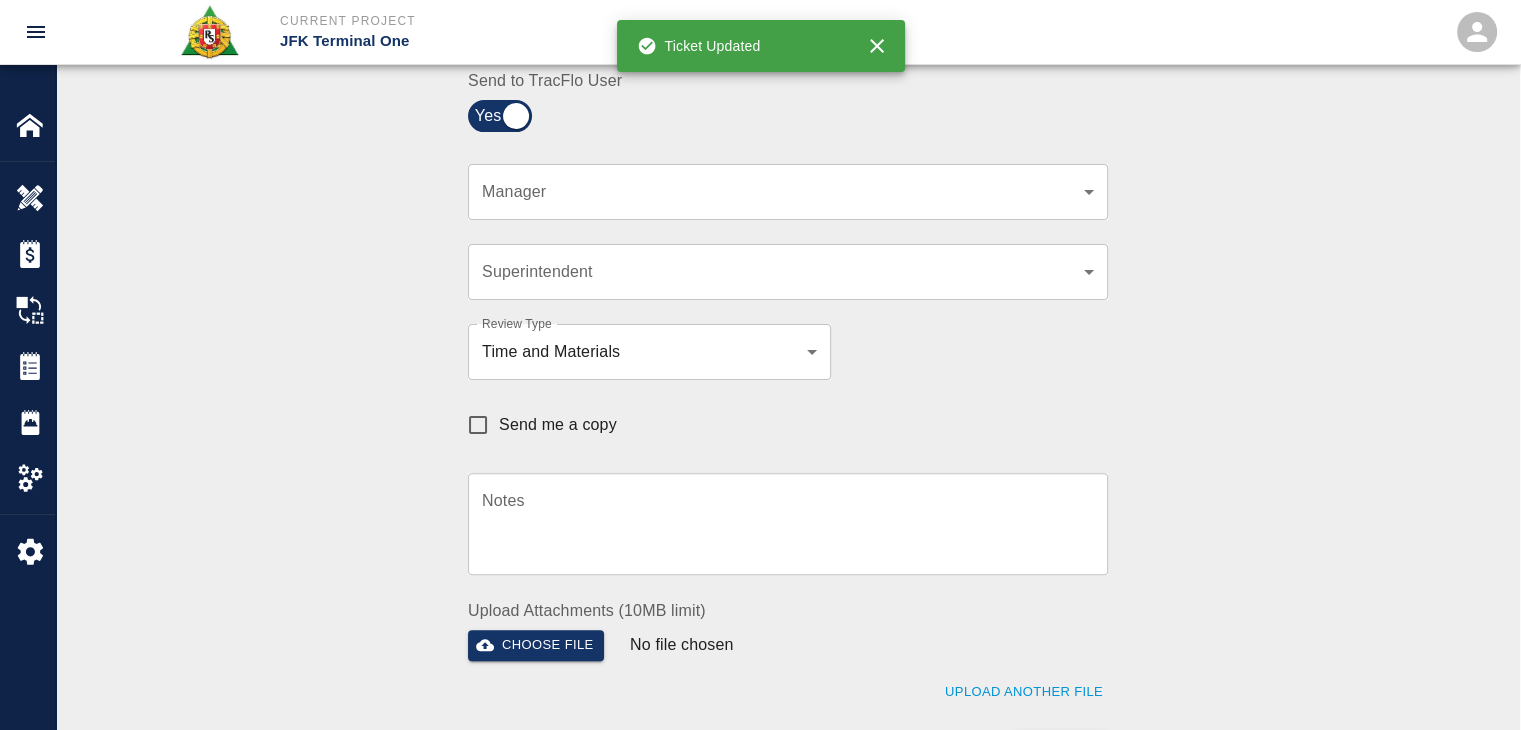 scroll, scrollTop: 524, scrollLeft: 0, axis: vertical 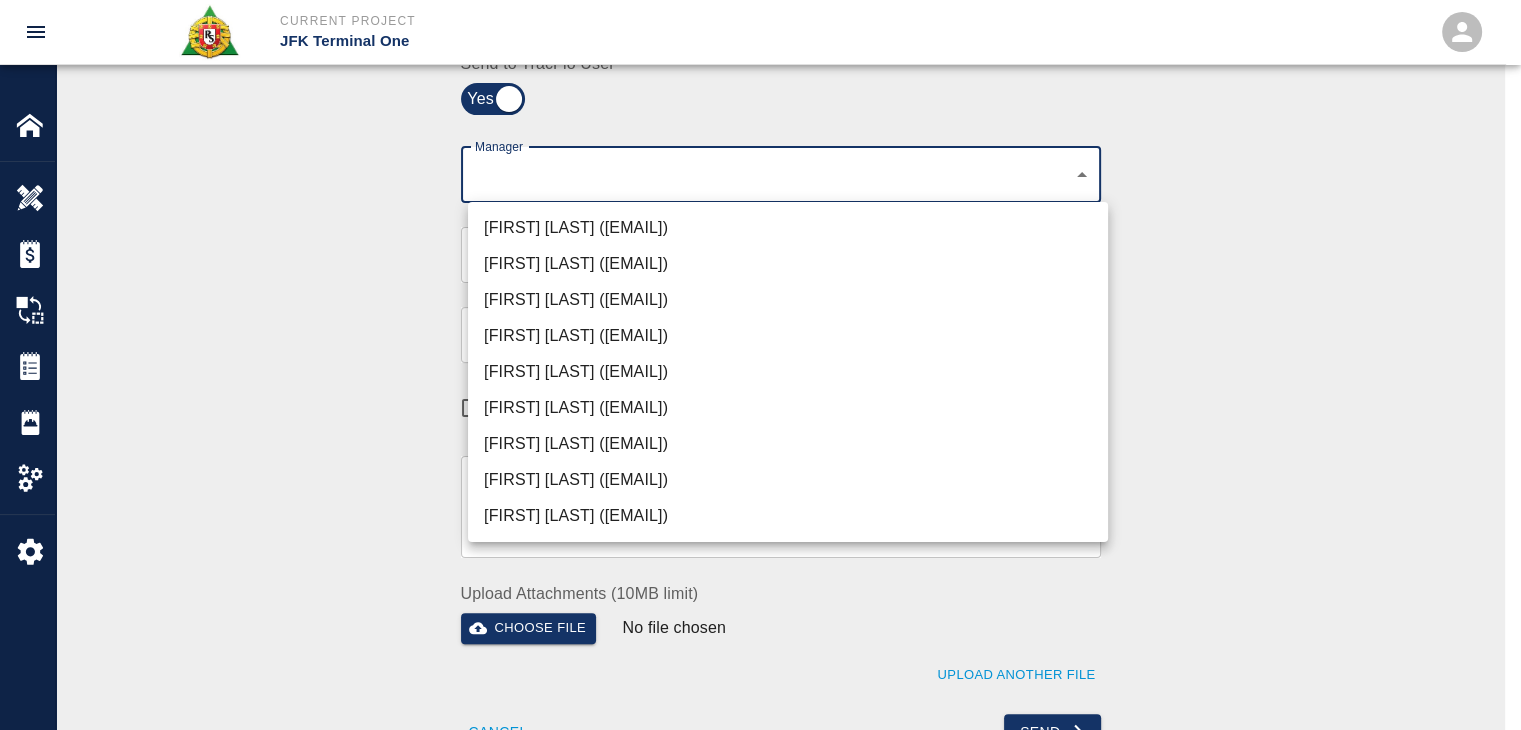 click on "Current Project JFK Terminal One Home JFK Terminal One Overview Estimates Change Orders Tickets Daily Reports Project Settings Settings Powered By Terms of Service  |  Privacy Policy Ticket Download Edit Status :   Open Action :   T&M Revise Estimate:  + Add to Estimate View History Submit to Client Share Recipients Internal Team ​ Internal Team Notes x Notes Cancel Send Recipients Send to TracFlo User Manager ​ Manager Superintendent ​ Superintendent Review Type Time and Materials tm Review Type Send me a copy Notes x Notes Upload Attachments (10MB limit) Choose file No file chosen Upload Another File Cancel Send Request Time and Material Revision Notes   * x Notes   * Upload Attachments (10MB limit) Choose file No file chosen Upload Another File Cancel Send Time and Materials Reject Notes   * x Notes   * Upload Attachments (10MB limit) Choose file No file chosen Upload Another File Cancel Send Approve Ticket Time and Materials Signature Clear Notes x Notes Upload Attachments (10MB limit) Cancel" at bounding box center [760, -159] 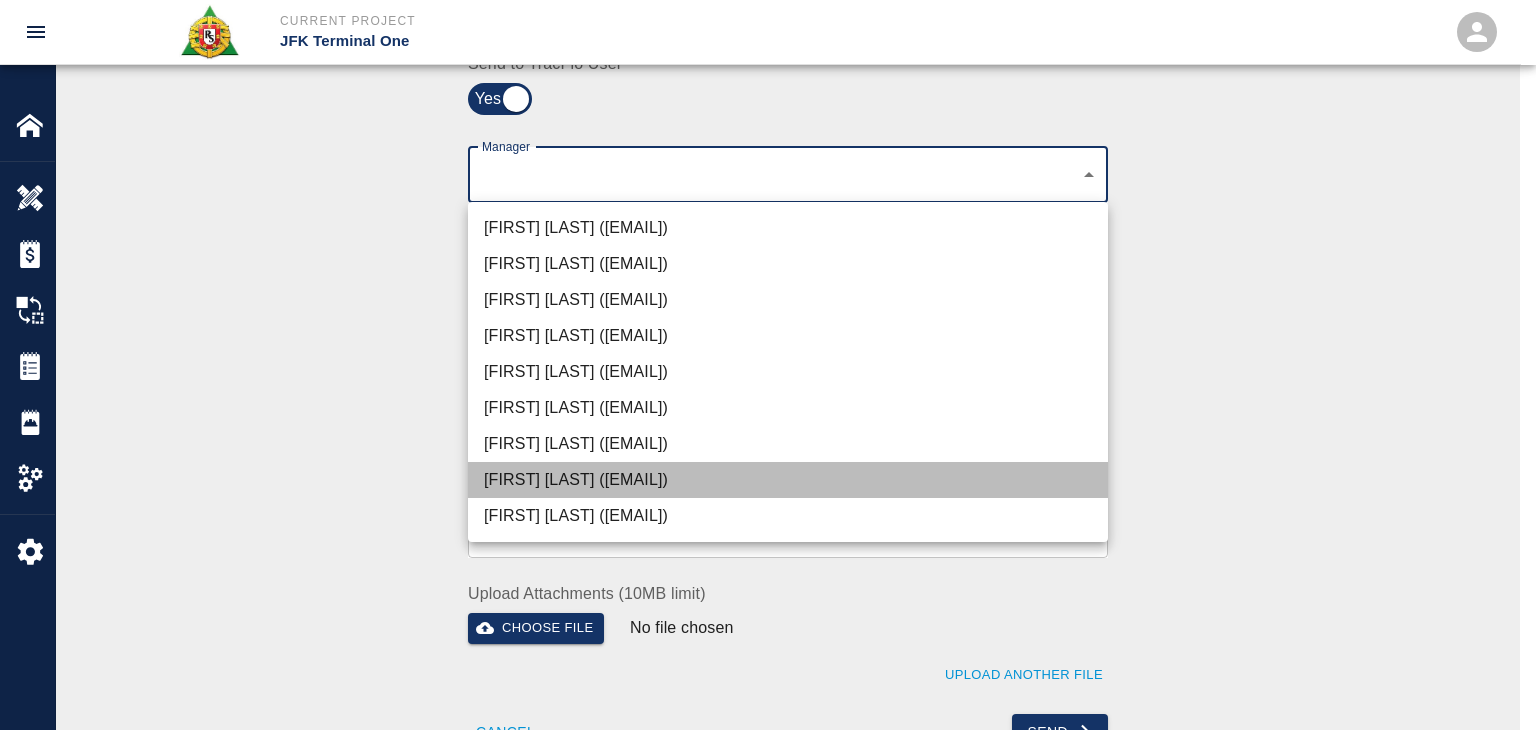 click on "([EMAIL])" at bounding box center (788, 480) 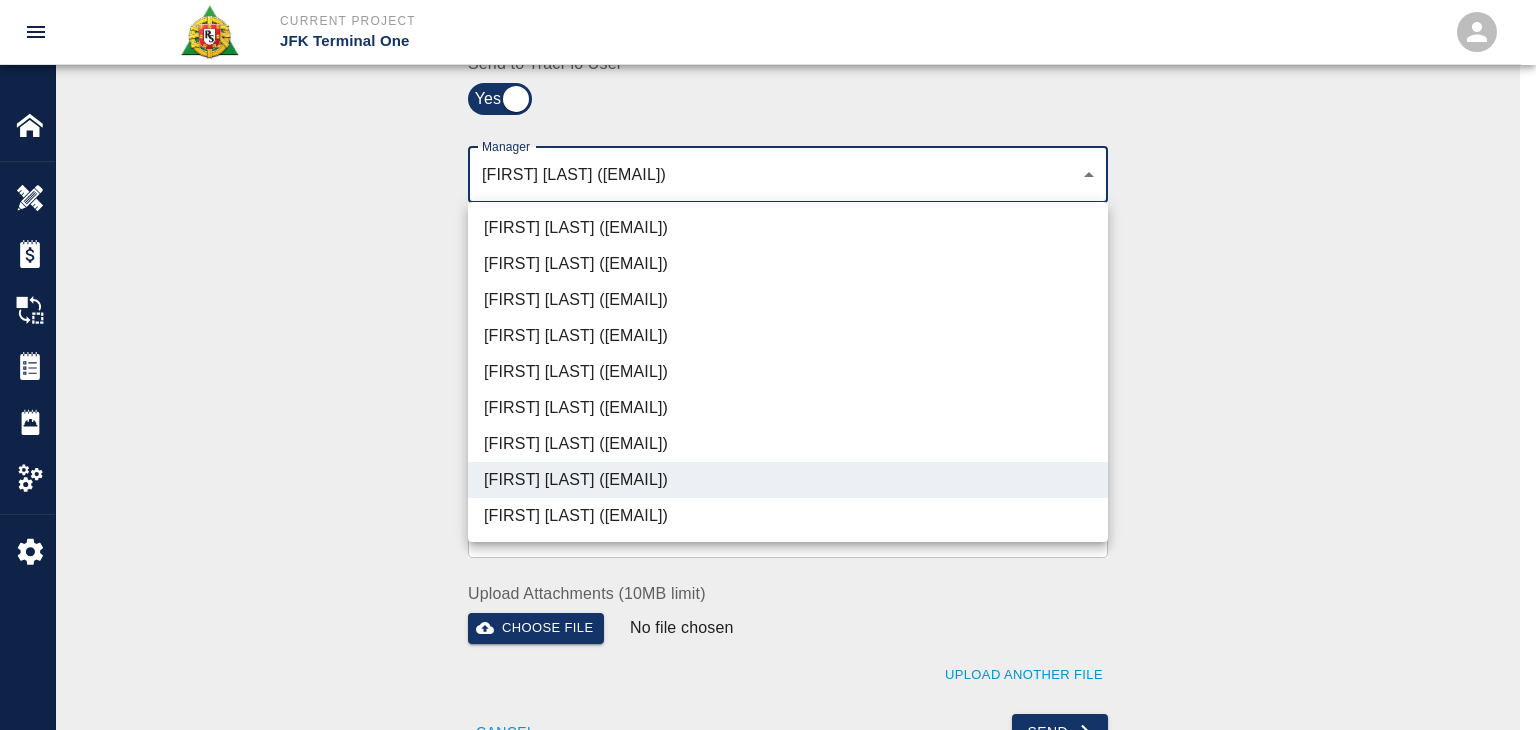 click at bounding box center (768, 365) 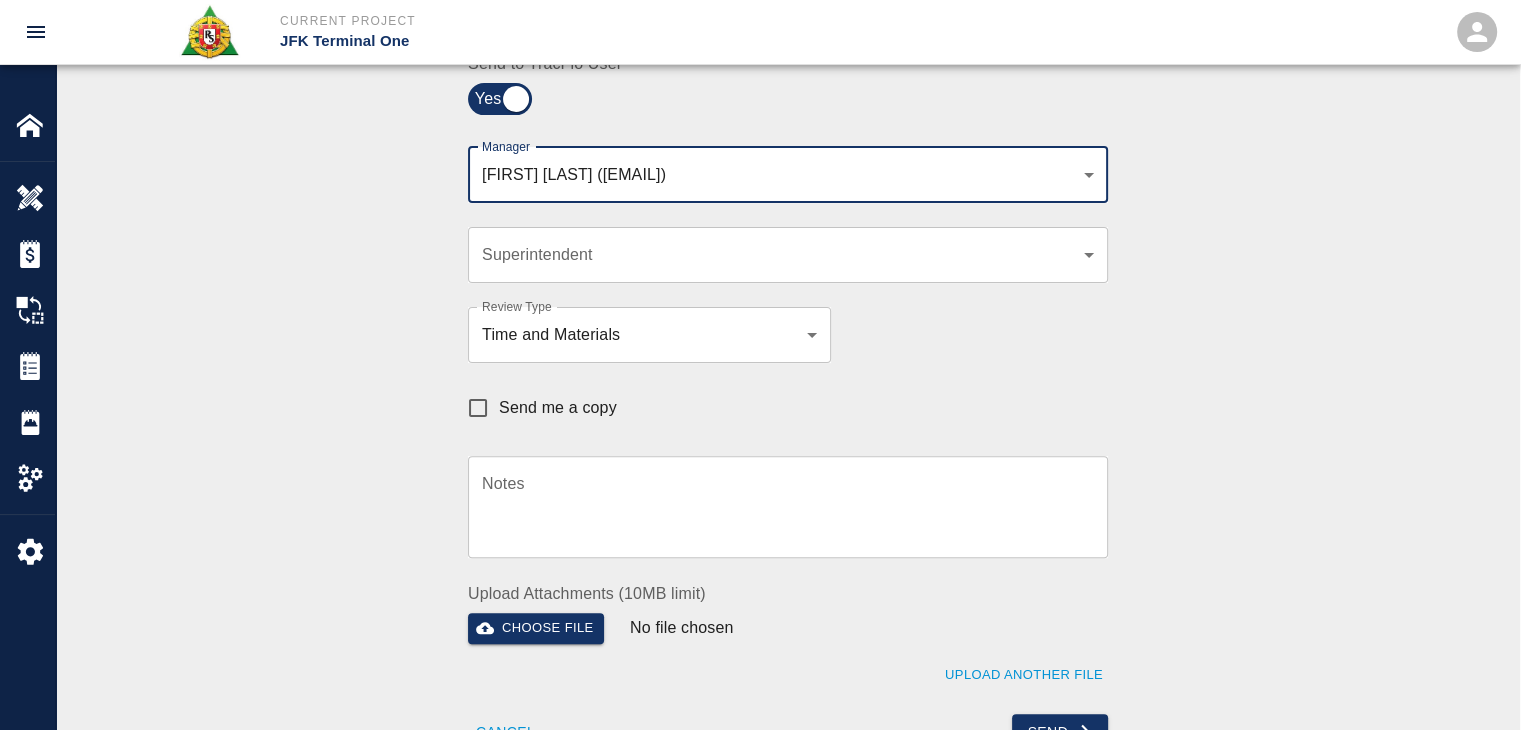 click on "Send me a copy" at bounding box center [478, 408] 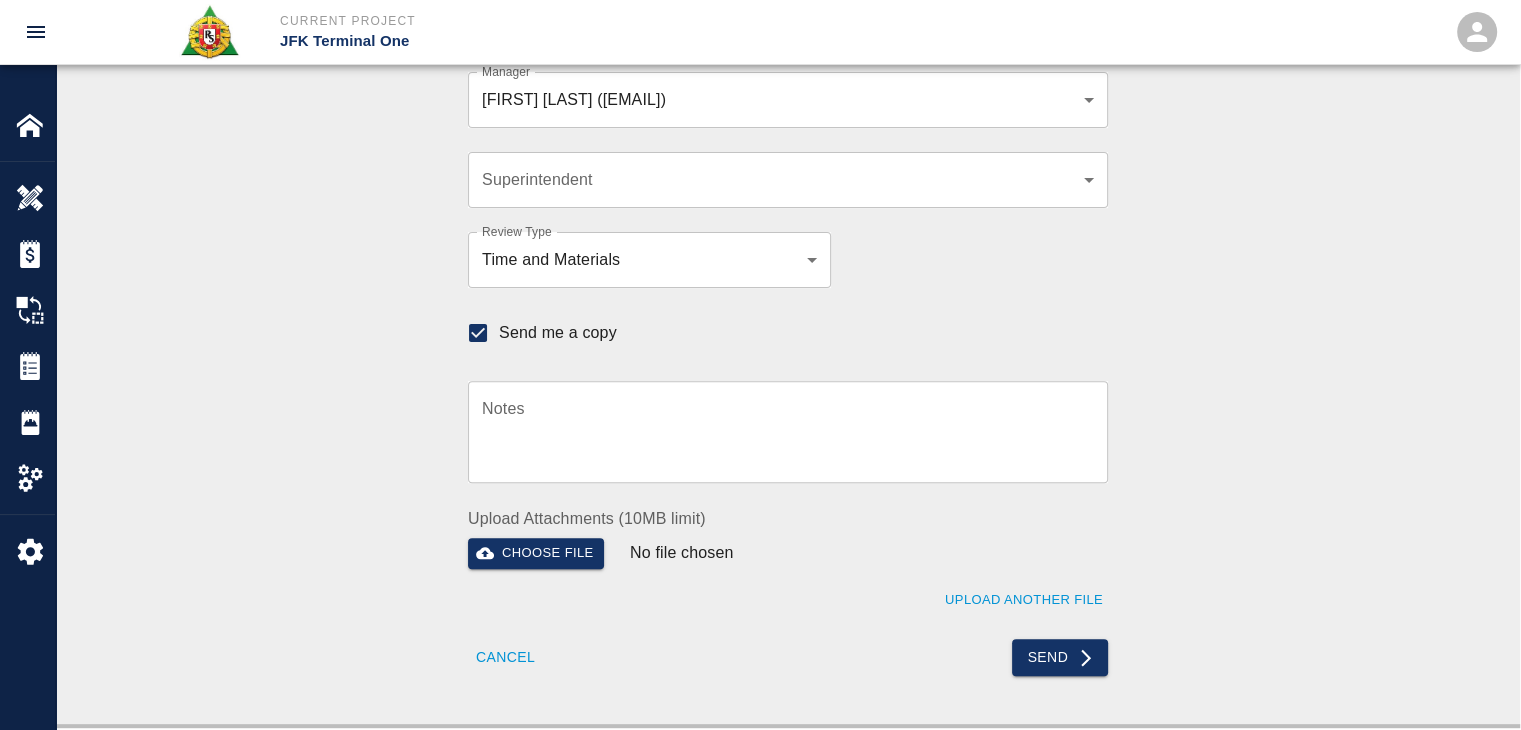 scroll, scrollTop: 591, scrollLeft: 0, axis: vertical 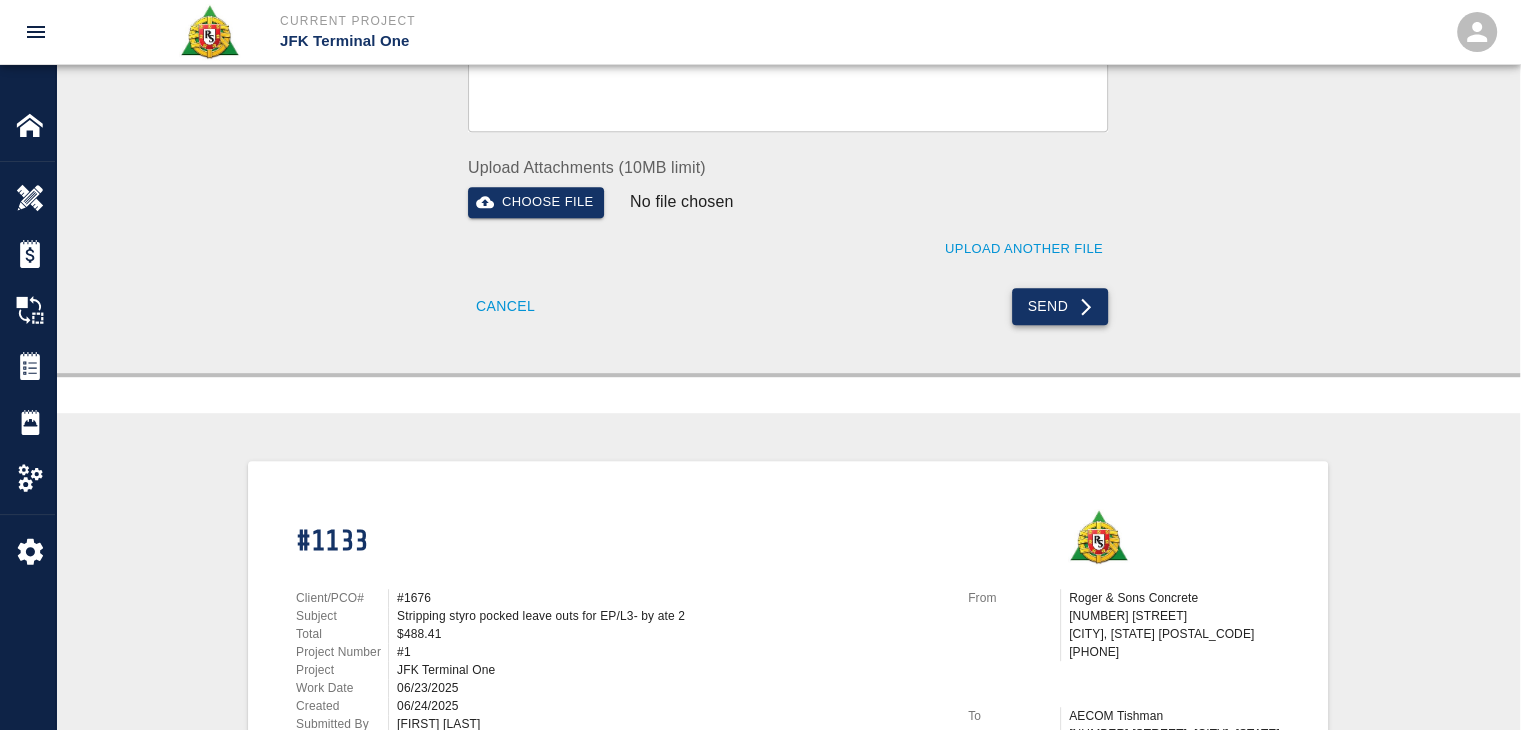 click on "Send" at bounding box center [1060, 306] 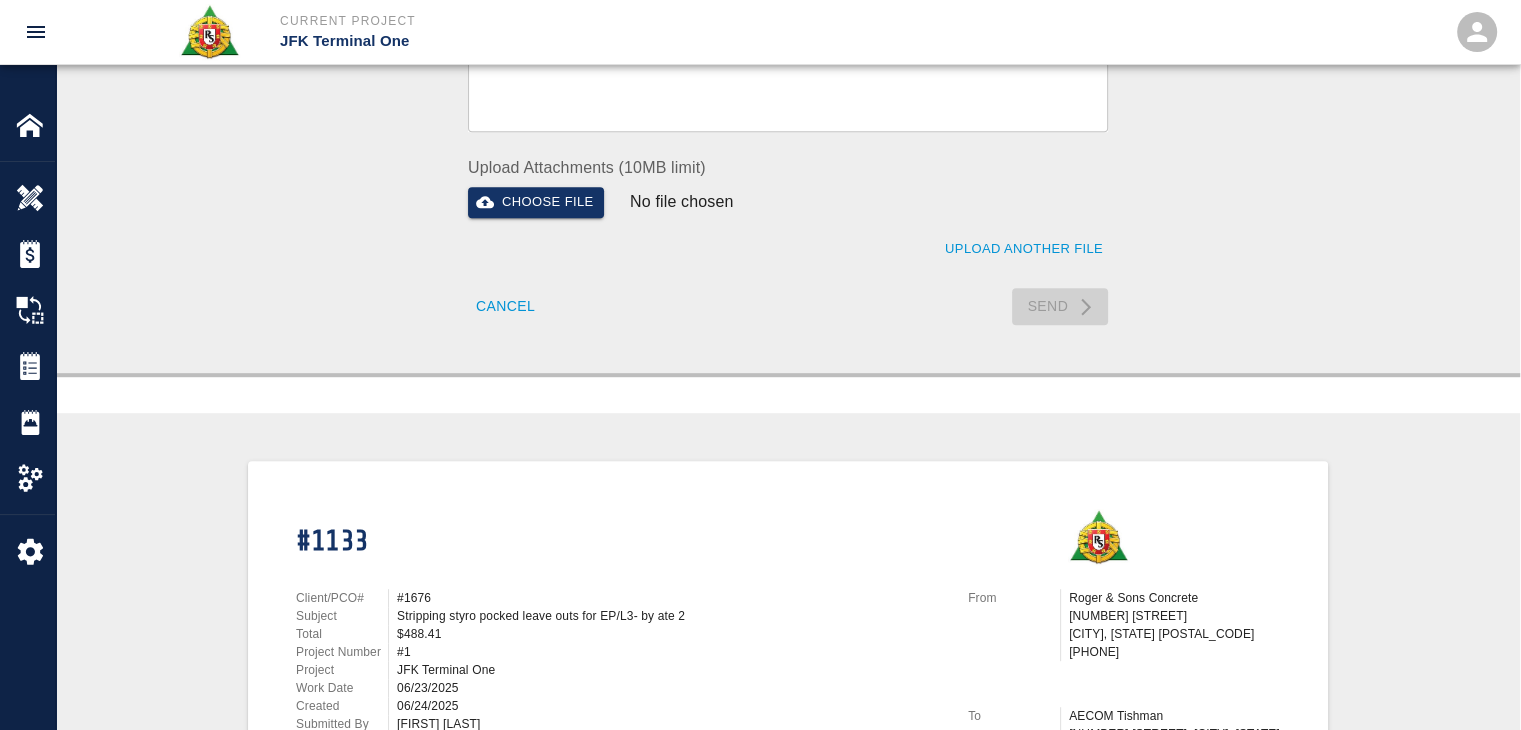 type 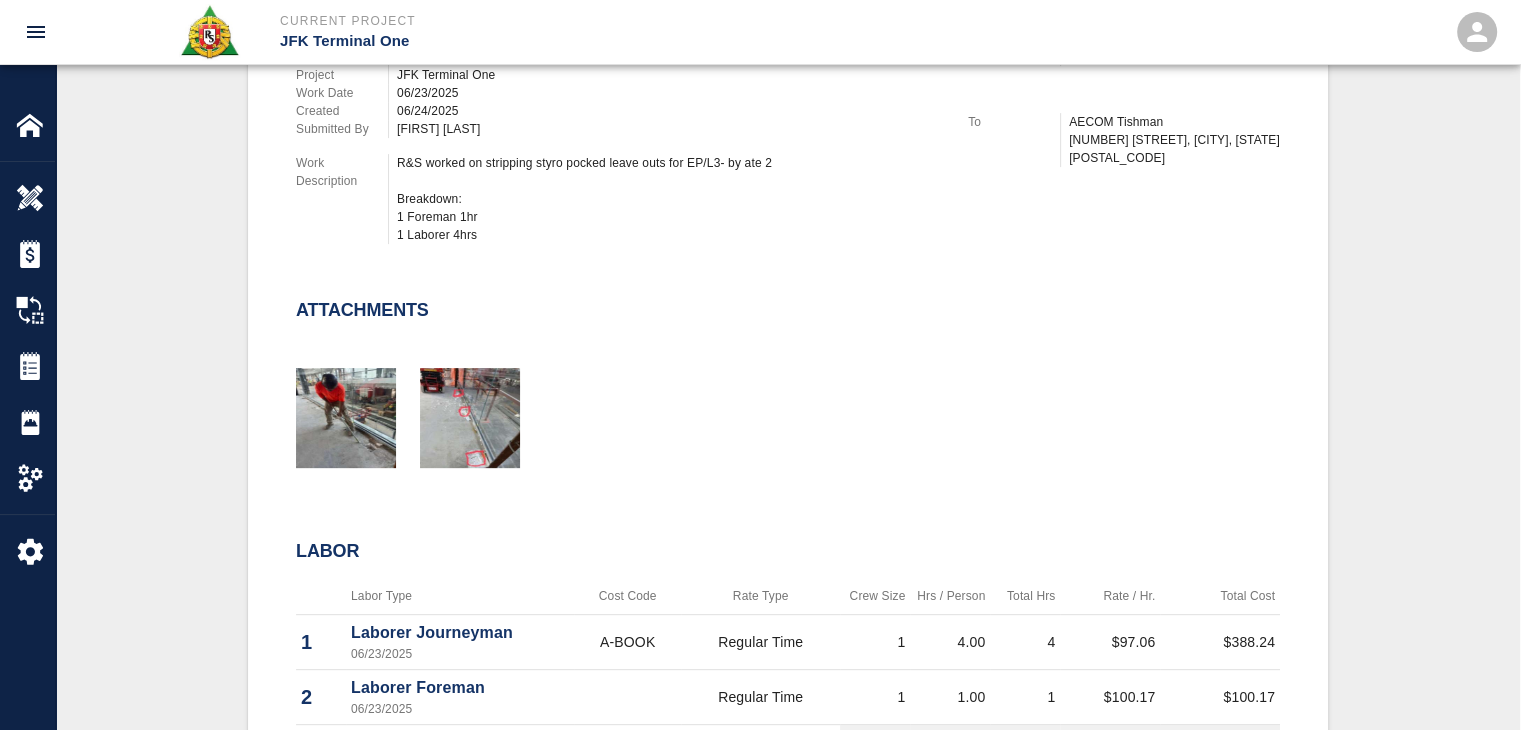 scroll, scrollTop: 0, scrollLeft: 0, axis: both 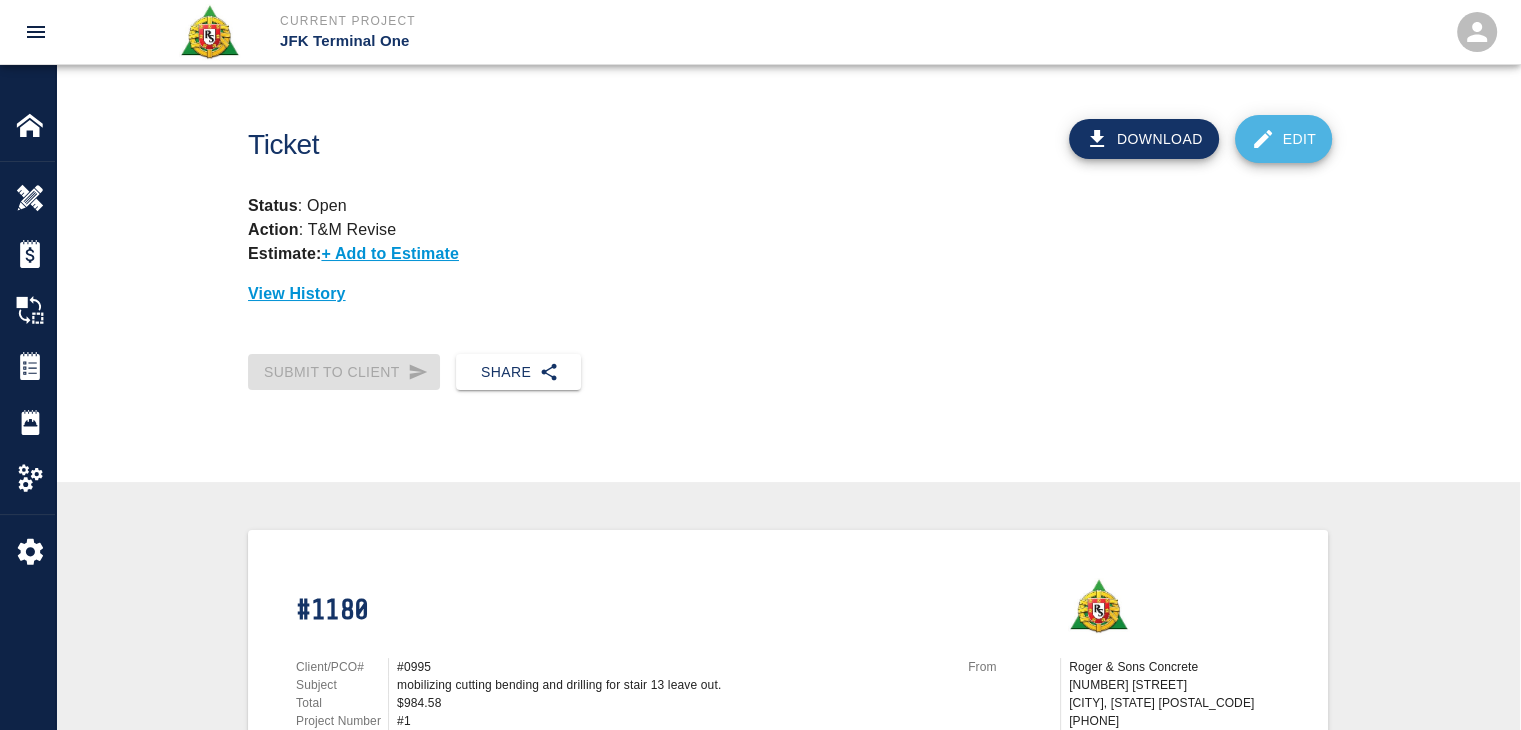 click on "Edit" at bounding box center (1284, 139) 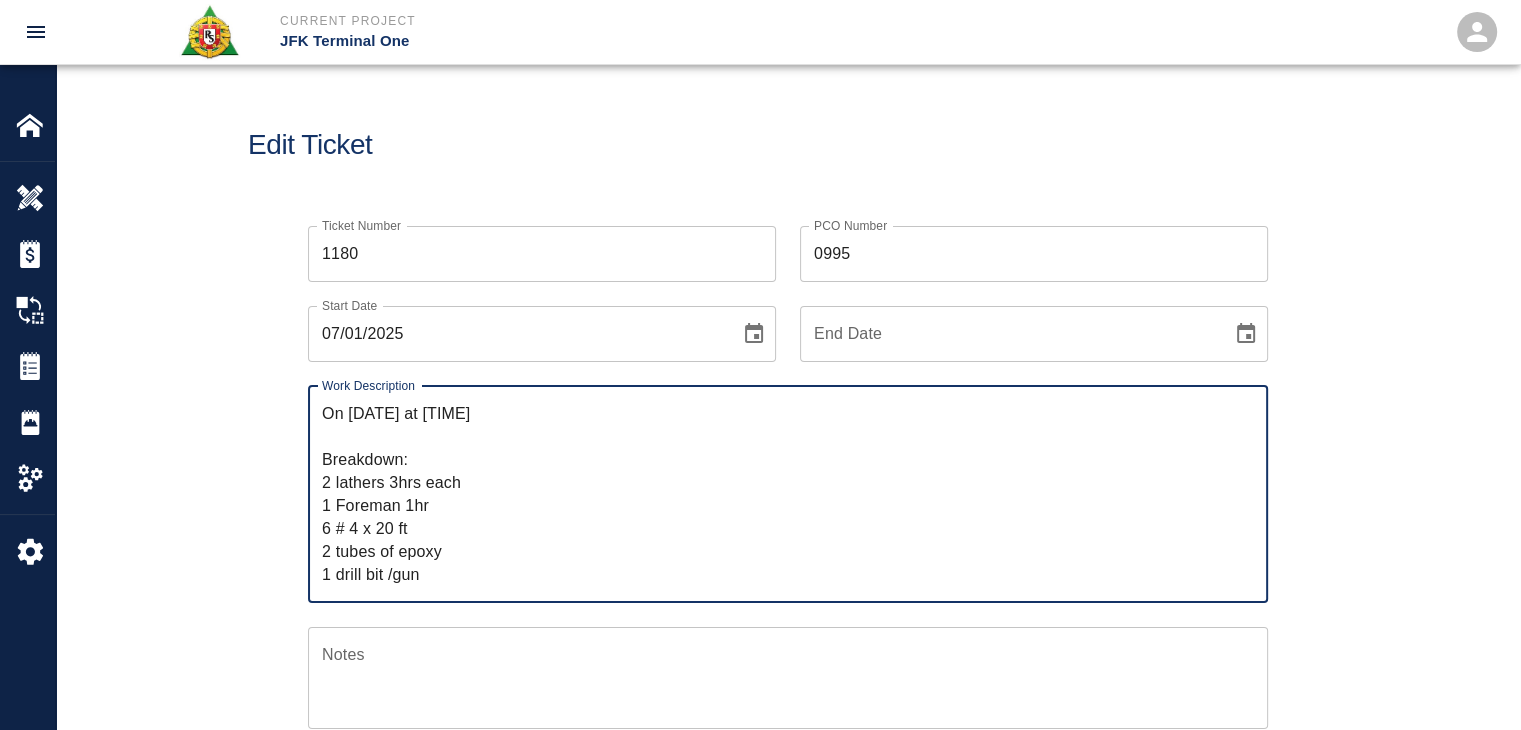 click on "0995" at bounding box center (1034, 254) 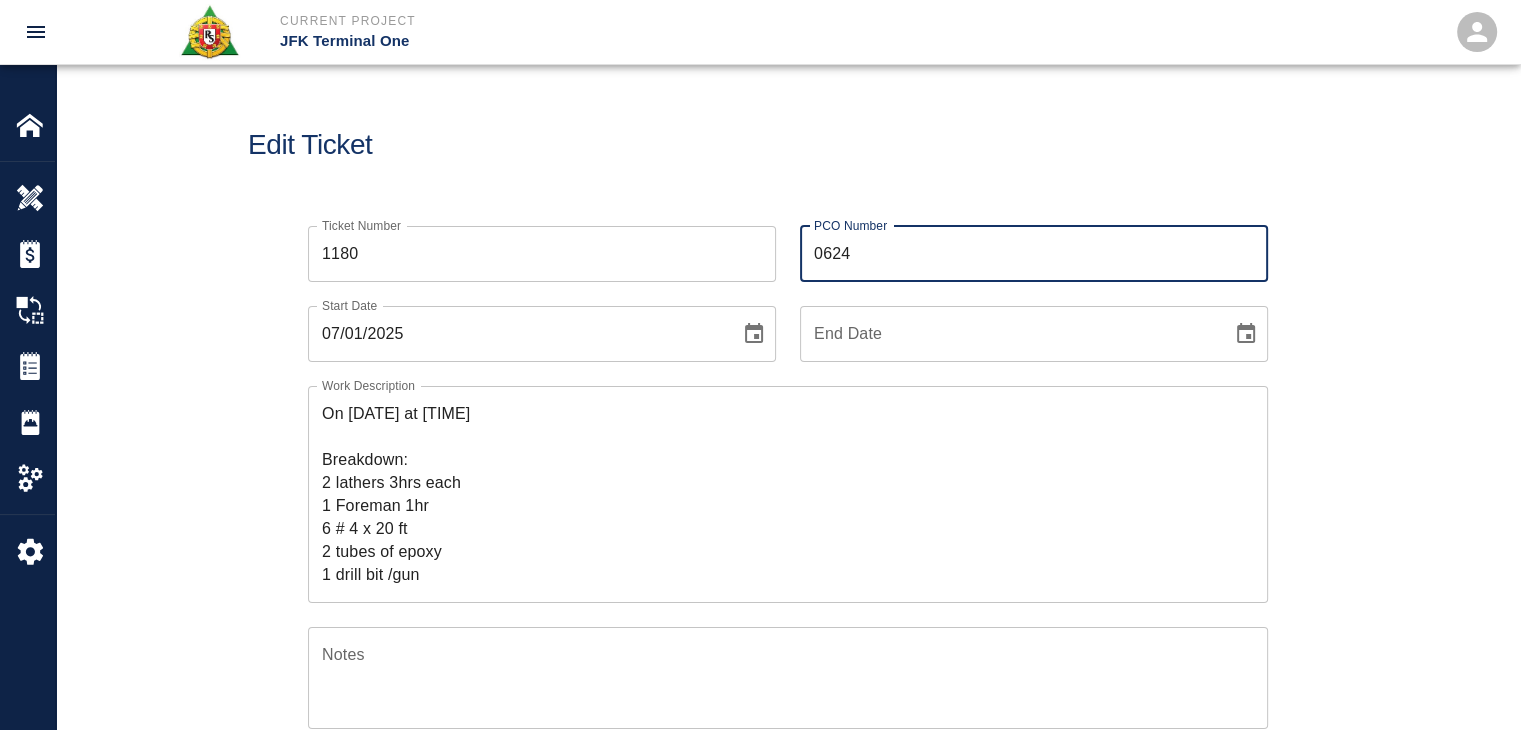 type on "0624" 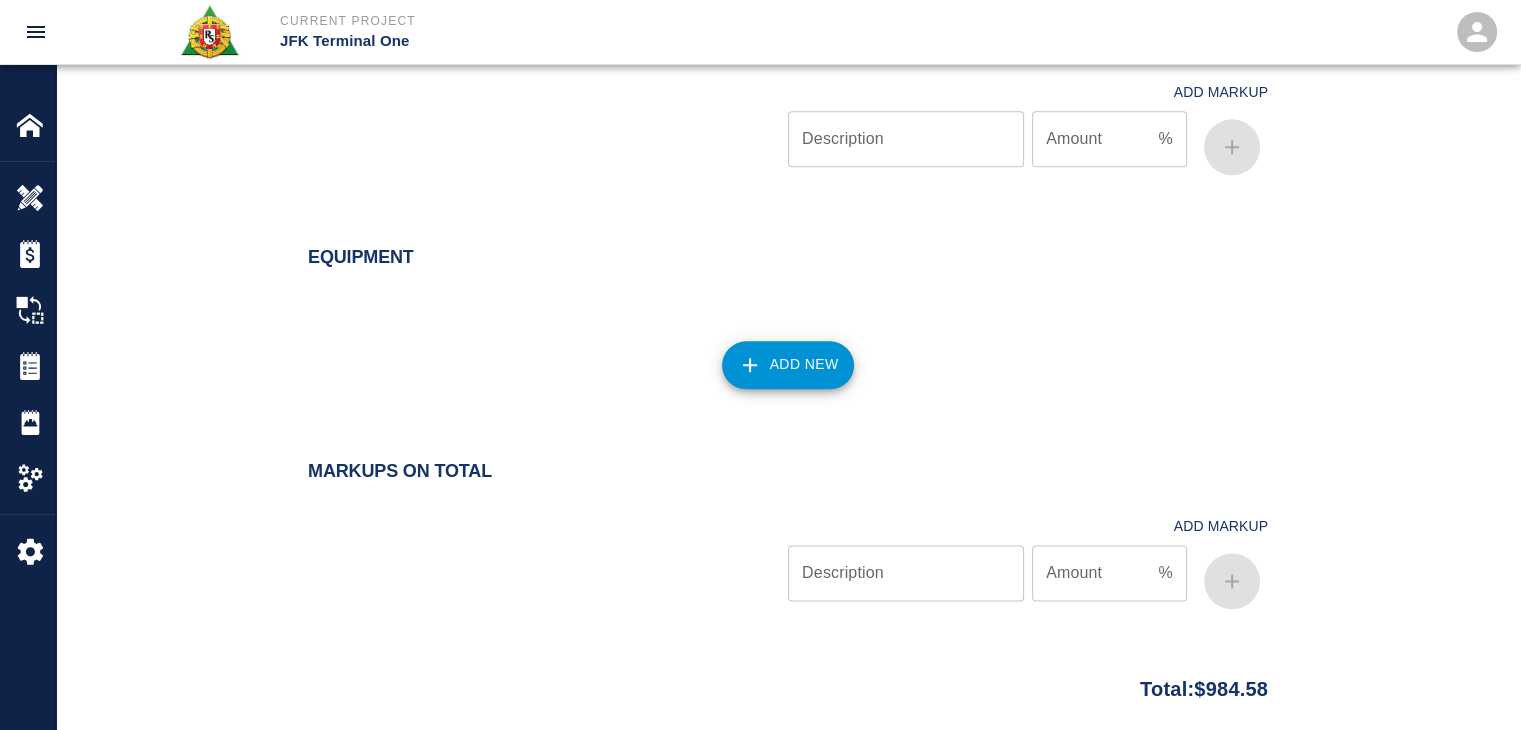 scroll, scrollTop: 2532, scrollLeft: 0, axis: vertical 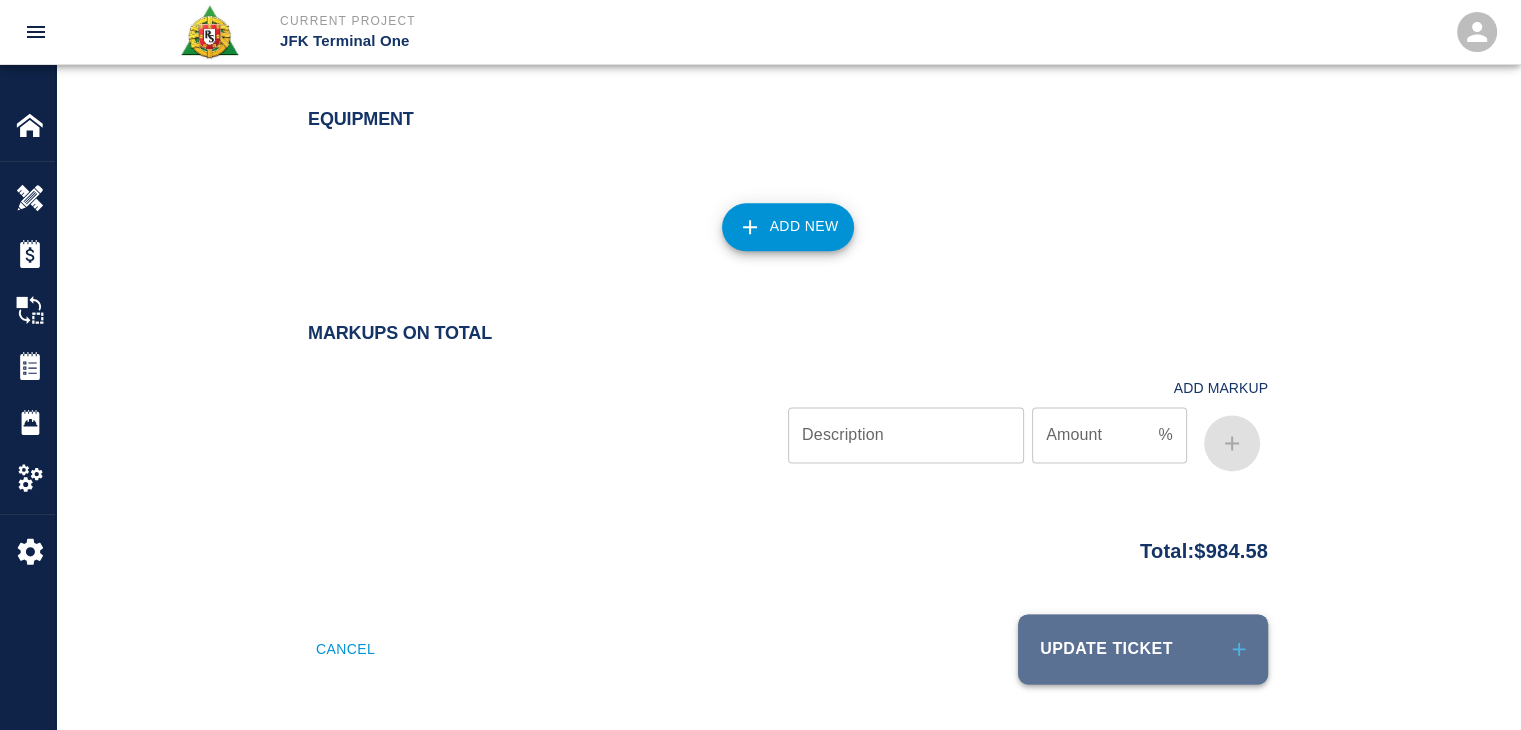 click on "Update Ticket" at bounding box center [1143, 649] 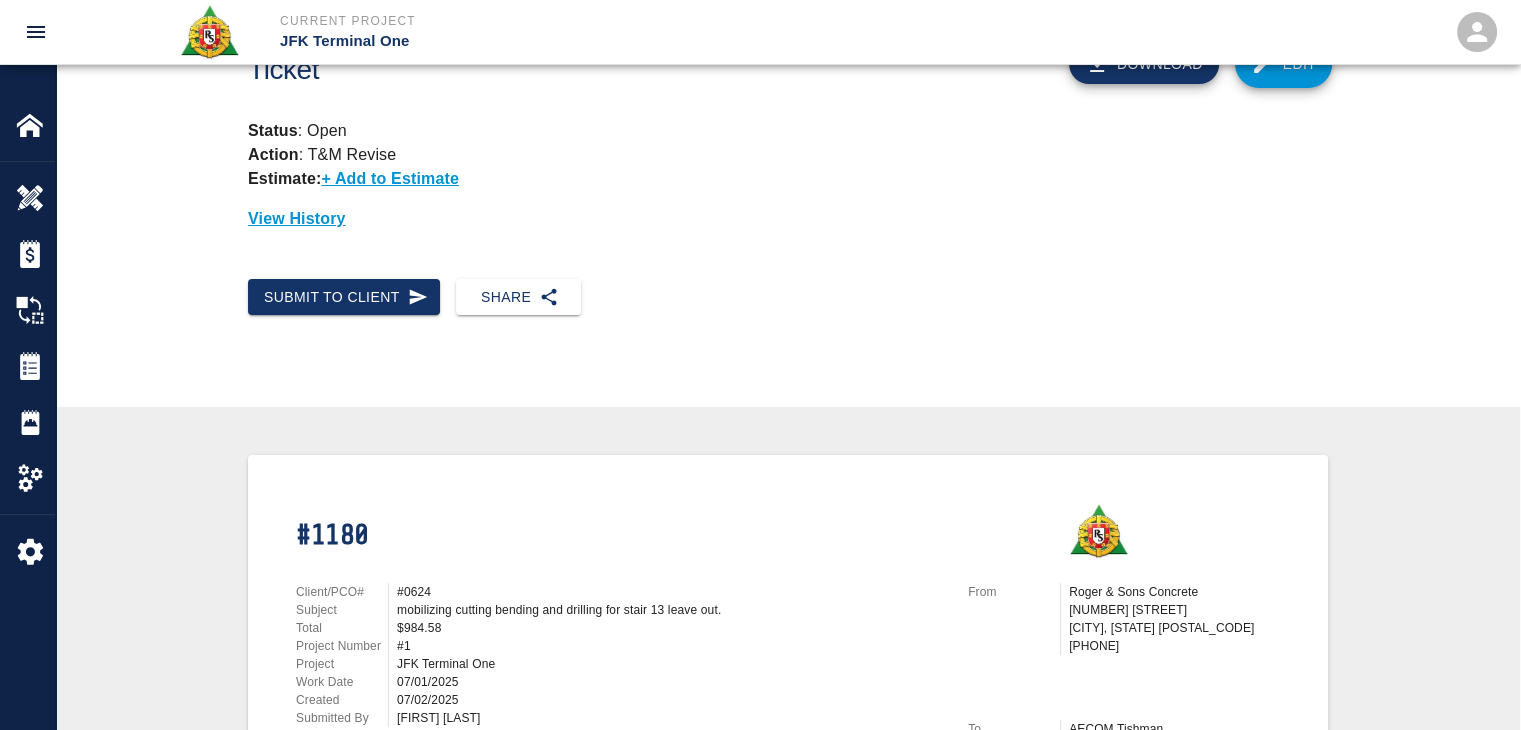 scroll, scrollTop: 0, scrollLeft: 0, axis: both 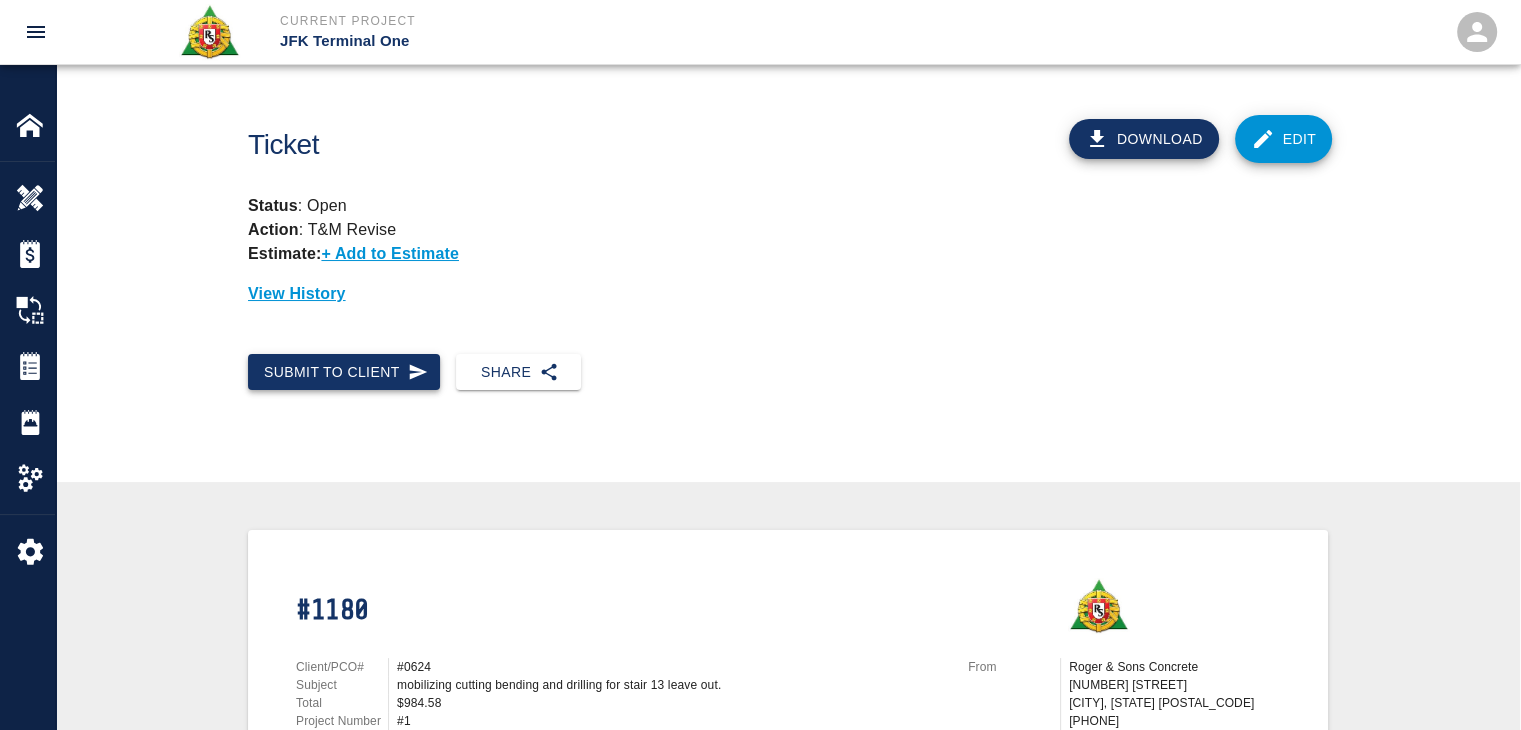click 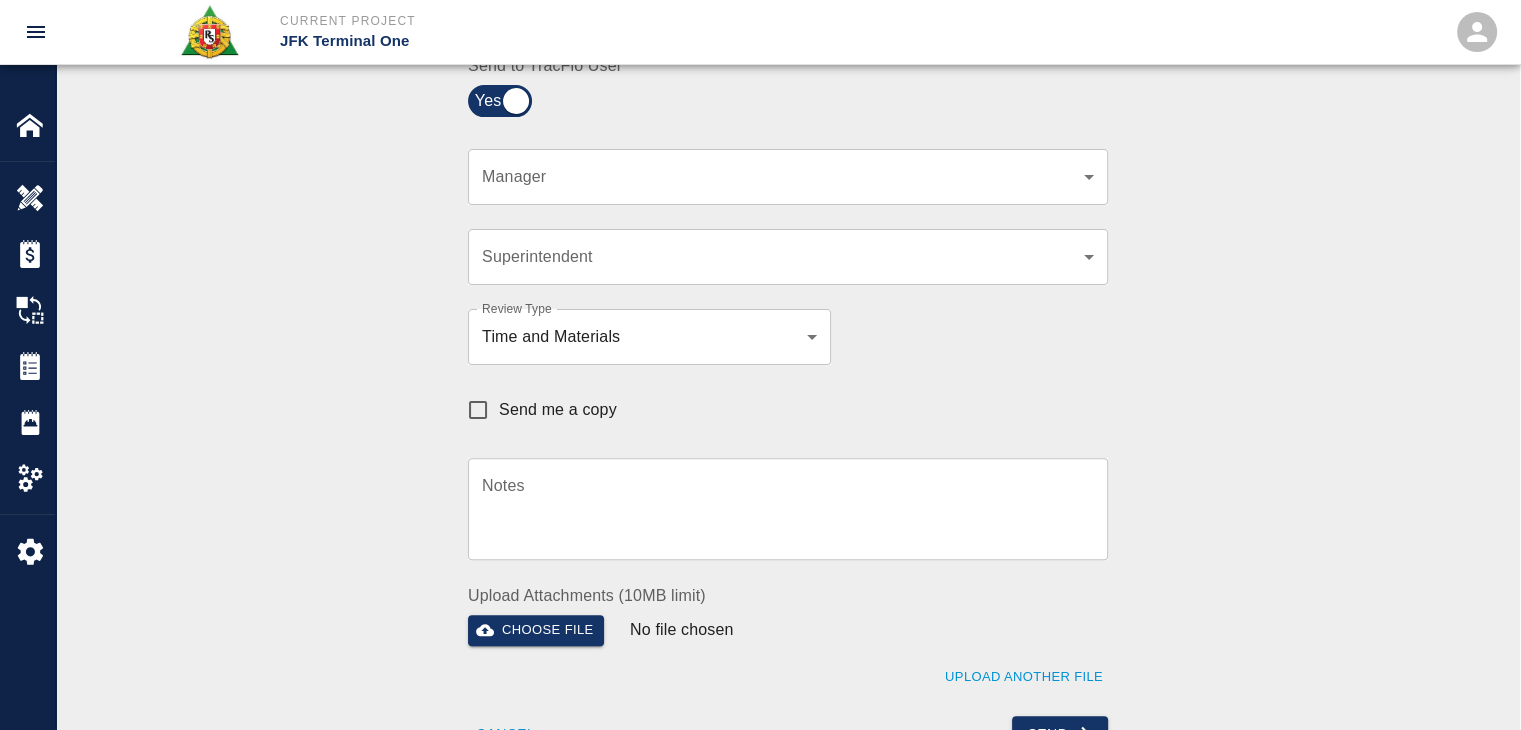 scroll, scrollTop: 522, scrollLeft: 0, axis: vertical 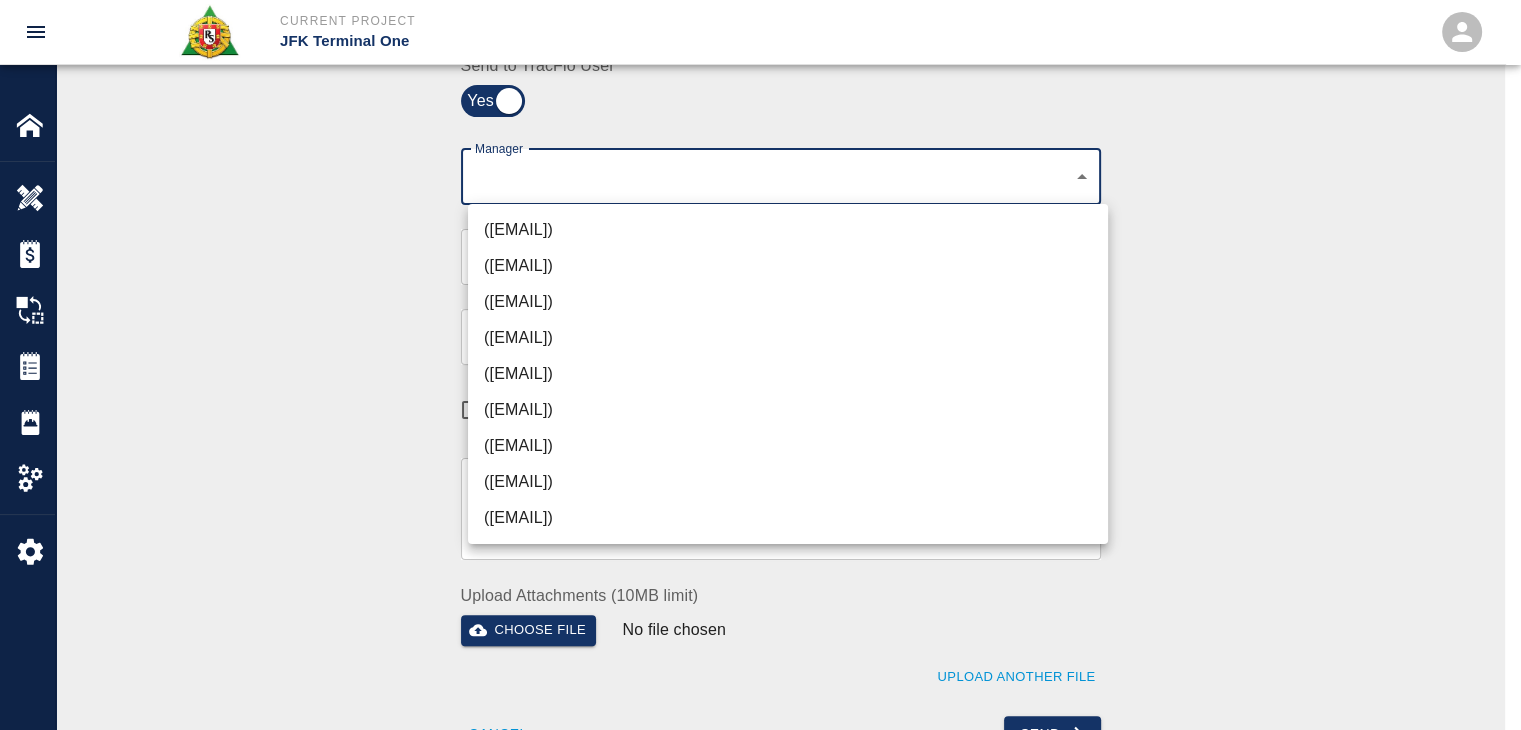 click on "Current Project JFK Terminal One Home JFK Terminal One Overview Estimates Change Orders Tickets Daily Reports Project Settings Settings Powered By Terms of Service  |  Privacy Policy Ticket Download Edit Status :   Open Action :   T&M Revise Estimate:  + Add to Estimate View History Submit to Client Share Recipients Internal Team ​ Internal Team Notes x Notes Cancel Send Recipients Send to TracFlo User Manager ​ Manager Superintendent ​ Superintendent Review Type Time and Materials tm Review Type Send me a copy Notes x Notes Upload Attachments (10MB limit) Choose file No file chosen Upload Another File Cancel Send Request Time and Material Revision Notes   * x Notes   * Upload Attachments (10MB limit) Choose file No file chosen Upload Another File Cancel Send Time and Materials Reject Notes   * x Notes   * Upload Attachments (10MB limit) Choose file No file chosen Upload Another File Cancel Send Approve Ticket Time and Materials Signature Clear Notes x Notes Upload Attachments (10MB limit) Cancel" at bounding box center (760, -157) 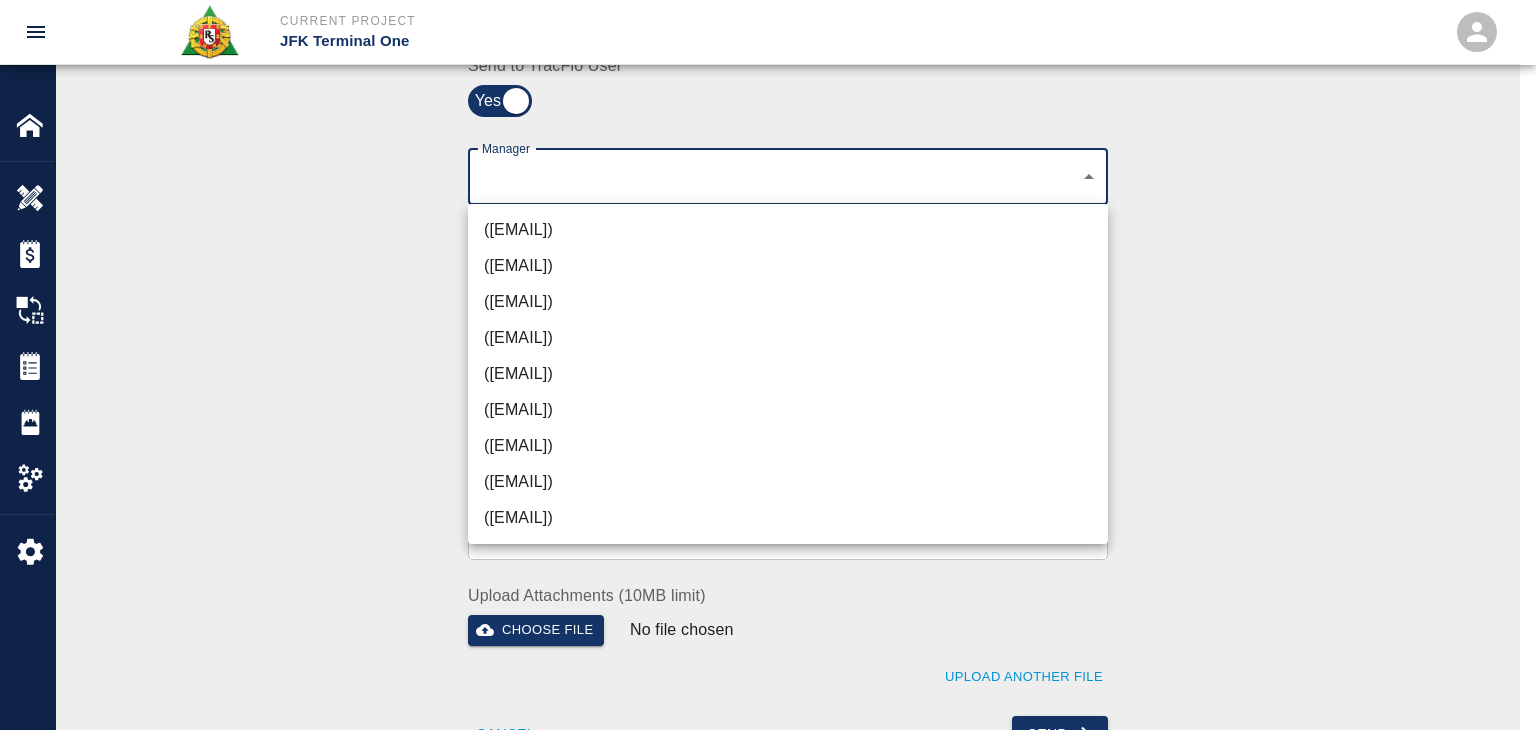 click on "[FIRST] [LAST] ([EMAIL])" at bounding box center (788, 482) 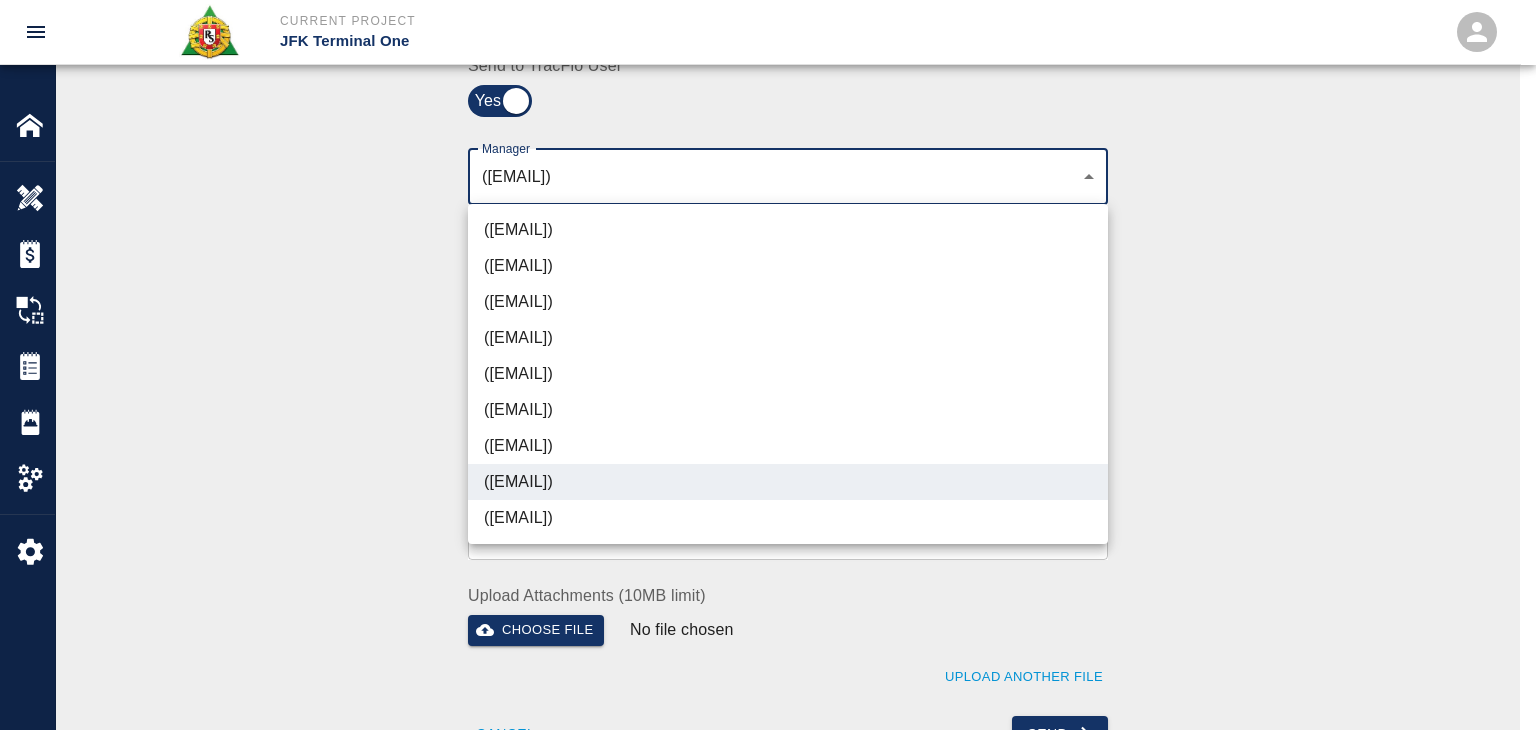 click at bounding box center [768, 365] 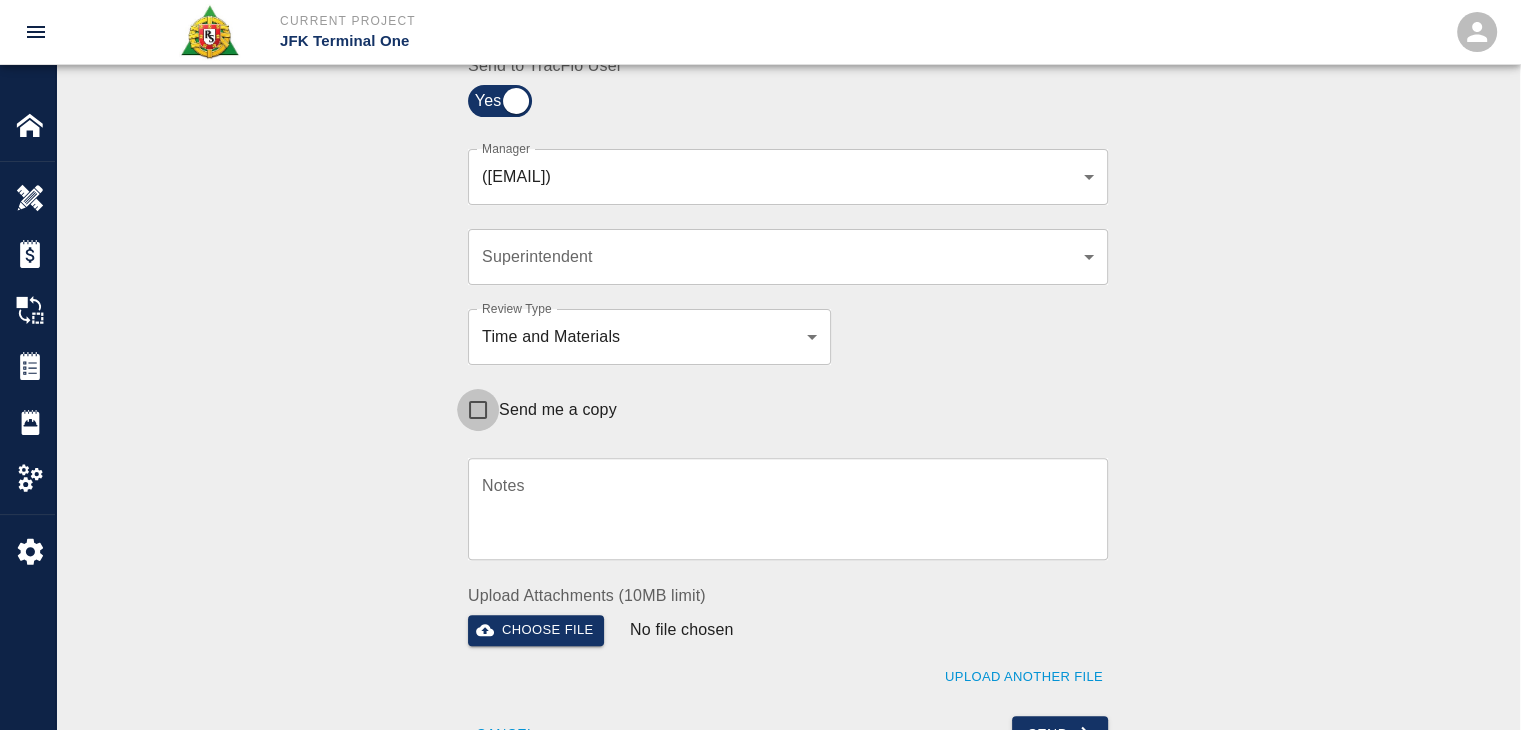 click on "Send me a copy" at bounding box center [478, 410] 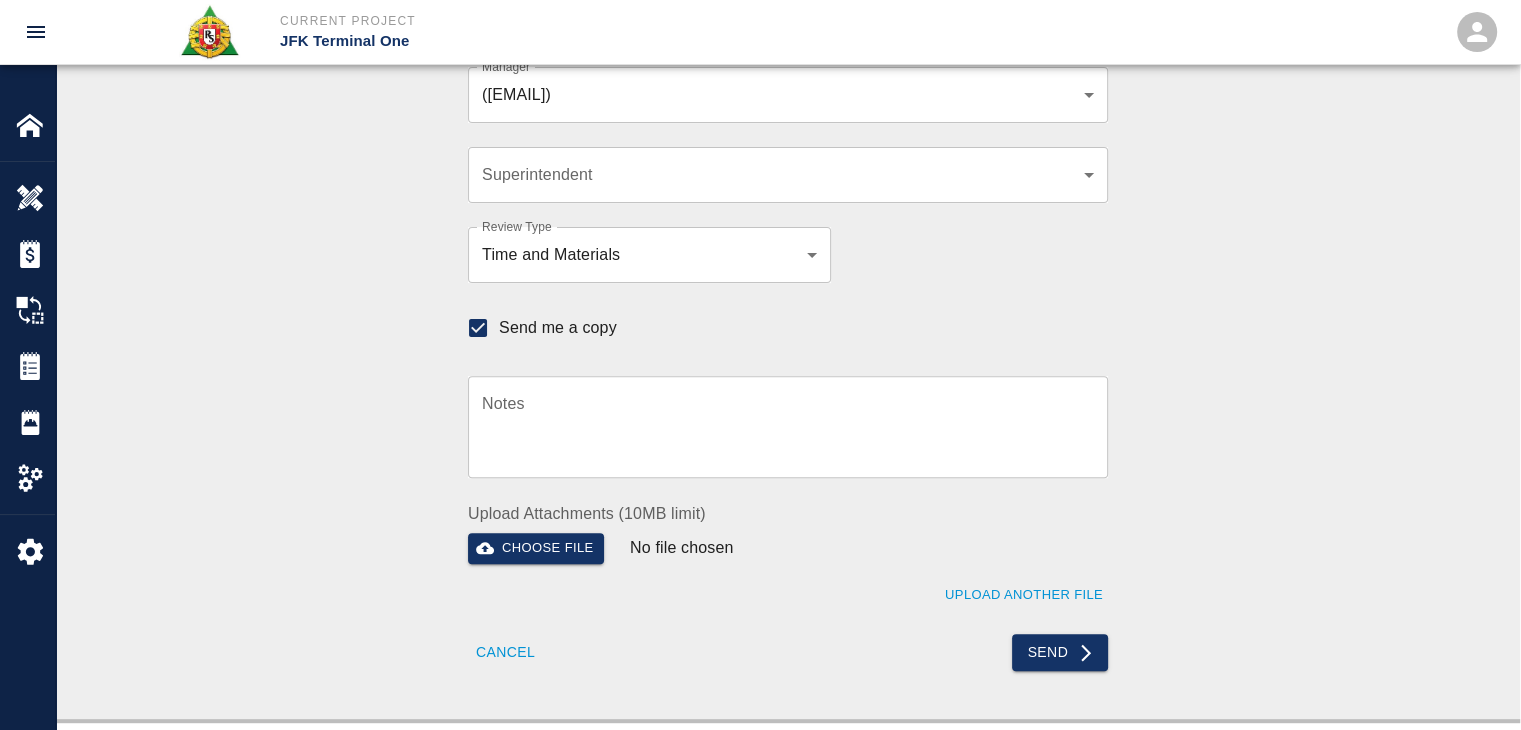 scroll, scrollTop: 596, scrollLeft: 0, axis: vertical 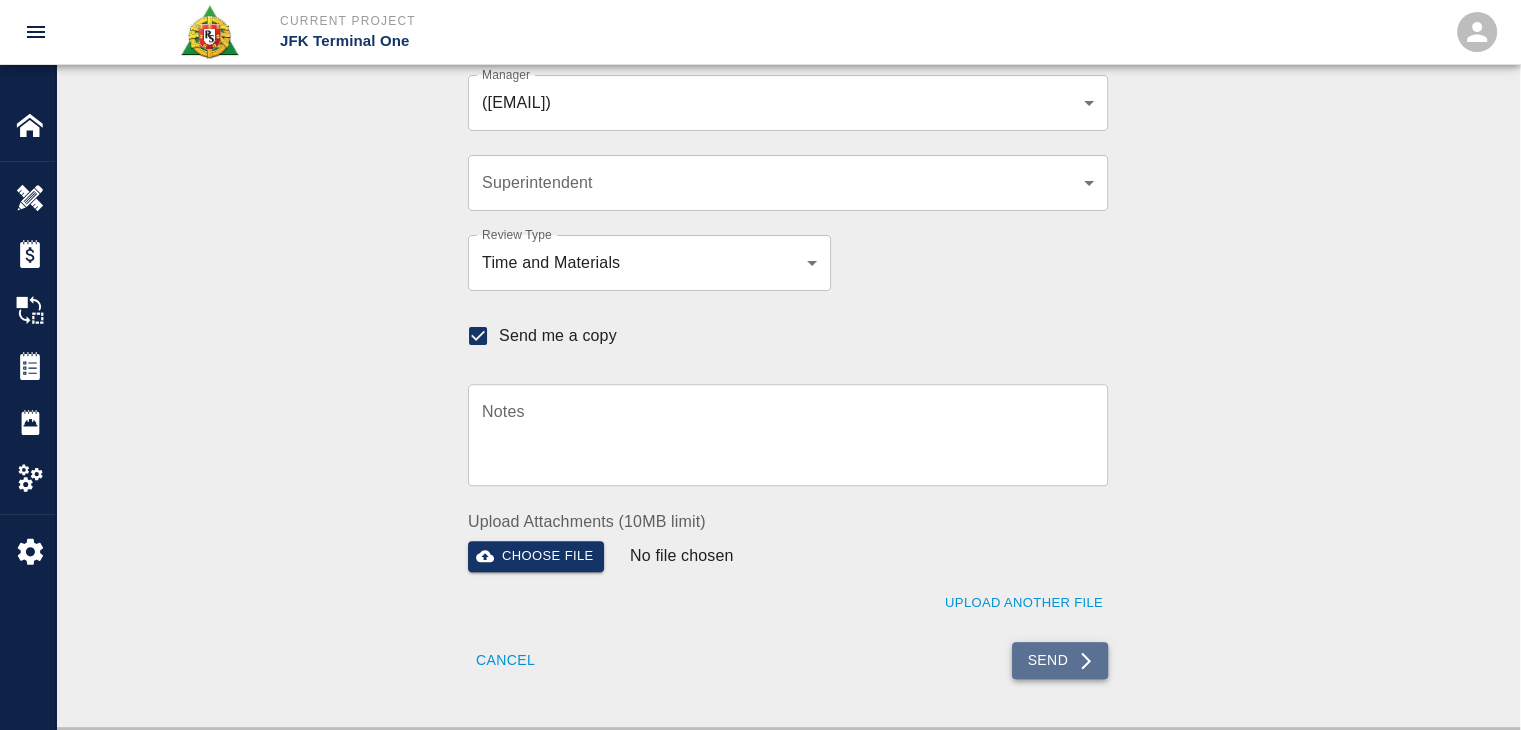 click on "Send" at bounding box center (1060, 660) 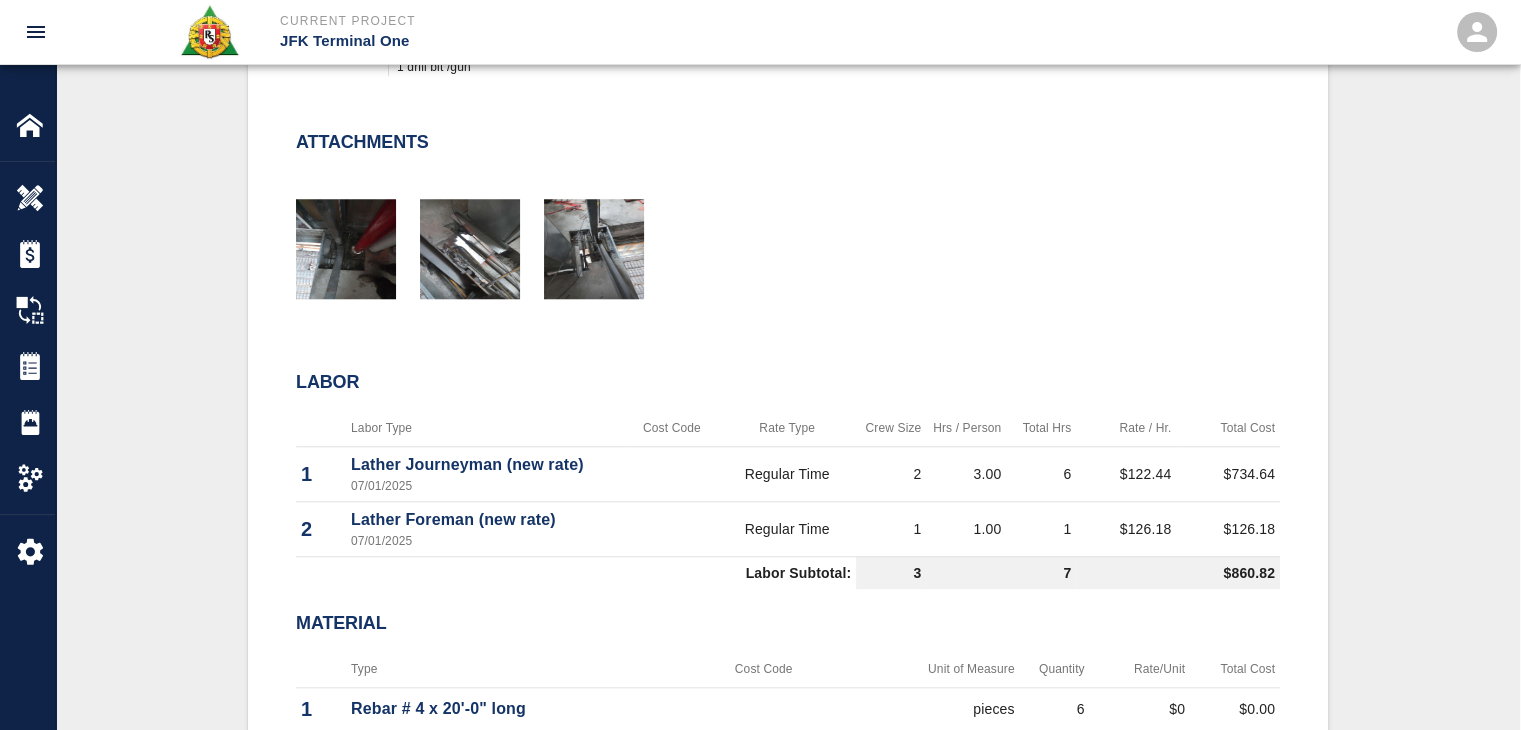 type 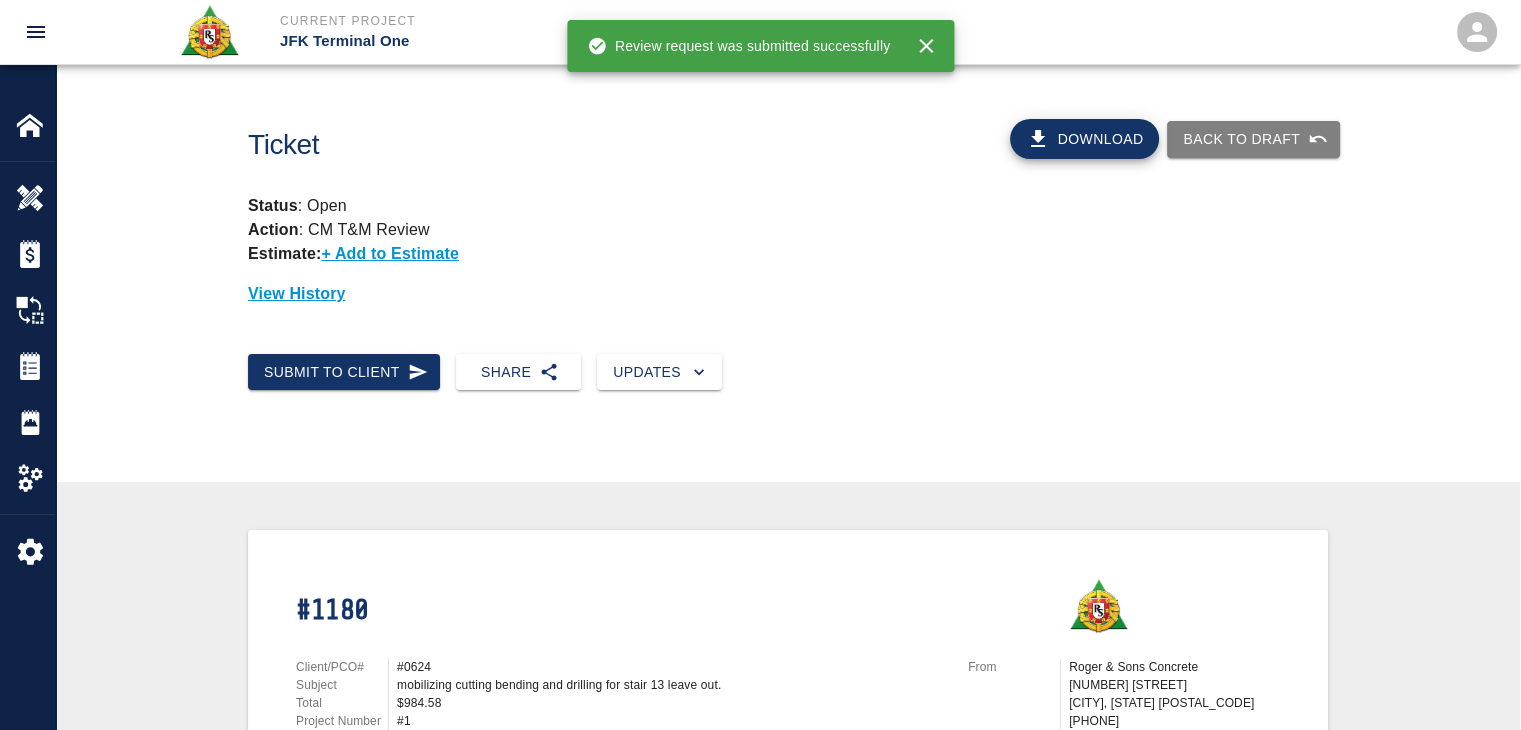 scroll, scrollTop: 4, scrollLeft: 0, axis: vertical 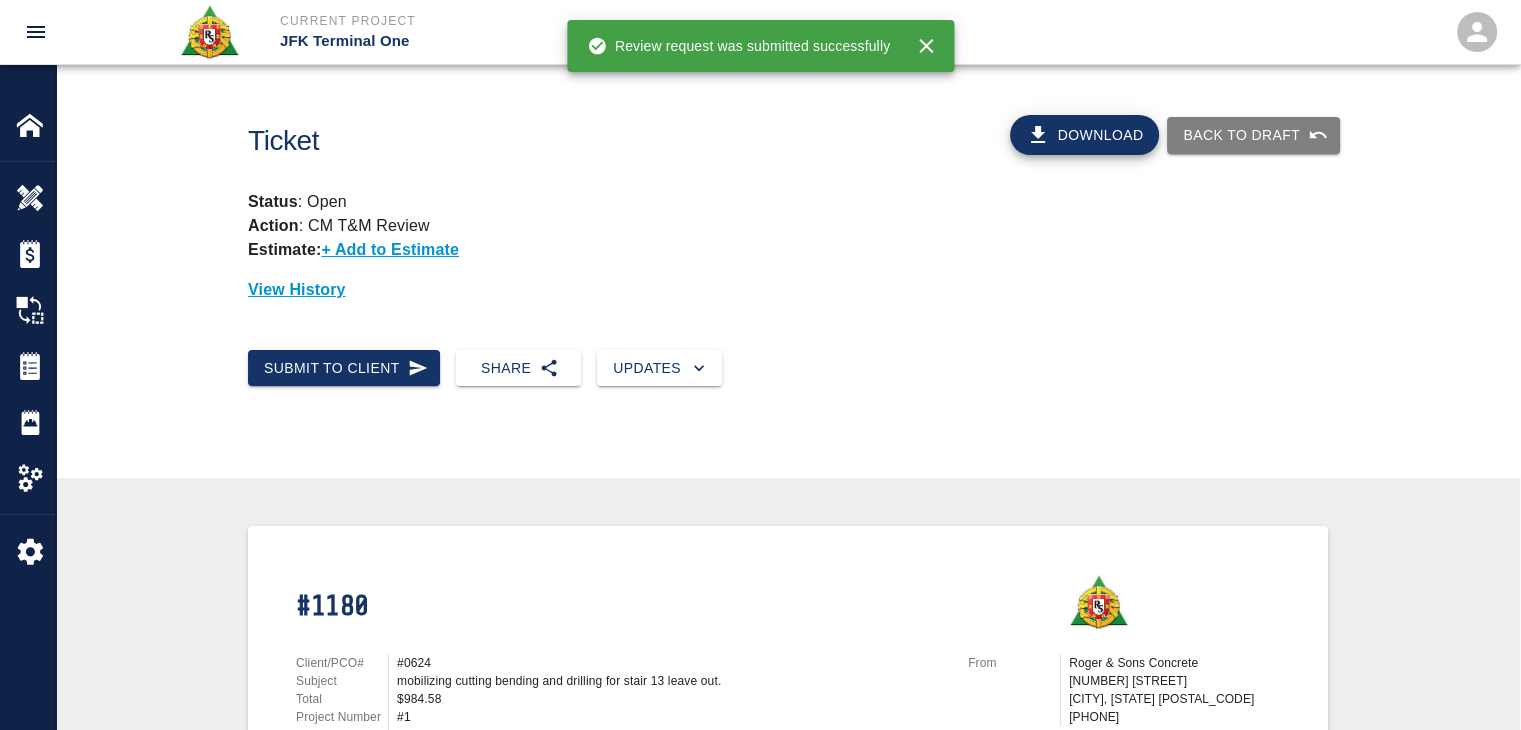 click on "Estimate:  + Add to Estimate" at bounding box center (788, 250) 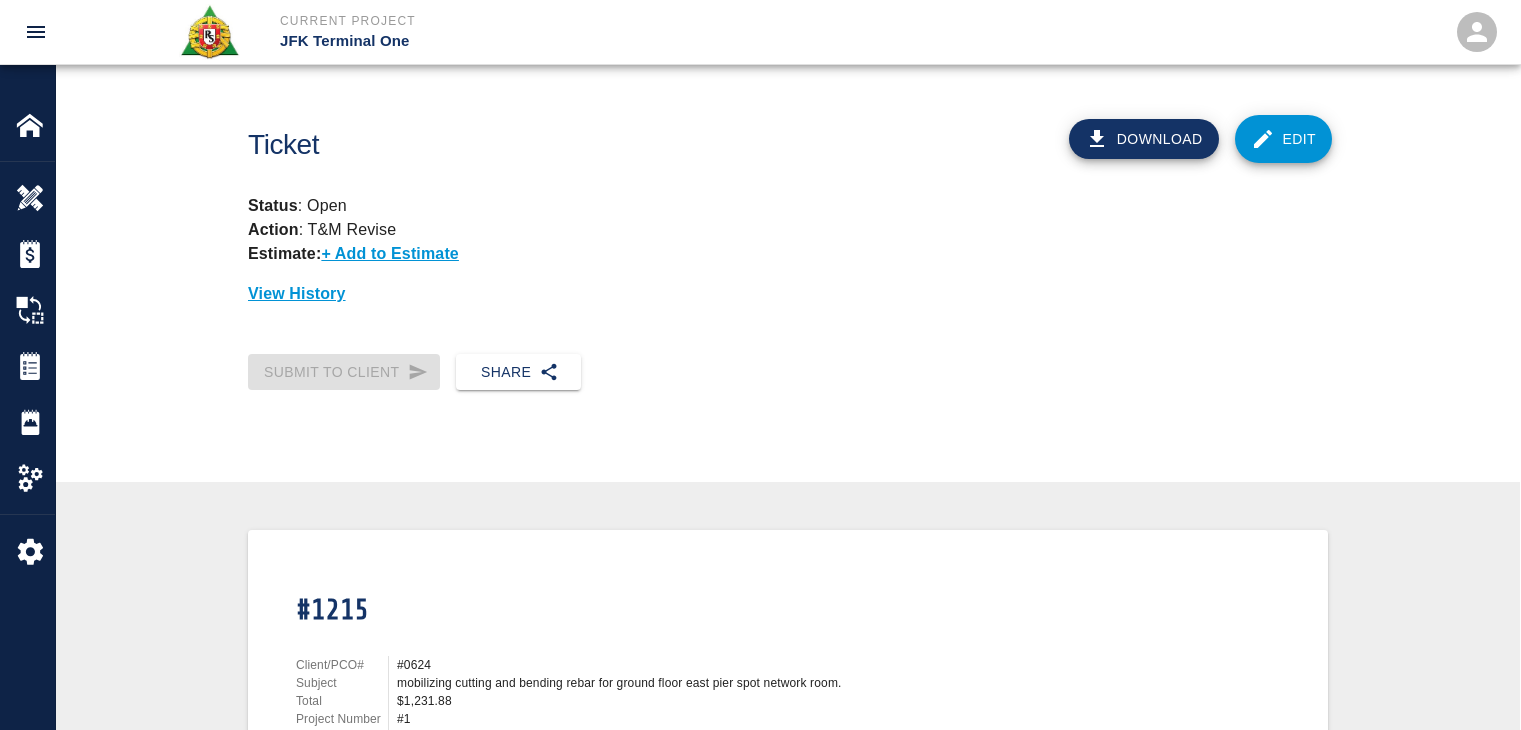 scroll, scrollTop: 0, scrollLeft: 0, axis: both 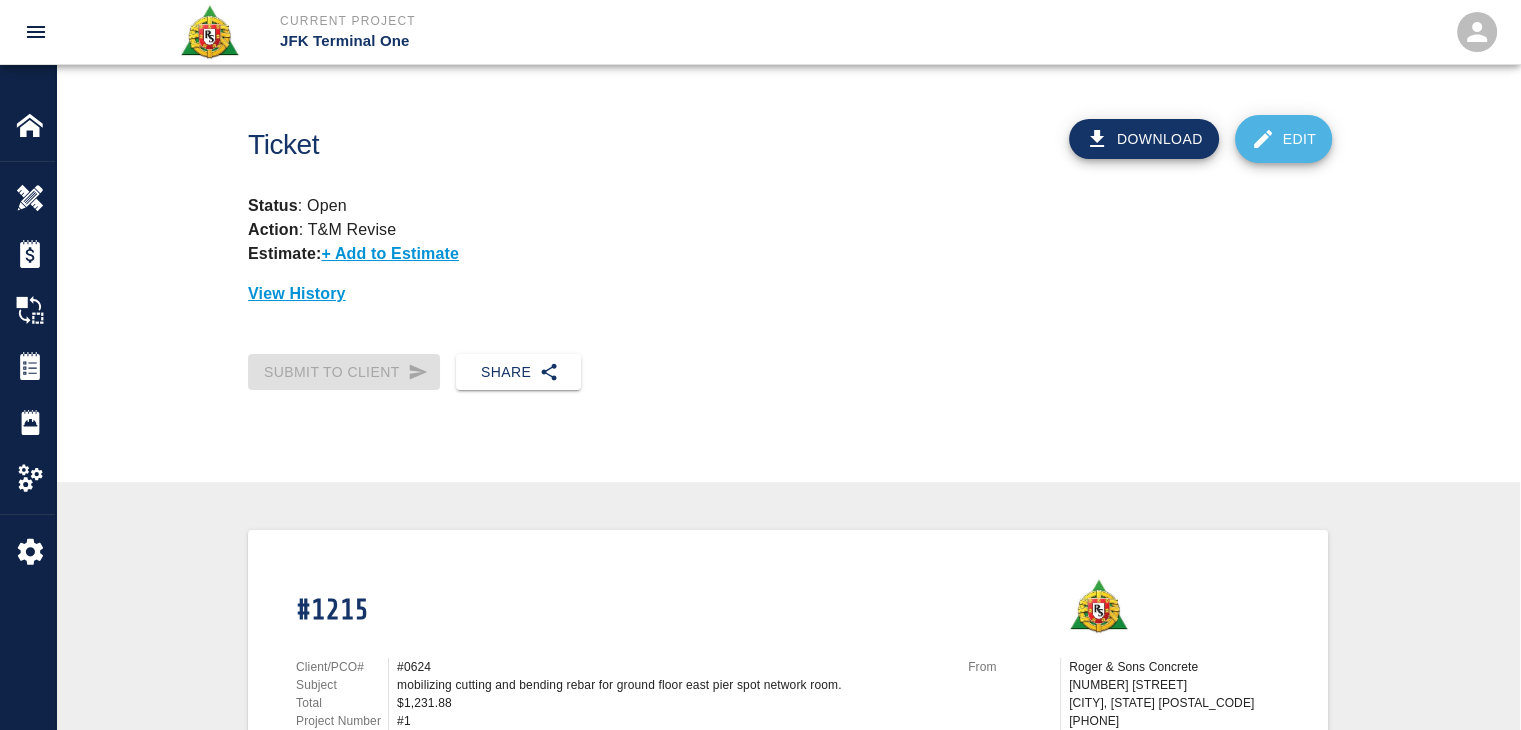 click 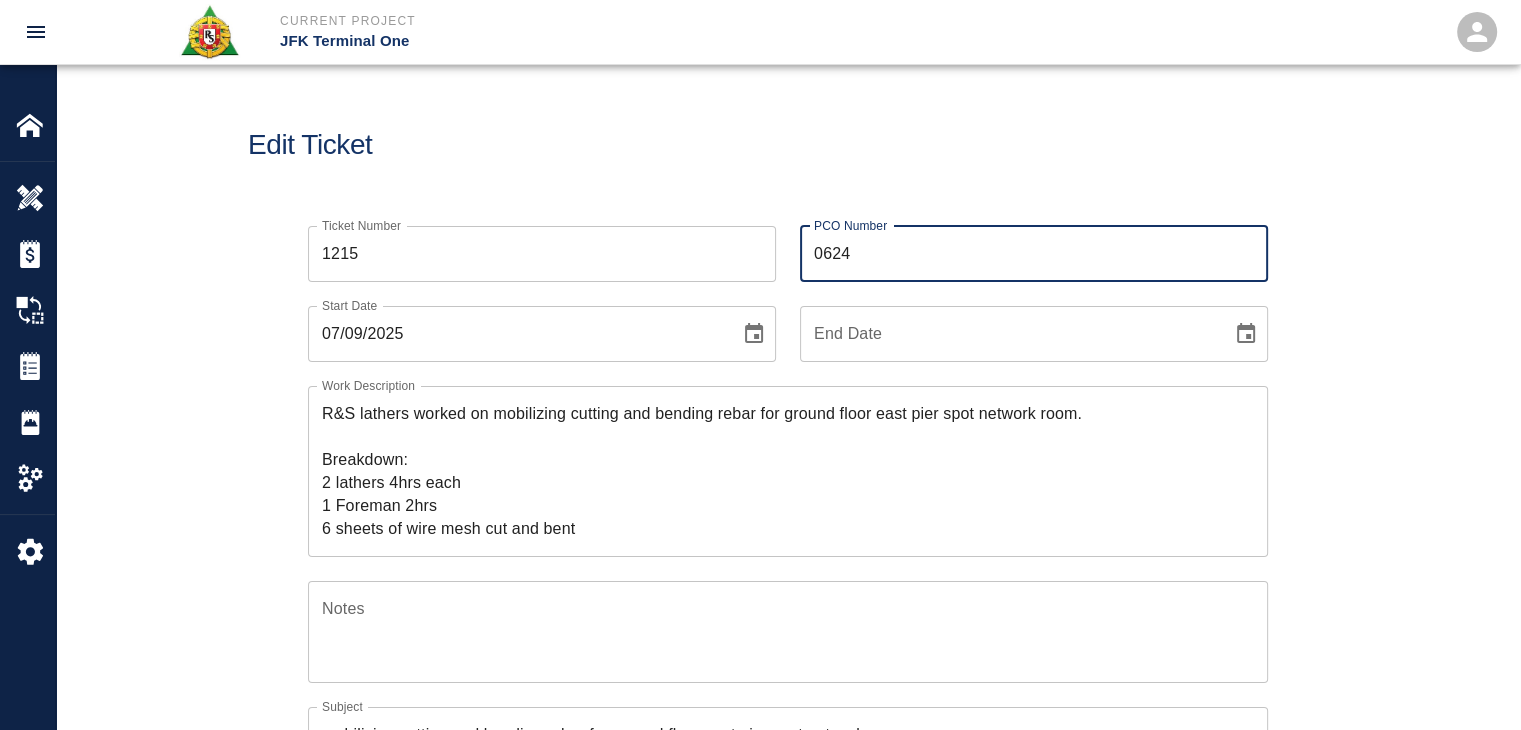 drag, startPoint x: 854, startPoint y: 253, endPoint x: 771, endPoint y: 259, distance: 83.21658 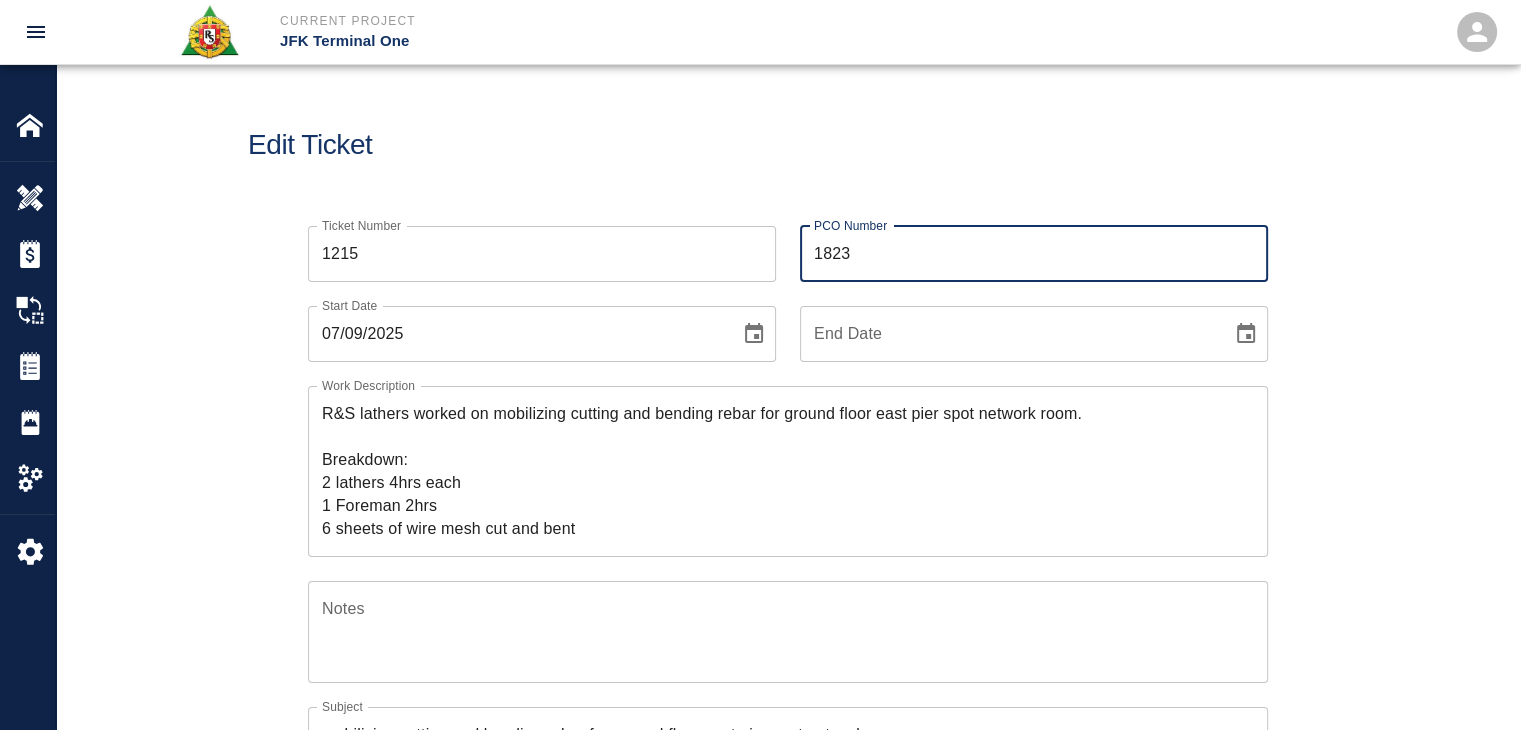type on "1823" 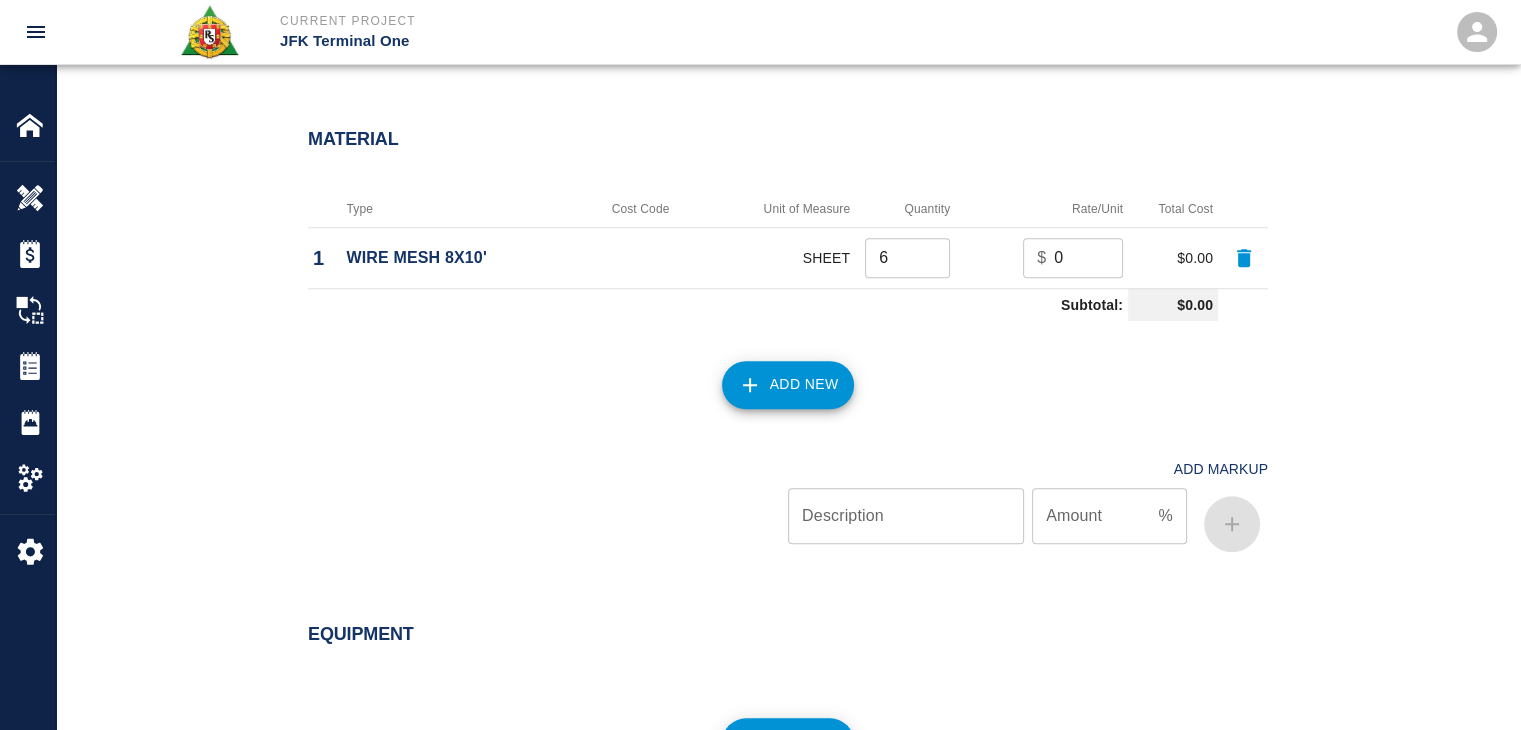 scroll, scrollTop: 2304, scrollLeft: 0, axis: vertical 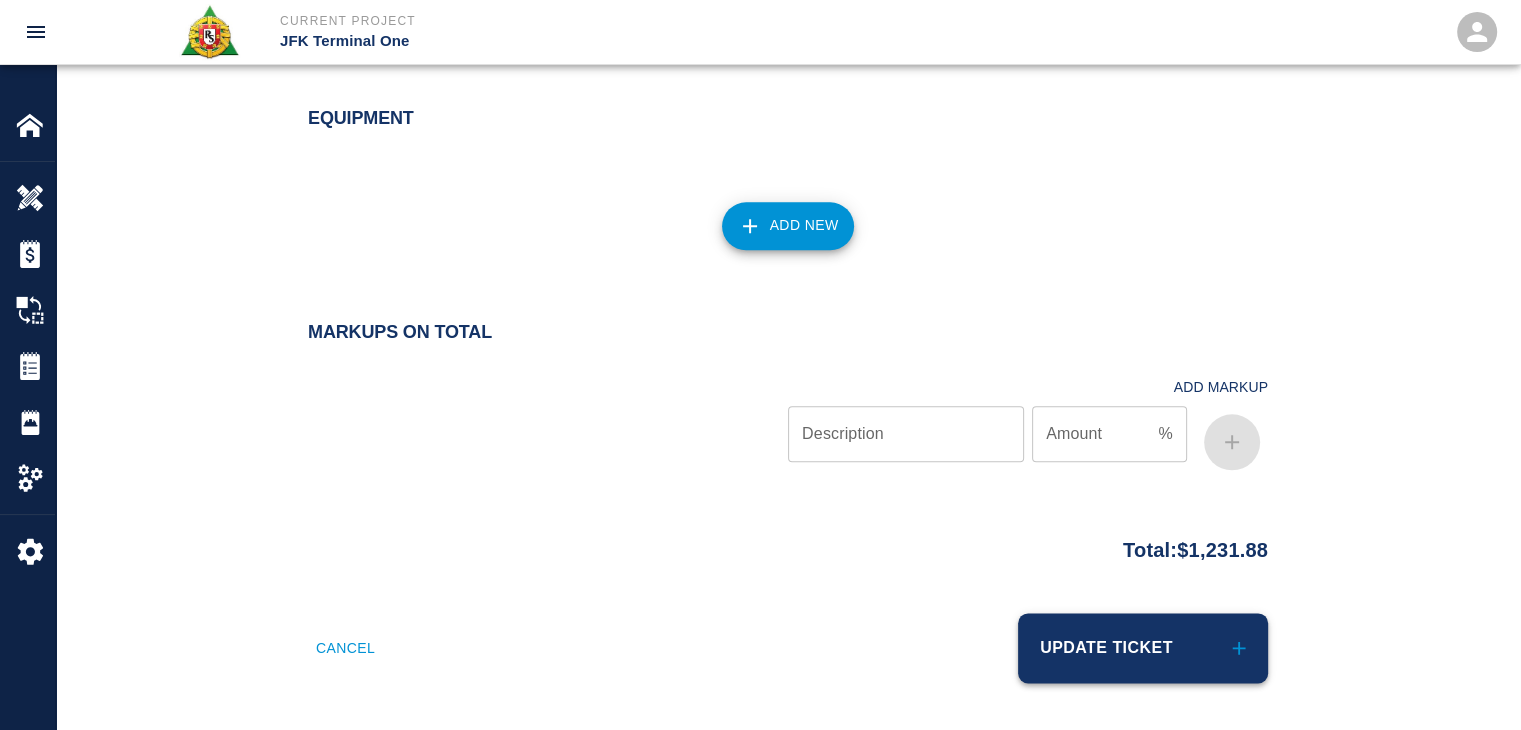 click on "Update Ticket" at bounding box center (1143, 648) 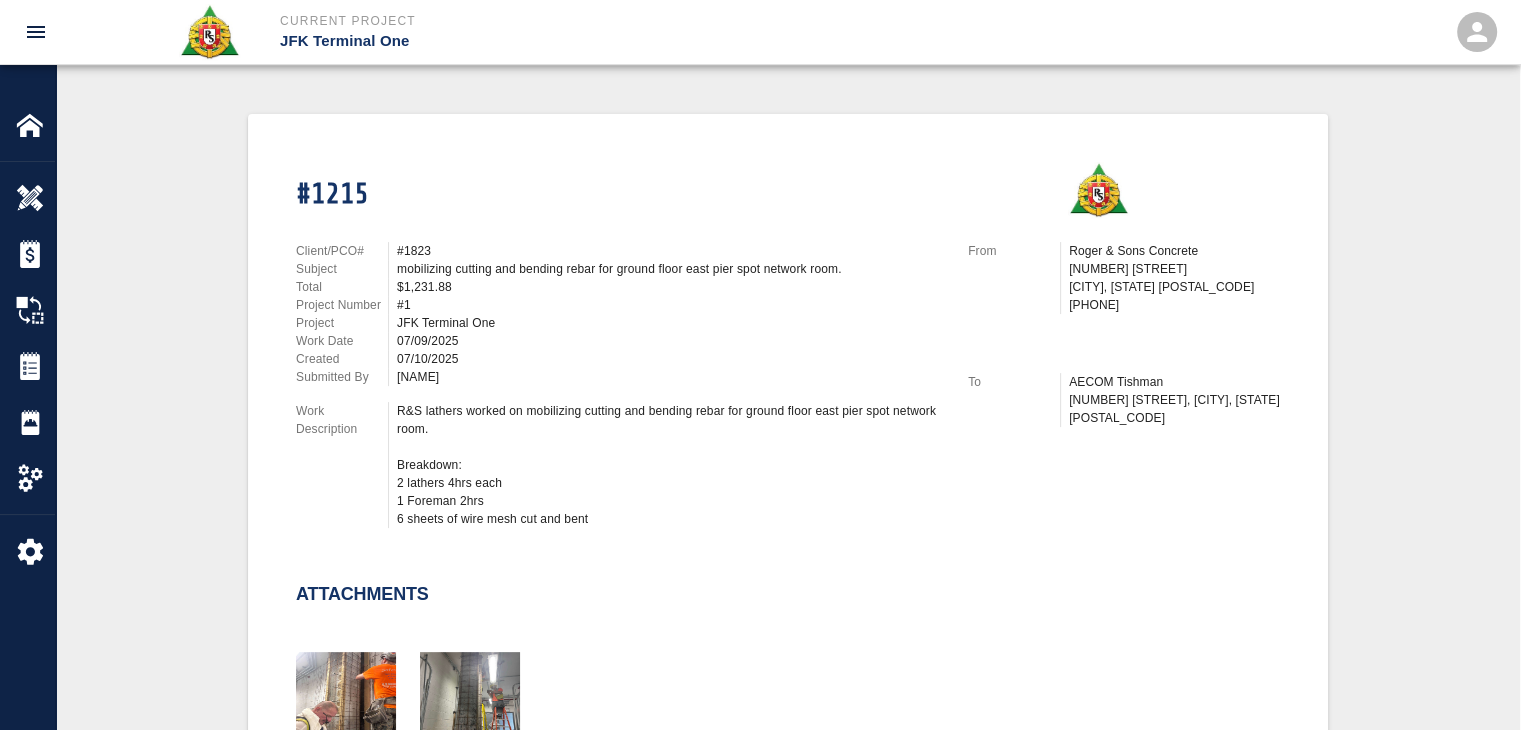 scroll, scrollTop: 0, scrollLeft: 0, axis: both 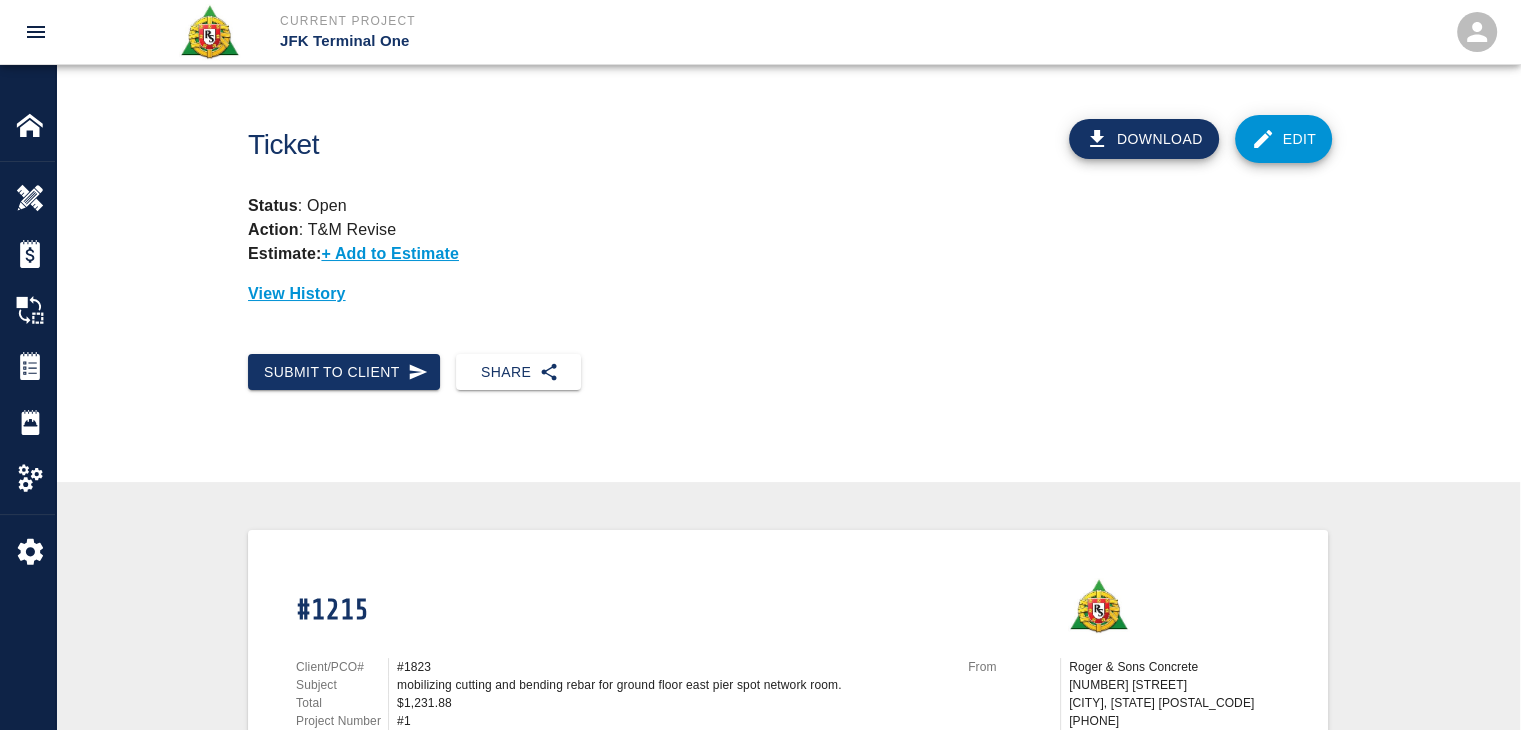 click on "Ticket" at bounding box center [559, 145] 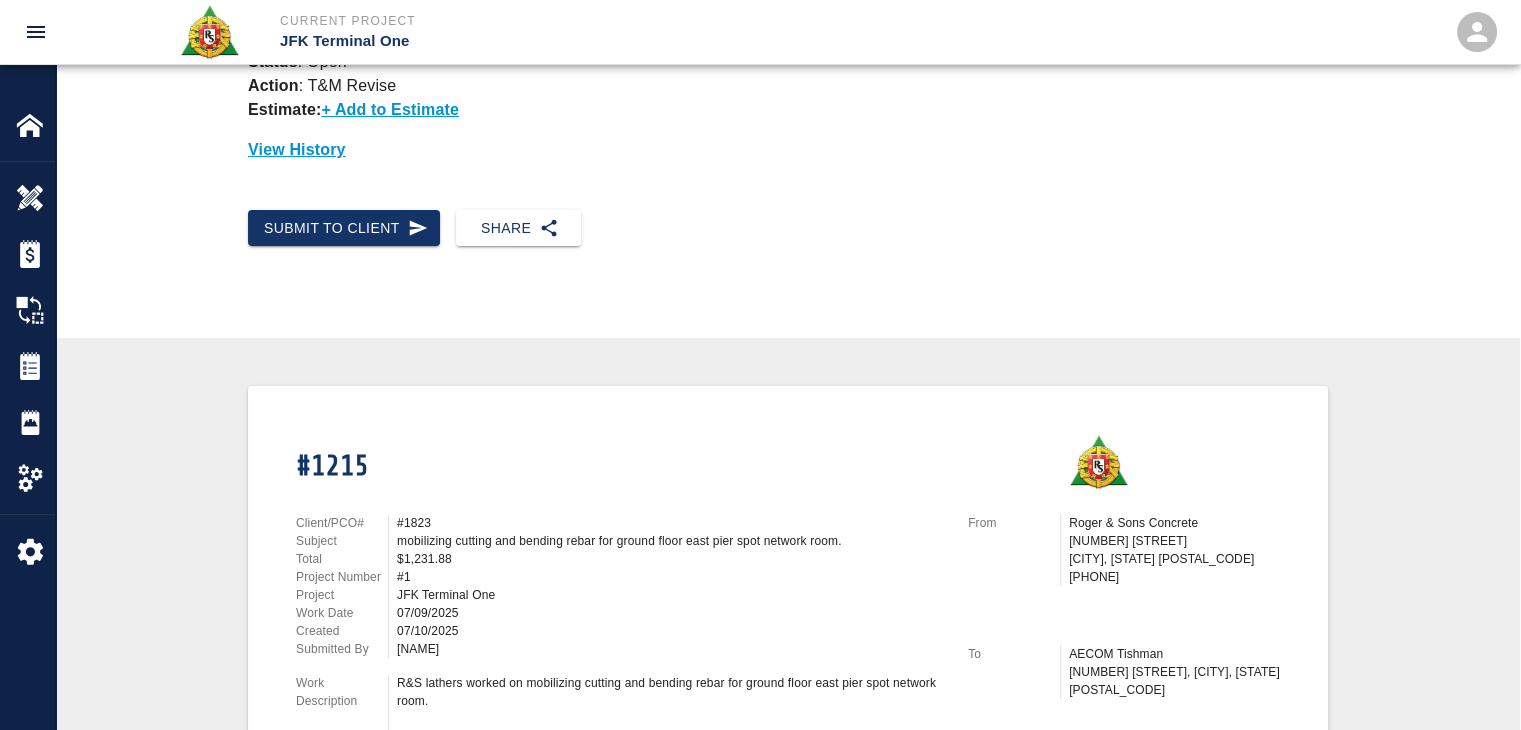 scroll, scrollTop: 143, scrollLeft: 0, axis: vertical 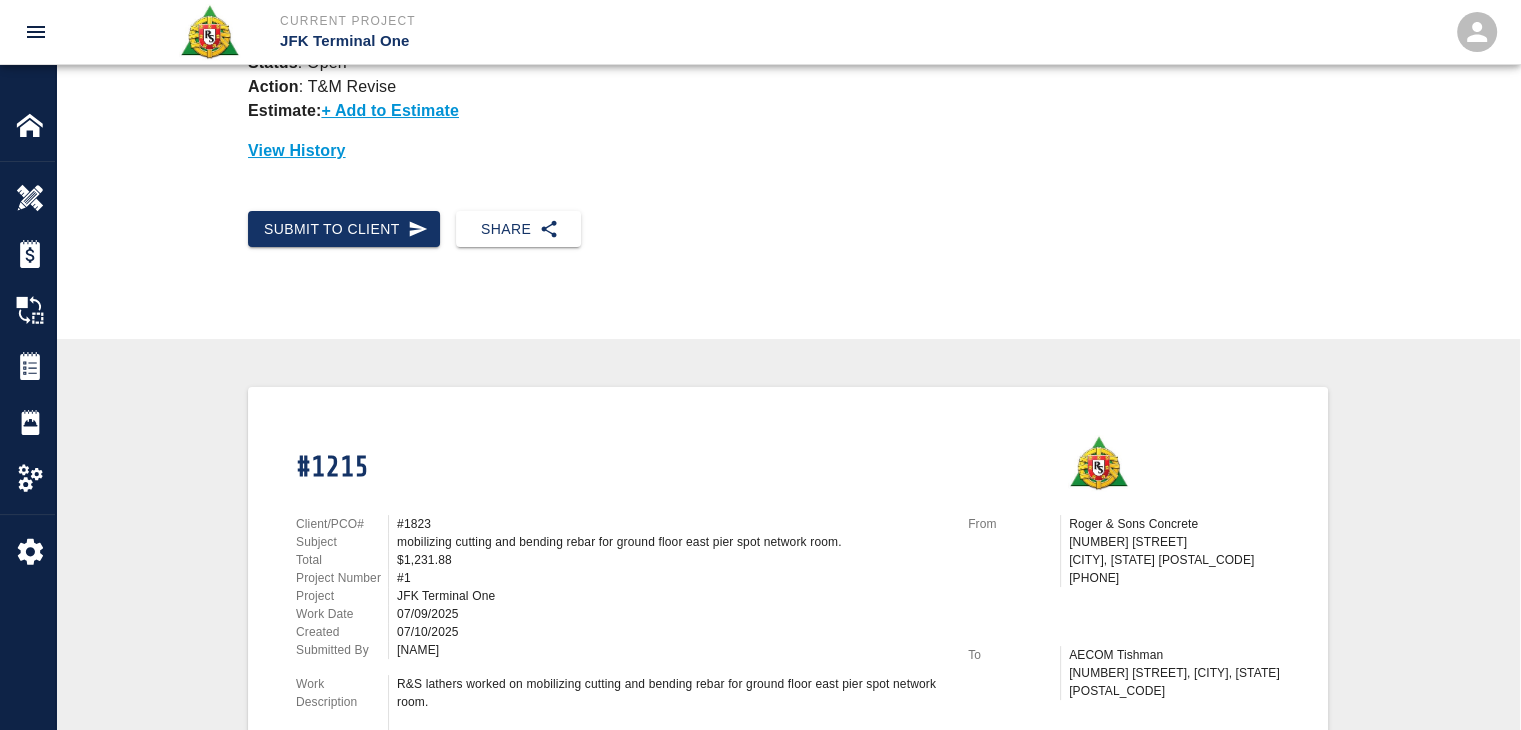 click on "Submit to Client" at bounding box center (336, 221) 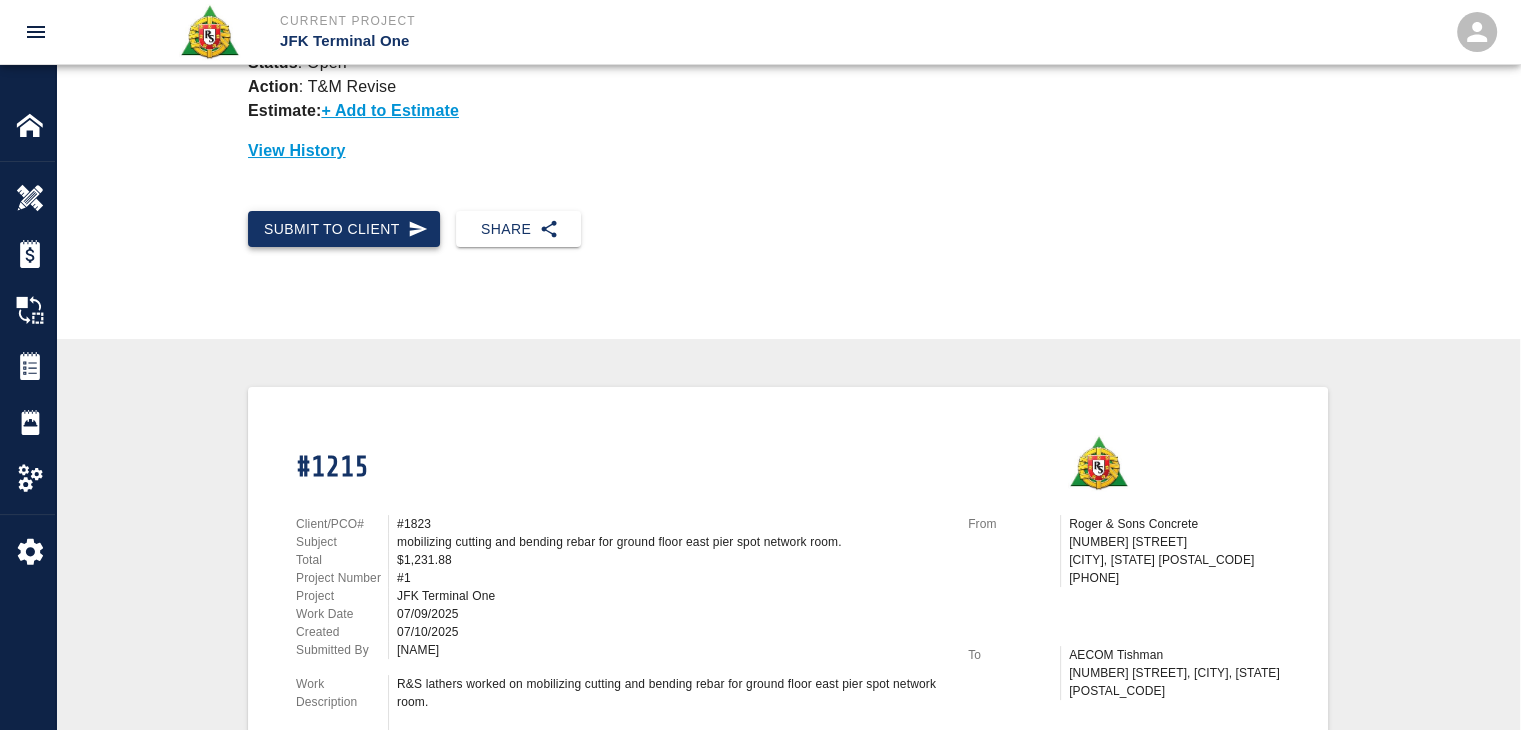 click on "Submit to Client" at bounding box center [344, 229] 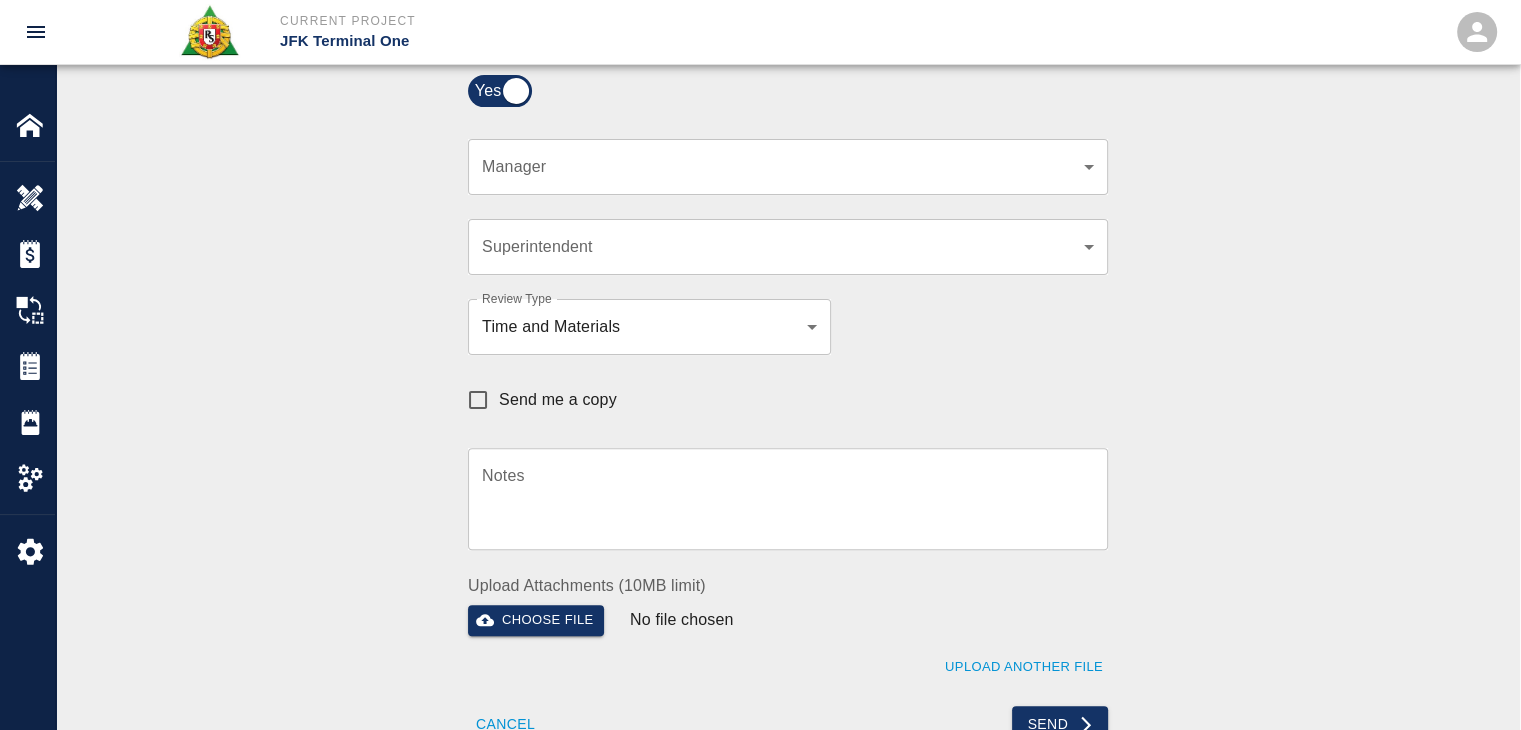 scroll, scrollTop: 534, scrollLeft: 0, axis: vertical 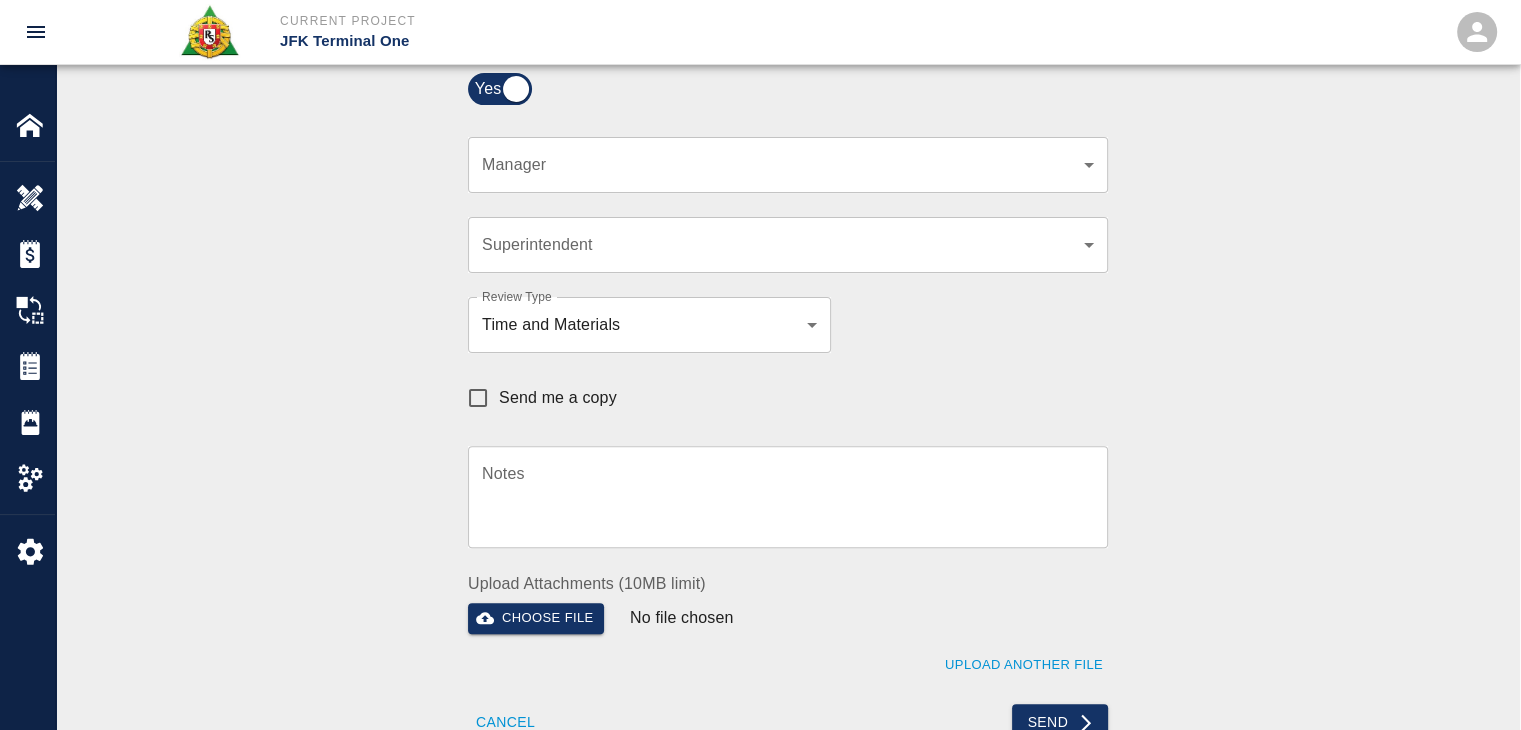 click on "​ Manager" at bounding box center [788, 165] 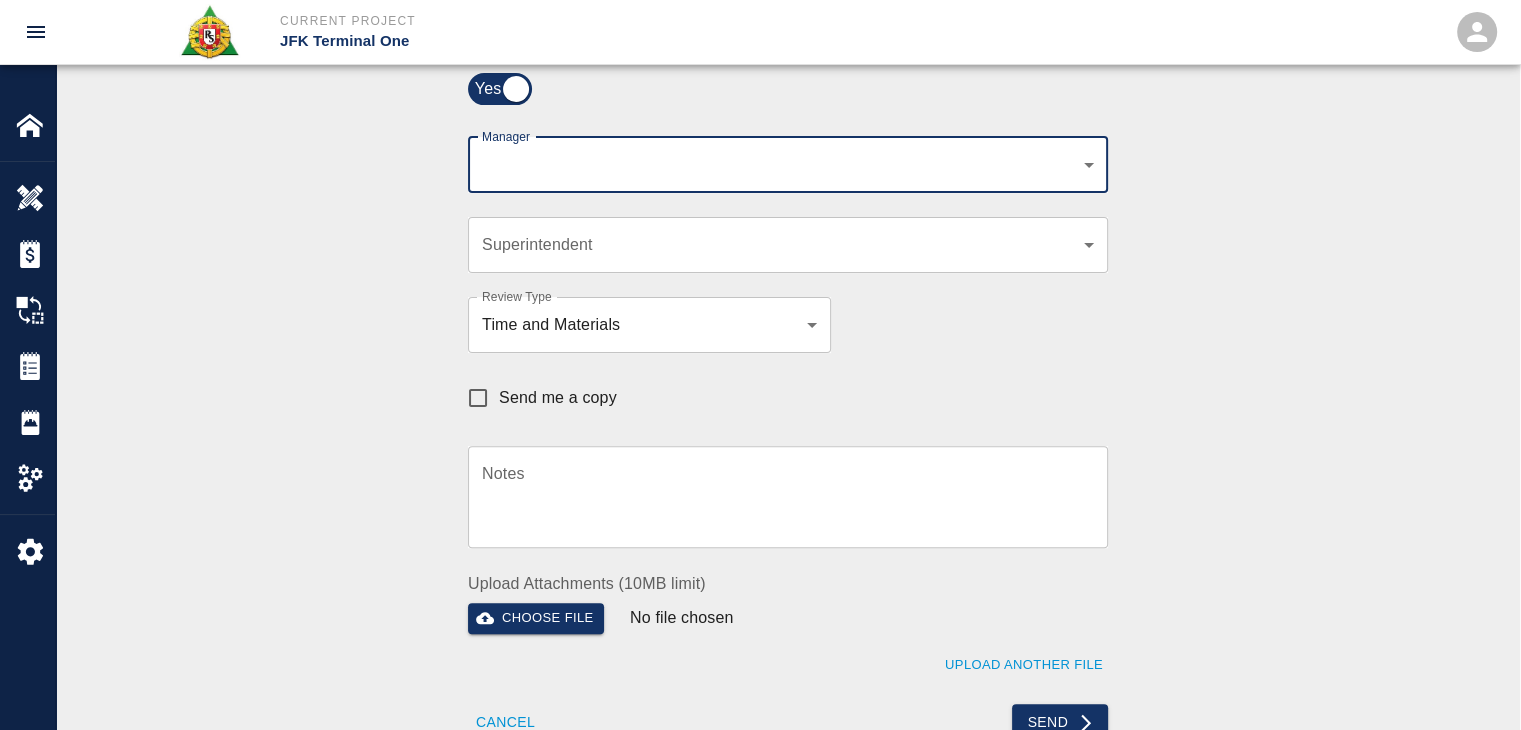 click on "Current Project JFK Terminal One Home JFK Terminal One Overview Estimates Change Orders Tickets Daily Reports Project Settings Settings Powered By Terms of Service  |  Privacy Policy Ticket Download Edit Status :   Open Action :   T&M Revise Estimate:  + Add to Estimate View History Submit to Client Share Recipients Internal Team ​ Internal Team Notes x Notes Cancel Send Recipients Send to TracFlo User Manager ​ Manager Superintendent ​ Superintendent Review Type Time and Materials tm Review Type Send me a copy Notes x Notes Upload Attachments (10MB limit) Choose file No file chosen Upload Another File Cancel Send Request Time and Material Revision Notes   * x Notes   * Upload Attachments (10MB limit) Choose file No file chosen Upload Another File Cancel Send Time and Materials Reject Notes   * x Notes   * Upload Attachments (10MB limit) Choose file No file chosen Upload Another File Cancel Send Approve Ticket Time and Materials Signature Clear Notes x Notes Upload Attachments (10MB limit) Cancel" at bounding box center (760, -169) 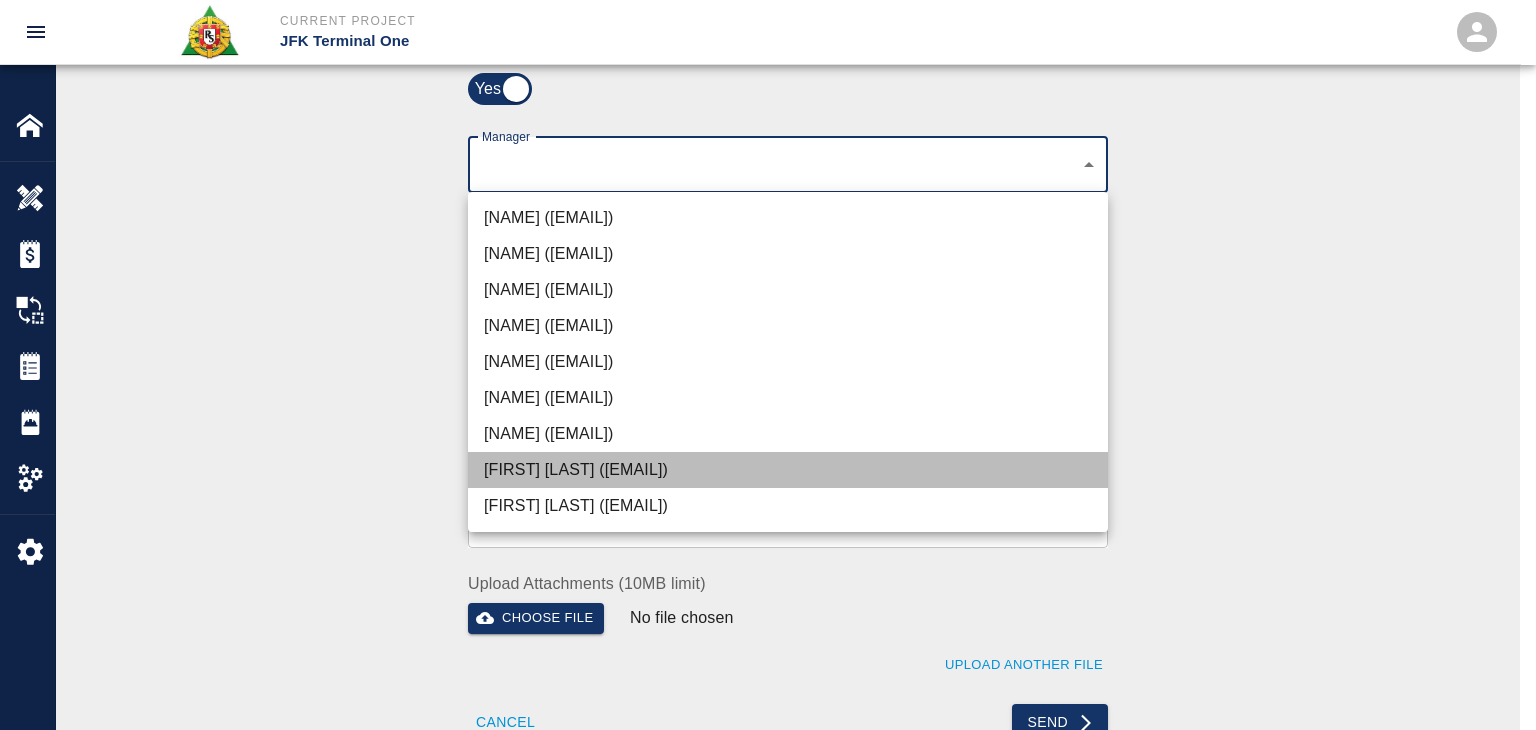 click on "([EMAIL]@[DOMAIN])" at bounding box center [788, 470] 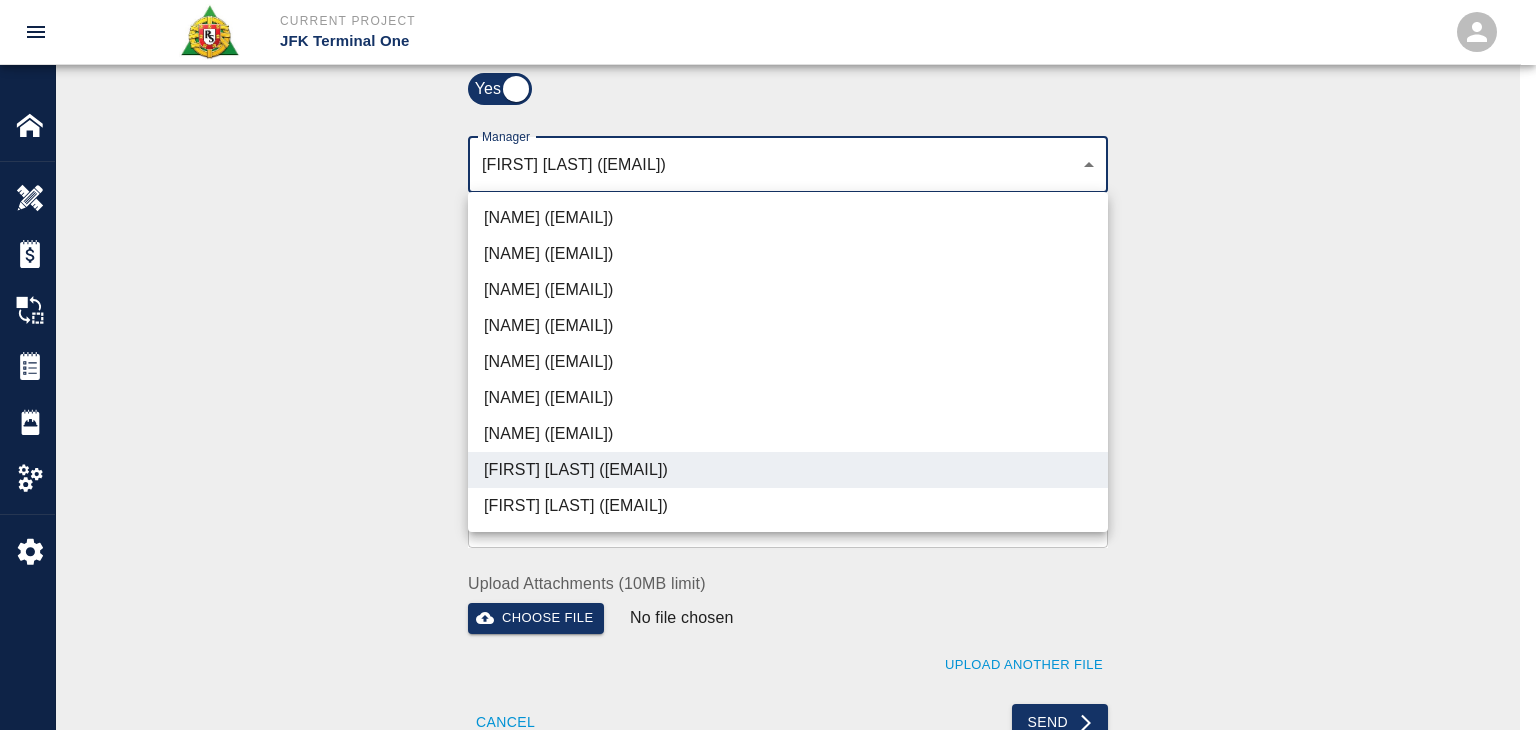 click at bounding box center (768, 365) 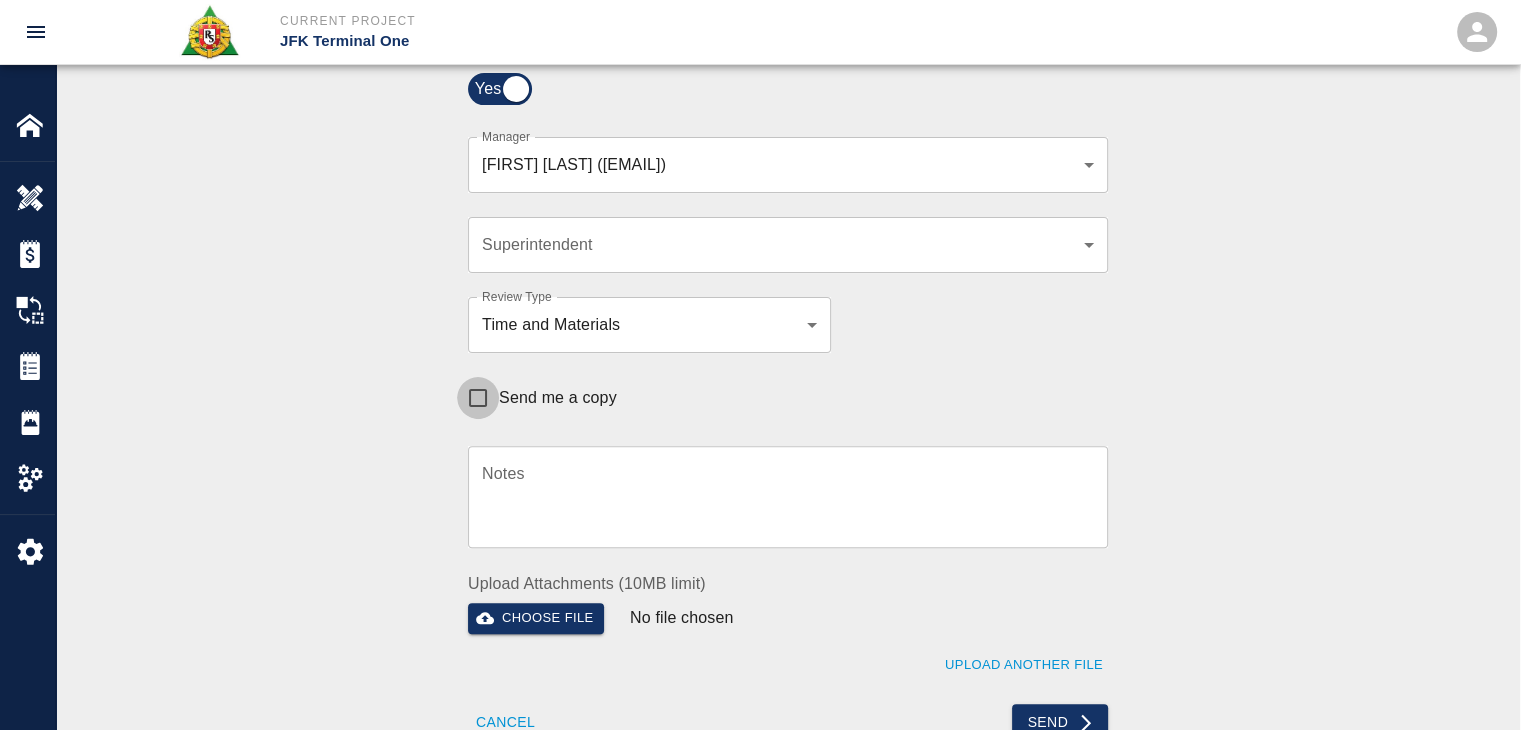 click on "Send me a copy" at bounding box center (478, 398) 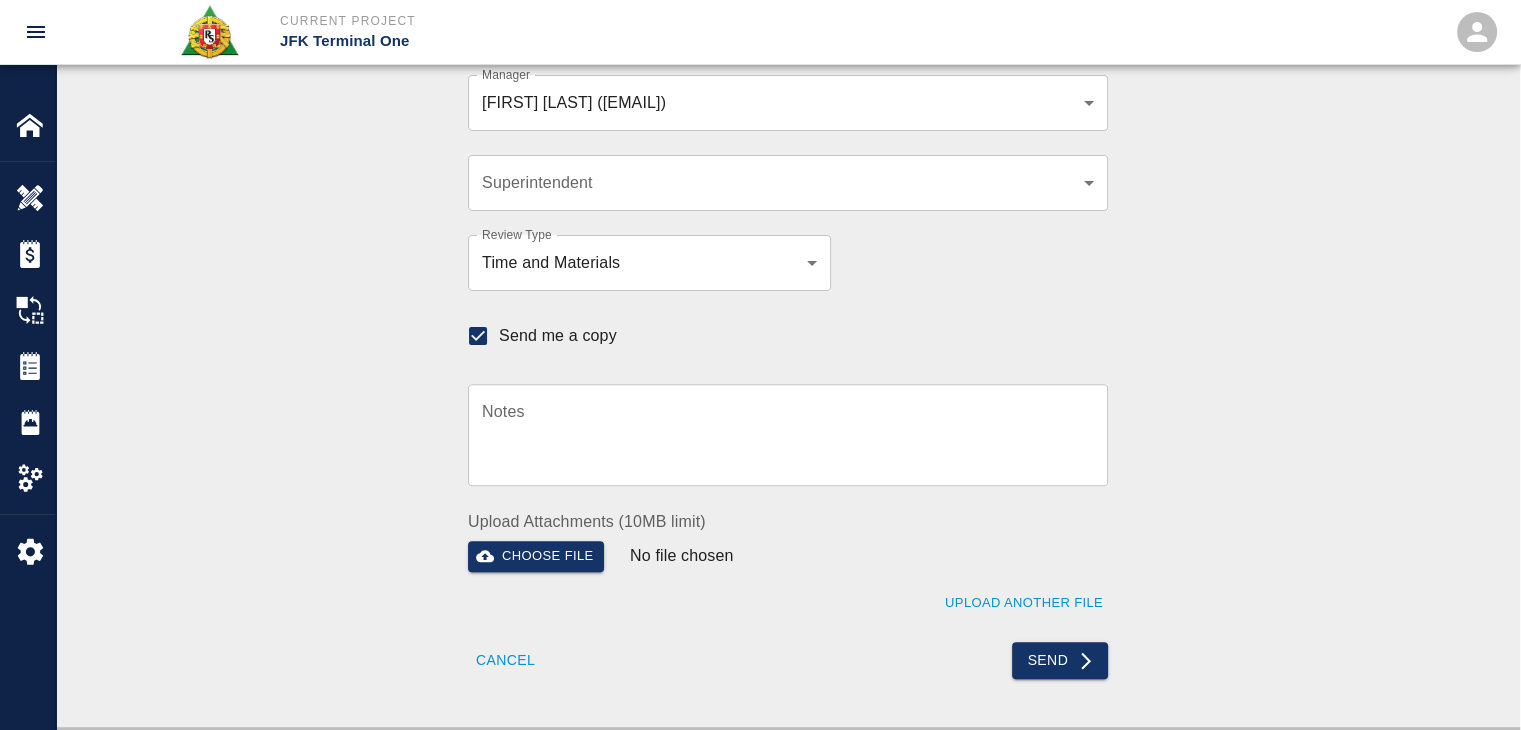 scroll, scrollTop: 598, scrollLeft: 0, axis: vertical 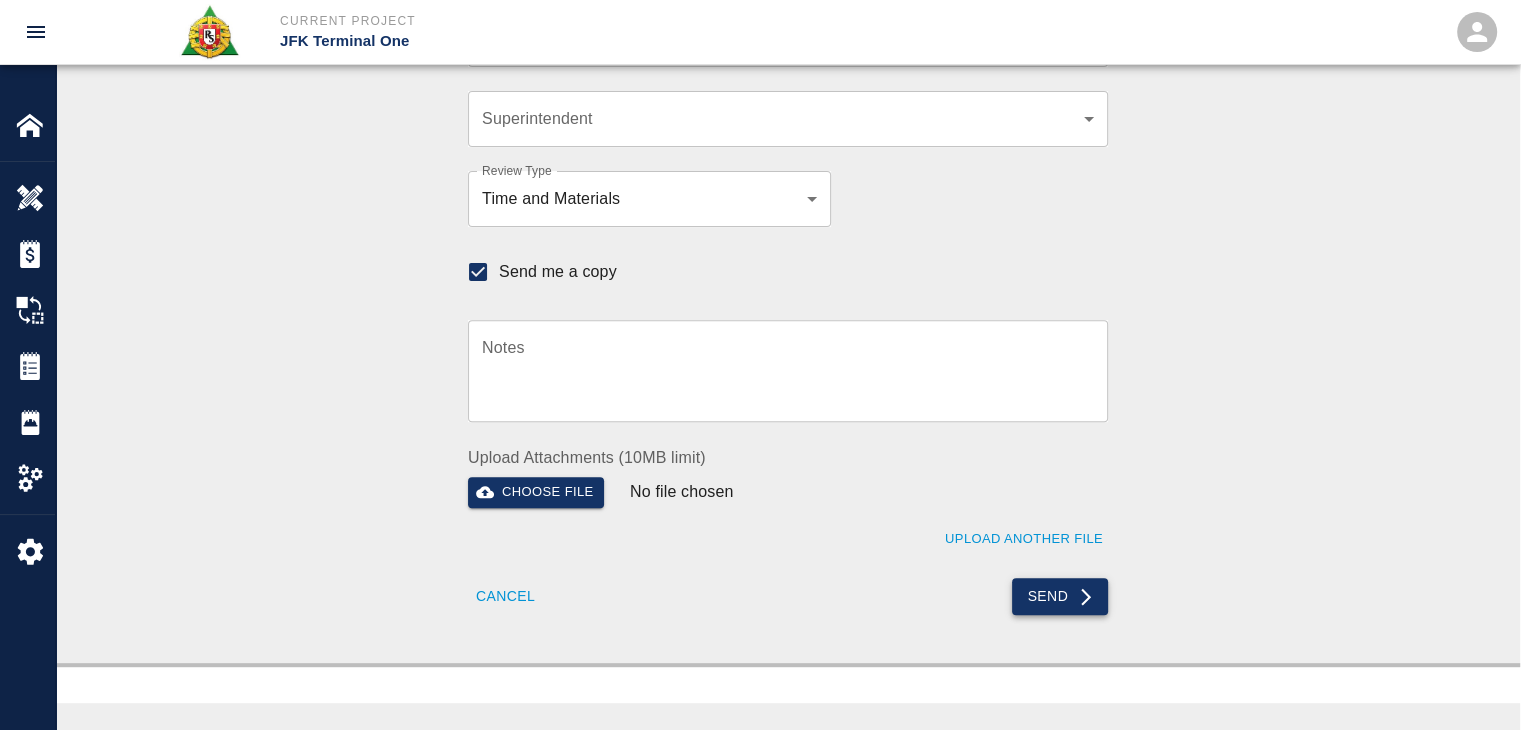 click on "Send" at bounding box center (1060, 596) 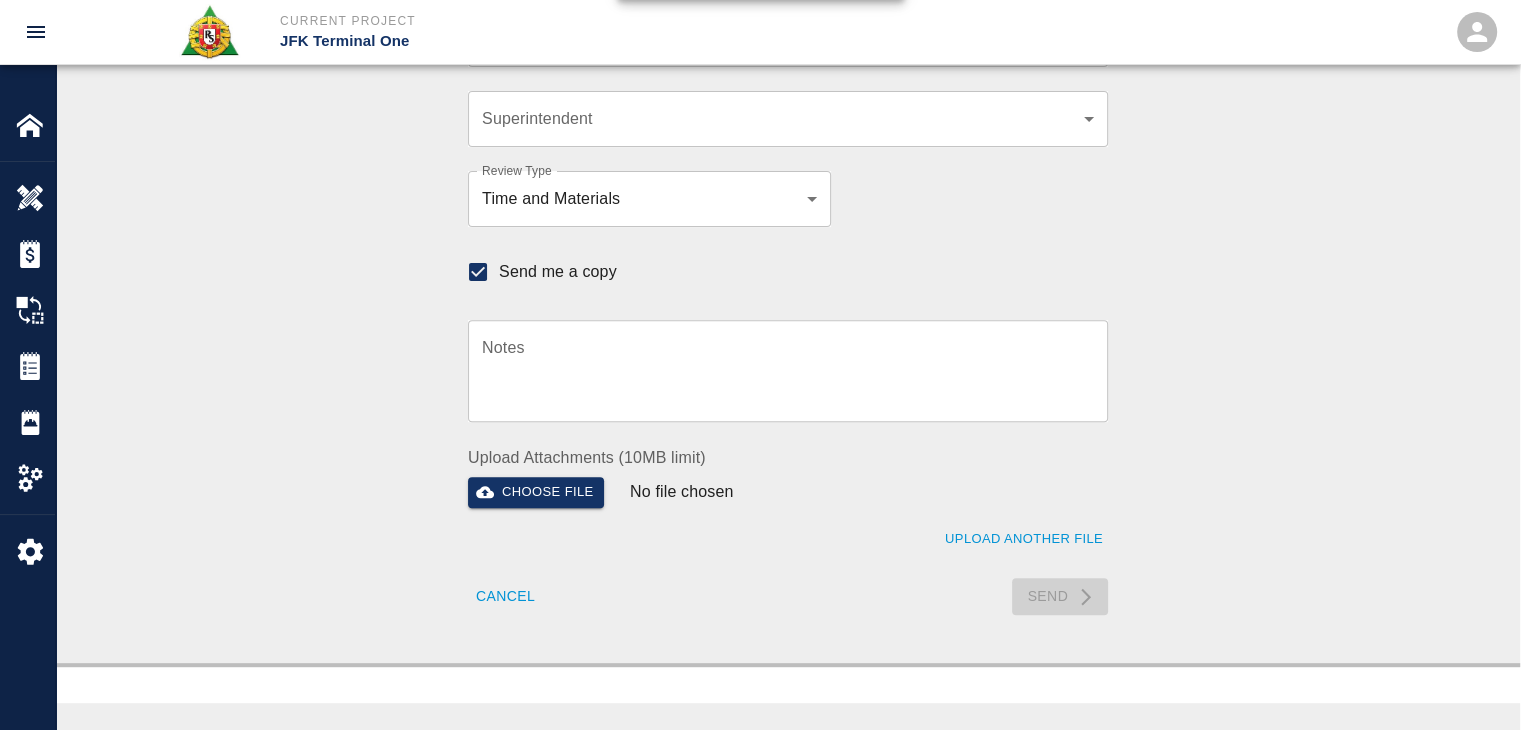 type 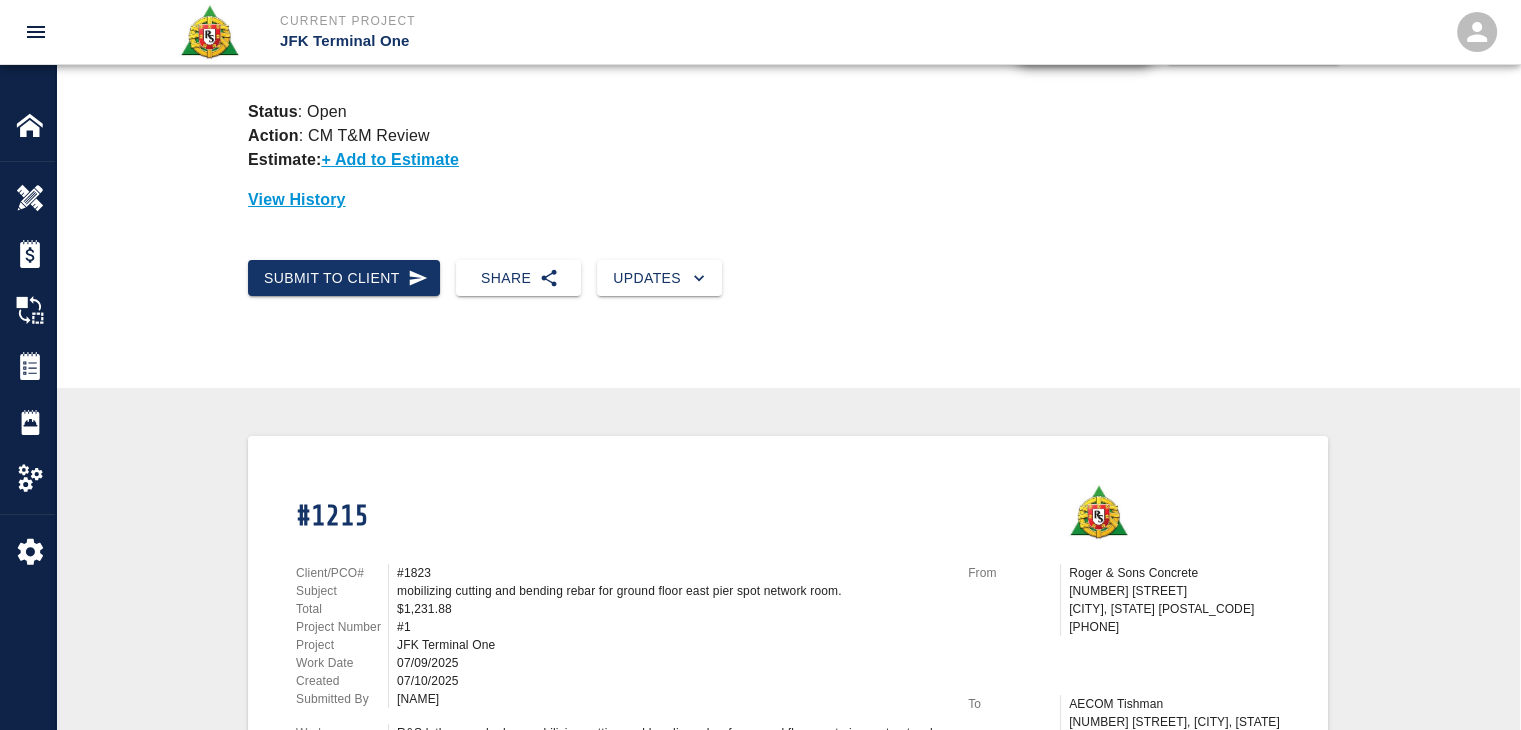 scroll, scrollTop: 0, scrollLeft: 0, axis: both 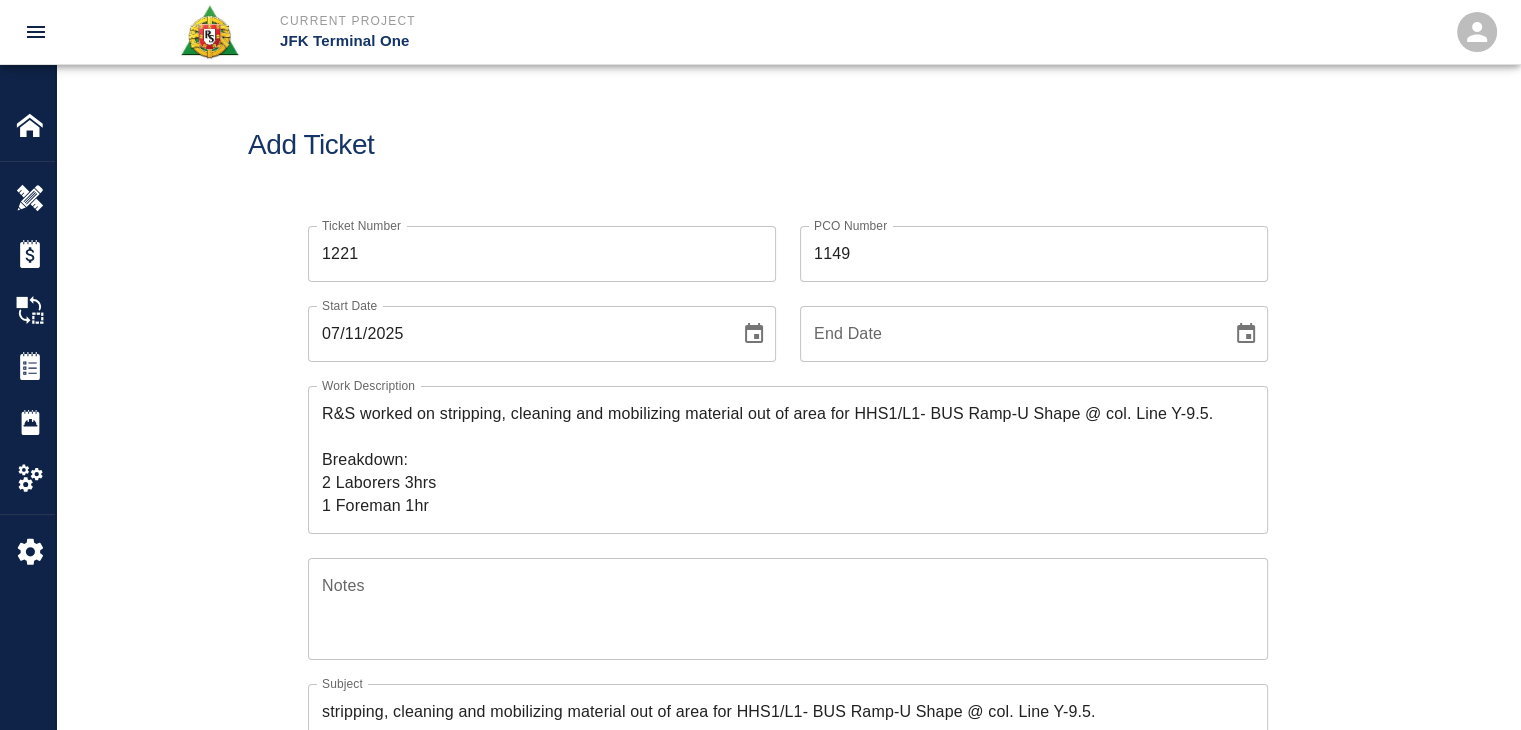 click on "Add Ticket" at bounding box center [788, 145] 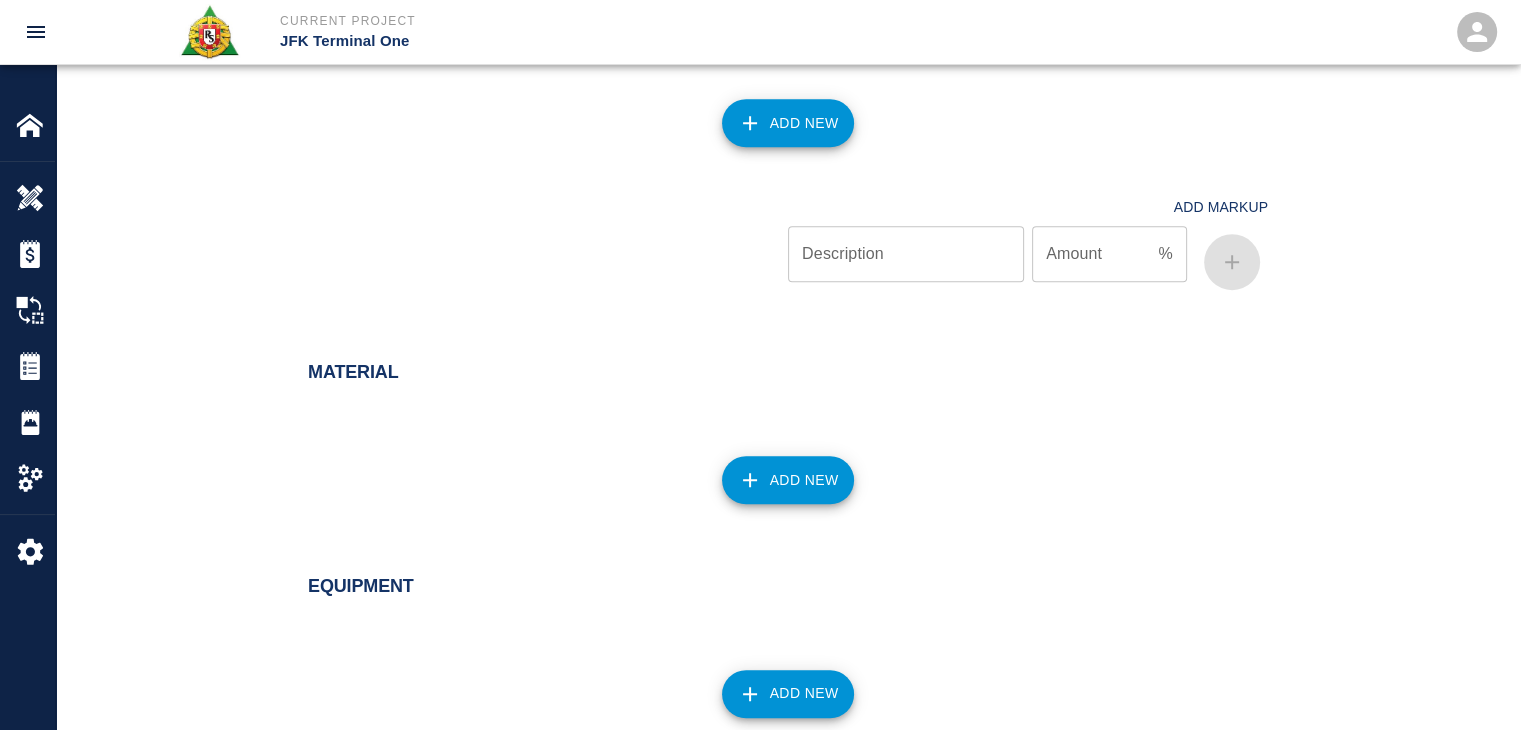 scroll, scrollTop: 1919, scrollLeft: 0, axis: vertical 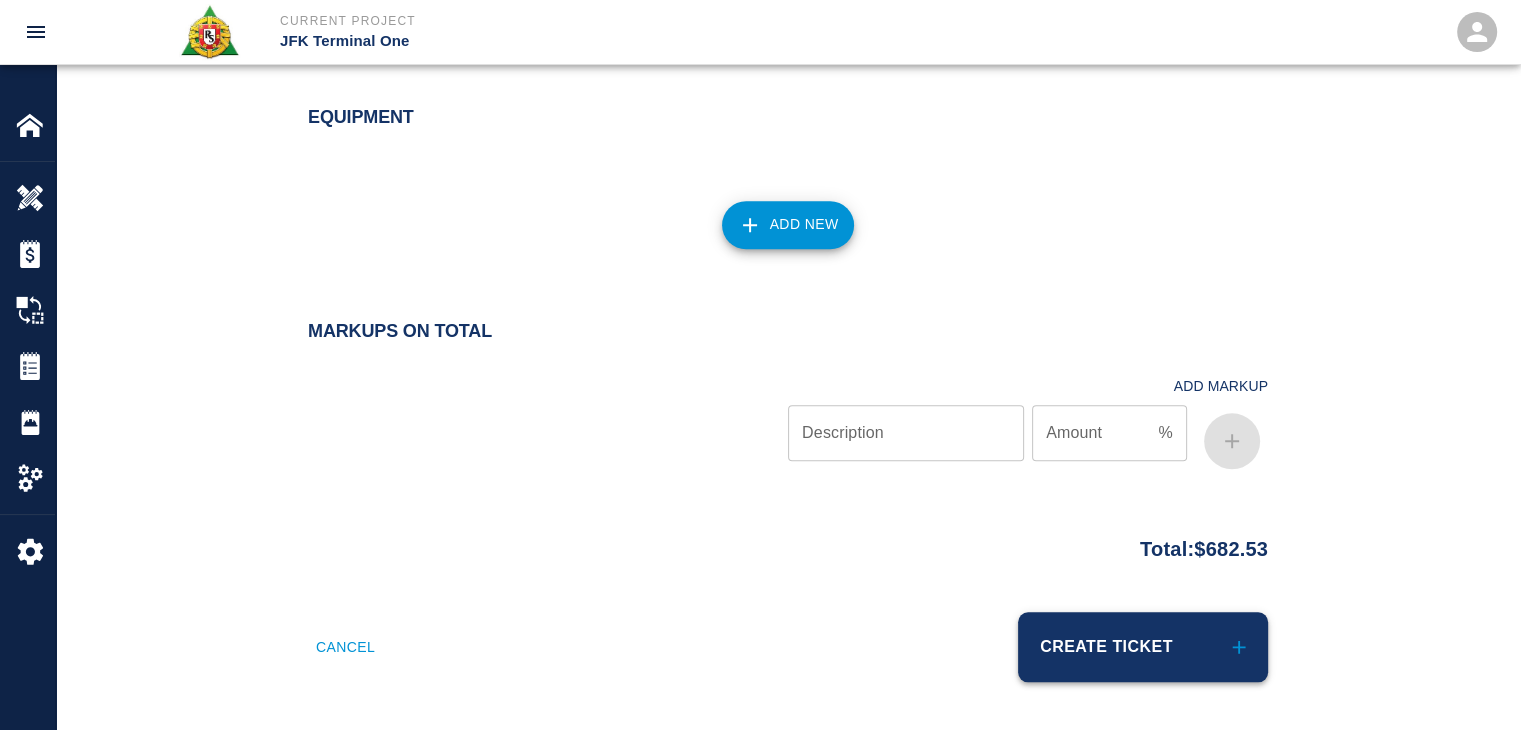 click on "Create Ticket" at bounding box center [1143, 647] 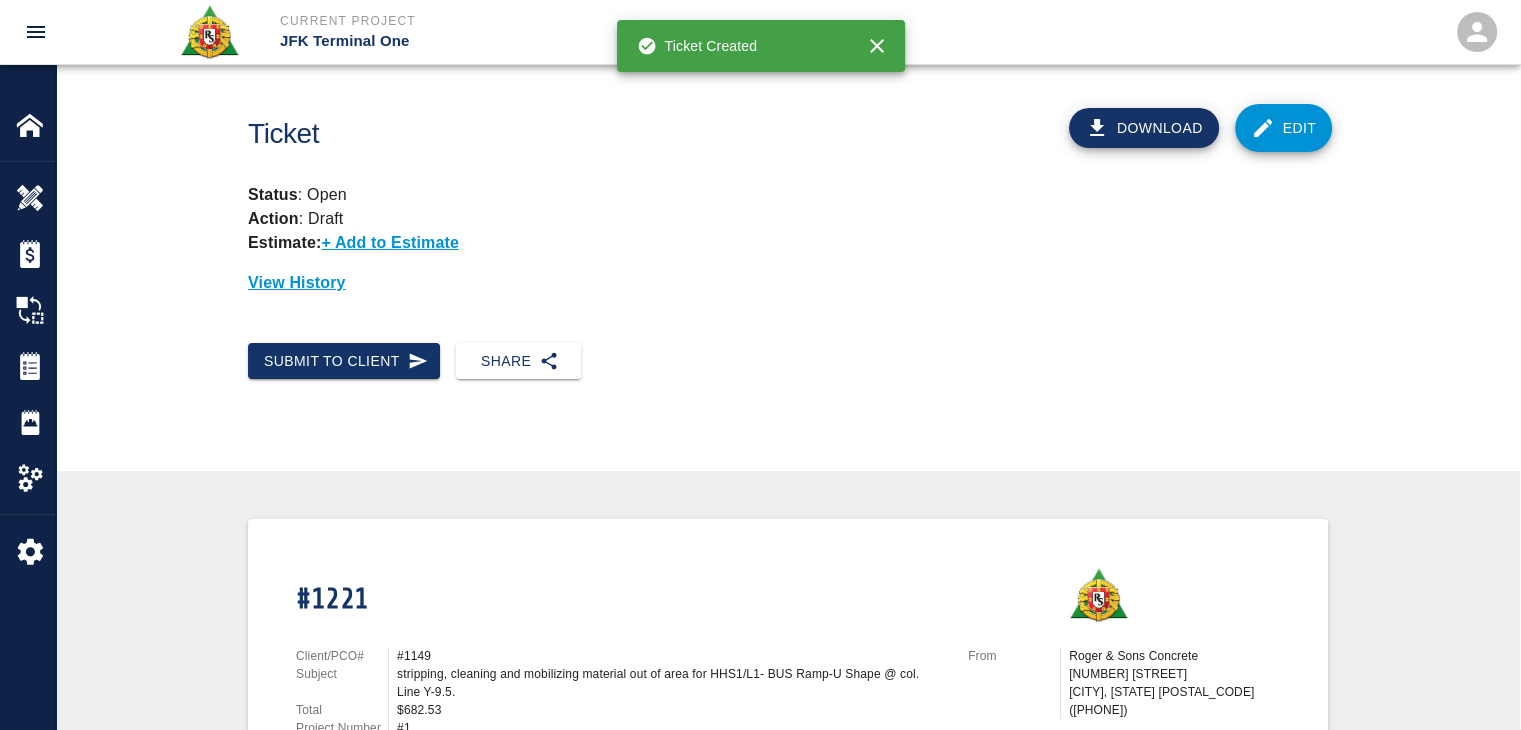 scroll, scrollTop: 0, scrollLeft: 0, axis: both 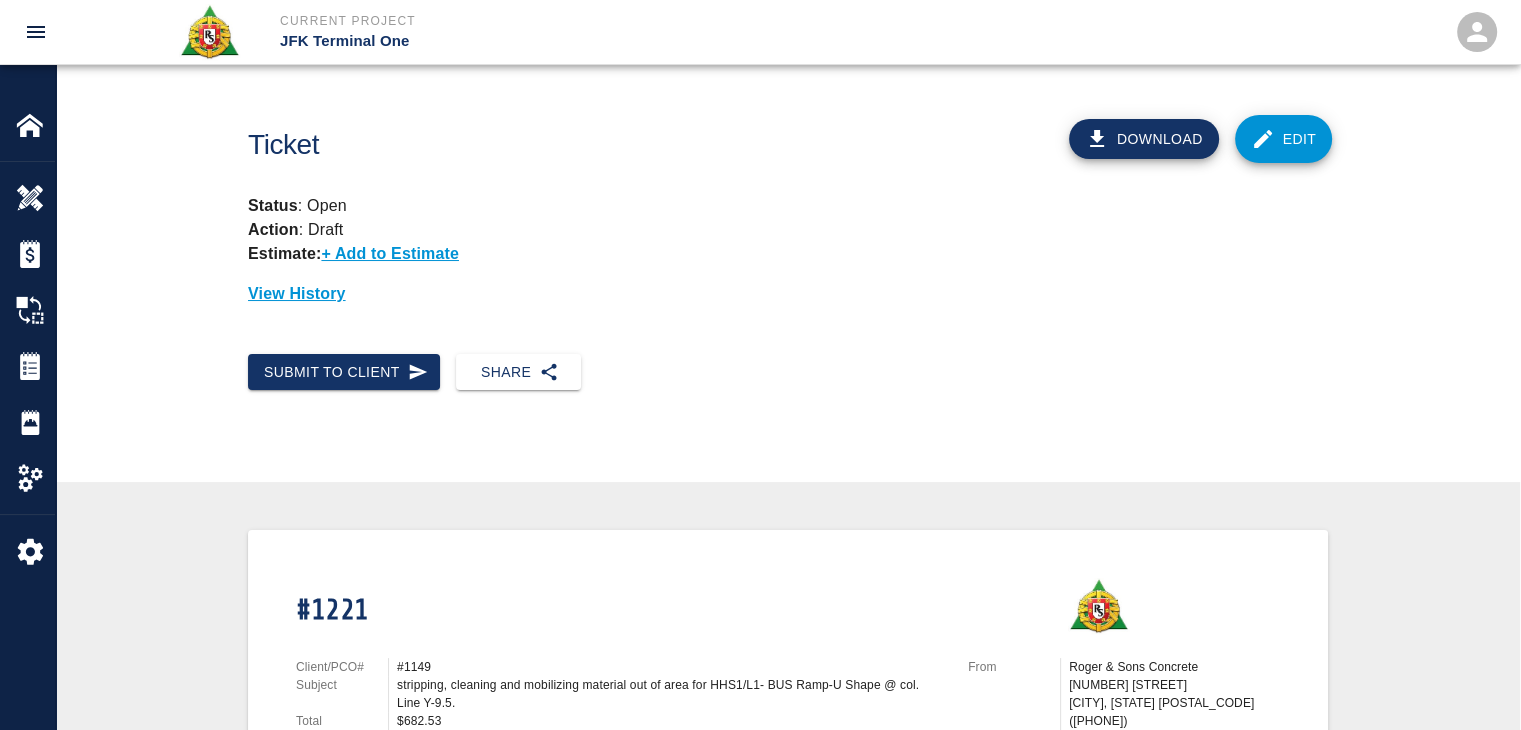 click on "Submit to Client" at bounding box center (336, 364) 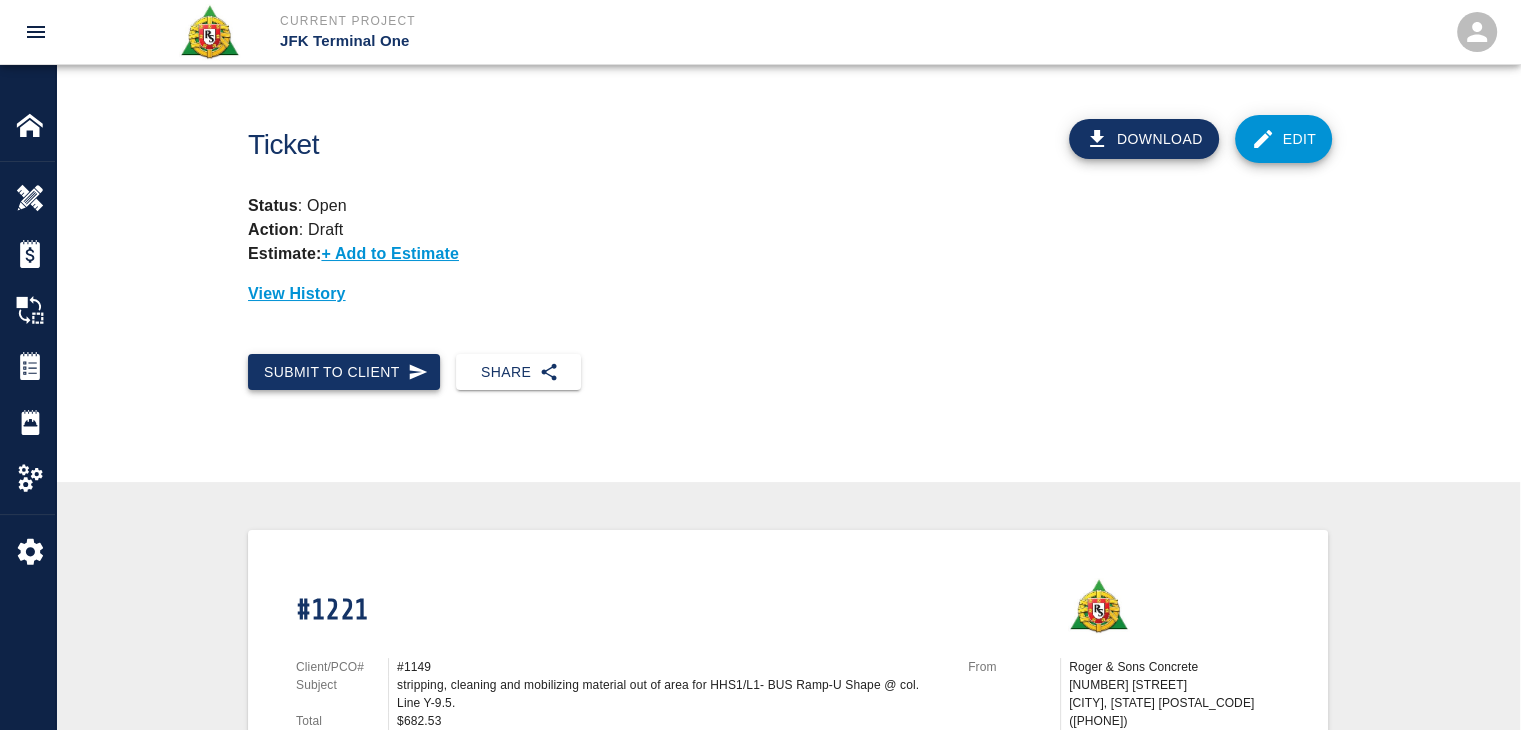 click on "Submit to Client" at bounding box center (344, 372) 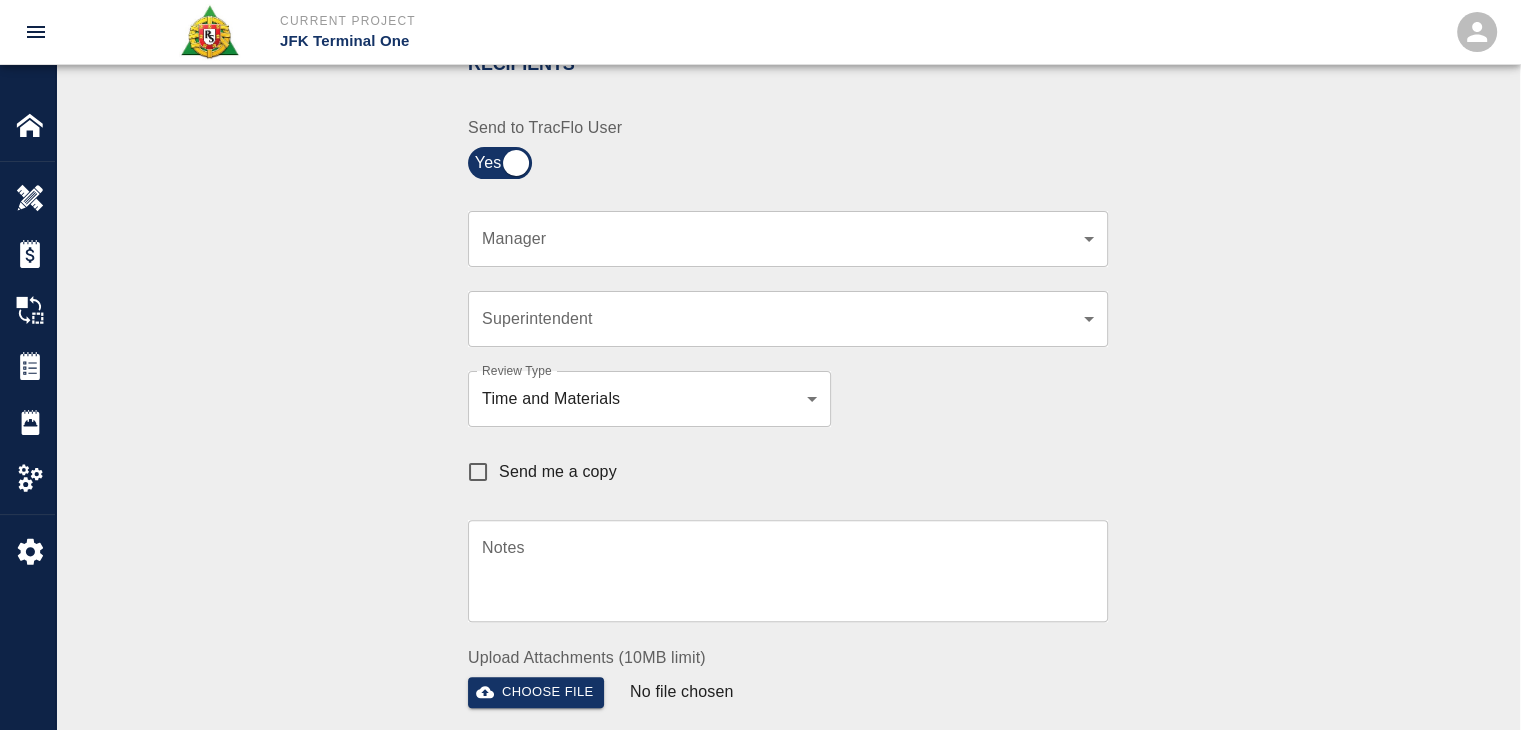 scroll, scrollTop: 468, scrollLeft: 0, axis: vertical 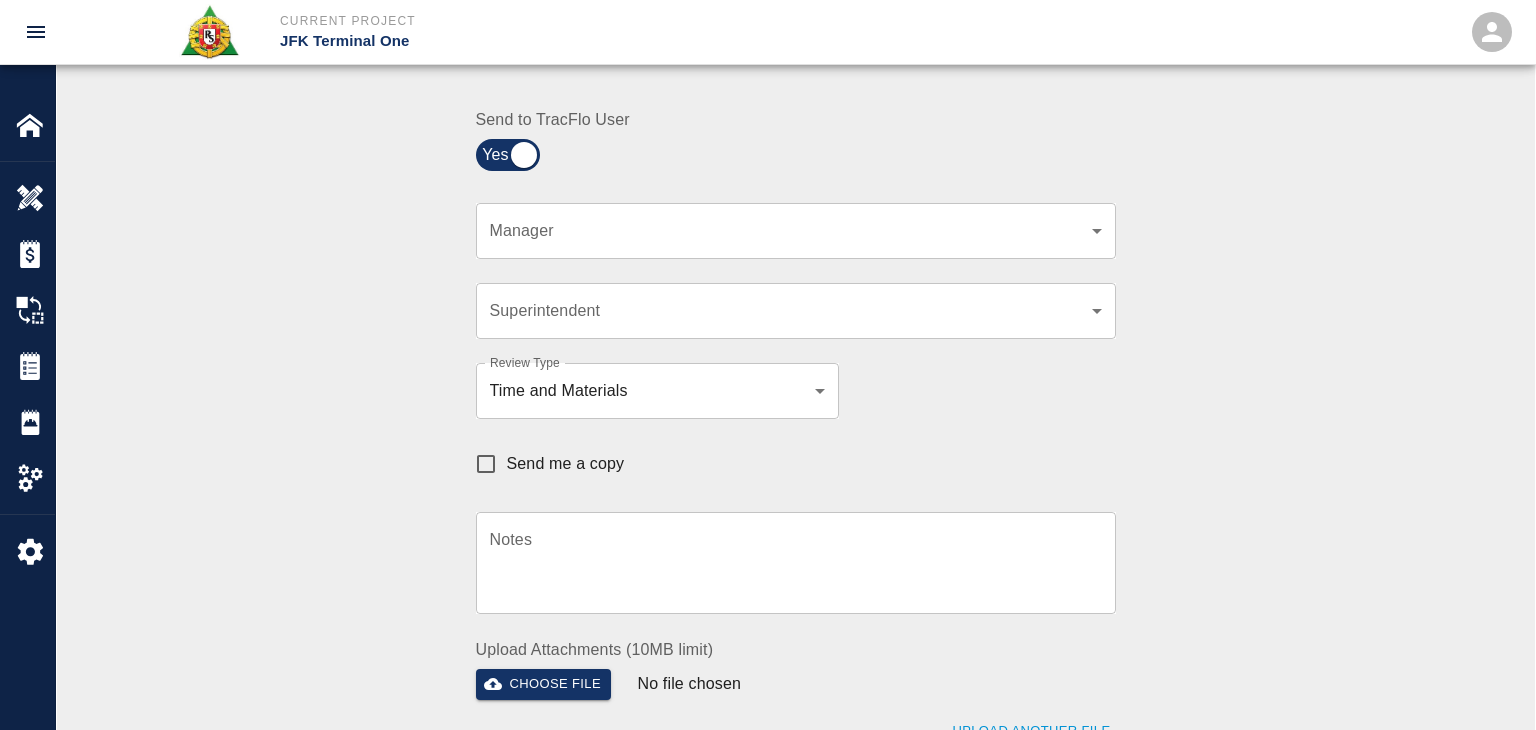 click on "Current Project JFK Terminal One Home JFK Terminal One Overview Estimates Change Orders Tickets Daily Reports Project Settings Settings Powered By Terms of Service  |  Privacy Policy Ticket Download Edit Status :   Open Action :   Draft Estimate:  + Add to Estimate View History Submit to Client Share Recipients Internal Team ​ Internal Team Notes x Notes Cancel Send Recipients Send to TracFlo User Manager ​ Manager Superintendent ​ Superintendent Review Type Time and Materials tm Review Type Send me a copy Notes x Notes Upload Attachments (10MB limit) Choose file No file chosen Upload Another File Cancel Send Request Time and Material Revision Notes   * x Notes   * Upload Attachments (10MB limit) Choose file No file chosen Upload Another File Cancel Send Time and Materials Reject Notes   * x Notes   * Upload Attachments (10MB limit) Choose file No file chosen Upload Another File Cancel Send Signature acknowledges time and material used, but does not change contractual obligations of either party x" at bounding box center [768, -103] 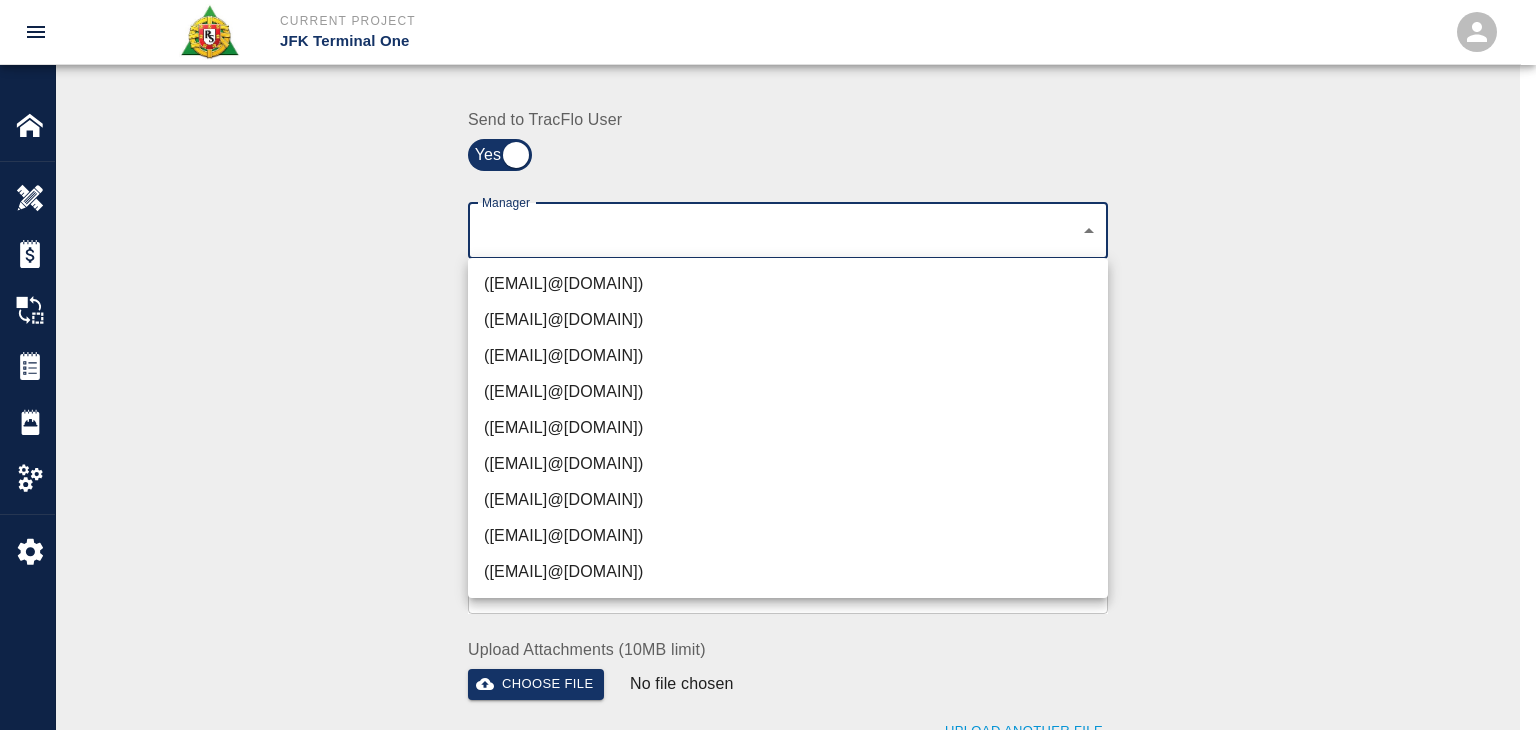 click on "Peter Hardecker (peter.hardecker@aecom.com)" at bounding box center (788, 284) 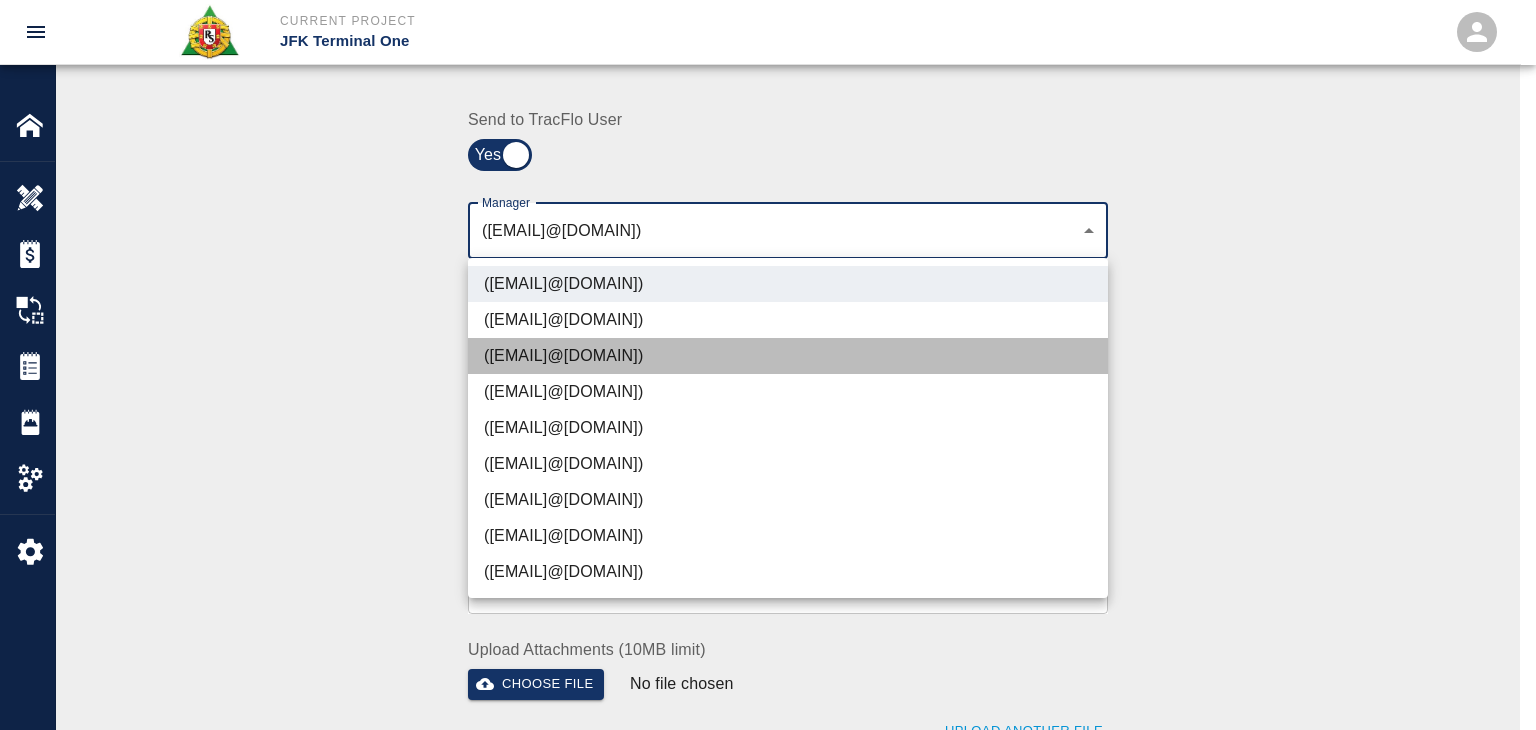 click on "Parin Kanani (parin.kanani@aecom.com)" at bounding box center (788, 356) 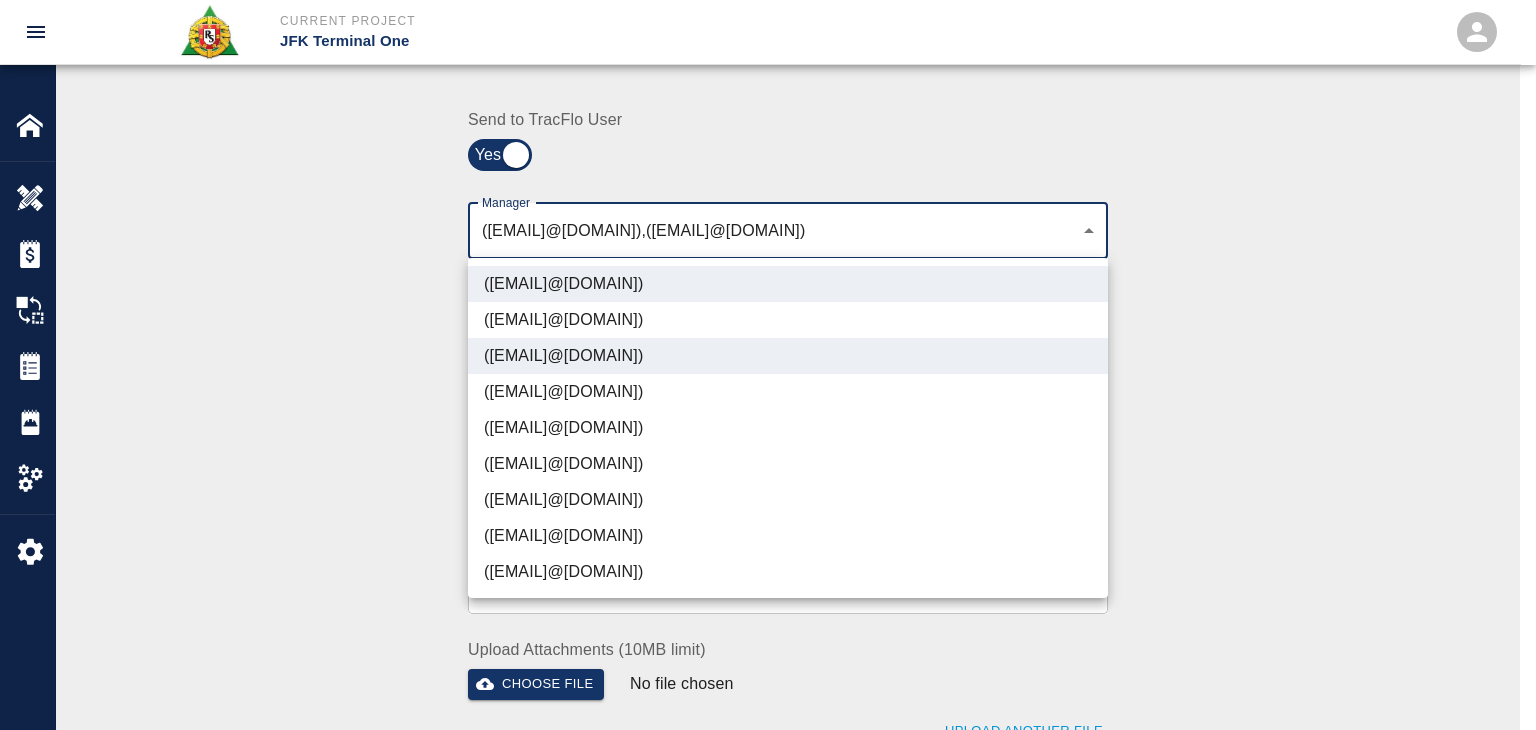 click on "Dylan  Sims (dylan.sims@aecom.com)" at bounding box center [788, 536] 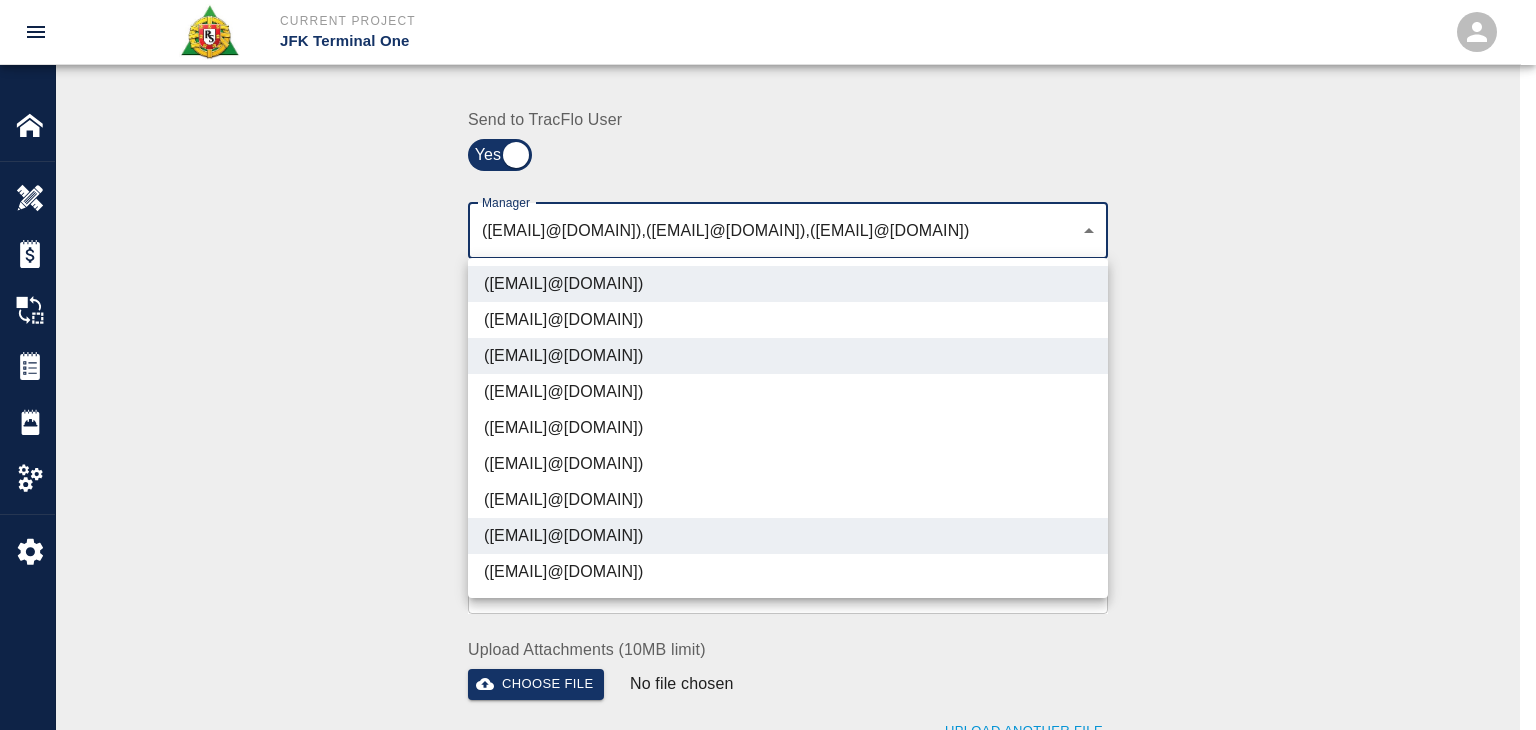 click on "Patrick Testino (patrick.testino@aecom.com)" at bounding box center (788, 500) 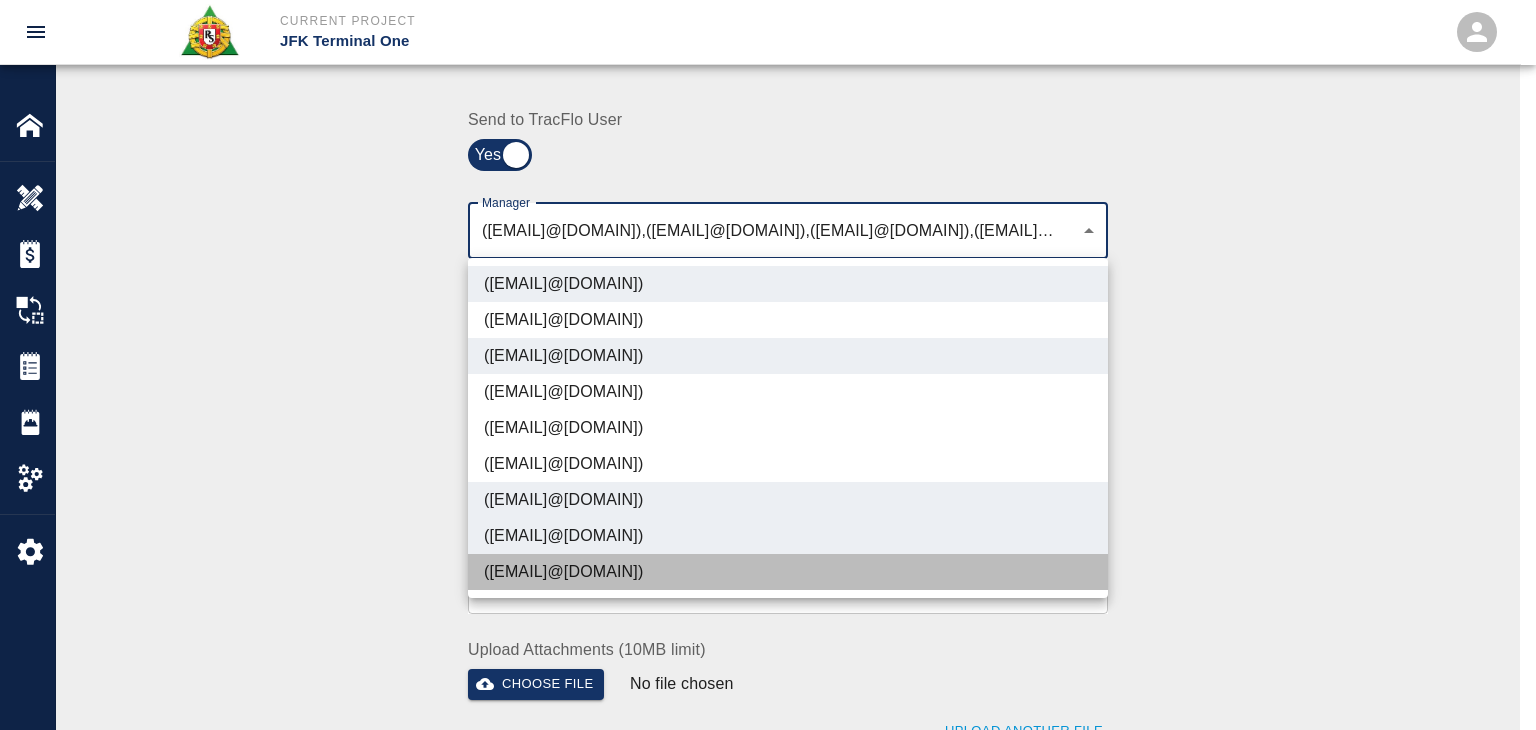 click on "[FIRST] [LAST] ([EMAIL])" at bounding box center (788, 572) 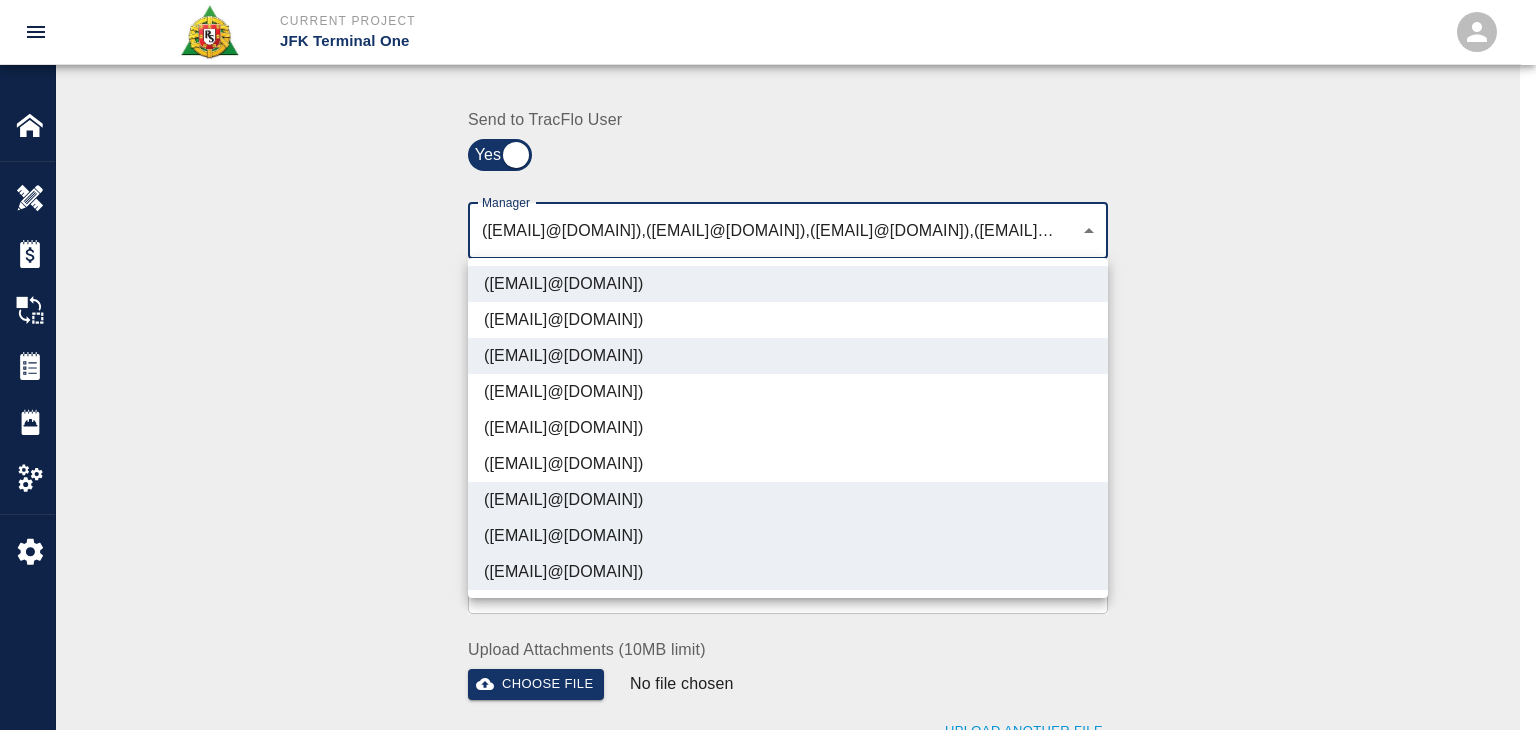 click at bounding box center [768, 365] 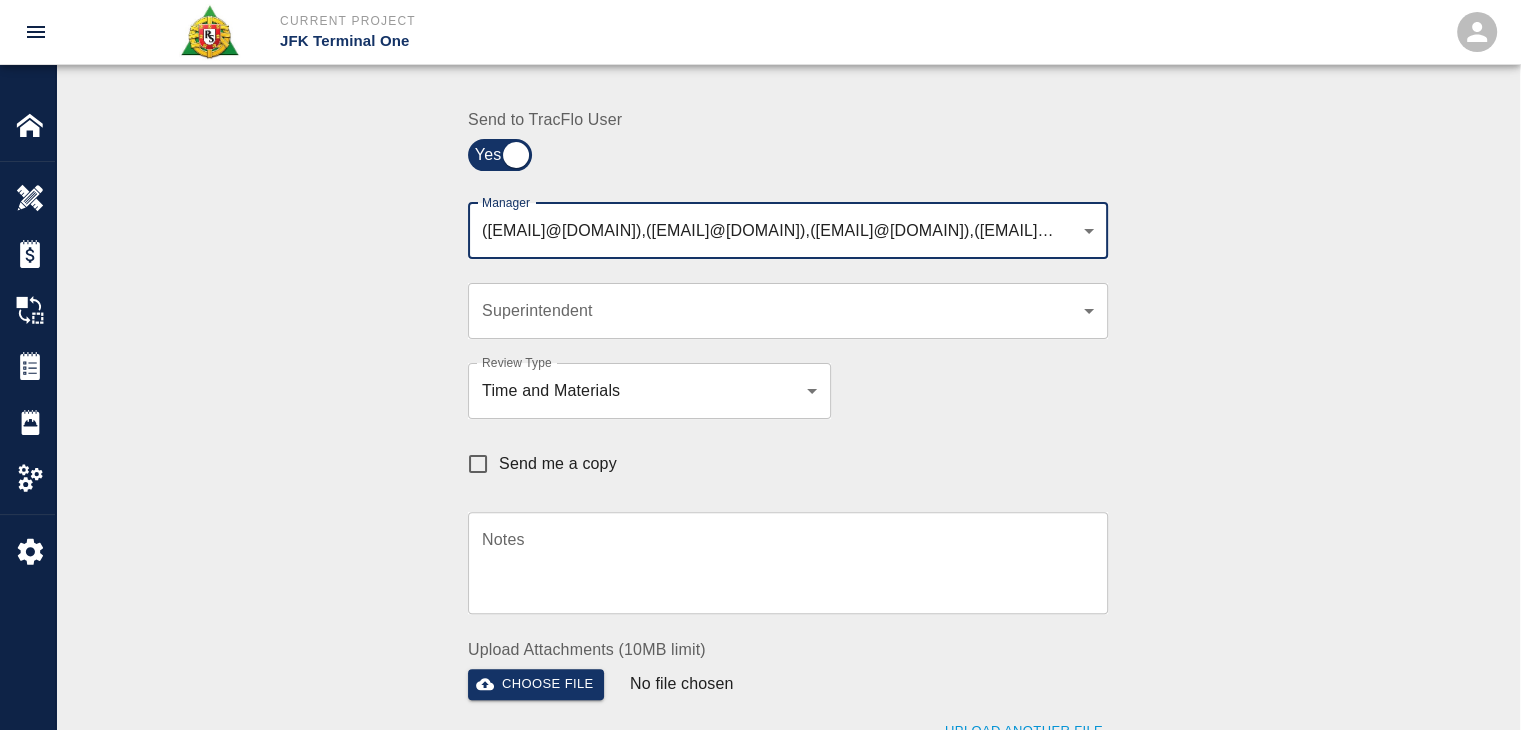 click on "Send me a copy" at bounding box center [478, 464] 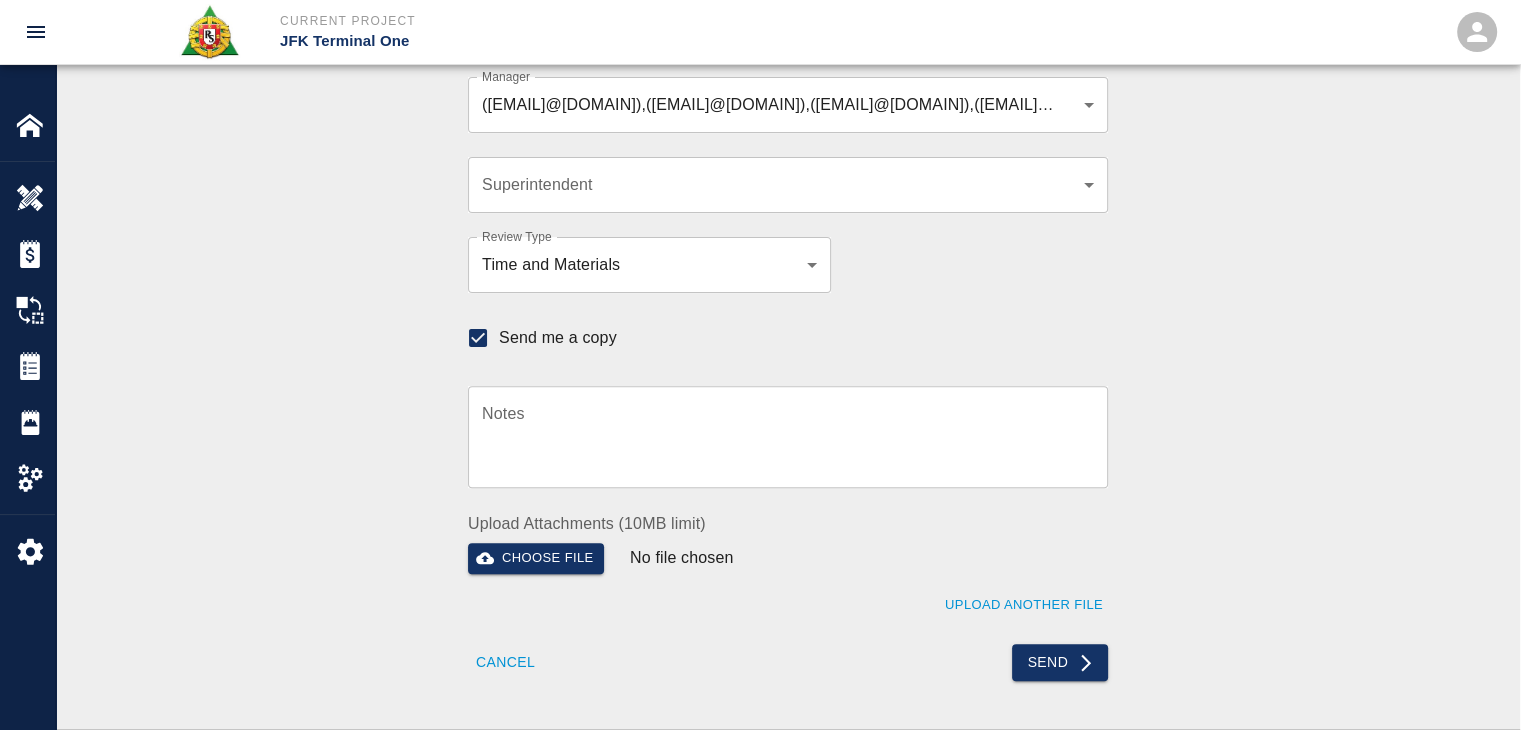 scroll, scrollTop: 592, scrollLeft: 0, axis: vertical 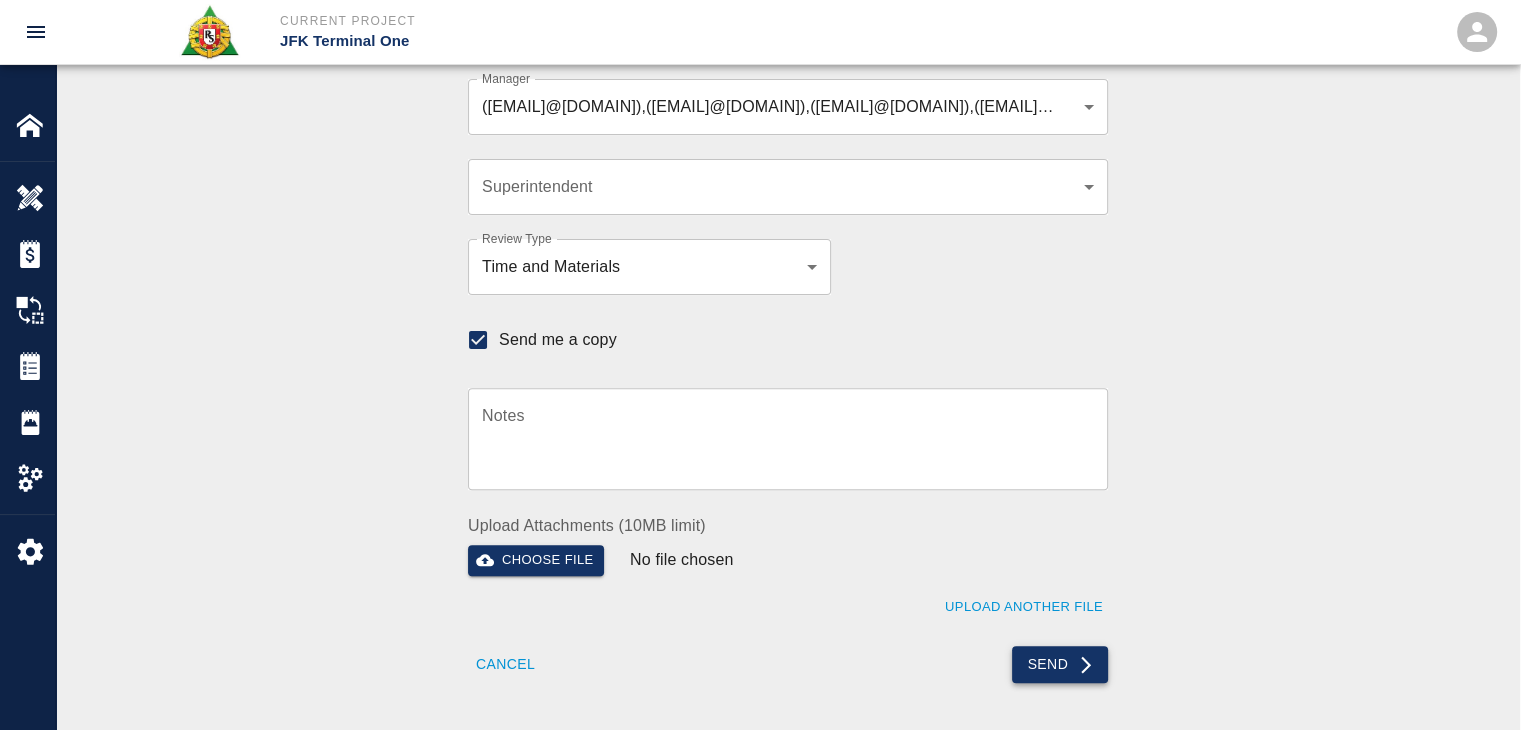 click on "Send" at bounding box center (1060, 664) 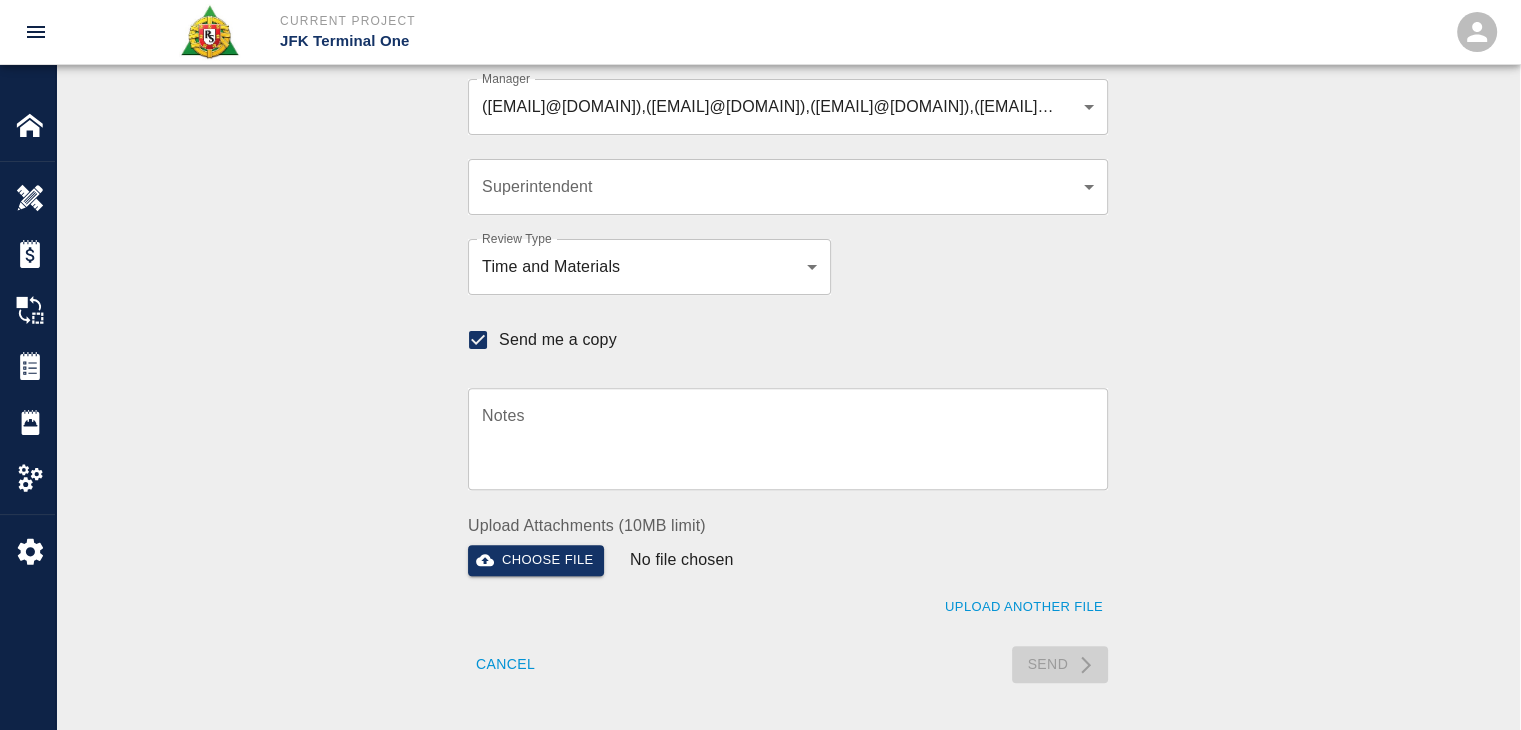 type 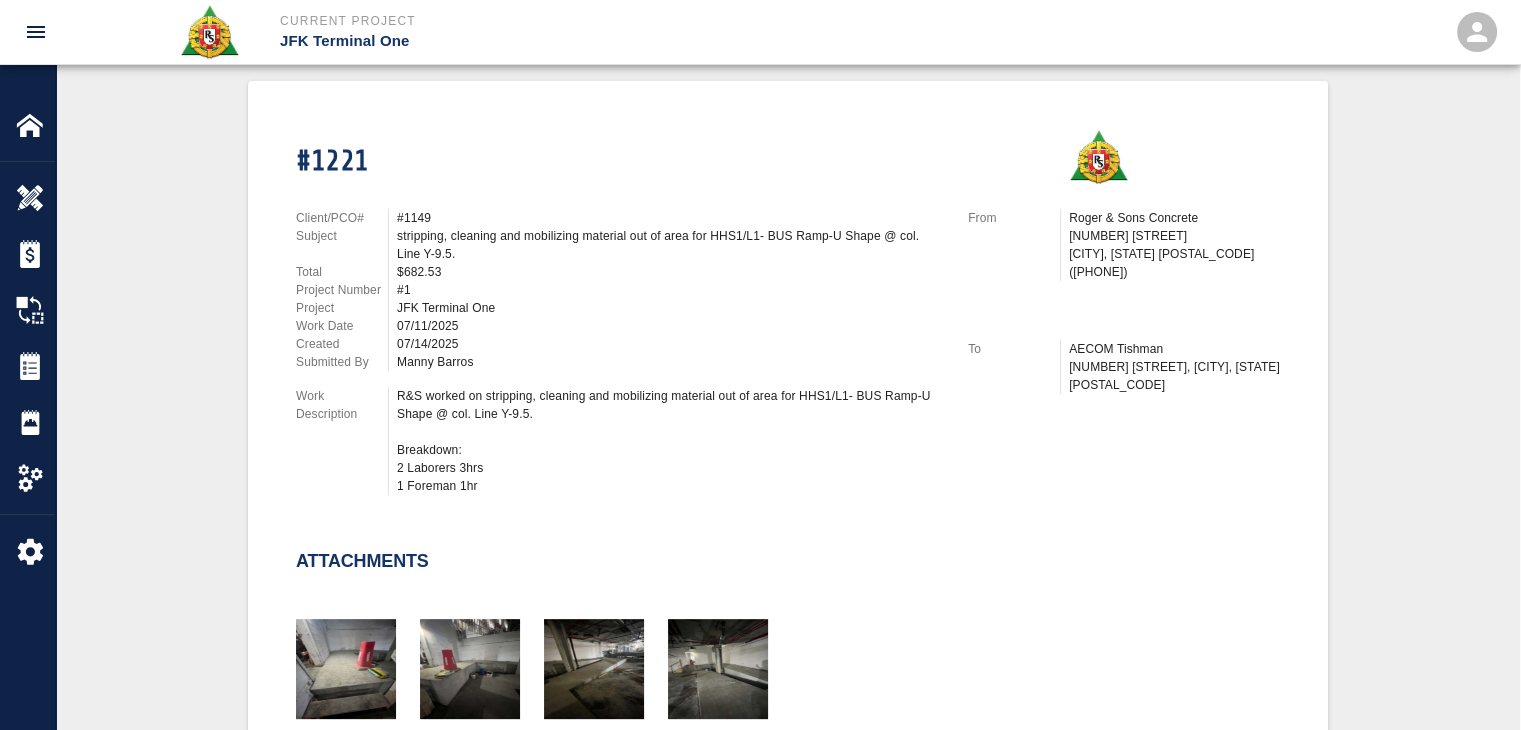 scroll, scrollTop: 0, scrollLeft: 0, axis: both 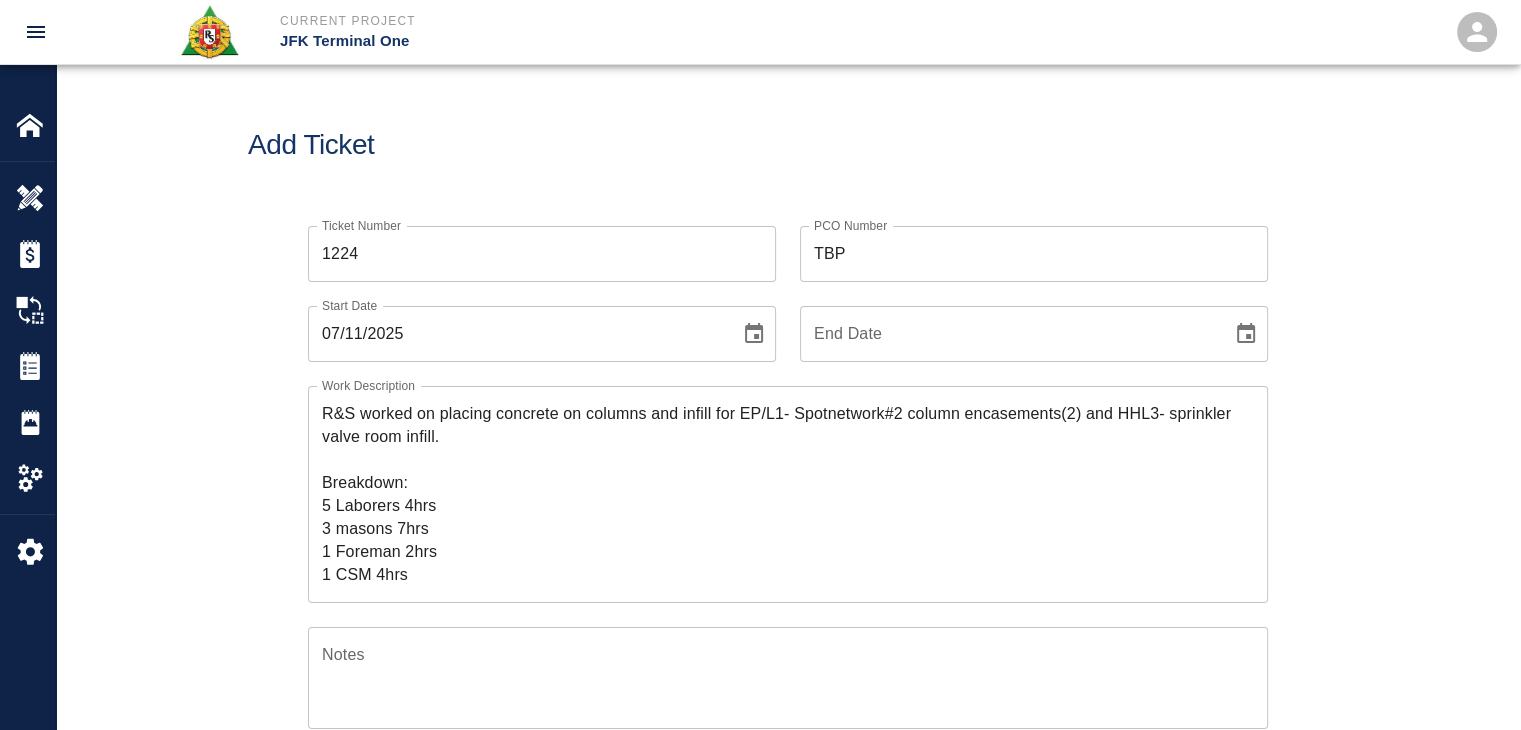 click on "Add Ticket" at bounding box center (788, 145) 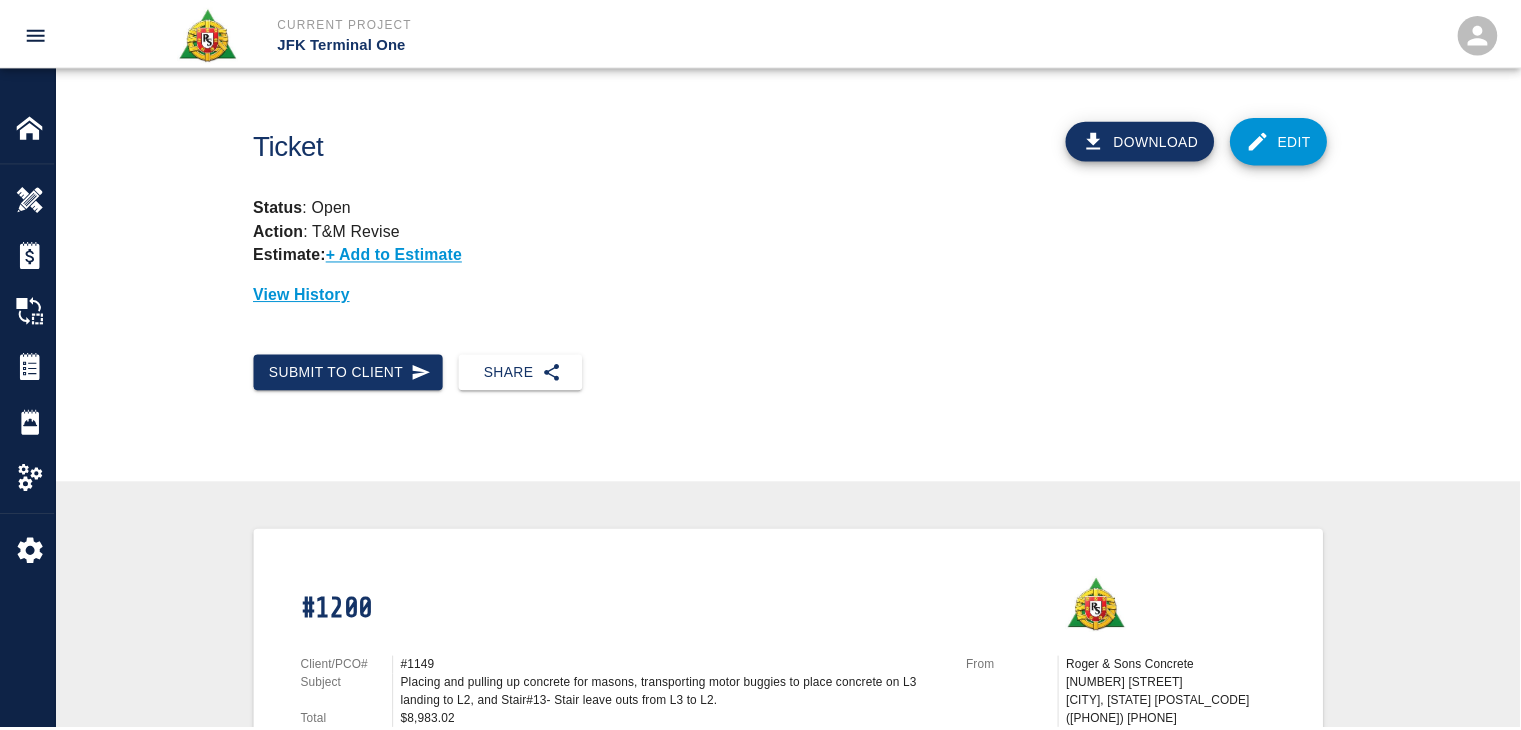 scroll, scrollTop: 0, scrollLeft: 0, axis: both 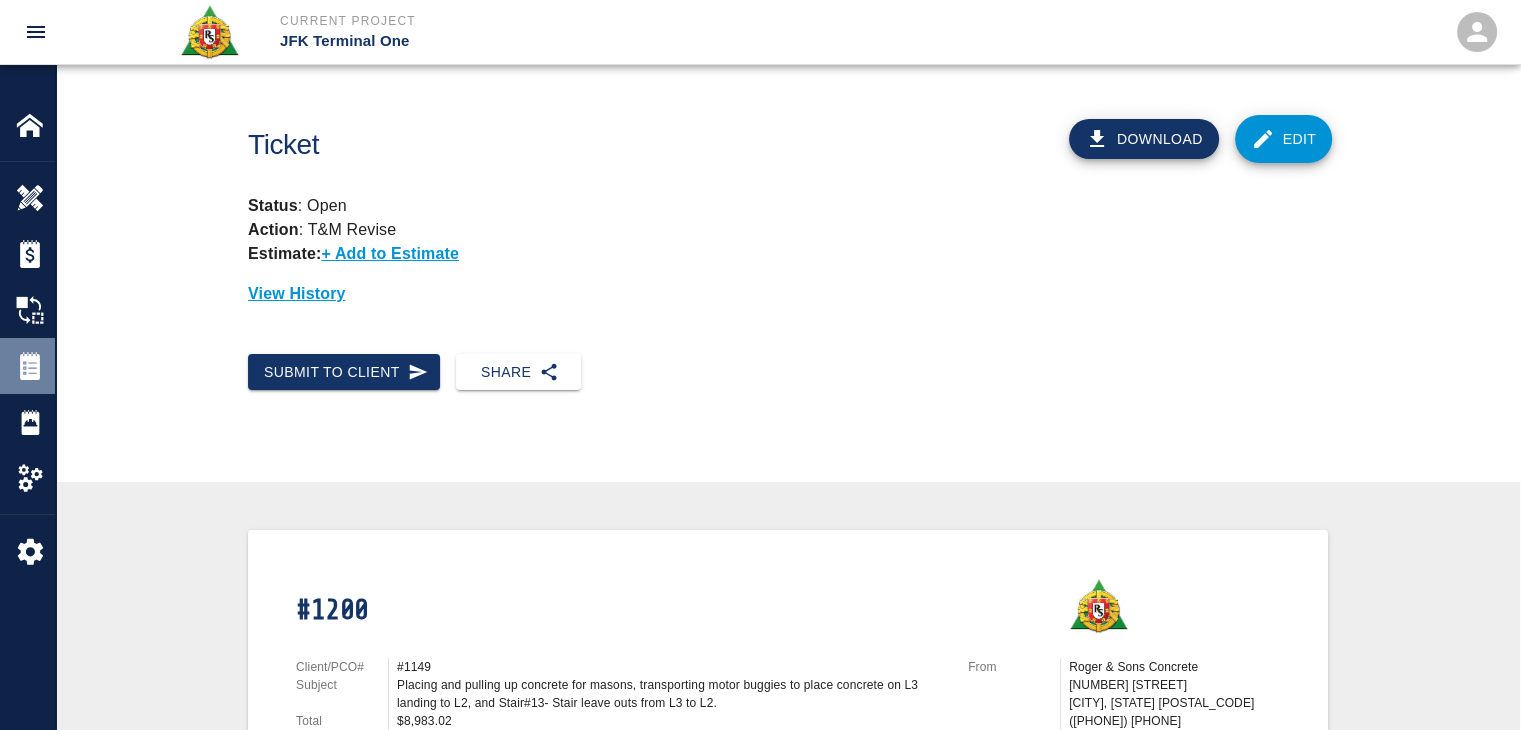 click at bounding box center [30, 366] 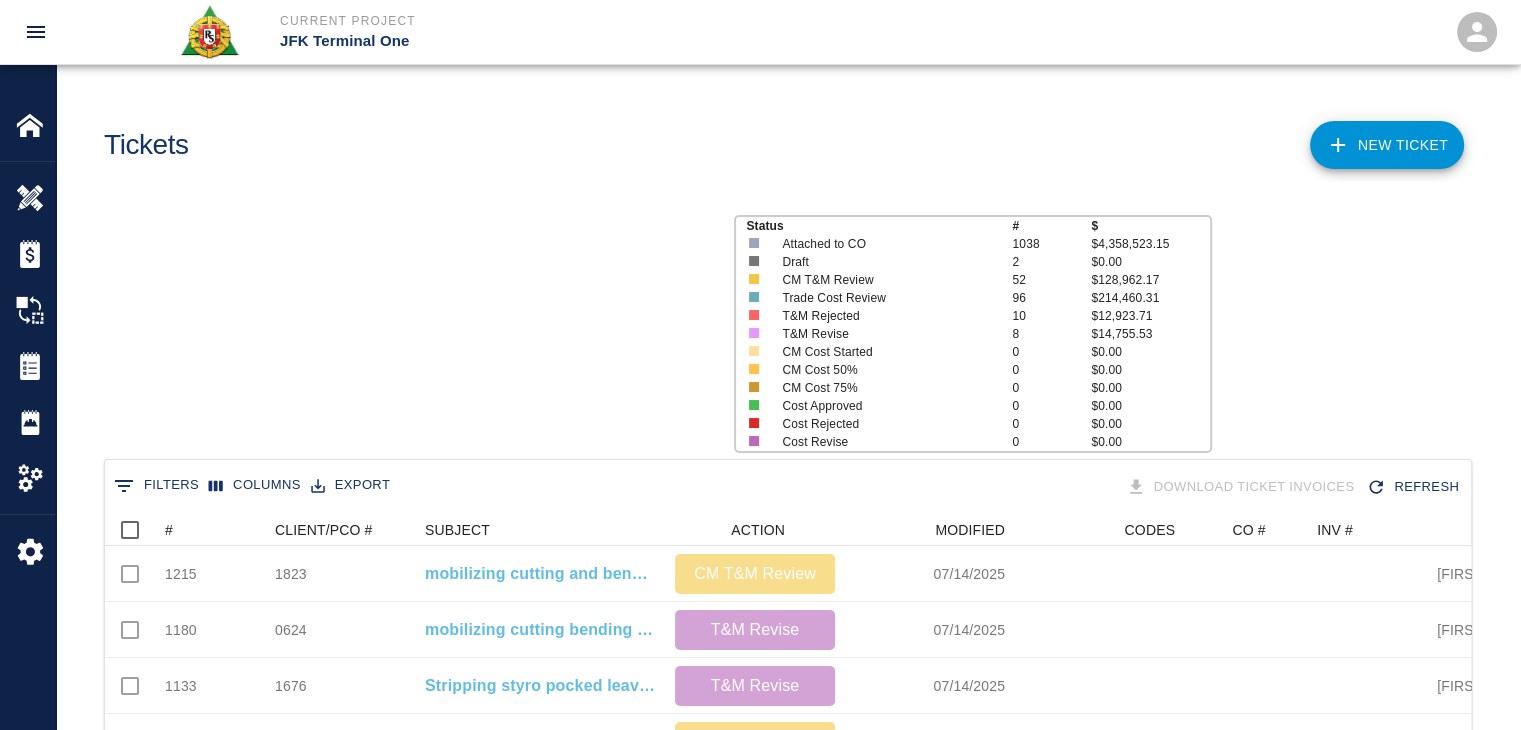 scroll, scrollTop: 16, scrollLeft: 16, axis: both 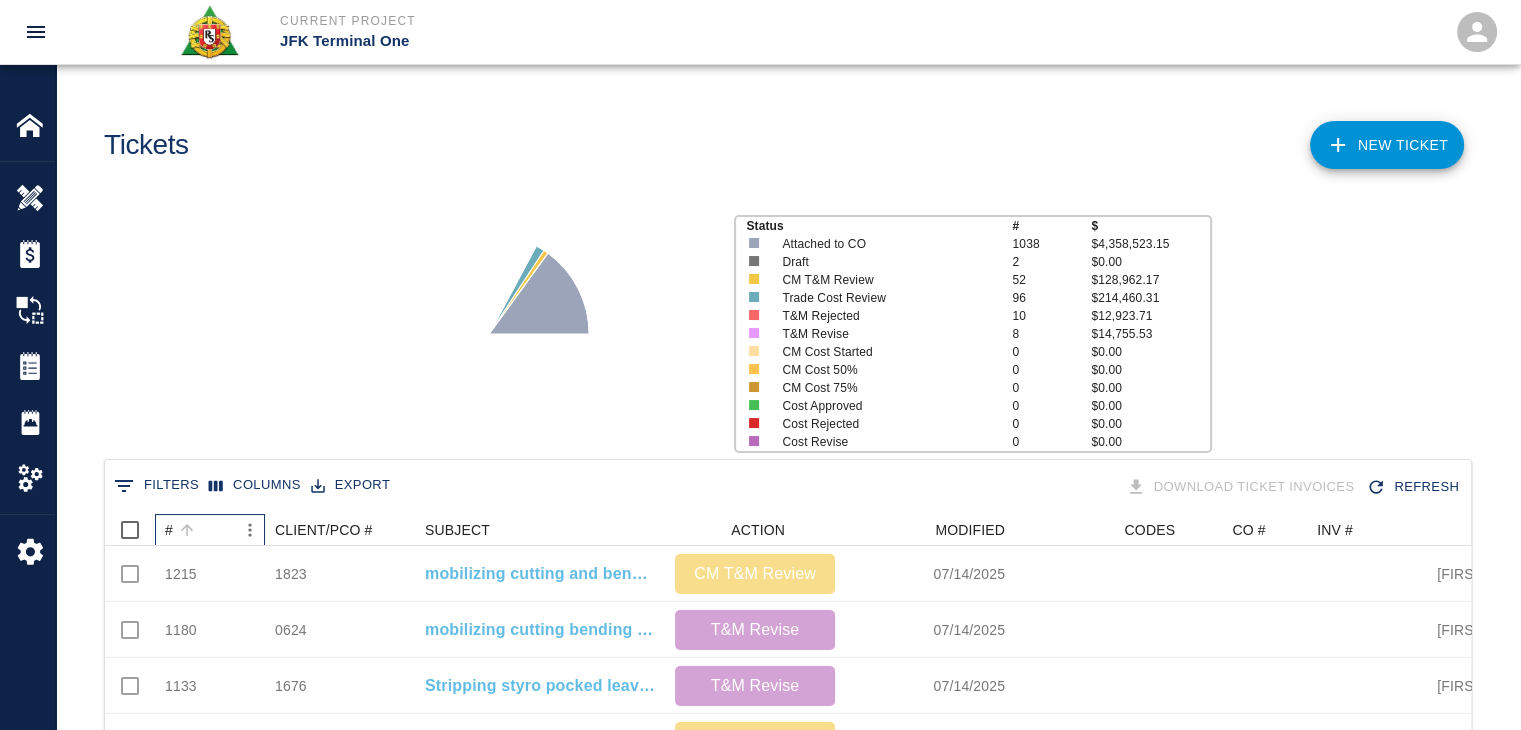 click at bounding box center [187, 530] 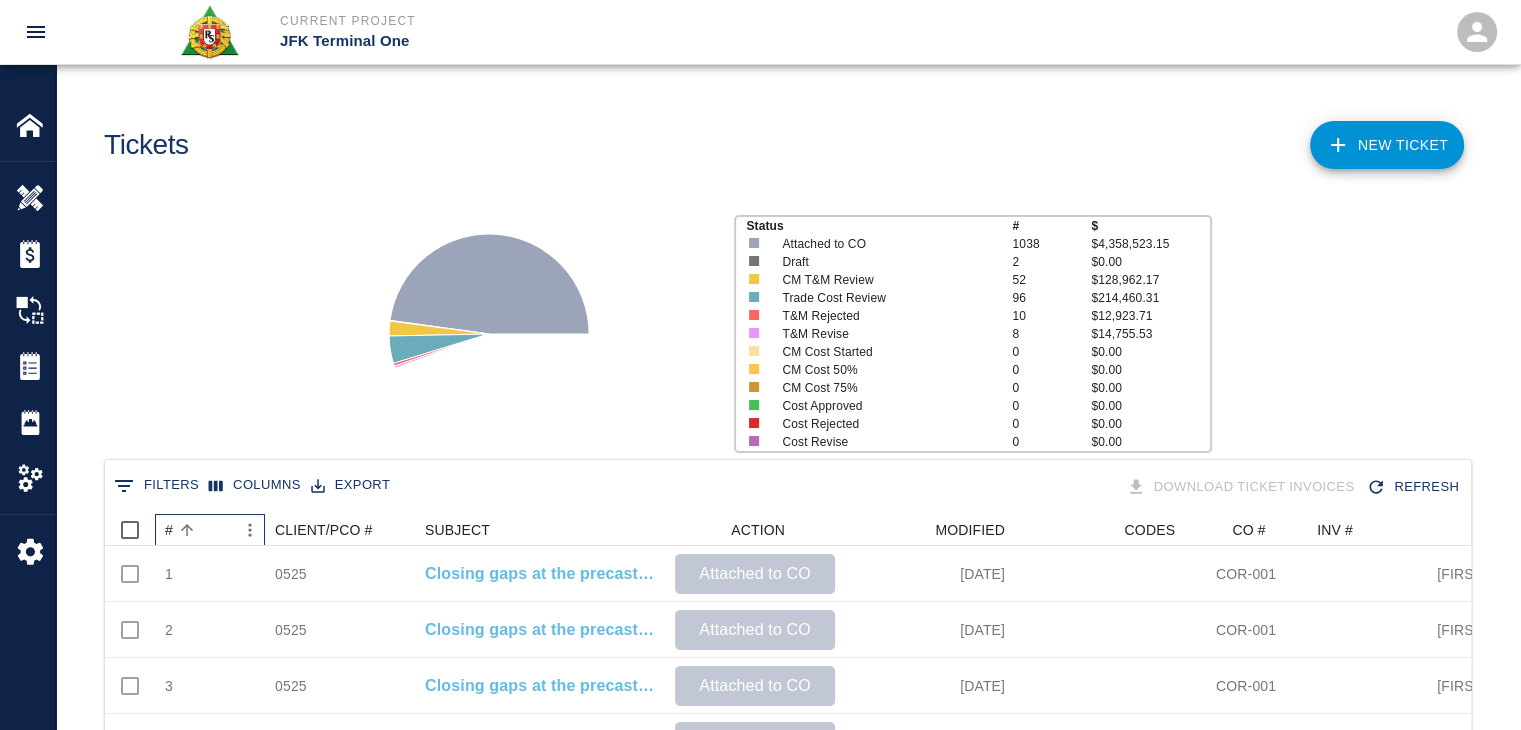 click at bounding box center (187, 530) 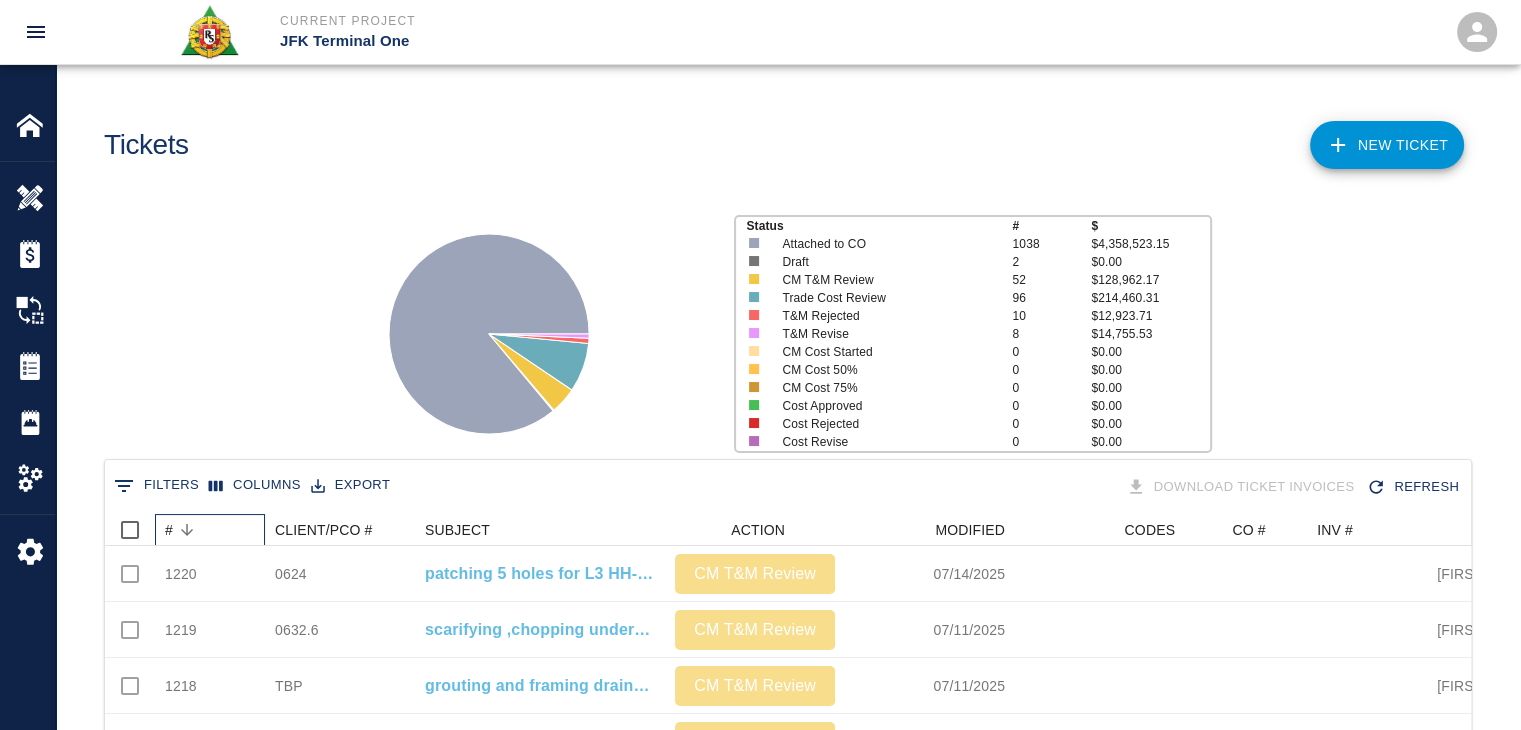 scroll, scrollTop: 1052, scrollLeft: 0, axis: vertical 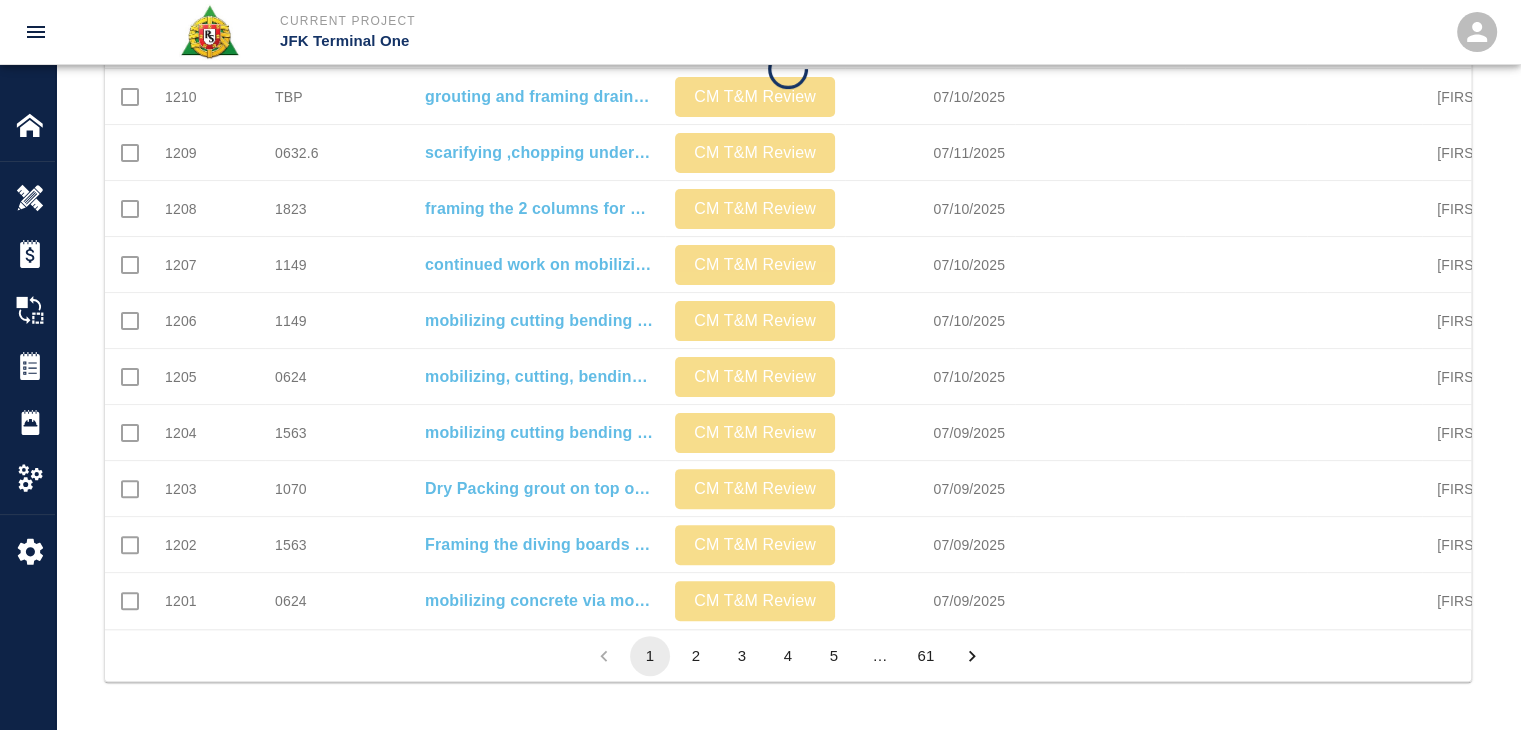 click on "2" at bounding box center (696, 656) 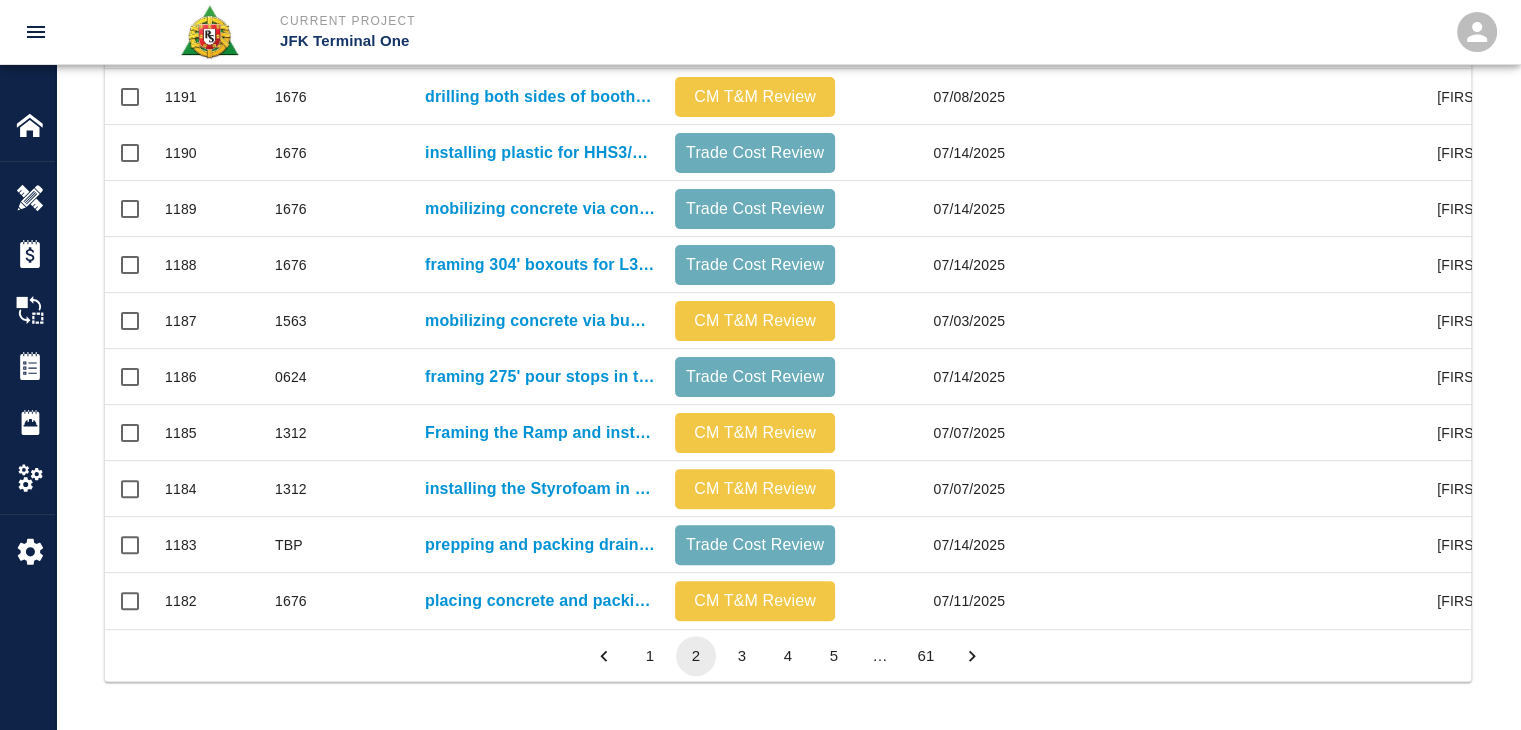 click on "3" at bounding box center (742, 656) 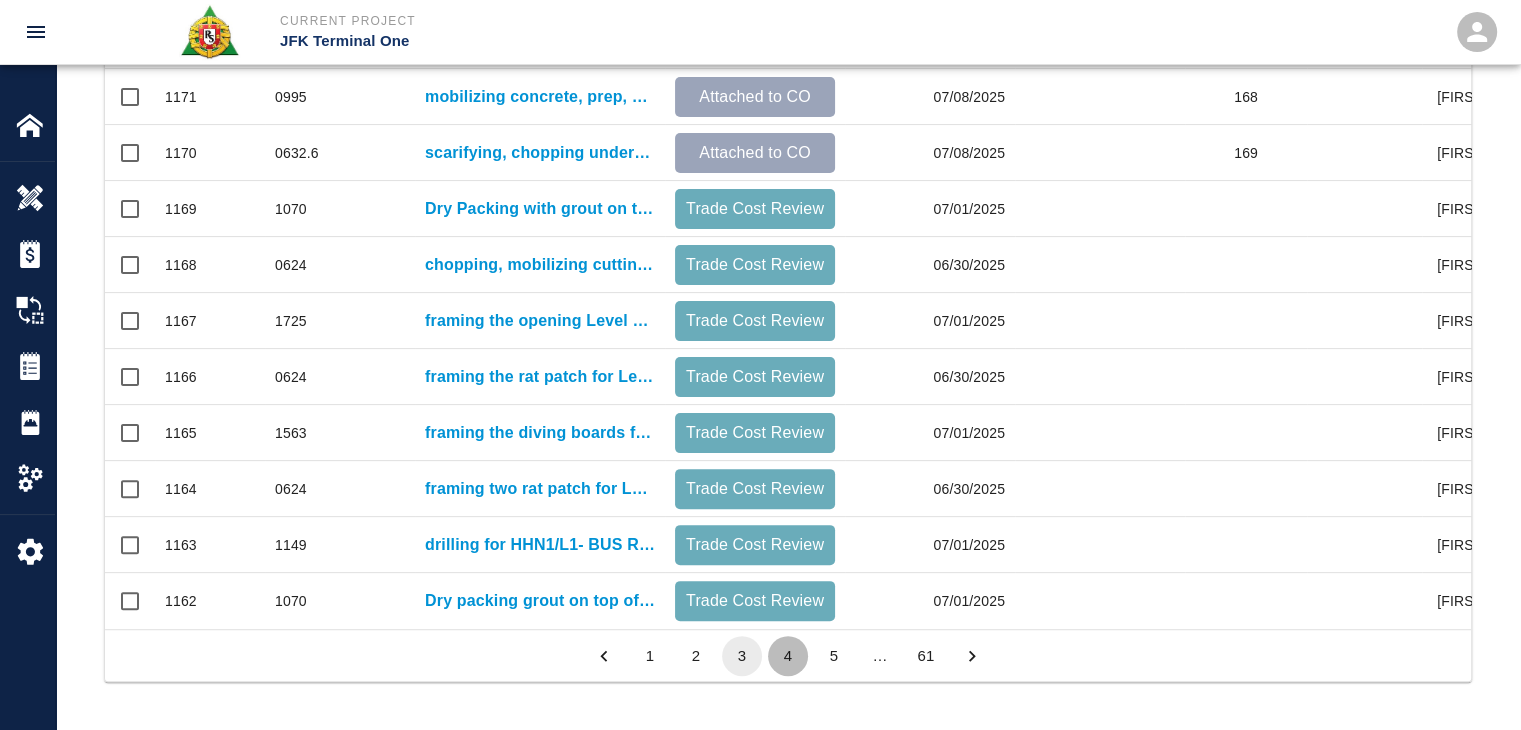 click on "4" at bounding box center (788, 656) 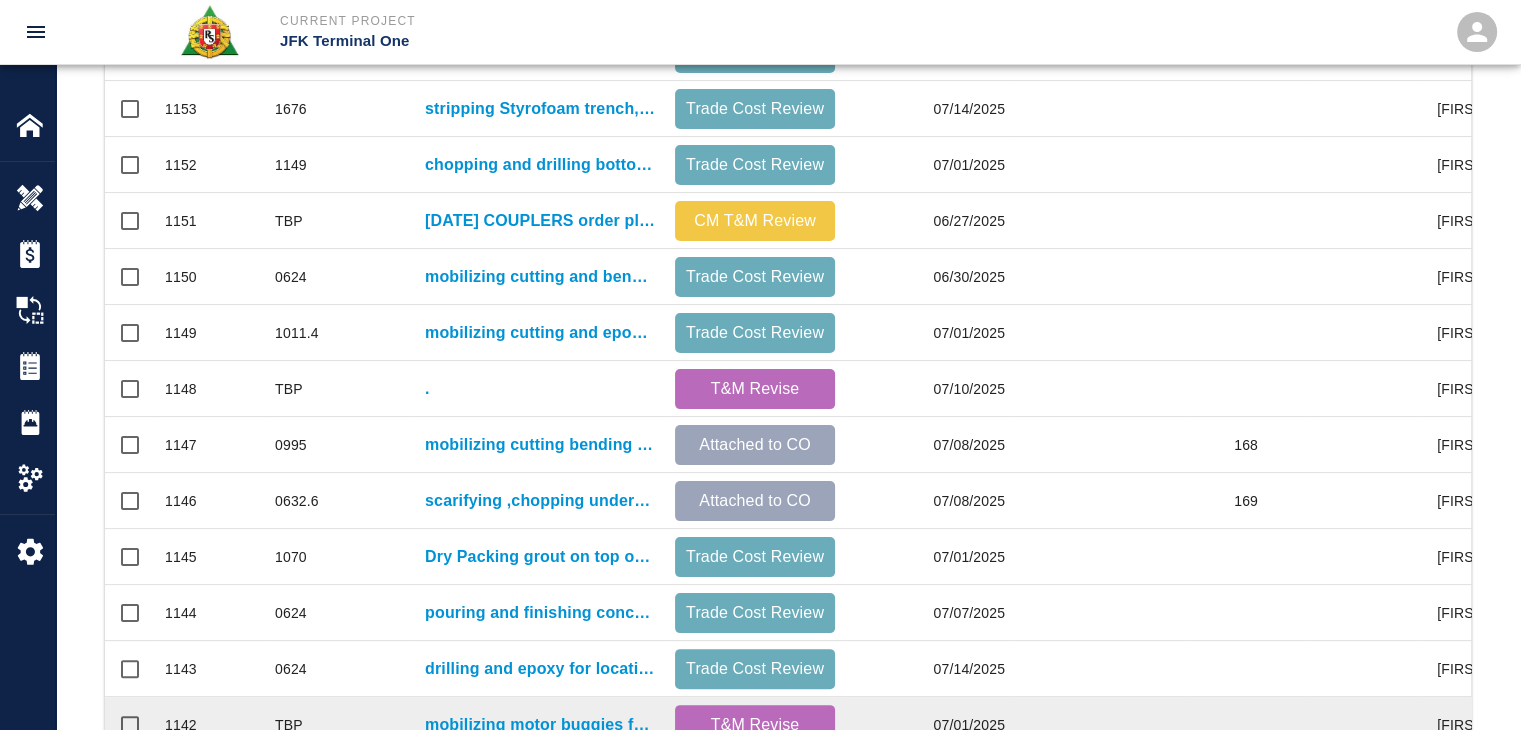 scroll, scrollTop: 804, scrollLeft: 0, axis: vertical 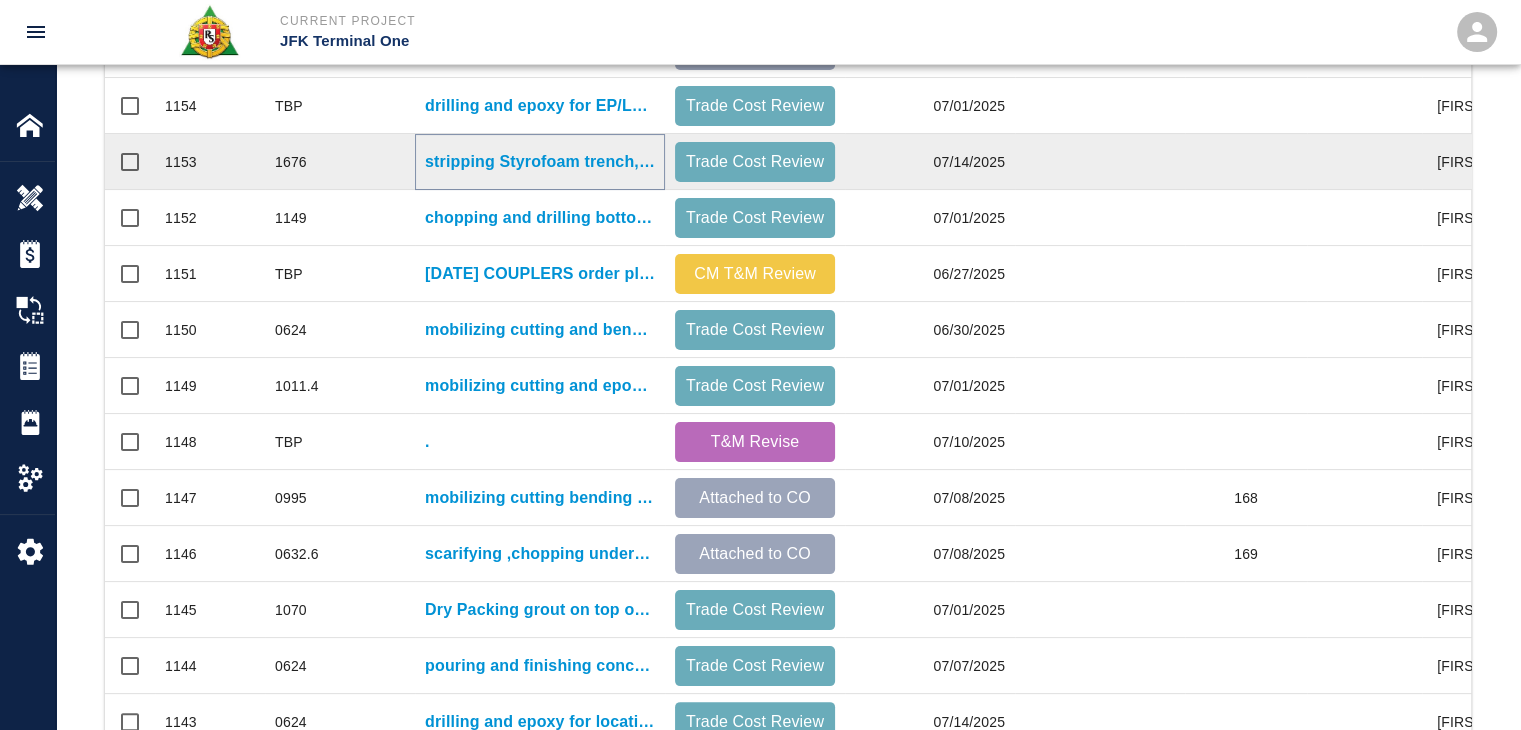 click on "stripping Styrofoam trench, clean and prep for concrete for EP/L3." at bounding box center [540, 162] 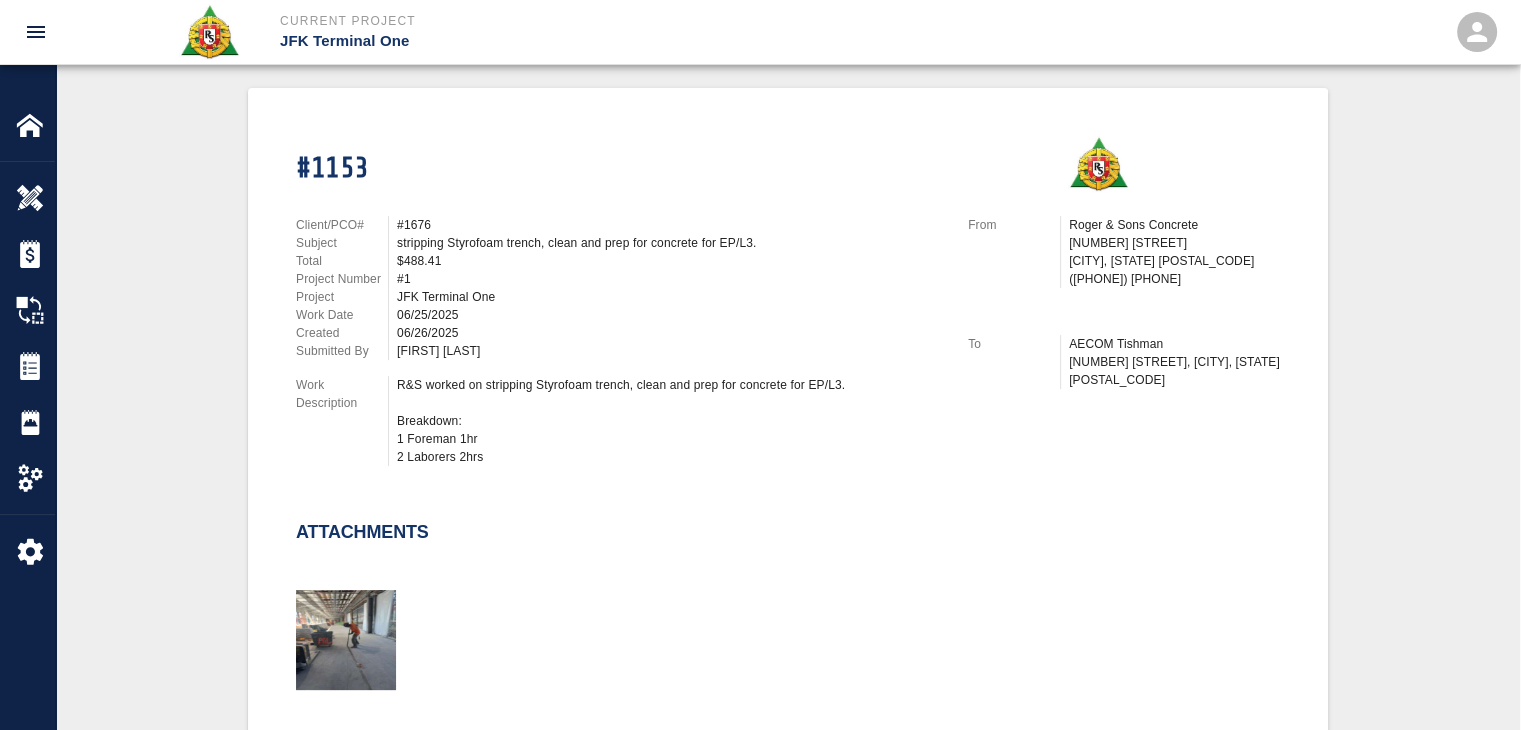 scroll, scrollTop: 628, scrollLeft: 0, axis: vertical 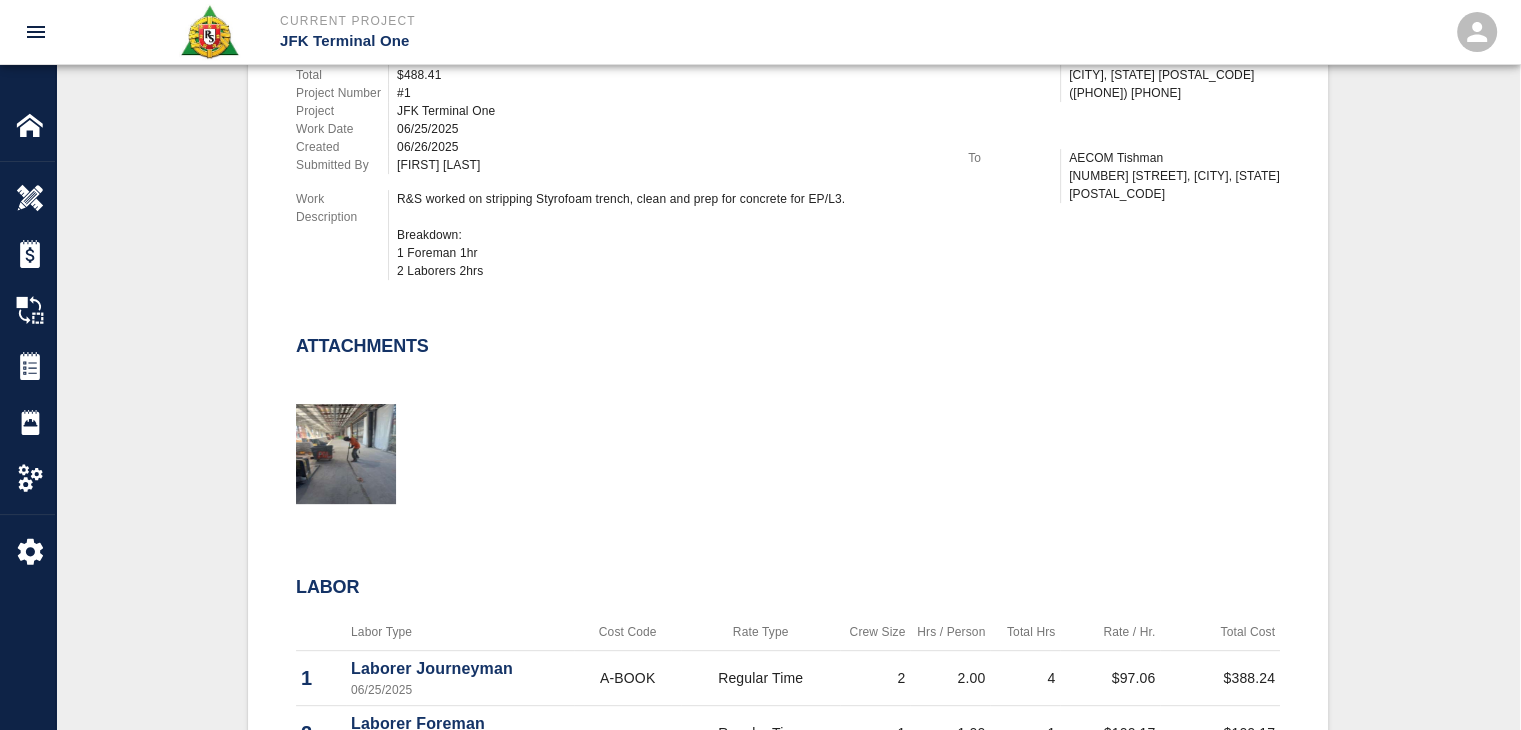click at bounding box center (776, 430) 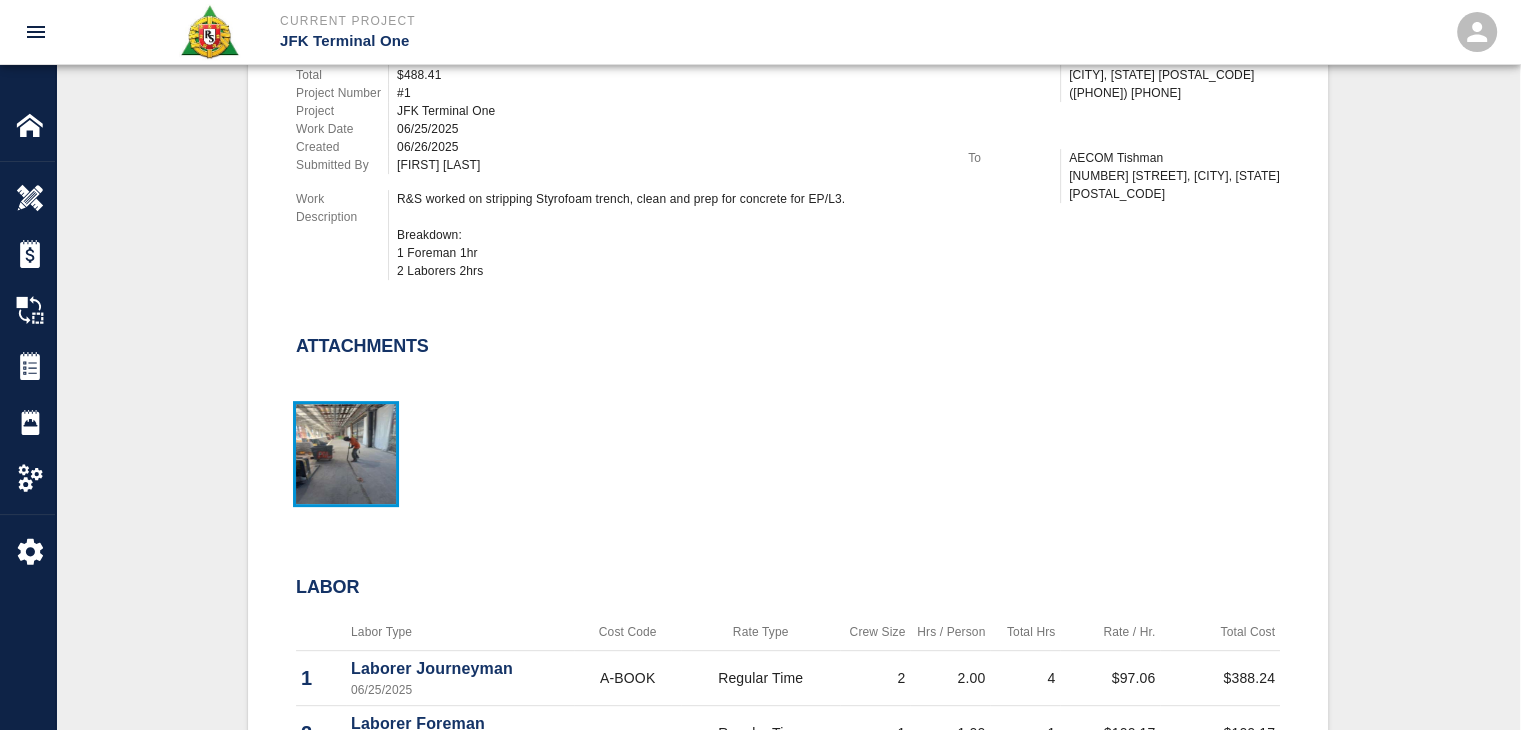 click at bounding box center [346, 454] 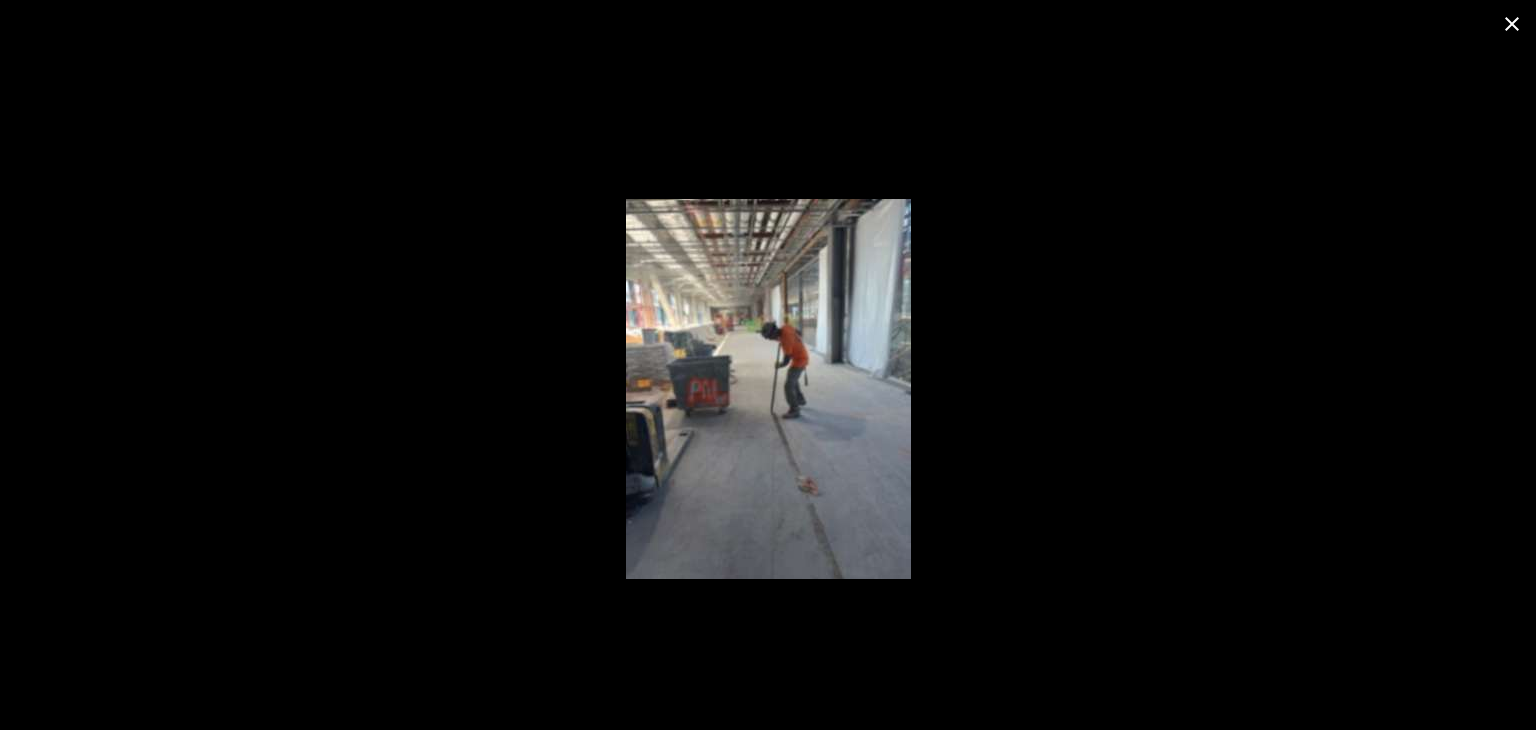 click 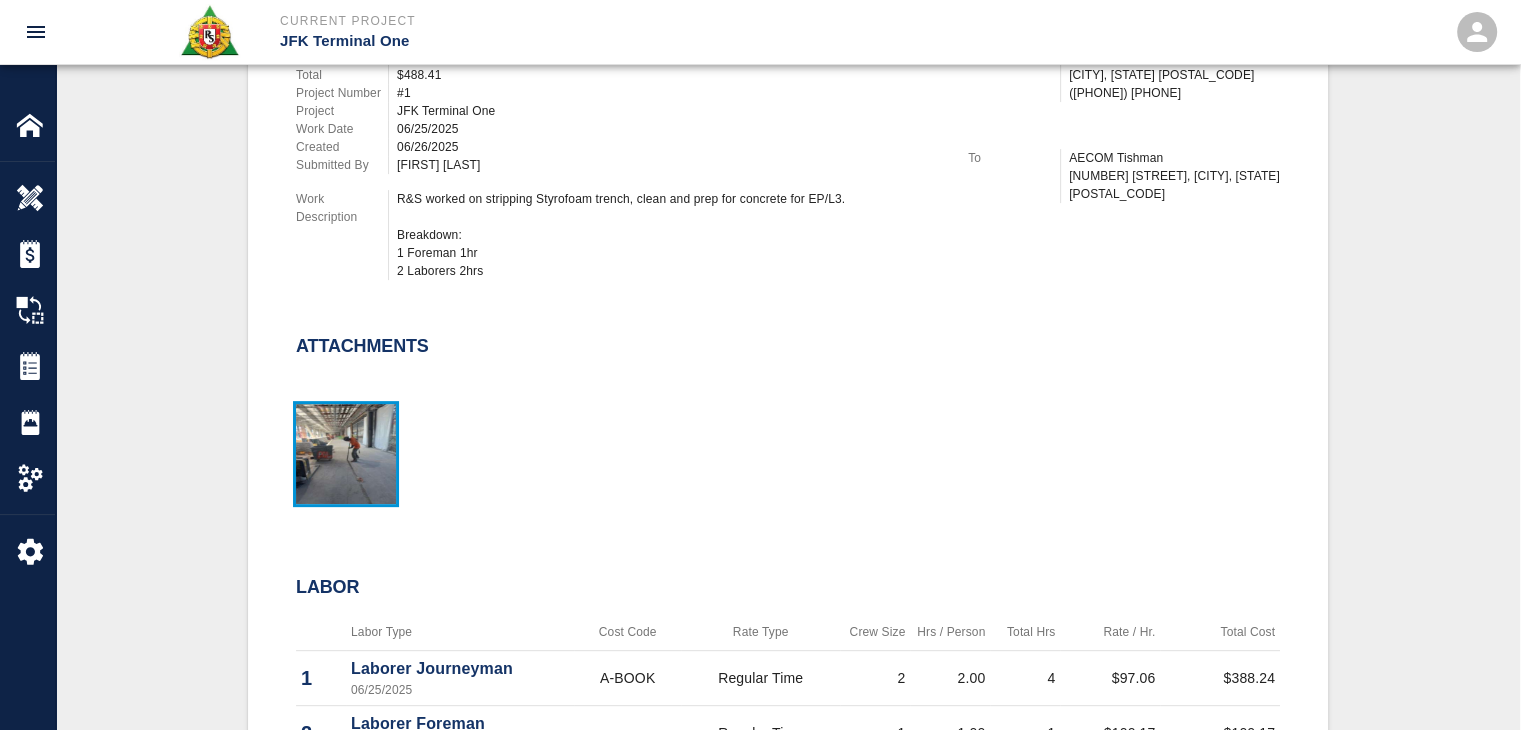 click at bounding box center [346, 454] 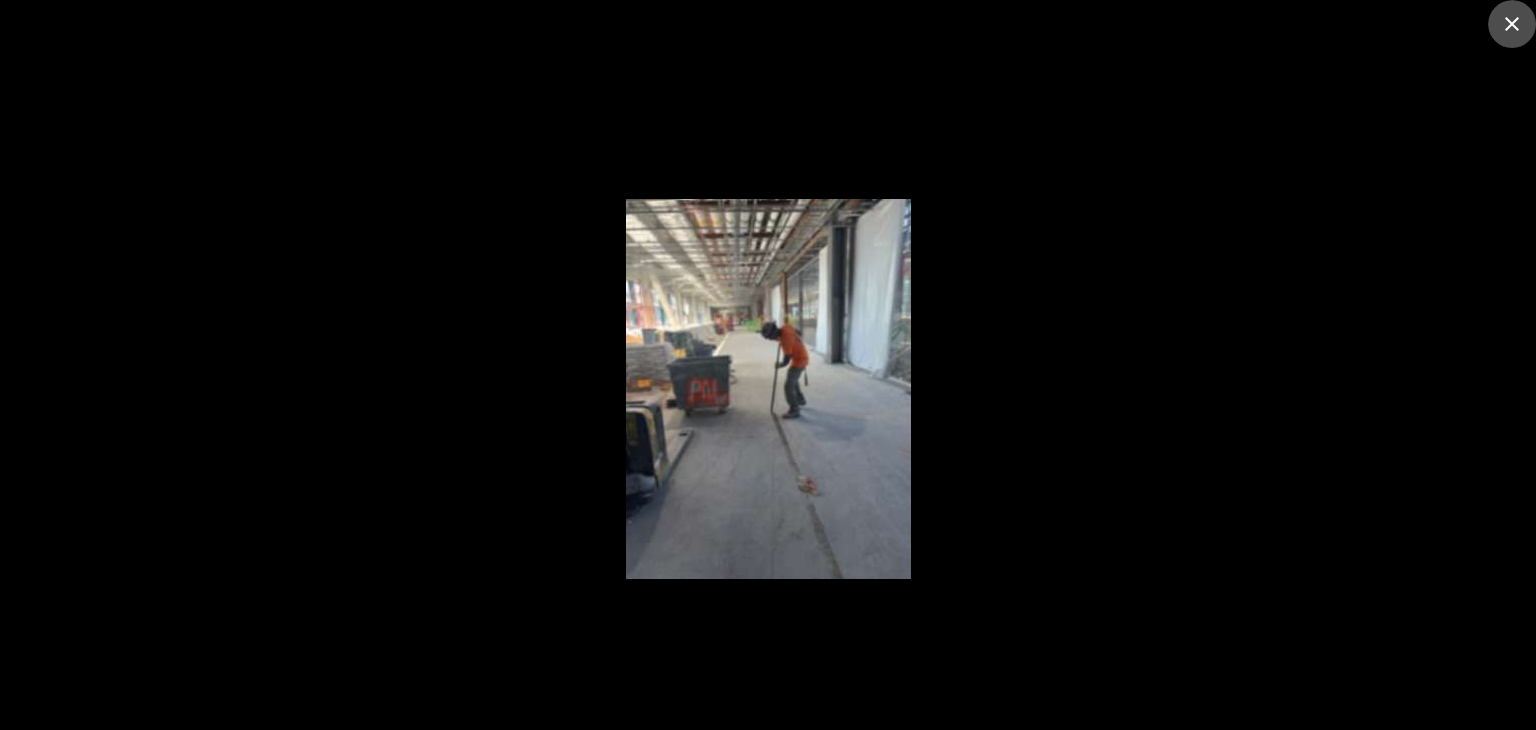 click at bounding box center [1512, 24] 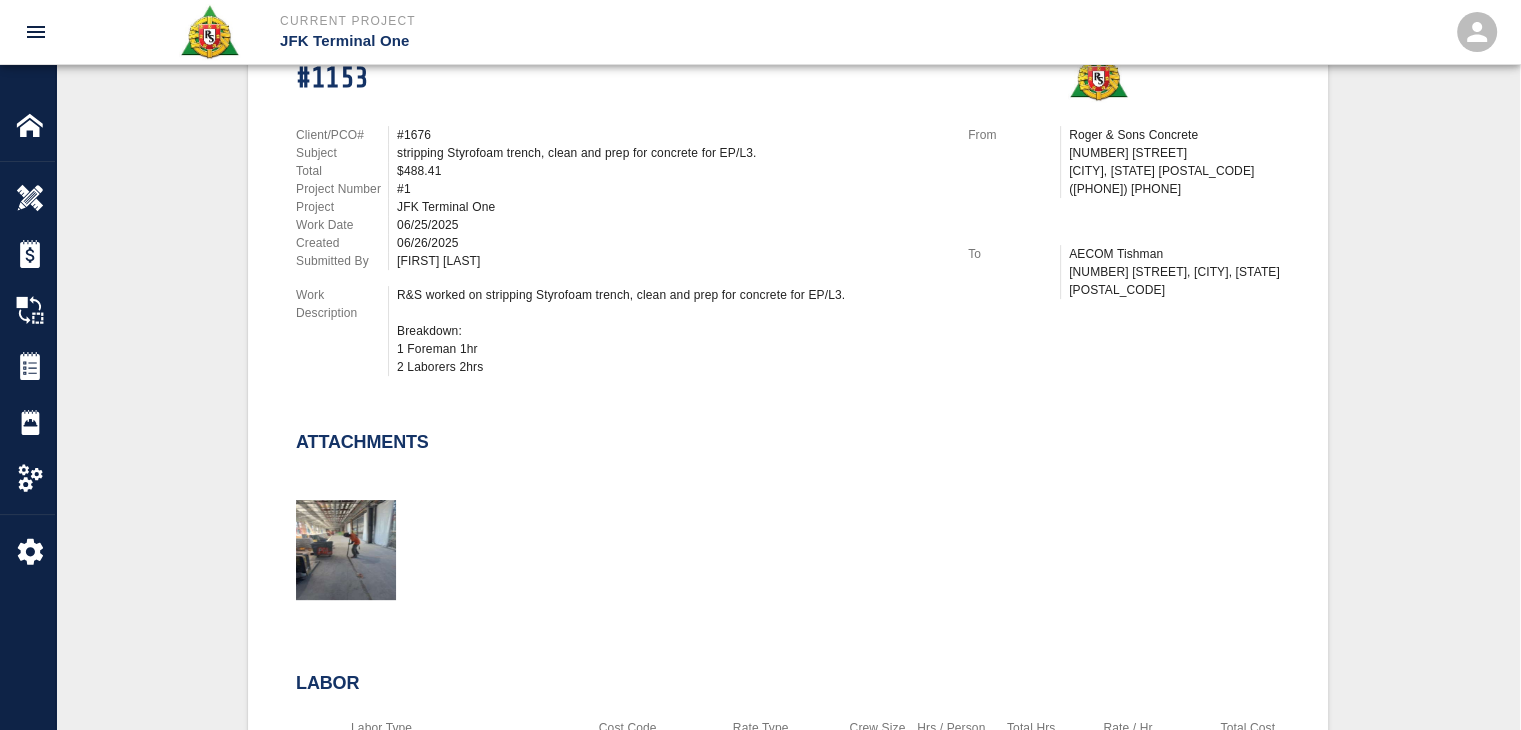 scroll, scrollTop: 0, scrollLeft: 0, axis: both 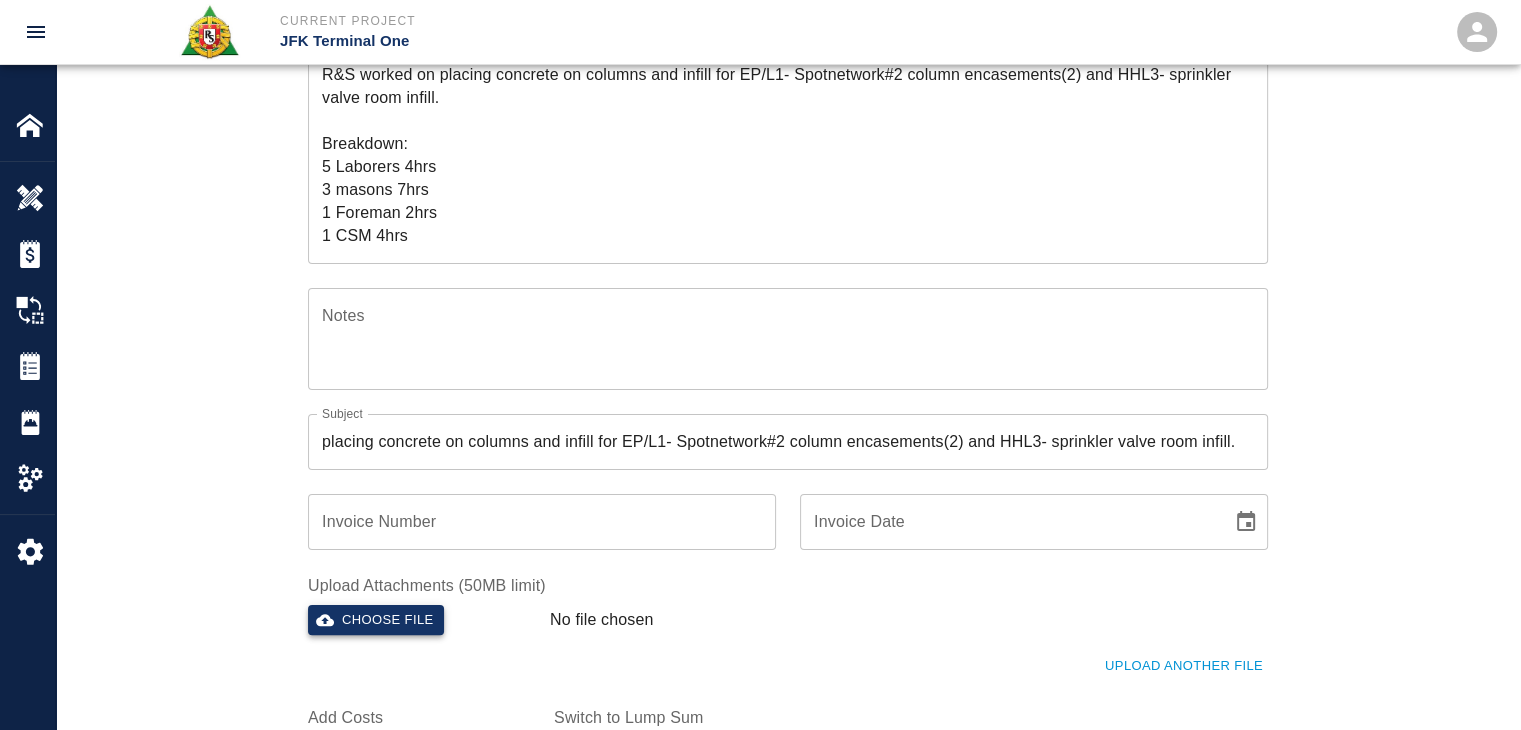 click on "Choose file" at bounding box center [376, 620] 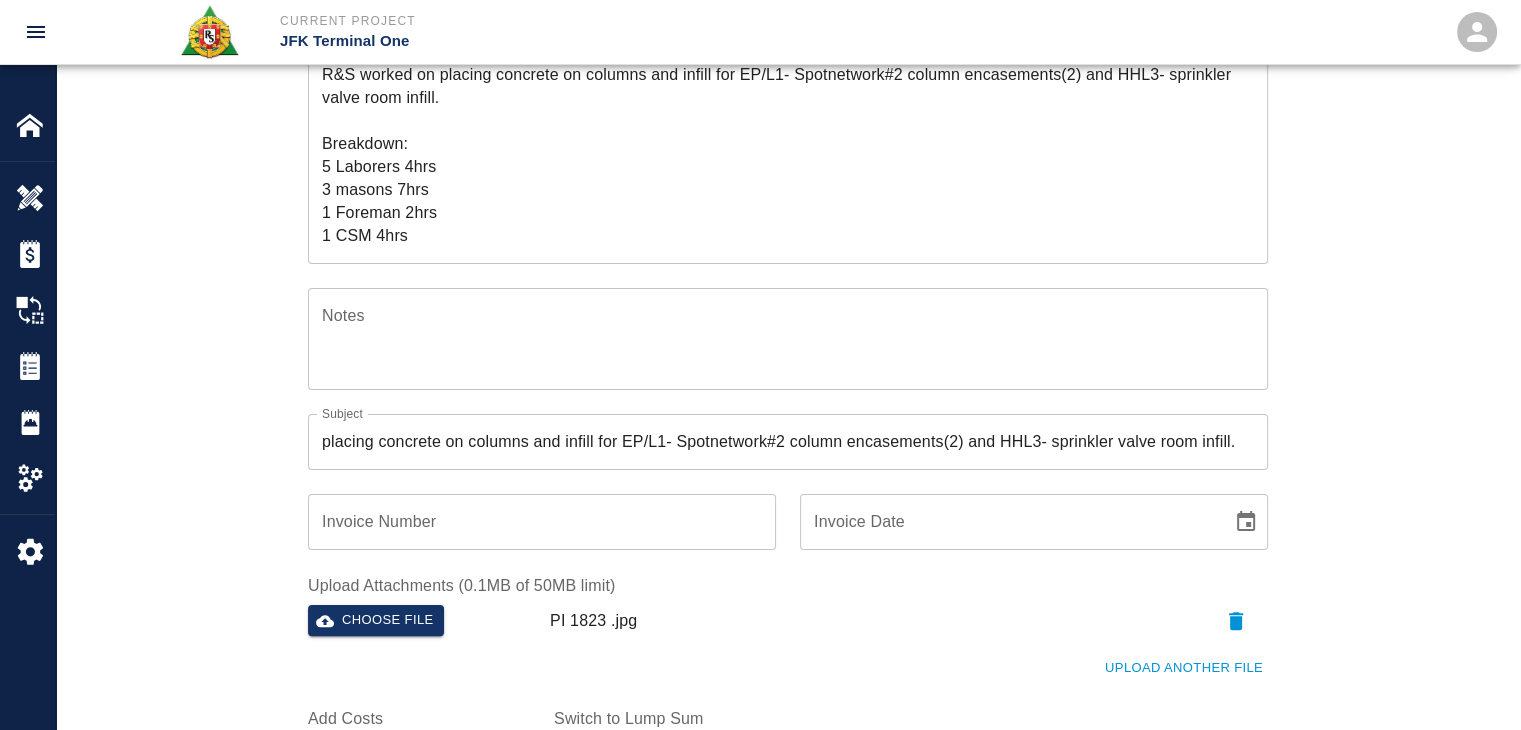 click on "Ticket Number 1224 Ticket Number PCO Number TBP PCO Number Start Date  07/11/2025 Start Date  End Date End Date Work Description R&S worked on placing concrete on columns and infill for EP/L1- Spotnetwork#2 column encasements(2) and HHL3- sprinkler valve room infill.
Breakdown:
5 Laborers 4hrs
3 masons 7hrs
1 Foreman 2hrs
1 CSM 4hrs x Work Description Notes x Notes Subject placing concrete on columns and infill for EP/L1- Spotnetwork#2 column encasements(2) and HHL3- sprinkler valve room infill. Subject Invoice Number Invoice Number Invoice Date Invoice Date Upload Attachments (0.1MB of 50MB limit) Choose file PI 1823 .jpg Upload Another File Add Costs Switch to Lump Sum" at bounding box center [788, 345] 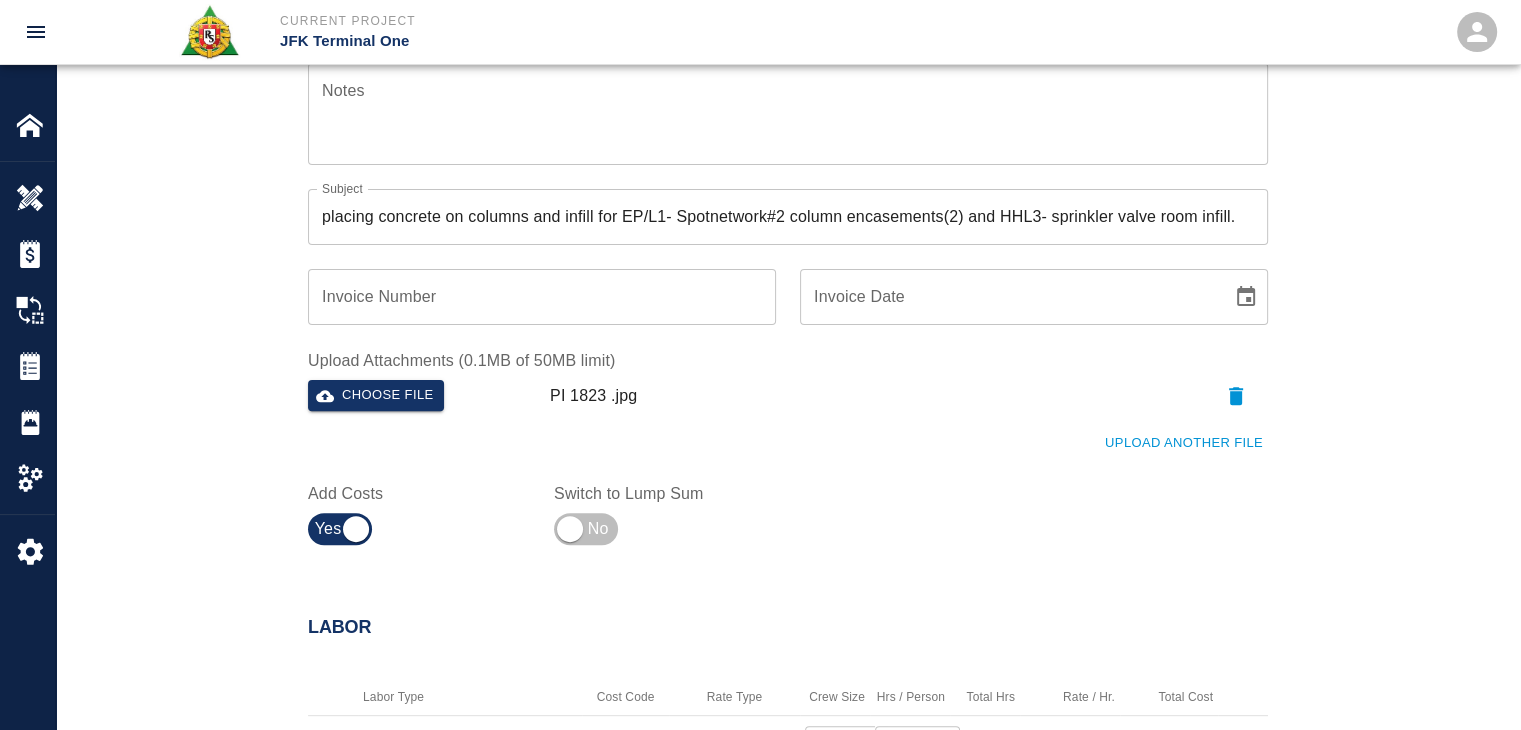 scroll, scrollTop: 566, scrollLeft: 0, axis: vertical 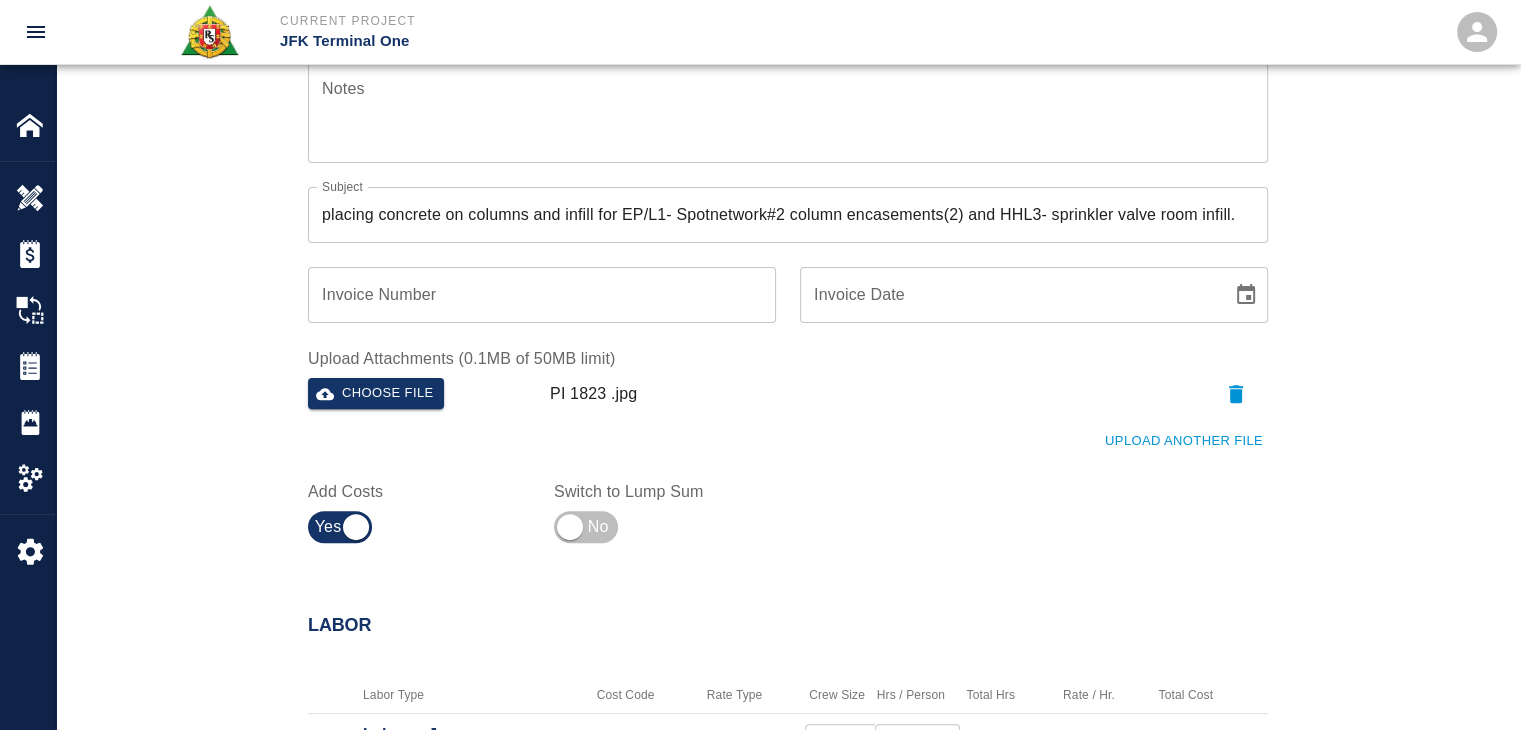 click on "Upload Another File" at bounding box center (776, 429) 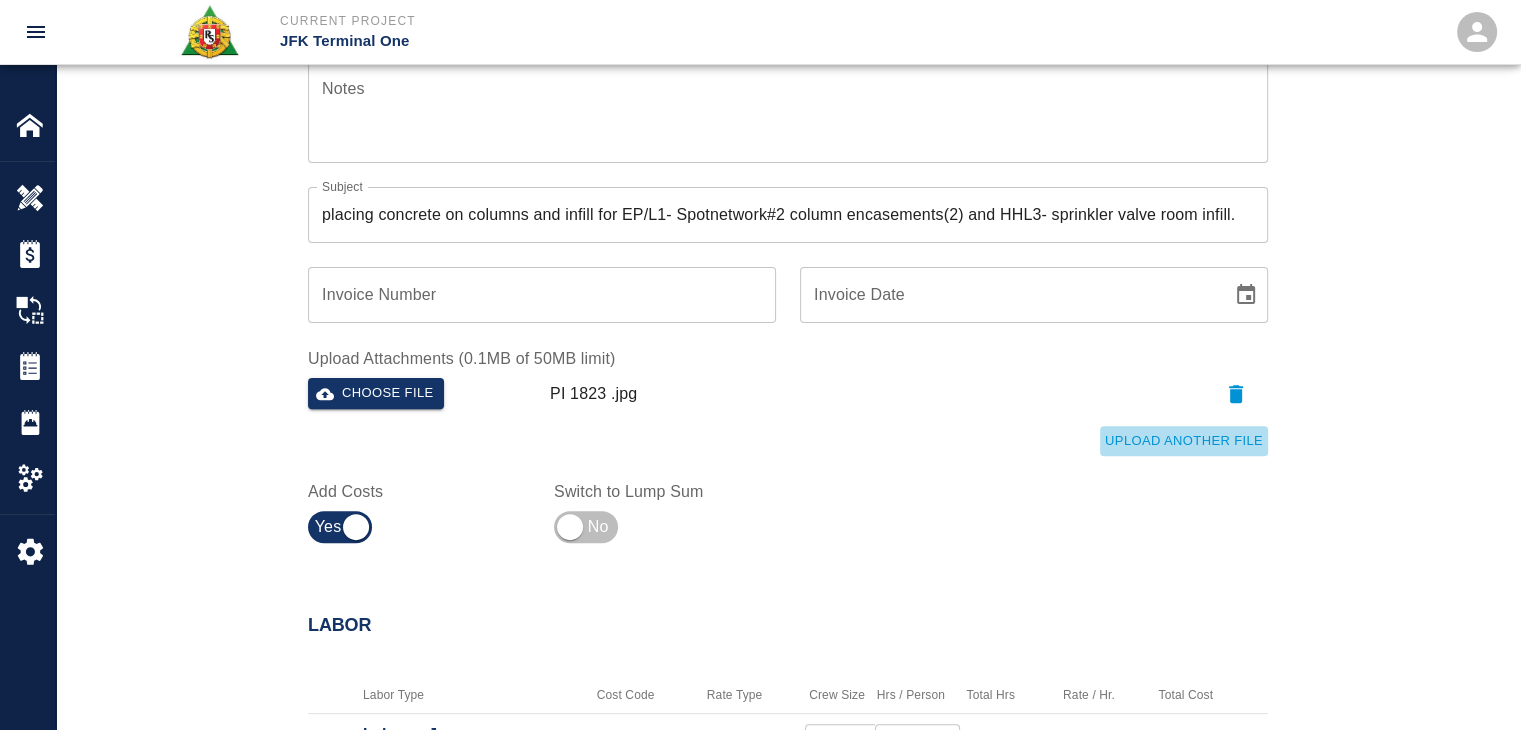 click on "Upload Another File" at bounding box center (1184, 441) 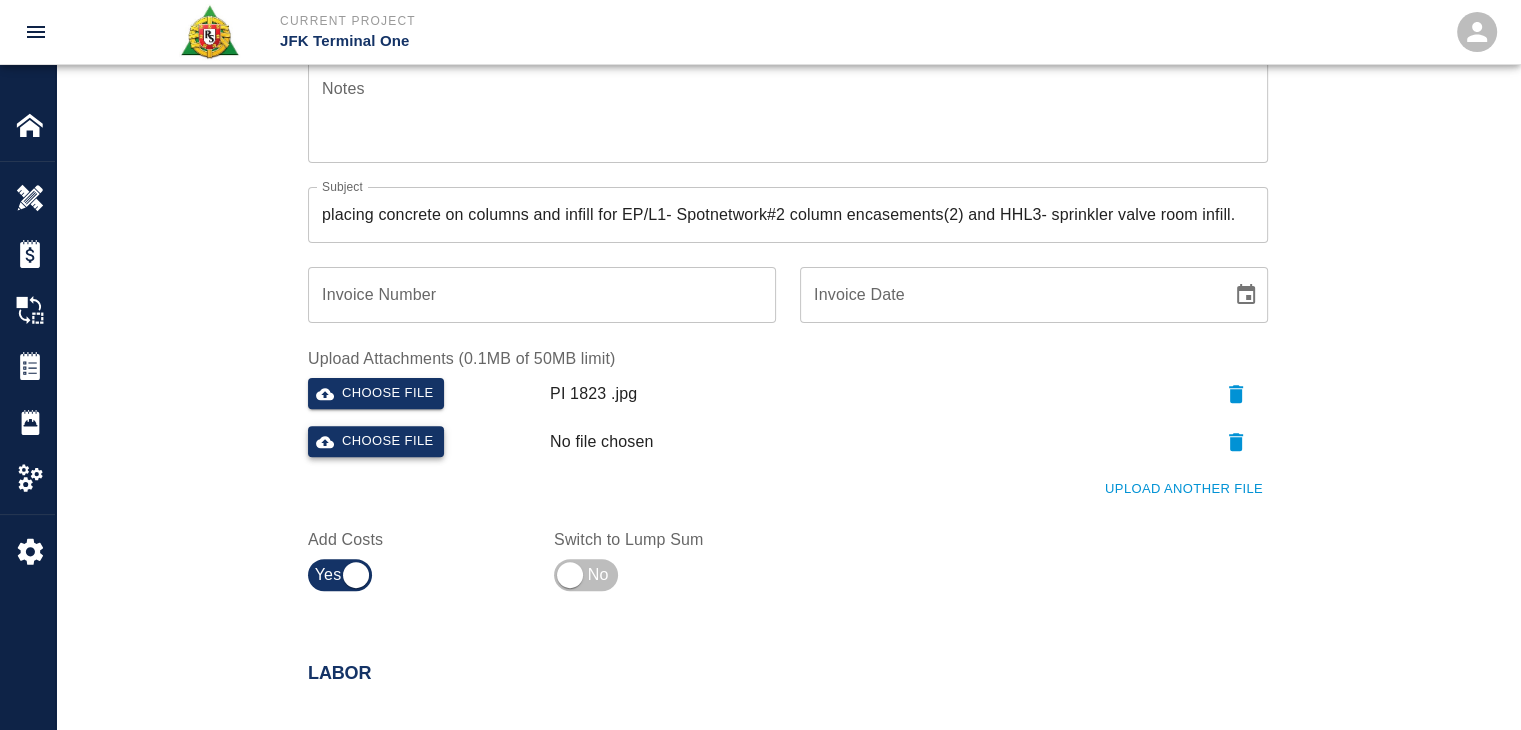 click on "Choose file" at bounding box center (376, 441) 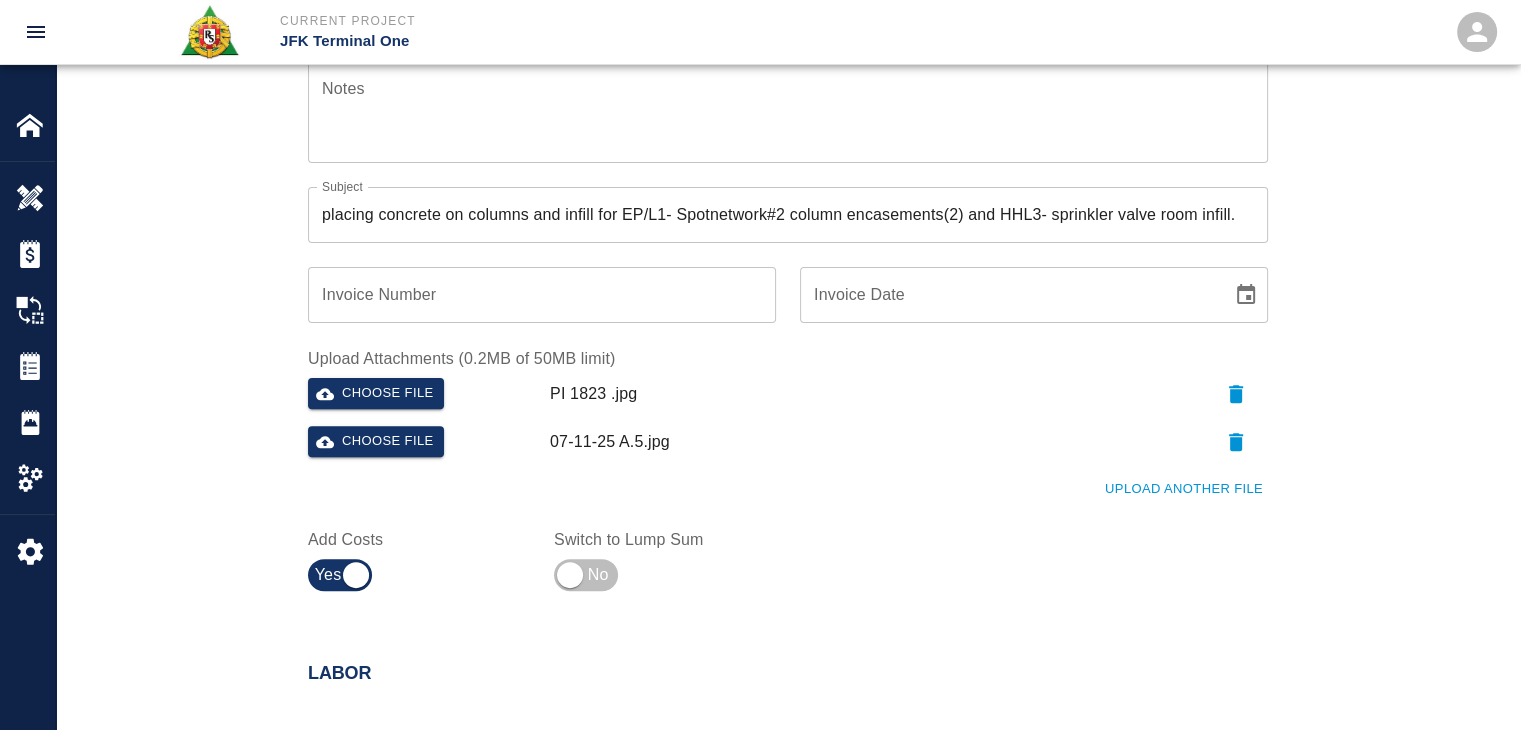 click on "Upload Another File" at bounding box center [1184, 489] 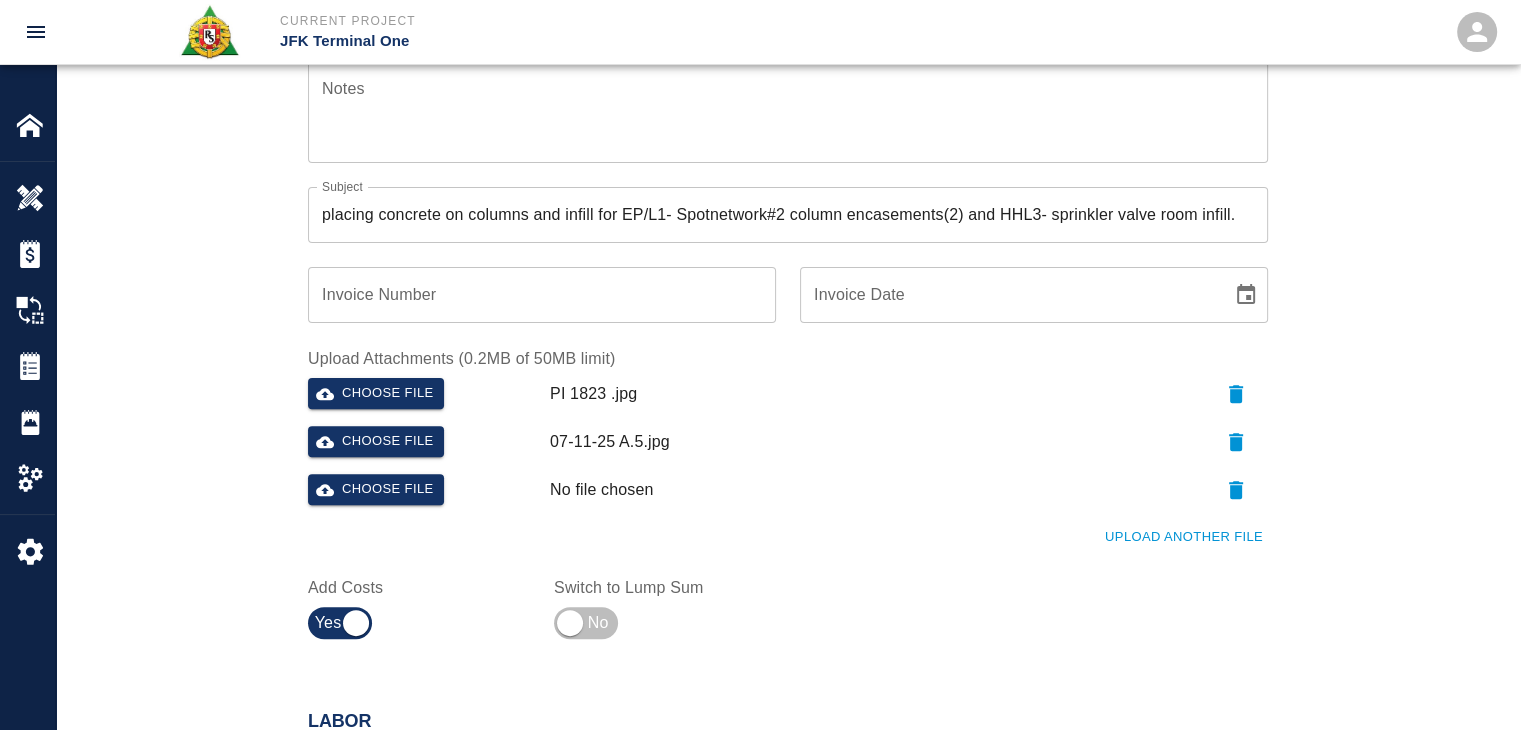 click on "Upload Another File" at bounding box center (1184, 537) 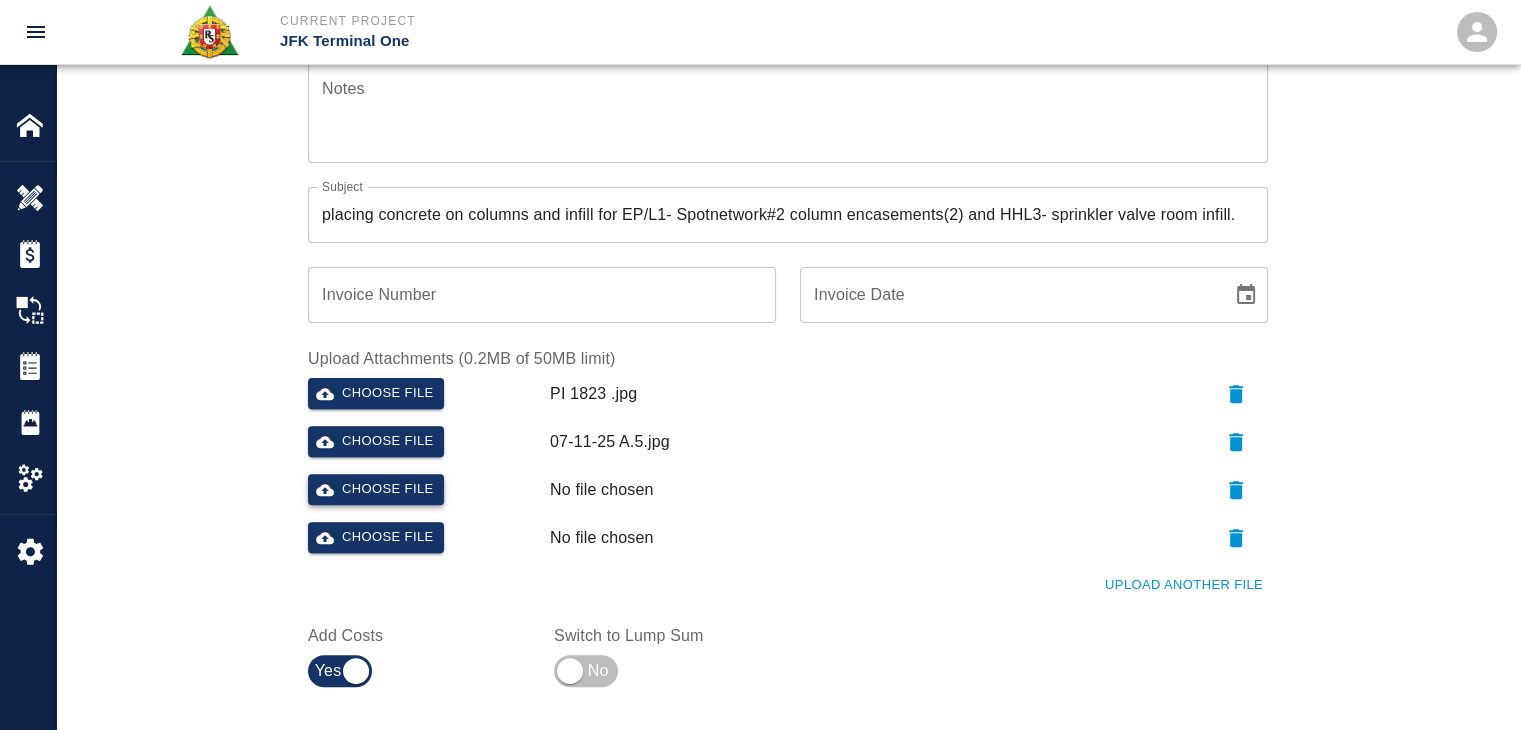 click on "Choose file" at bounding box center (376, 489) 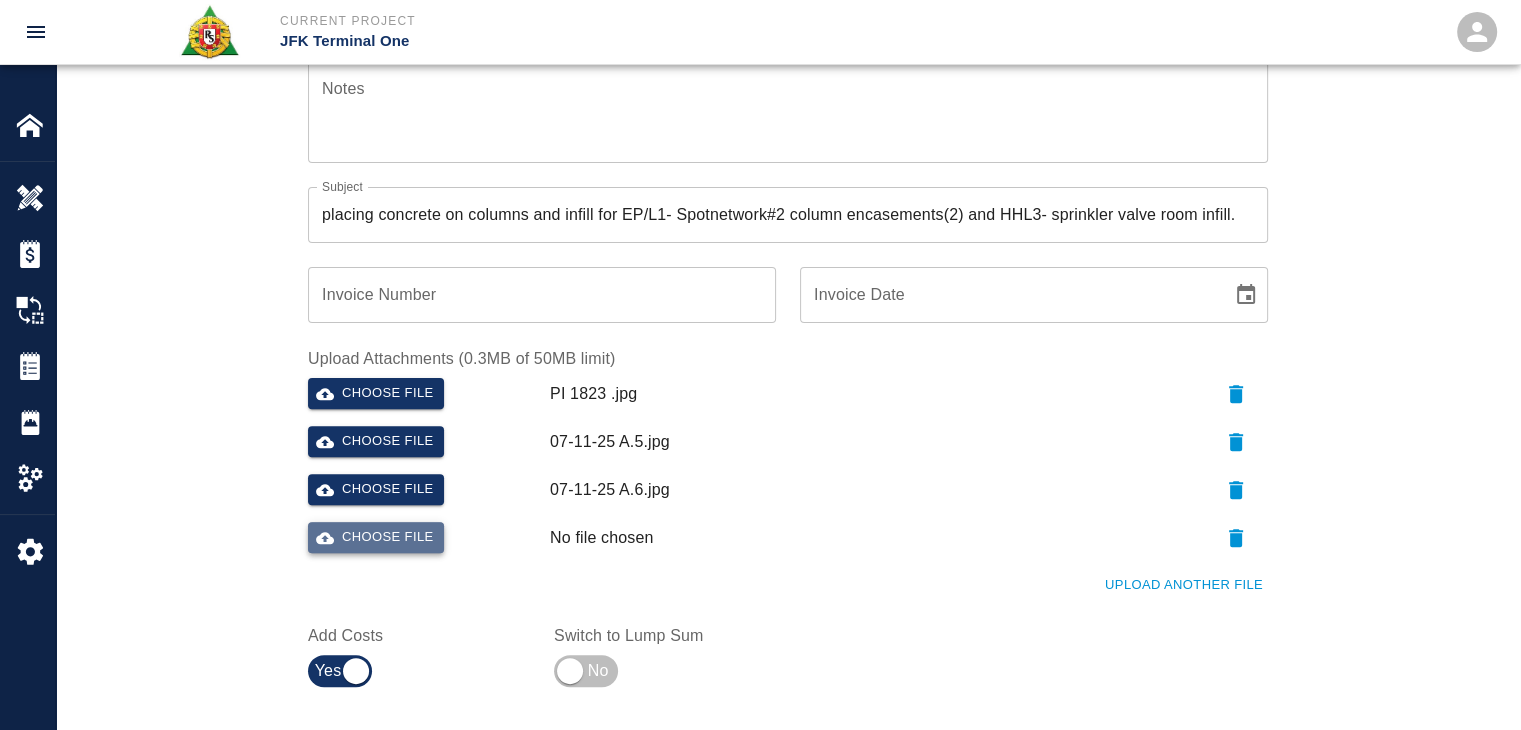 click on "Choose file" at bounding box center (376, 537) 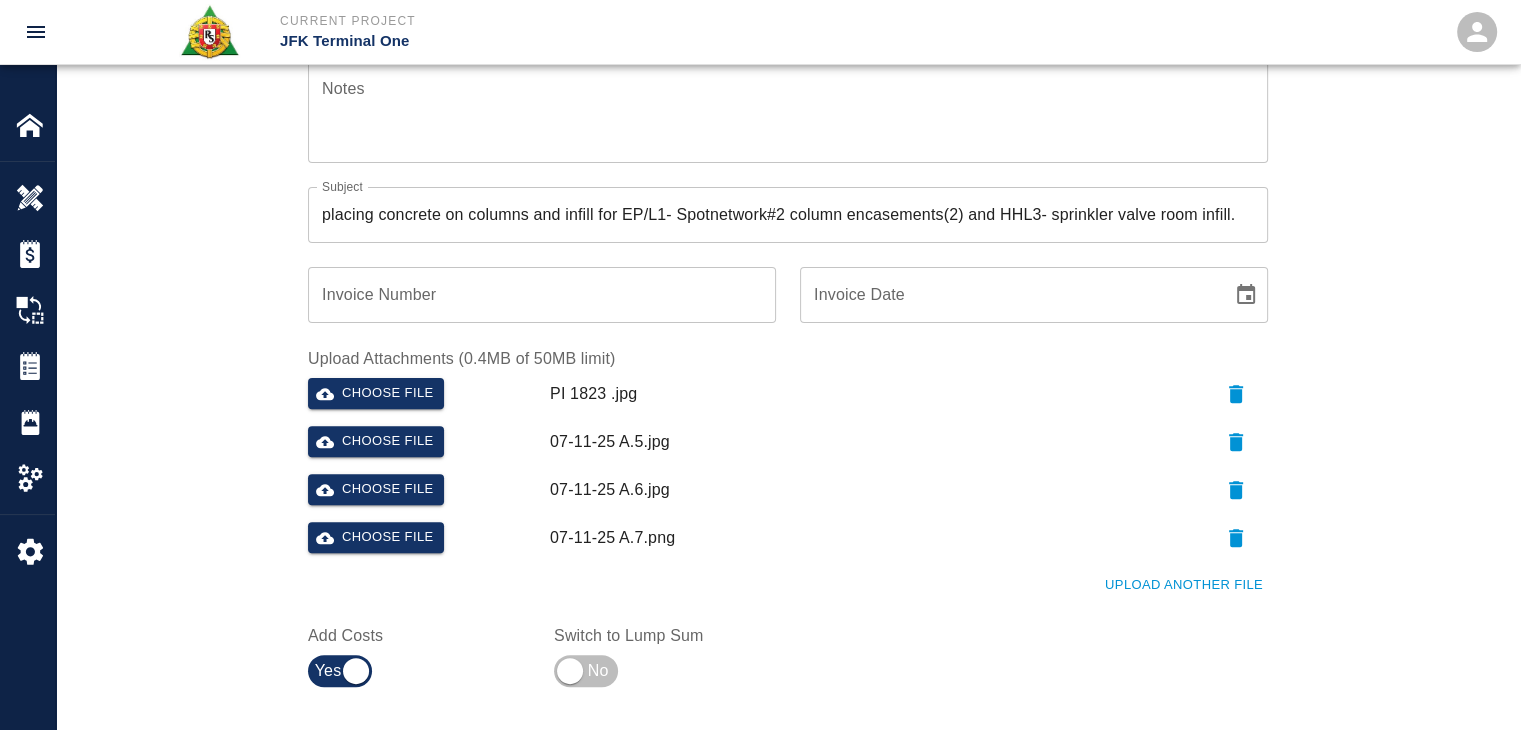 click on "Upload Another File" at bounding box center (776, 573) 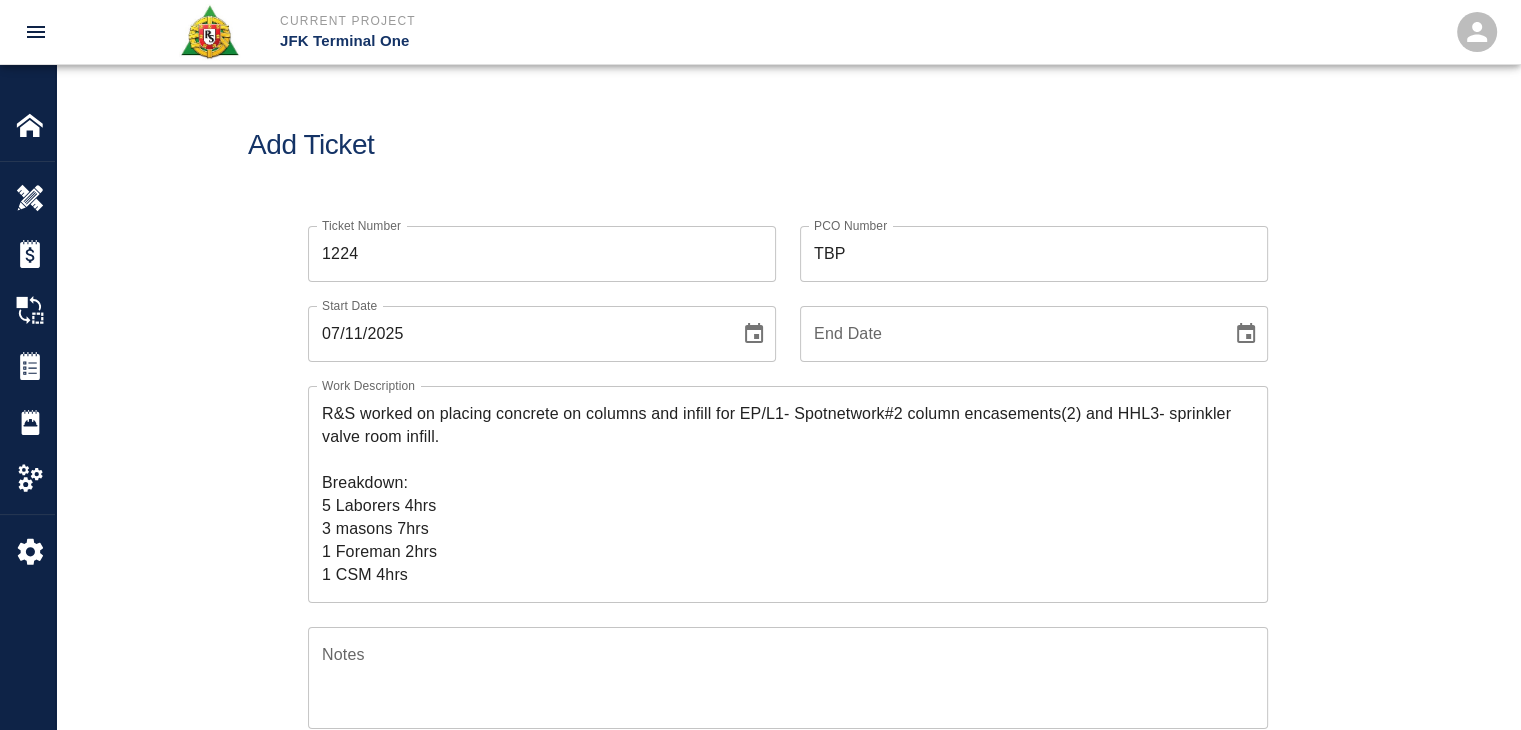 scroll, scrollTop: 0, scrollLeft: 0, axis: both 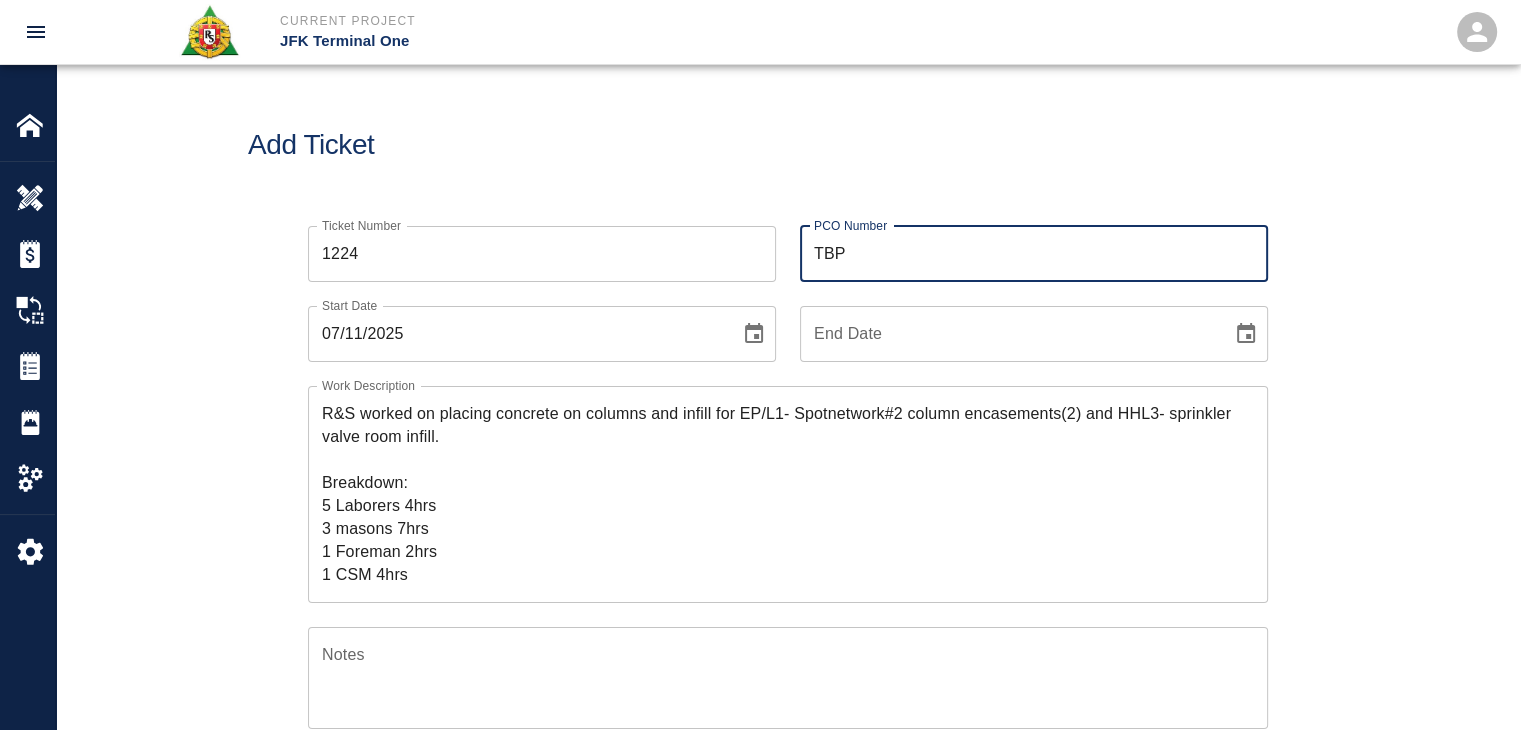 click on "TBP" at bounding box center (1034, 254) 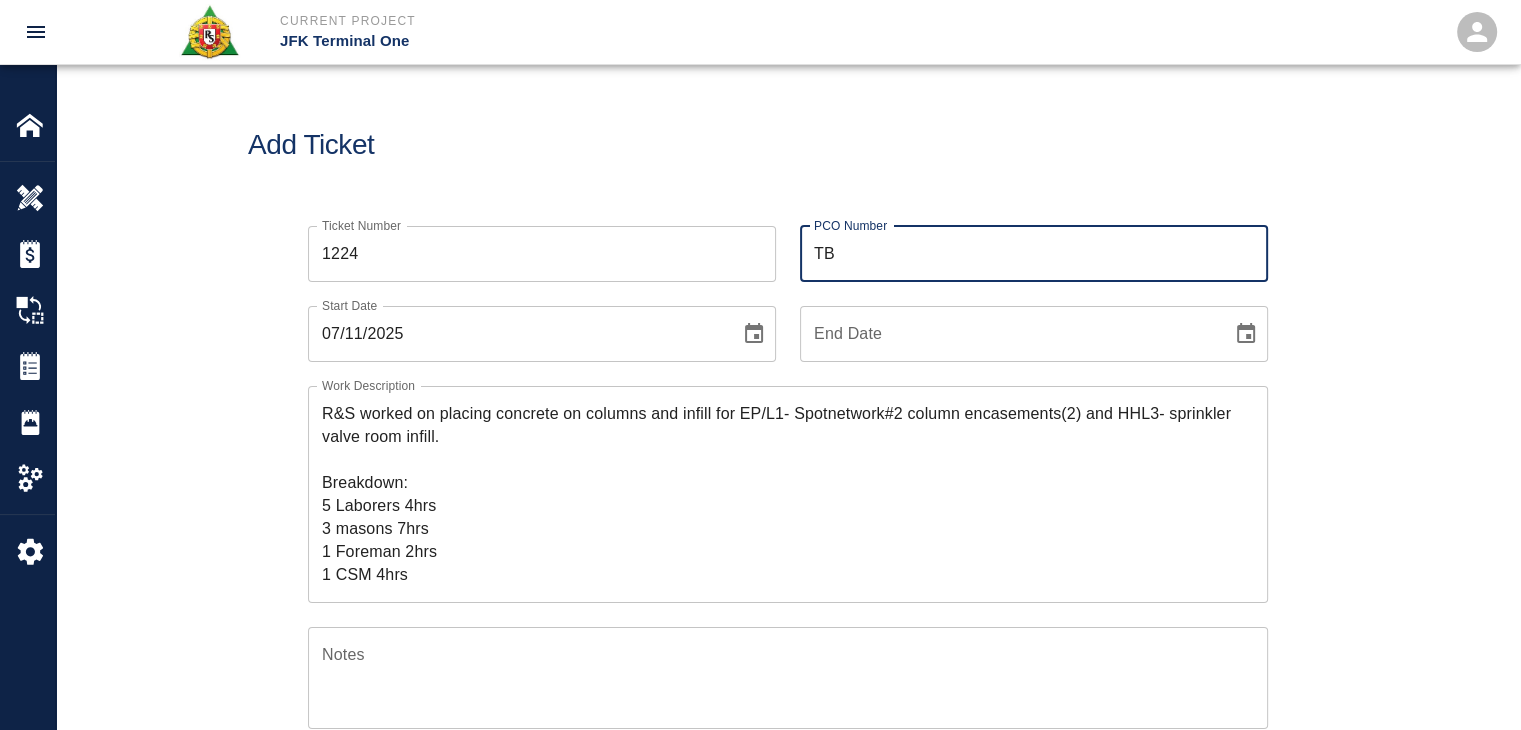type on "T" 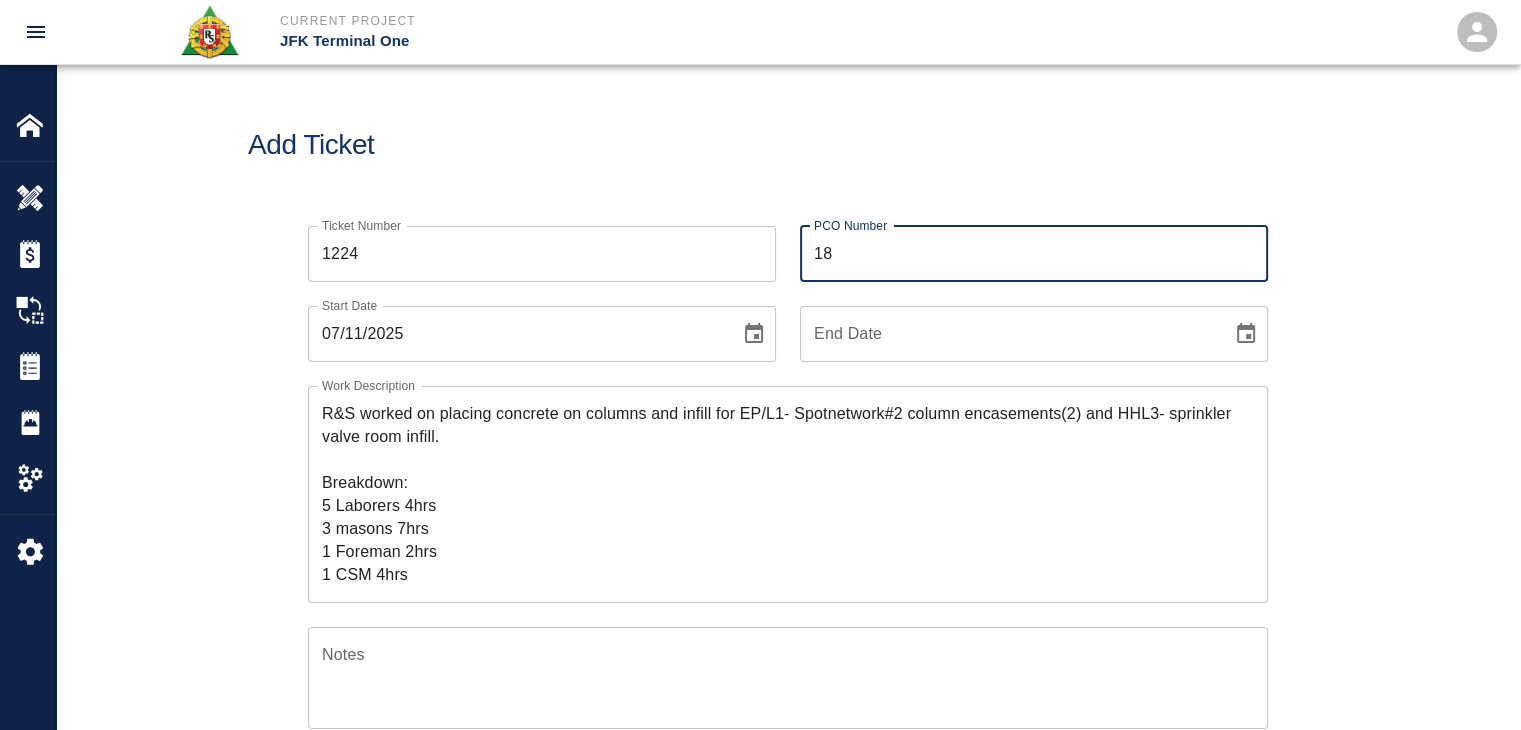 type on "1823" 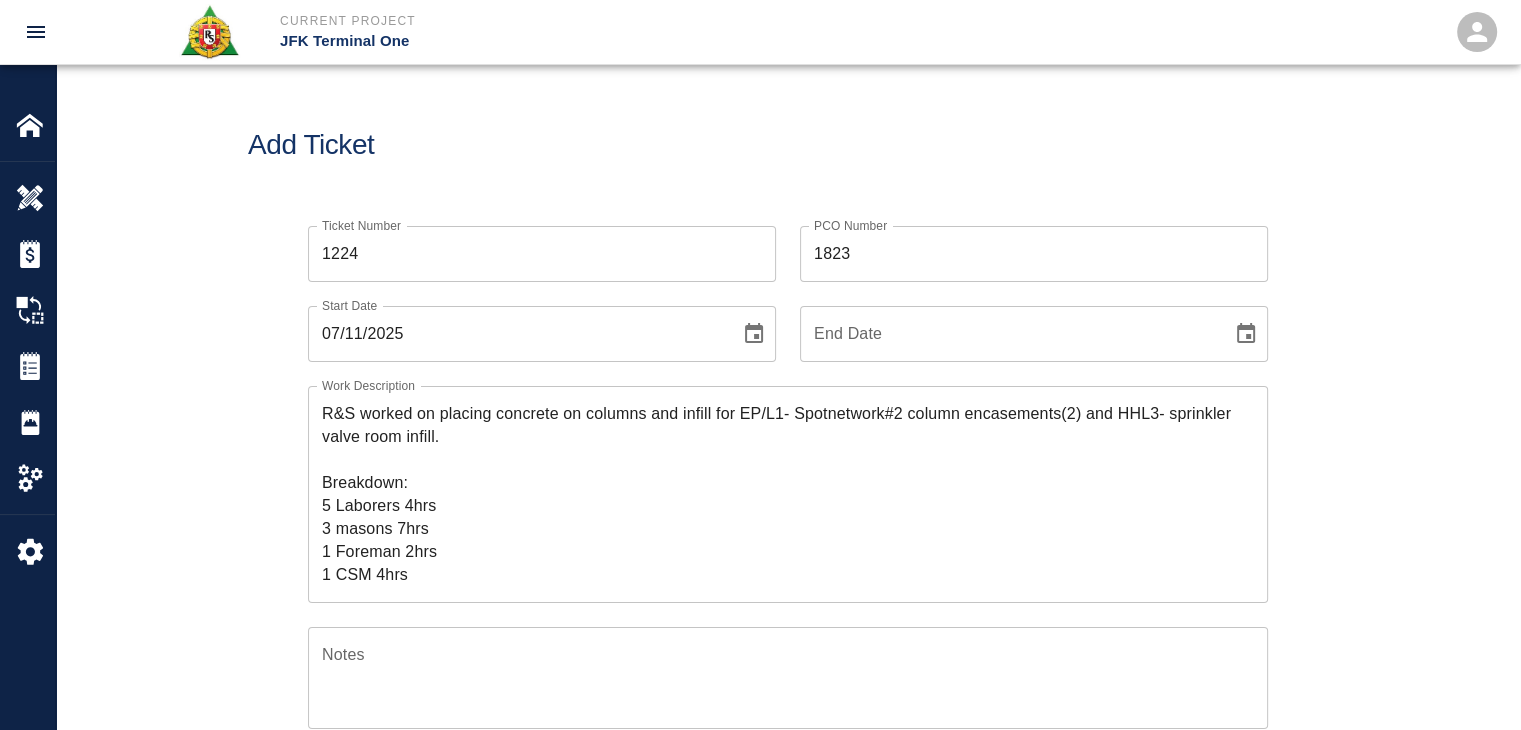 click on "Add Ticket" at bounding box center [788, 145] 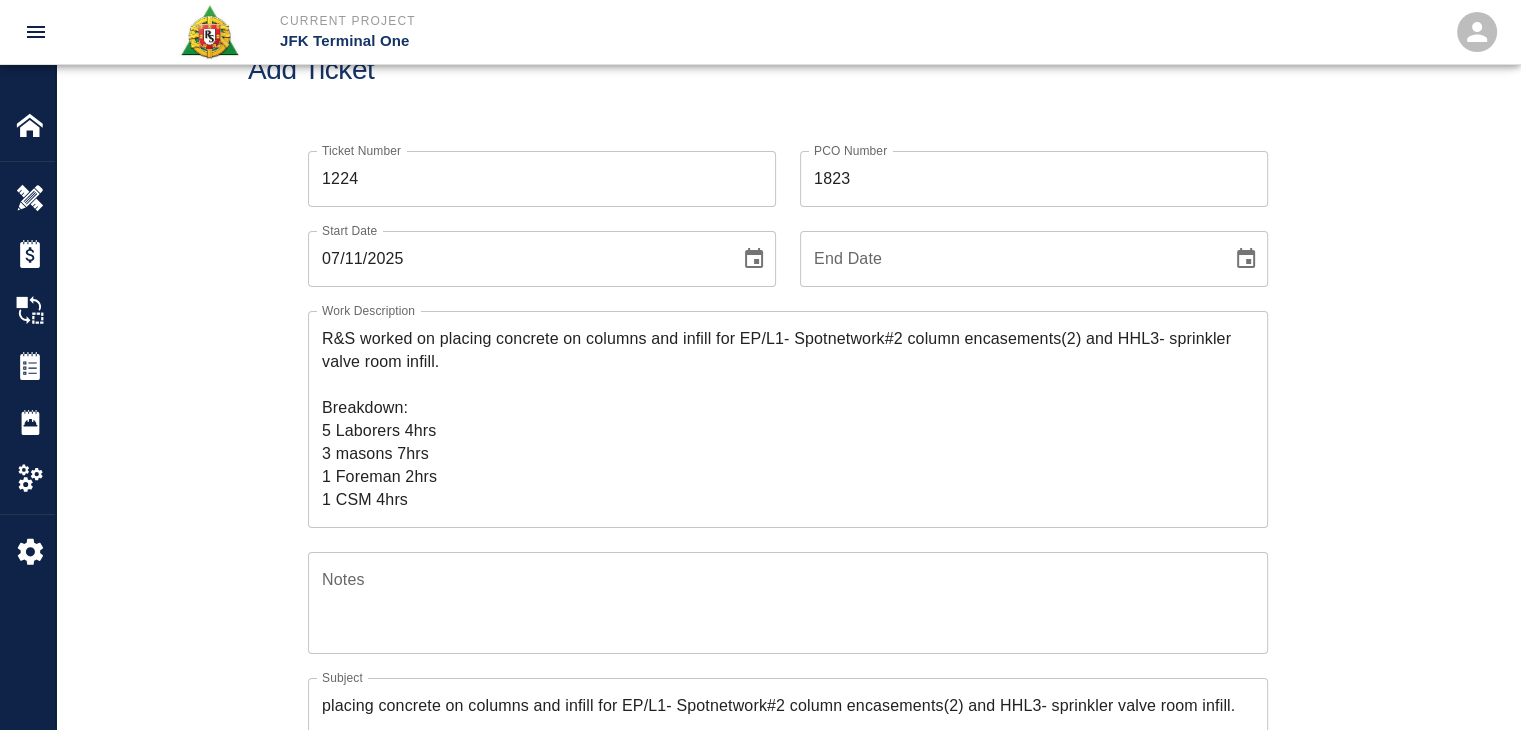 scroll, scrollTop: 0, scrollLeft: 0, axis: both 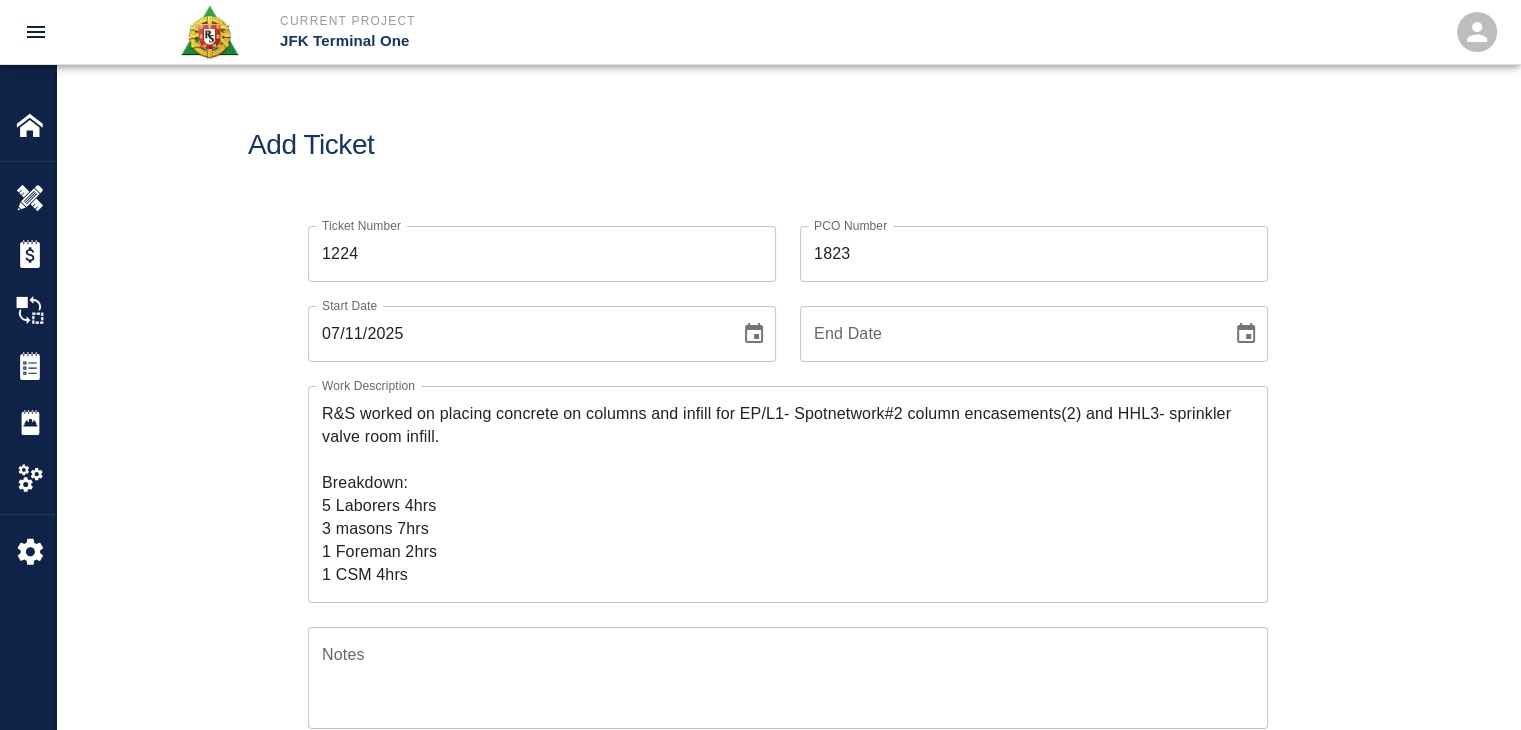 click on "Add Ticket" at bounding box center (788, 145) 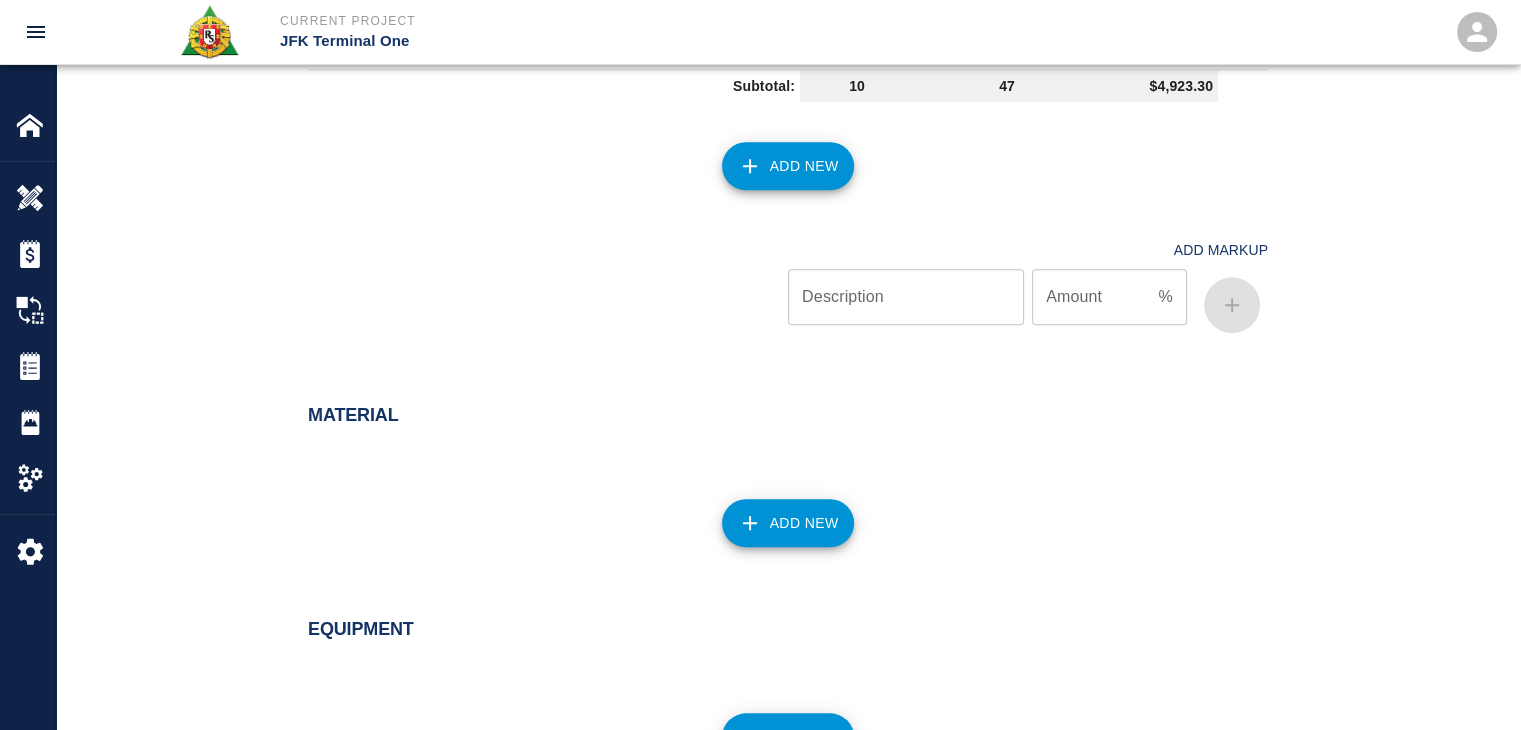 scroll, scrollTop: 2109, scrollLeft: 0, axis: vertical 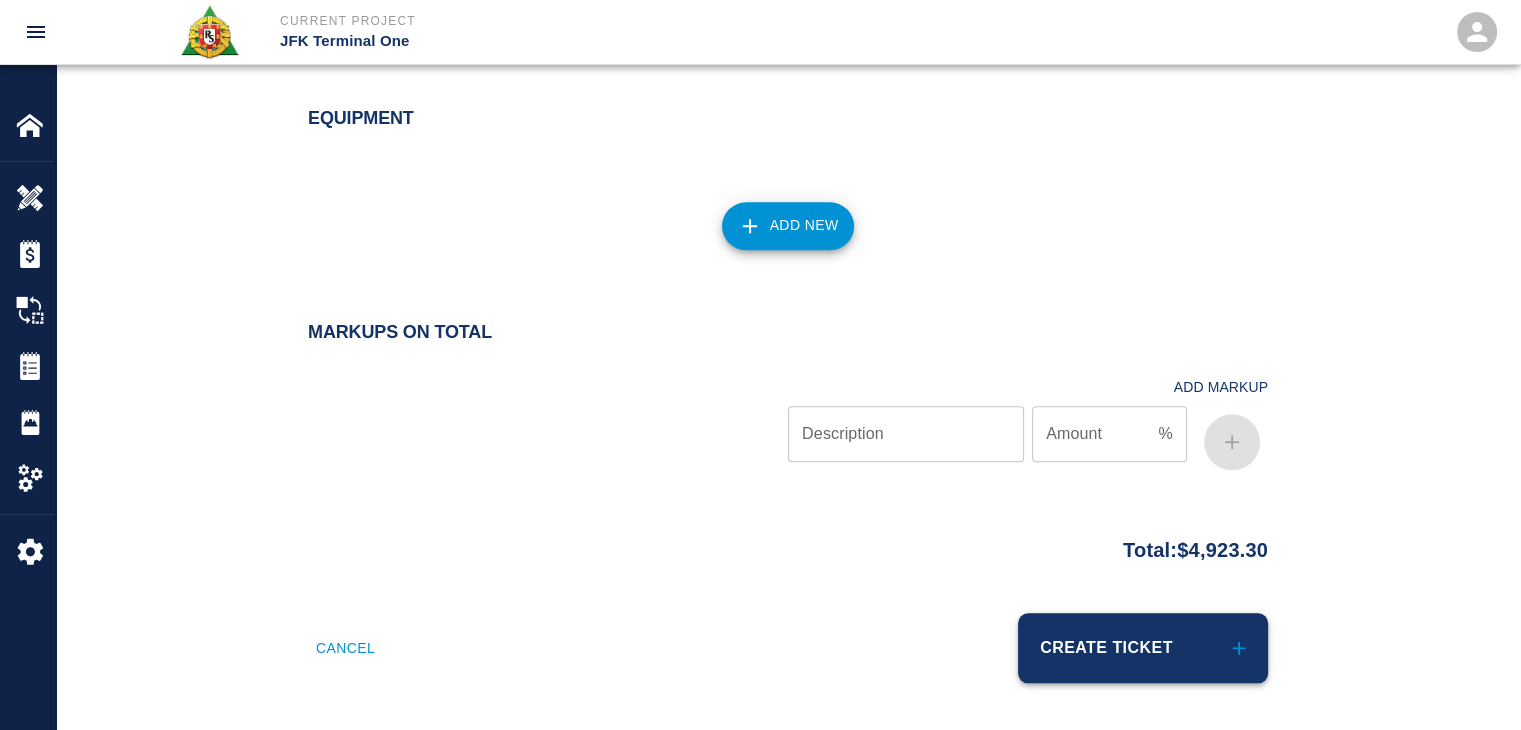 click on "Create Ticket" at bounding box center (1143, 648) 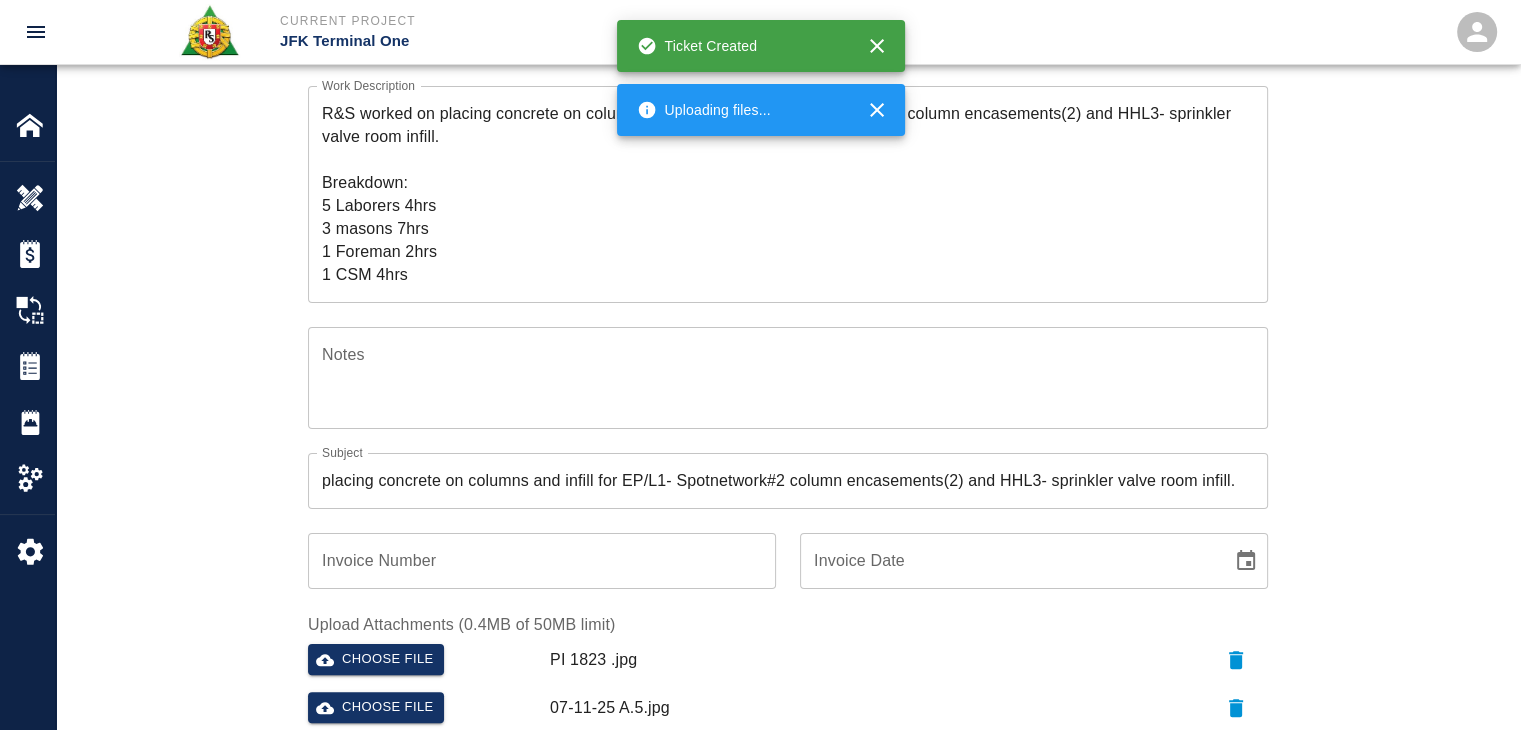 scroll, scrollTop: 284, scrollLeft: 0, axis: vertical 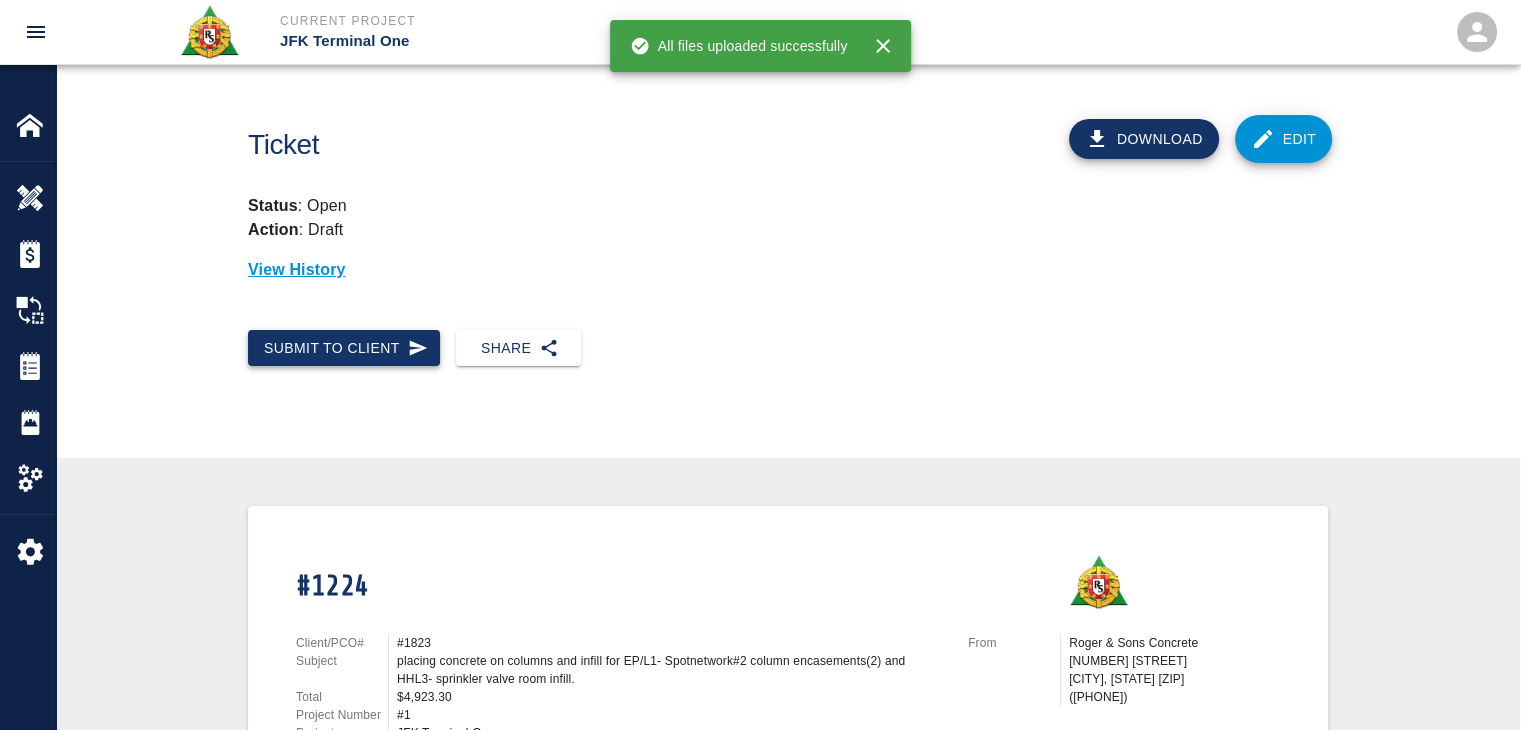 click on "Submit to Client" at bounding box center [344, 348] 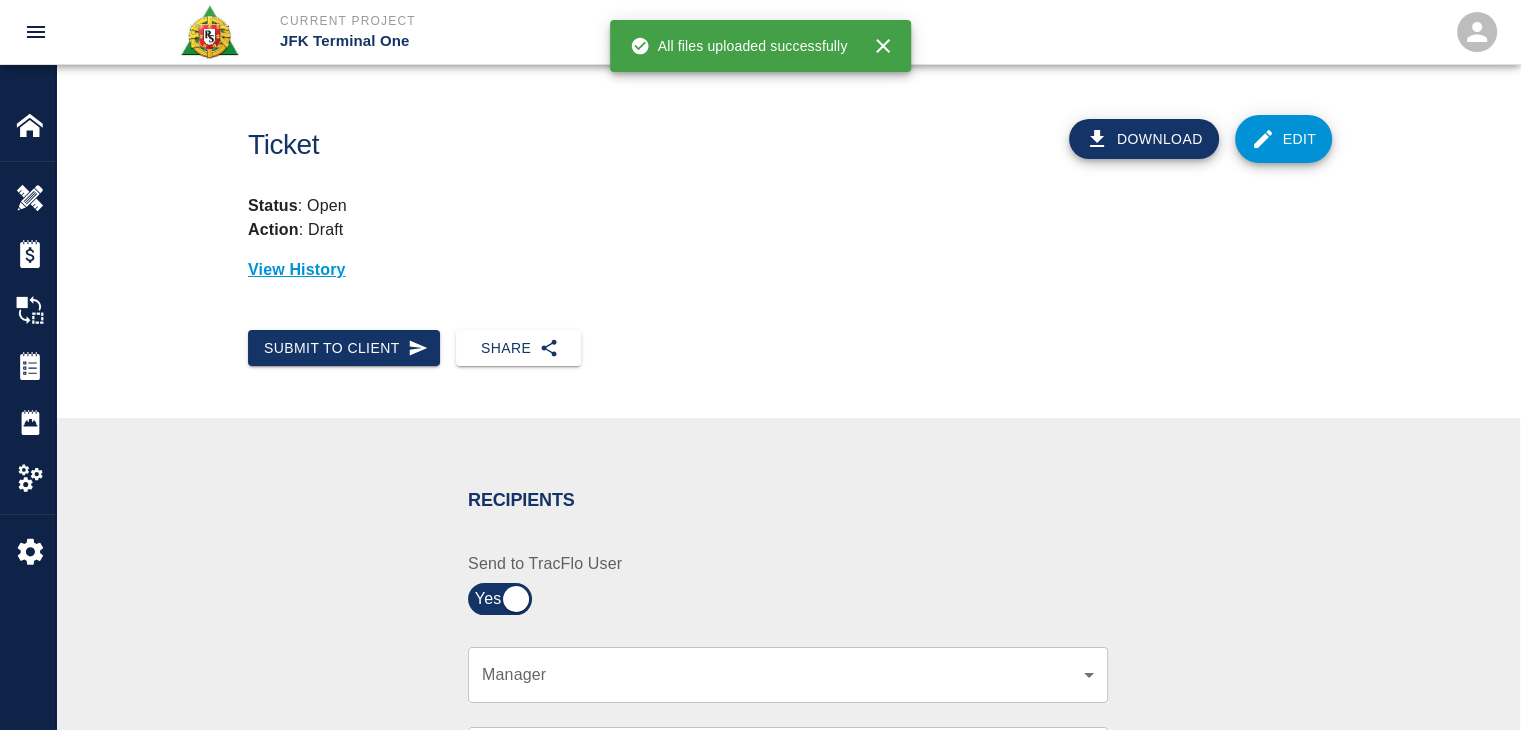 scroll, scrollTop: 406, scrollLeft: 0, axis: vertical 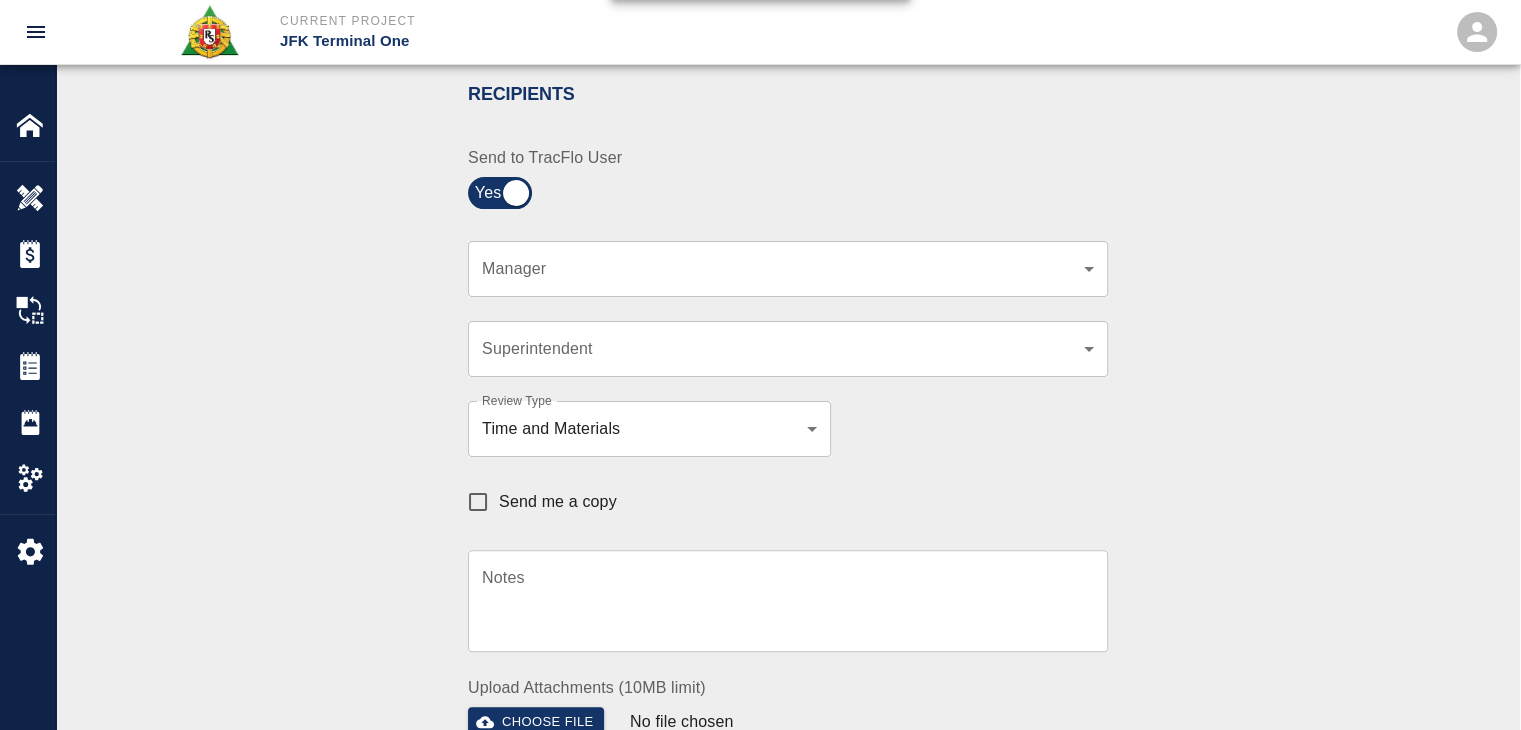 click on "​ Manager" at bounding box center (788, 269) 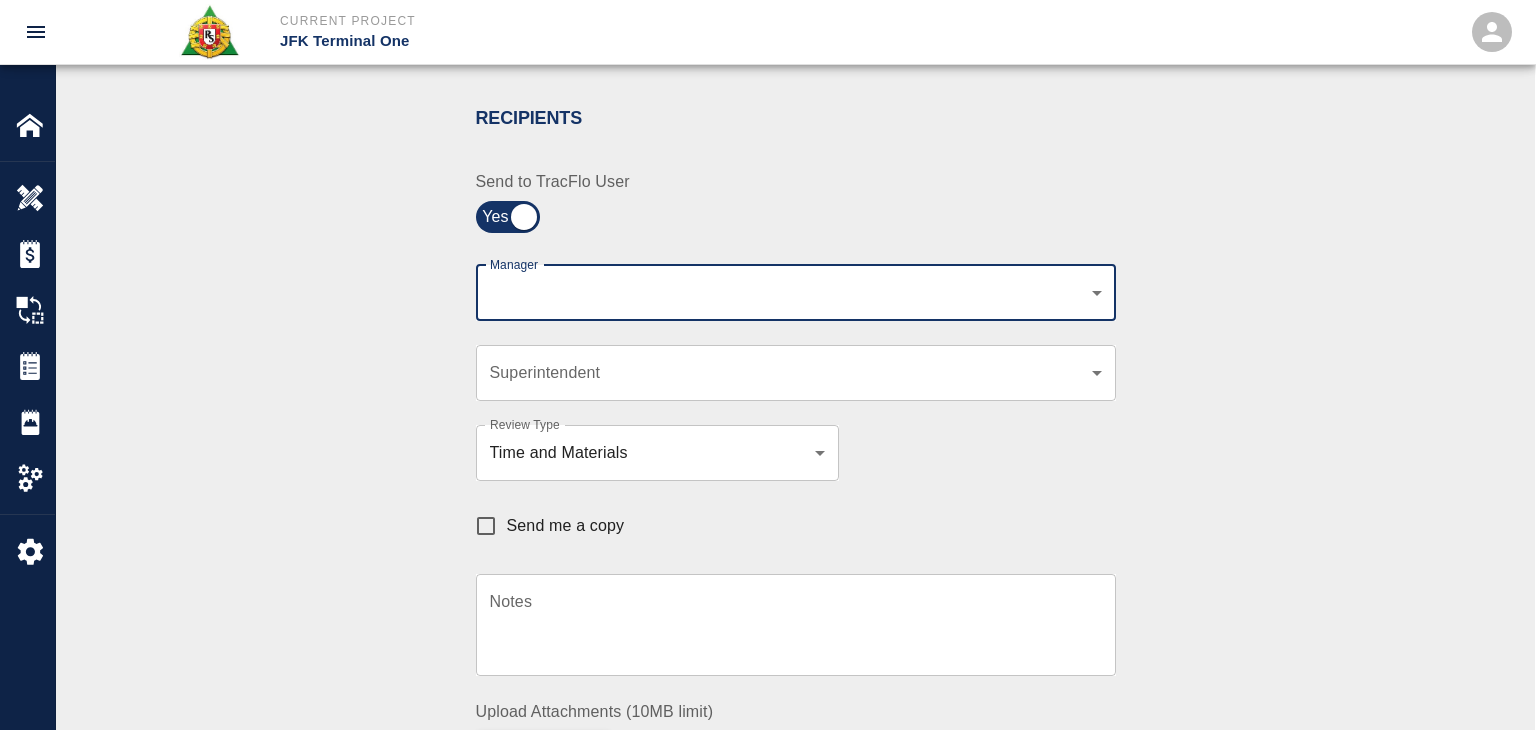 click on "Current Project JFK Terminal One Home JFK Terminal One Overview Estimates Change Orders Tickets Daily Reports Project Settings Settings Powered By Terms of Service  |  Privacy Policy Ticket Download Edit Status :   Open Action :   Draft Estimate:  + Add to Estimate View History Submit to Client Share Recipients Internal Team ​ Internal Team Notes x Notes Cancel Send Recipients Send to TracFlo User Manager ​ Manager Superintendent ​ Superintendent Review Type Time and Materials tm Review Type Send me a copy Notes x Notes Upload Attachments (10MB limit) Choose file No file chosen Upload Another File Cancel Send Request Time and Material Revision Notes   * x Notes   * Upload Attachments (10MB limit) Choose file No file chosen Upload Another File Cancel Send Time and Materials Reject Notes   * x Notes   * Upload Attachments (10MB limit) Choose file No file chosen Upload Another File Cancel Send Signature acknowledges time and material used, but does not change contractual obligations of either party x" at bounding box center [768, -41] 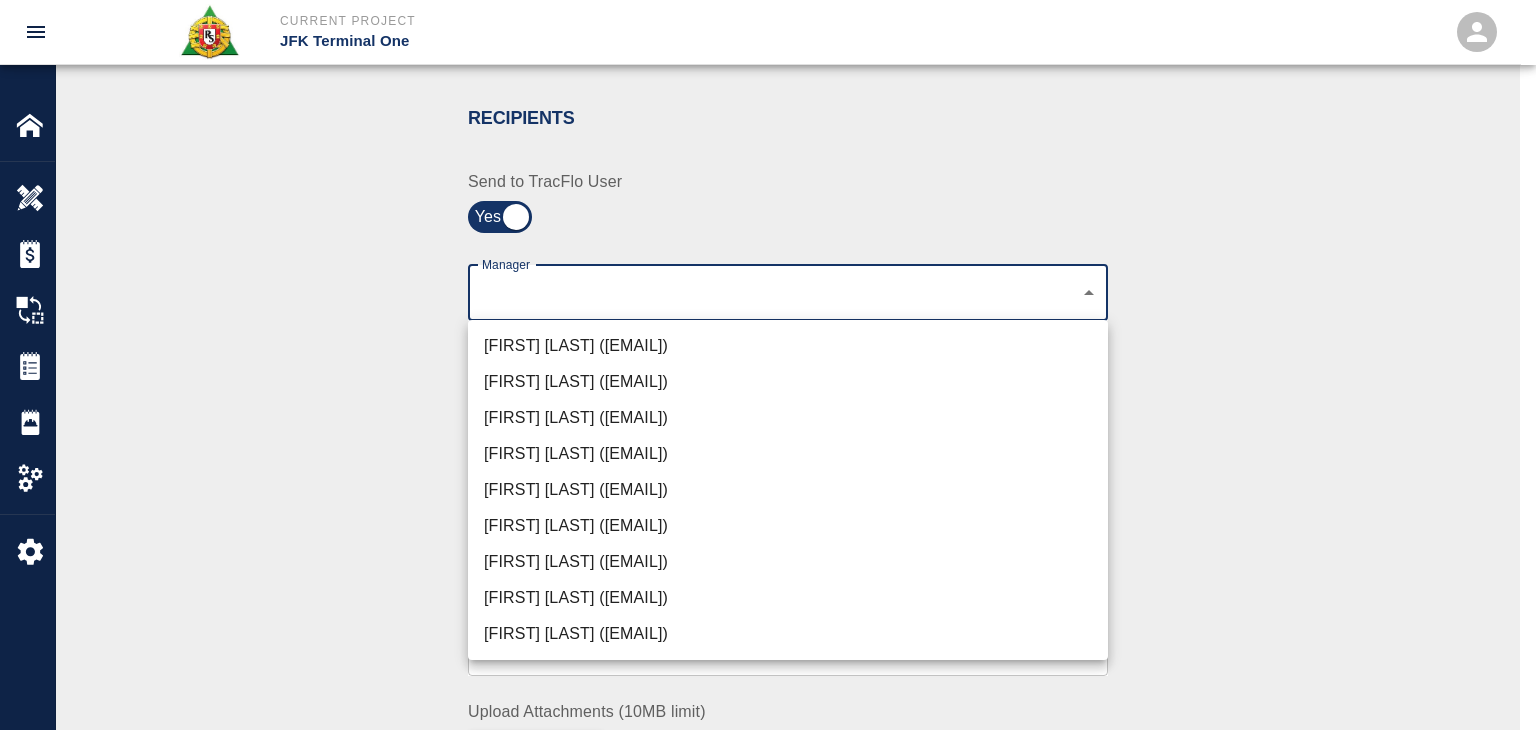 click on "[FIRST] [LAST] ([EMAIL])" at bounding box center [788, 346] 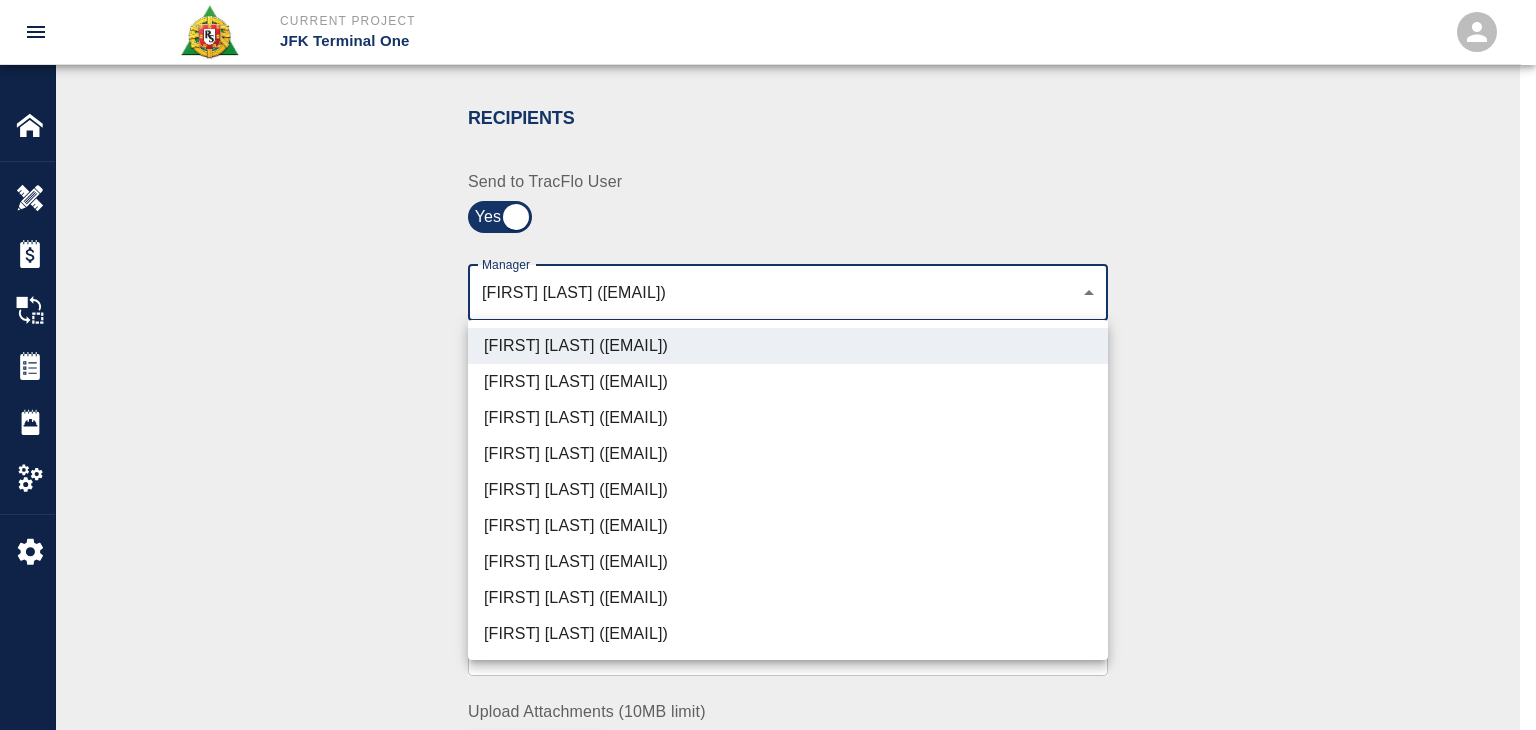 click on "[FIRST] [LAST] ([EMAIL])" at bounding box center [788, 418] 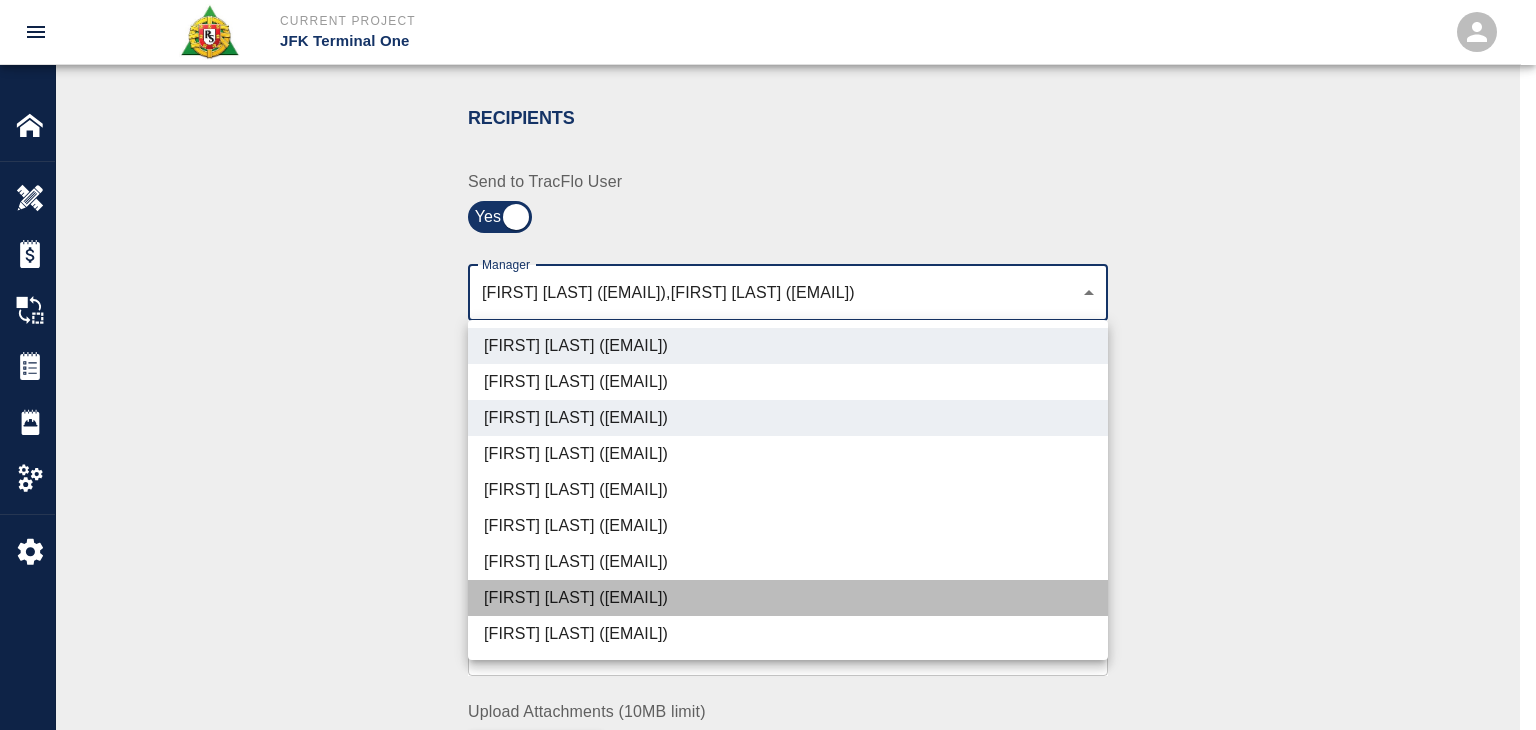 click on "Dylan  Sims (dylan.sims@aecom.com)" at bounding box center (788, 598) 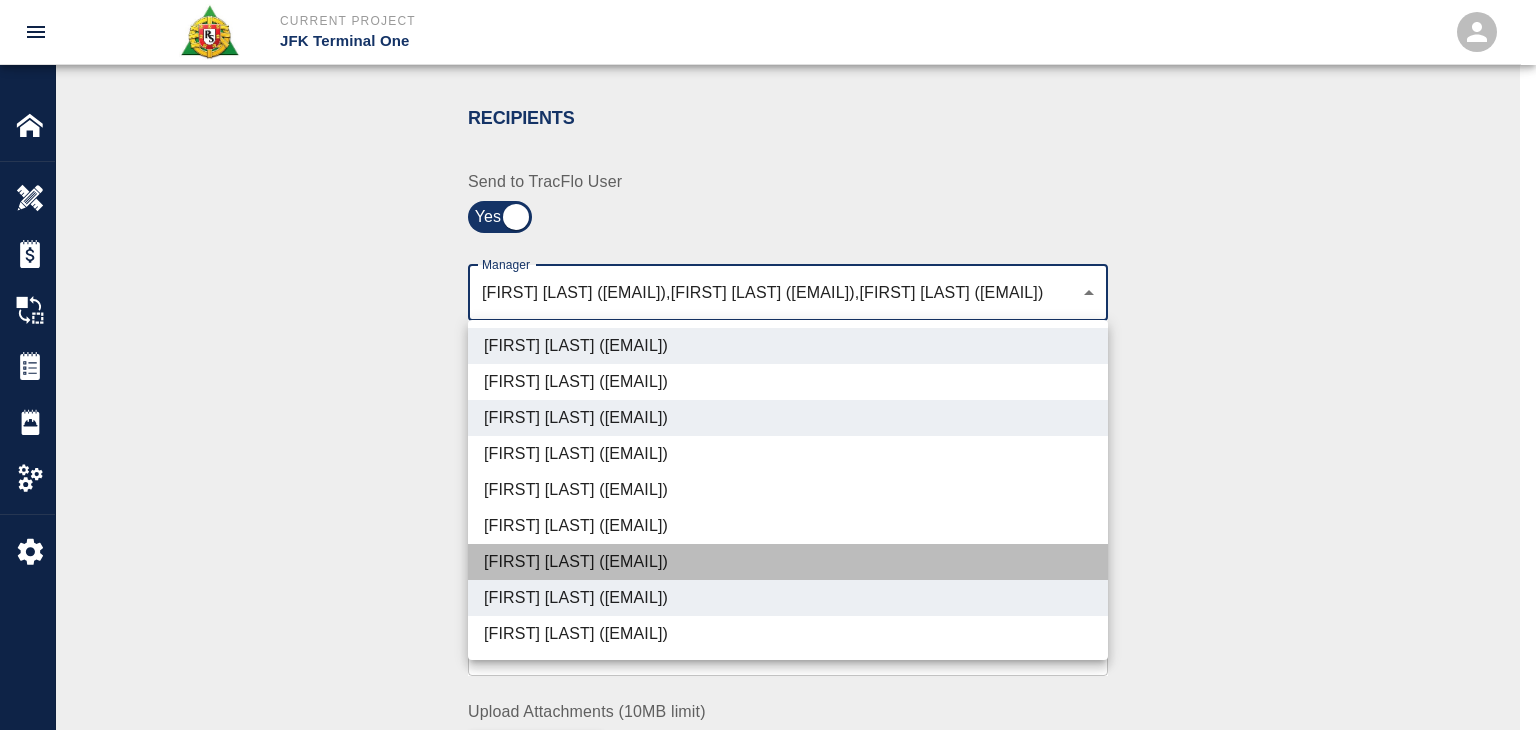click on "Patrick Testino (patrick.testino@aecom.com)" at bounding box center (788, 562) 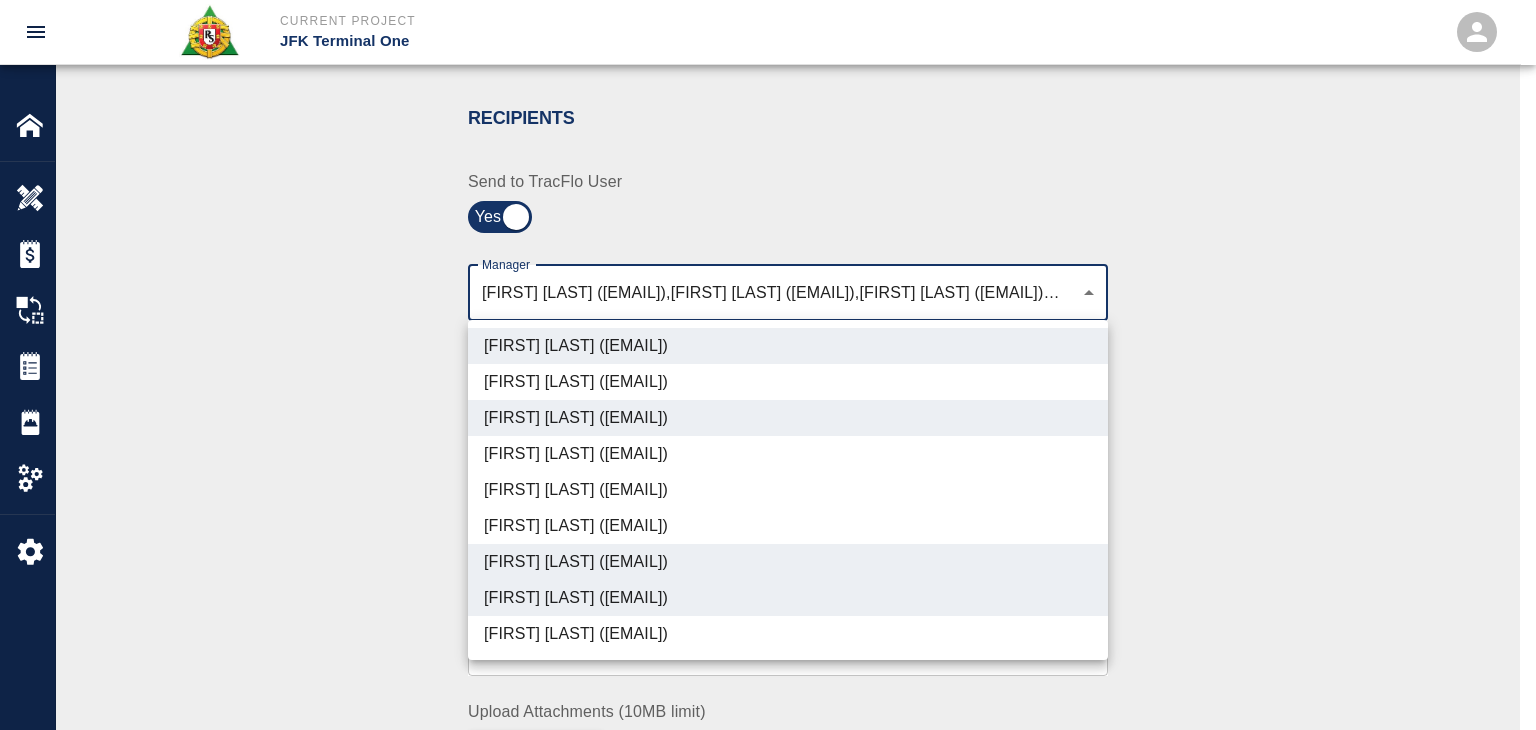 click on "Shane  Lamay (shane.lamay@aecom.com)" at bounding box center [788, 634] 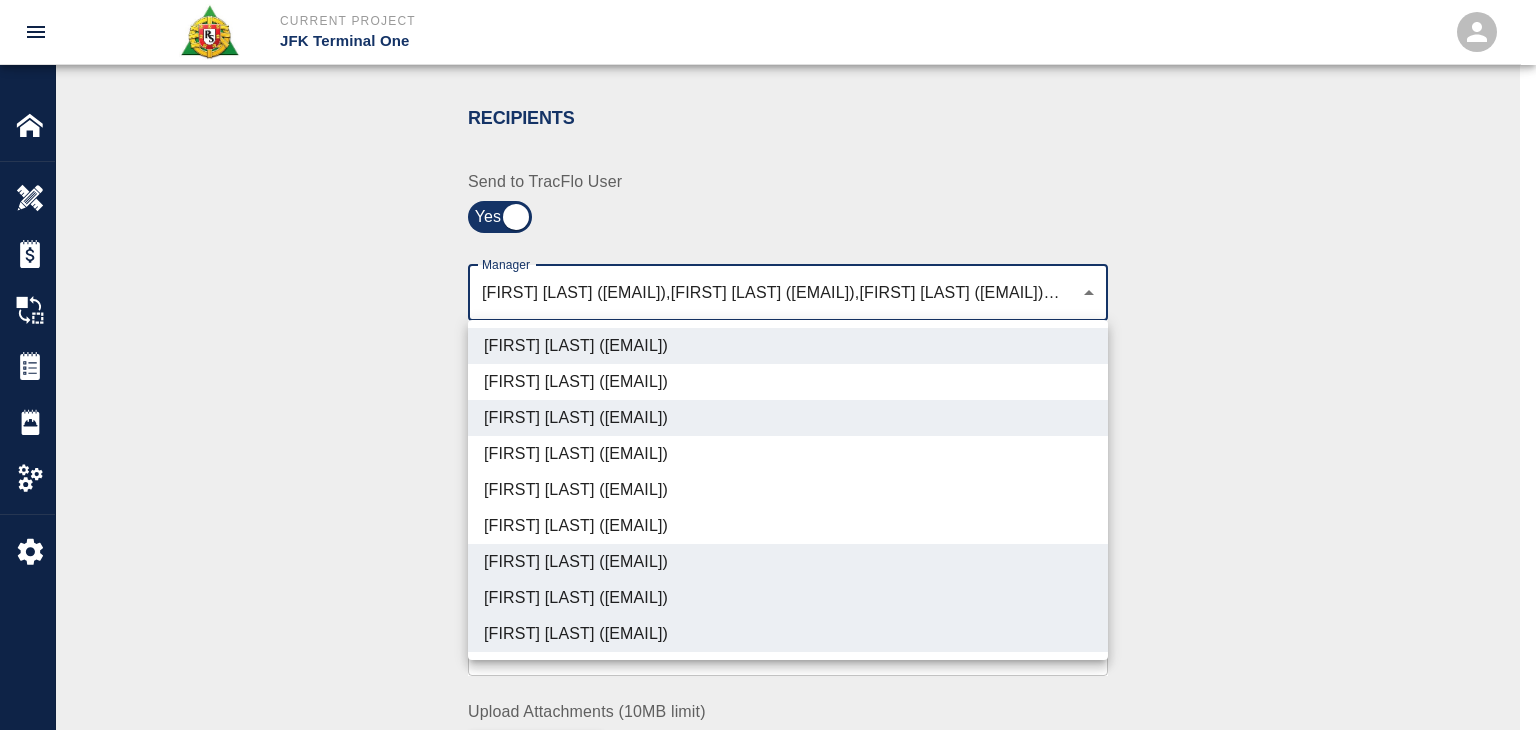 click at bounding box center (768, 365) 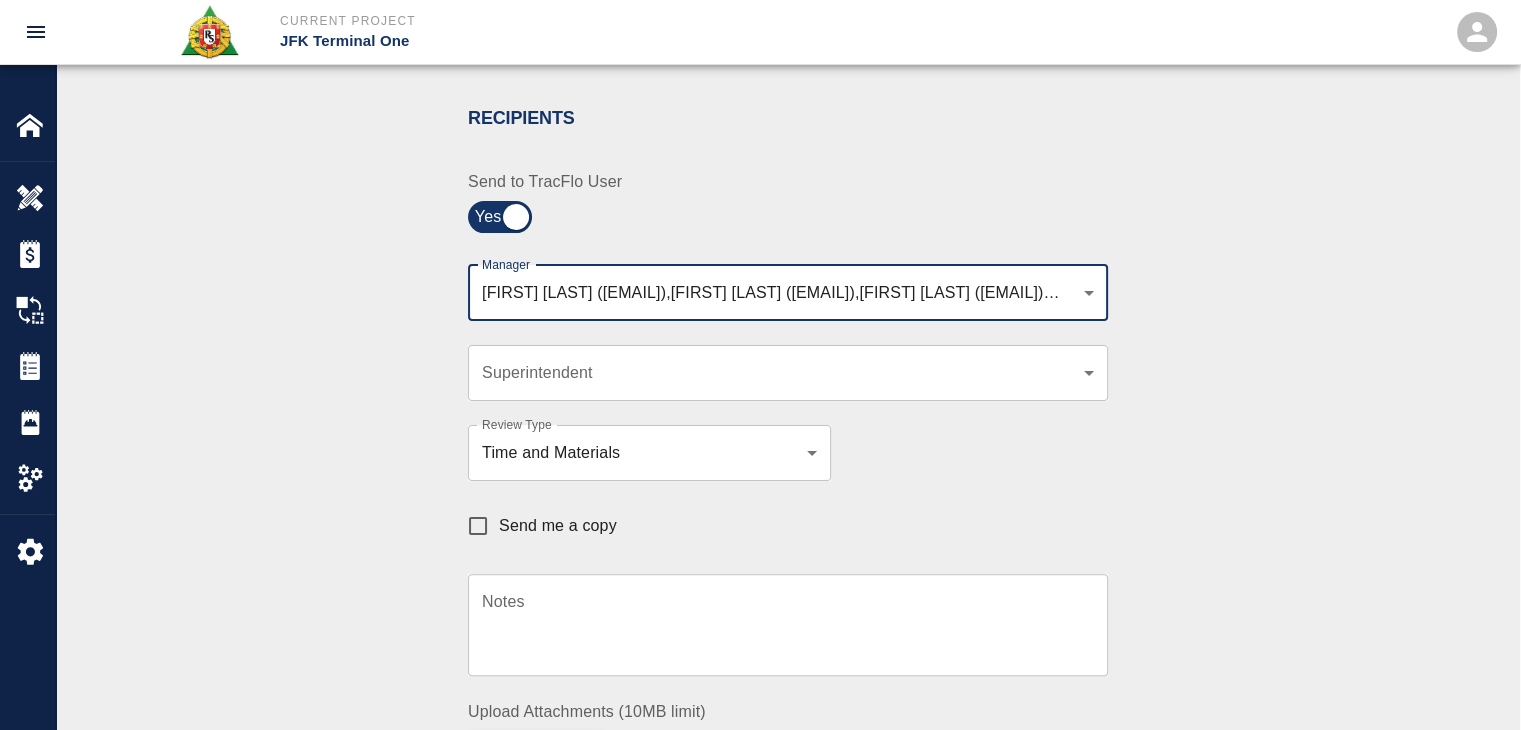 click on "Send me a copy" at bounding box center [478, 526] 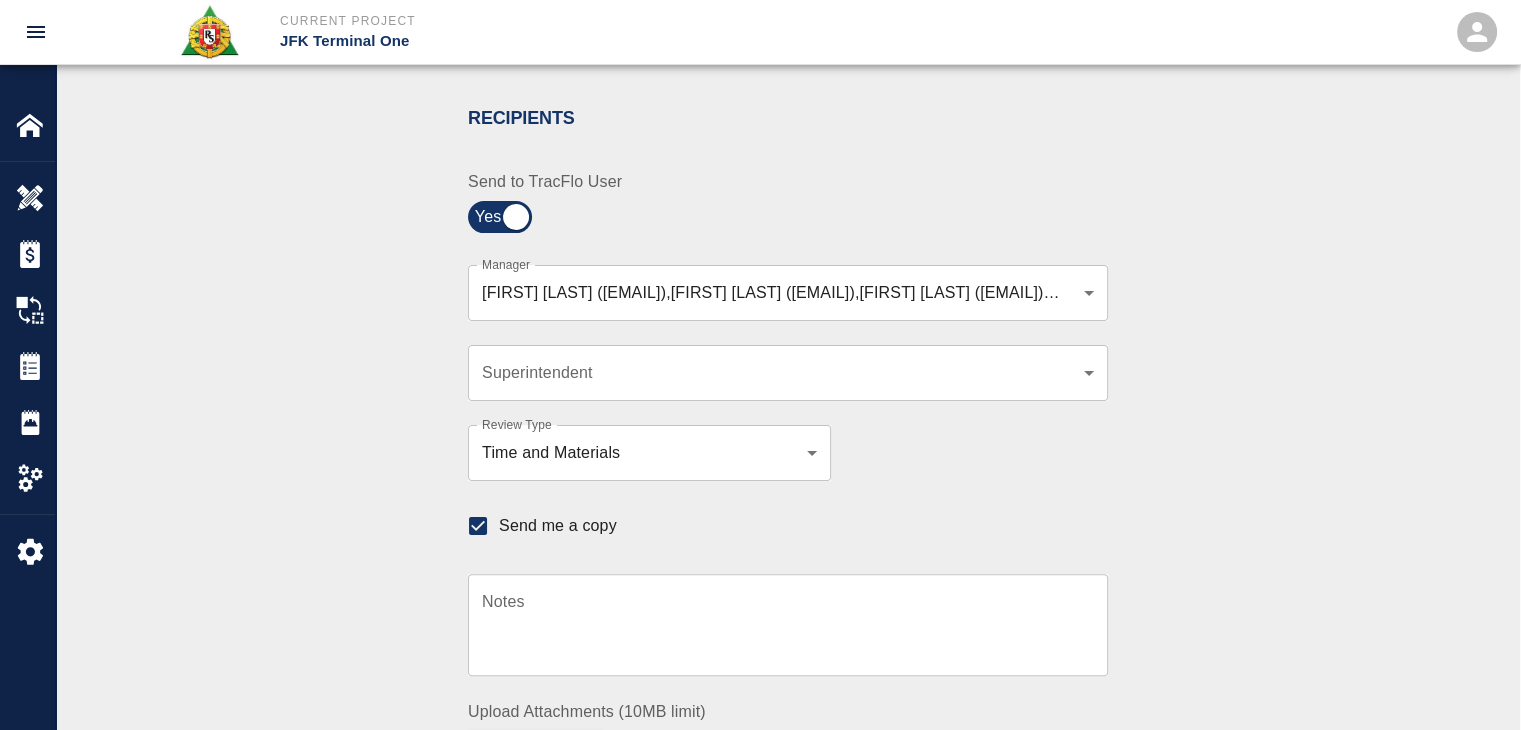 scroll, scrollTop: 627, scrollLeft: 0, axis: vertical 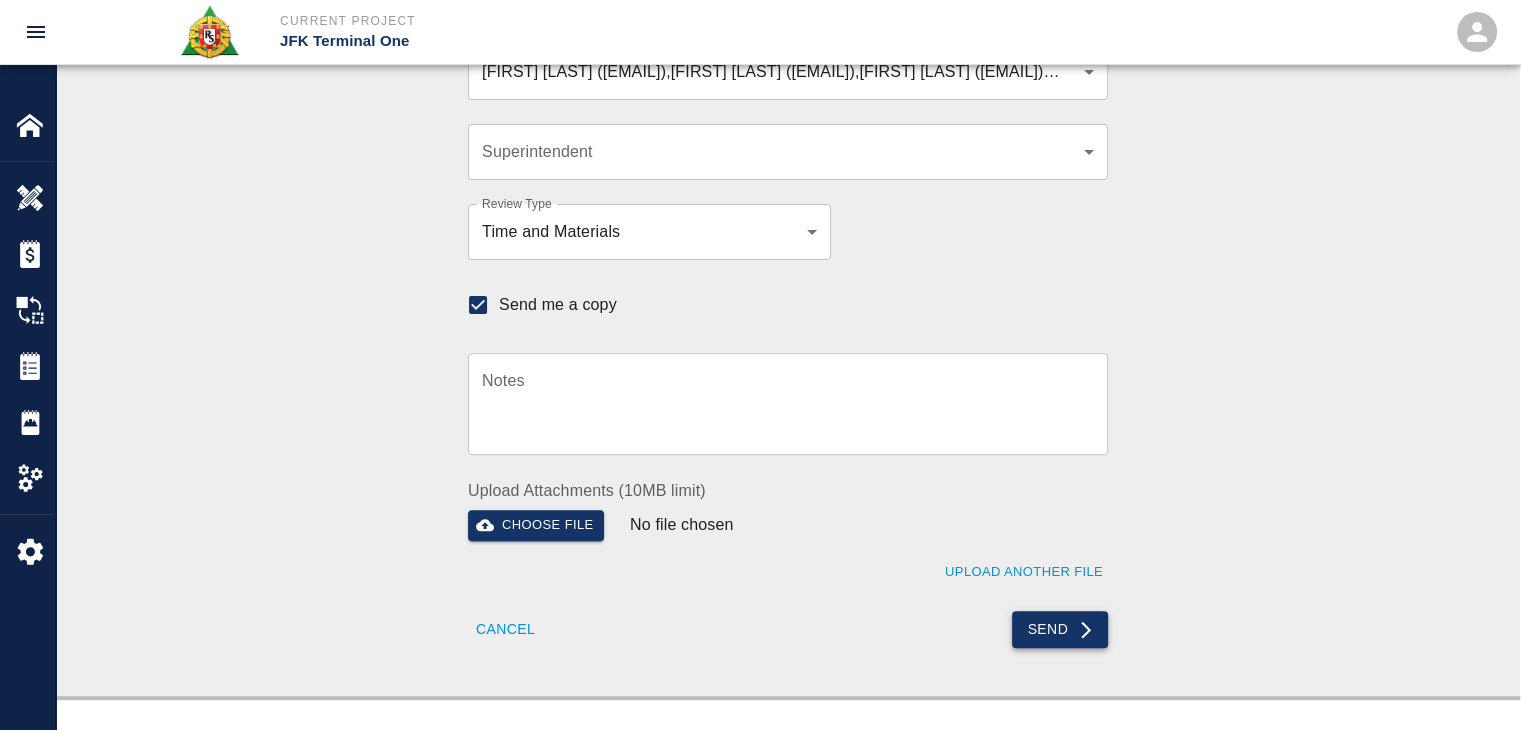 click on "Send" at bounding box center (1060, 629) 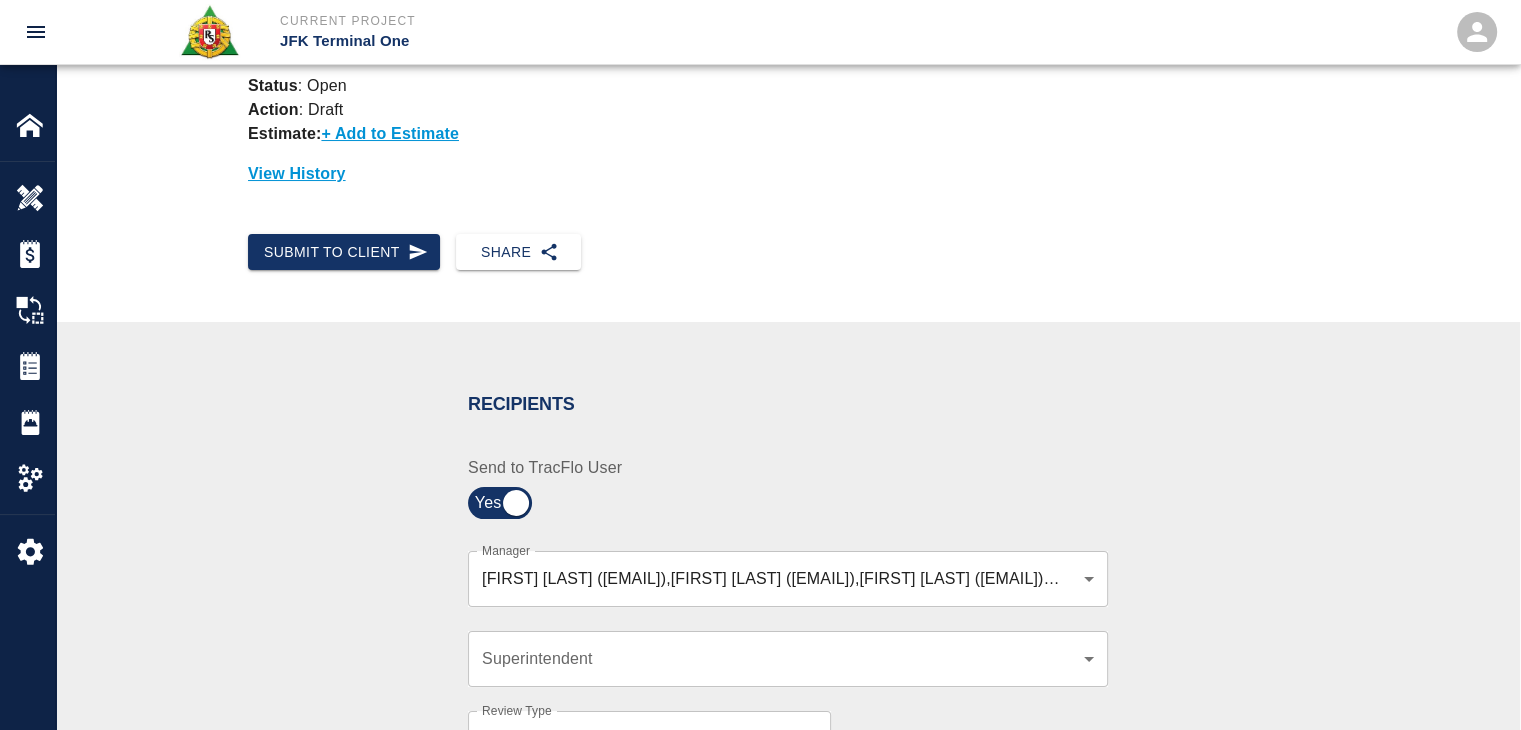 scroll, scrollTop: 0, scrollLeft: 0, axis: both 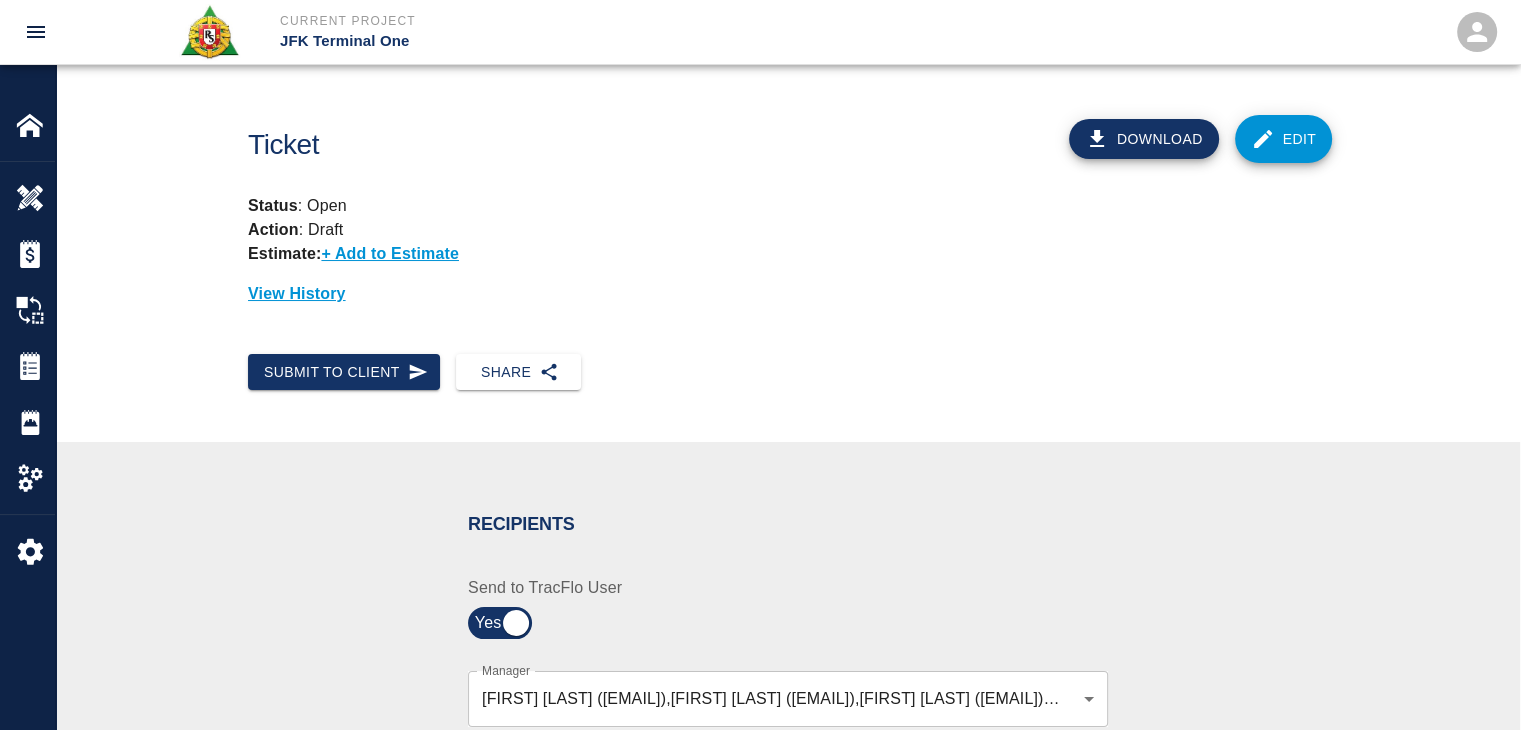 type 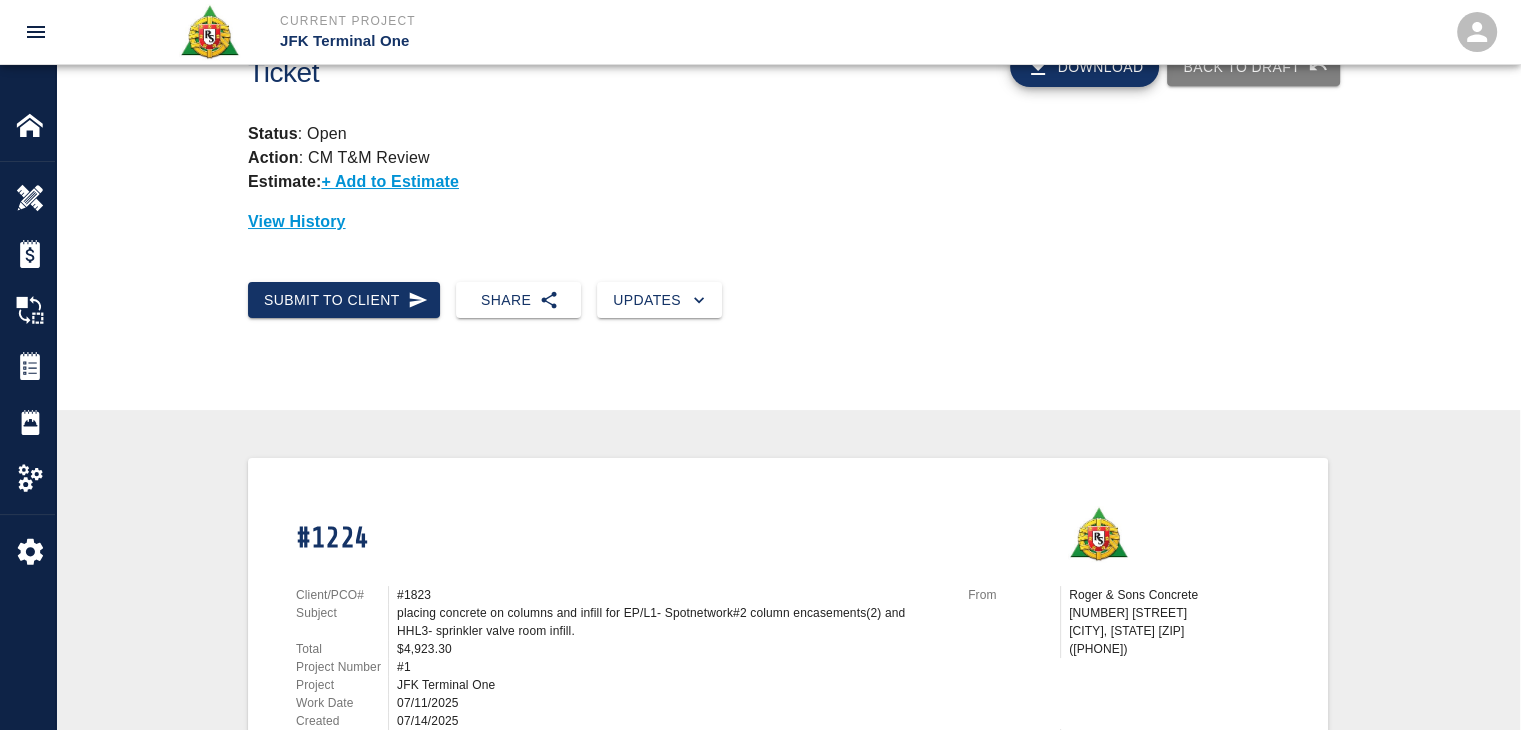 scroll, scrollTop: 0, scrollLeft: 0, axis: both 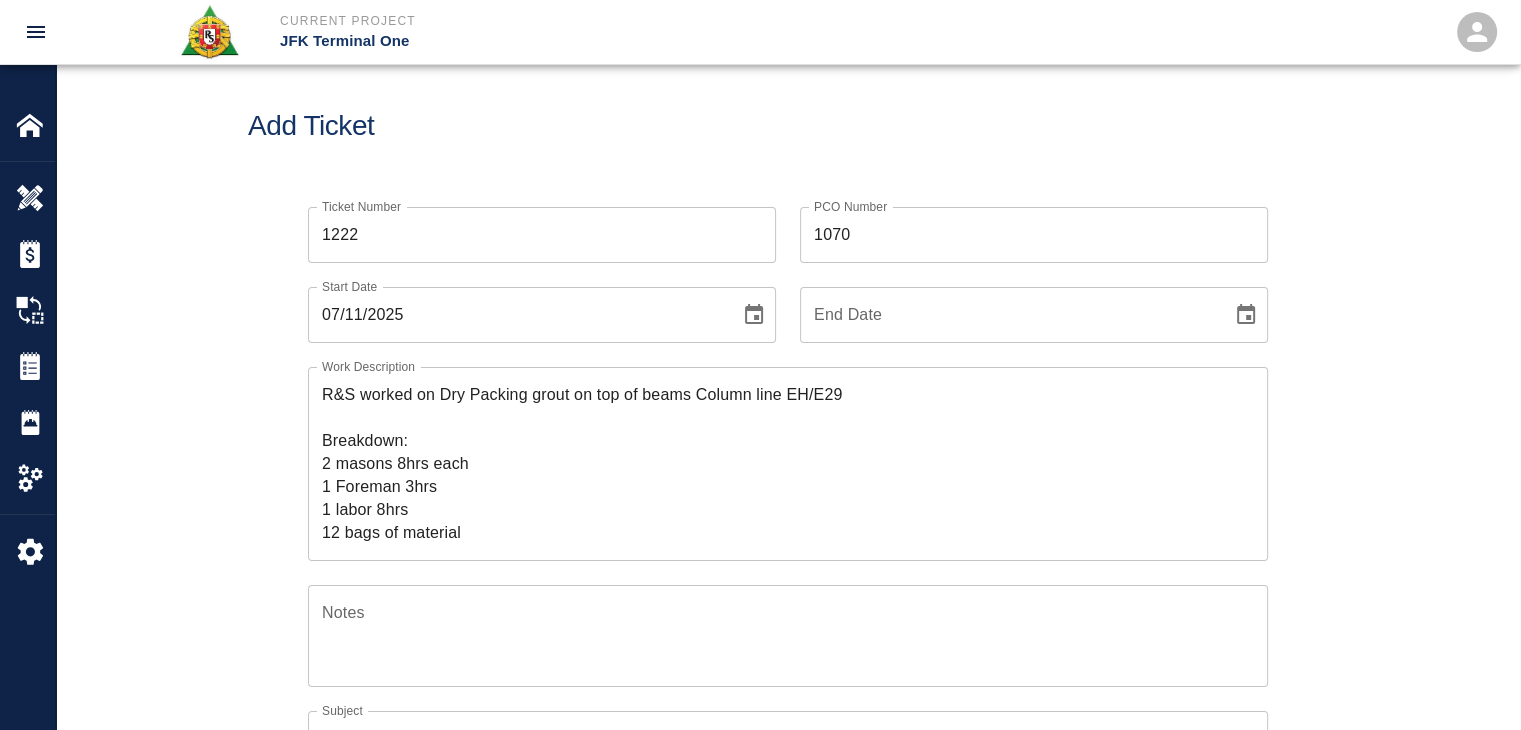 click on "Add Ticket" at bounding box center (788, 126) 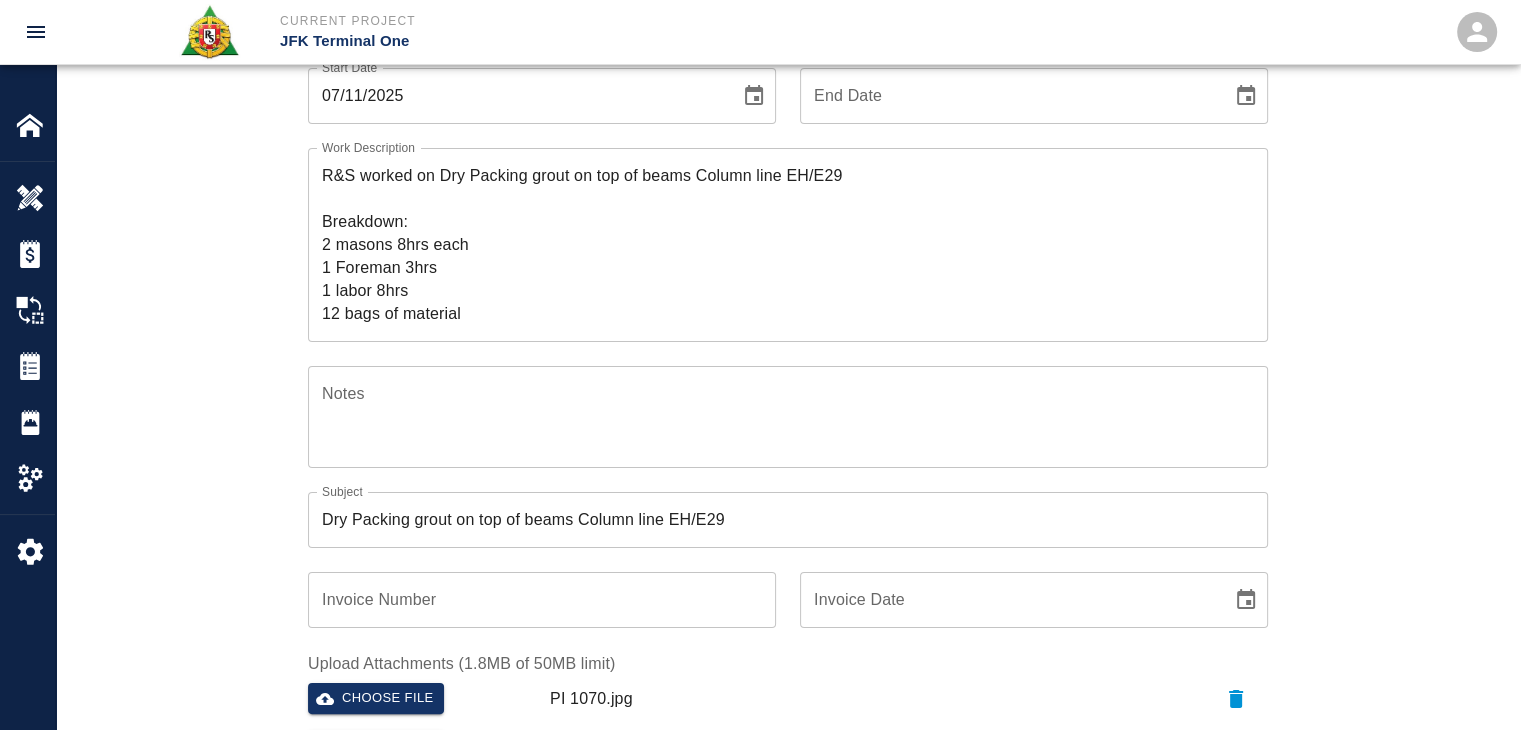 scroll, scrollTop: 0, scrollLeft: 0, axis: both 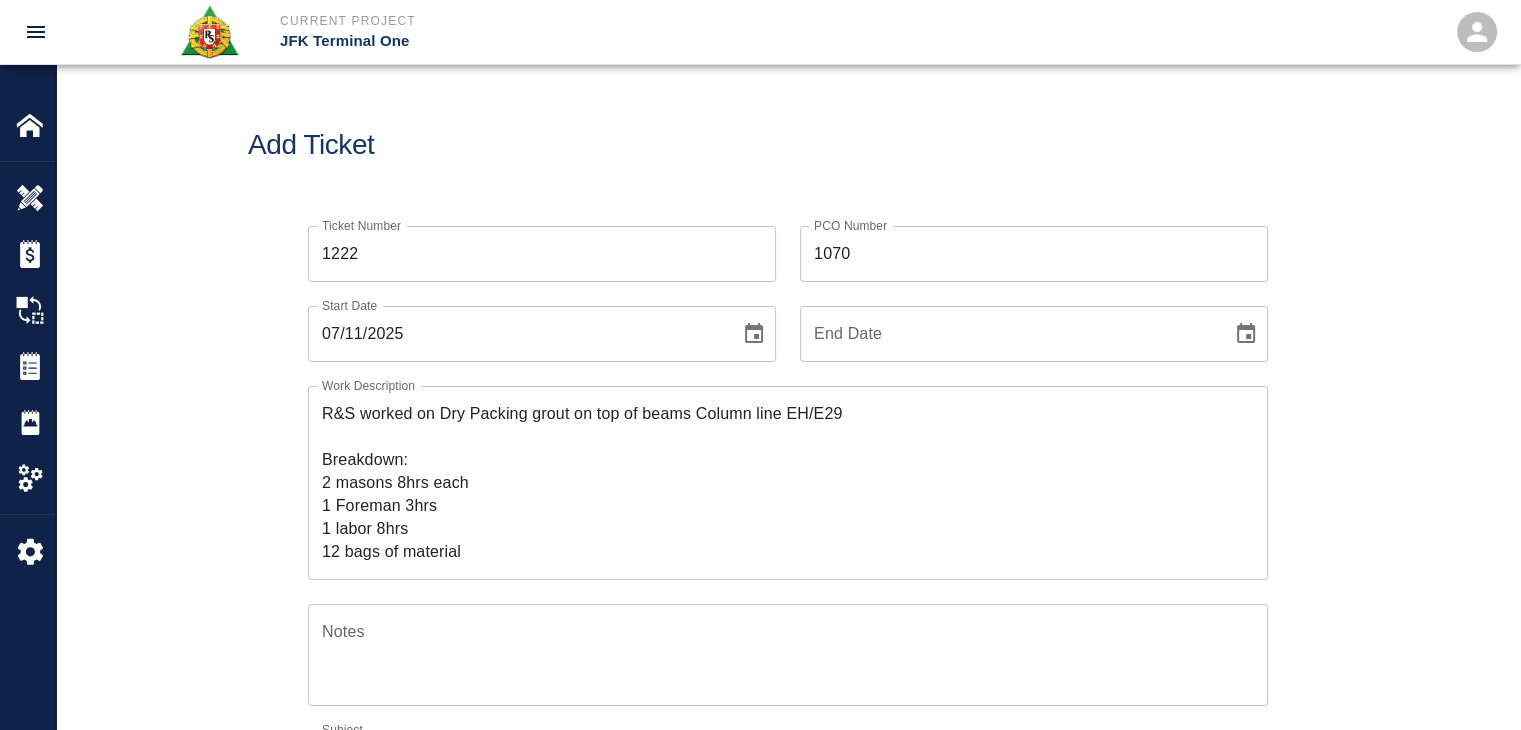 click on "Add Ticket" at bounding box center (788, 145) 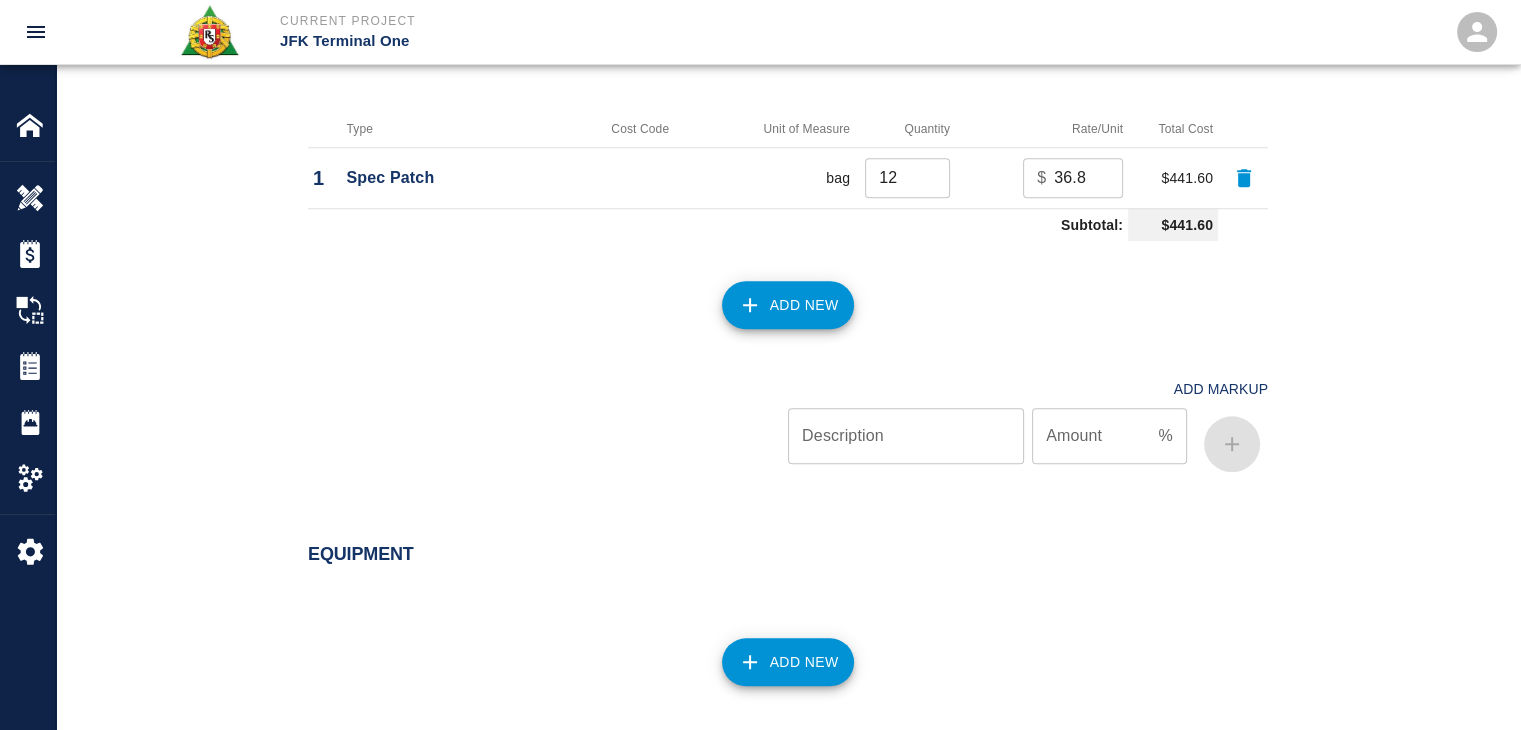 scroll, scrollTop: 2258, scrollLeft: 0, axis: vertical 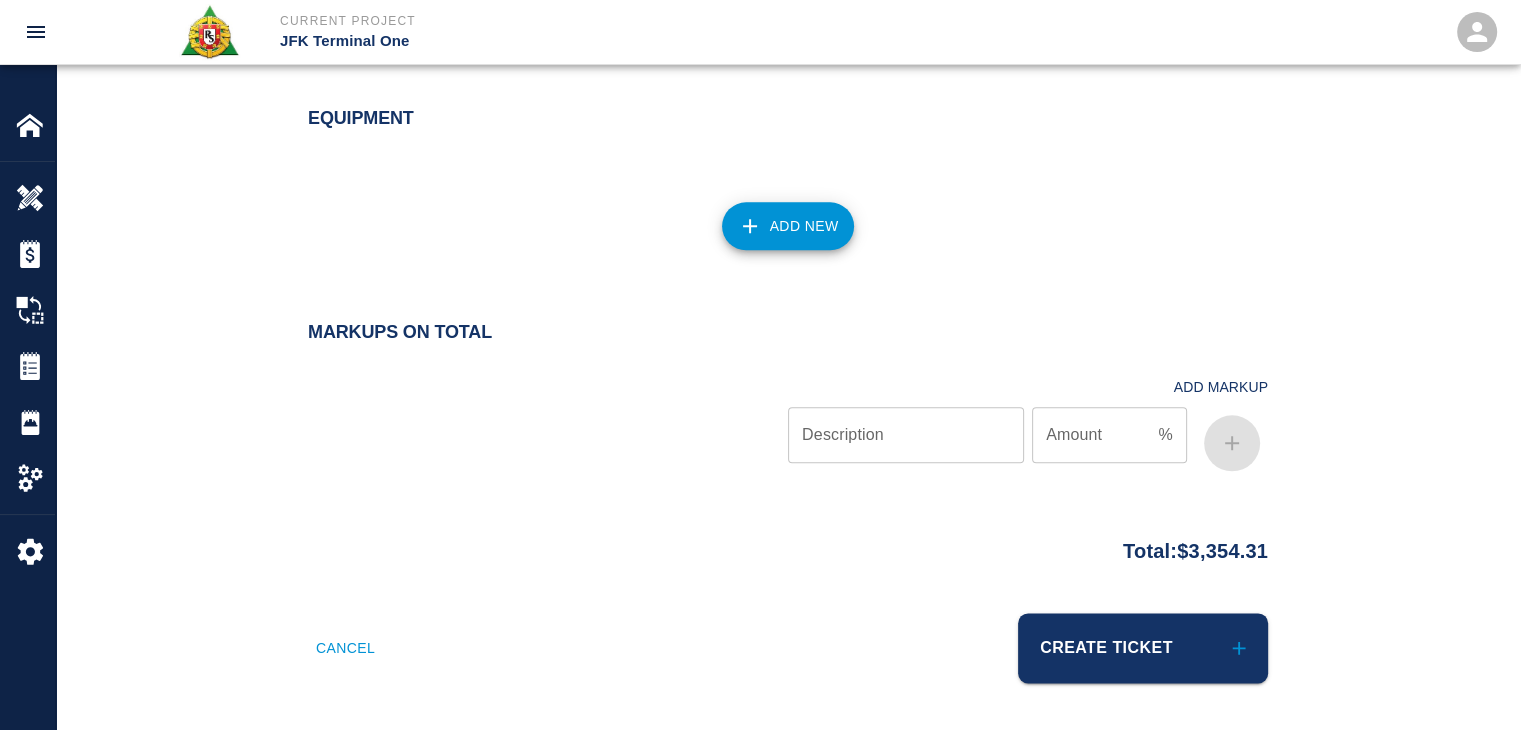 click on "Create Ticket" at bounding box center [1022, 636] 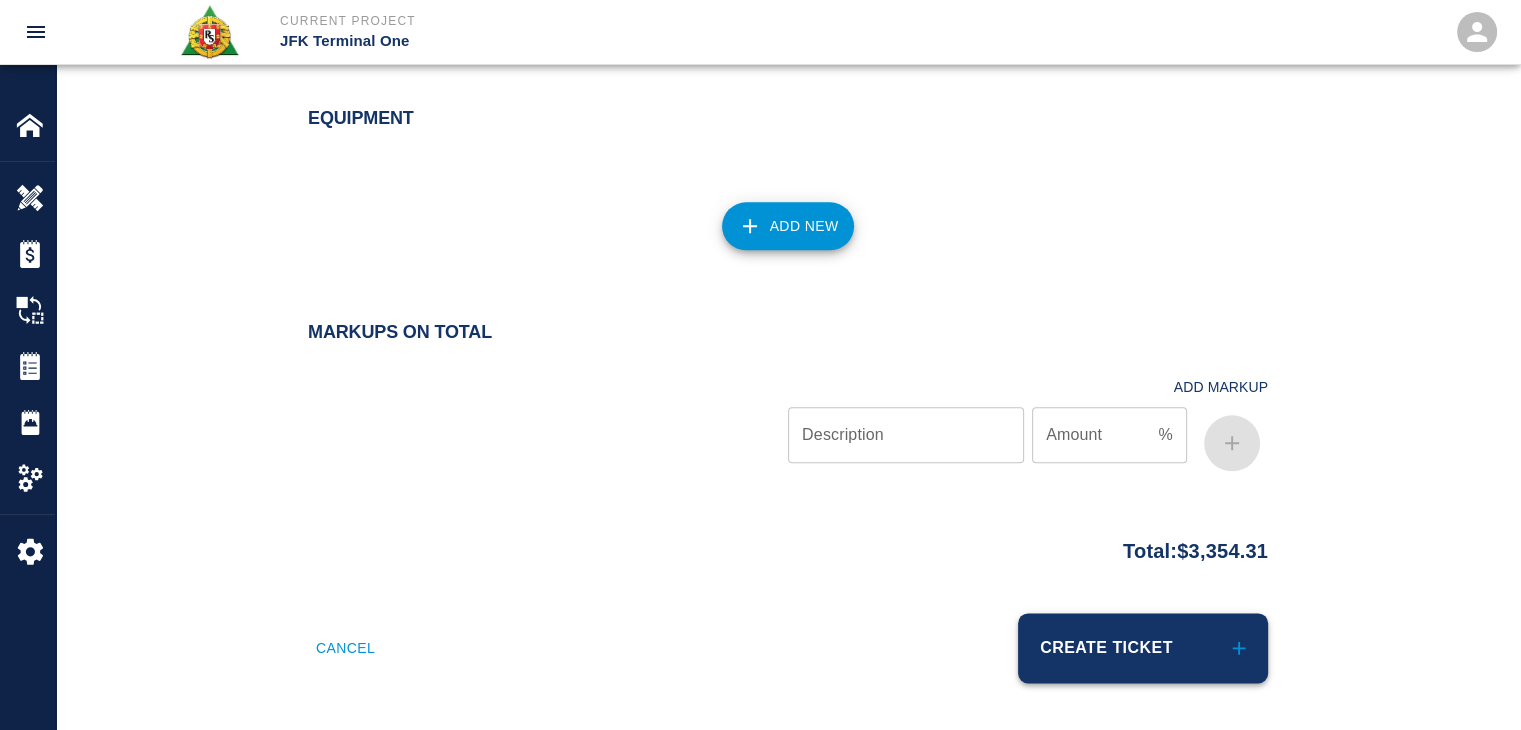 click on "Create Ticket" at bounding box center [1143, 648] 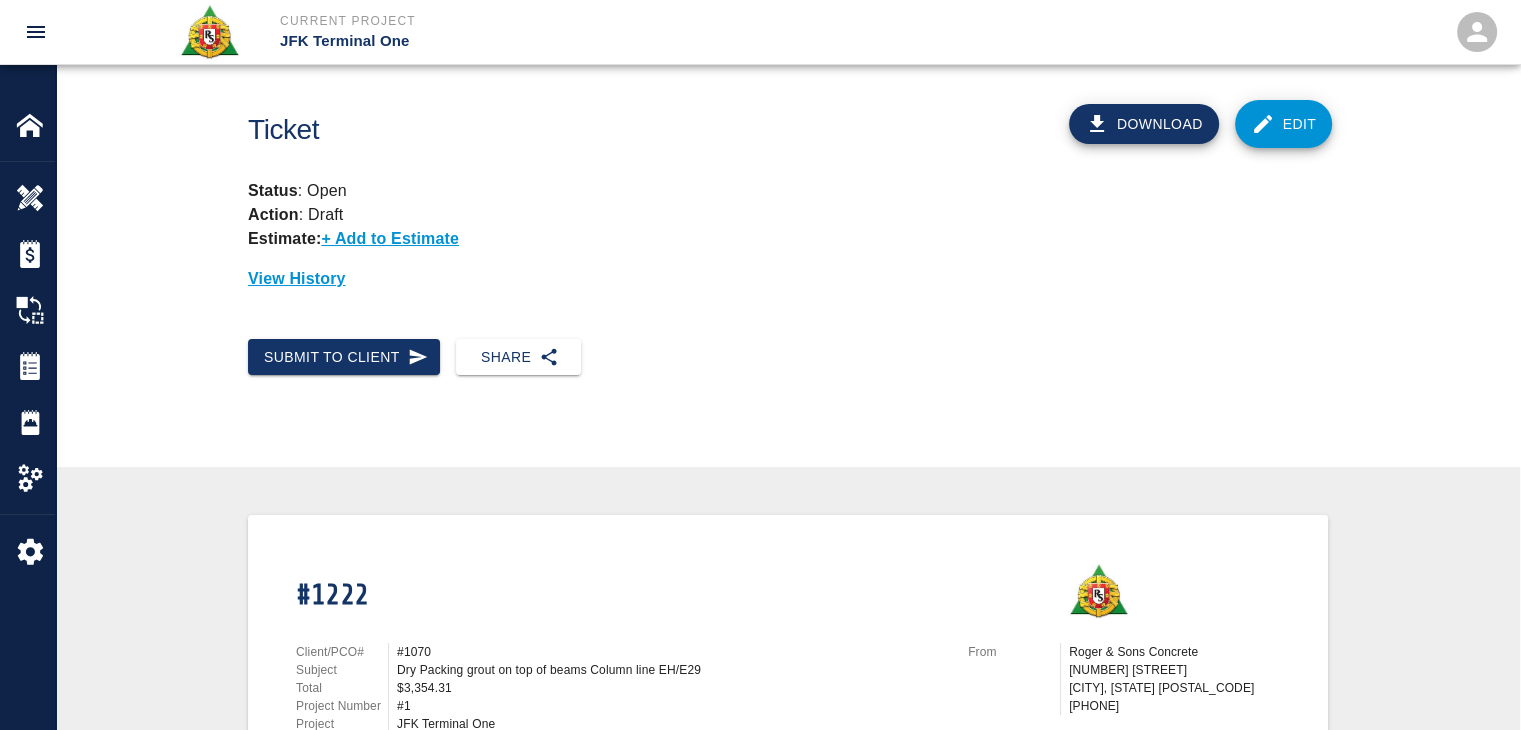 scroll, scrollTop: 0, scrollLeft: 0, axis: both 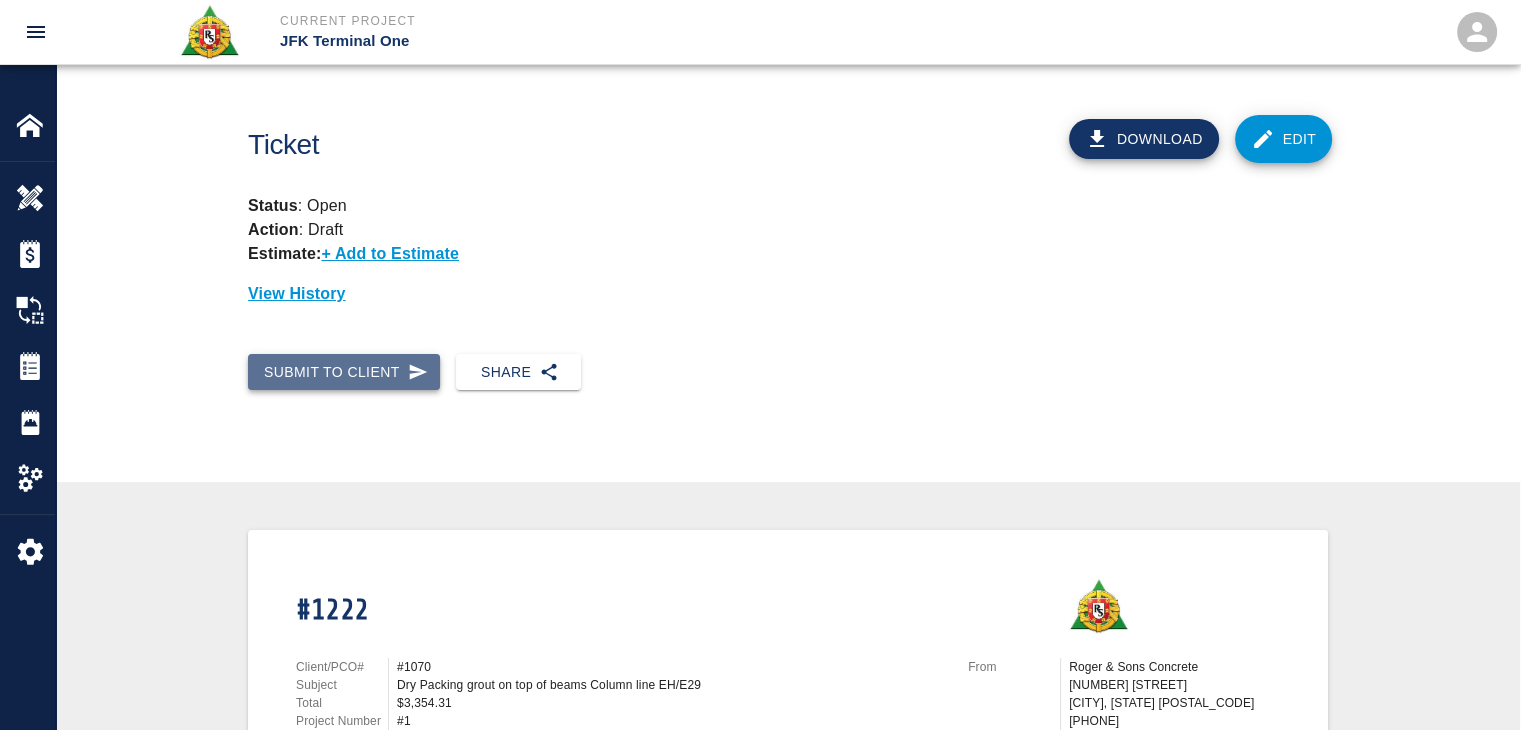 click on "Submit to Client" at bounding box center (344, 372) 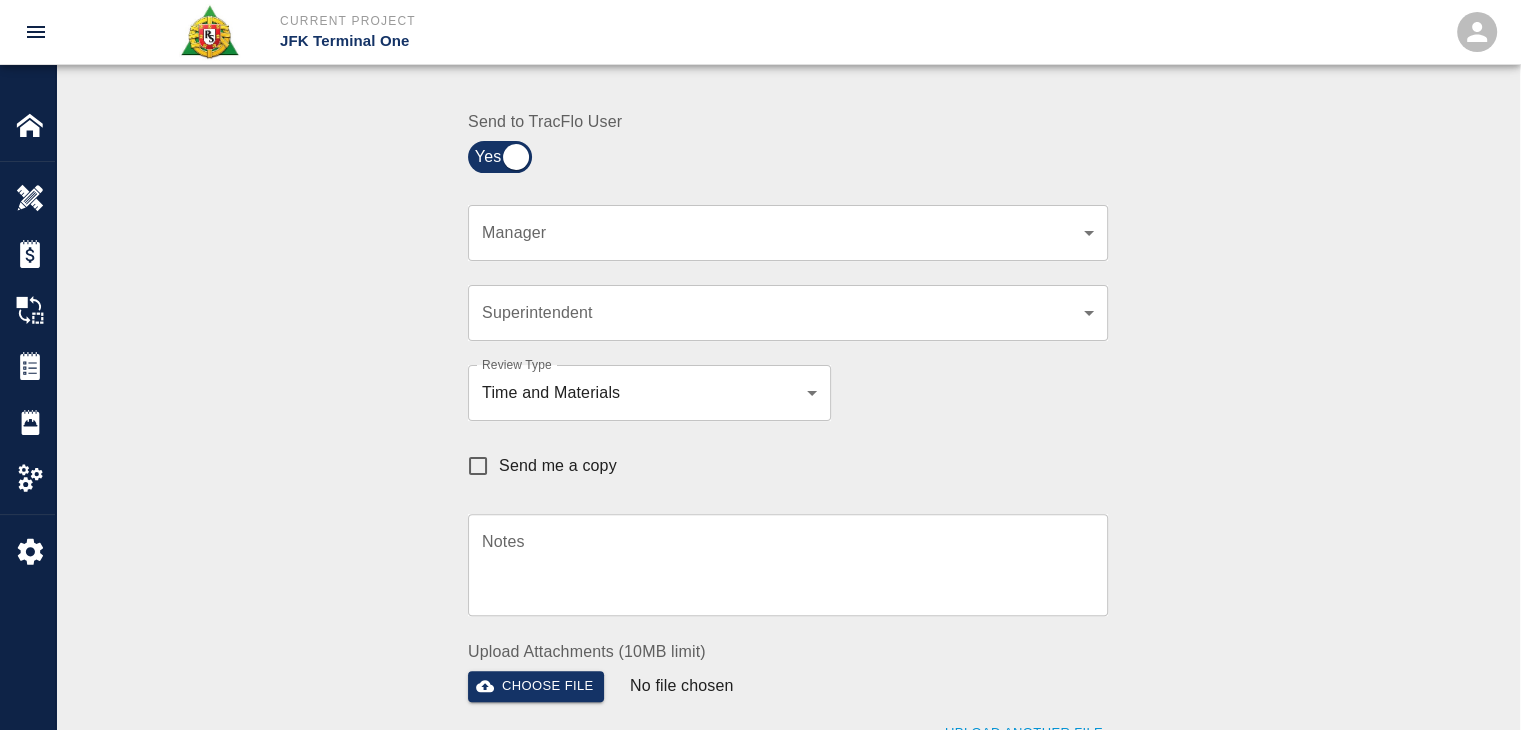 scroll, scrollTop: 467, scrollLeft: 0, axis: vertical 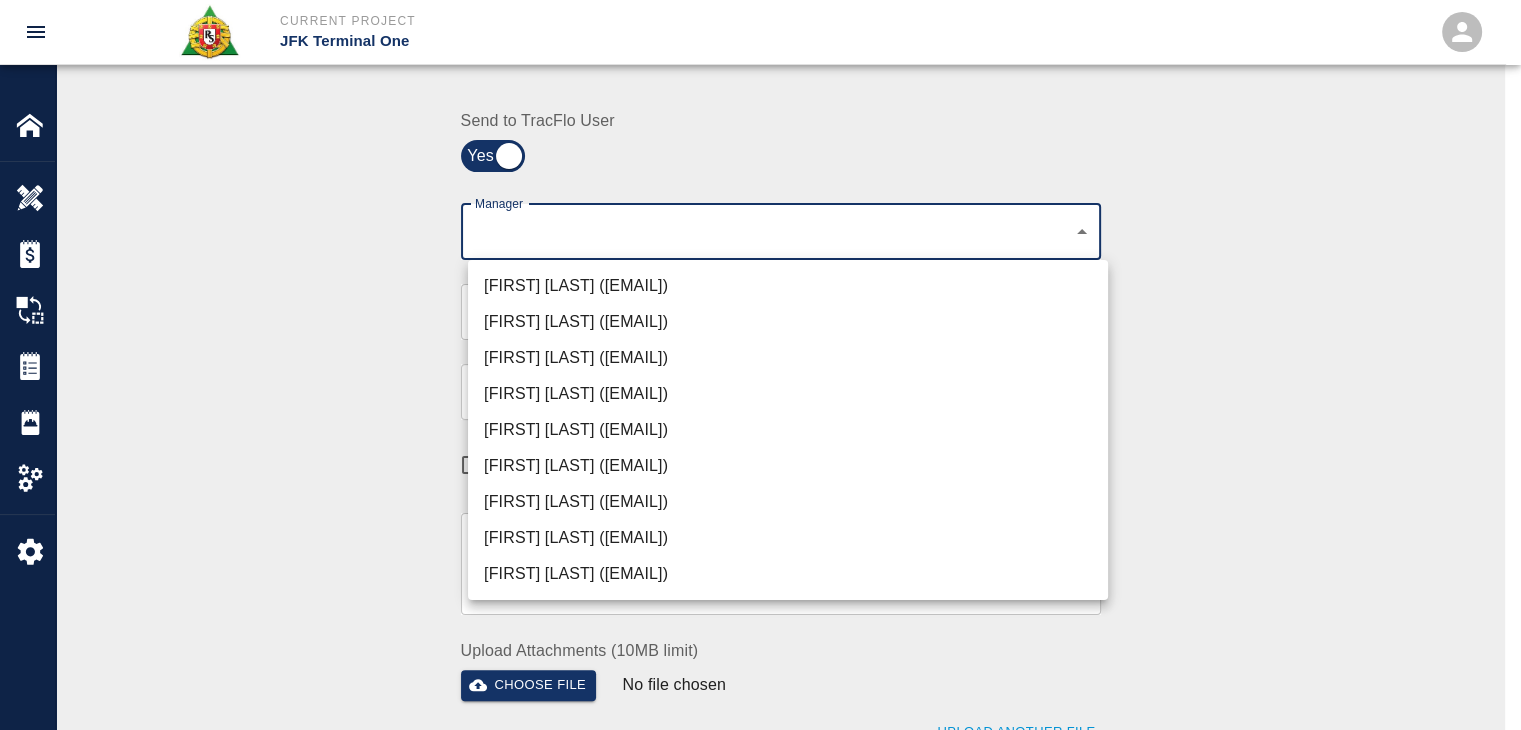 click on "Current Project JFK Terminal One Home JFK Terminal One Overview Estimates Change Orders Tickets Daily Reports Project Settings Settings Powered By Terms of Service  |  Privacy Policy Ticket Download Edit Status :   Open Action :   Draft Estimate:  + Add to Estimate View History Submit to Client Share Recipients Internal Team ​ Internal Team Notes x Notes Cancel Send Recipients Send to TracFlo User Manager ​ Manager Superintendent ​ Superintendent Review Type Time and Materials tm Review Type Send me a copy Notes x Notes Upload Attachments (10MB limit) Choose file No file chosen Upload Another File Cancel Send Request Time and Material Revision Notes   * x Notes   * Upload Attachments (10MB limit) Choose file No file chosen Upload Another File Cancel Send Time and Materials Reject Notes   * x Notes   * Upload Attachments (10MB limit) Choose file No file chosen Upload Another File Cancel Send Signature acknowledges time and material used, but does not change contractual obligations of either party x" at bounding box center [760, -102] 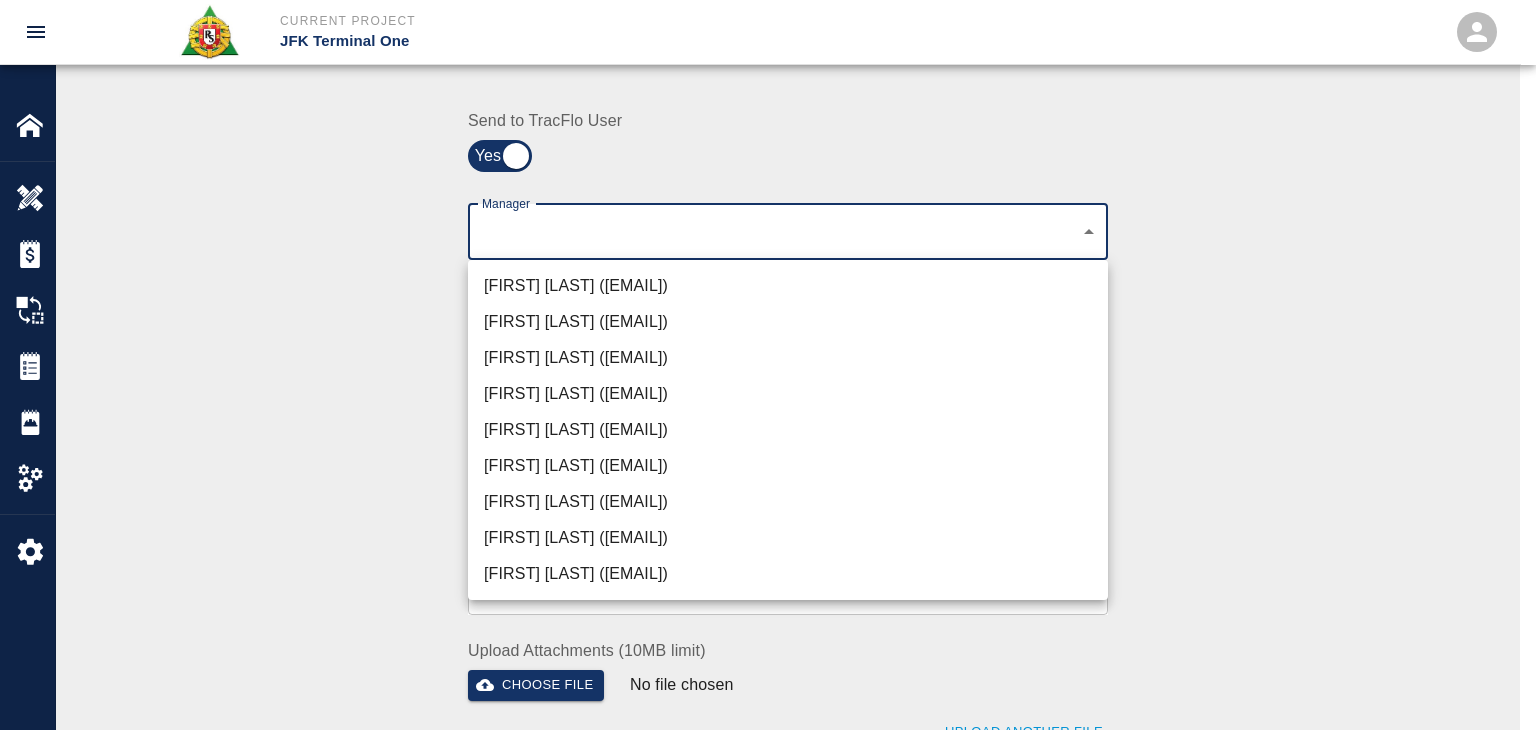 click on "[FIRST] [LAST] ([EMAIL])" at bounding box center [788, 286] 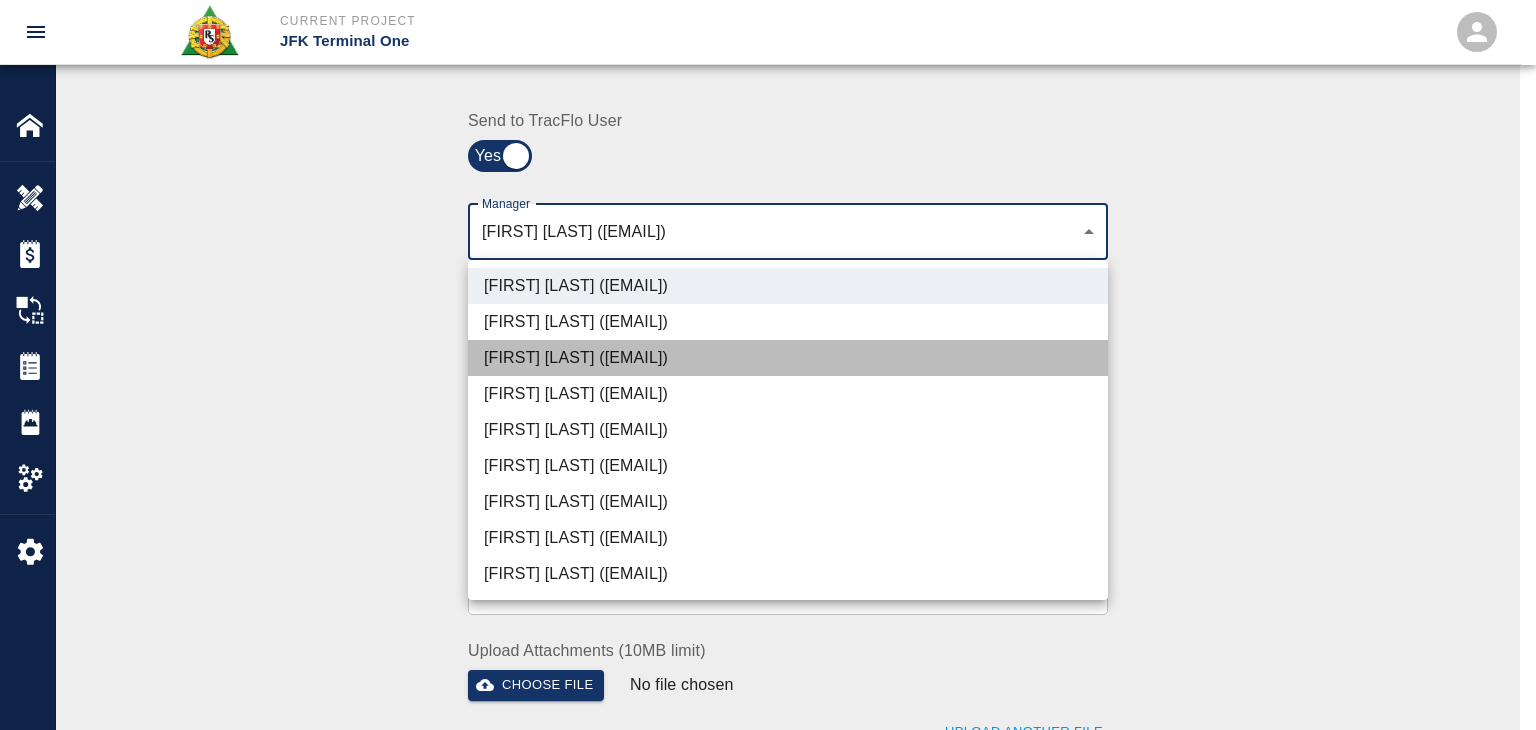click on "[FIRST] [LAST] ([EMAIL])" at bounding box center [788, 358] 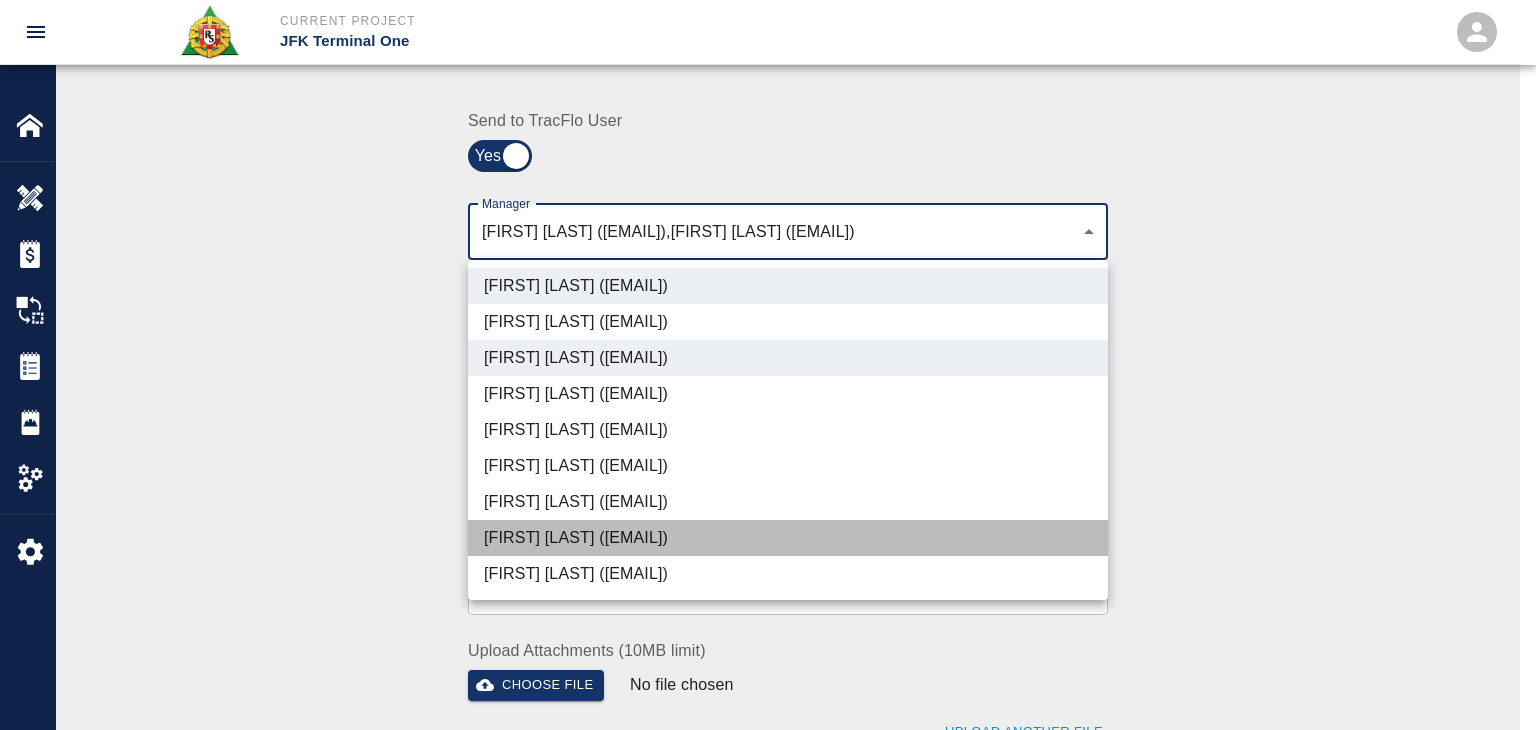 click on "[FIRST]  [LAST] ([EMAIL])" at bounding box center [788, 538] 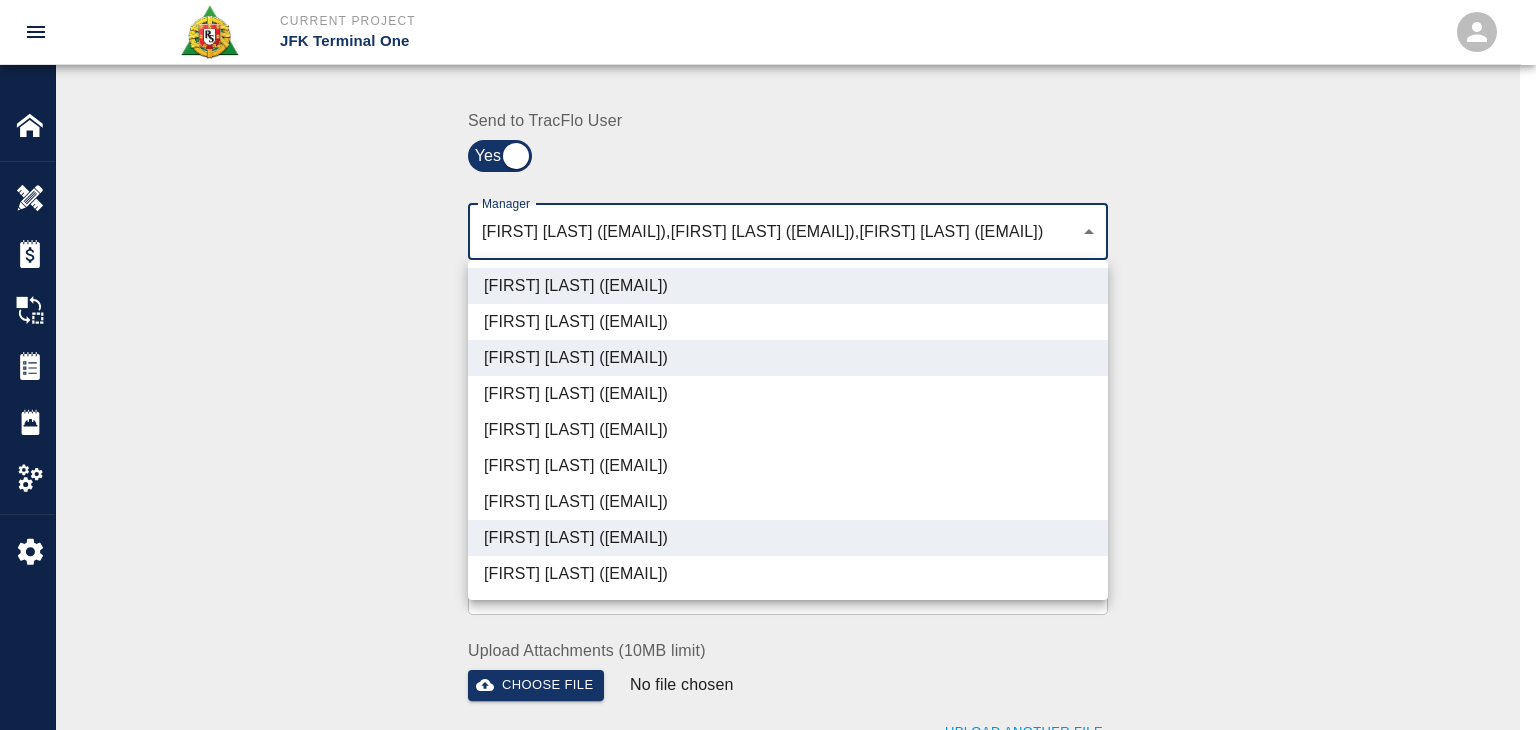 click on "[FIRST] [LAST] ([EMAIL])" at bounding box center (788, 502) 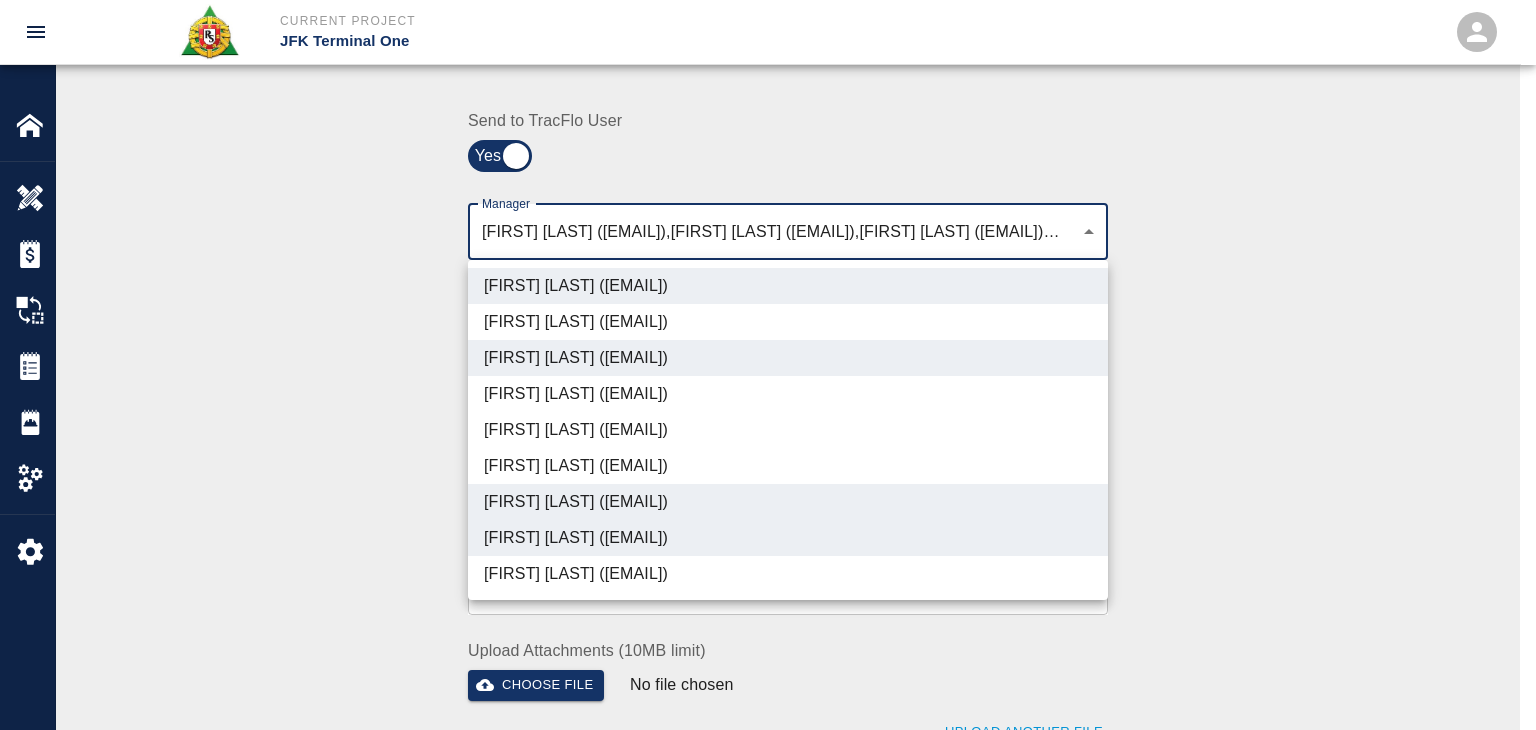 click on "[FIRST] [LAST] ([EMAIL])" at bounding box center (788, 574) 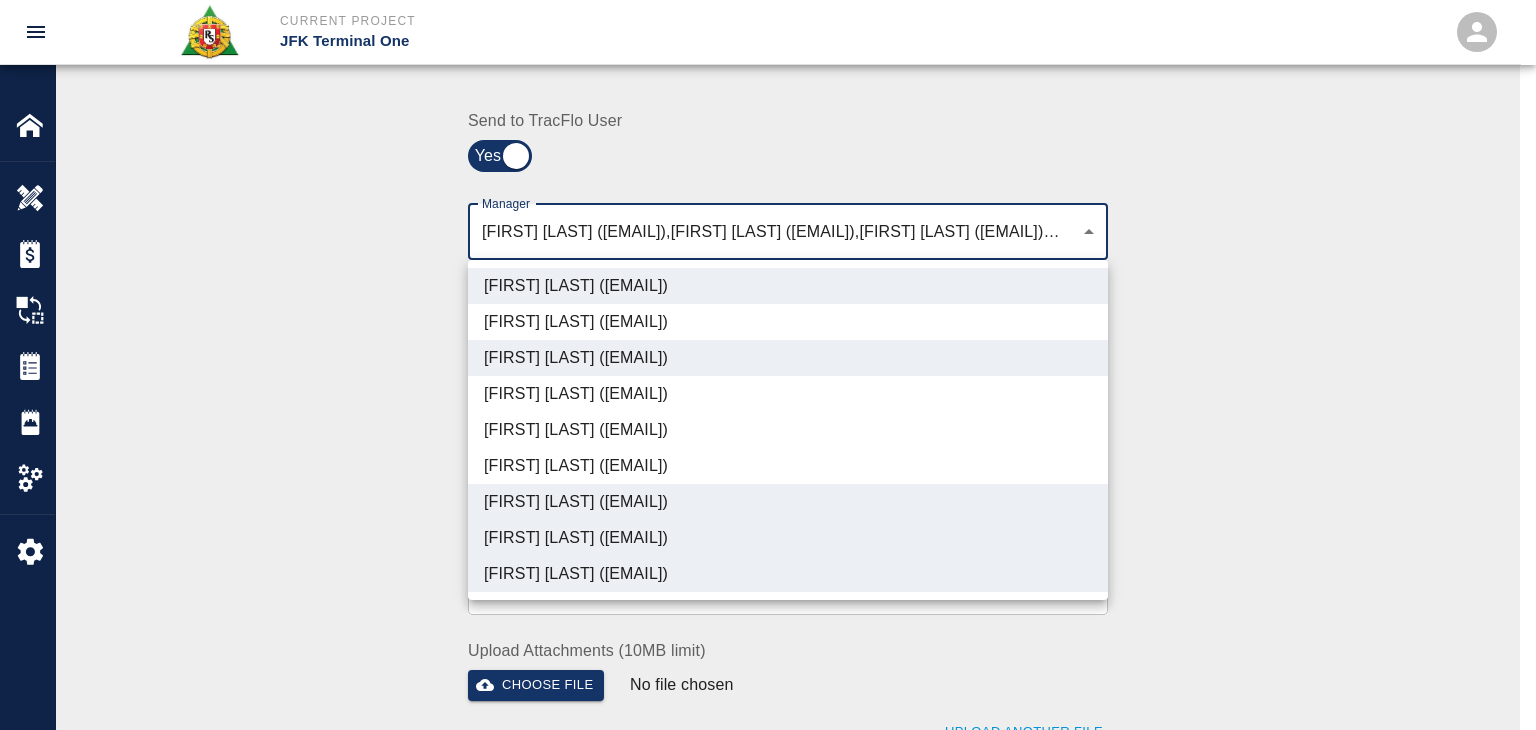 click at bounding box center (768, 365) 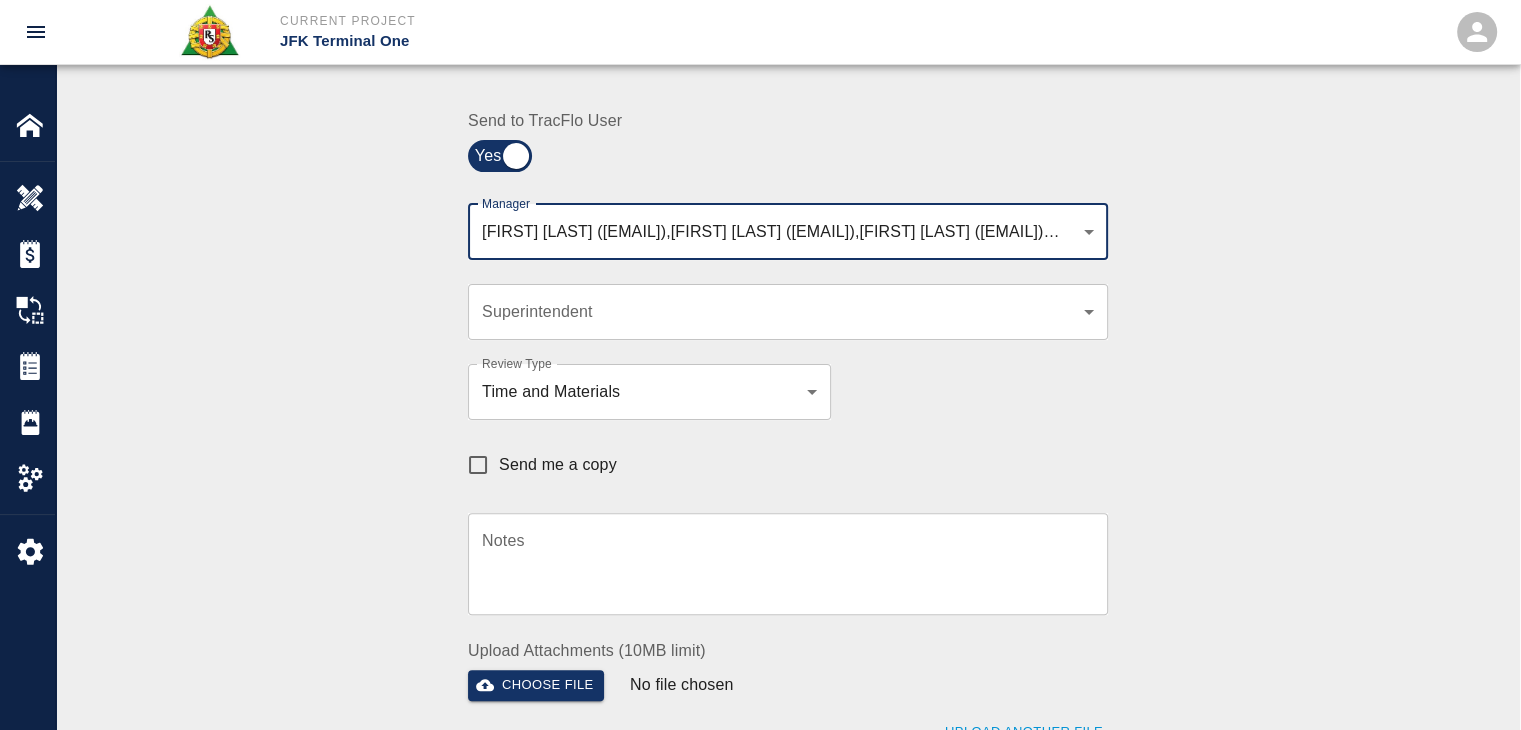 click on "Send me a copy" at bounding box center (558, 465) 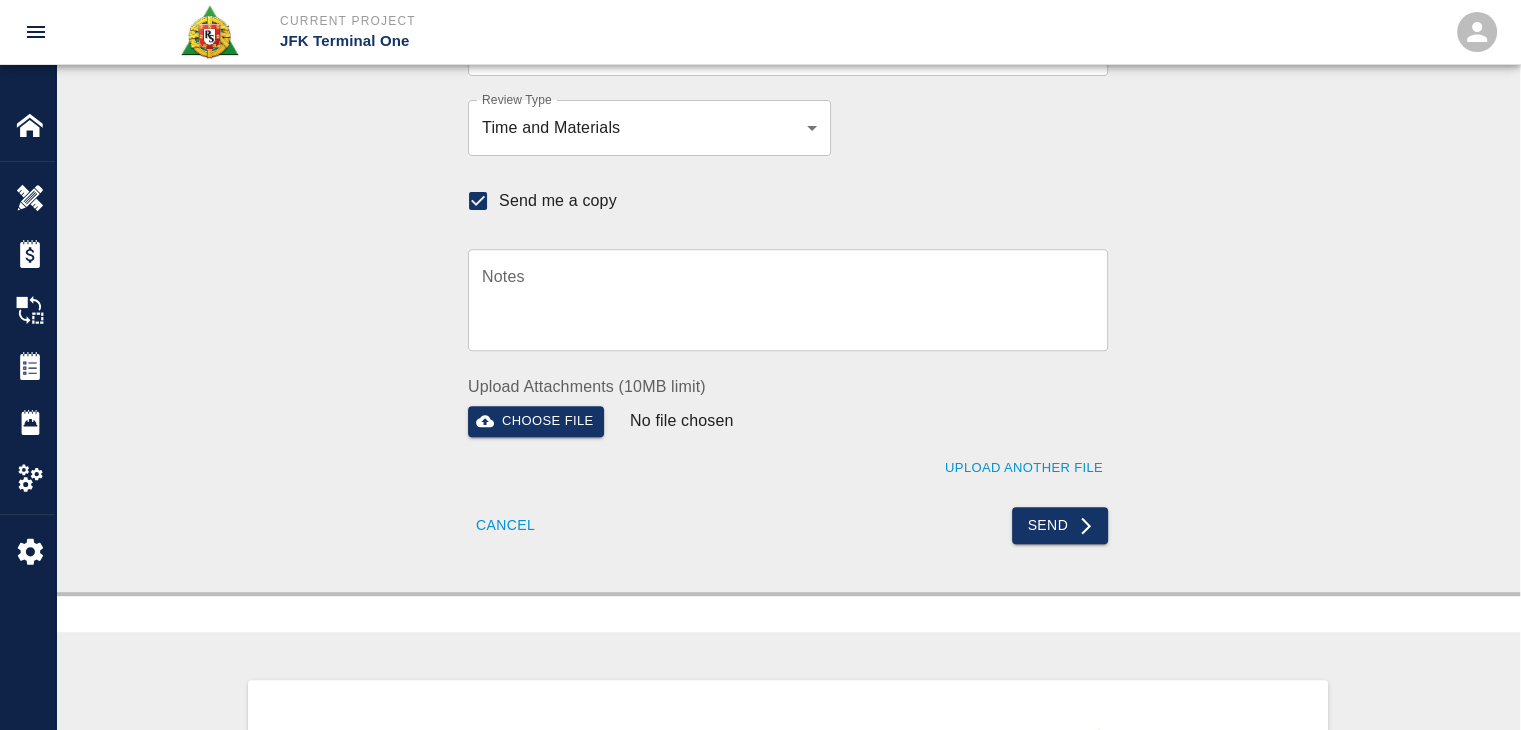 scroll, scrollTop: 732, scrollLeft: 0, axis: vertical 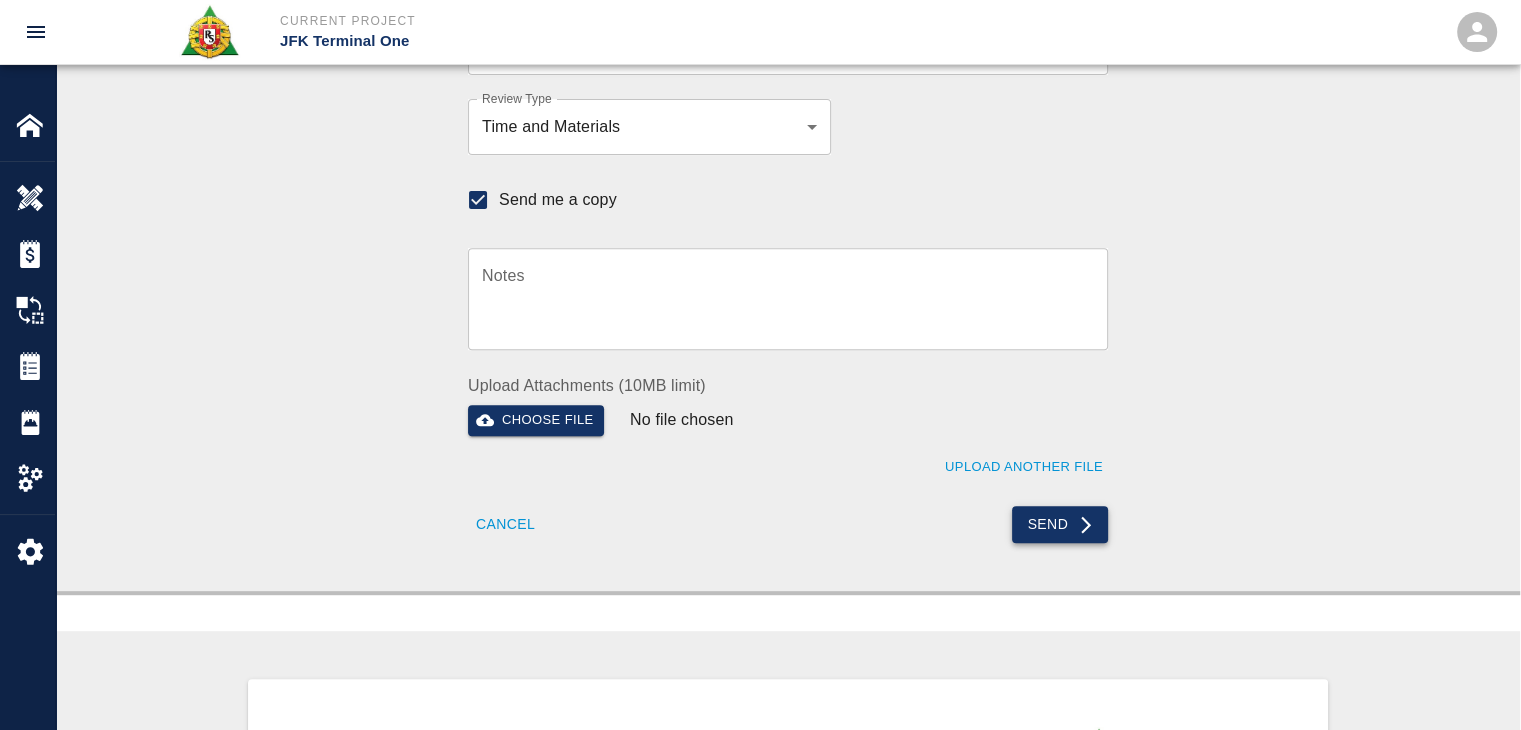 click 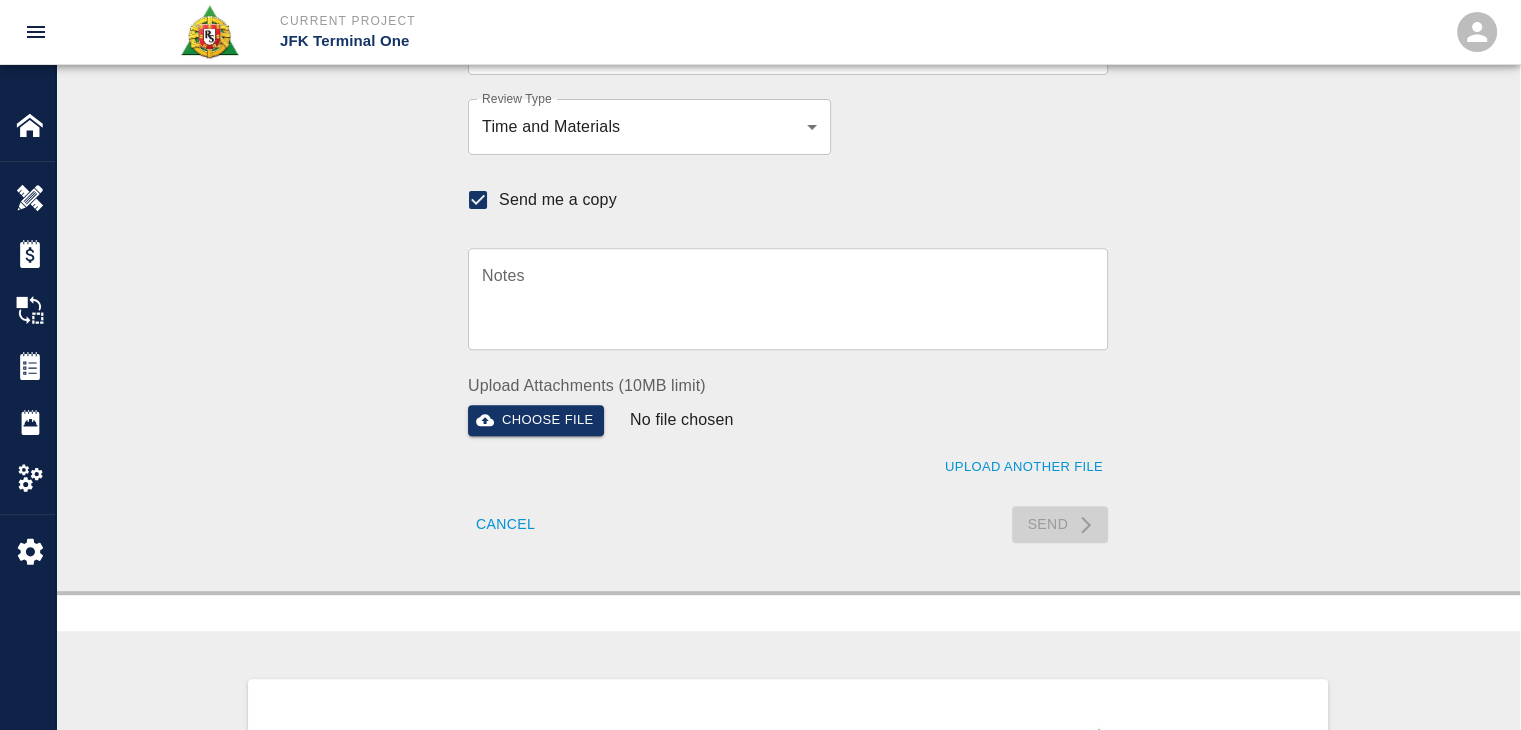 type 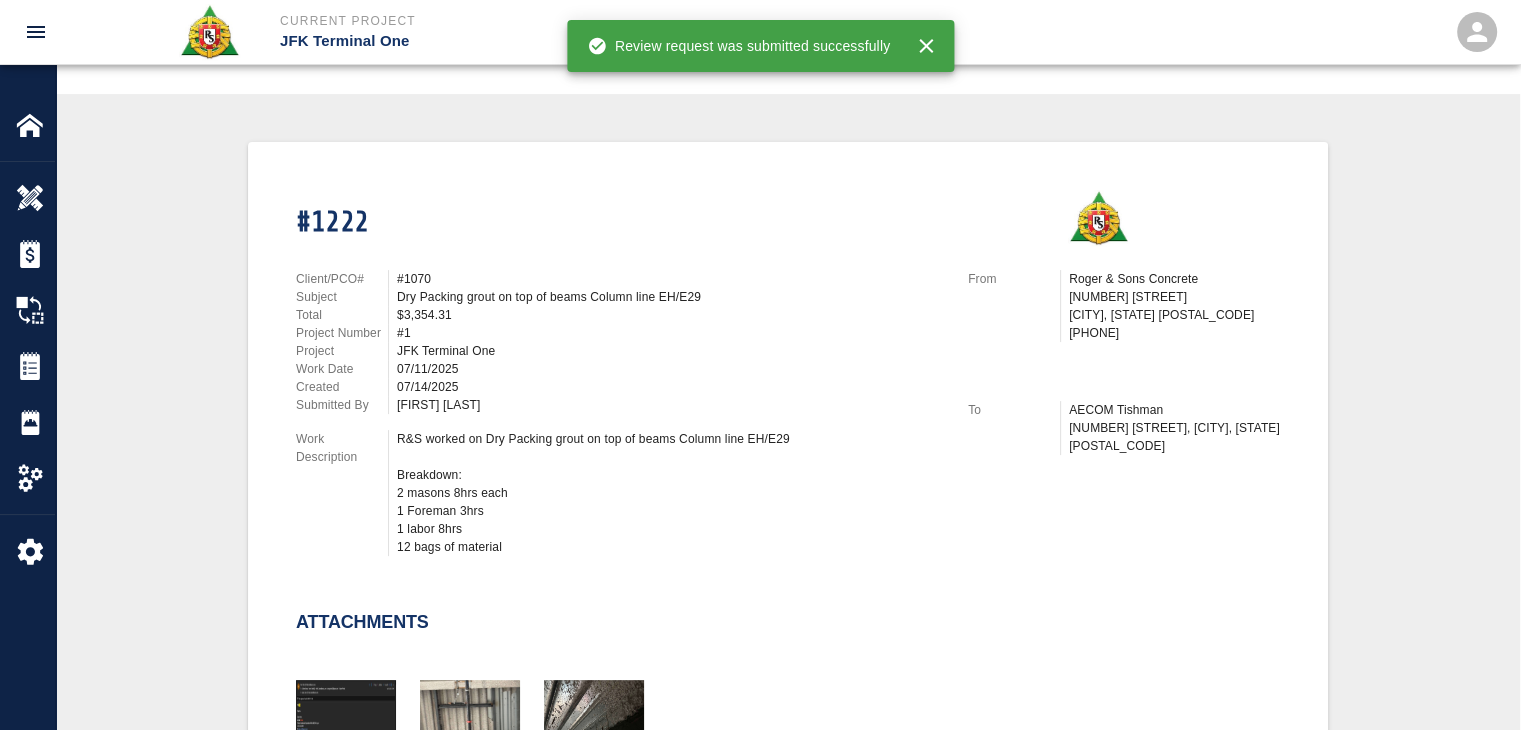 scroll, scrollTop: 0, scrollLeft: 0, axis: both 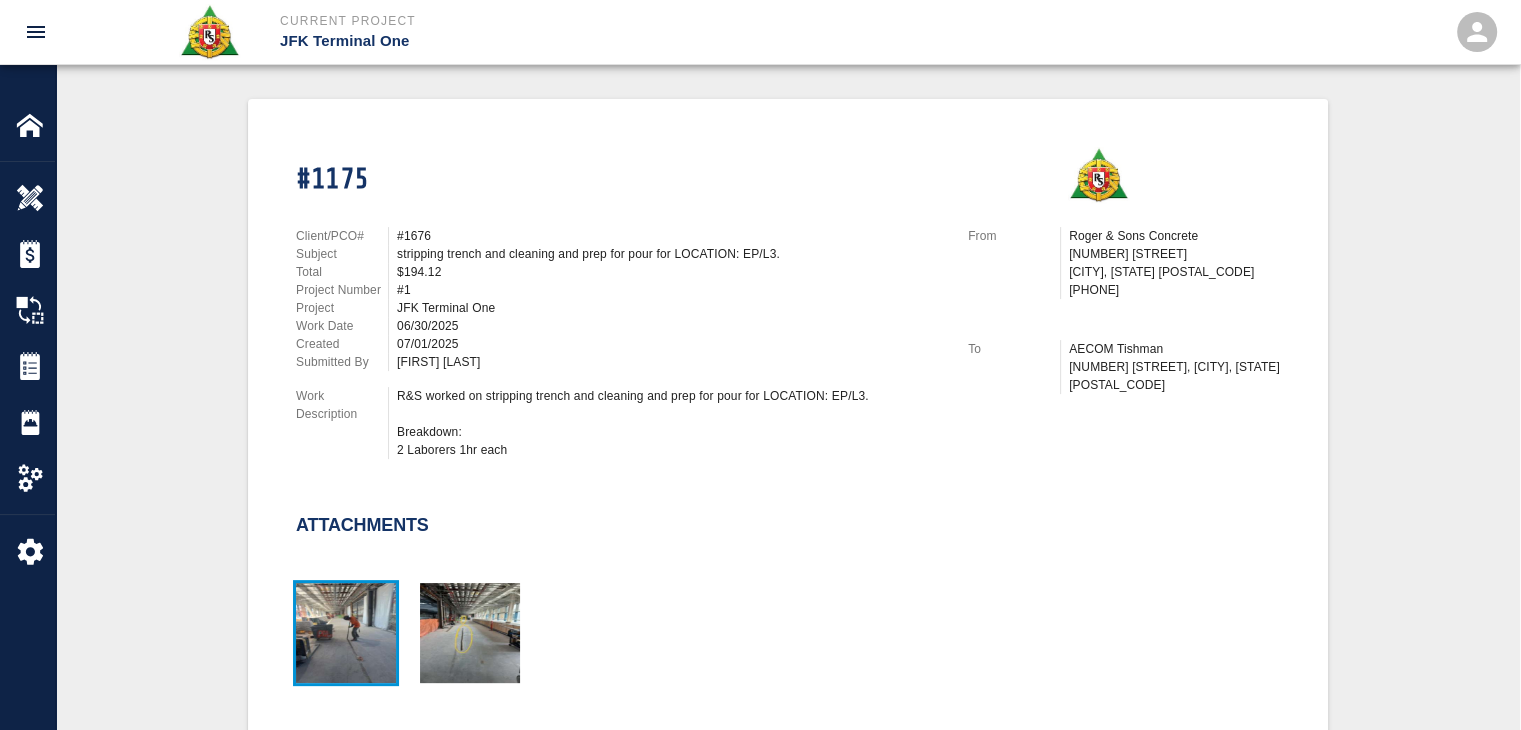 click at bounding box center [346, 633] 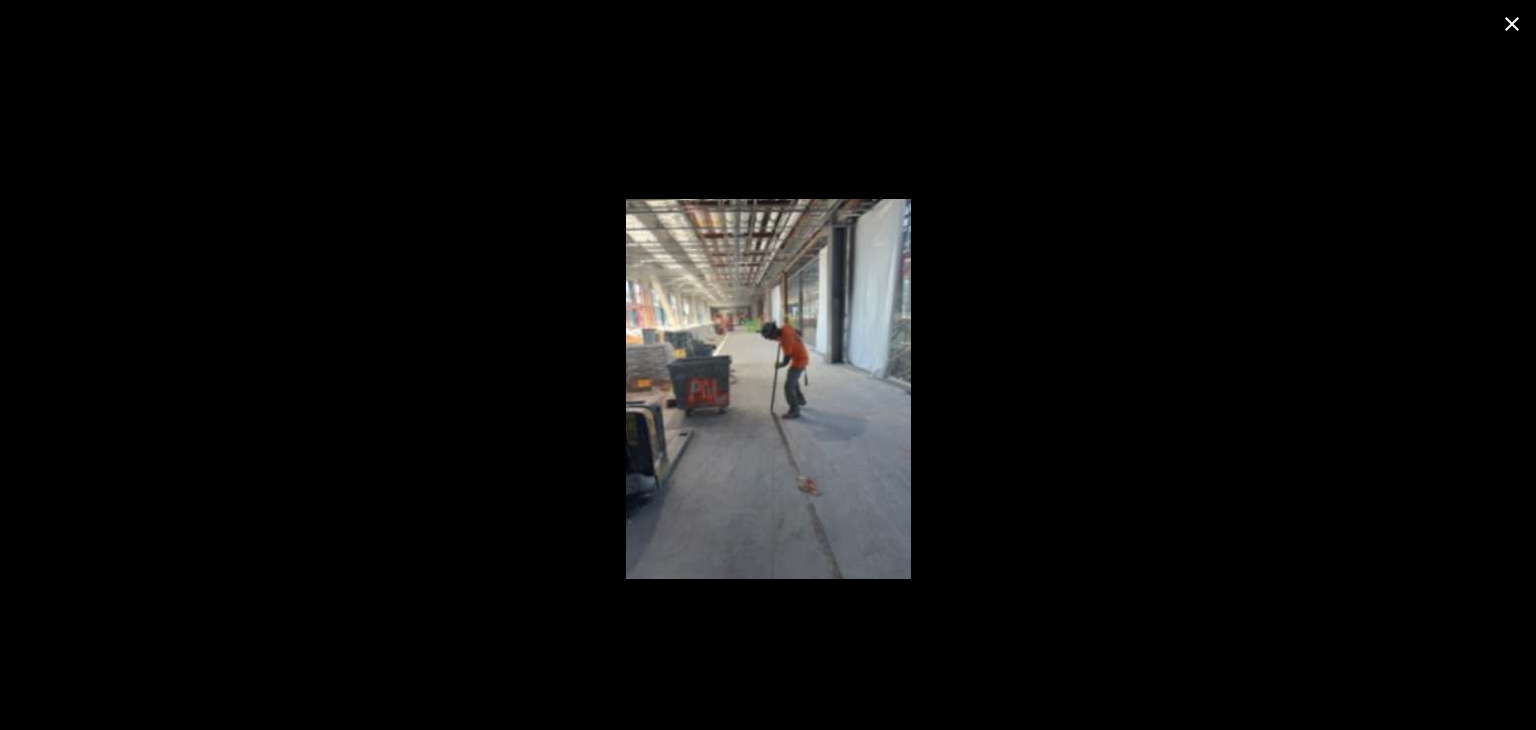 click 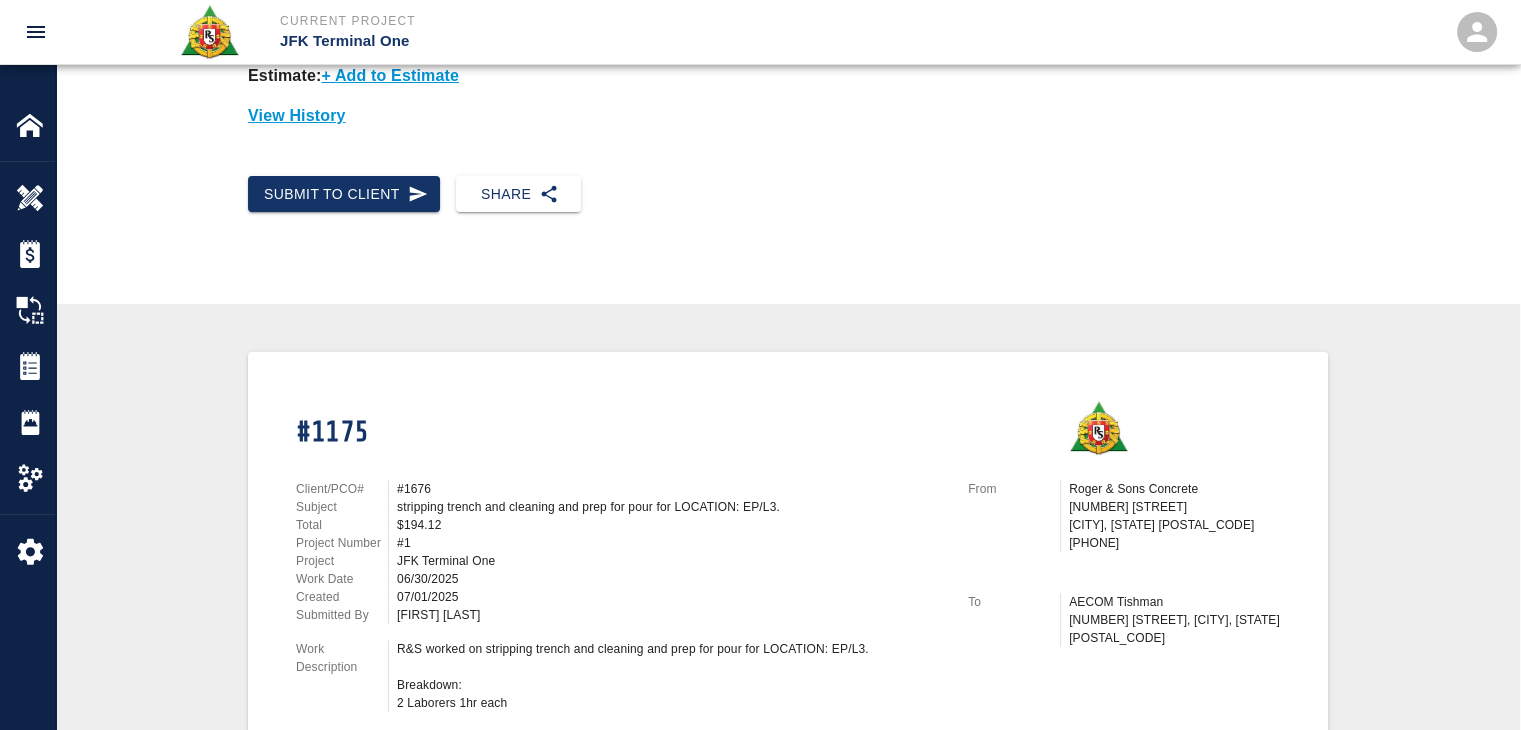 scroll, scrollTop: 0, scrollLeft: 0, axis: both 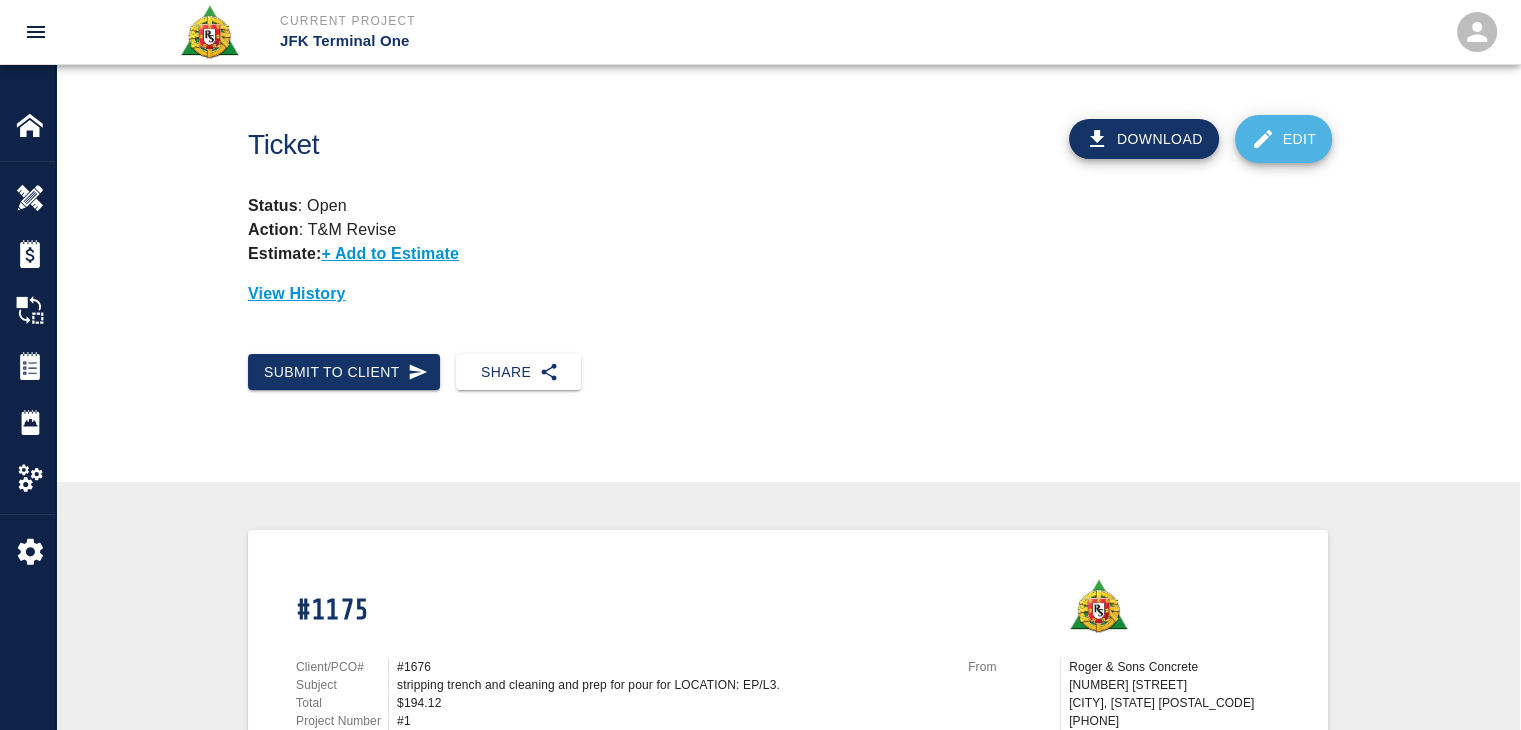 click on "Edit" at bounding box center [1284, 139] 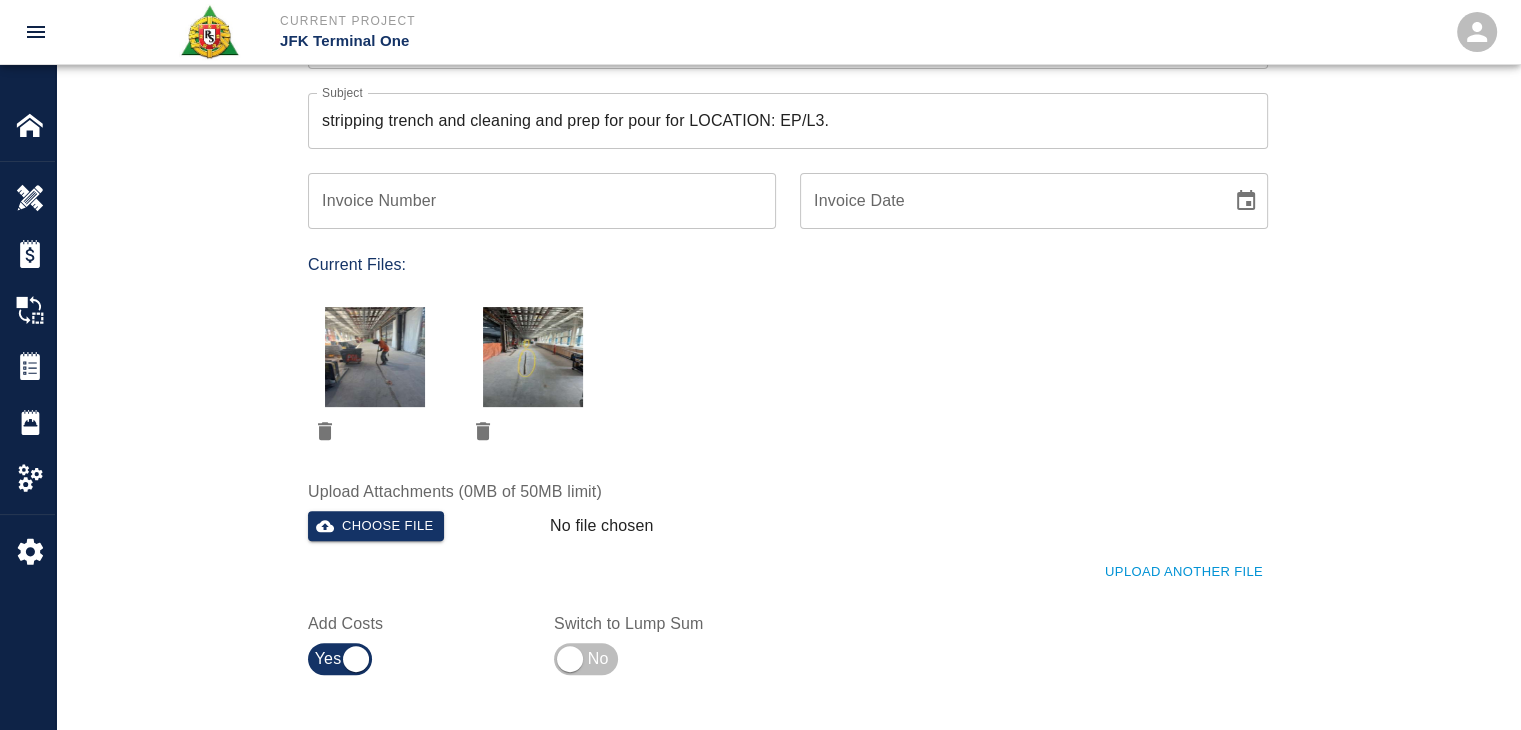 scroll, scrollTop: 840, scrollLeft: 0, axis: vertical 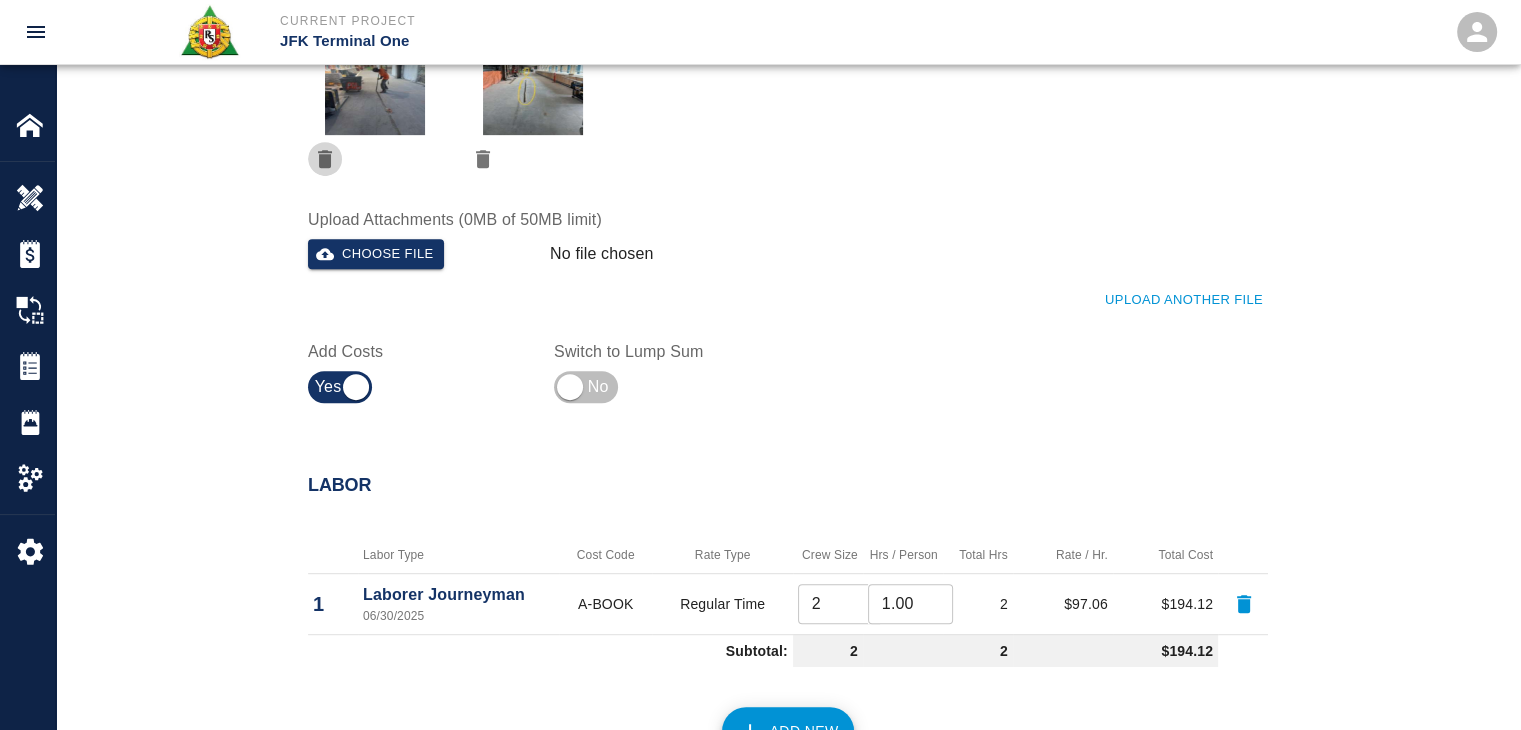 click 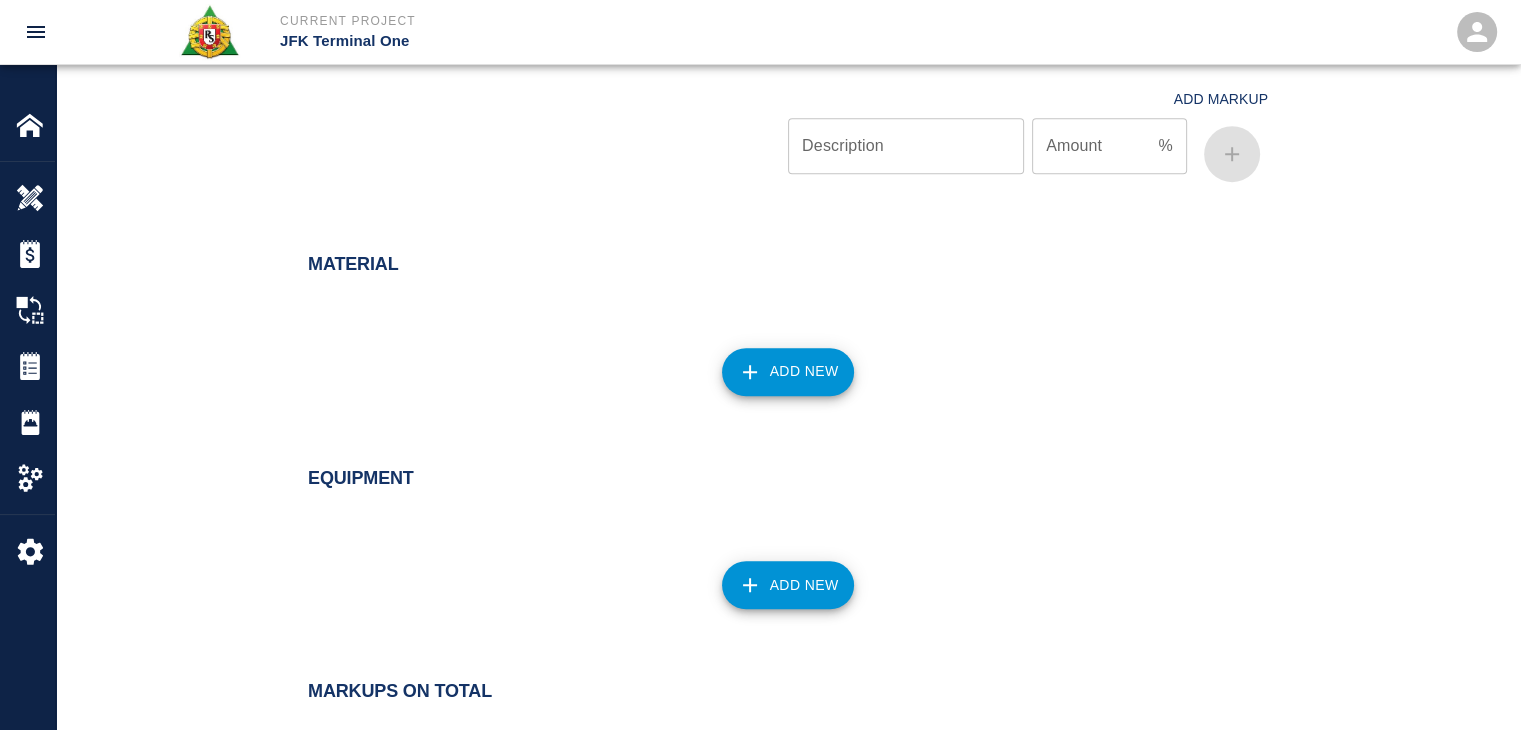 scroll, scrollTop: 1916, scrollLeft: 0, axis: vertical 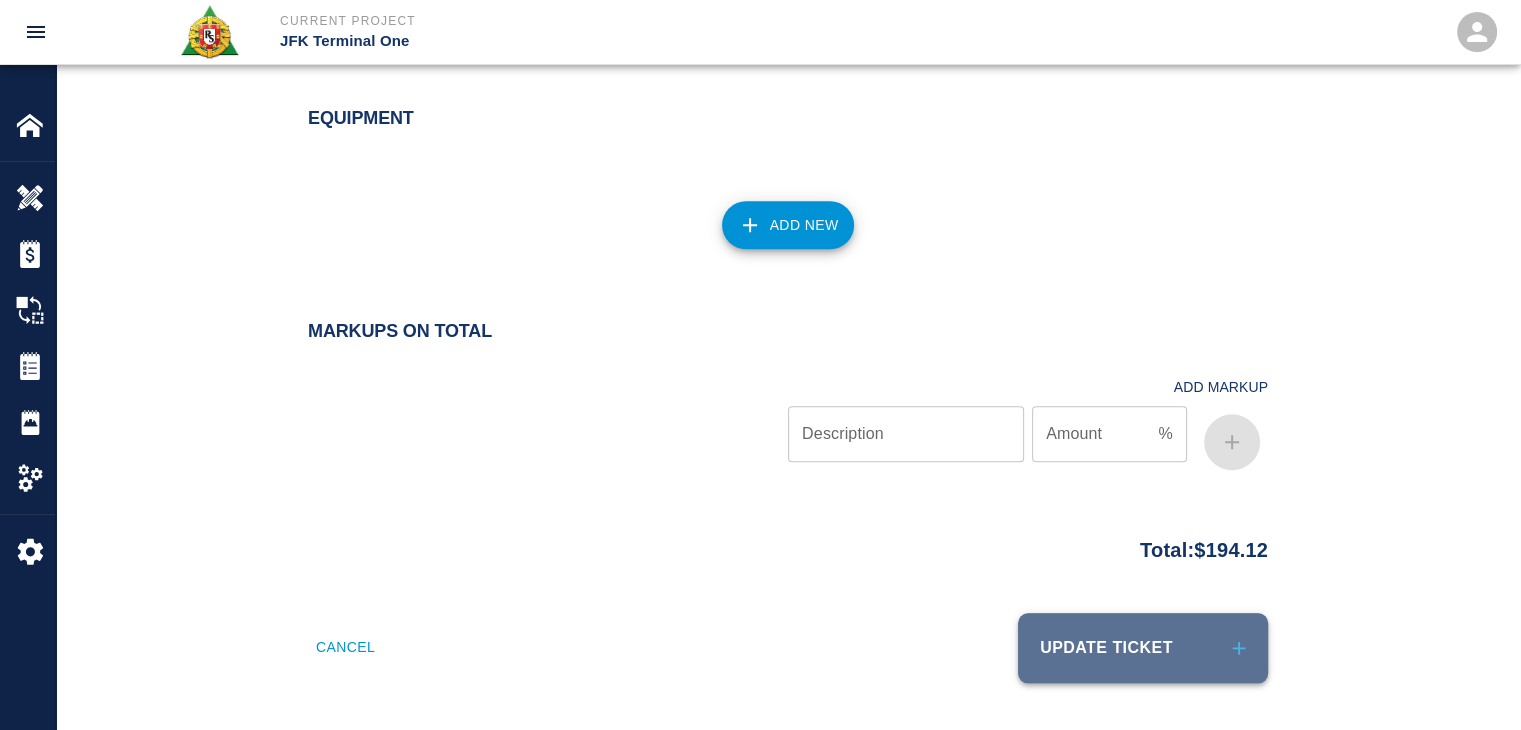 click on "Update Ticket" at bounding box center (1143, 648) 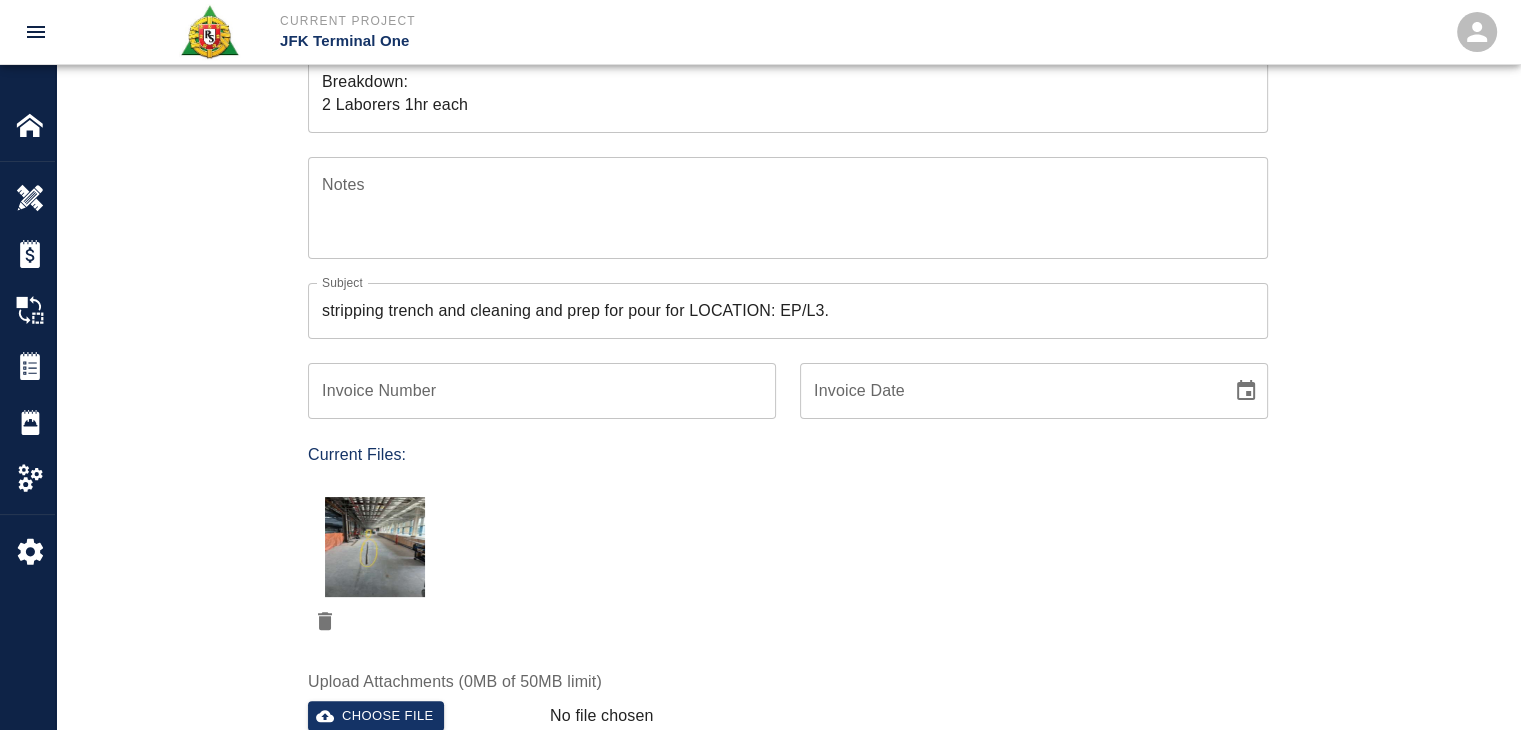 scroll, scrollTop: 0, scrollLeft: 0, axis: both 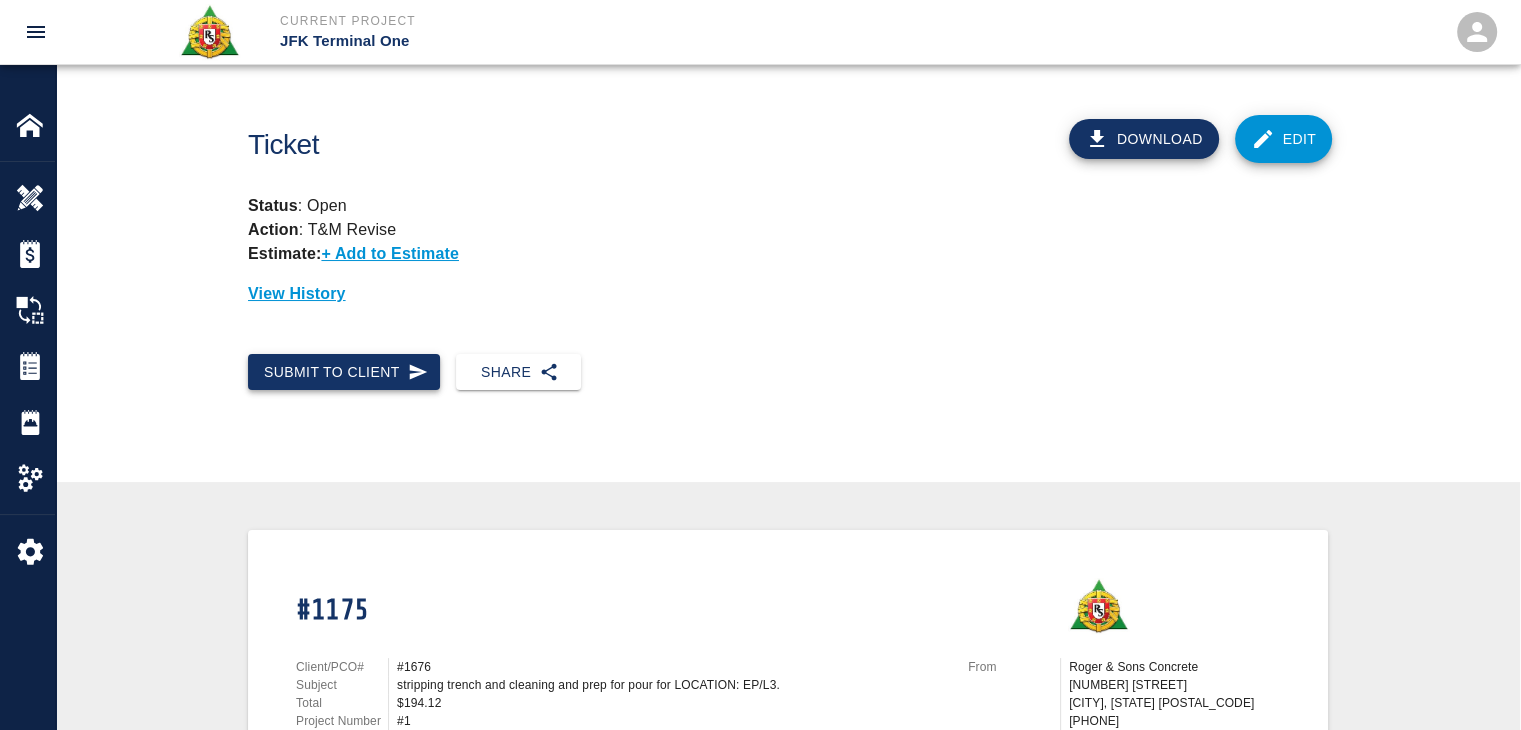 click on "Submit to Client" at bounding box center (344, 372) 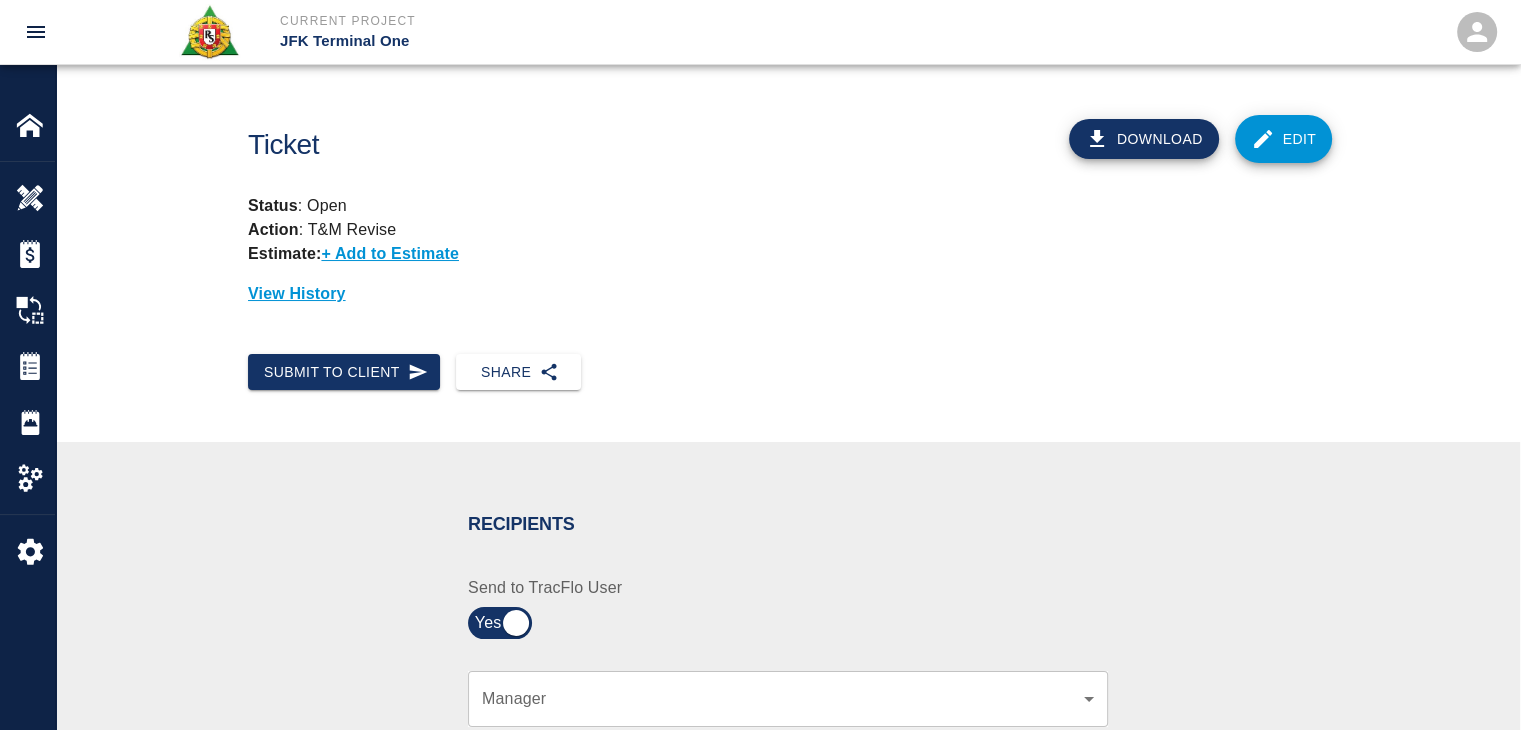 scroll, scrollTop: 428, scrollLeft: 0, axis: vertical 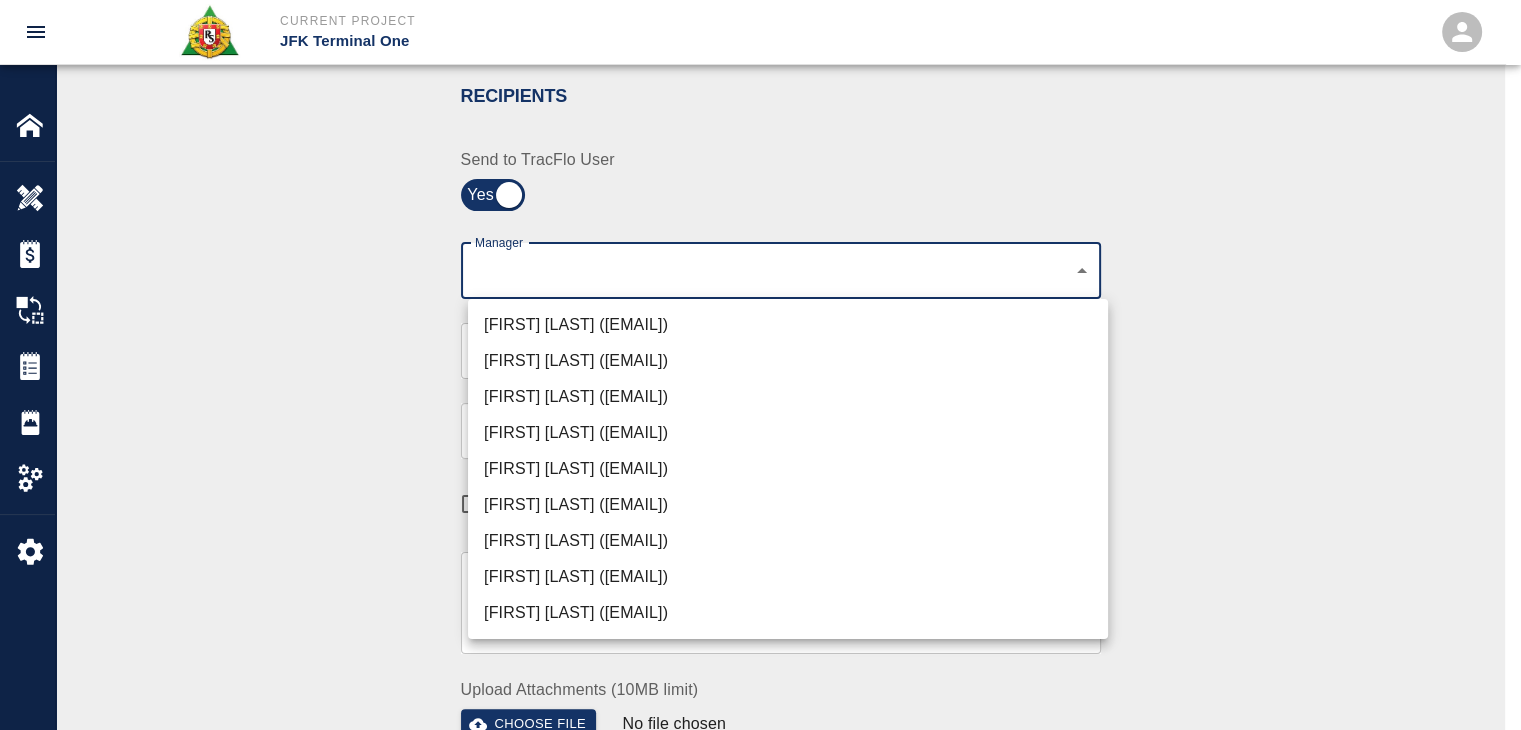 click on "Current Project JFK Terminal One Home JFK Terminal One Overview Estimates Change Orders Tickets Daily Reports Project Settings Settings Powered By Terms of Service  |  Privacy Policy Ticket Download Edit Status :   Open Action :   T&M Revise Estimate:  + Add to Estimate View History Submit to Client Share Recipients Internal Team ​ Internal Team Notes x Notes Cancel Send Recipients Send to TracFlo User Manager ​ Manager Superintendent ​ Superintendent Review Type Time and Materials tm Review Type Send me a copy Notes x Notes Upload Attachments (10MB limit) Choose file No file chosen Upload Another File Cancel Send Request Time and Material Revision Notes   * x Notes   * Upload Attachments (10MB limit) Choose file No file chosen Upload Another File Cancel Send Time and Materials Reject Notes   * x Notes   * Upload Attachments (10MB limit) Choose file No file chosen Upload Another File Cancel Send Approve Ticket Time and Materials Signature Clear Notes x Notes Upload Attachments (10MB limit) Cancel" at bounding box center (760, -63) 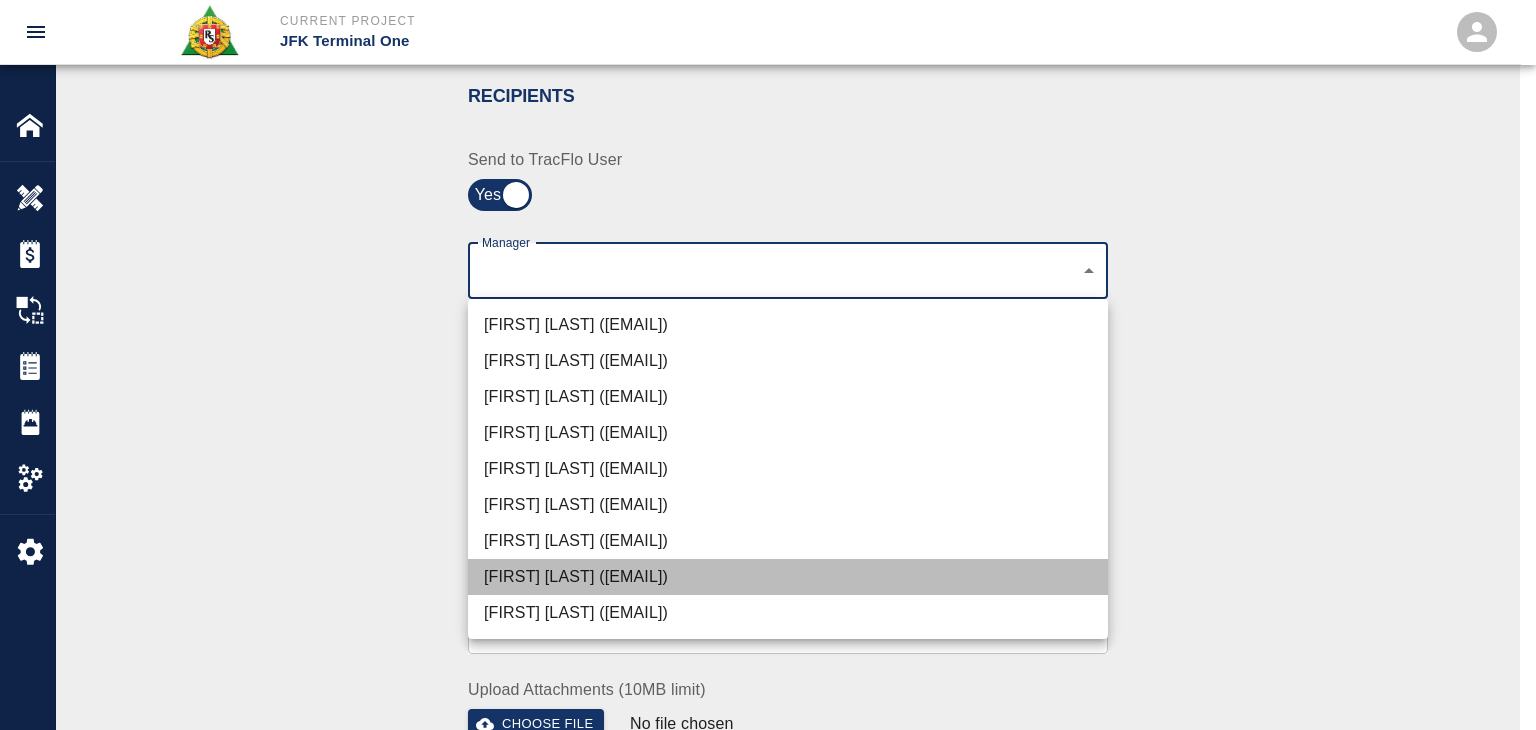 click on "[FIRST] [LAST] ([EMAIL])" at bounding box center (788, 577) 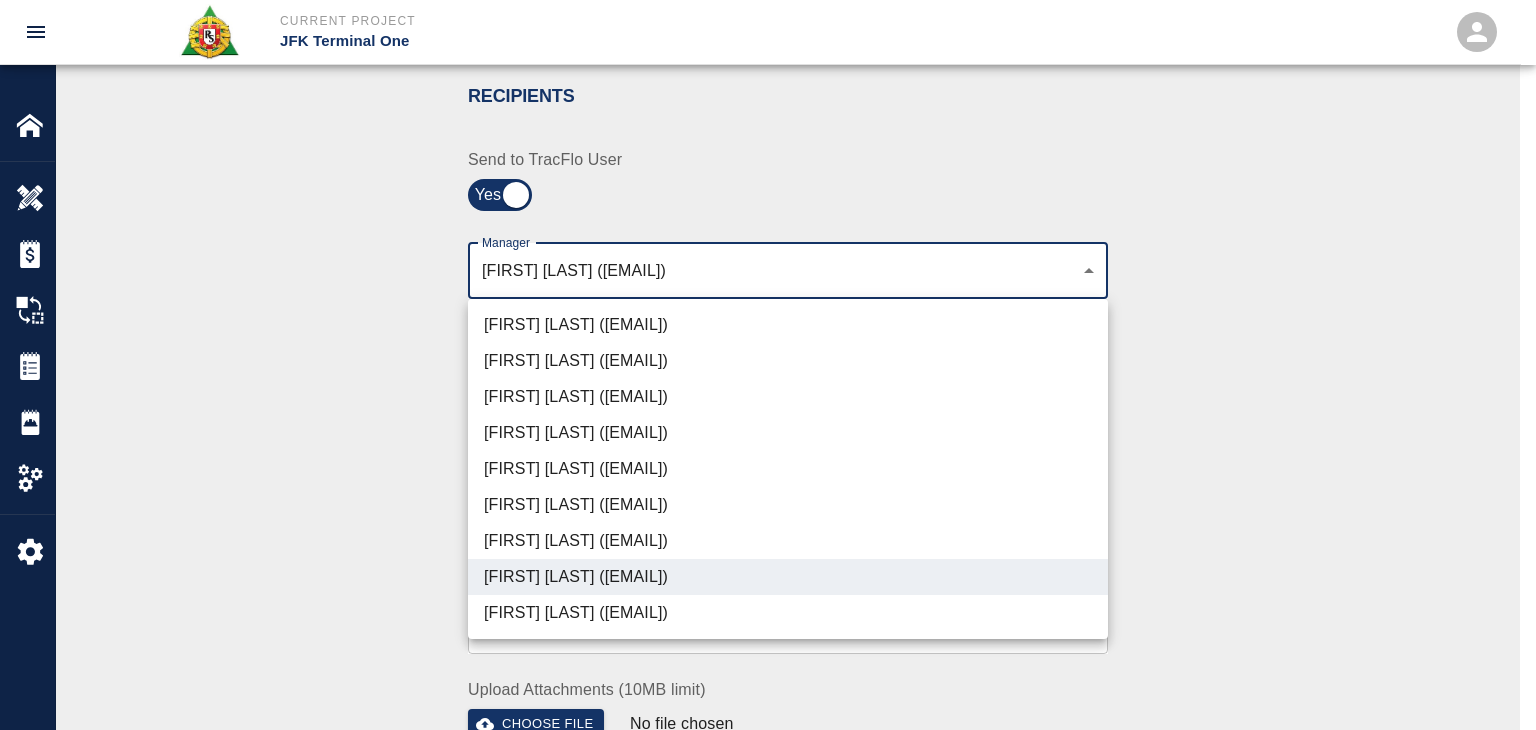 click at bounding box center [768, 365] 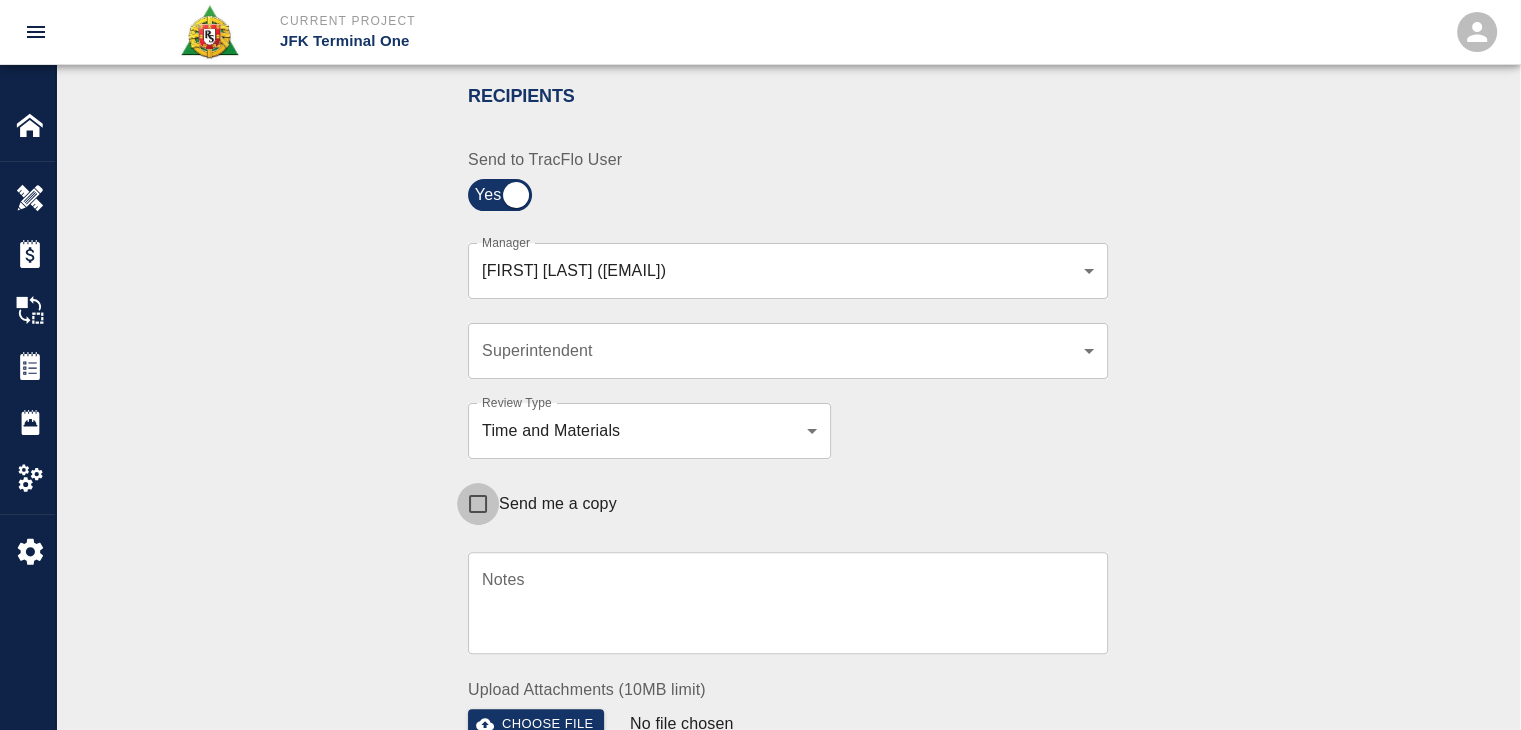 click on "Send me a copy" at bounding box center [478, 504] 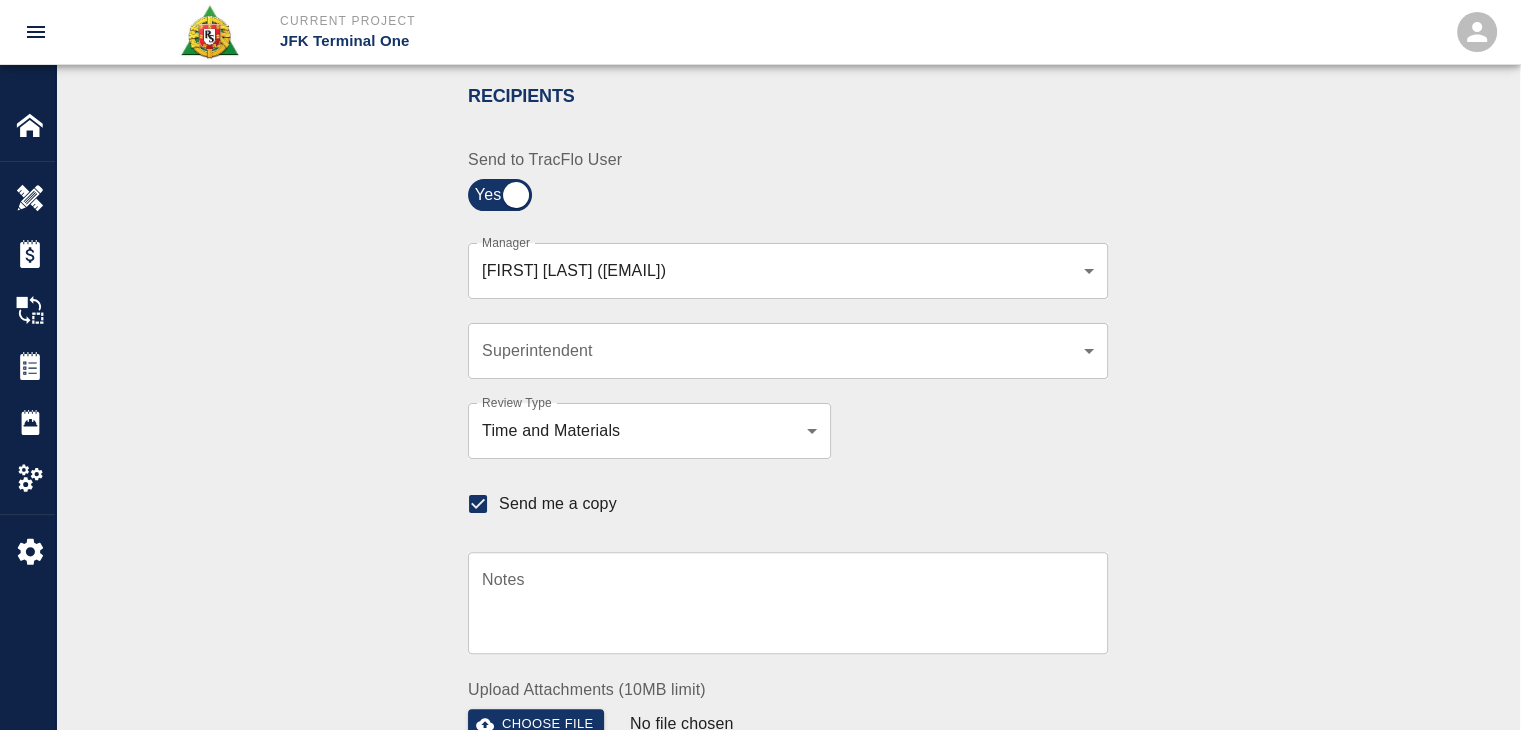 scroll, scrollTop: 772, scrollLeft: 0, axis: vertical 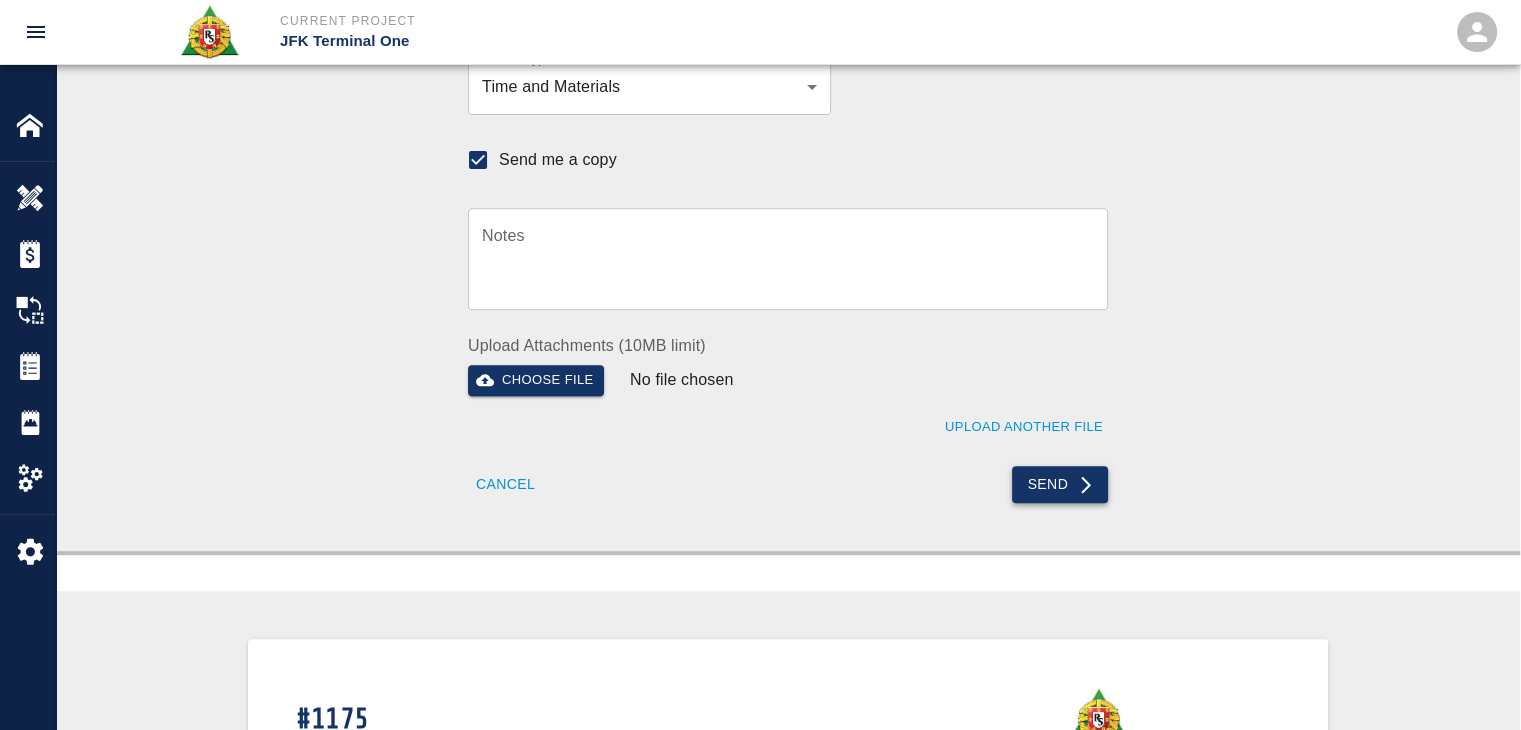 click on "Send" at bounding box center [1060, 484] 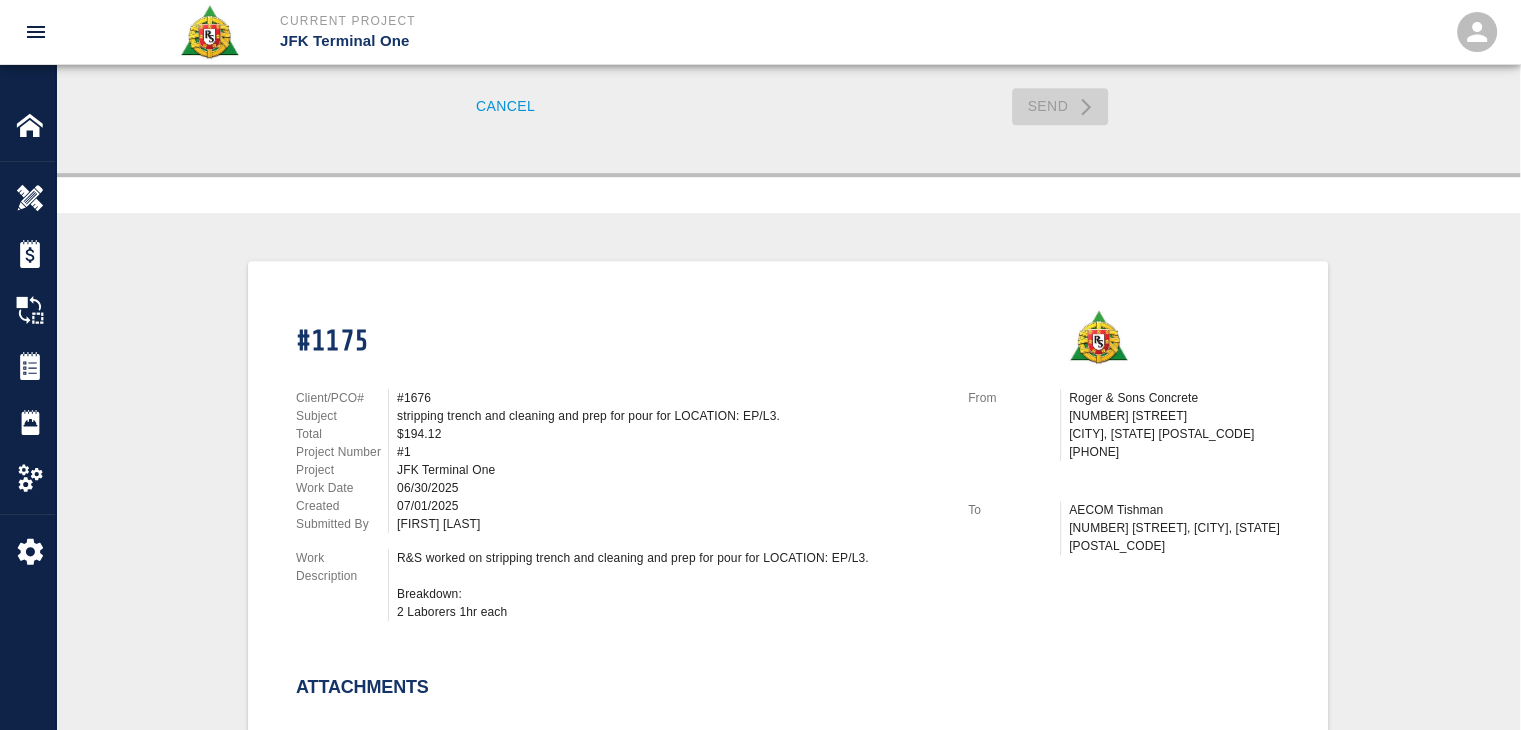 scroll, scrollTop: 1011, scrollLeft: 0, axis: vertical 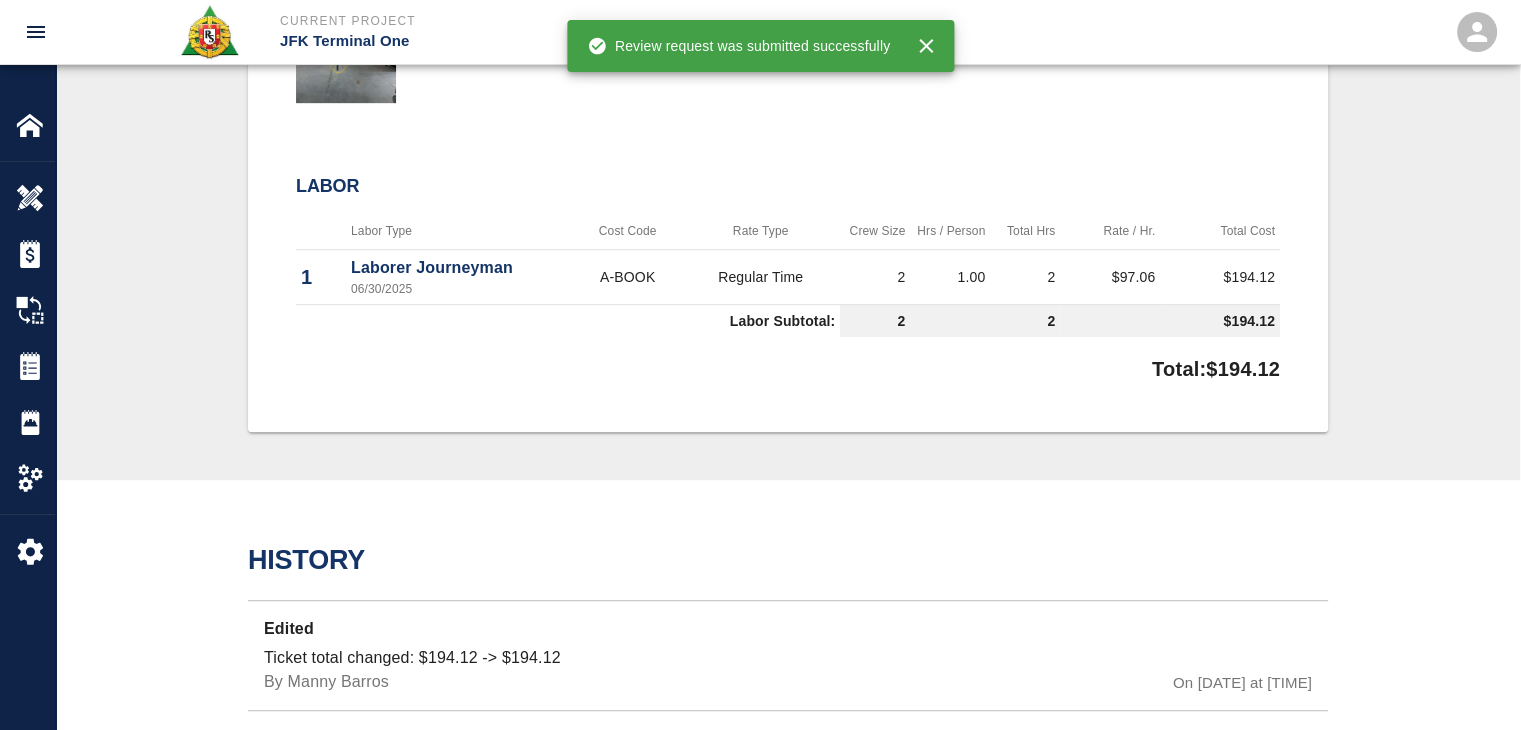 type 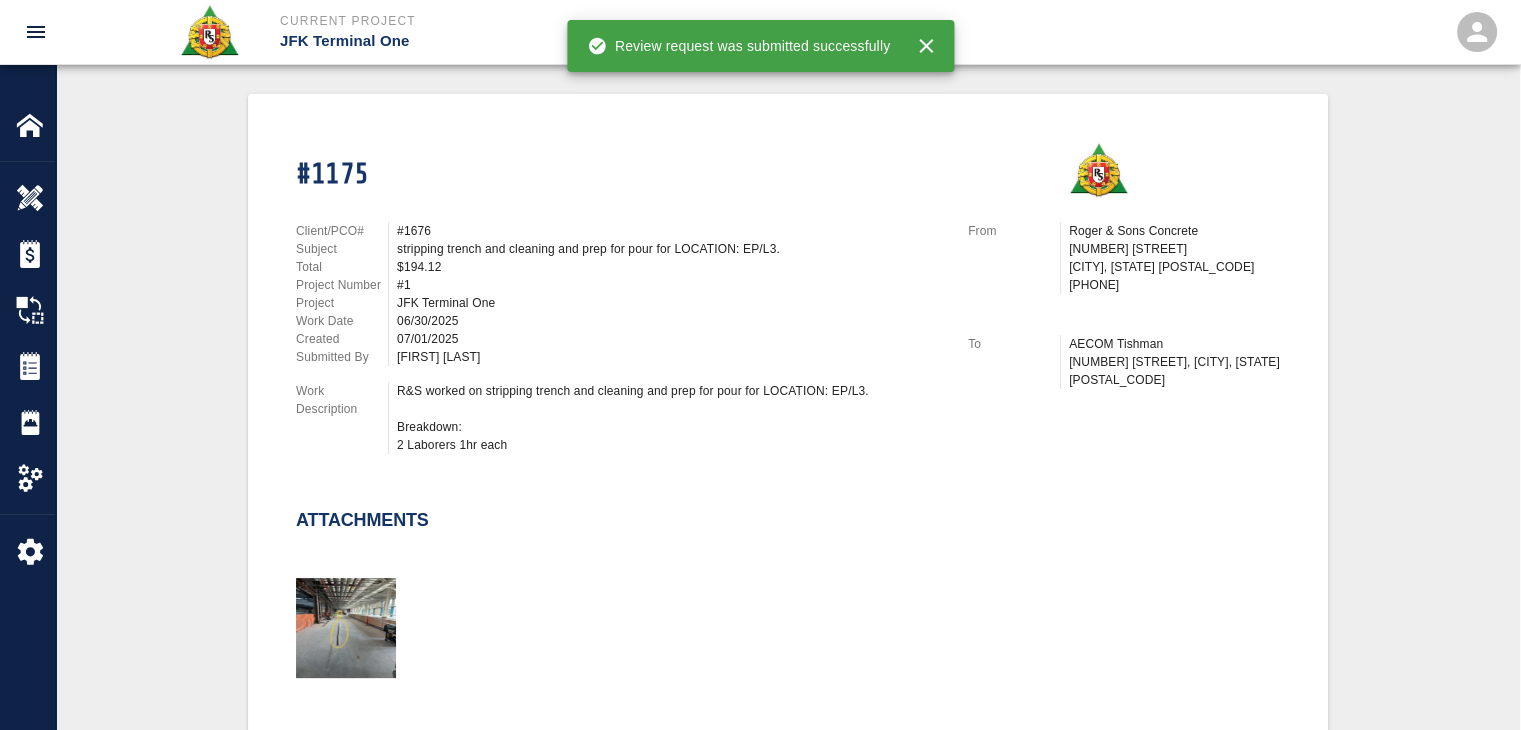 scroll, scrollTop: 0, scrollLeft: 0, axis: both 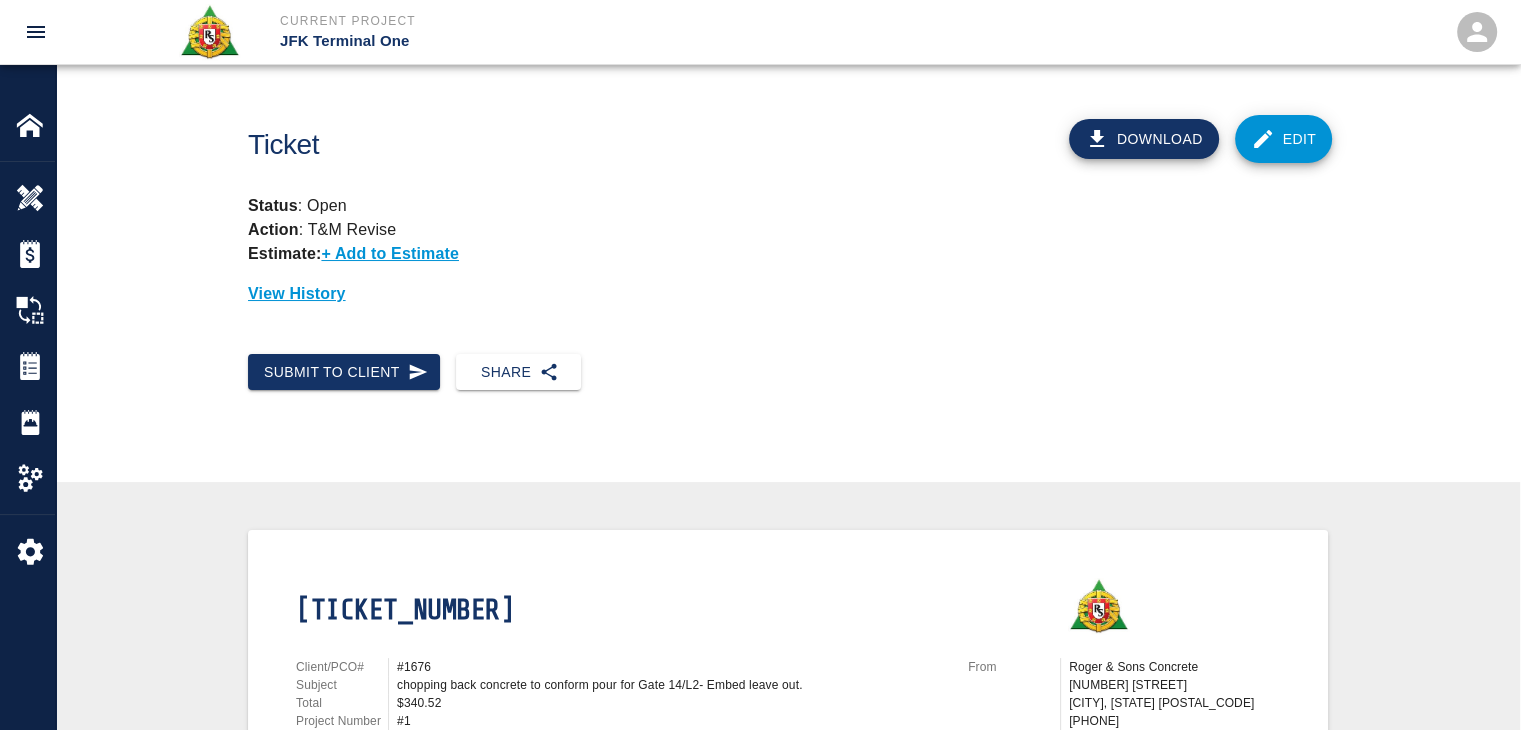 click 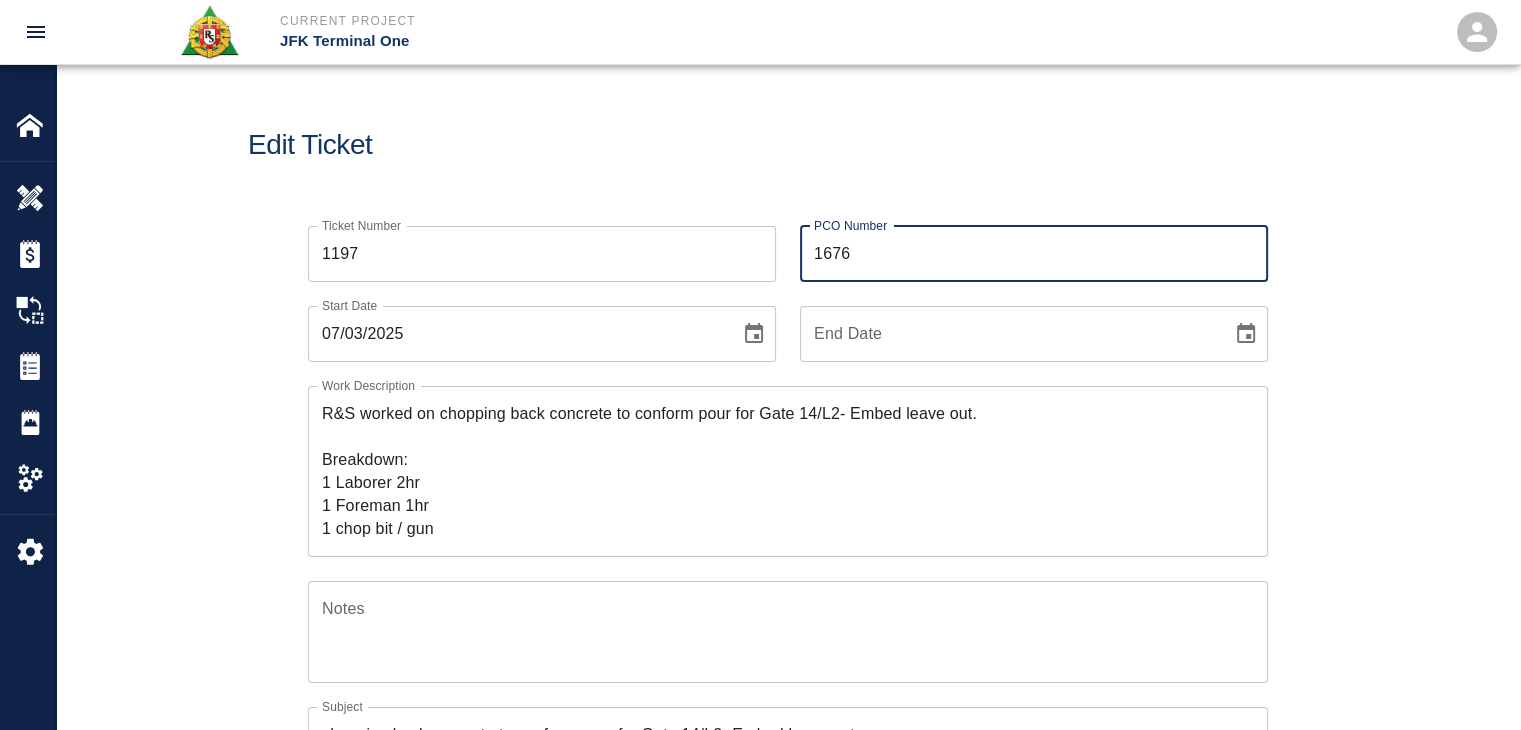 drag, startPoint x: 867, startPoint y: 266, endPoint x: 724, endPoint y: 272, distance: 143.12582 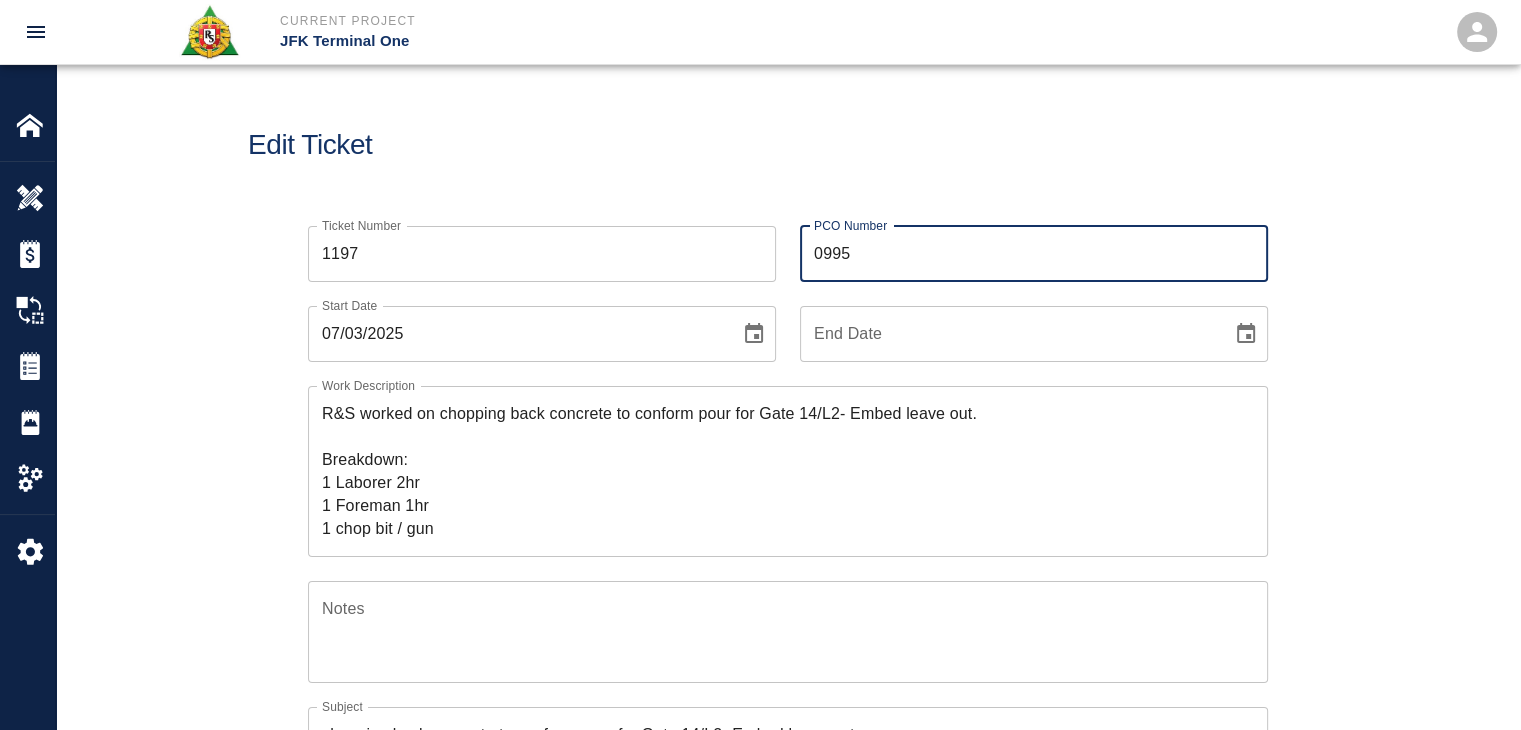 type on "0995" 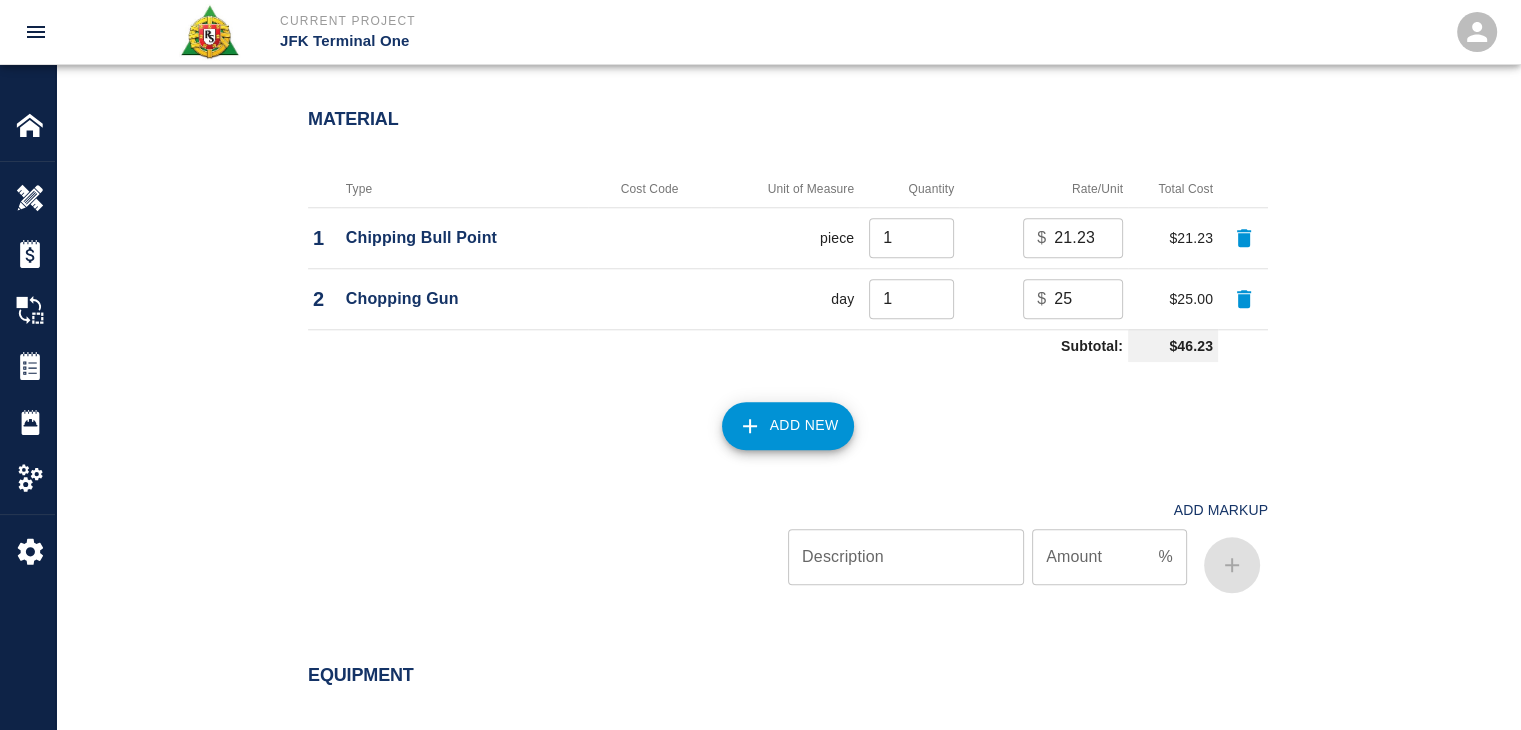 scroll, scrollTop: 2364, scrollLeft: 0, axis: vertical 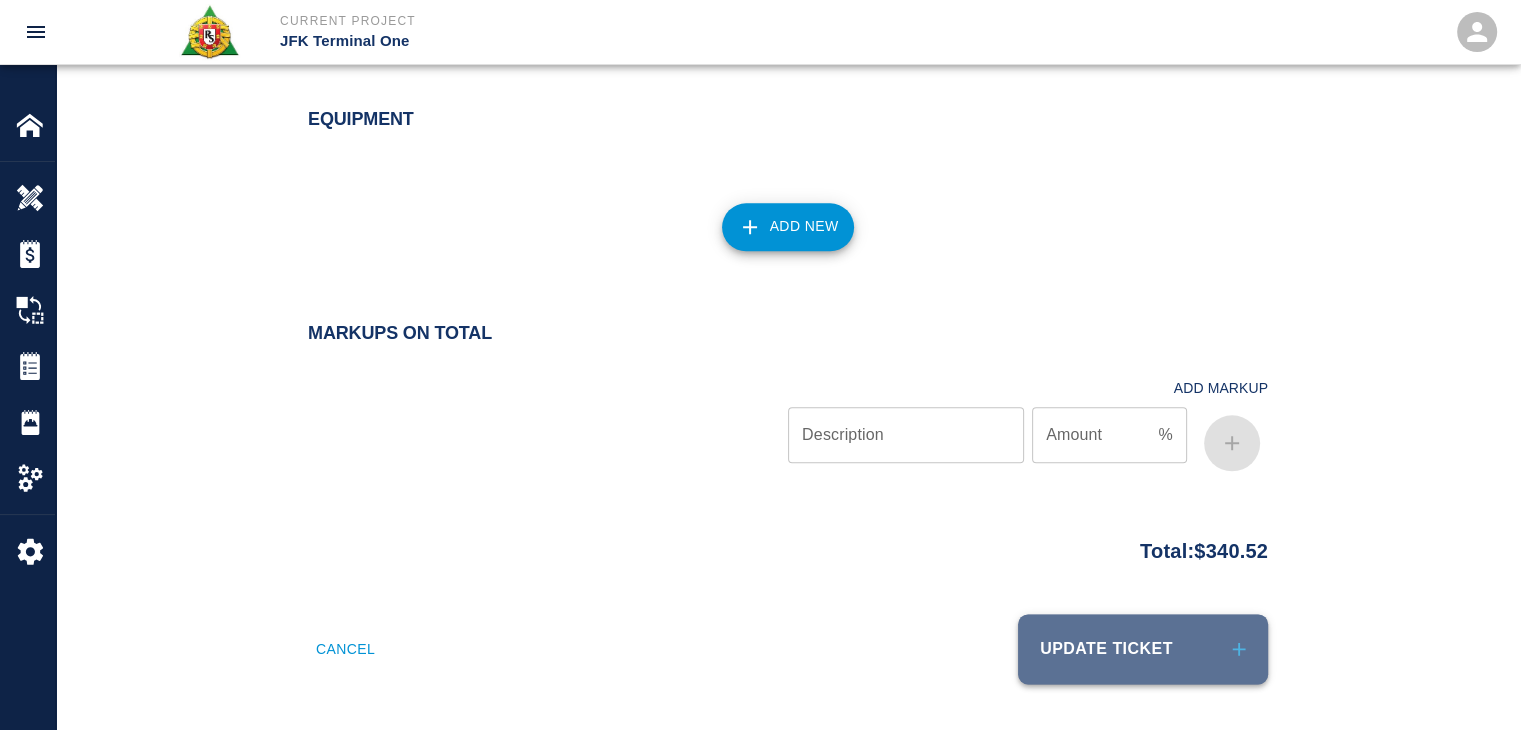 click on "Update Ticket" at bounding box center (1143, 649) 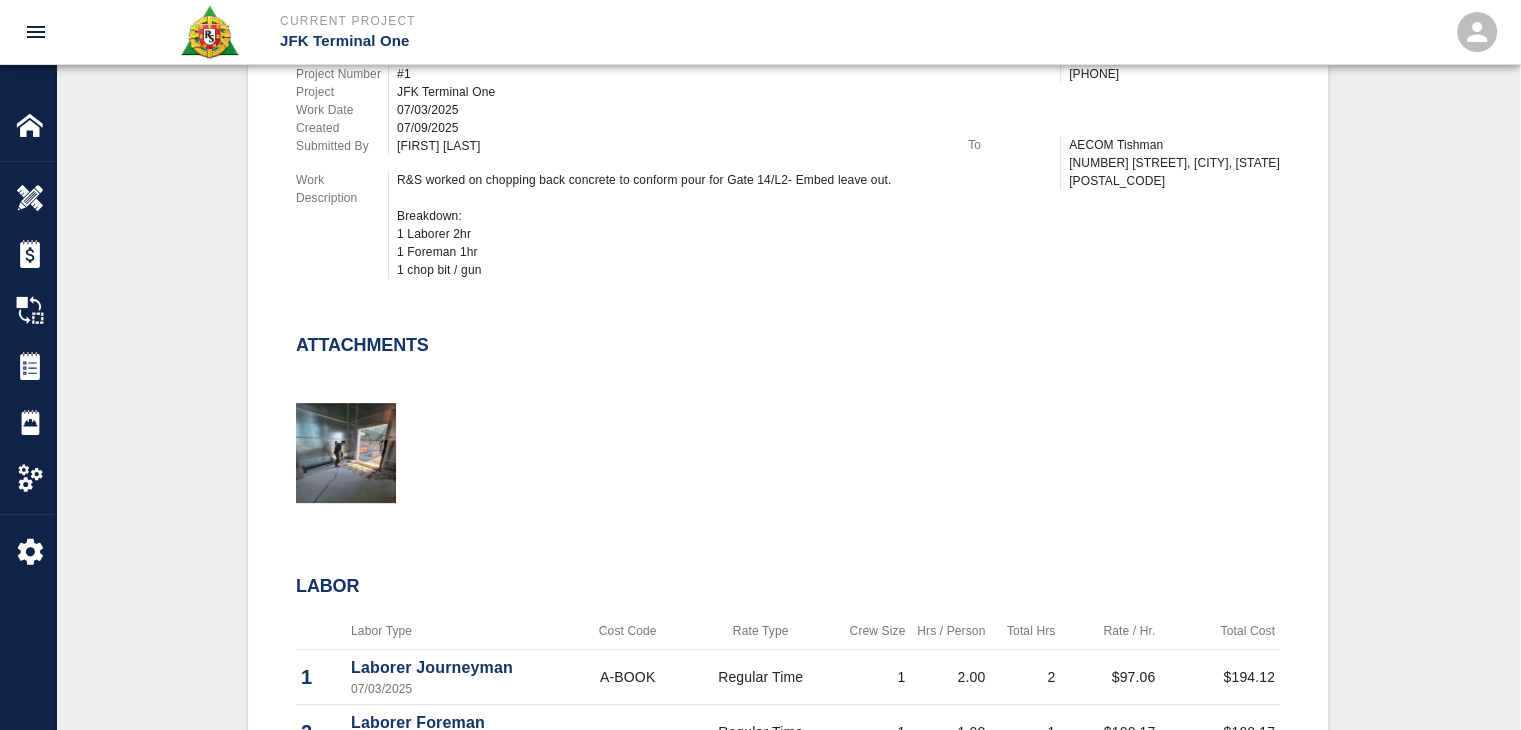 scroll, scrollTop: 0, scrollLeft: 0, axis: both 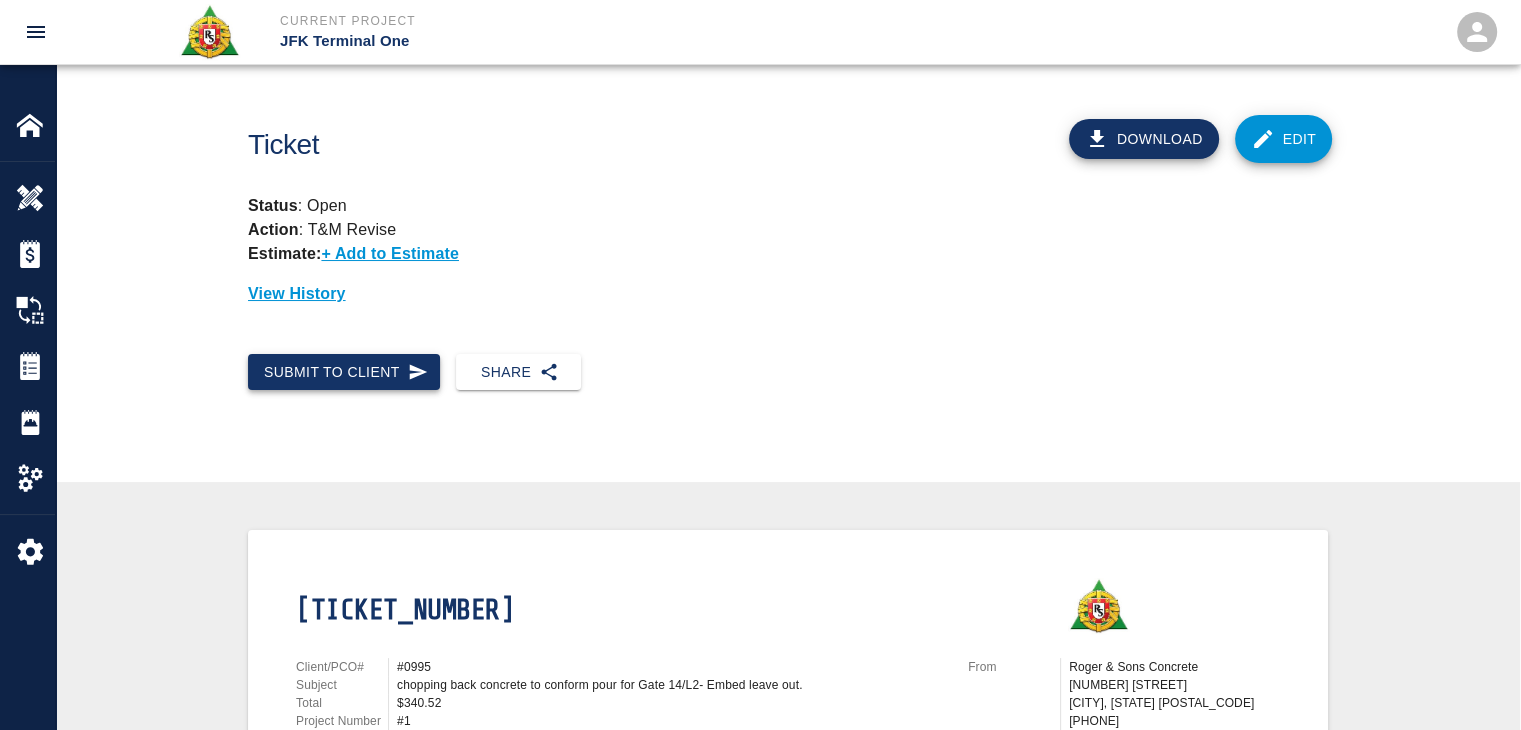 click on "Submit to Client" at bounding box center [344, 372] 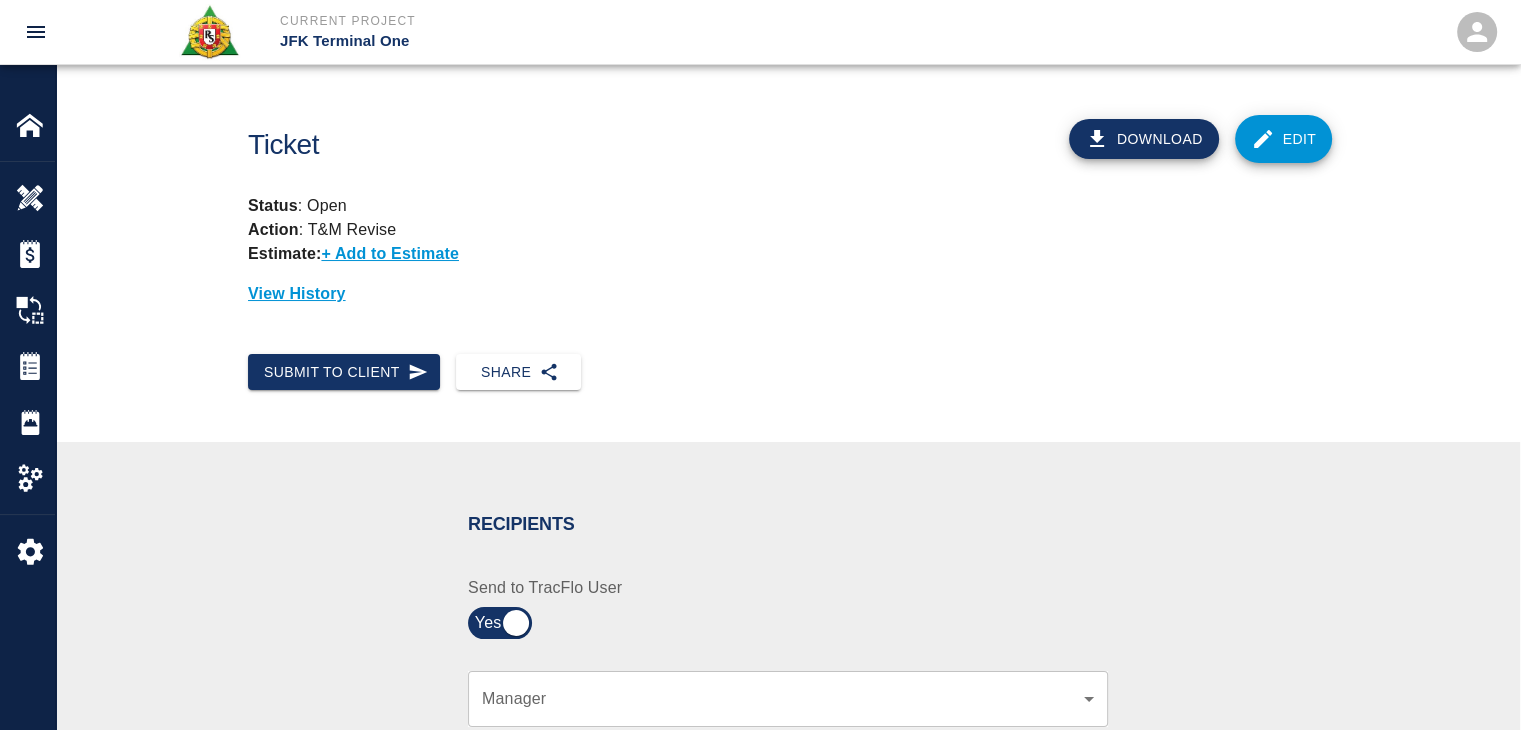 scroll, scrollTop: 394, scrollLeft: 0, axis: vertical 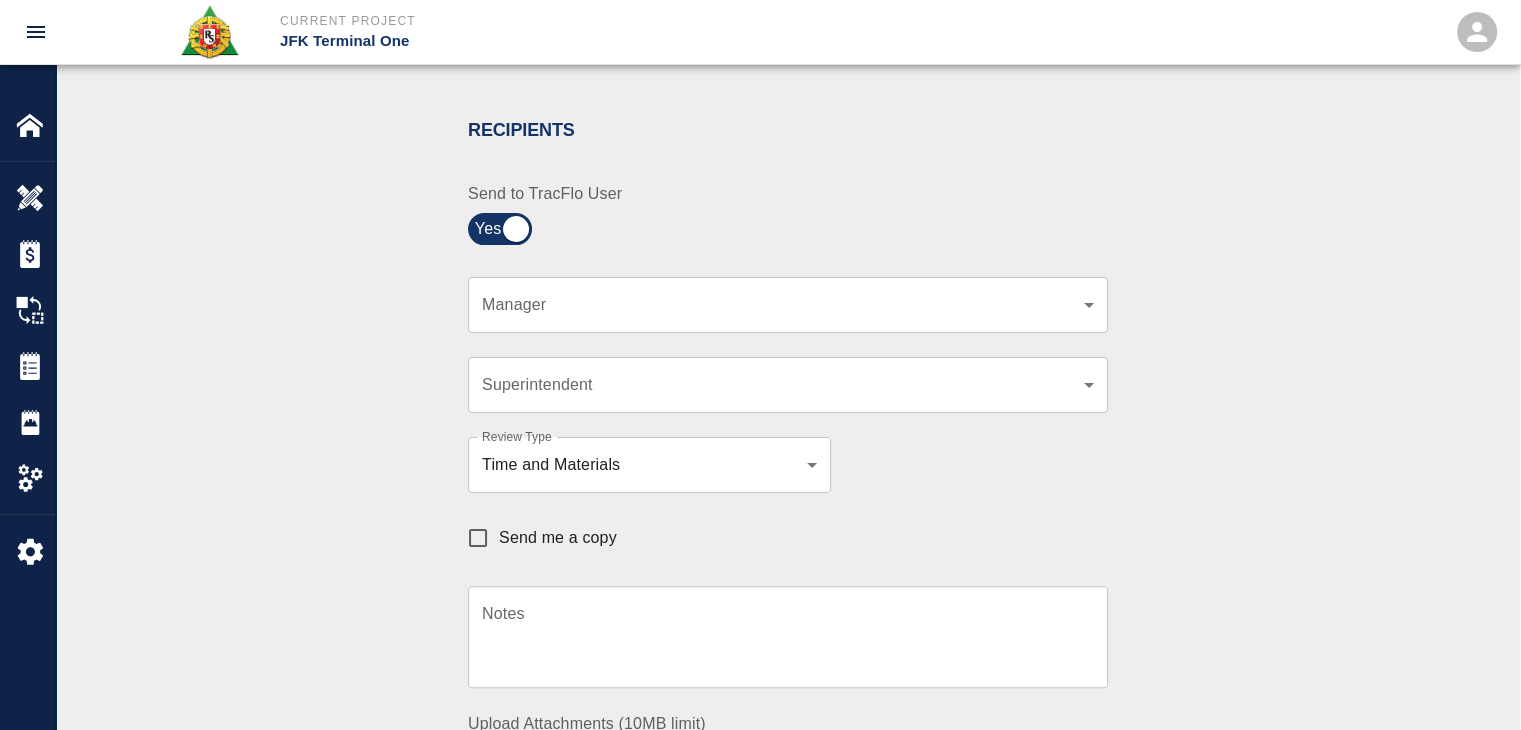 click on "​ Manager" at bounding box center (788, 305) 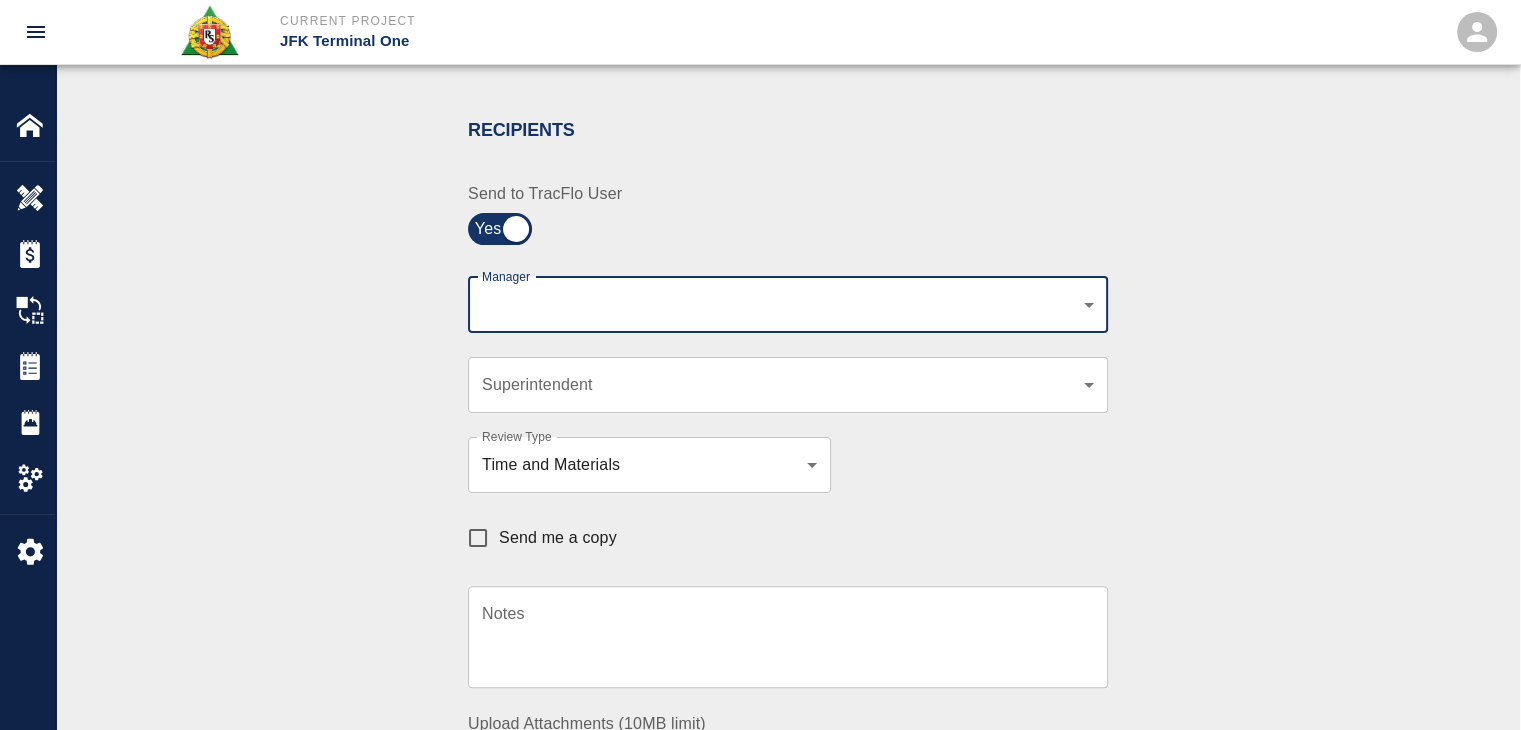 click on "Current Project JFK Terminal One Home JFK Terminal One Overview Estimates Change Orders Tickets Daily Reports Project Settings Settings Powered By Terms of Service  |  Privacy Policy Ticket Download Edit Status :   Open Action :   T&M Revise Estimate:  + Add to Estimate View History Submit to Client Share Recipients Internal Team ​ Internal Team Notes x Notes Cancel Send Recipients Send to TracFlo User Manager ​ Manager Superintendent ​ Superintendent Review Type Time and Materials tm Review Type Send me a copy Notes x Notes Upload Attachments (10MB limit) Choose file No file chosen Upload Another File Cancel Send Request Time and Material Revision Notes   * x Notes   * Upload Attachments (10MB limit) Choose file No file chosen Upload Another File Cancel Send Time and Materials Reject Notes   * x Notes   * Upload Attachments (10MB limit) Choose file No file chosen Upload Another File Cancel Send Approve Ticket Time and Materials Signature Clear Notes x Notes Upload Attachments (10MB limit) Cancel" at bounding box center [760, -29] 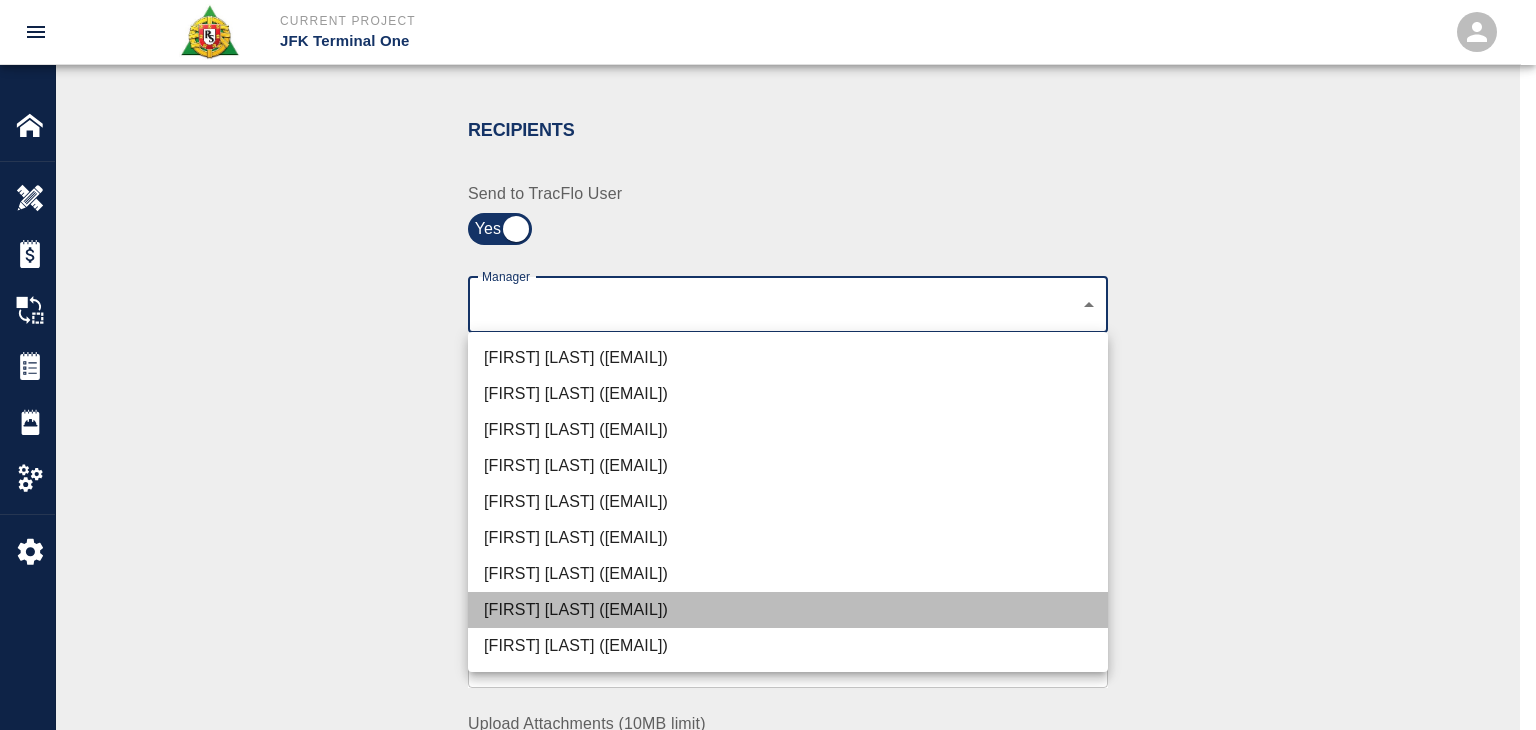 click on "Dylan  Sims (dylan.sims@aecom.com)" at bounding box center (788, 610) 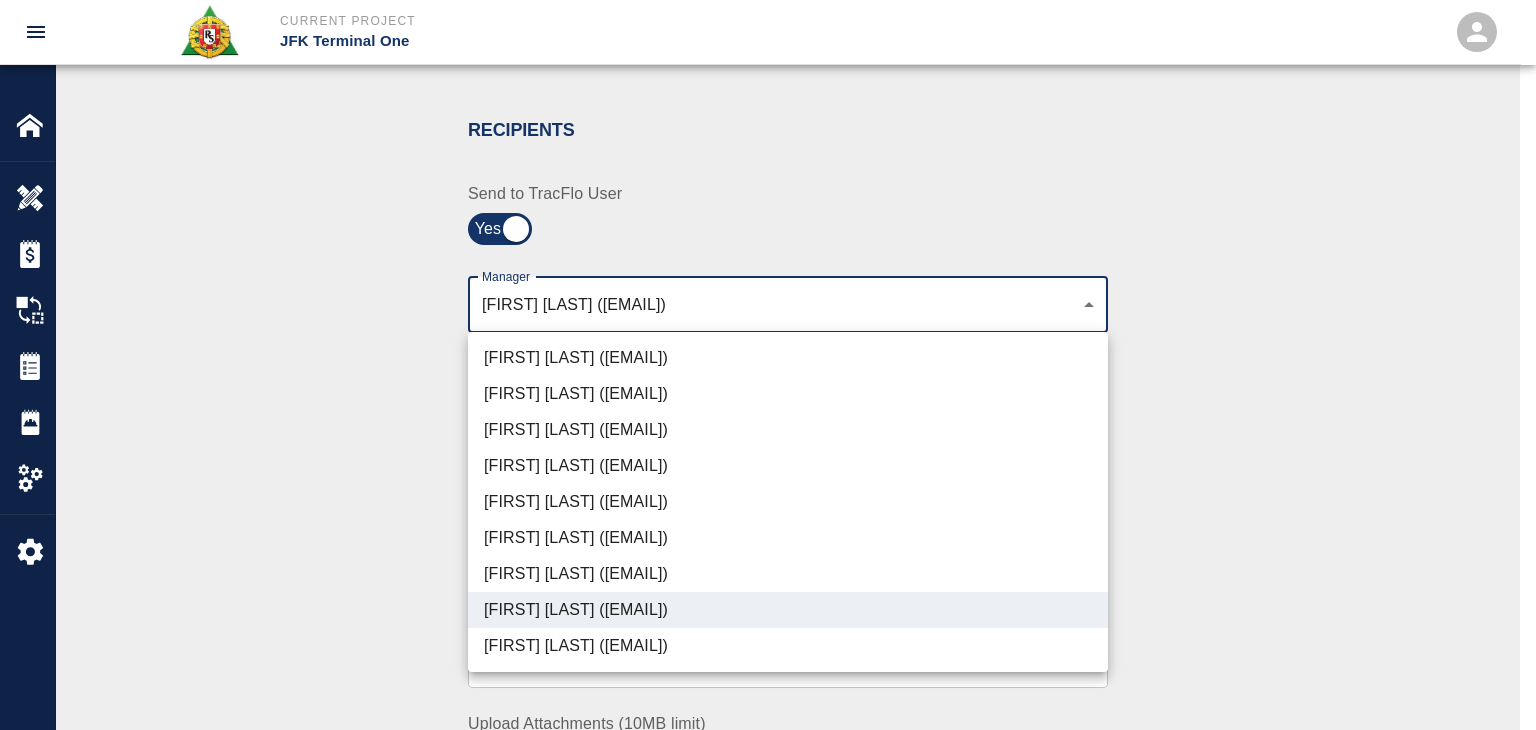 click at bounding box center (768, 365) 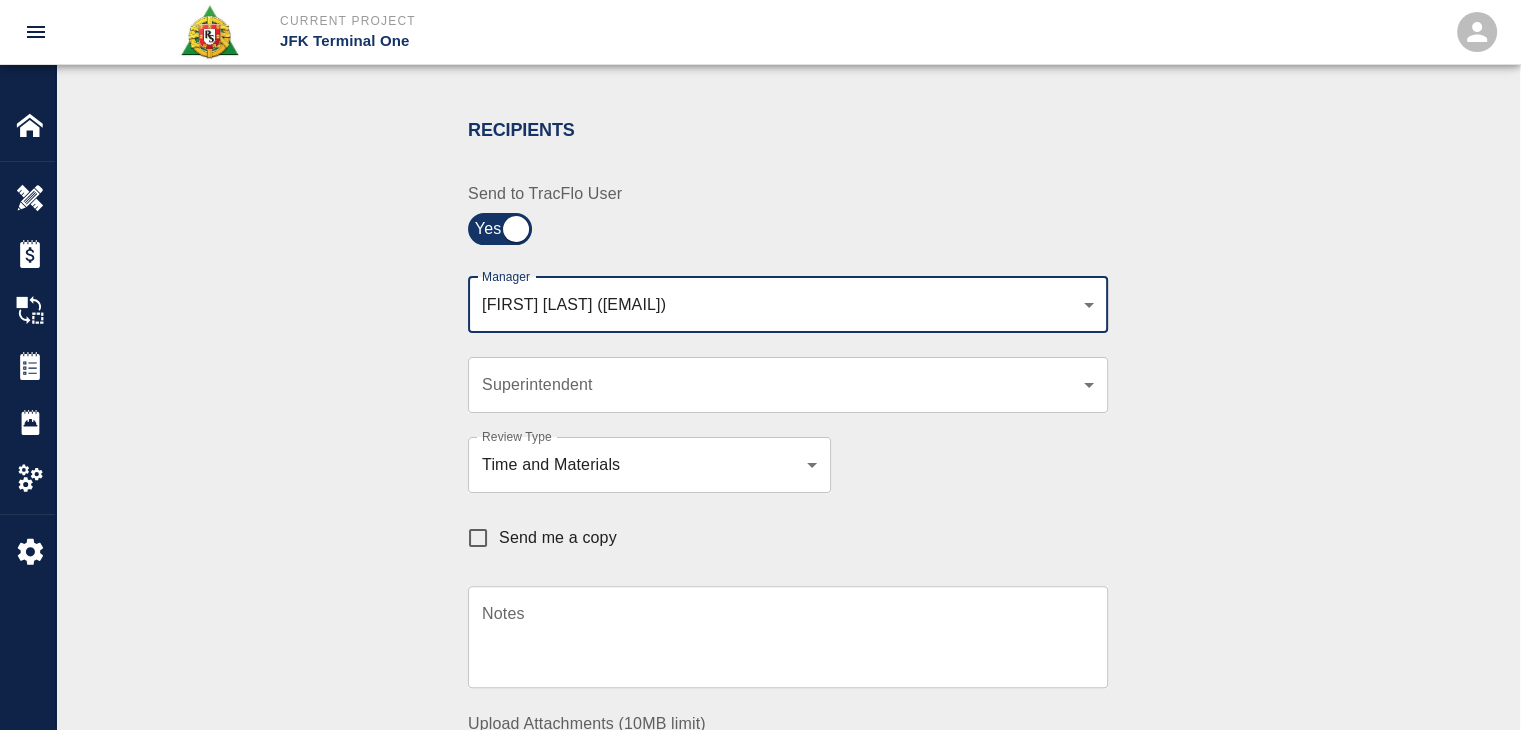 click on "Send me a copy" at bounding box center [537, 538] 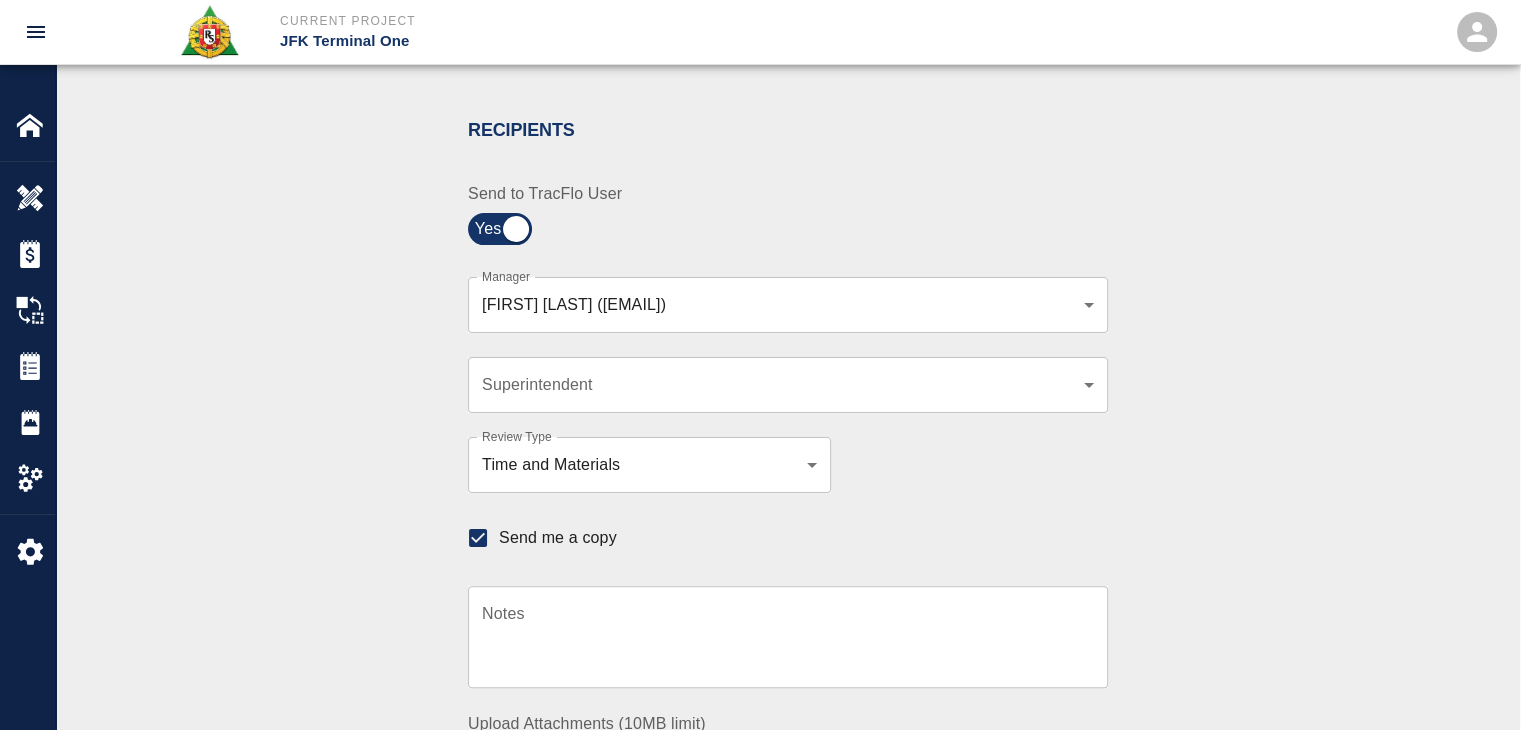 scroll, scrollTop: 788, scrollLeft: 0, axis: vertical 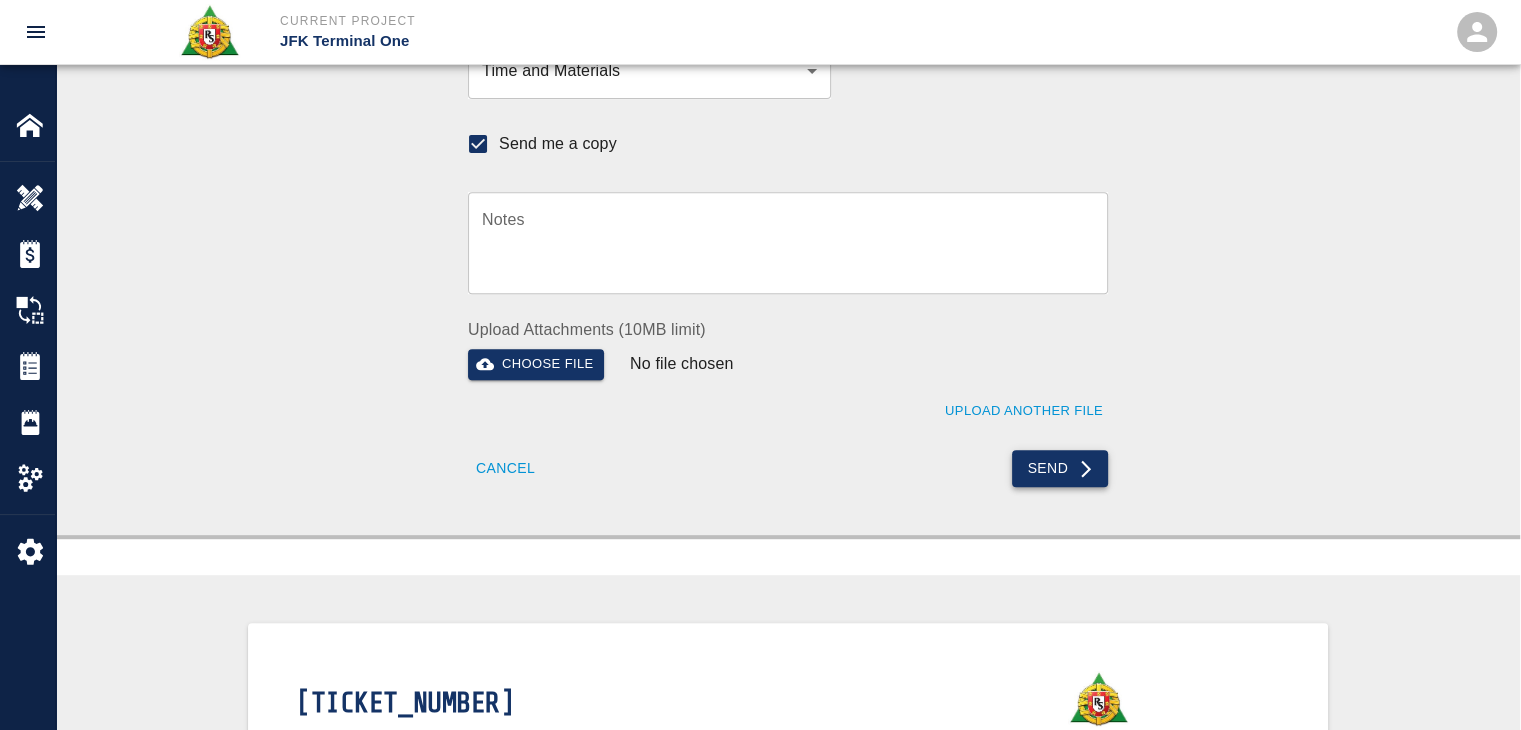 click on "Send" at bounding box center [1060, 468] 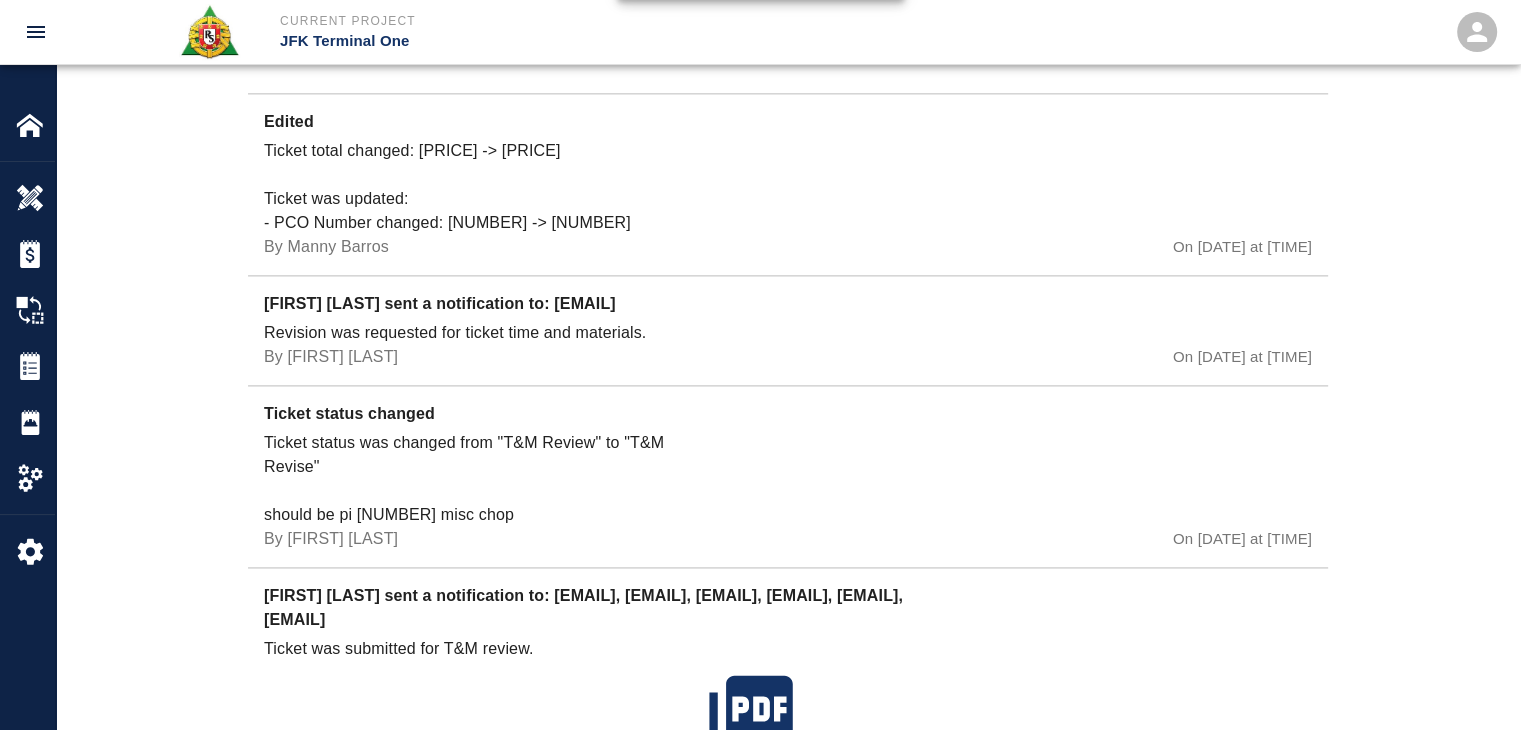 type 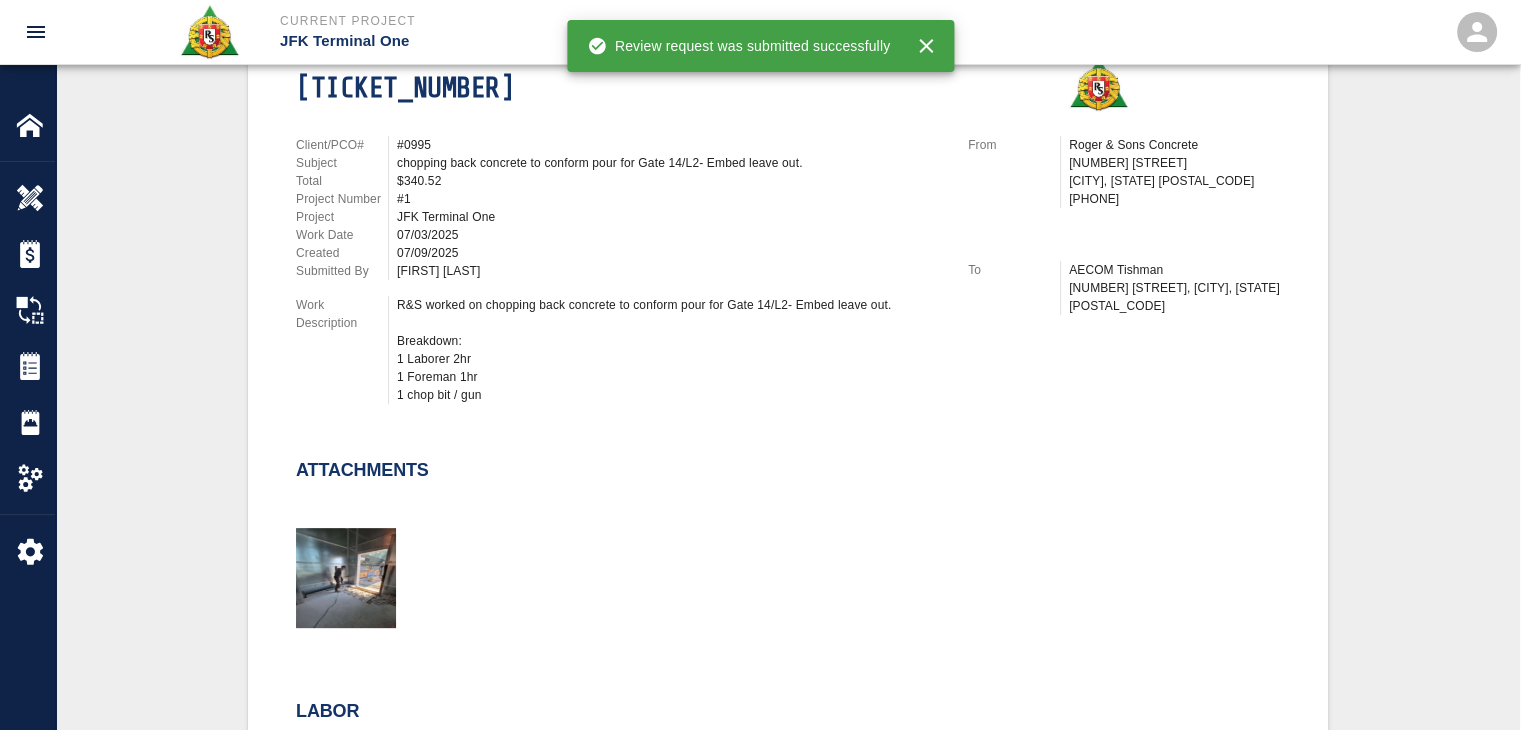 scroll, scrollTop: 0, scrollLeft: 0, axis: both 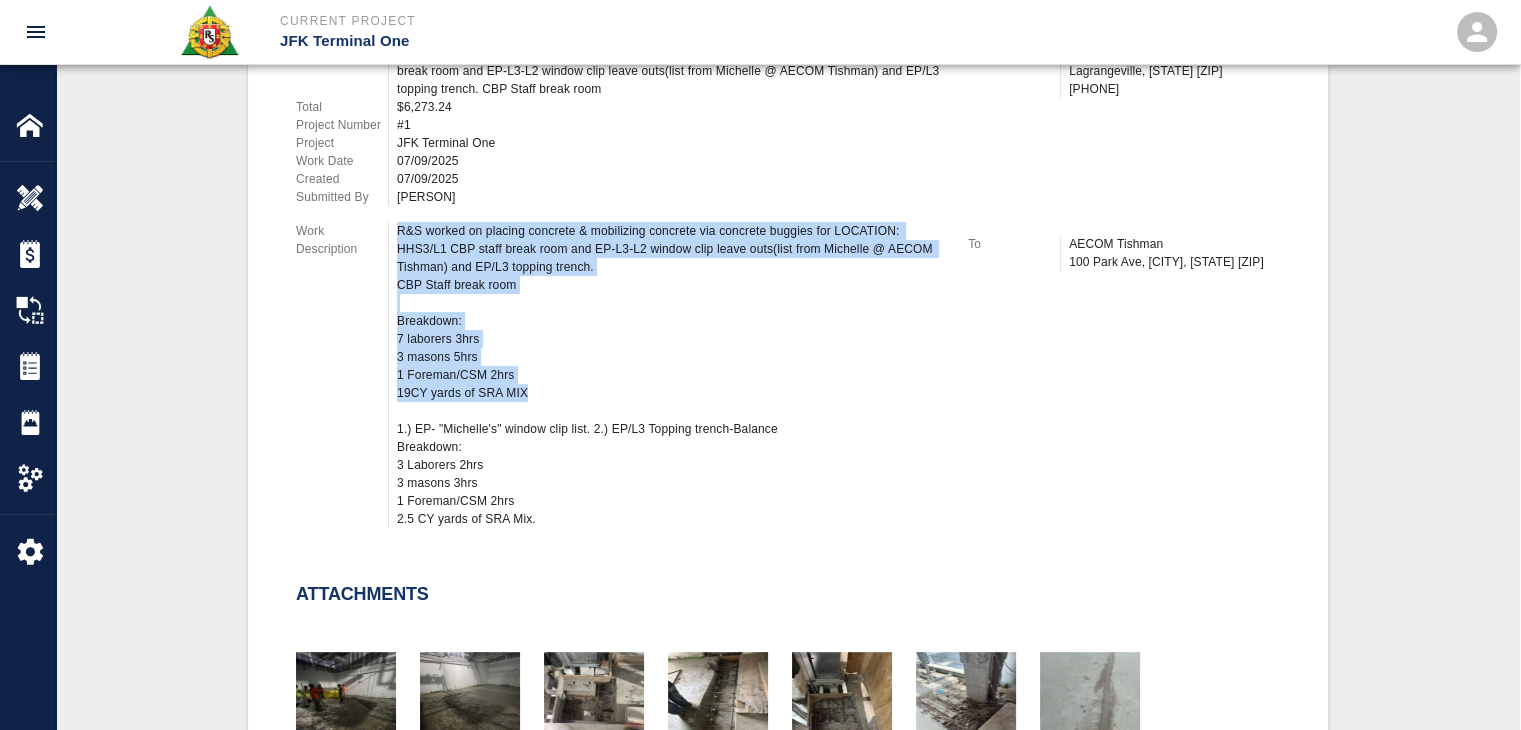 drag, startPoint x: 545, startPoint y: 389, endPoint x: 385, endPoint y: 249, distance: 212.60292 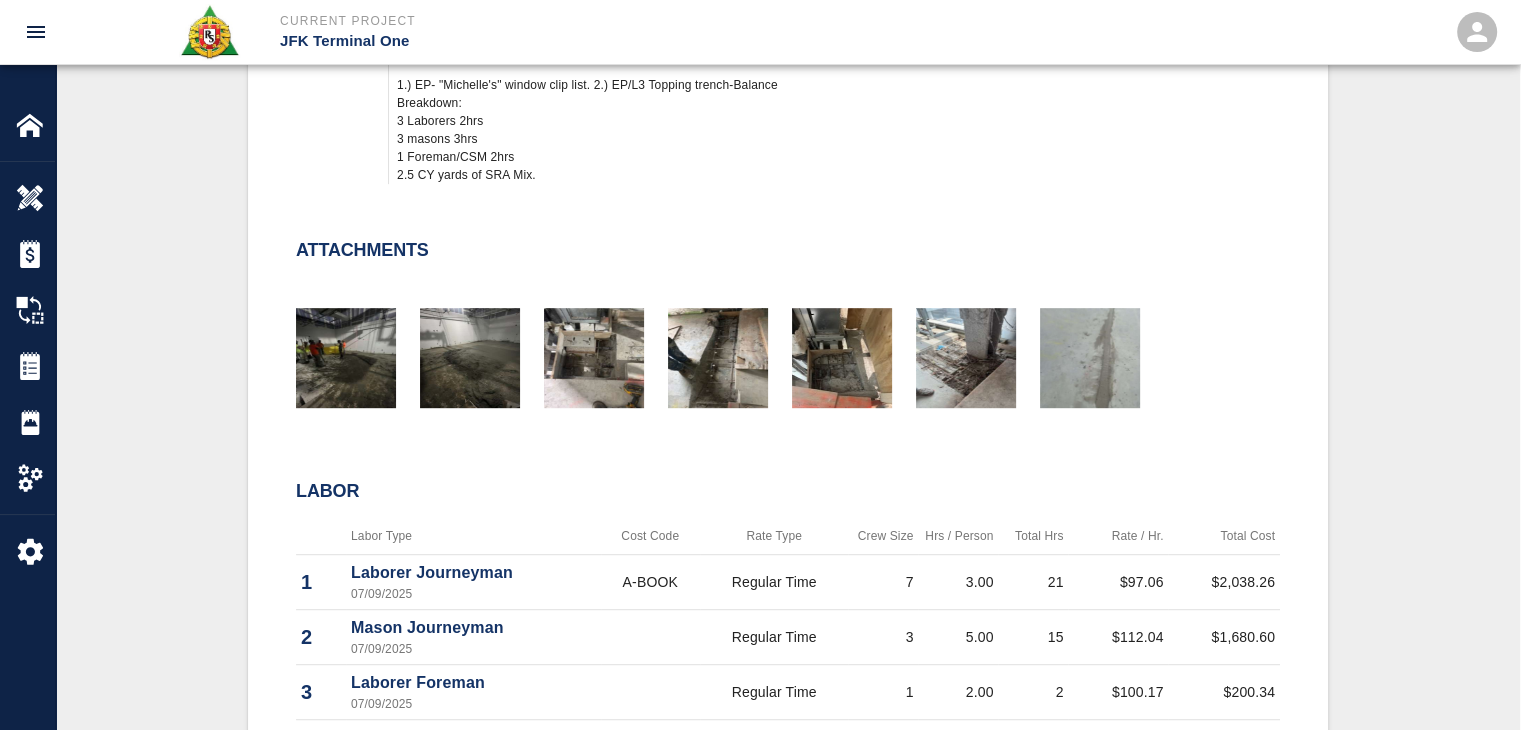 scroll, scrollTop: 948, scrollLeft: 0, axis: vertical 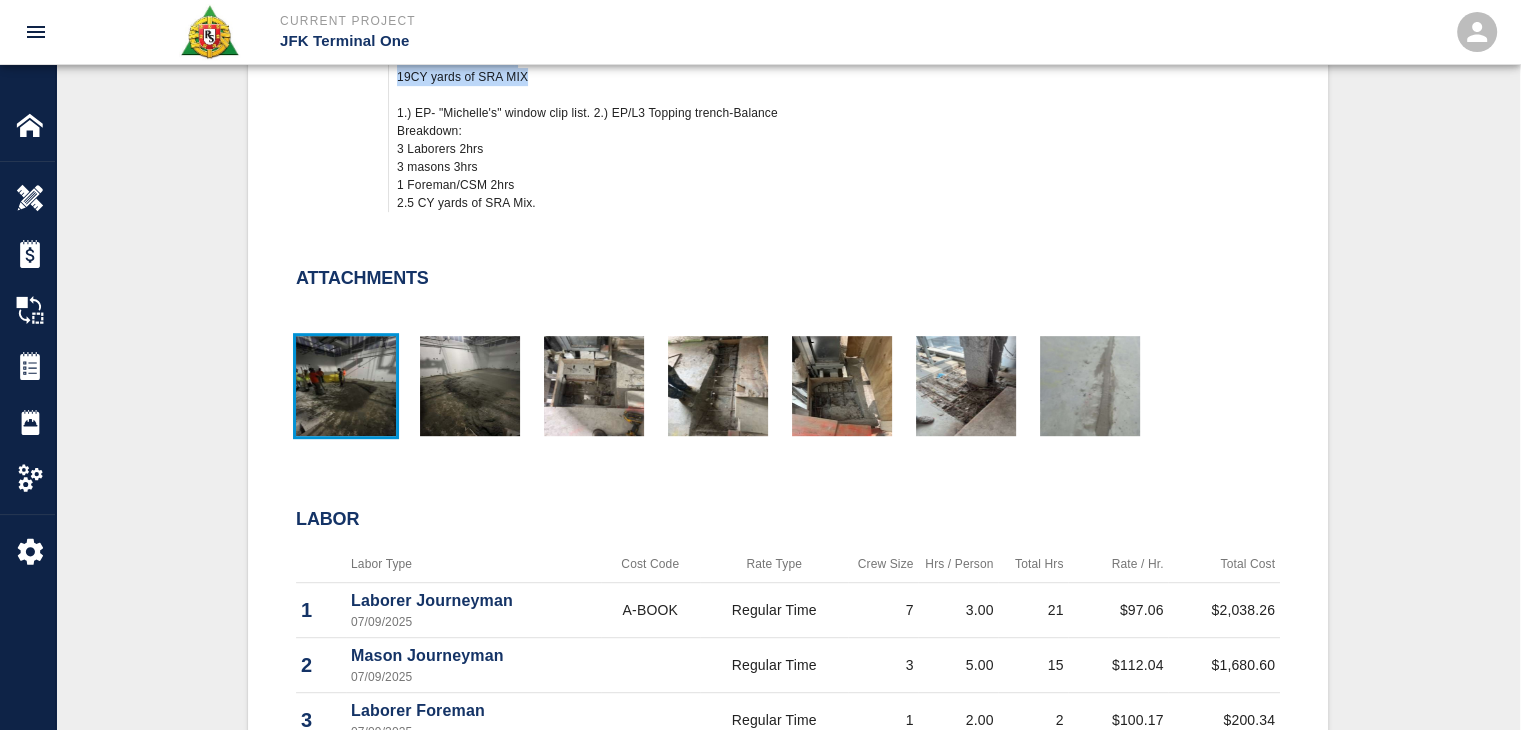 click at bounding box center (346, 386) 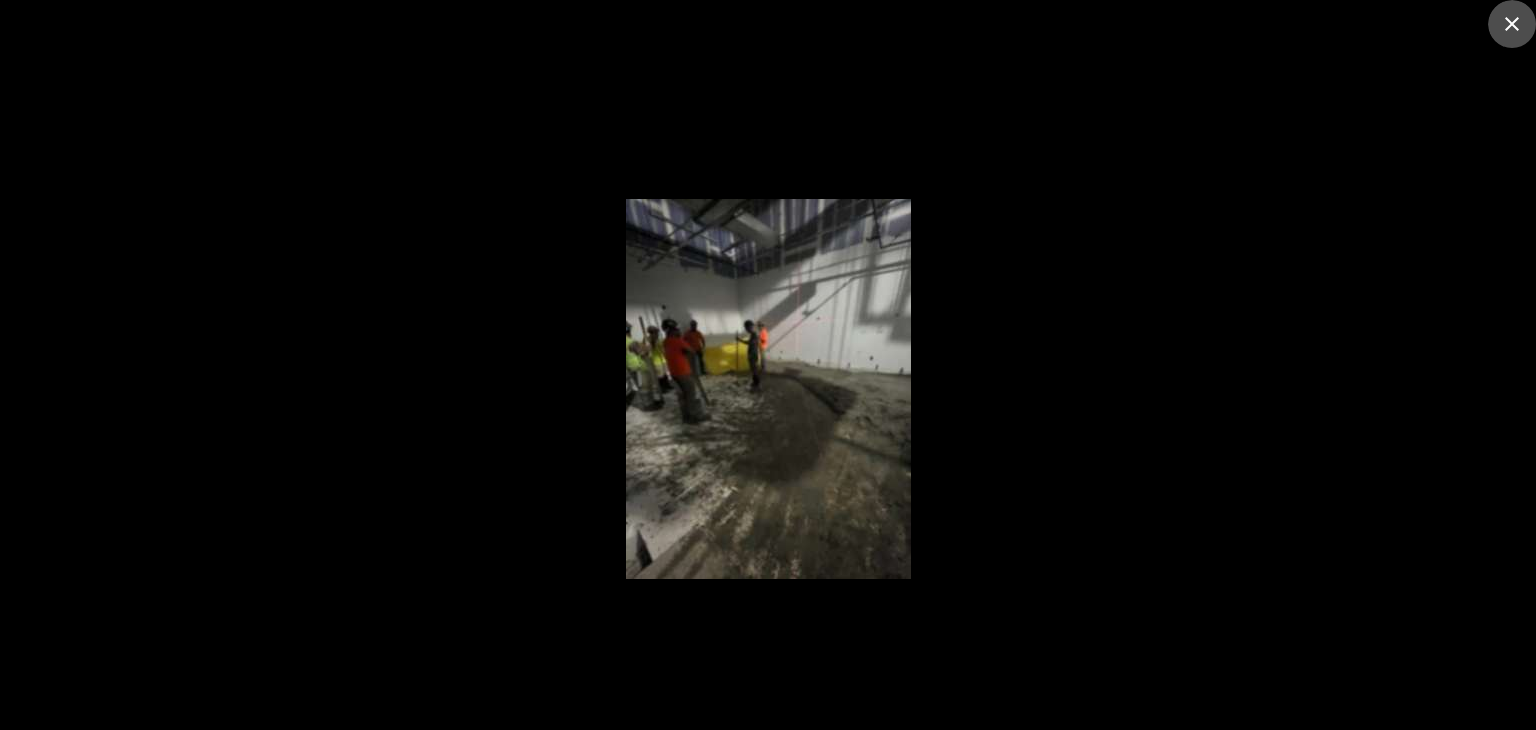 click 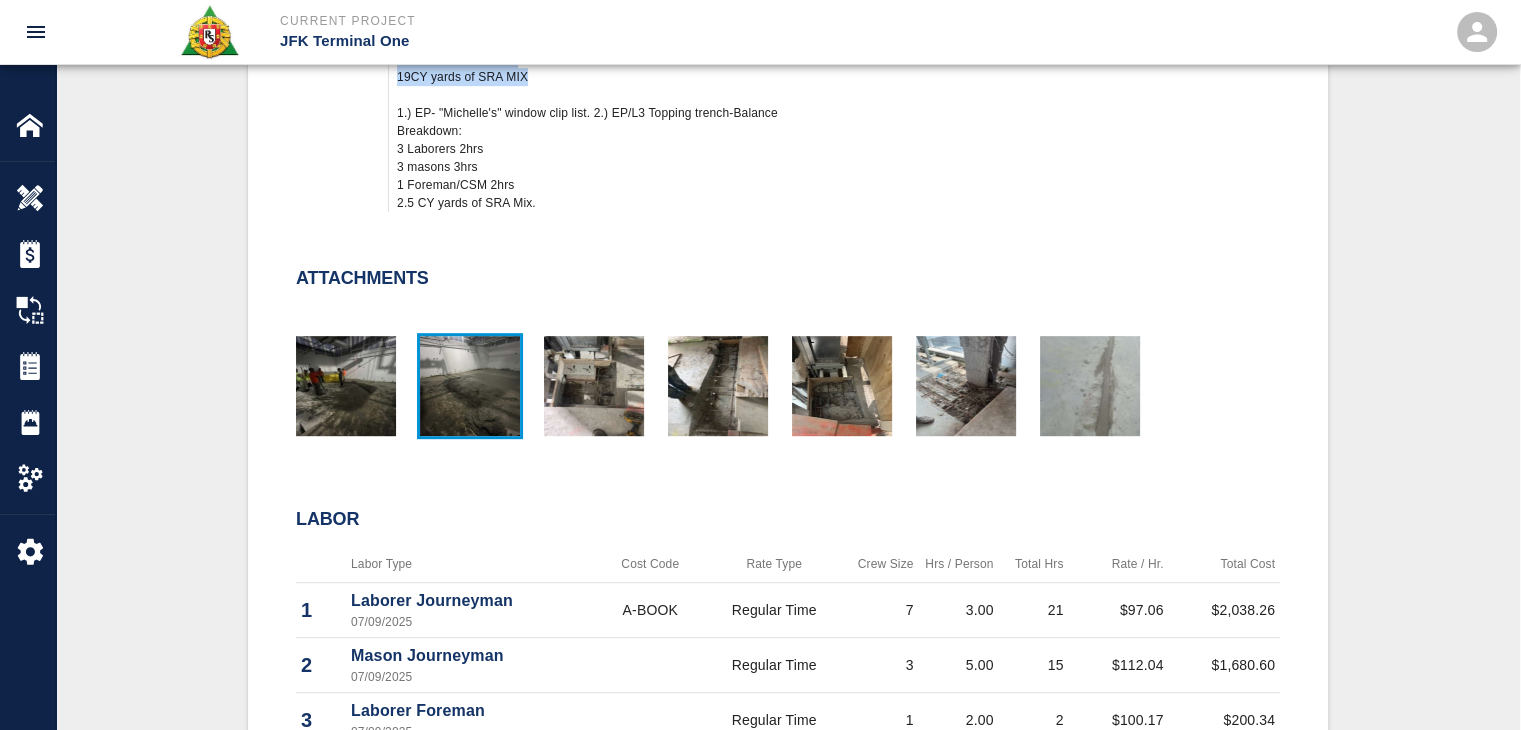 click at bounding box center [470, 386] 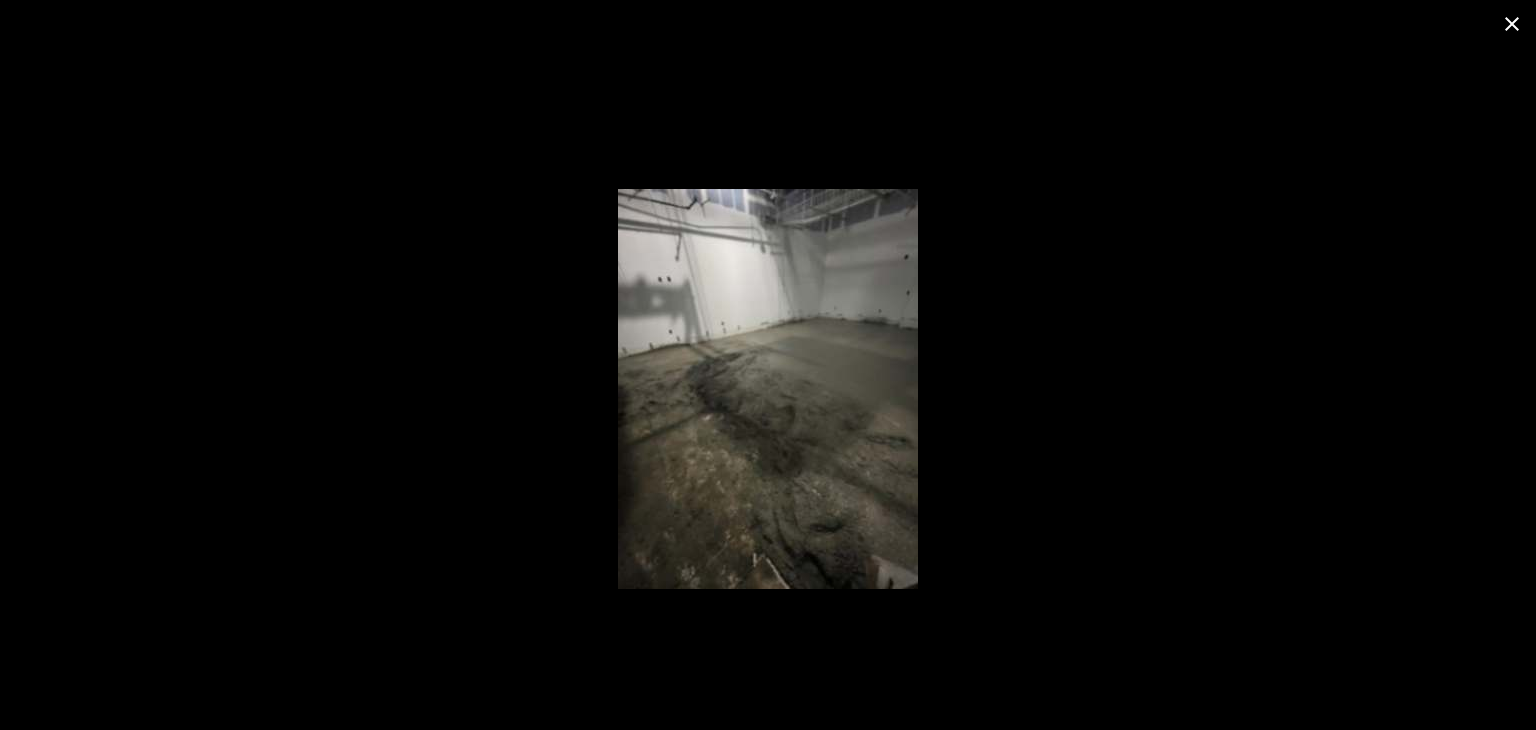 click 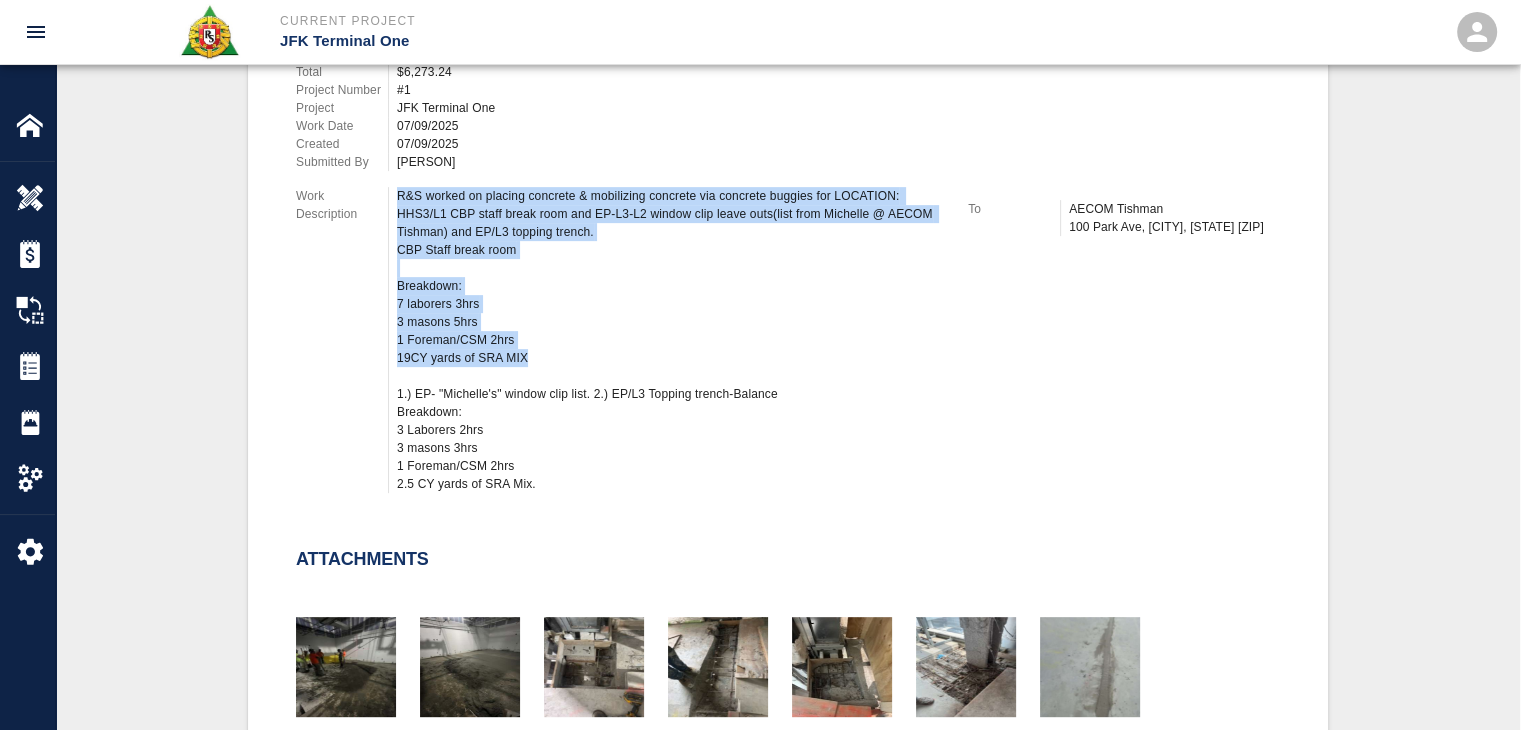 scroll, scrollTop: 655, scrollLeft: 0, axis: vertical 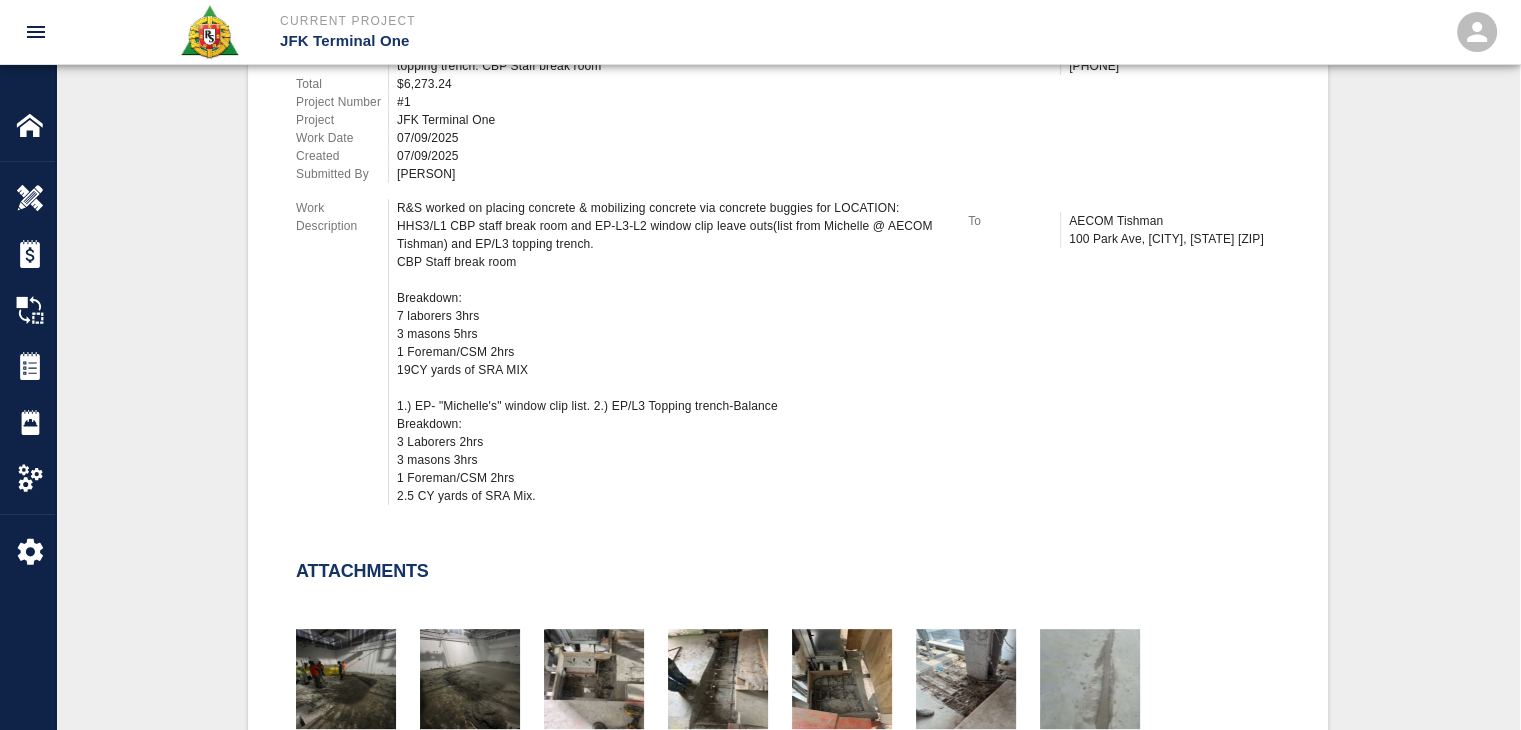click on "07/09/2025" at bounding box center [670, 156] 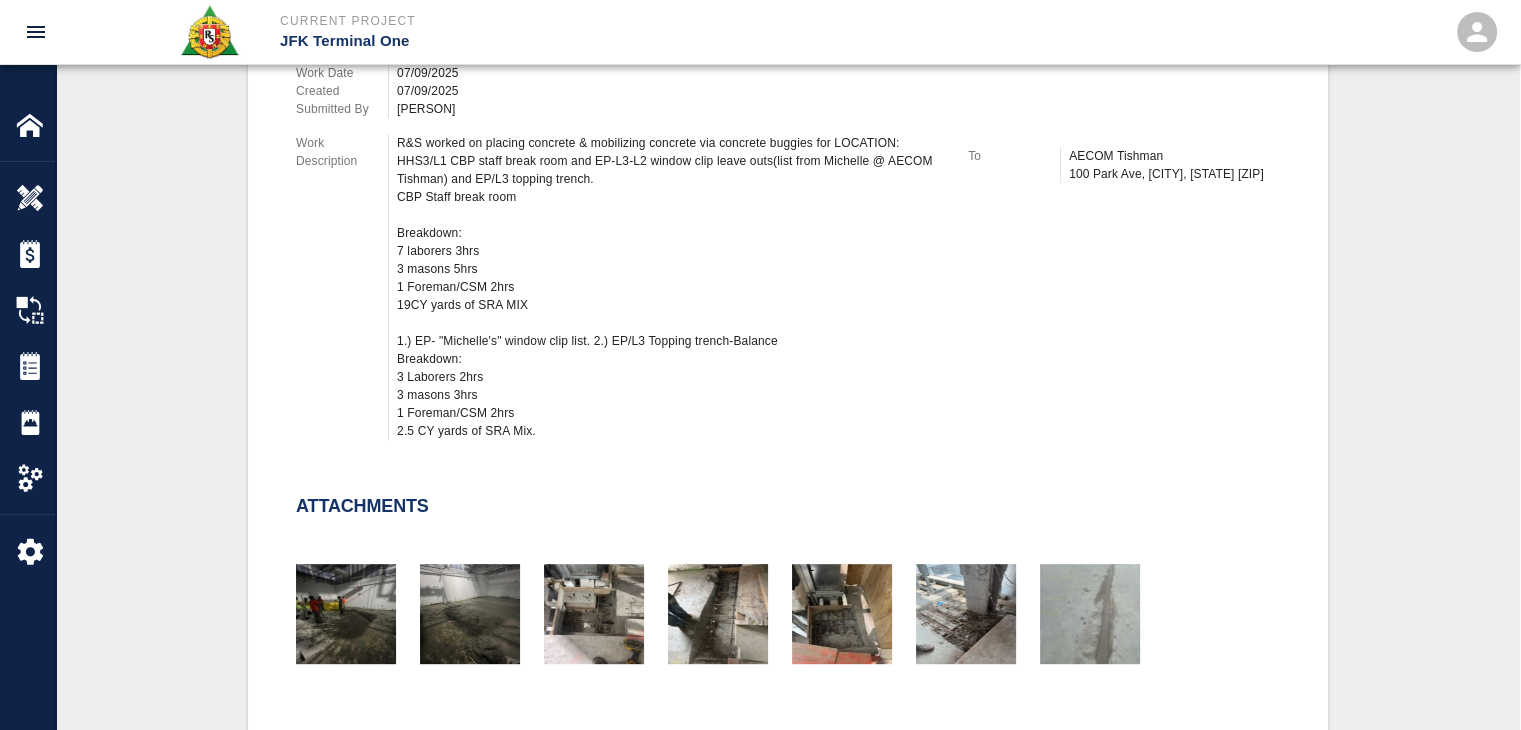 scroll, scrollTop: 719, scrollLeft: 0, axis: vertical 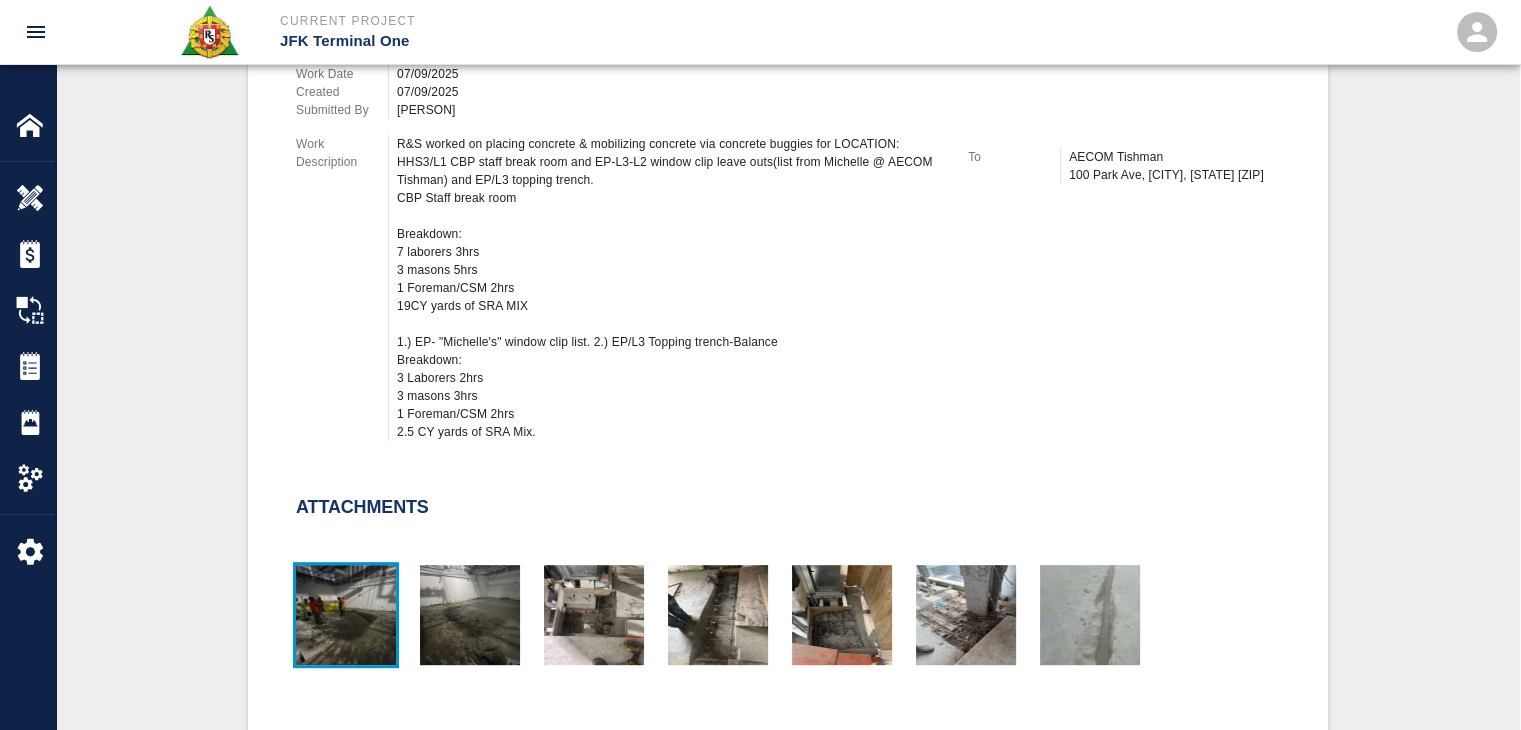 click at bounding box center [346, 615] 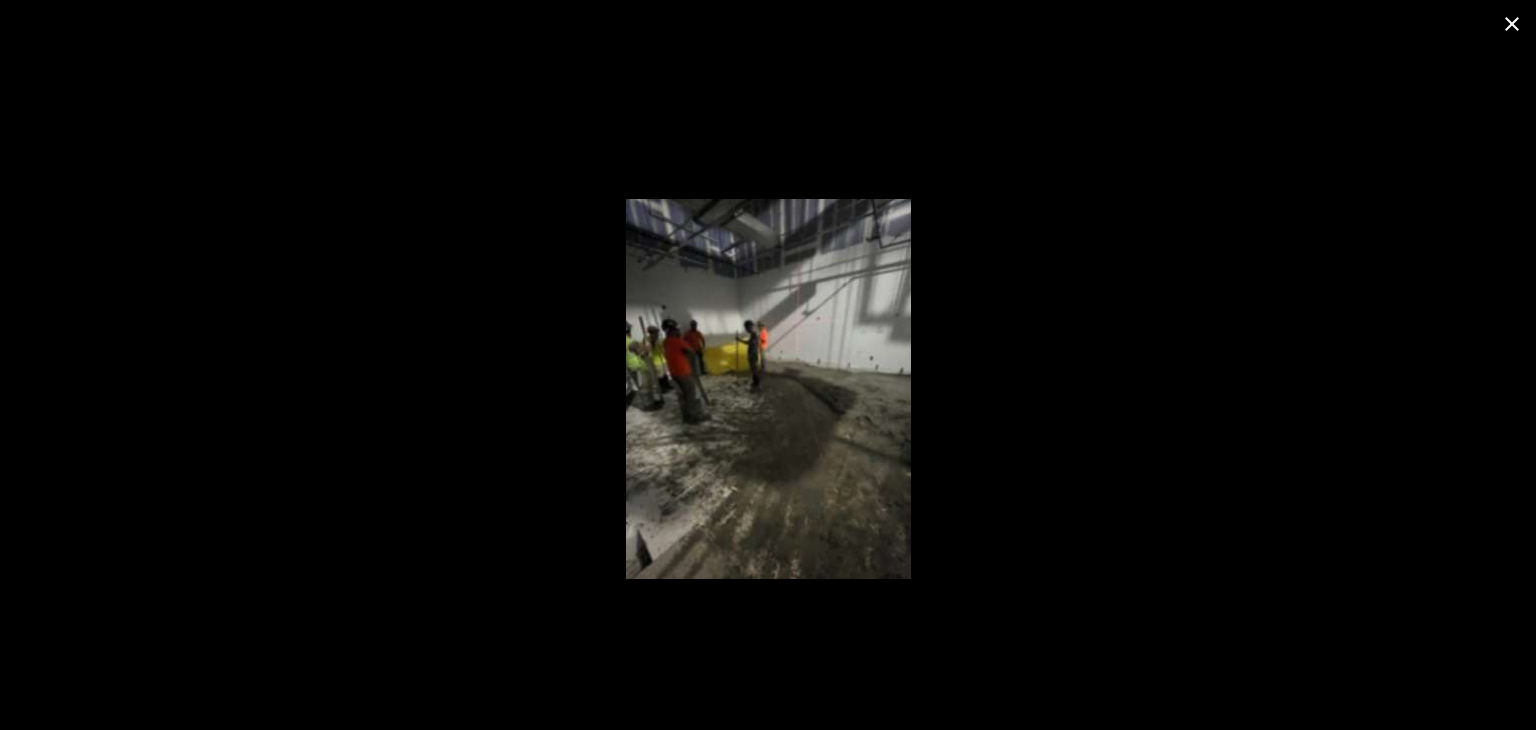click 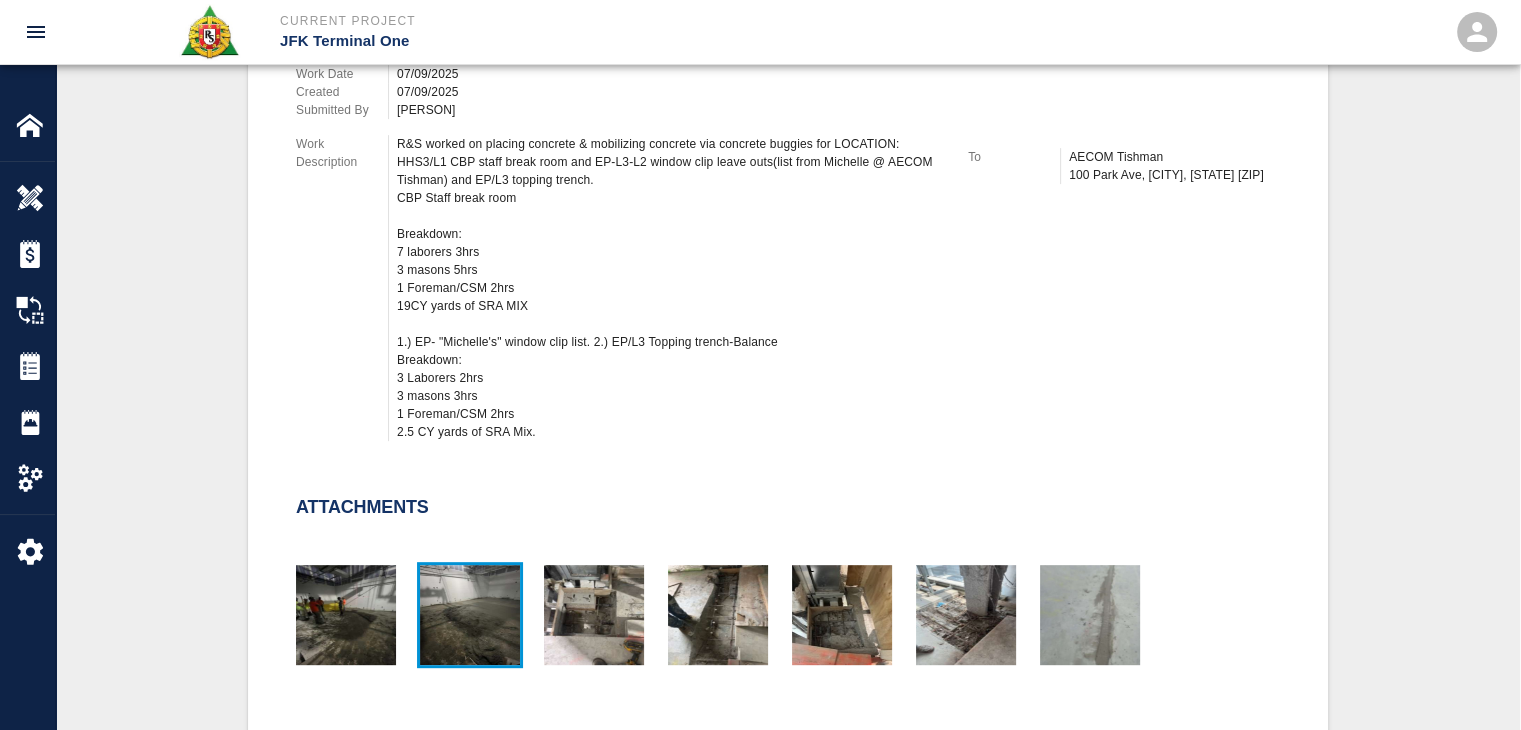 click at bounding box center [470, 615] 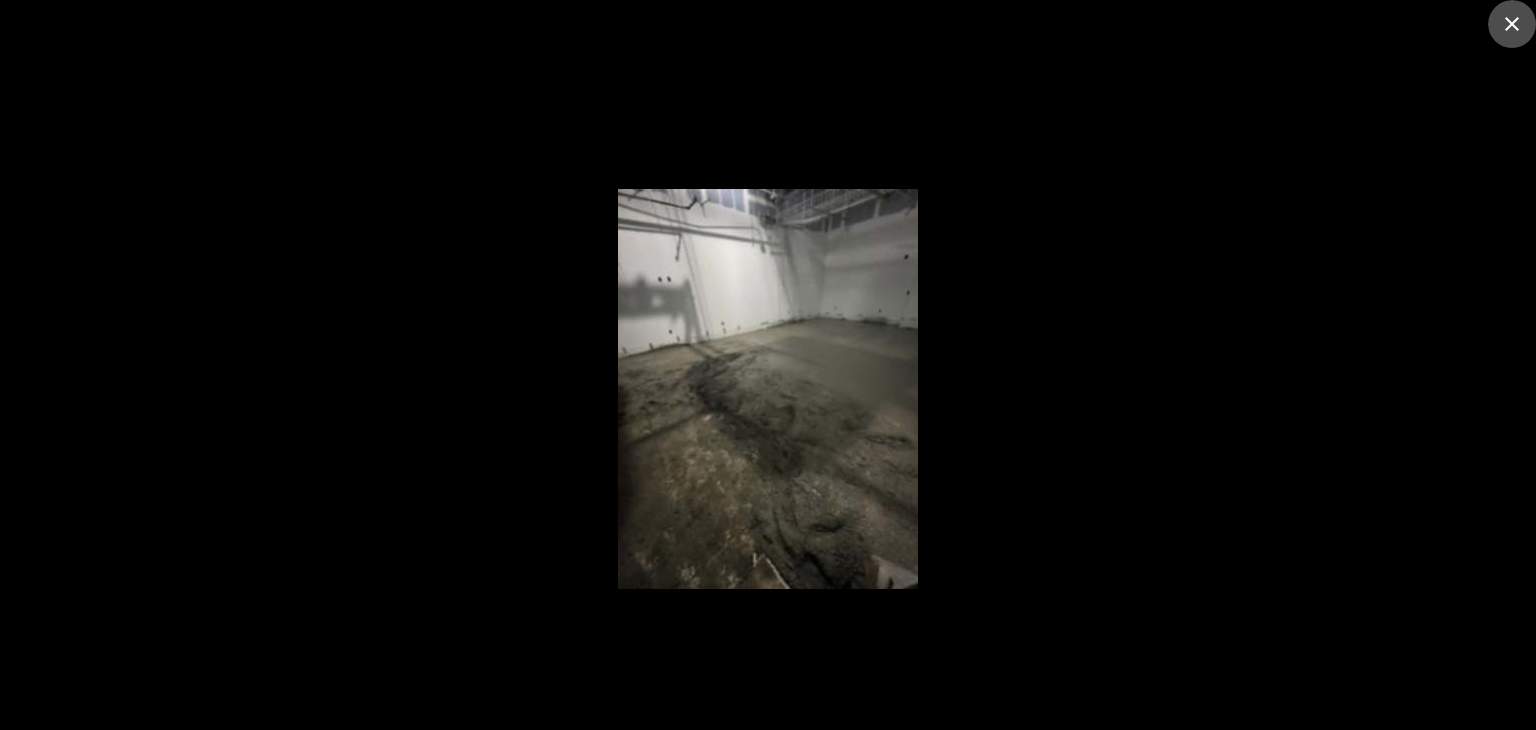 click at bounding box center (1512, 24) 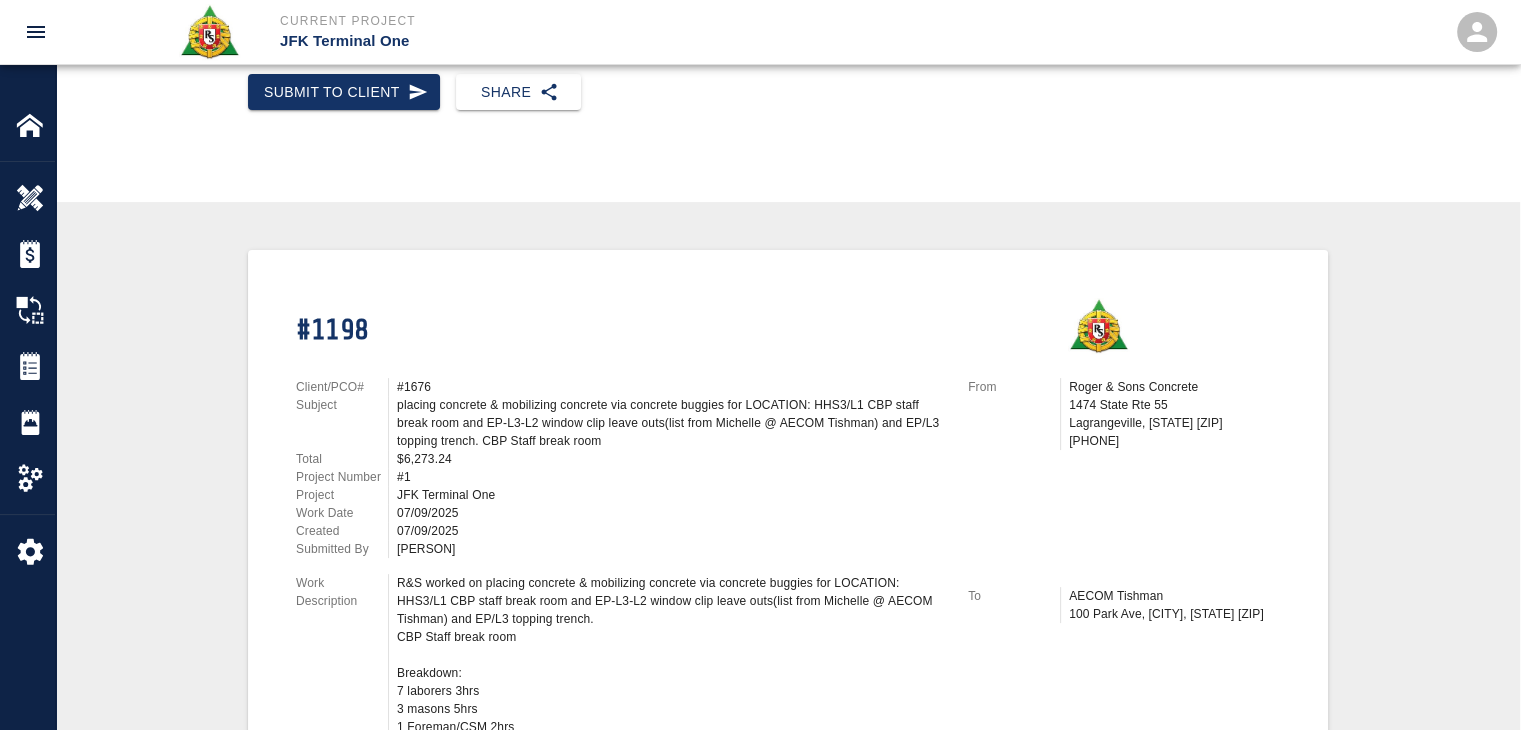 scroll, scrollTop: 0, scrollLeft: 0, axis: both 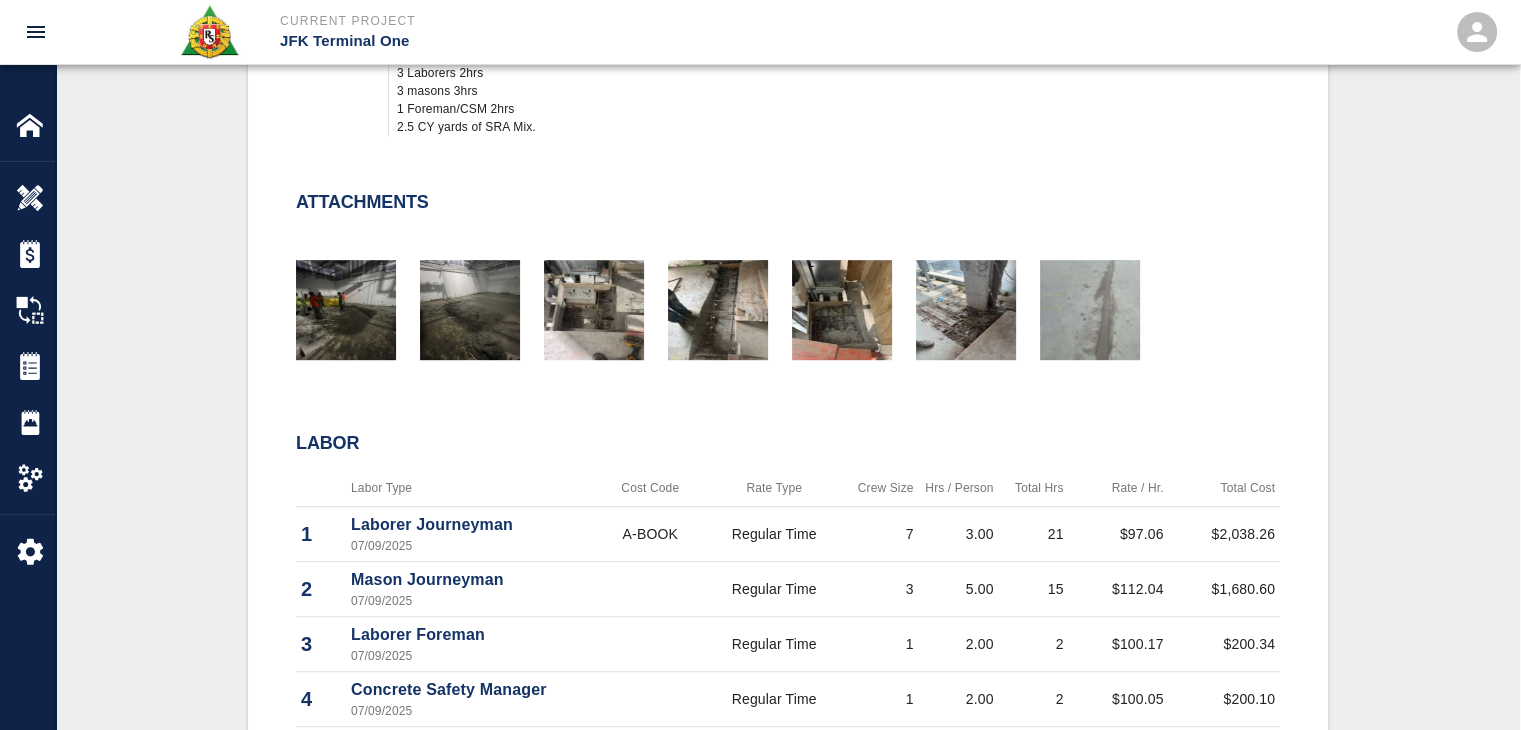 click at bounding box center (706, 301) 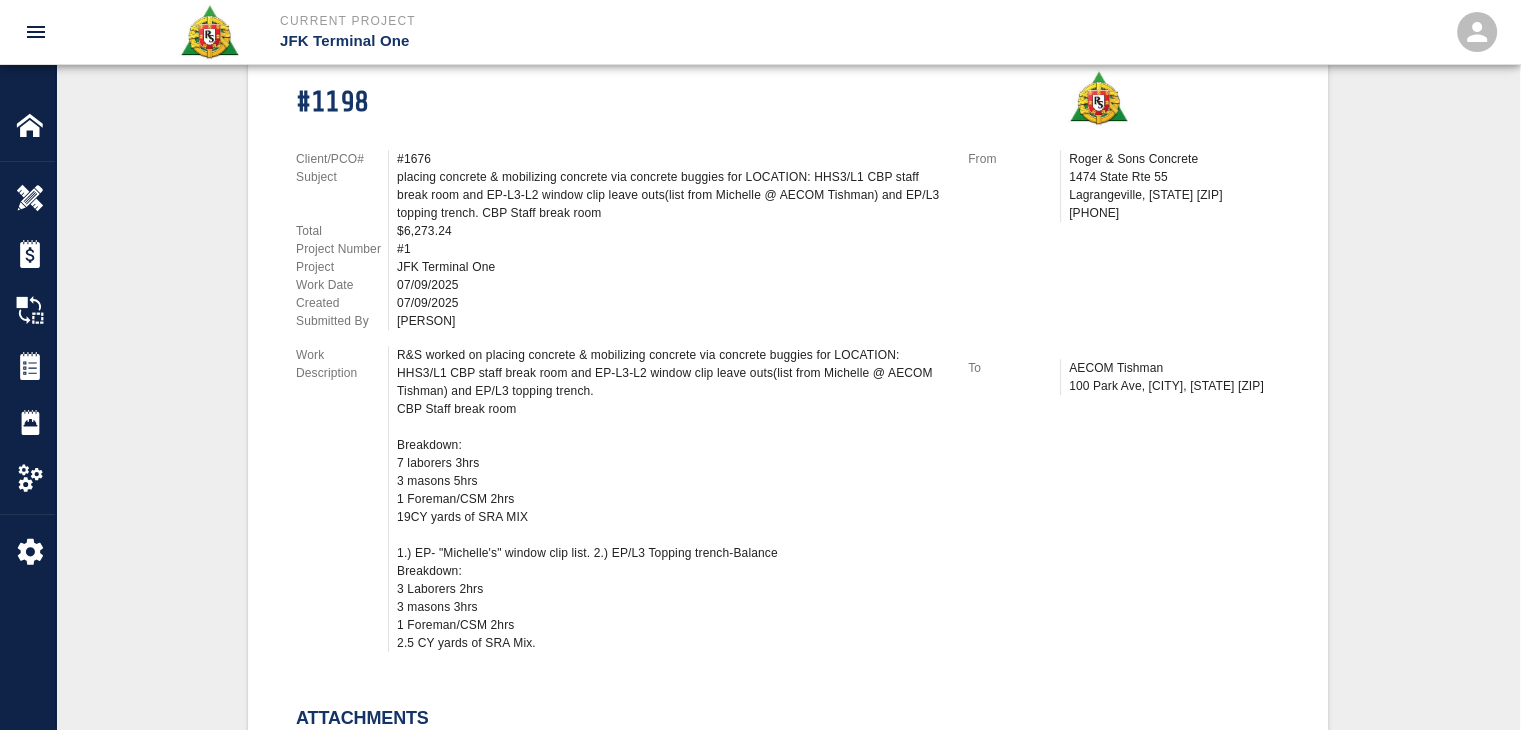 scroll, scrollTop: 0, scrollLeft: 0, axis: both 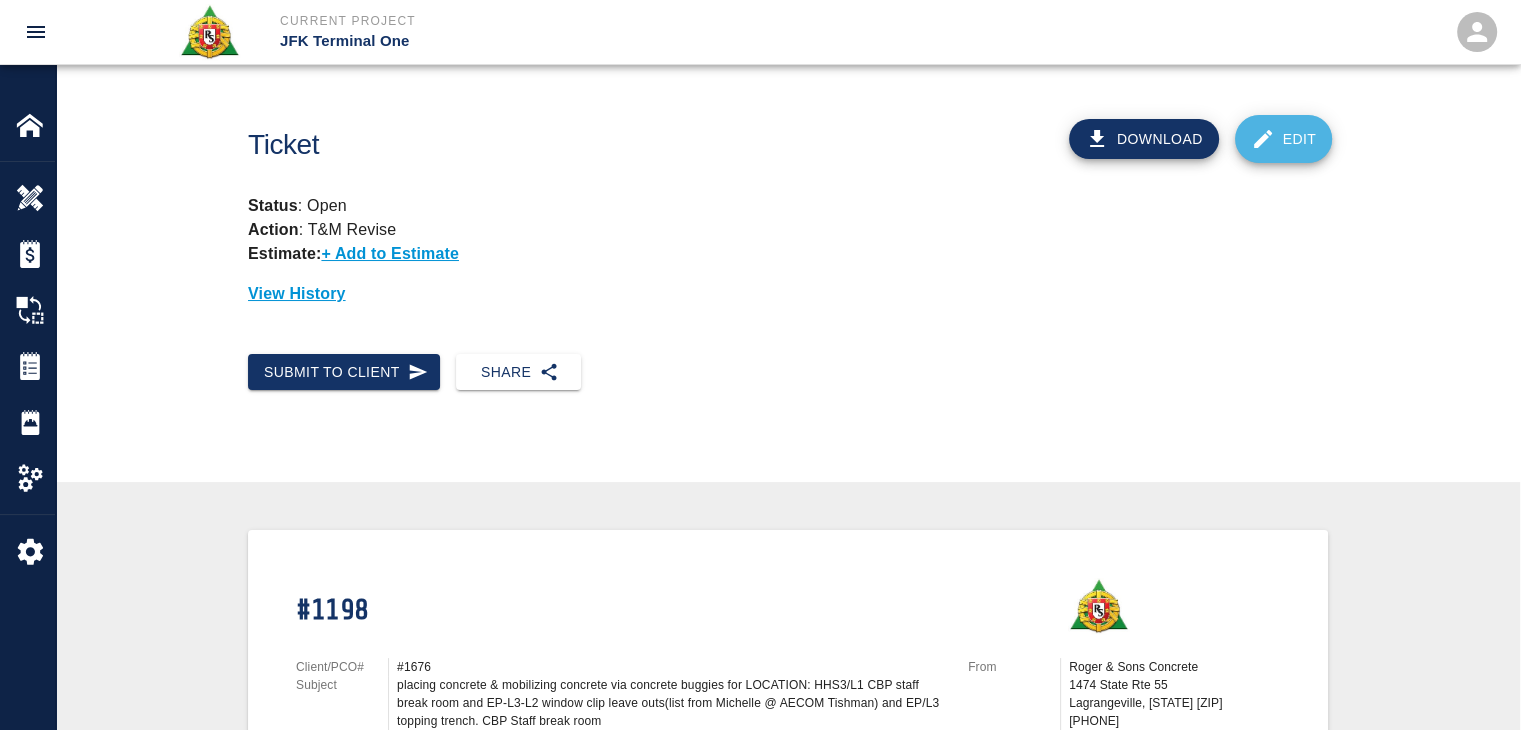click on "Edit" at bounding box center (1284, 139) 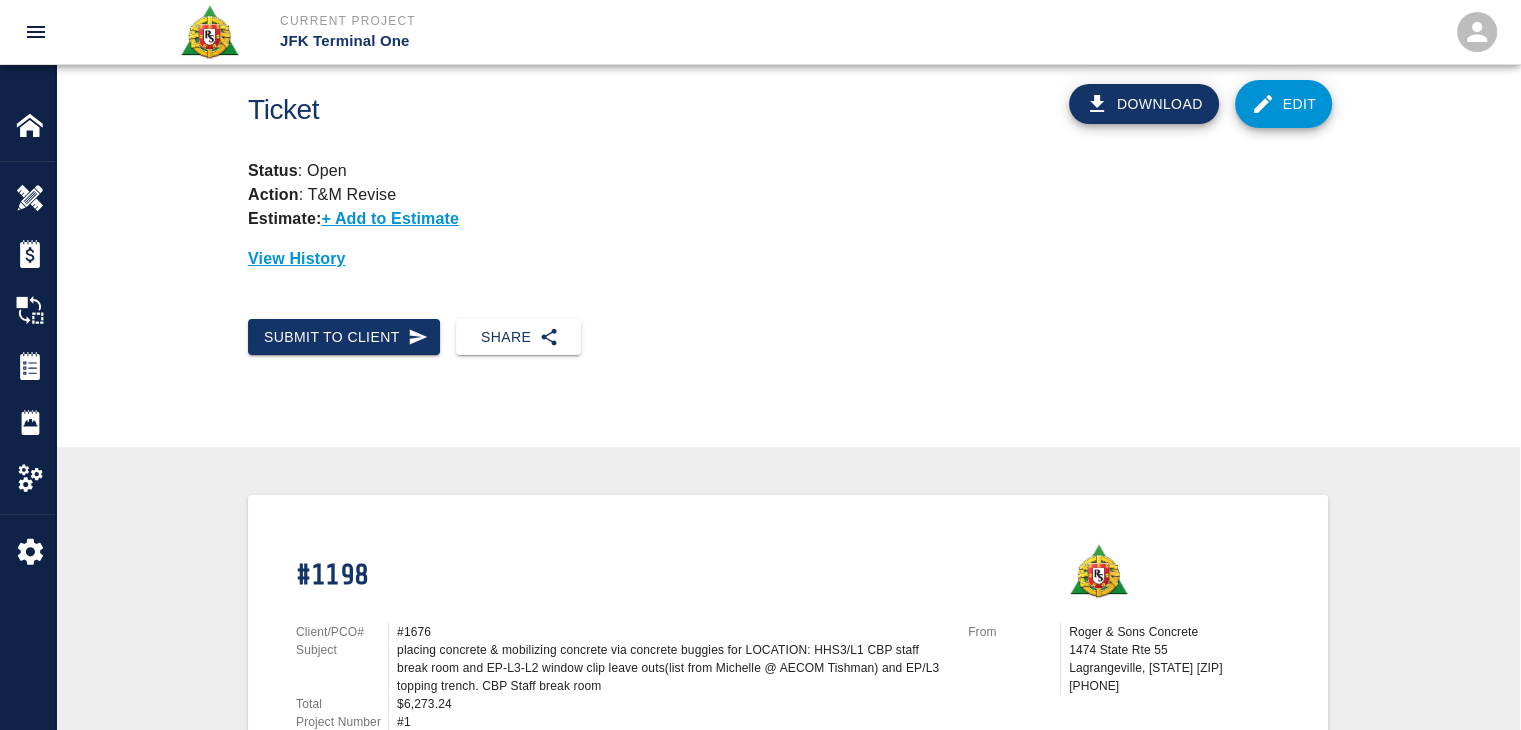 scroll, scrollTop: 0, scrollLeft: 0, axis: both 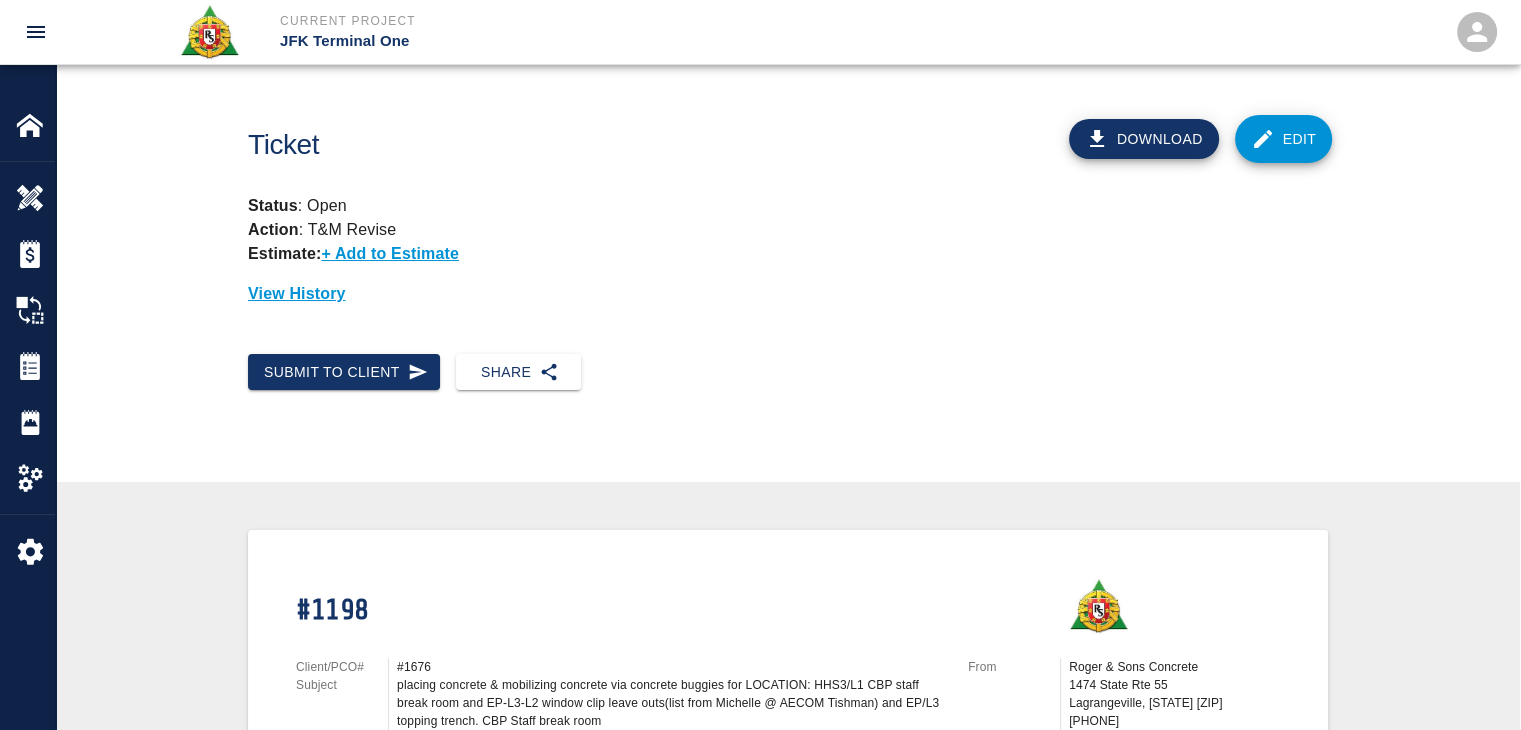 click on "Edit" at bounding box center [1284, 139] 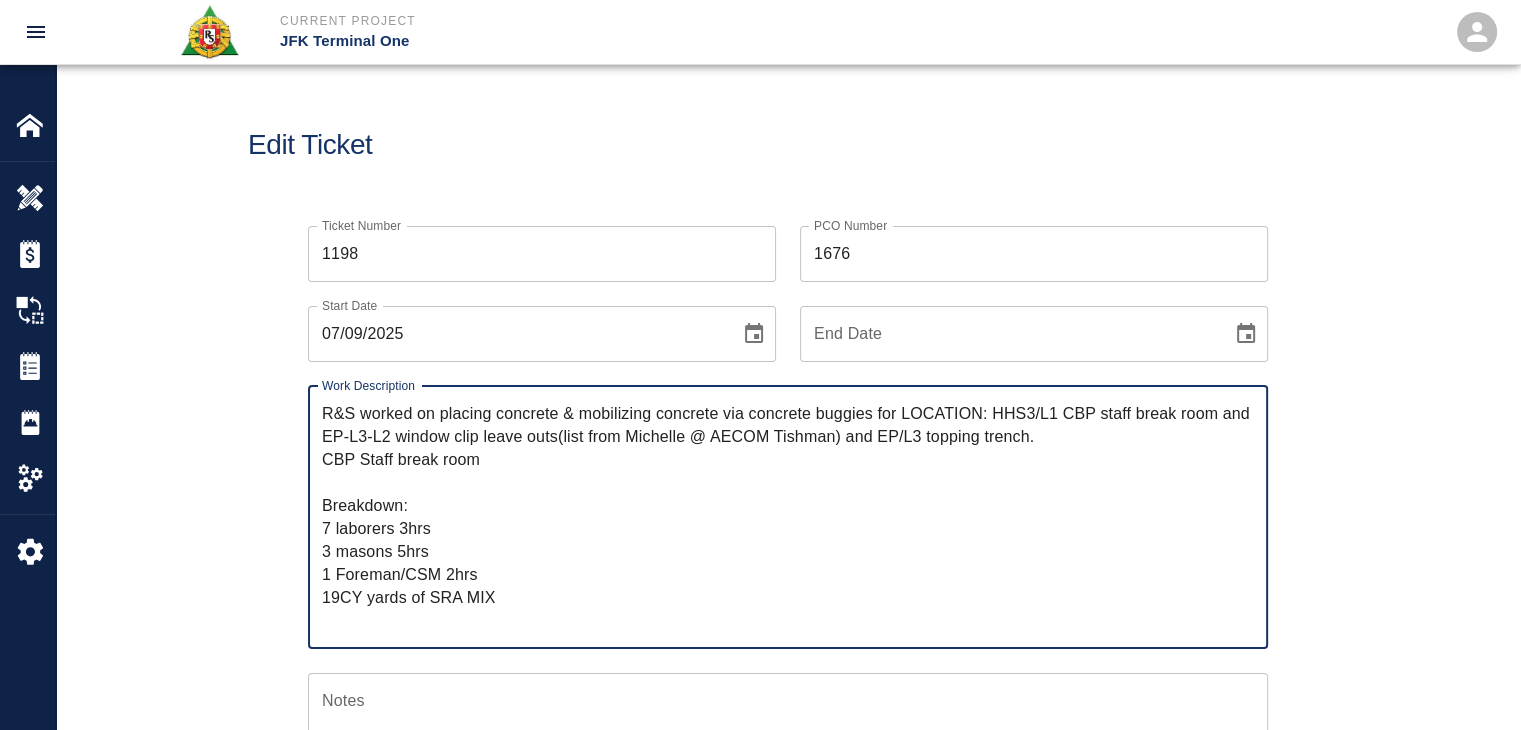 click on "1676" at bounding box center [1034, 254] 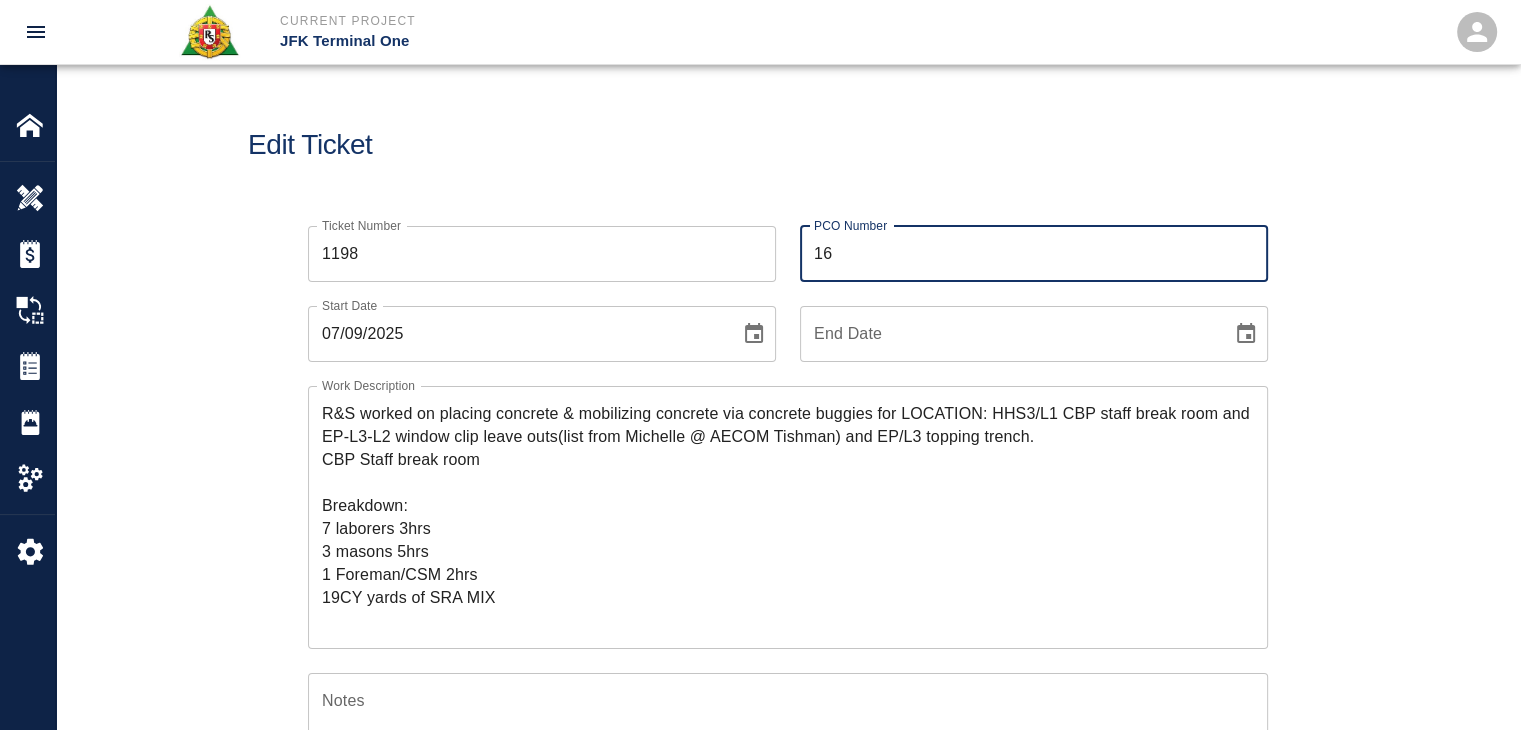 type on "1" 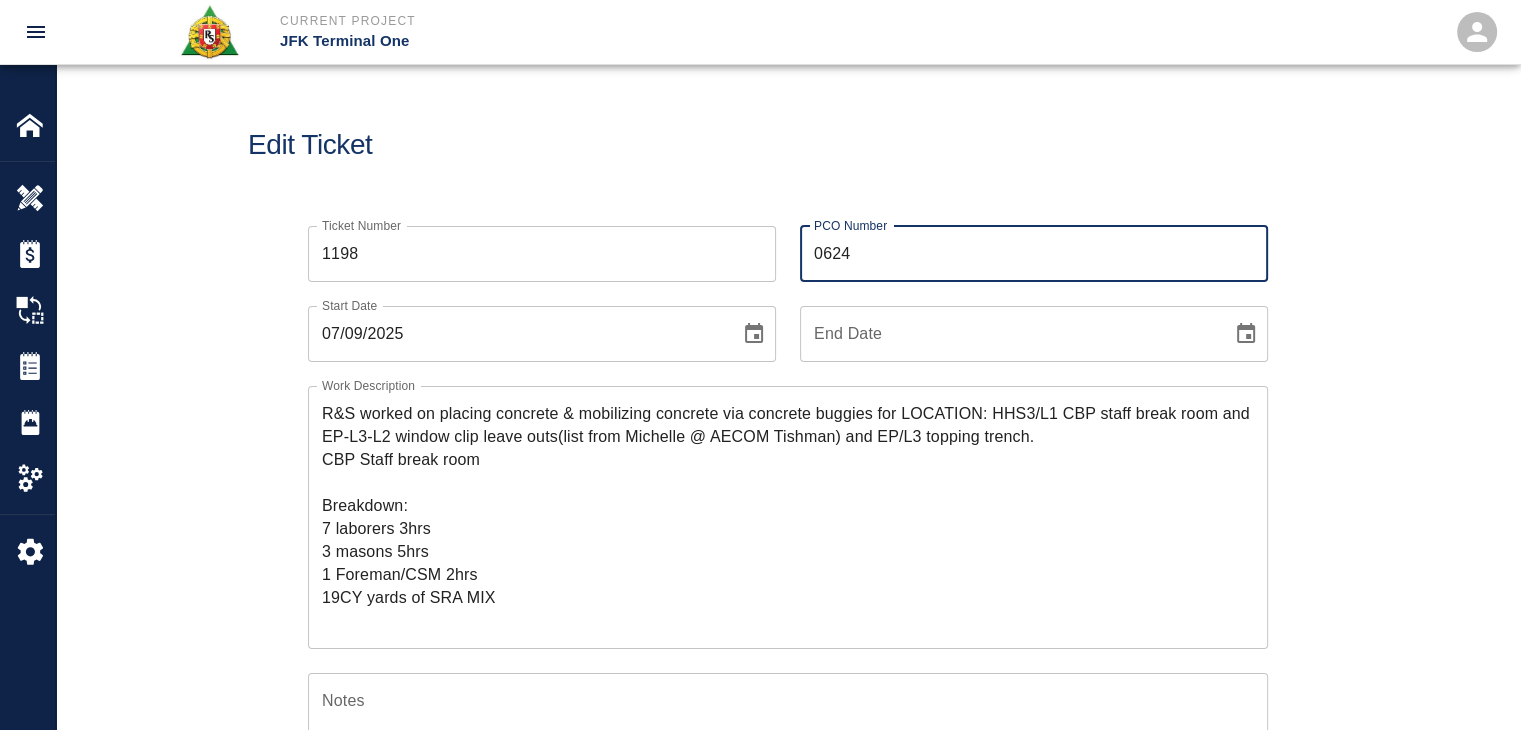 type on "0624" 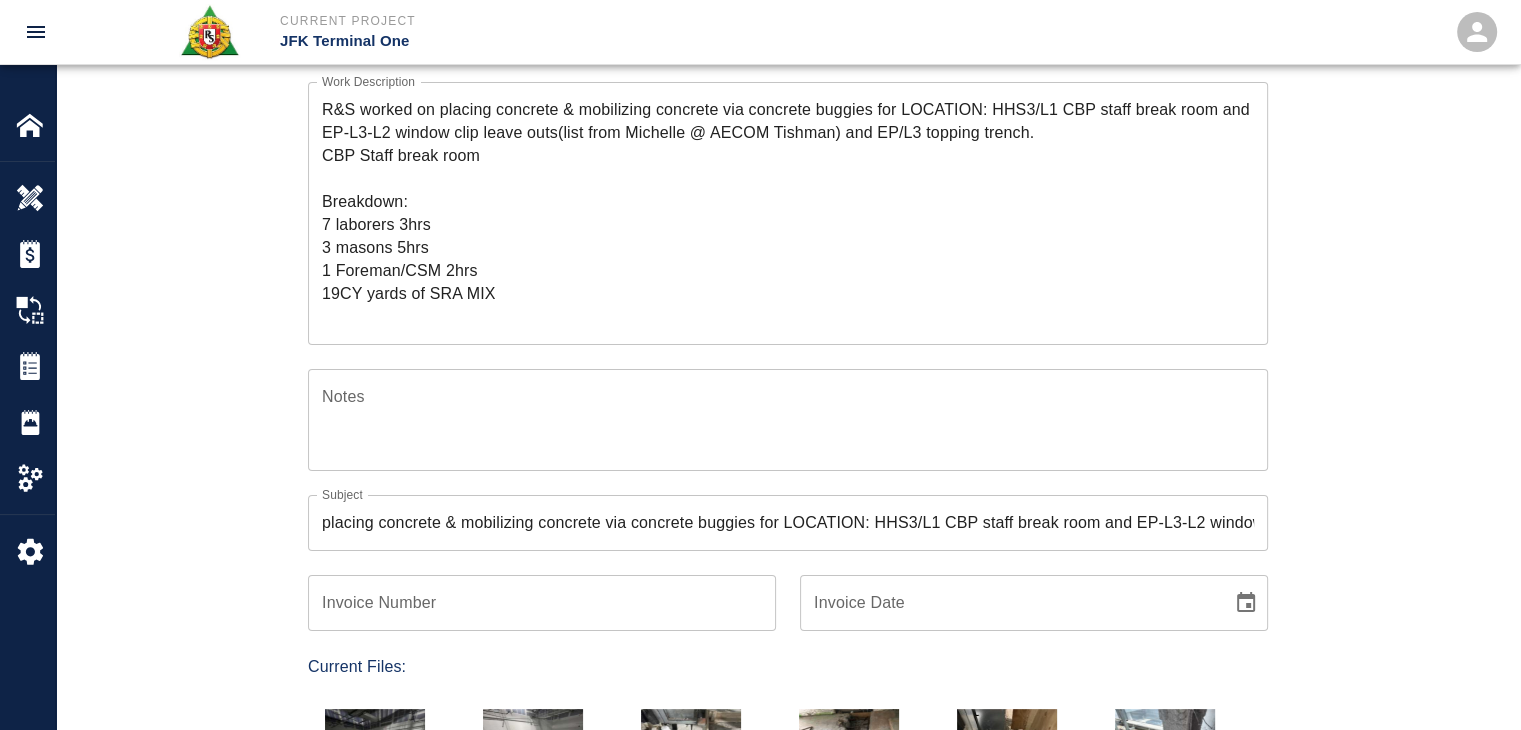 scroll, scrollTop: 302, scrollLeft: 0, axis: vertical 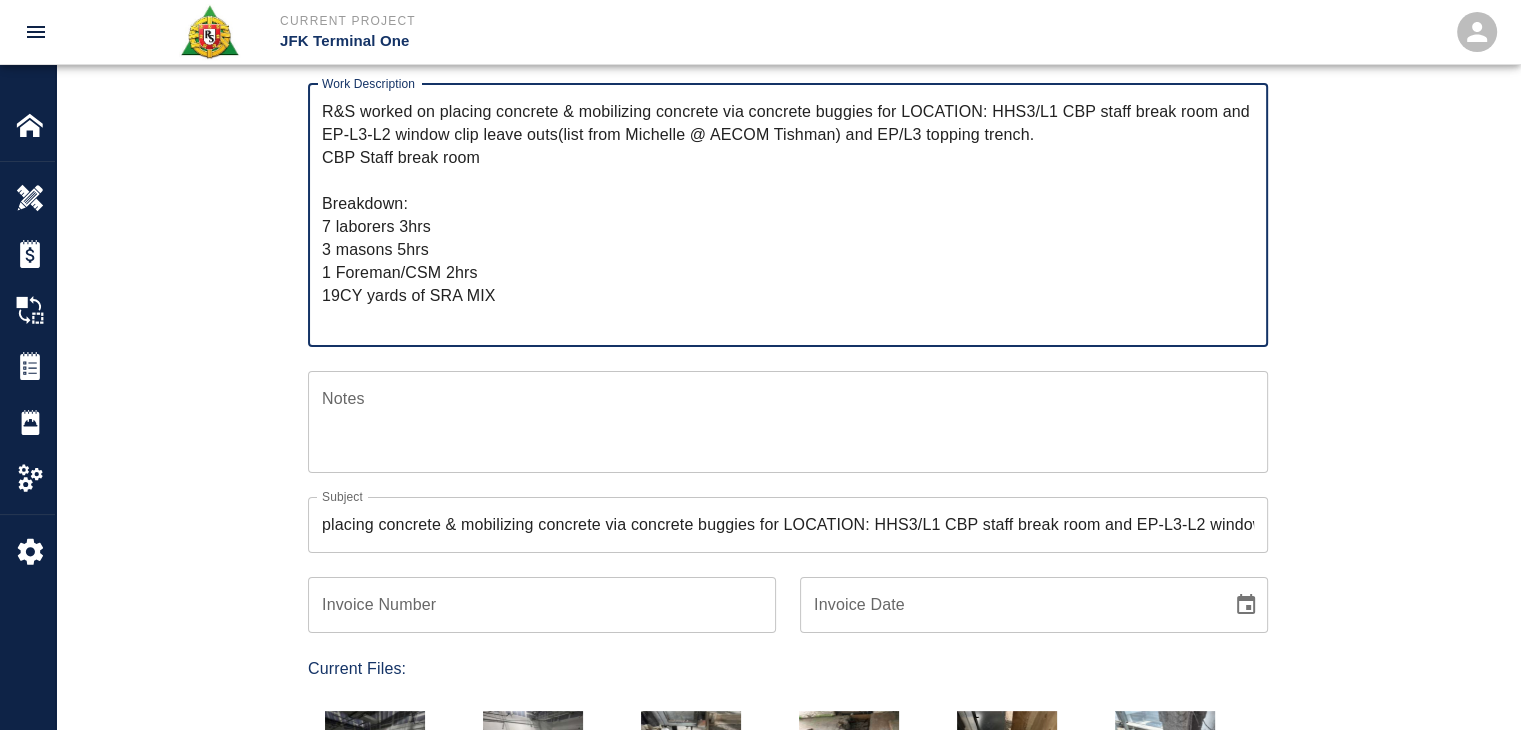 drag, startPoint x: 504, startPoint y: 314, endPoint x: 312, endPoint y: 187, distance: 230.20209 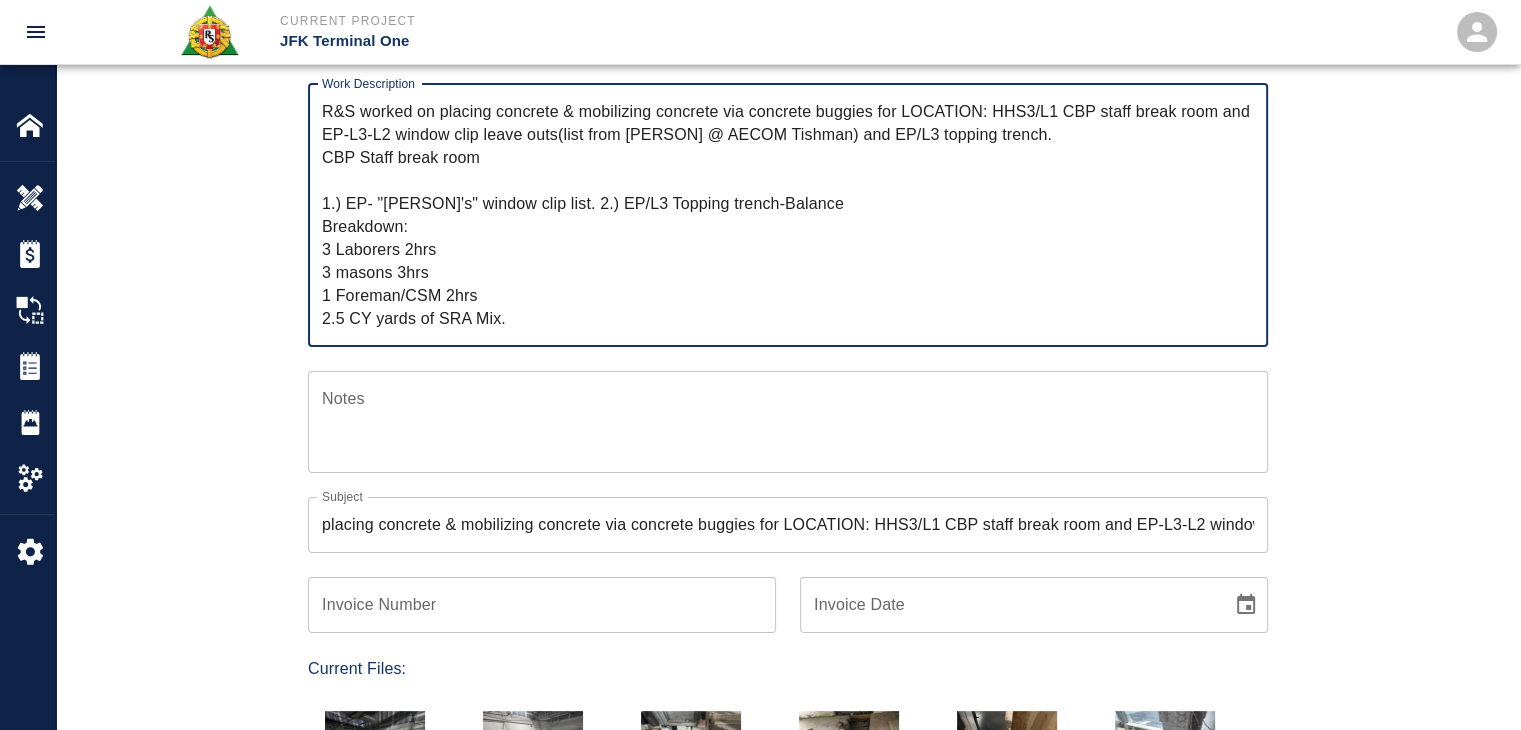click on "R&S worked on placing concrete & mobilizing concrete via concrete buggies for LOCATION: HHS3/L1 CBP staff break room and EP-L3-L2 window clip leave outs(list from Michelle @ AECOM Tishman) and EP/L3 topping trench.
CBP Staff break room
1.) EP- "Michelle's" window clip list. 2.) EP/L3 Topping trench-Balance
Breakdown:
3 Laborers 2hrs
3 masons 3hrs
1 Foreman/CSM 2hrs
2.5 CY yards of SRA Mix." at bounding box center [788, 215] 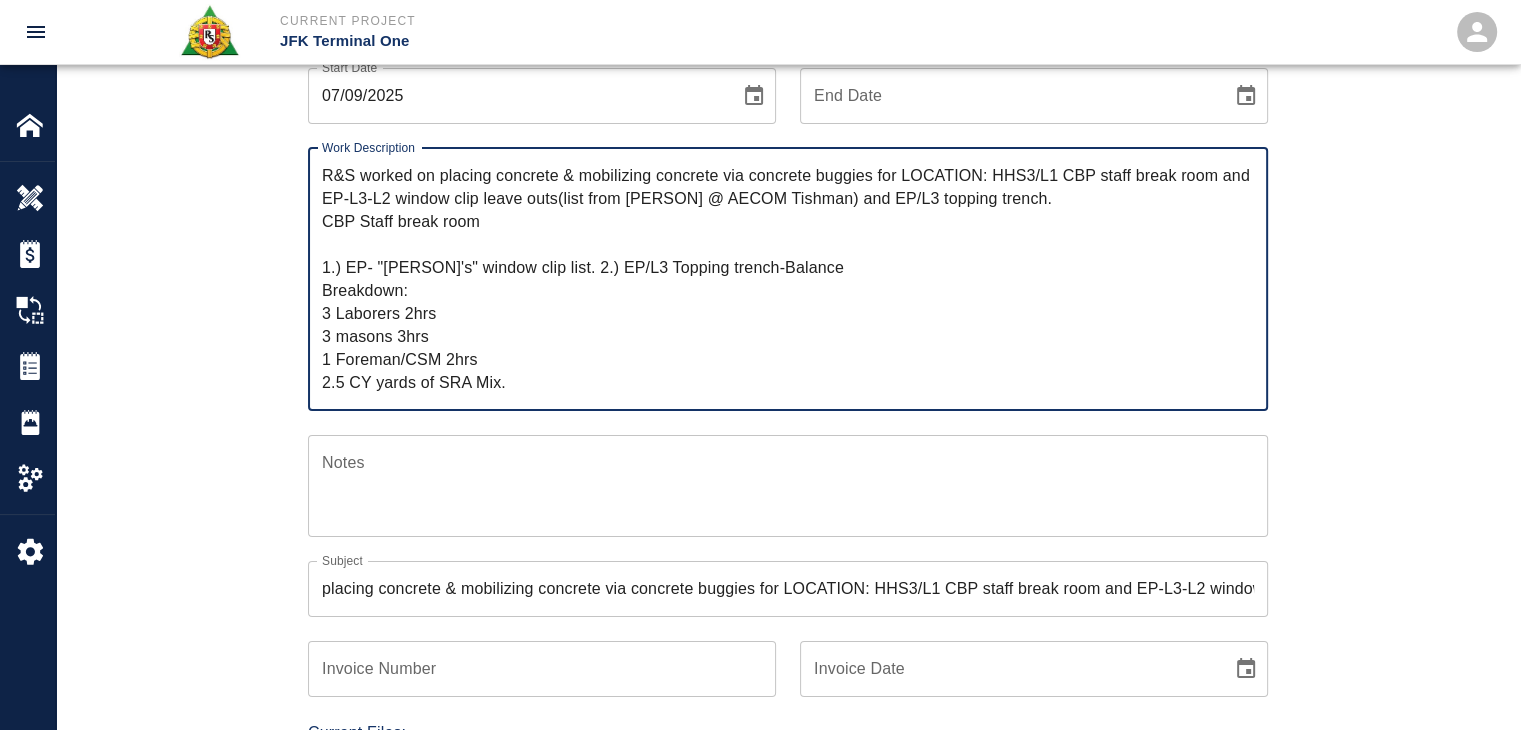scroll, scrollTop: 236, scrollLeft: 0, axis: vertical 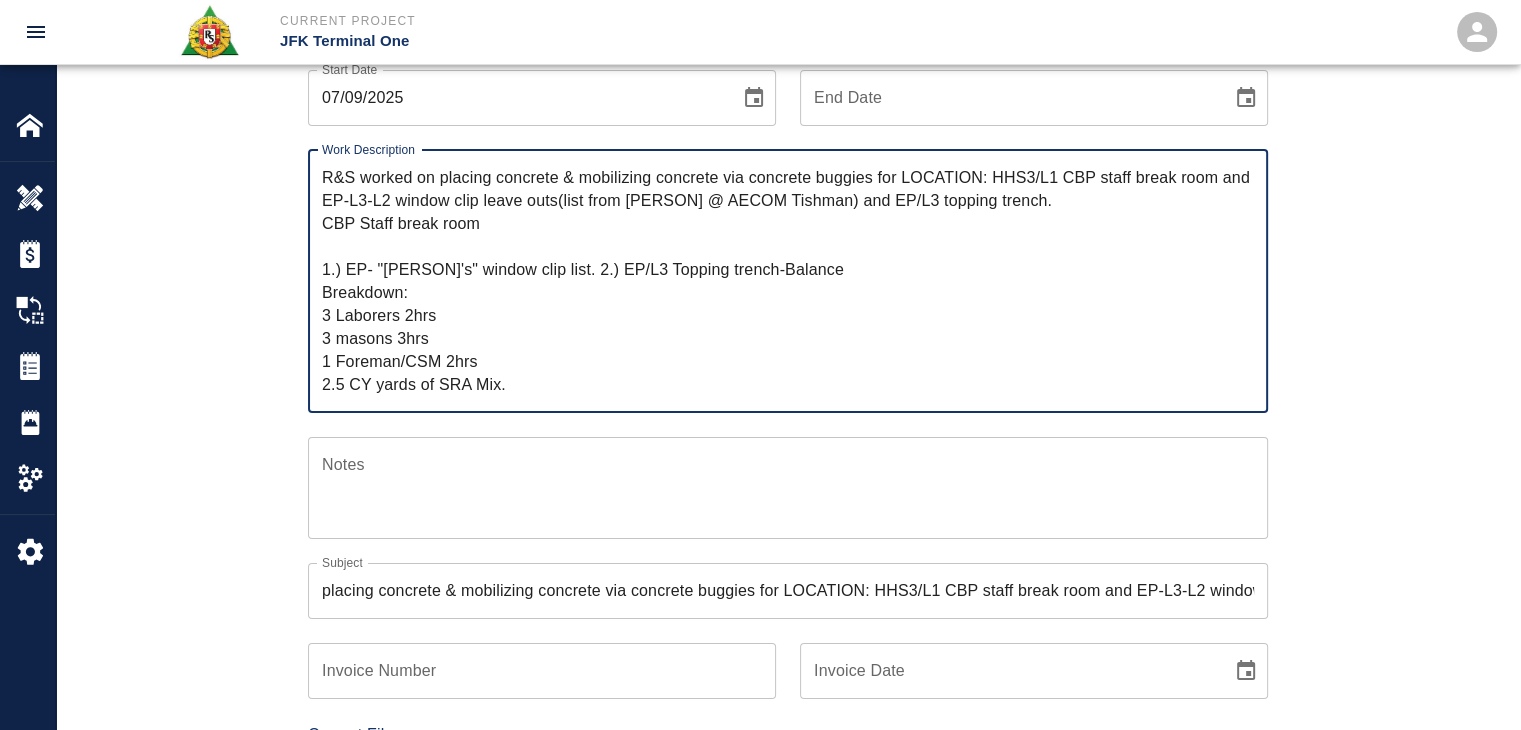 click on "R&S worked on placing concrete & mobilizing concrete via concrete buggies for LOCATION: HHS3/L1 CBP staff break room and EP-L3-L2 window clip leave outs(list from Michelle @ AECOM Tishman) and EP/L3 topping trench.
CBP Staff break room
1.) EP- "Michelle's" window clip list. 2.) EP/L3 Topping trench-Balance
Breakdown:
3 Laborers 2hrs
3 masons 3hrs
1 Foreman/CSM 2hrs
2.5 CY yards of SRA Mix." at bounding box center [788, 281] 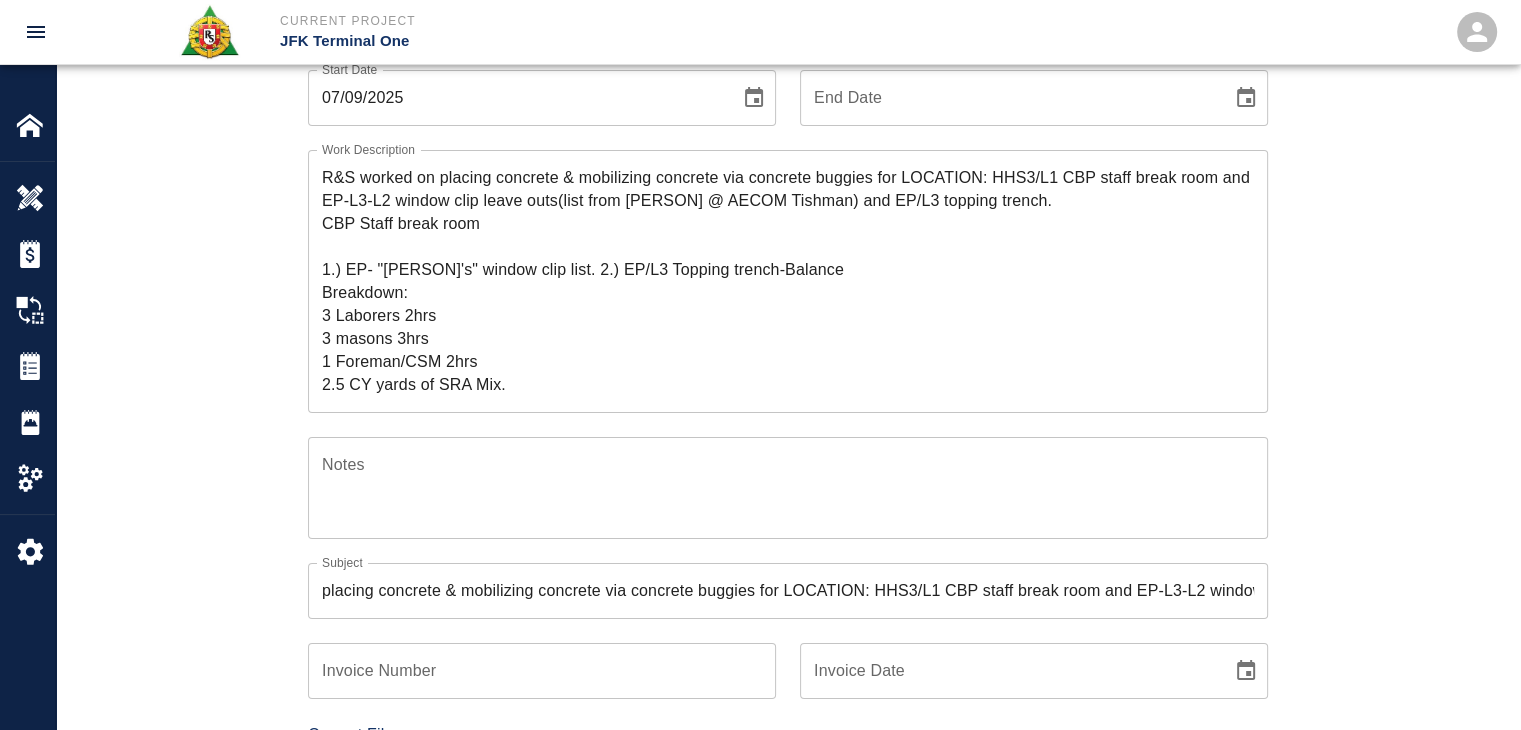 drag, startPoint x: 1256, startPoint y: 178, endPoint x: 1014, endPoint y: 181, distance: 242.0186 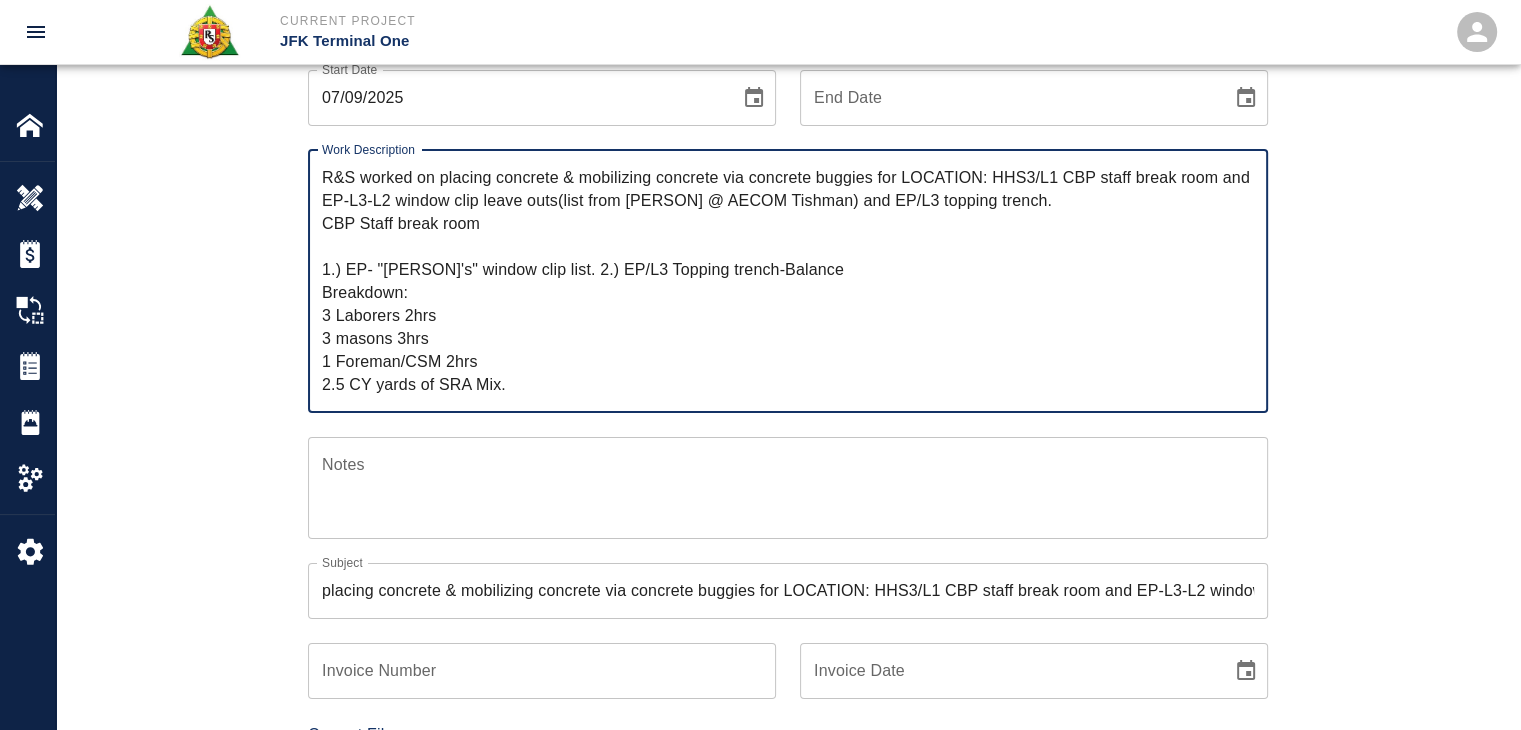 click on "R&S worked on placing concrete & mobilizing concrete via concrete buggies for LOCATION: HHS3/L1 CBP staff break room and EP-L3-L2 window clip leave outs(list from Michelle @ AECOM Tishman) and EP/L3 topping trench.
CBP Staff break room
1.) EP- "Michelle's" window clip list. 2.) EP/L3 Topping trench-Balance
Breakdown:
3 Laborers 2hrs
3 masons 3hrs
1 Foreman/CSM 2hrs
2.5 CY yards of SRA Mix." at bounding box center (788, 281) 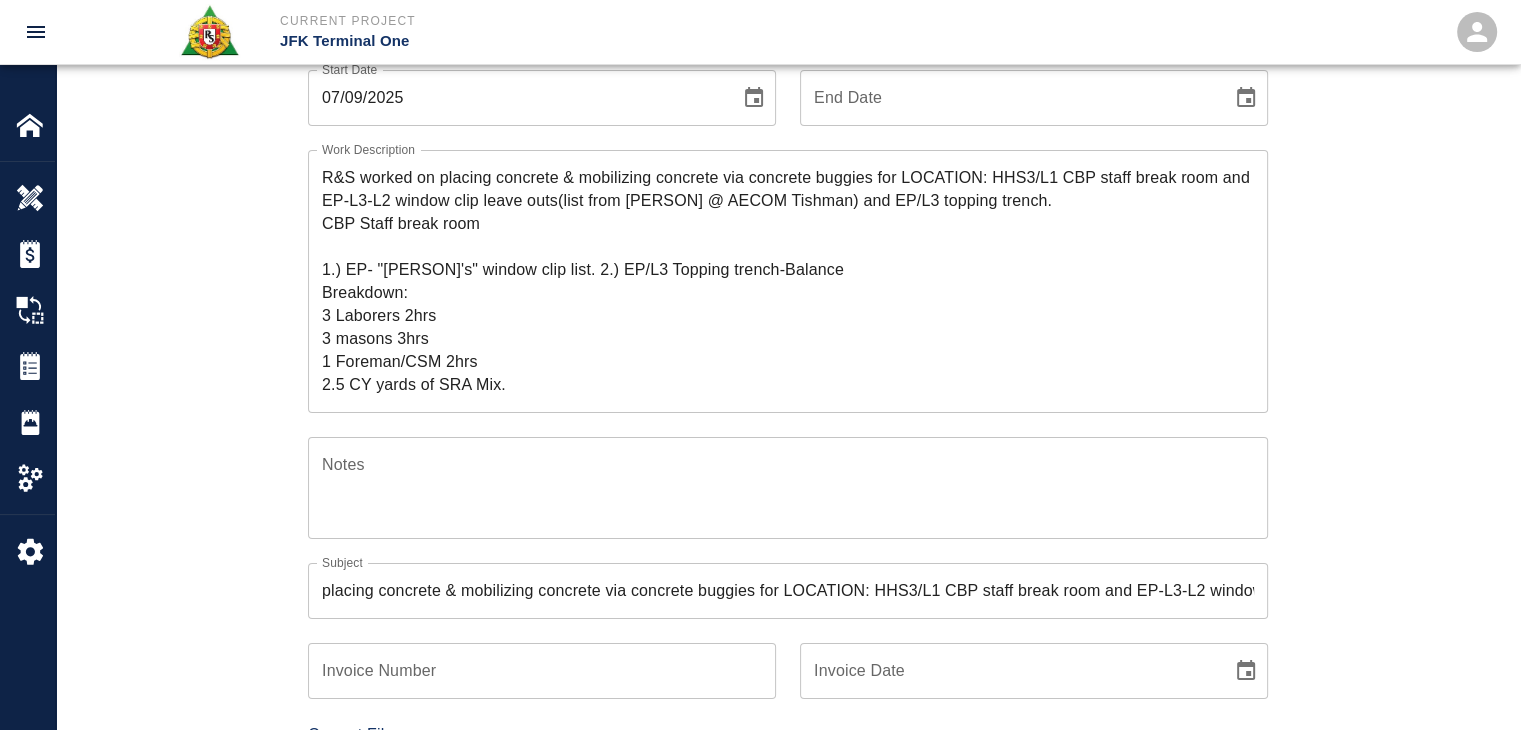 drag, startPoint x: 1262, startPoint y: 182, endPoint x: 1140, endPoint y: 180, distance: 122.016396 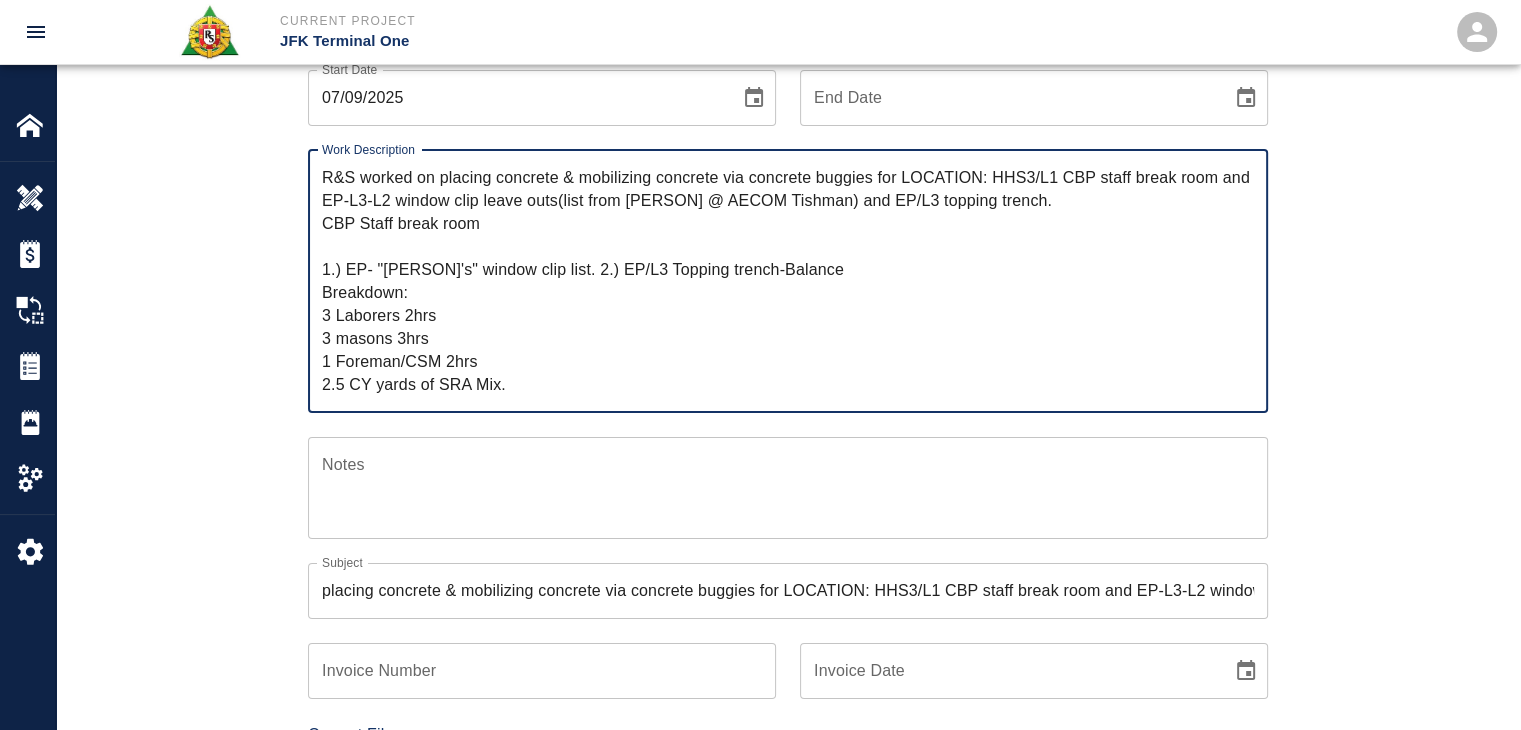 click on "R&S worked on placing concrete & mobilizing concrete via concrete buggies for LOCATION: HHS3/L1 CBP staff break room and EP-L3-L2 window clip leave outs(list from Michelle @ AECOM Tishman) and EP/L3 topping trench.
CBP Staff break room
1.) EP- "Michelle's" window clip list. 2.) EP/L3 Topping trench-Balance
Breakdown:
3 Laborers 2hrs
3 masons 3hrs
1 Foreman/CSM 2hrs
2.5 CY yards of SRA Mix." at bounding box center (788, 281) 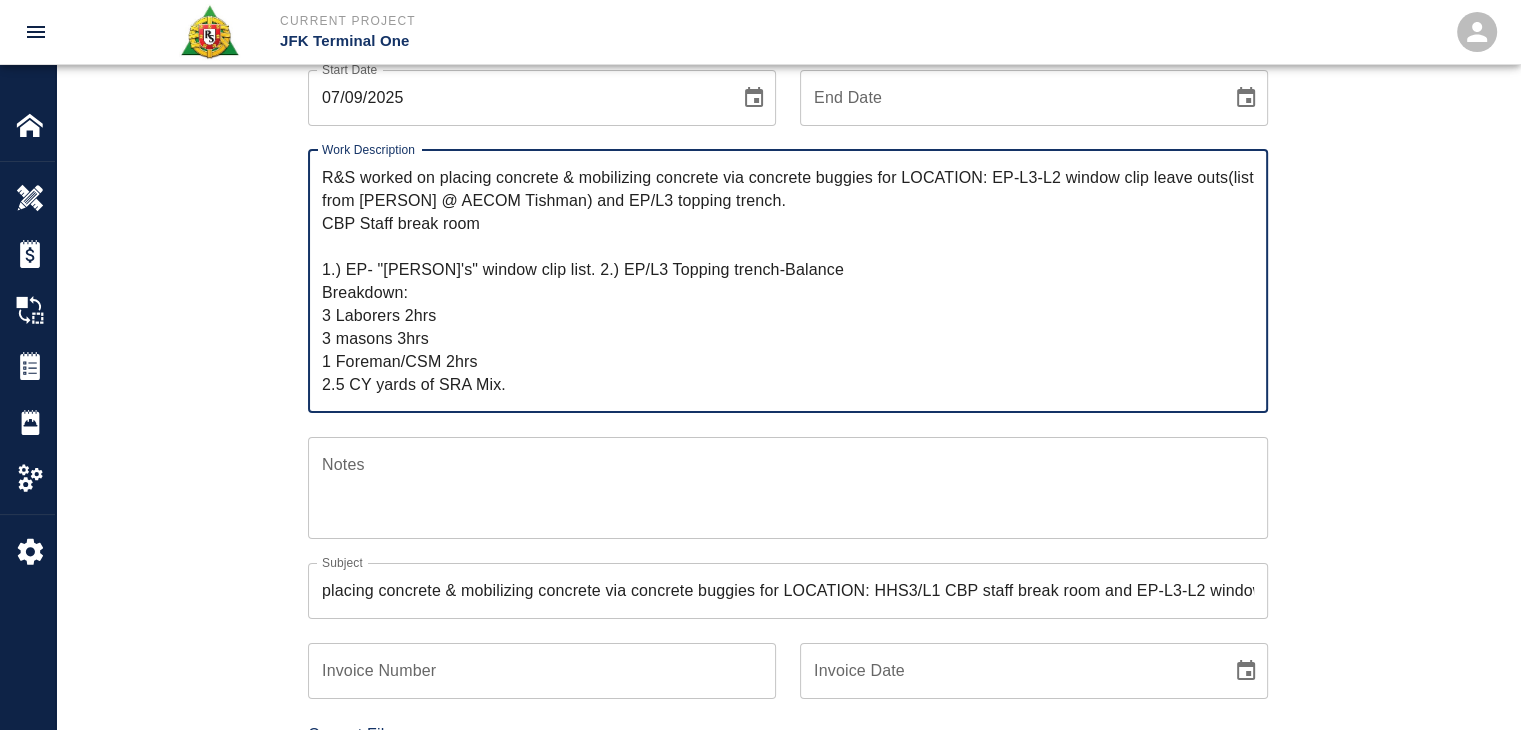 click on "R&S worked on placing concrete & mobilizing concrete via concrete buggies for LOCATION: EP-L3-L2 window clip leave outs(list from Michelle @ AECOM Tishman) and EP/L3 topping trench.
CBP Staff break room
1.) EP- "Michelle's" window clip list. 2.) EP/L3 Topping trench-Balance
Breakdown:
3 Laborers 2hrs
3 masons 3hrs
1 Foreman/CSM 2hrs
2.5 CY yards of SRA Mix." at bounding box center [788, 281] 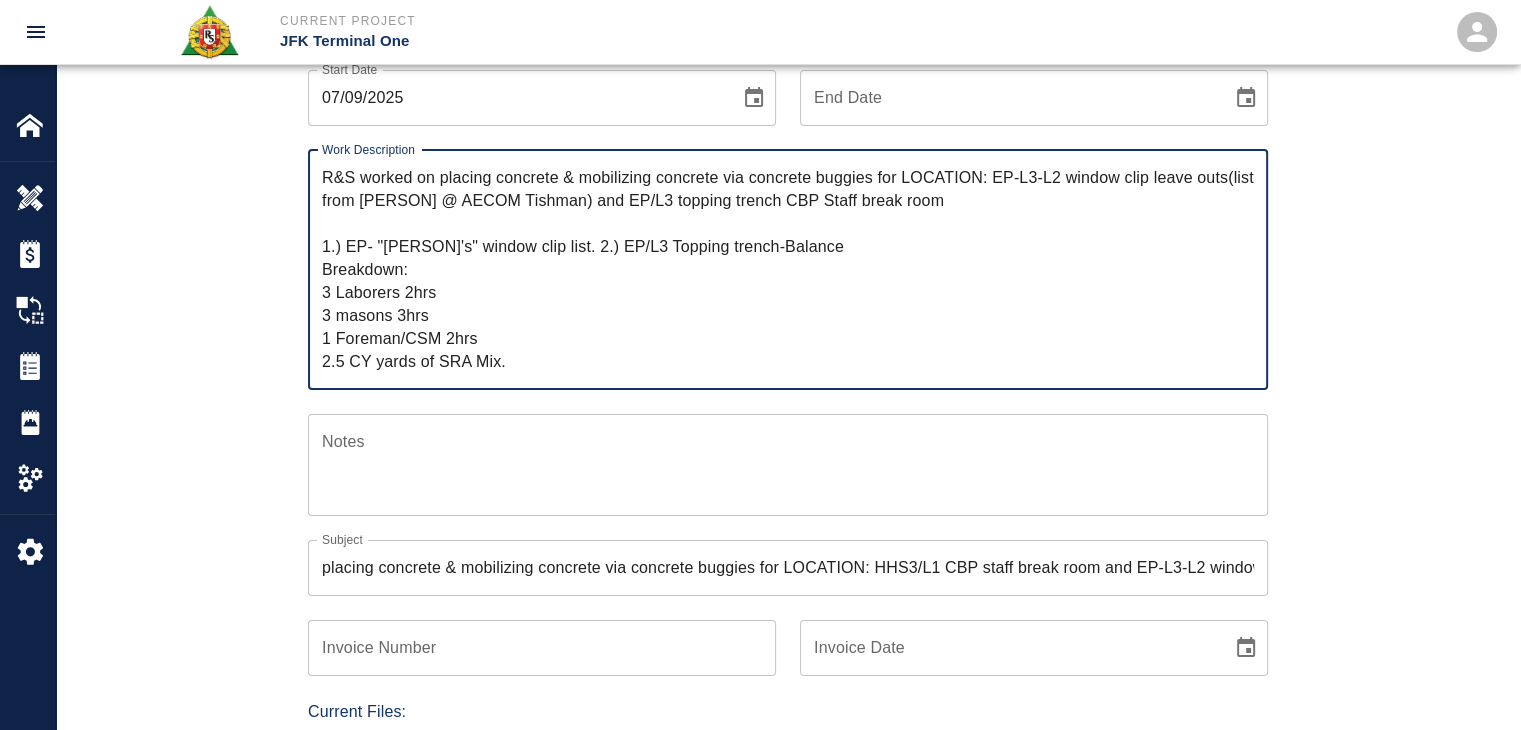 click on "R&S worked on placing concrete & mobilizing concrete via concrete buggies for LOCATION: EP-L3-L2 window clip leave outs(list from Michelle @ AECOM Tishman) and EP/L3 topping trench CBP Staff break room
1.) EP- "Michelle's" window clip list. 2.) EP/L3 Topping trench-Balance
Breakdown:
3 Laborers 2hrs
3 masons 3hrs
1 Foreman/CSM 2hrs
2.5 CY yards of SRA Mix." at bounding box center (788, 269) 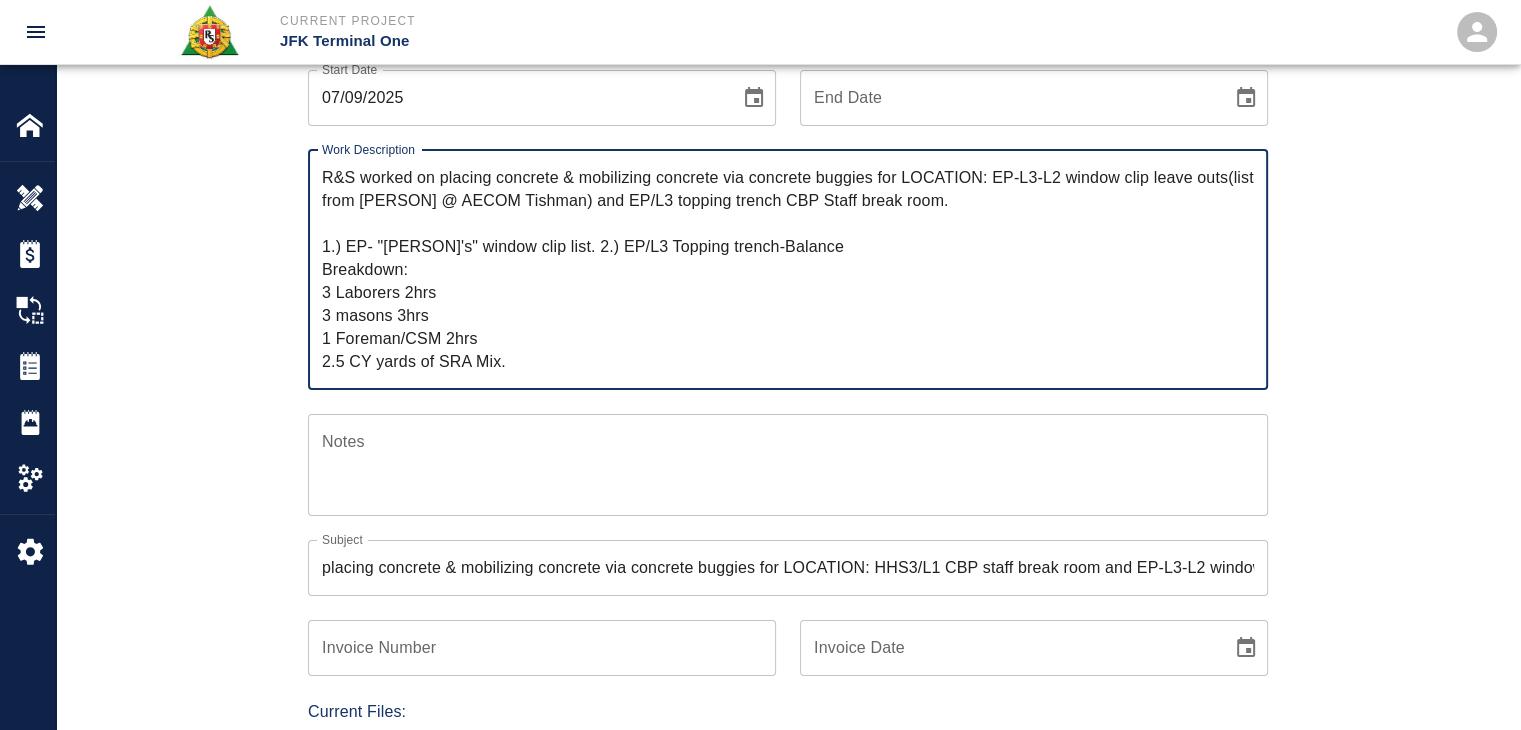 type on "R&S worked on placing concrete & mobilizing concrete via concrete buggies for LOCATION: EP-L3-L2 window clip leave outs(list from Michelle @ AECOM Tishman) and EP/L3 topping trench CBP Staff break room.
1.) EP- "Michelle's" window clip list. 2.) EP/L3 Topping trench-Balance
Breakdown:
3 Laborers 2hrs
3 masons 3hrs
1 Foreman/CSM 2hrs
2.5 CY yards of SRA Mix." 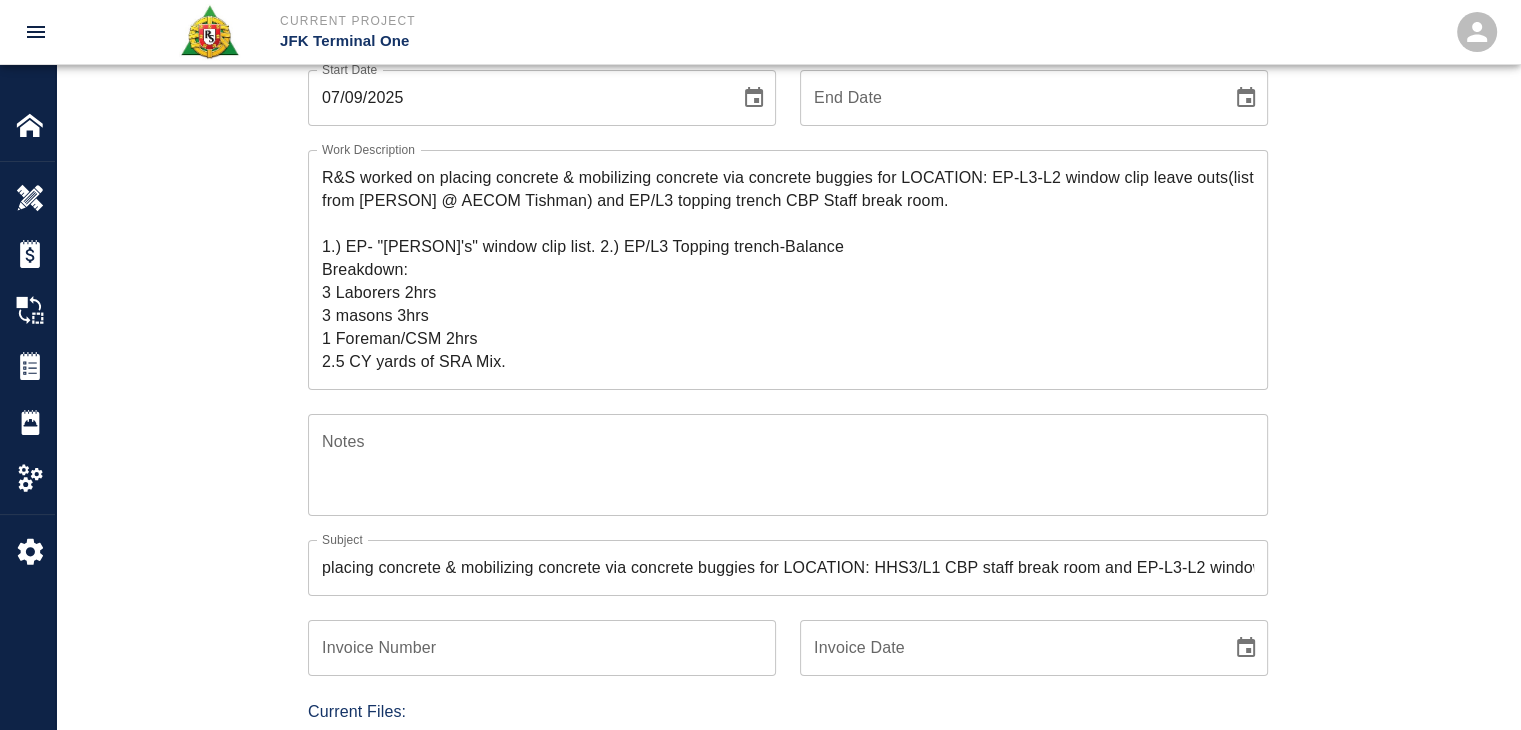 click on "Ticket Number 1198 Ticket Number PCO Number 0624 PCO Number Start Date  07/09/2025 Start Date  End Date End Date Work Description R&S worked on placing concrete & mobilizing concrete via concrete buggies for LOCATION: EP-L3-L2 window clip leave outs(list from Michelle @ AECOM Tishman) and EP/L3 topping trench CBP Staff break room.
1.) EP- "Michelle's" window clip list. 2.) EP/L3 Topping trench-Balance
Breakdown:
3 Laborers 2hrs
3 masons 3hrs
1 Foreman/CSM 2hrs
2.5 CY yards of SRA Mix. x Work Description Notes x Notes Subject placing concrete & mobilizing concrete via concrete buggies for LOCATION: HHS3/L1 CBP staff break room and EP-L3-L2 window clip leave outs(list from Michelle @ AECOM Tishman) and EP/L3 topping trench. CBP Staff break room Subject Invoice Number Invoice Number Invoice Date Invoice Date Current Files: Upload Attachments (0.1MB of 50MB limit) Choose file No file chosen Upload Another File Add Costs Switch to Lump Sum" at bounding box center (788, 655) 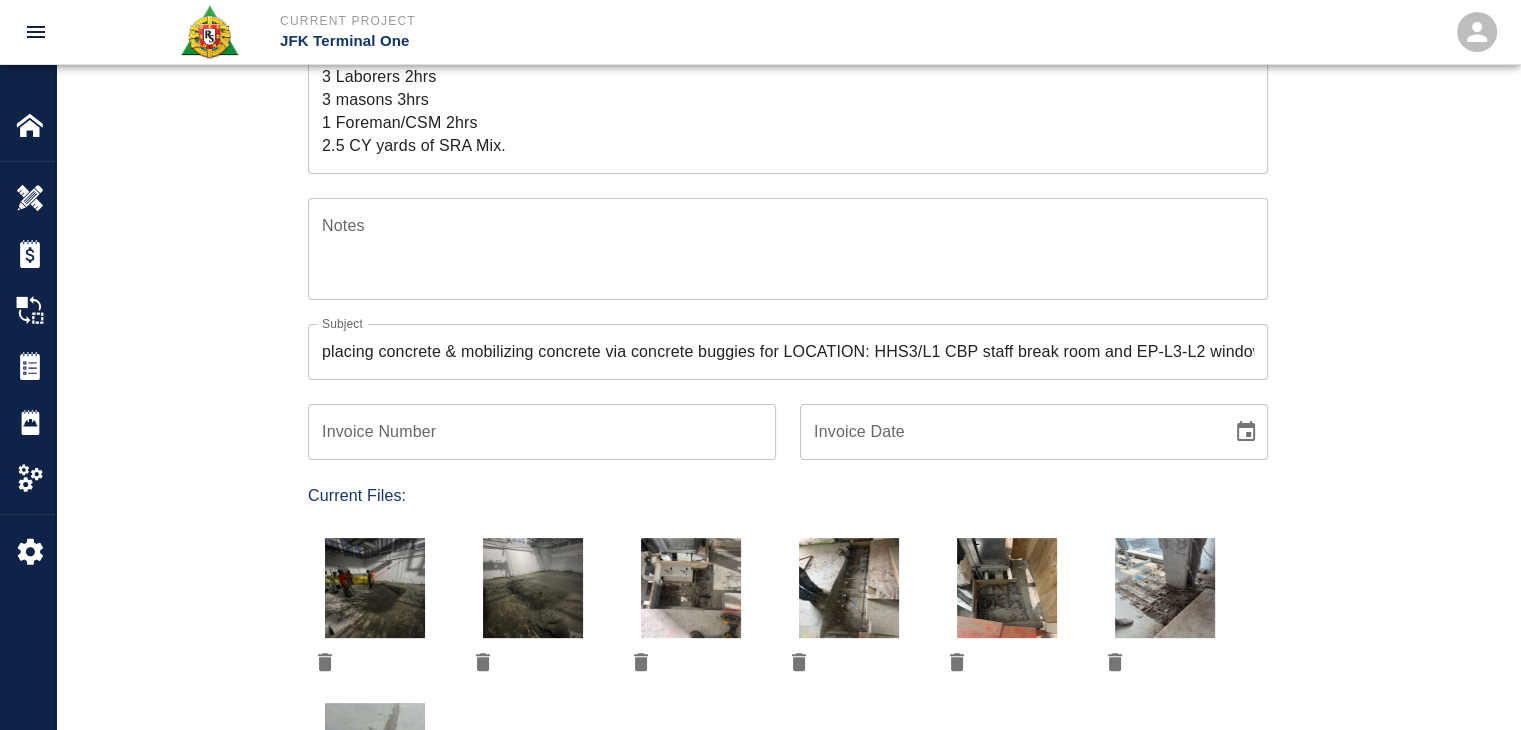 scroll, scrollTop: 452, scrollLeft: 0, axis: vertical 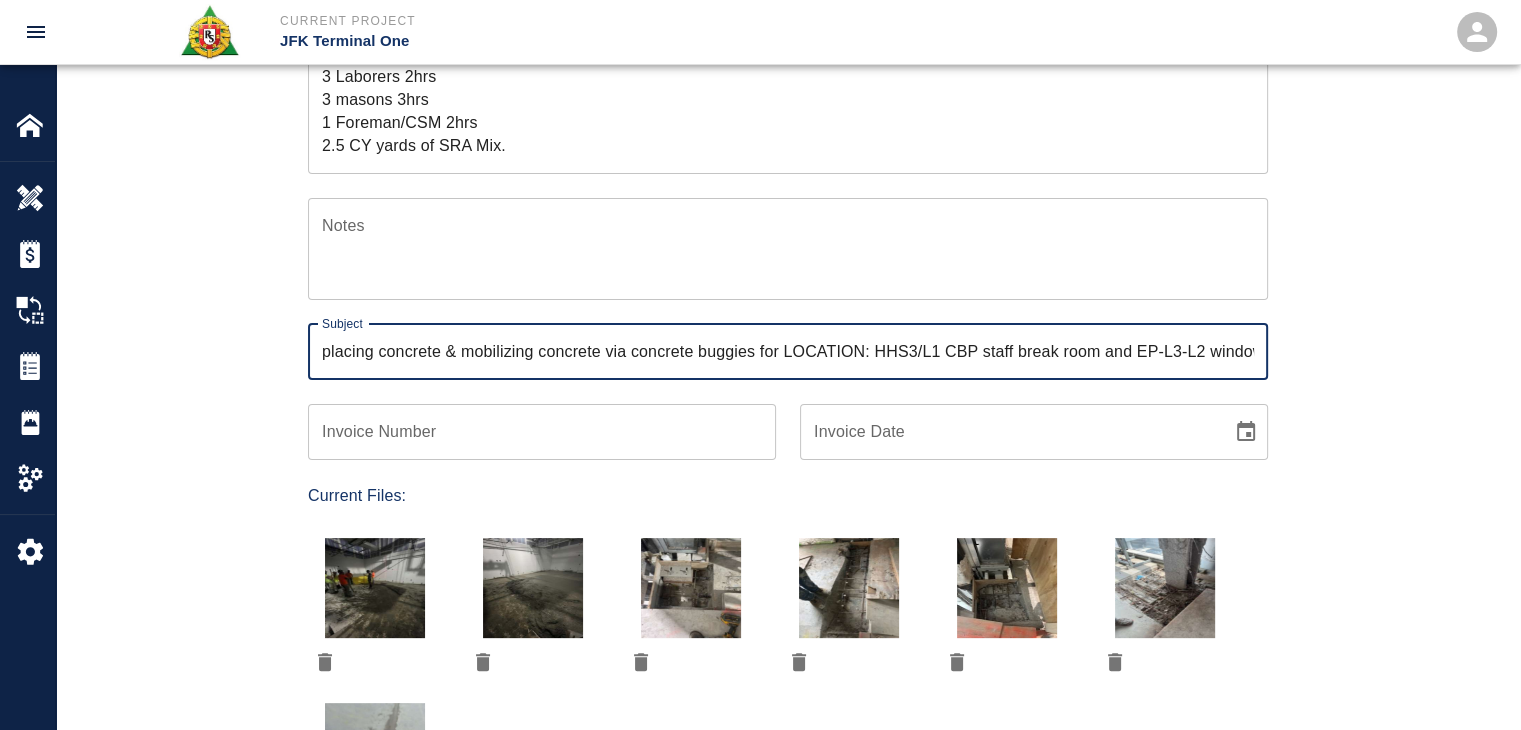 drag, startPoint x: 1134, startPoint y: 354, endPoint x: 896, endPoint y: 352, distance: 238.0084 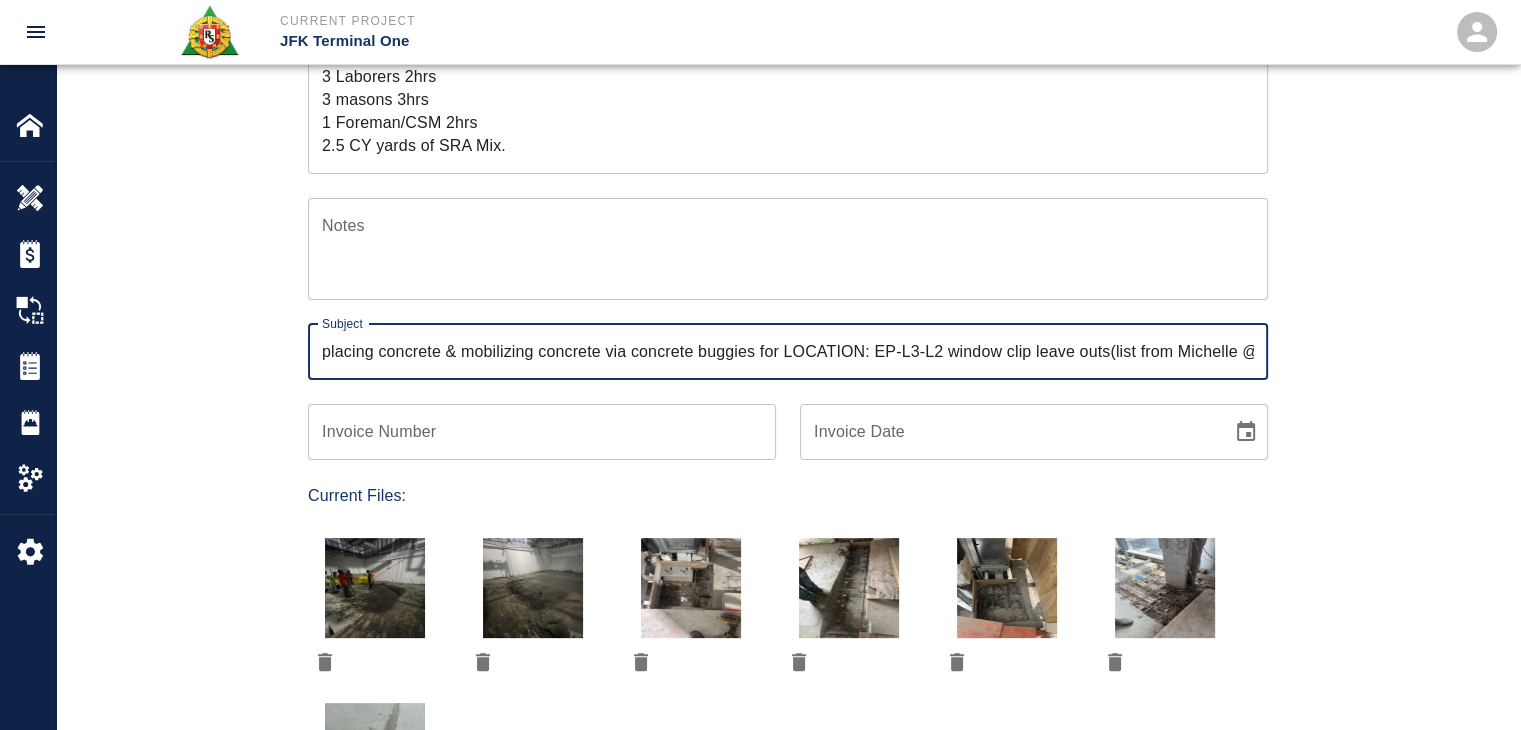 type on "placing concrete & mobilizing concrete via concrete buggies for LOCATION: EP-L3-L2 window clip leave outs(list from Michelle @ AECOM Tishman) and EP/L3 topping trench. CBP Staff break room" 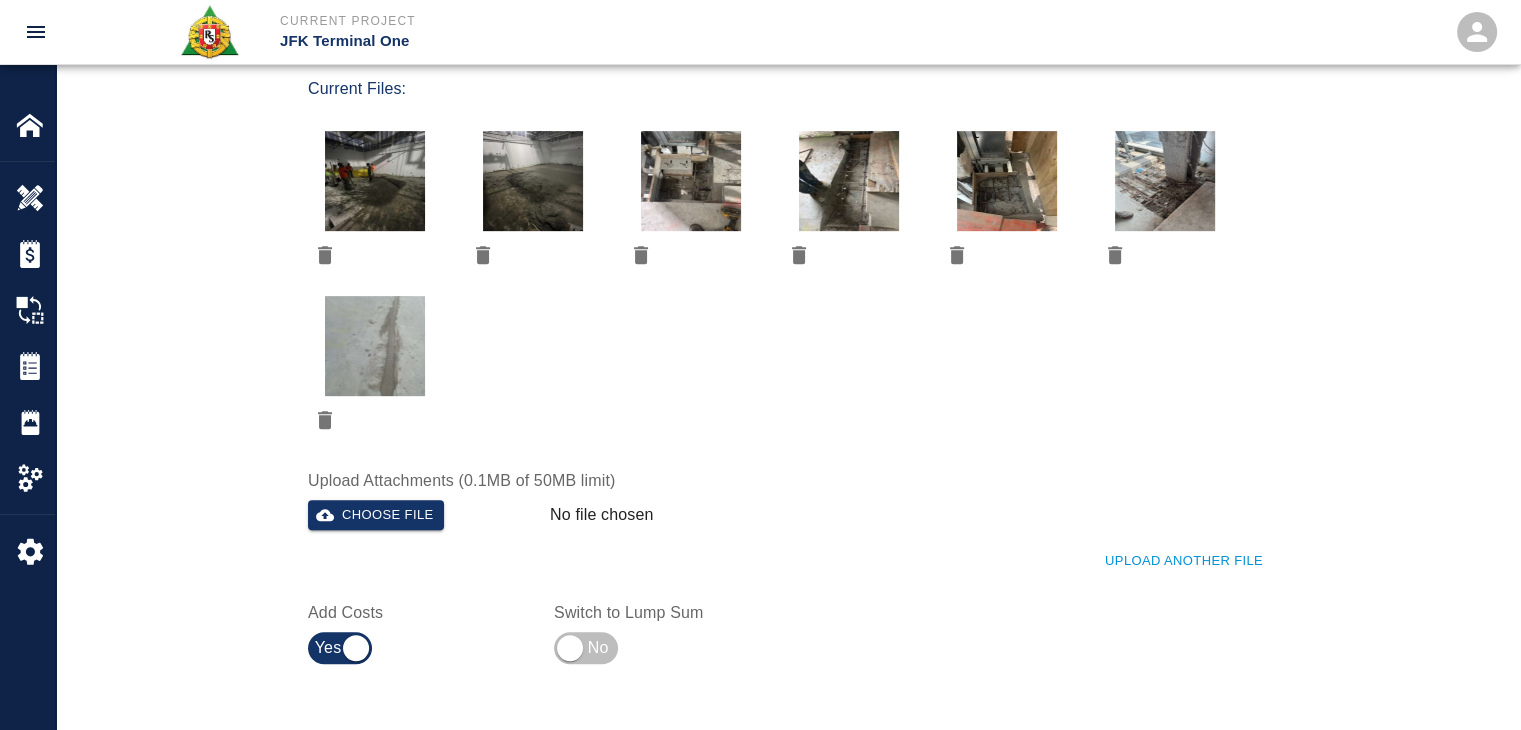 scroll, scrollTop: 908, scrollLeft: 0, axis: vertical 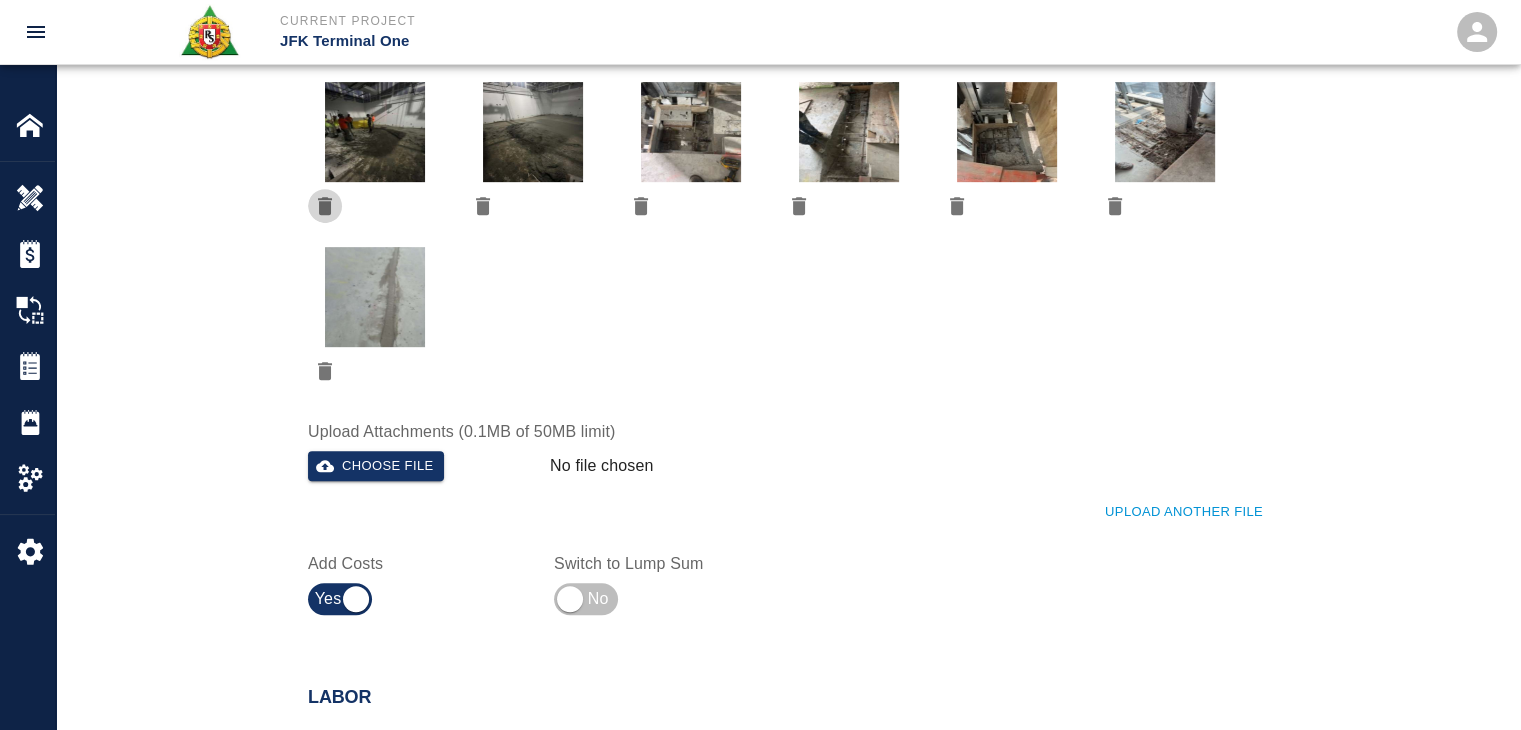 click 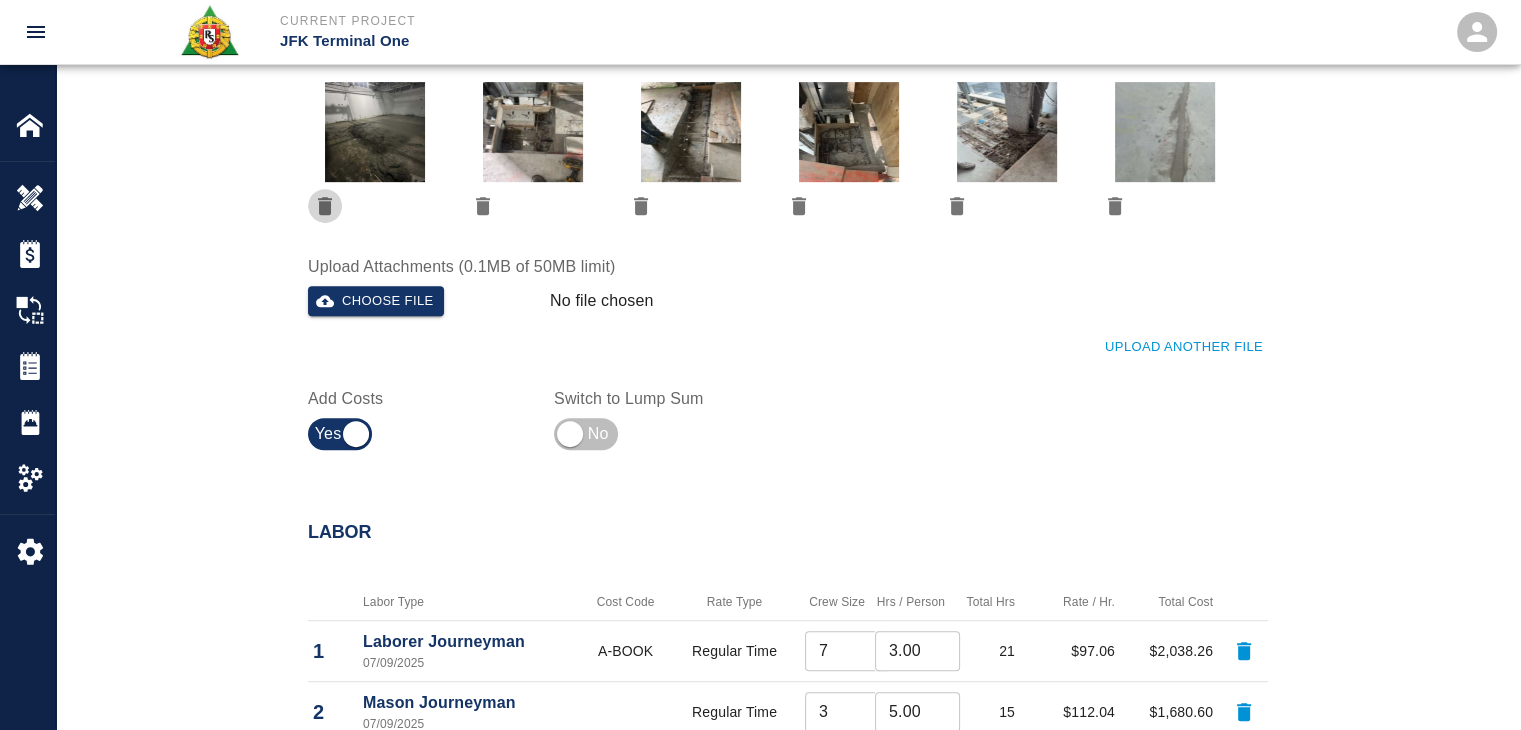 click 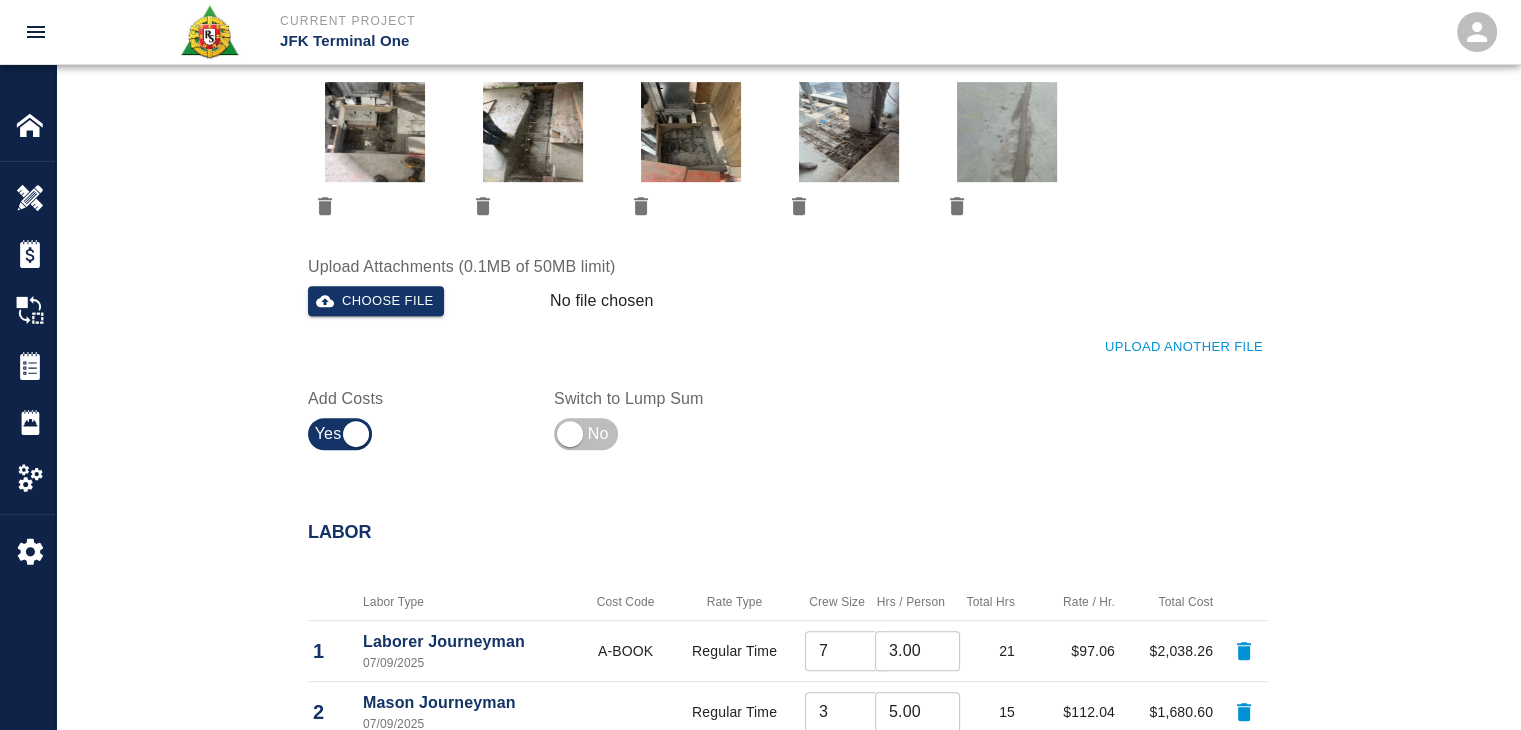 click on "Upload Another File" at bounding box center [776, 335] 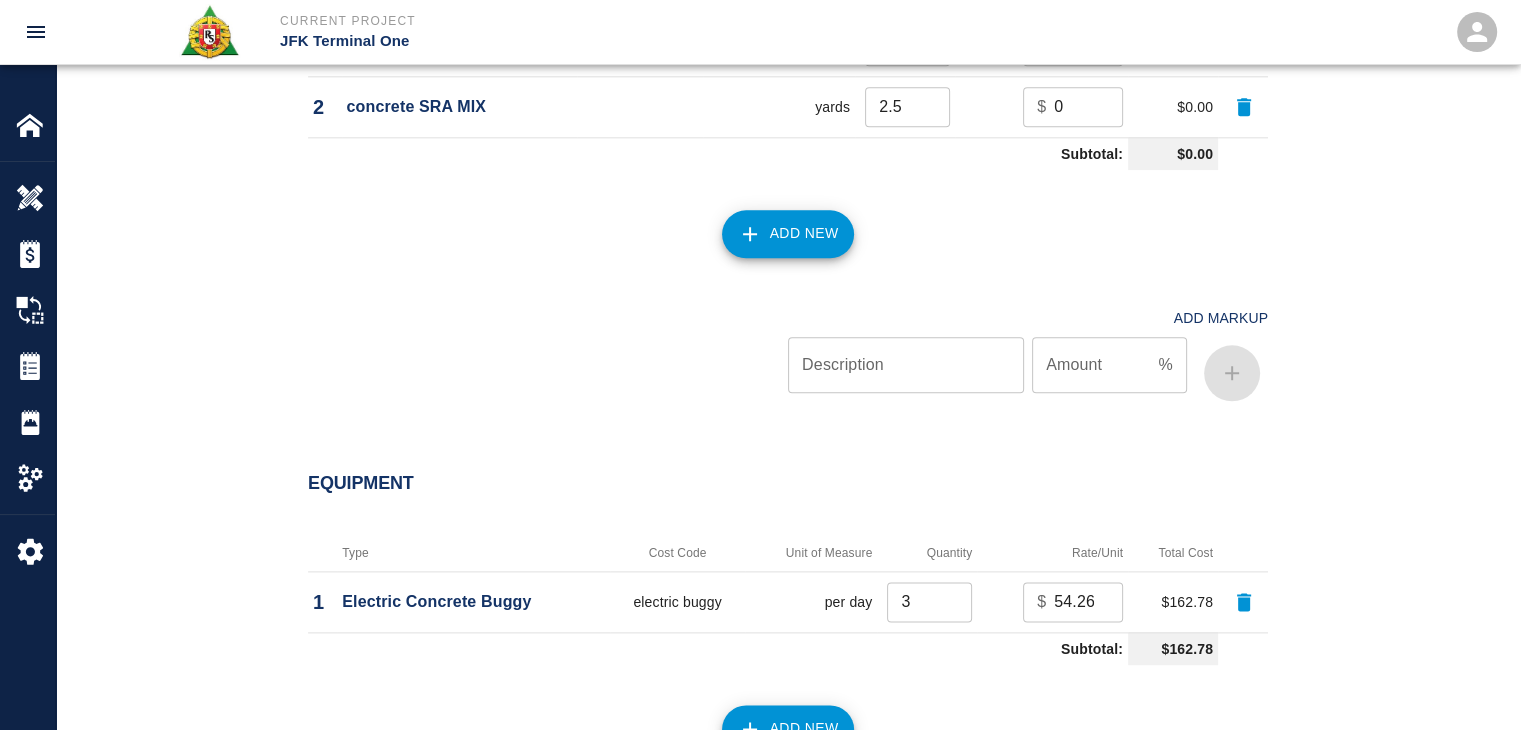 scroll, scrollTop: 2806, scrollLeft: 0, axis: vertical 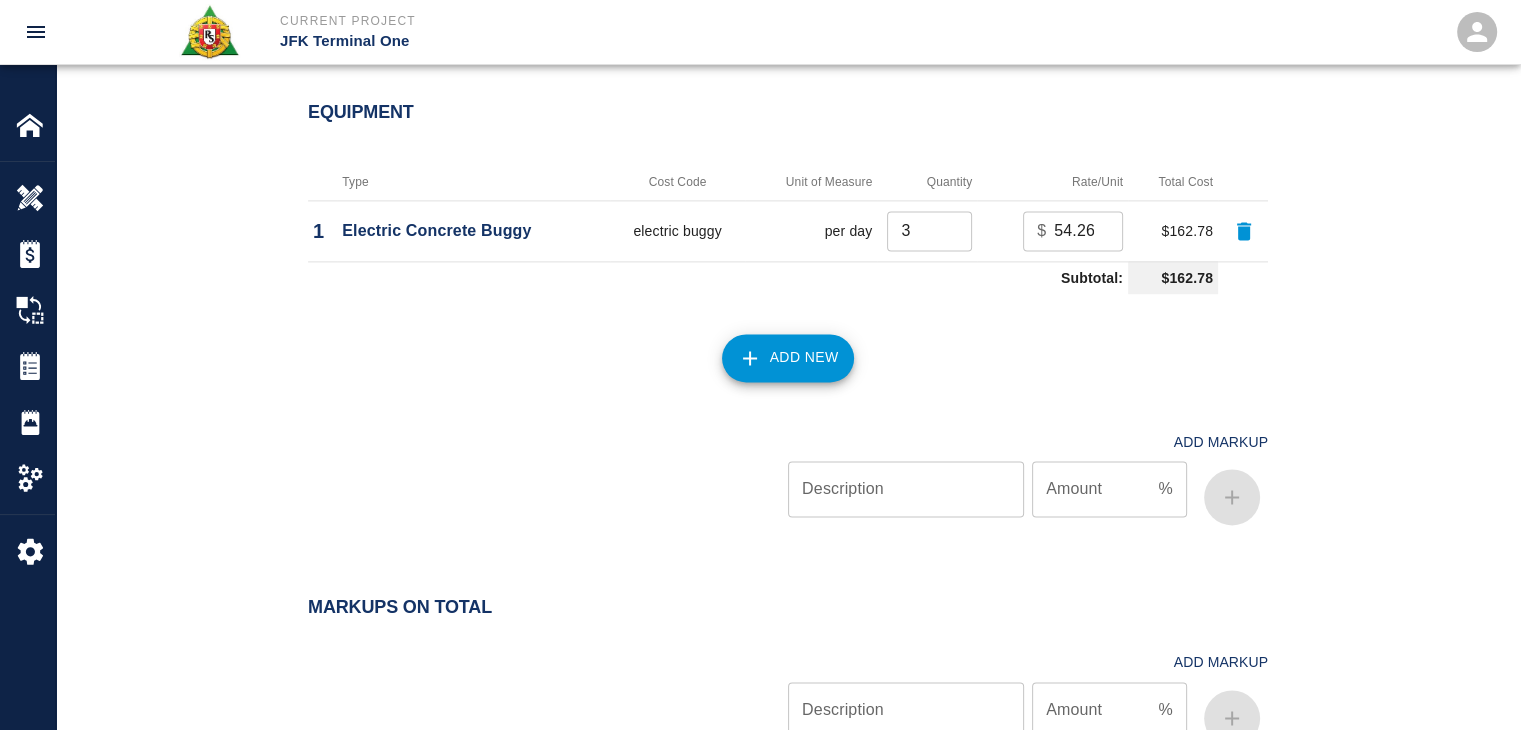 click on "3" at bounding box center (929, 231) 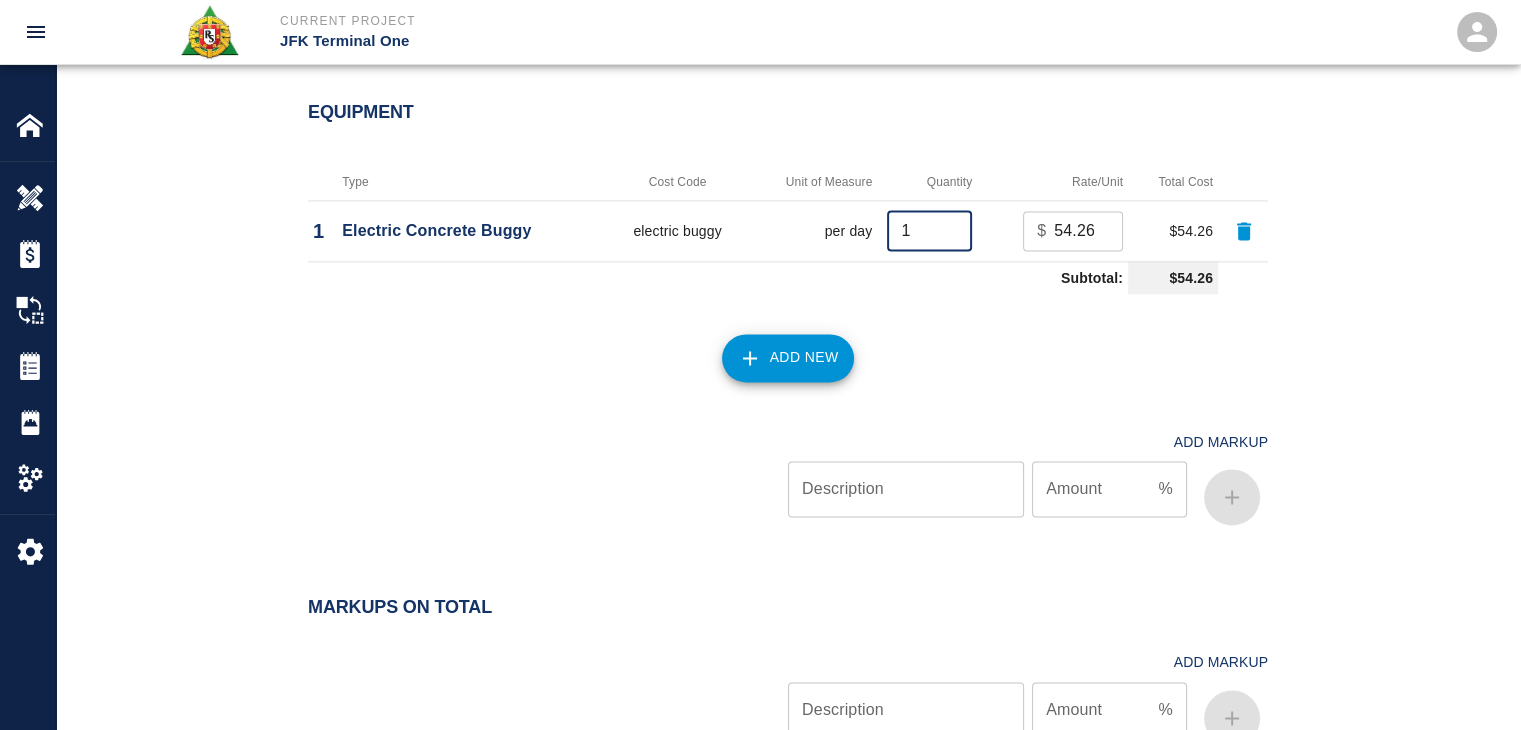 type on "1" 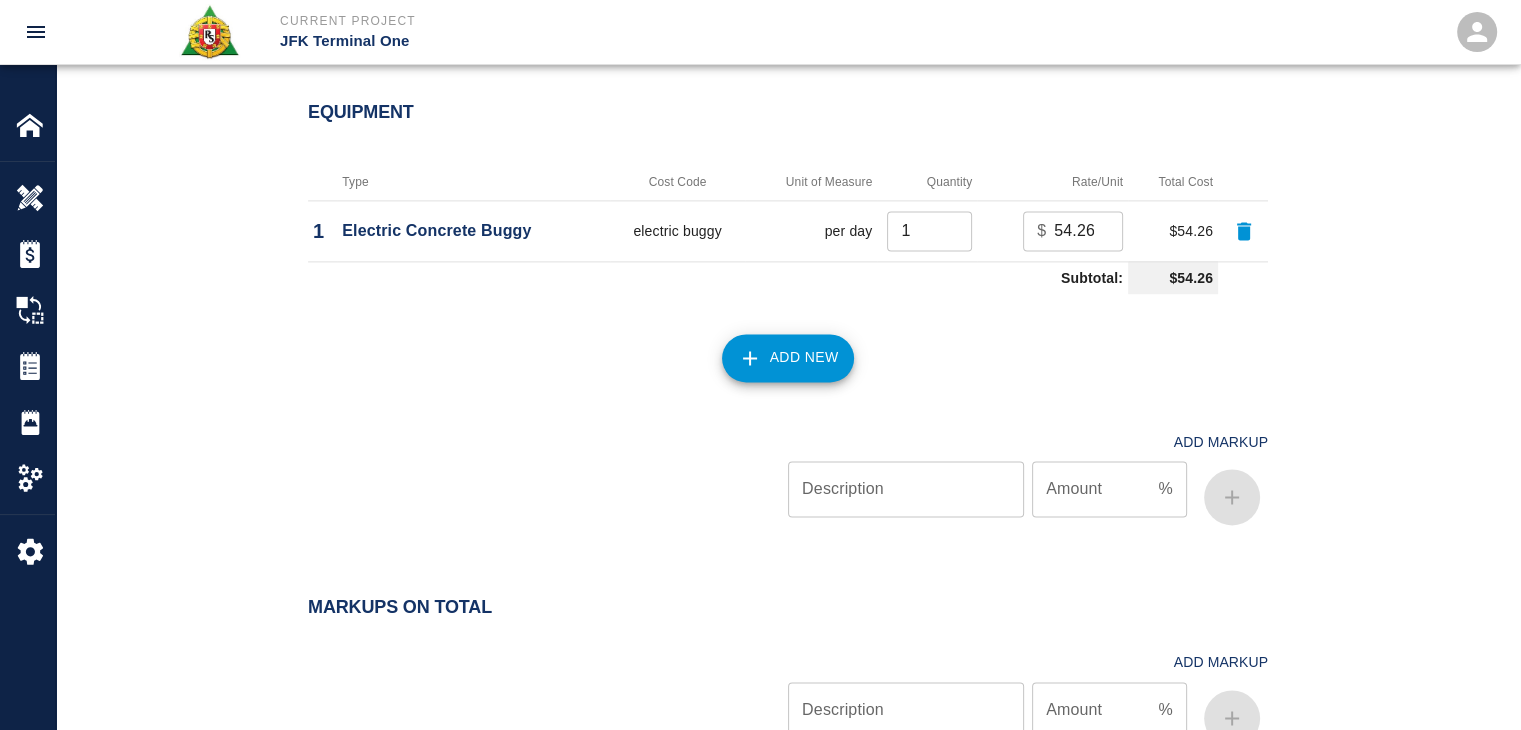 click on "Subtotal:" at bounding box center [718, 277] 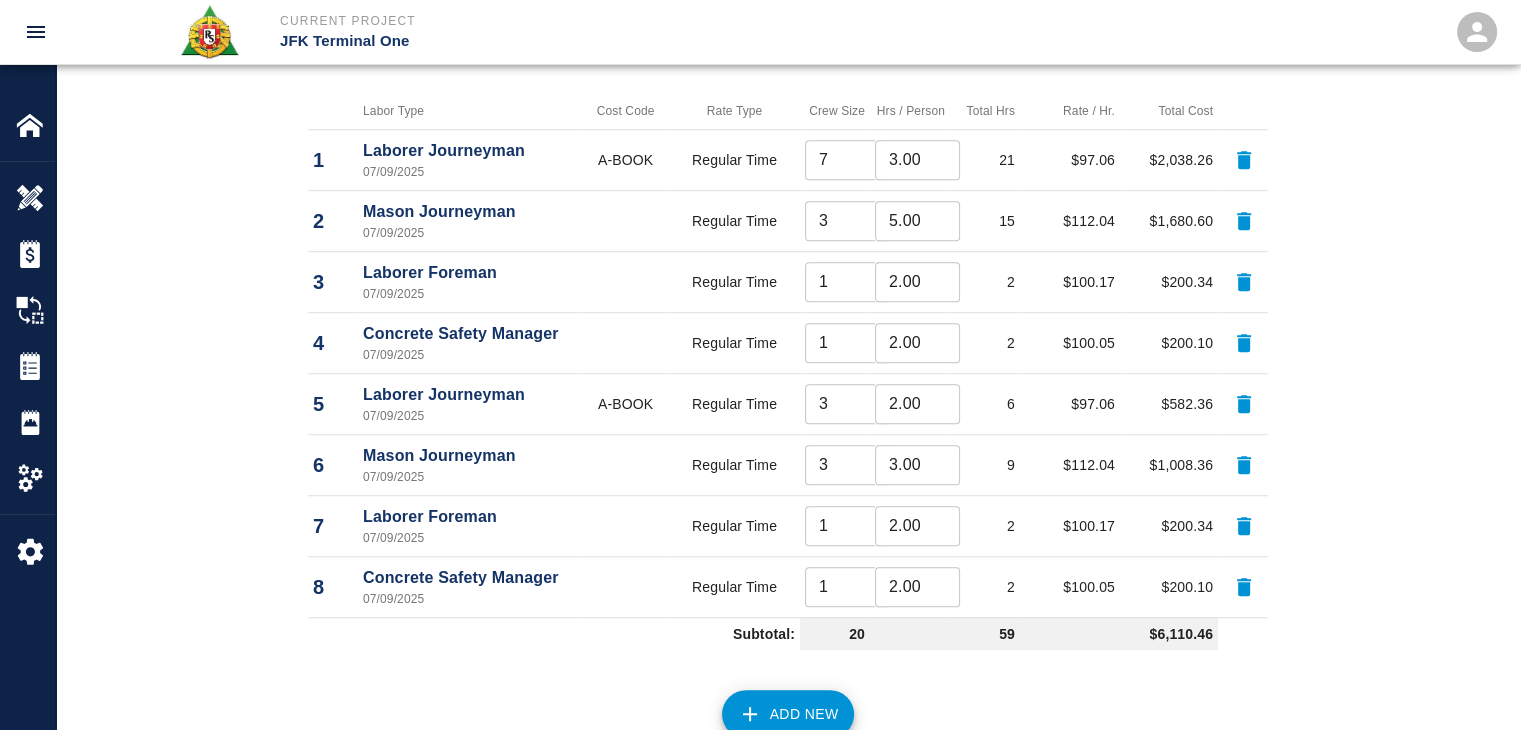scroll, scrollTop: 1412, scrollLeft: 0, axis: vertical 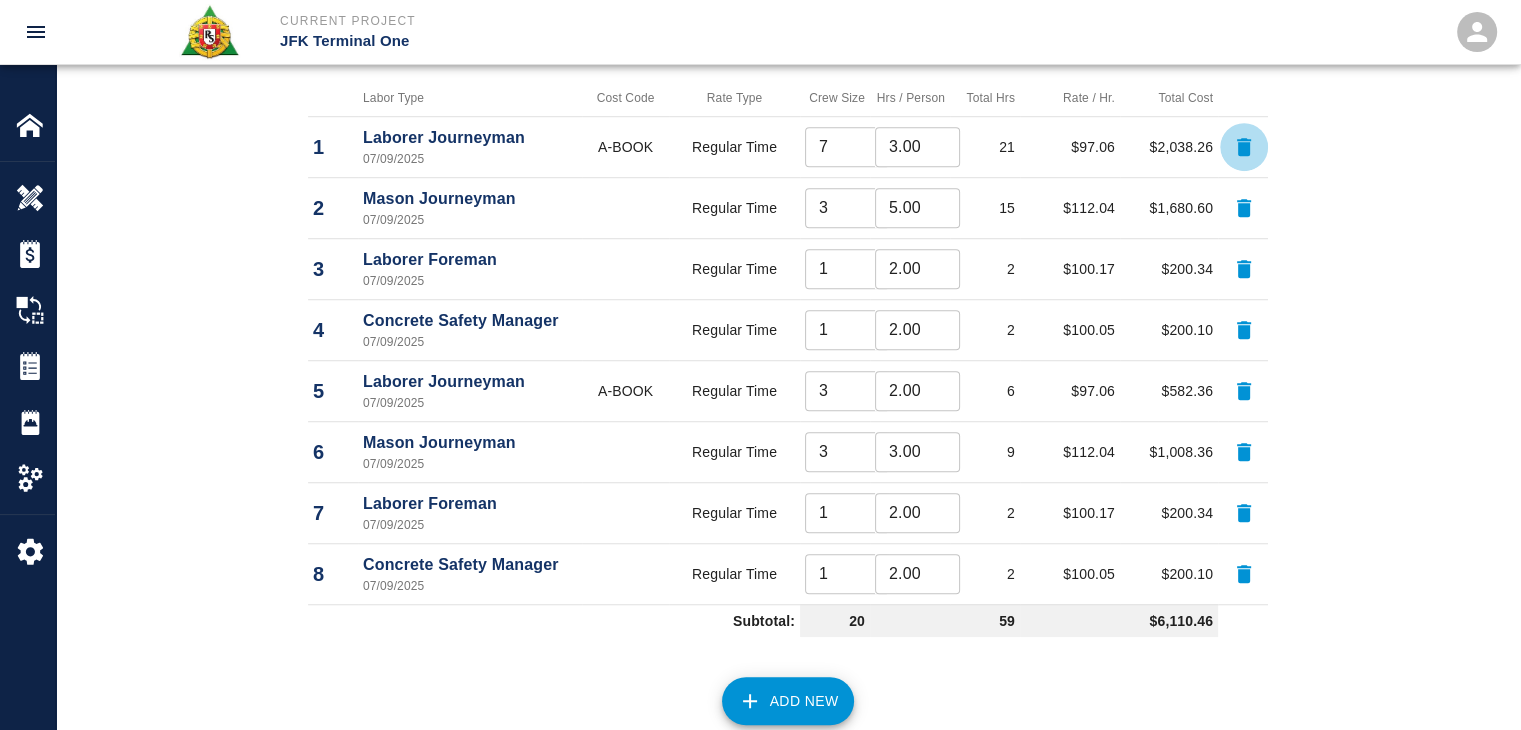 click 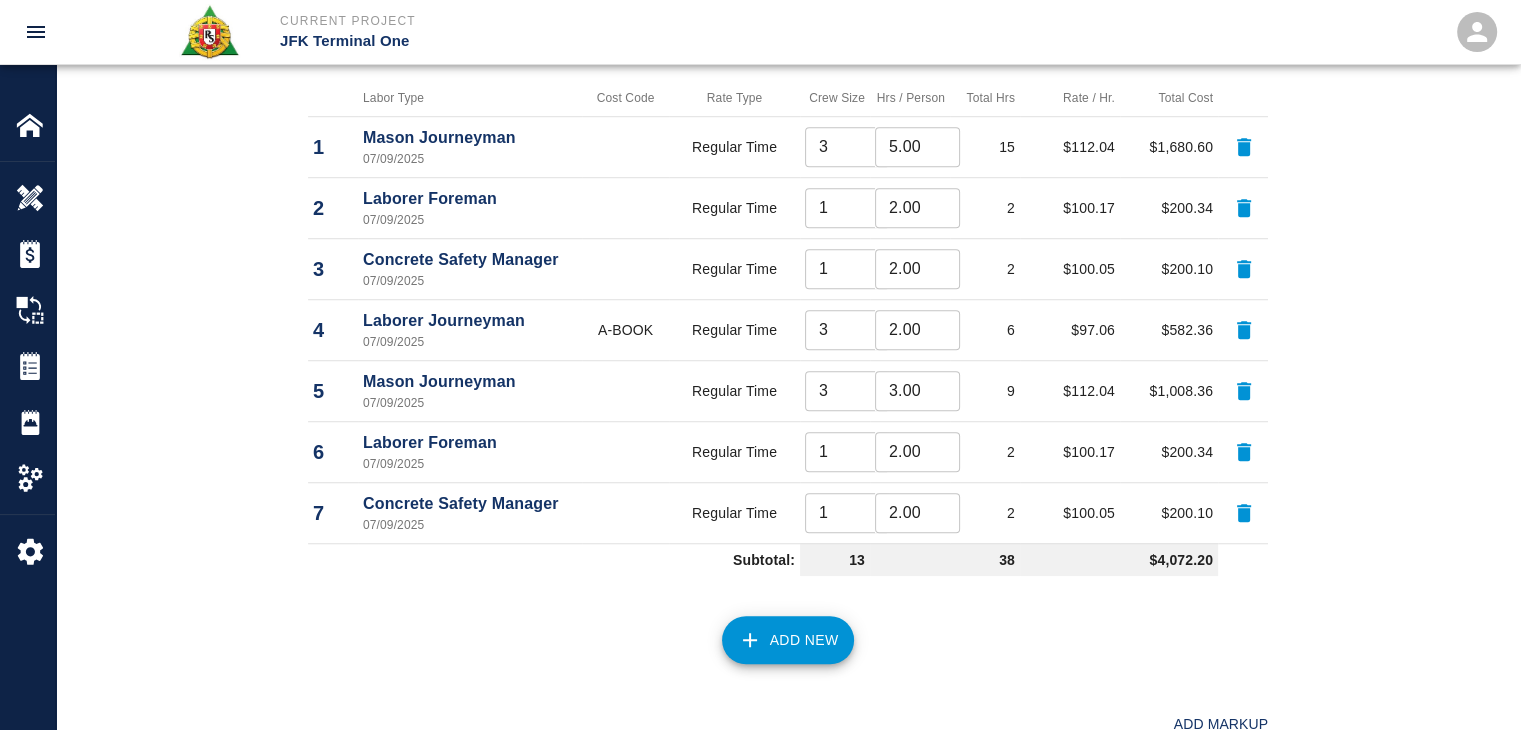 click 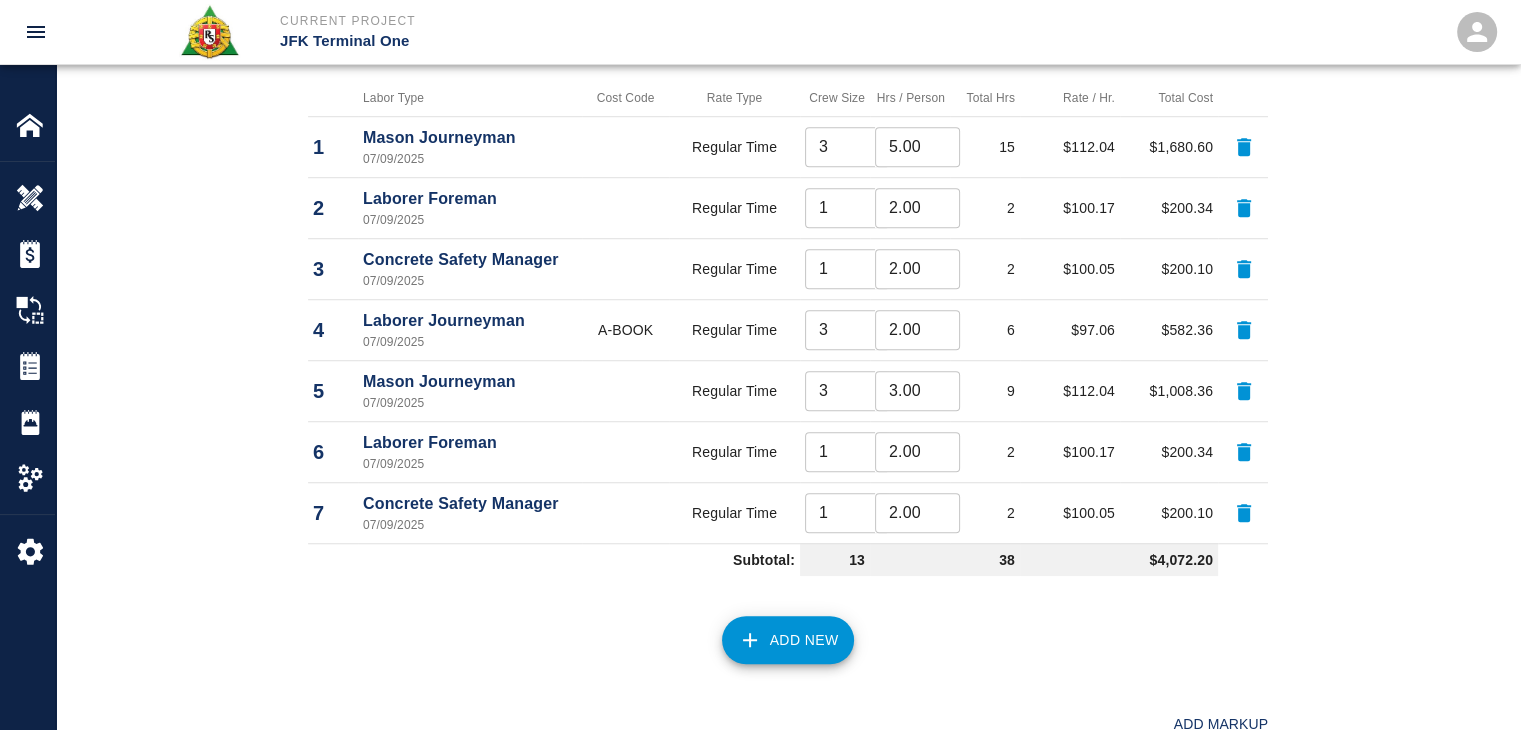 type on "1" 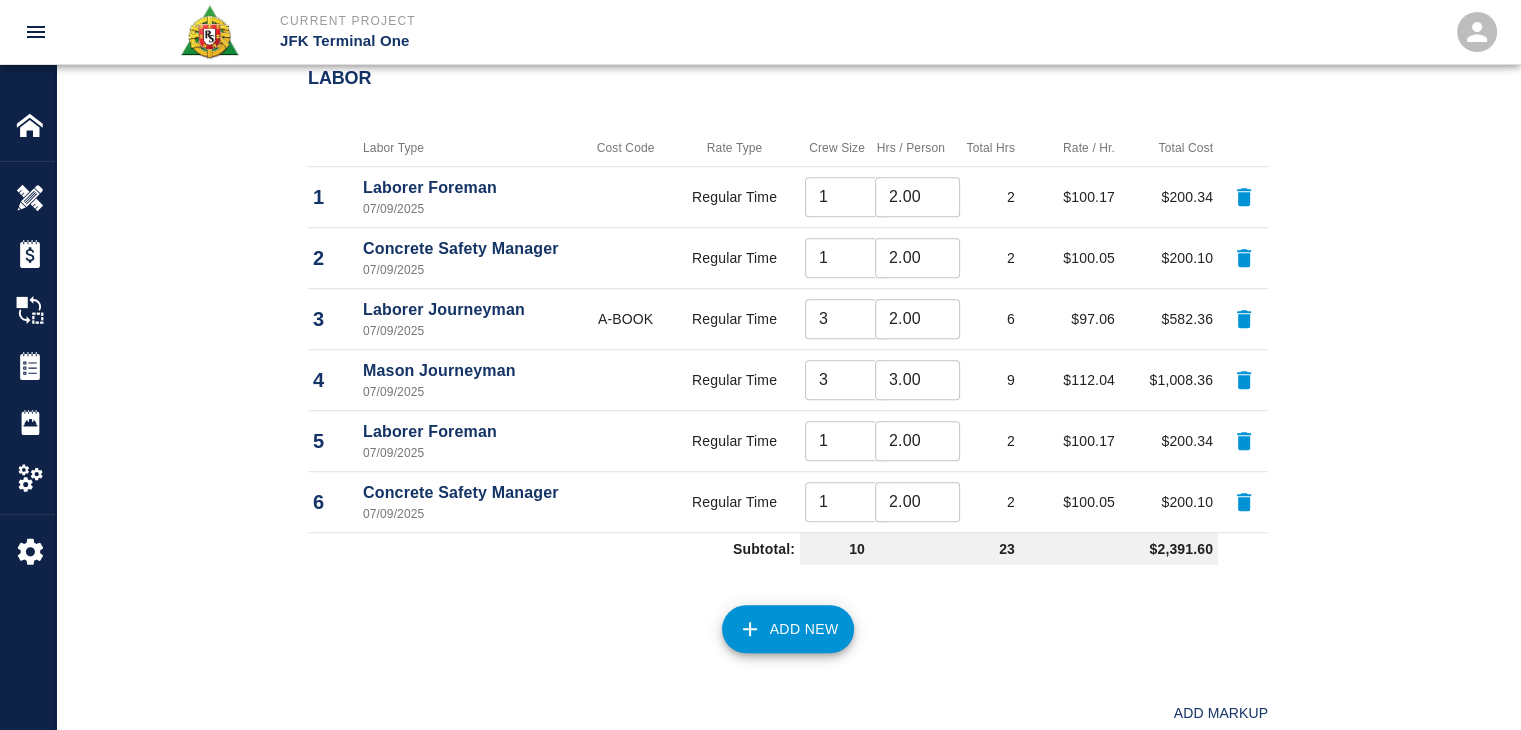 scroll, scrollTop: 1358, scrollLeft: 0, axis: vertical 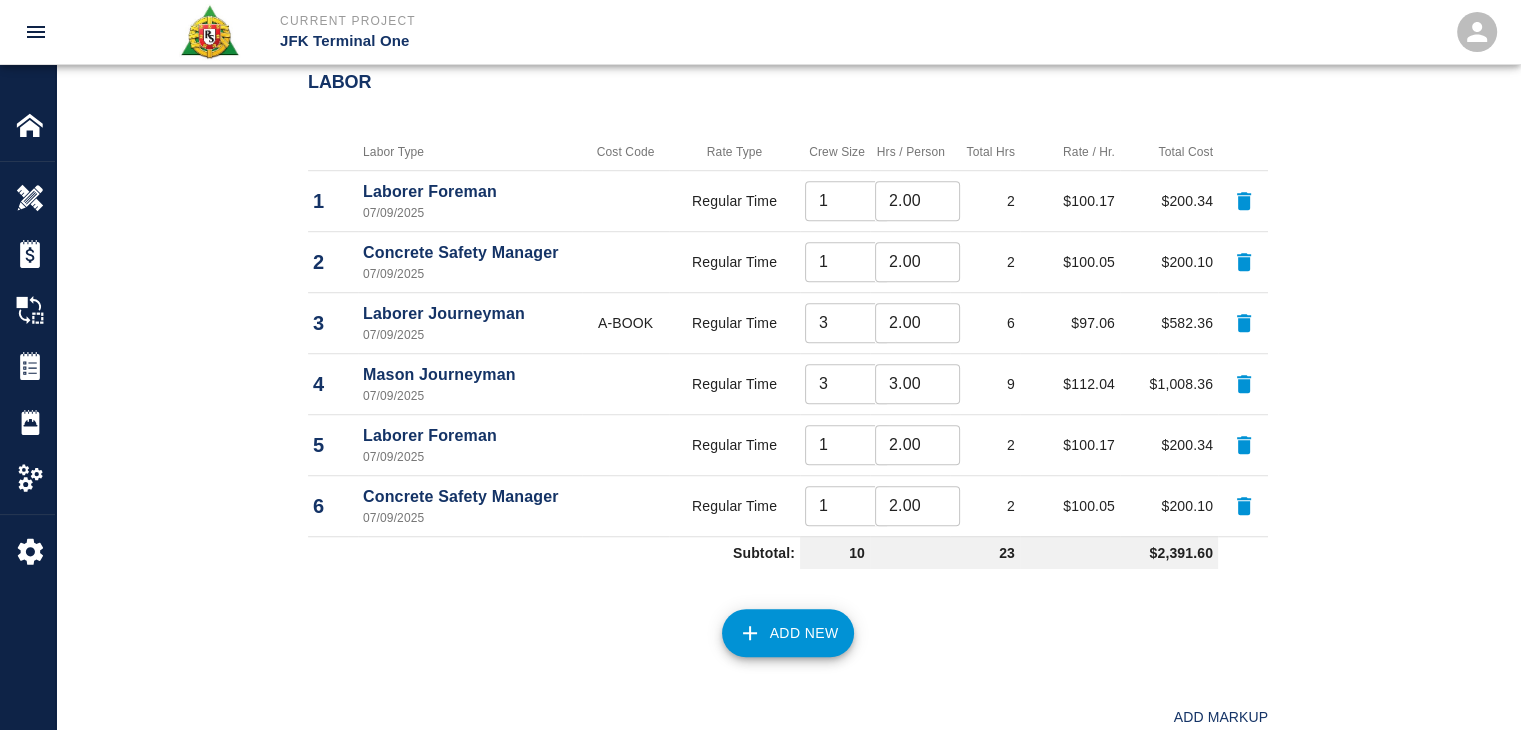 click 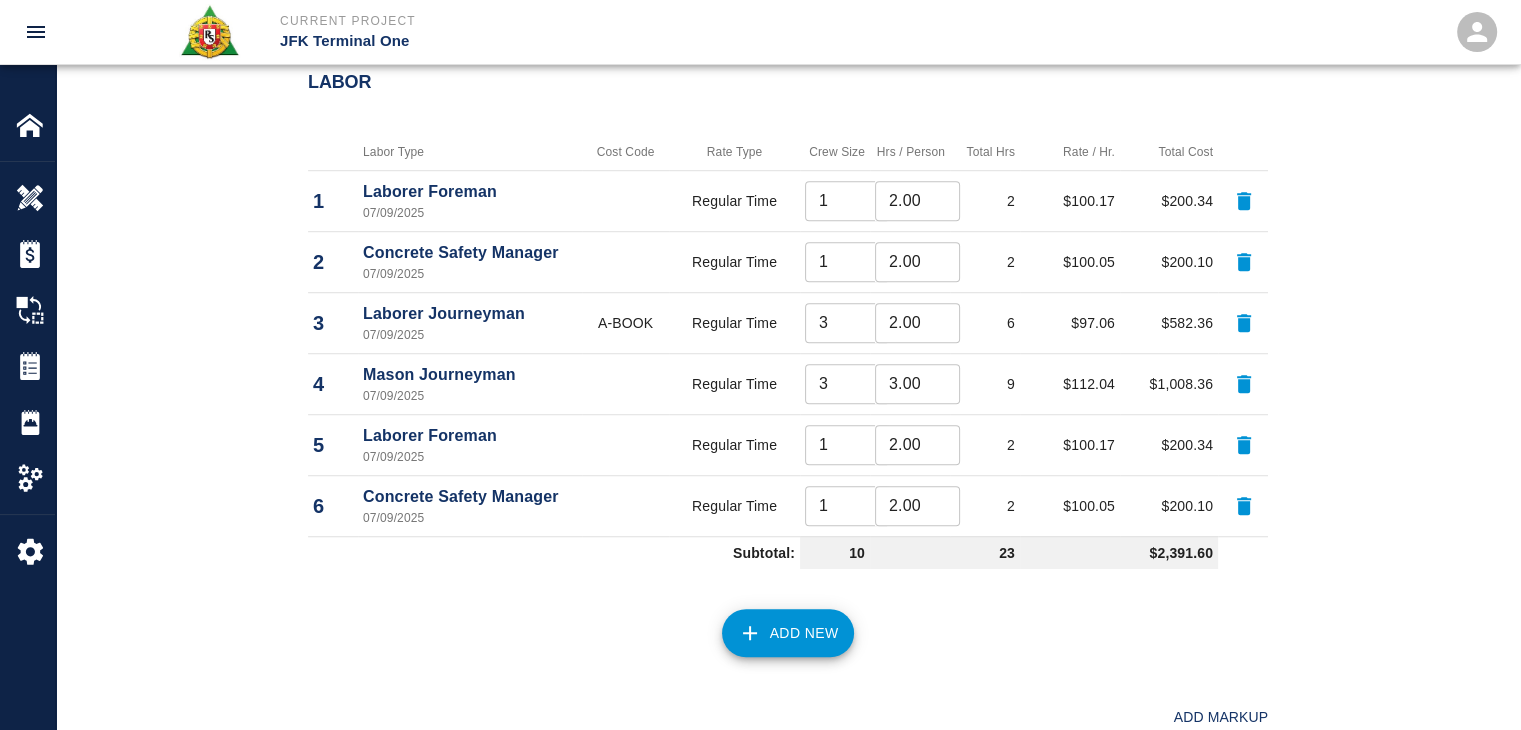 type on "3" 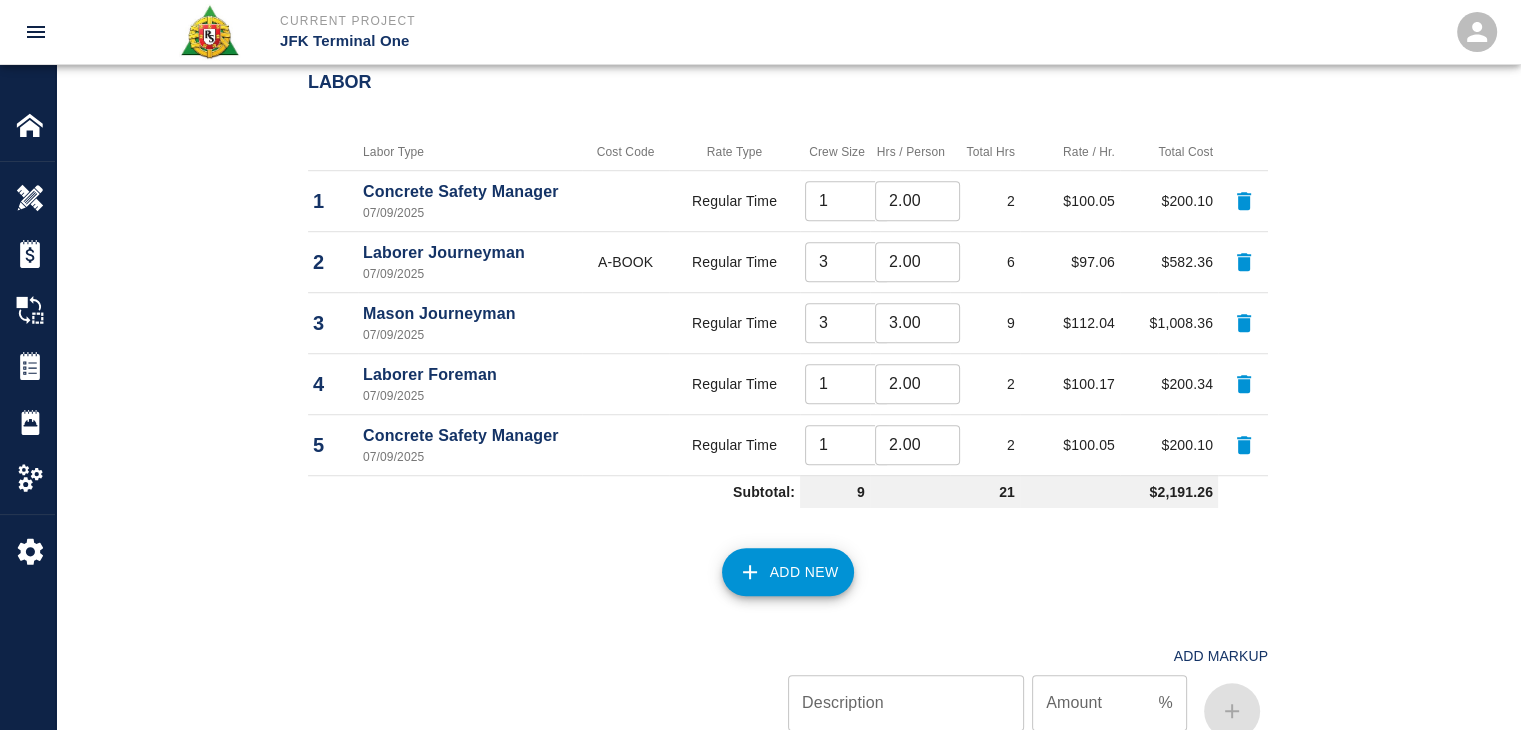 click 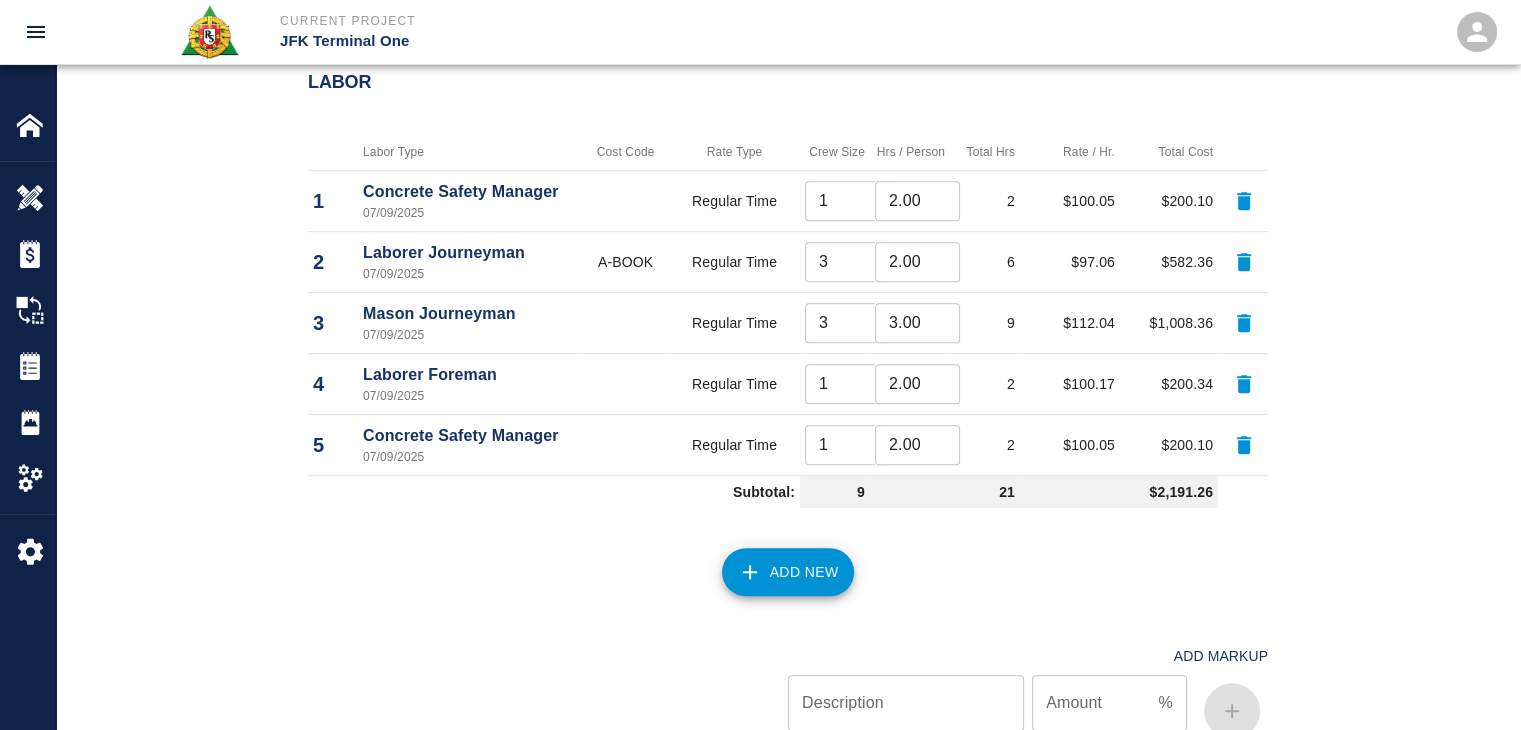 type on "3" 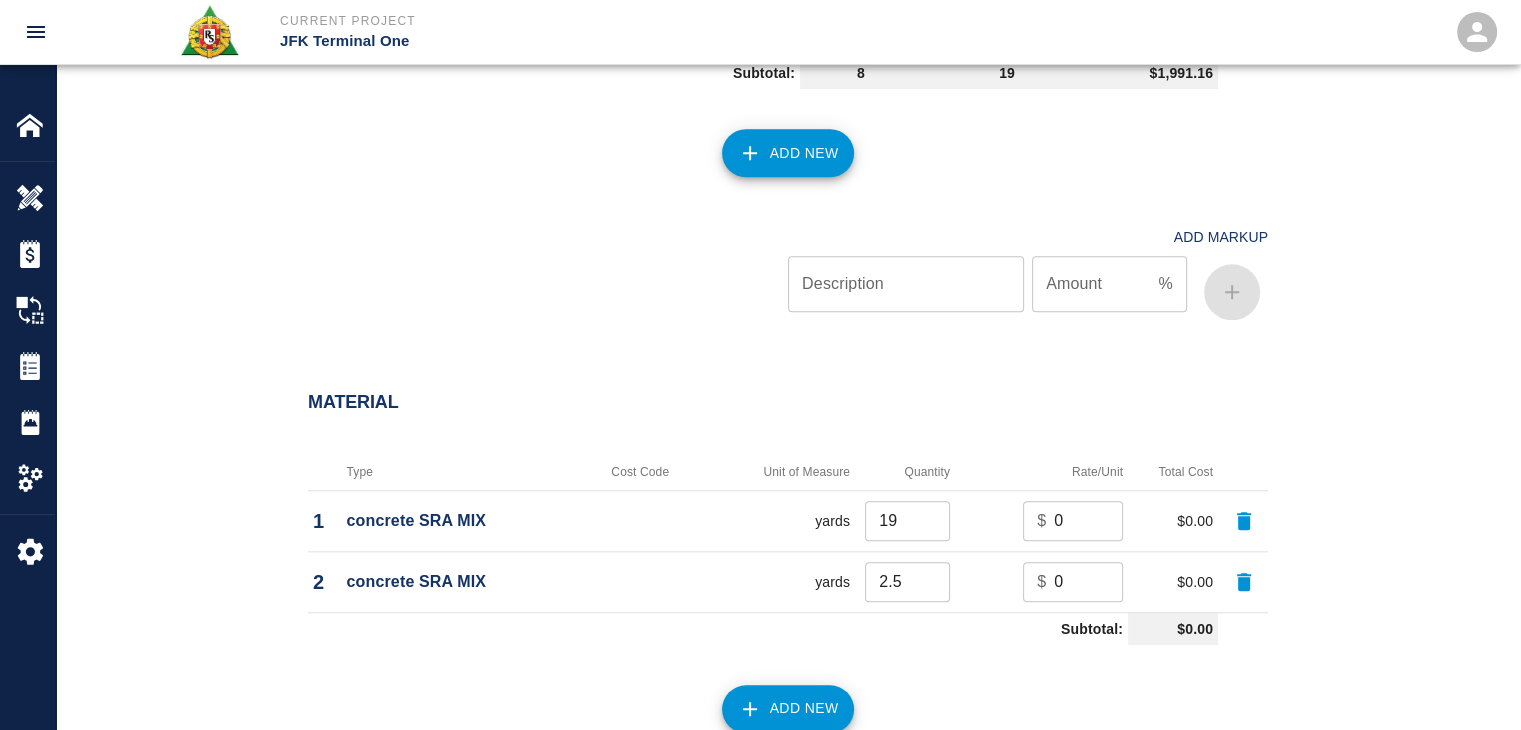 scroll, scrollTop: 1718, scrollLeft: 0, axis: vertical 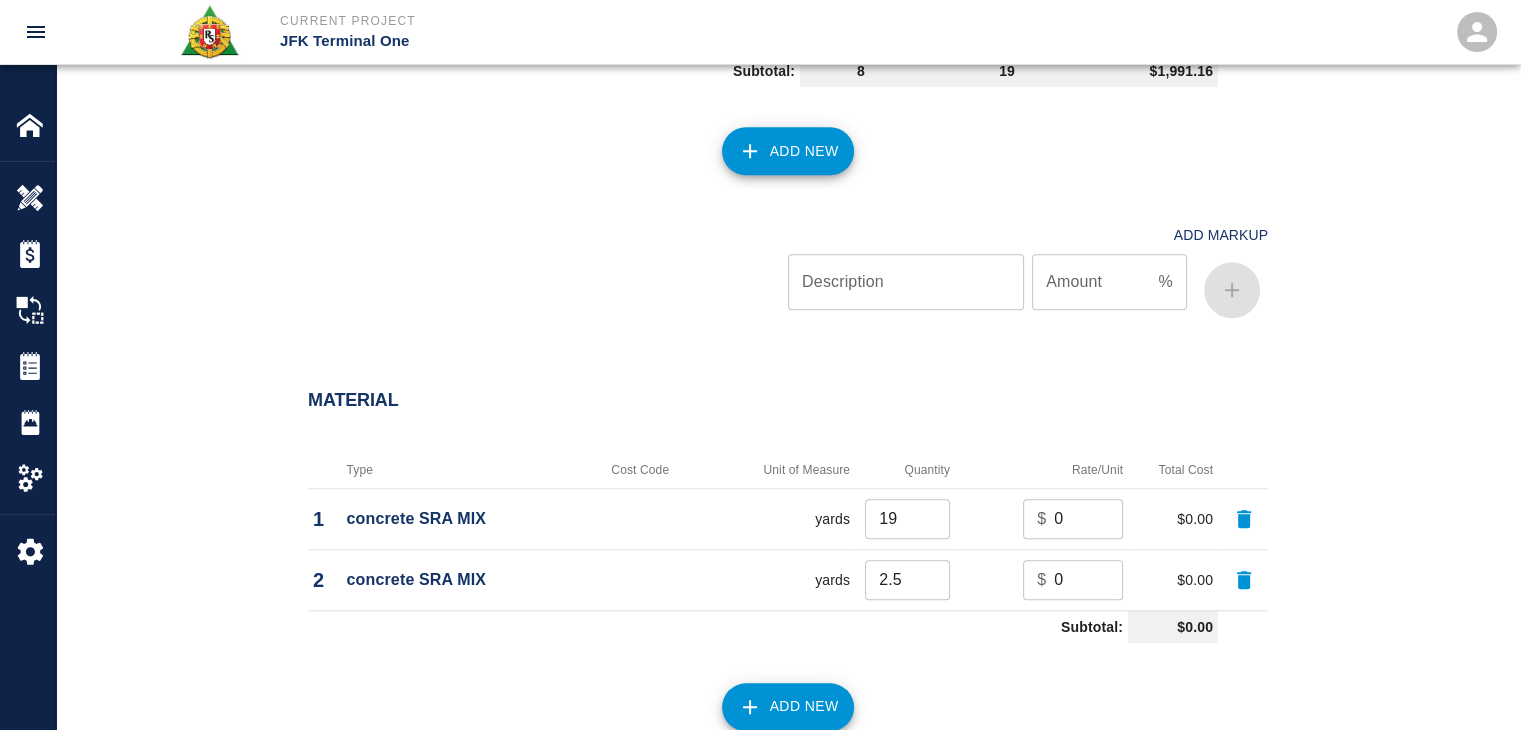 click on "Material Type Cost Code Unit of Measure Quantity Rate/Unit Total Cost 1 concrete SRA MIX  yards 19 ​ $ 0 ​ $0.00 2 concrete SRA MIX  yards 2.5 ​ $ 0 ​ $0.00 Subtotal: $0.00 Add New Add Markup Description Description Amount % Amount" at bounding box center (788, 616) 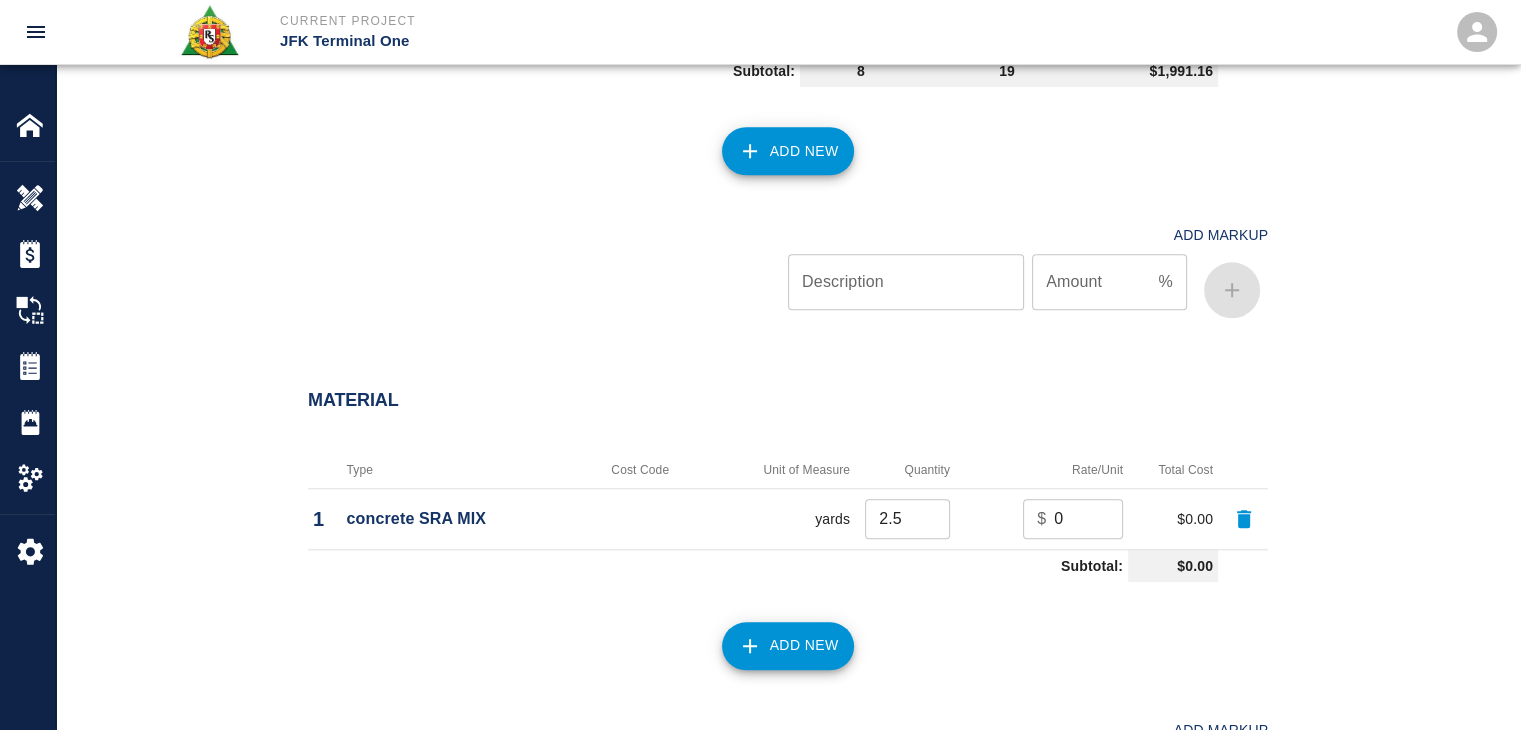 click on "Material" at bounding box center (788, 401) 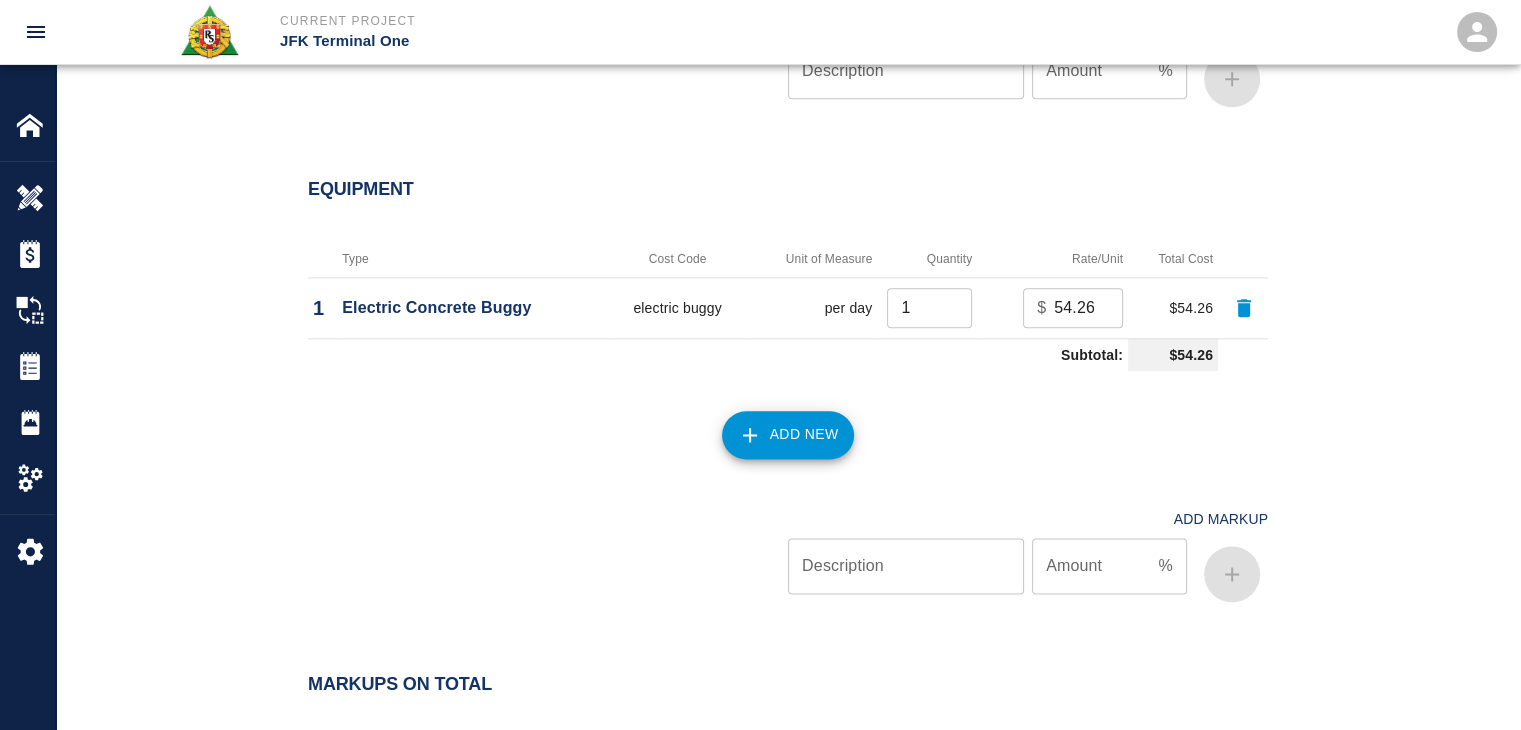 scroll, scrollTop: 2775, scrollLeft: 0, axis: vertical 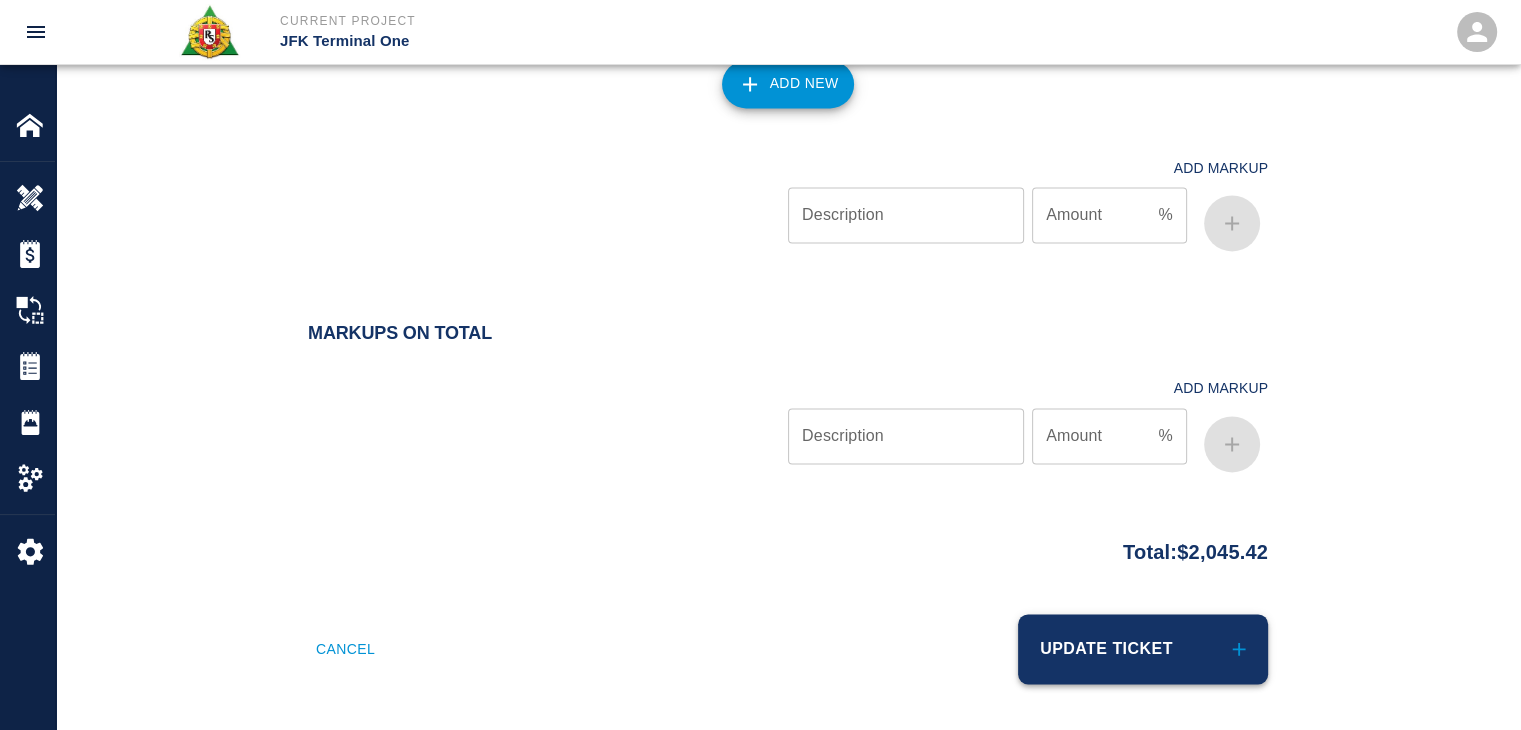 click on "Update Ticket" at bounding box center (1143, 649) 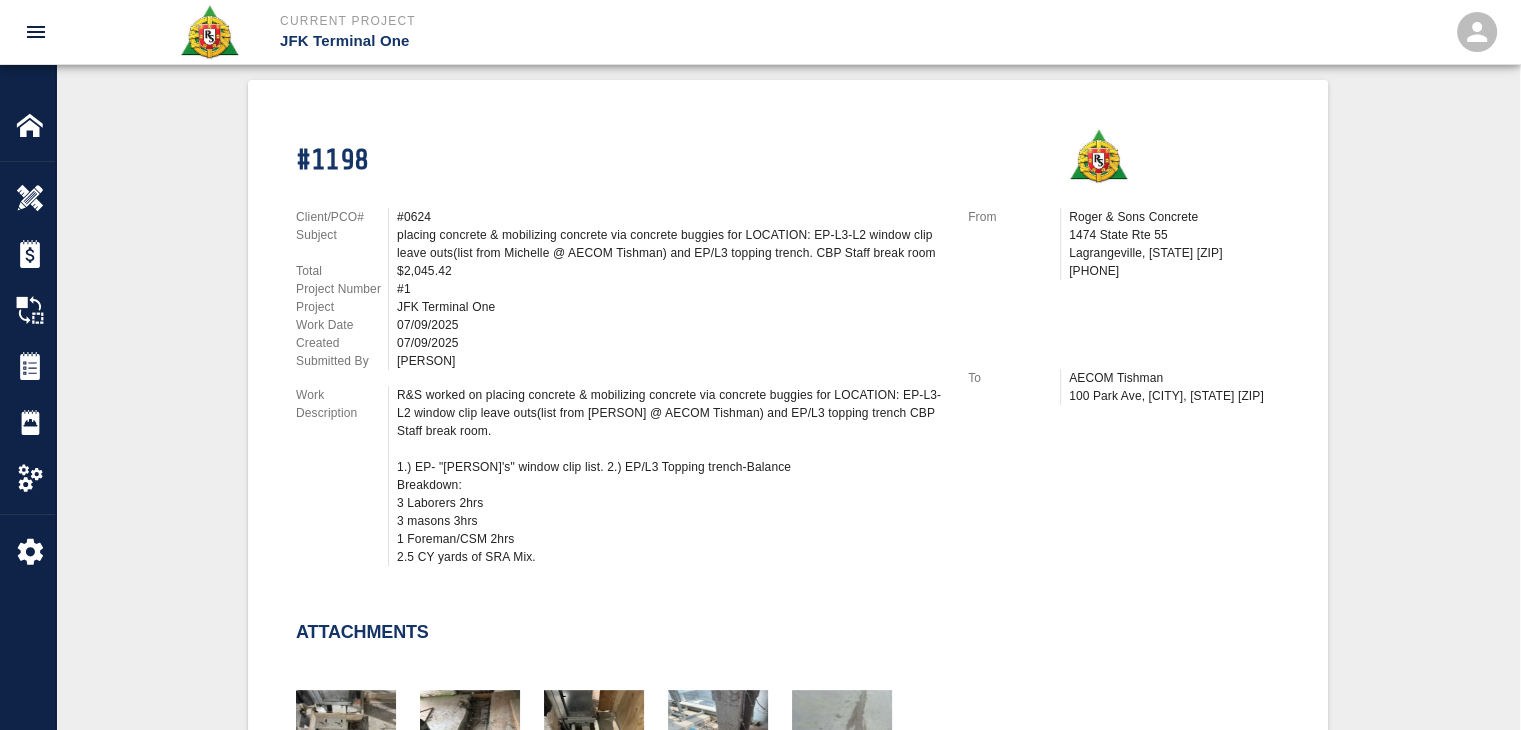 scroll, scrollTop: 0, scrollLeft: 0, axis: both 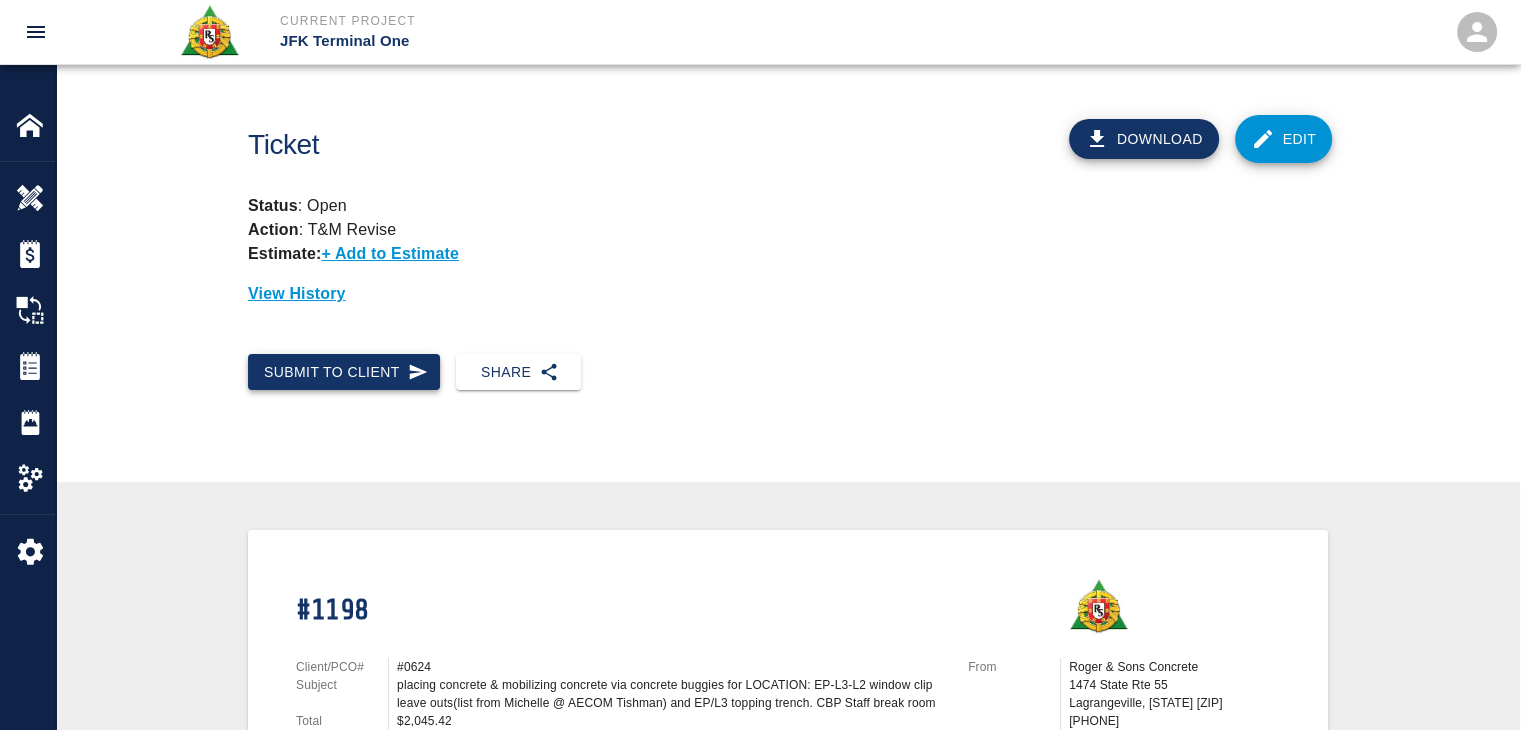 click 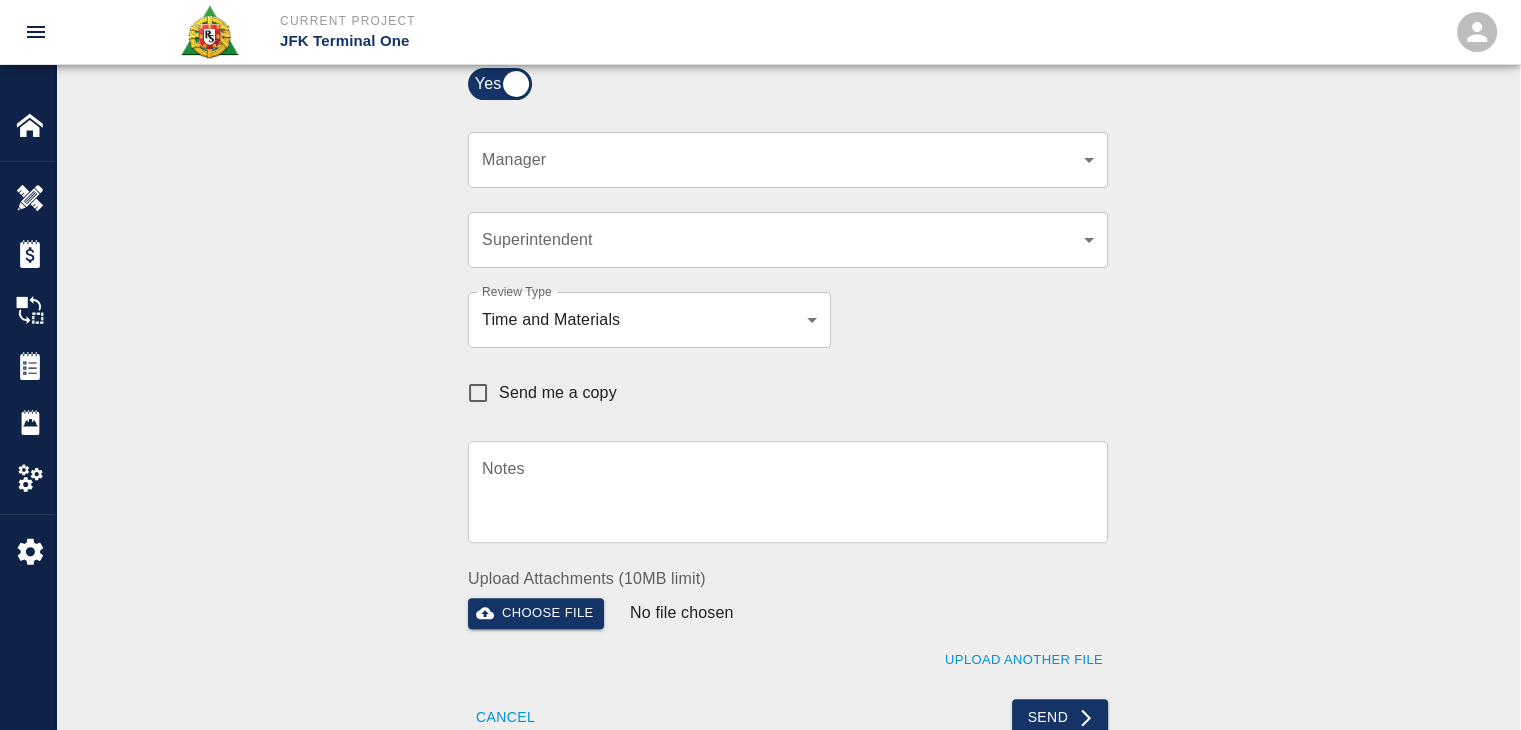 scroll, scrollTop: 540, scrollLeft: 0, axis: vertical 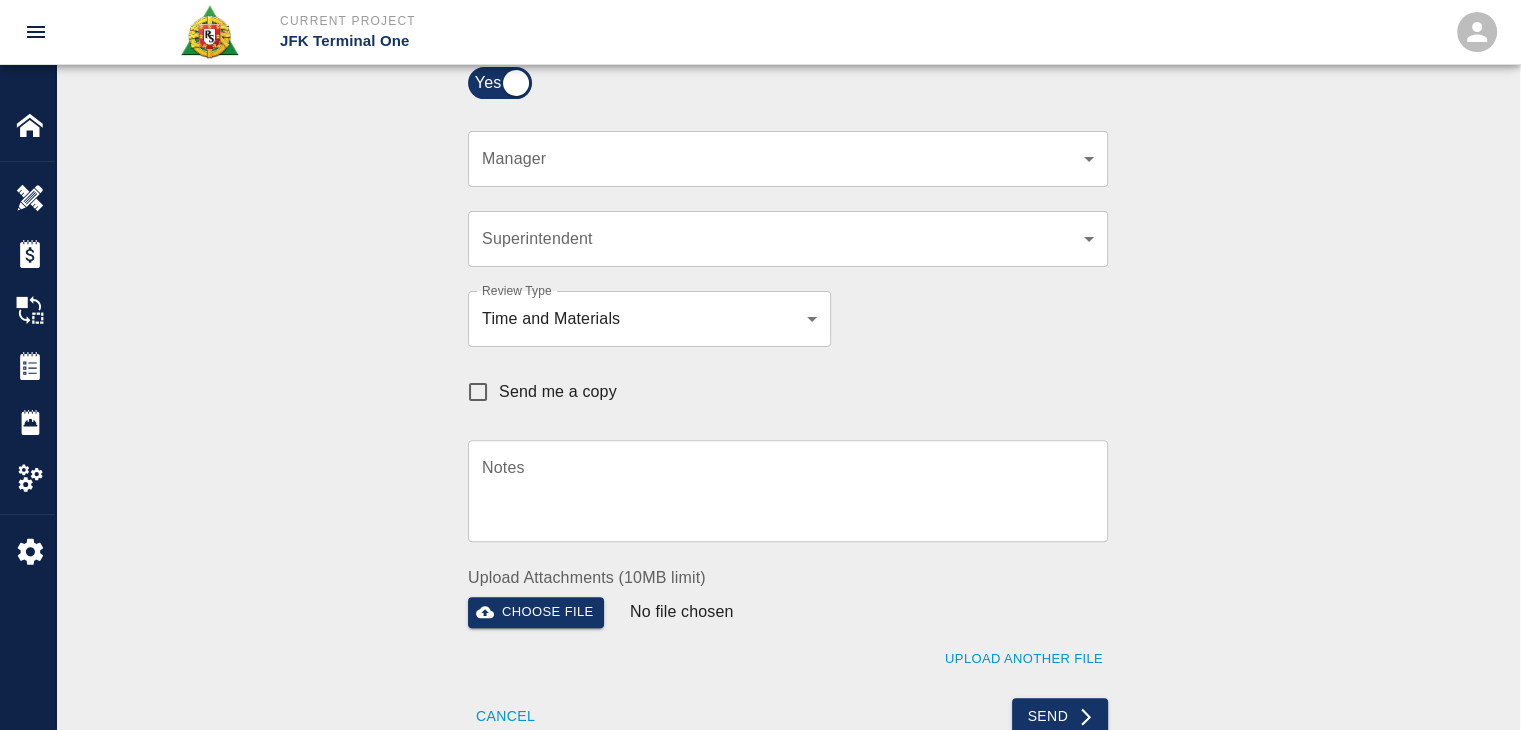 click on "Current Project JFK Terminal One Home JFK Terminal One Overview Estimates Change Orders Tickets Daily Reports Project Settings Settings Powered By Terms of Service  |  Privacy Policy Ticket Download Edit Status :   Open Action :   T&M Revise Estimate:  + Add to Estimate View History Submit to Client Share Recipients Internal Team ​ Internal Team Notes x Notes Cancel Send Recipients Send to TracFlo User Manager ​ Manager Superintendent ​ Superintendent Review Type Time and Materials tm Review Type Send me a copy Notes x Notes Upload Attachments (10MB limit) Choose file No file chosen Upload Another File Cancel Send Request Time and Material Revision Notes   * x Notes   * Upload Attachments (10MB limit) Choose file No file chosen Upload Another File Cancel Send Time and Materials Reject Notes   * x Notes   * Upload Attachments (10MB limit) Choose file No file chosen Upload Another File Cancel Send Approve Ticket Time and Materials Signature Clear Notes x Notes Upload Attachments (10MB limit) Cancel" at bounding box center (760, -175) 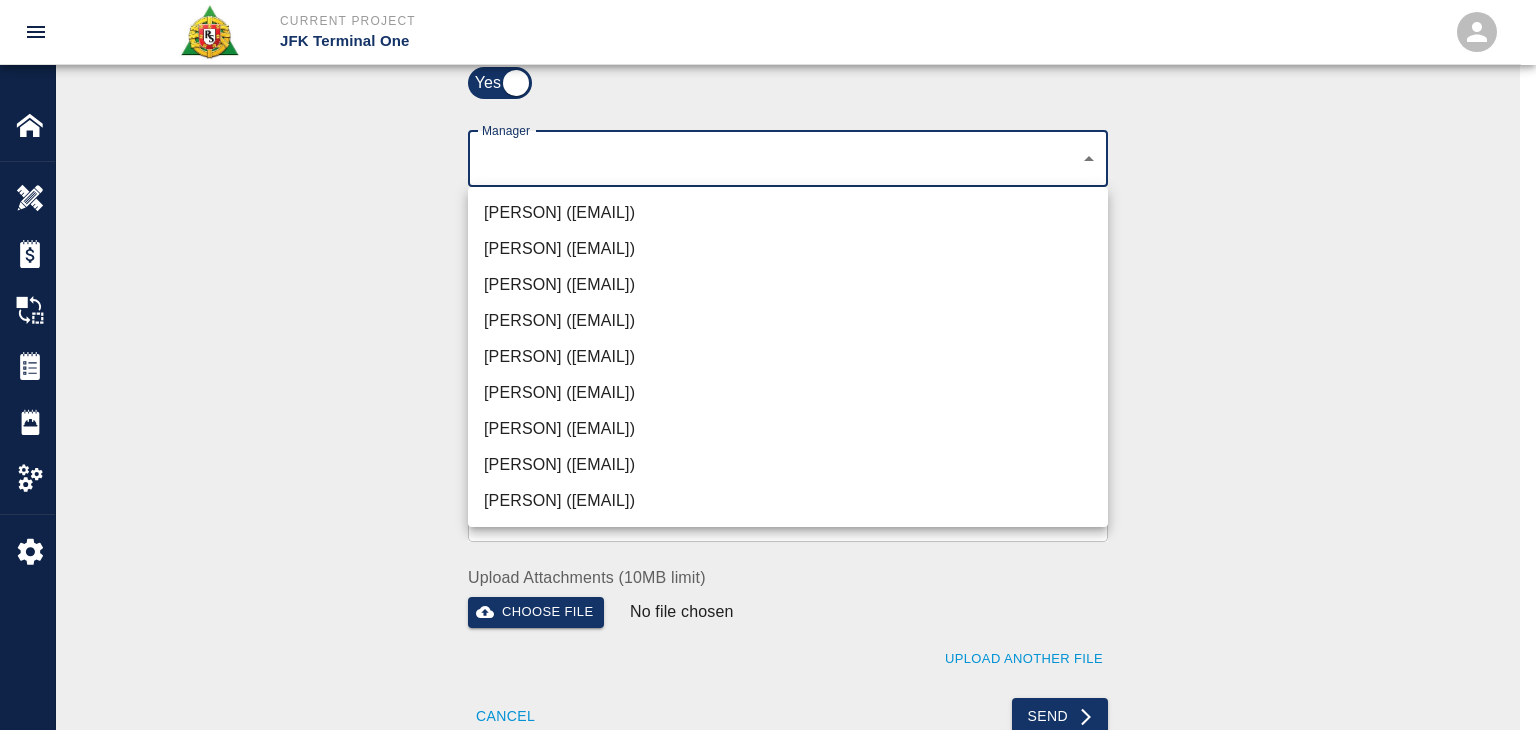 click on "Peter Hardecker (peter.hardecker@aecom.com)" at bounding box center [788, 213] 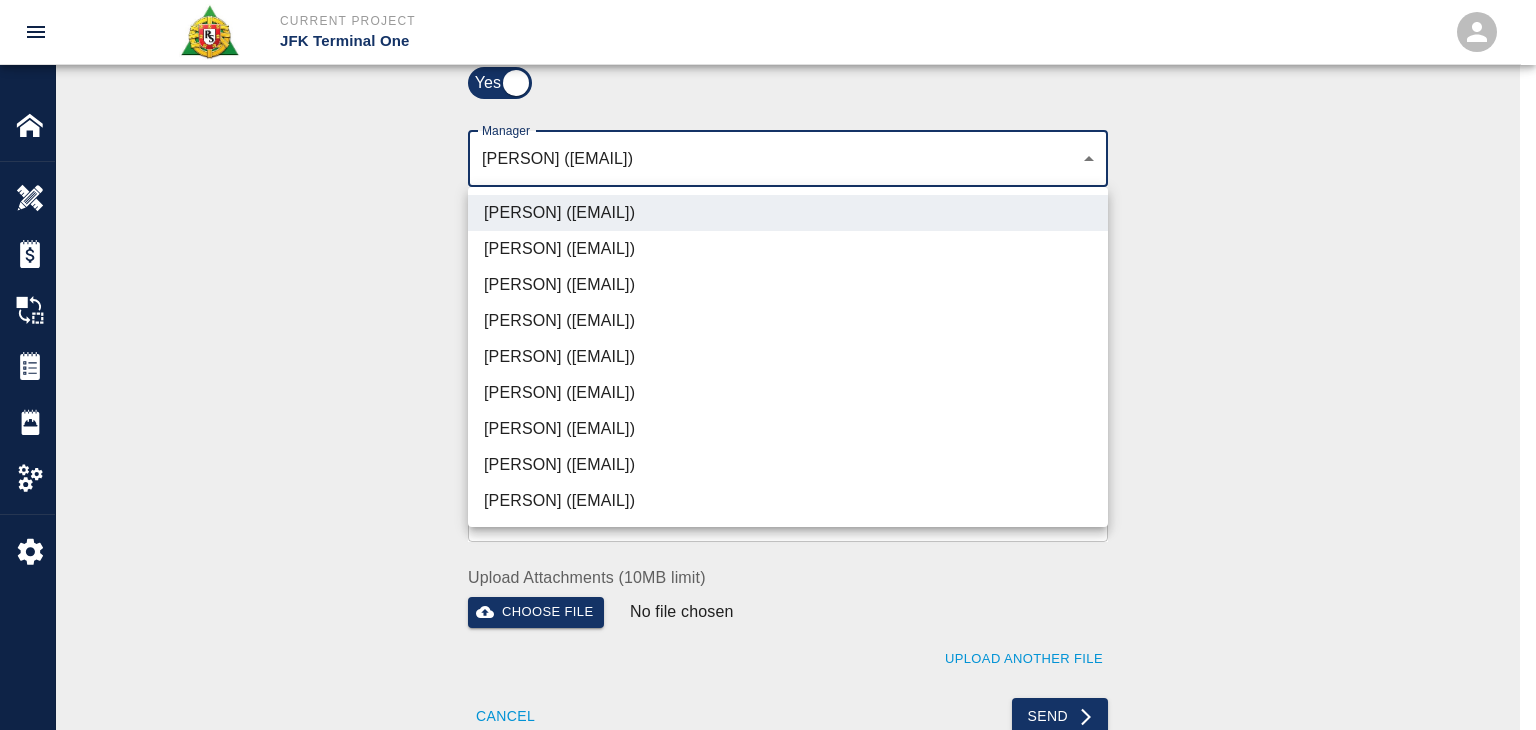 click on "Peter Hardecker (peter.hardecker@aecom.com)" at bounding box center (788, 213) 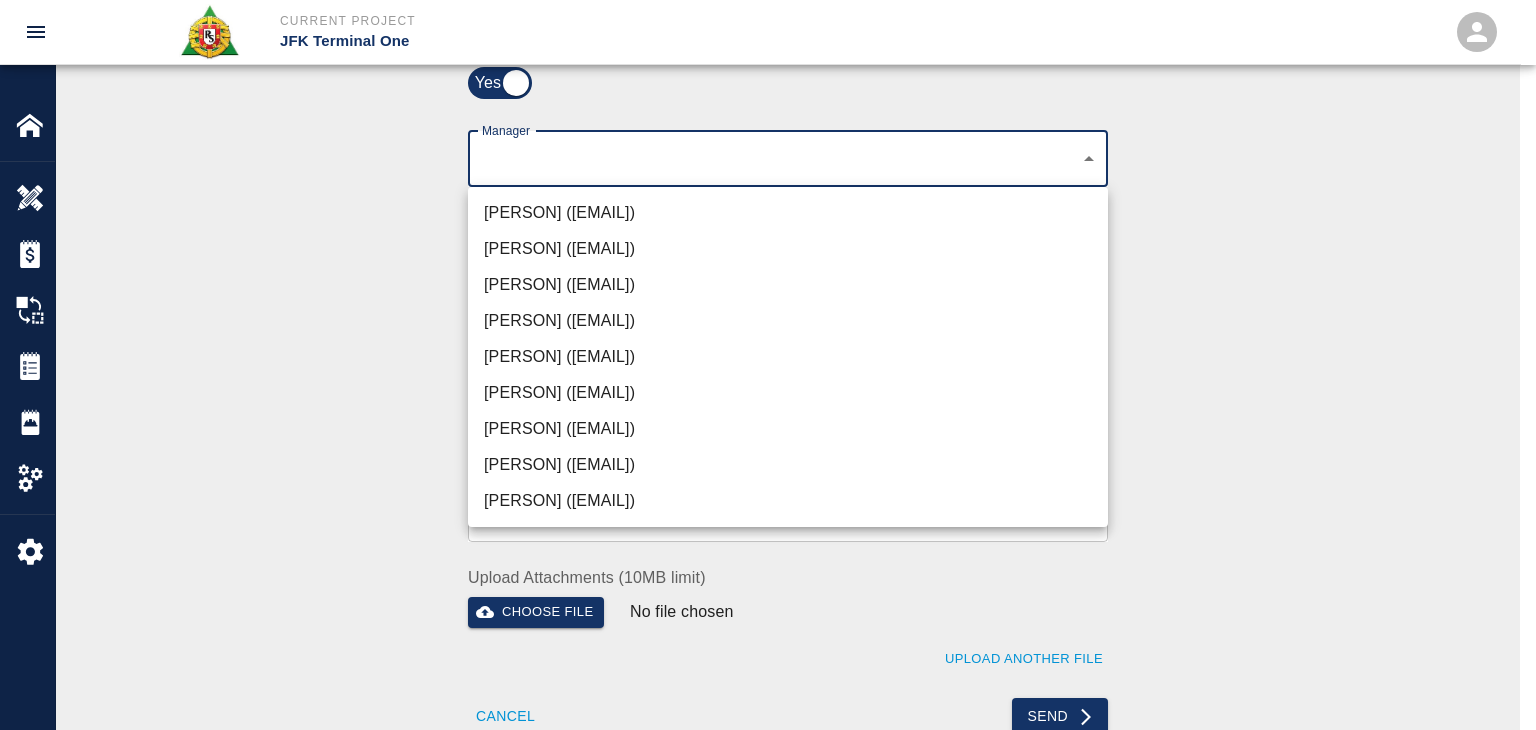click on "Dylan  Sims (dylan.sims@aecom.com)" at bounding box center [788, 465] 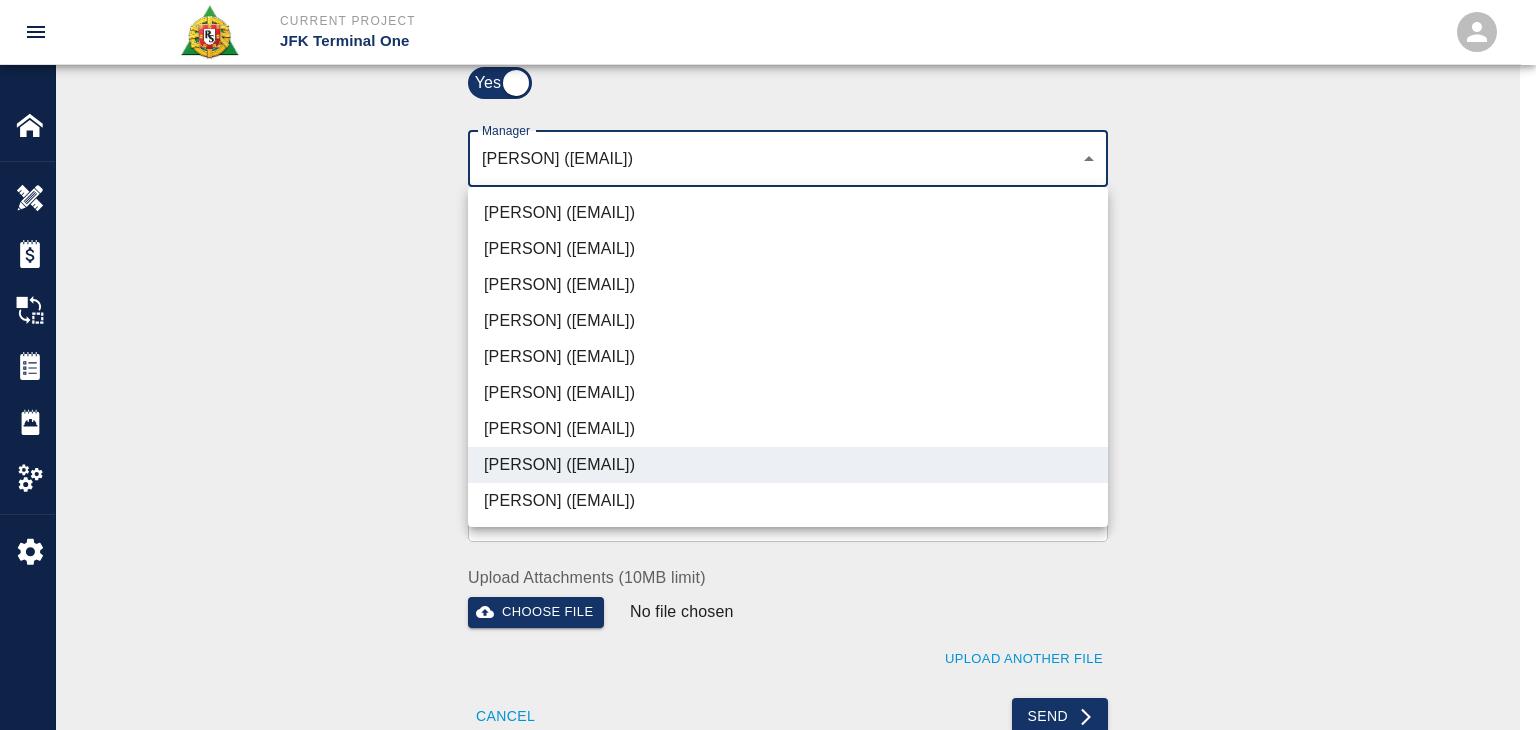 click at bounding box center [768, 365] 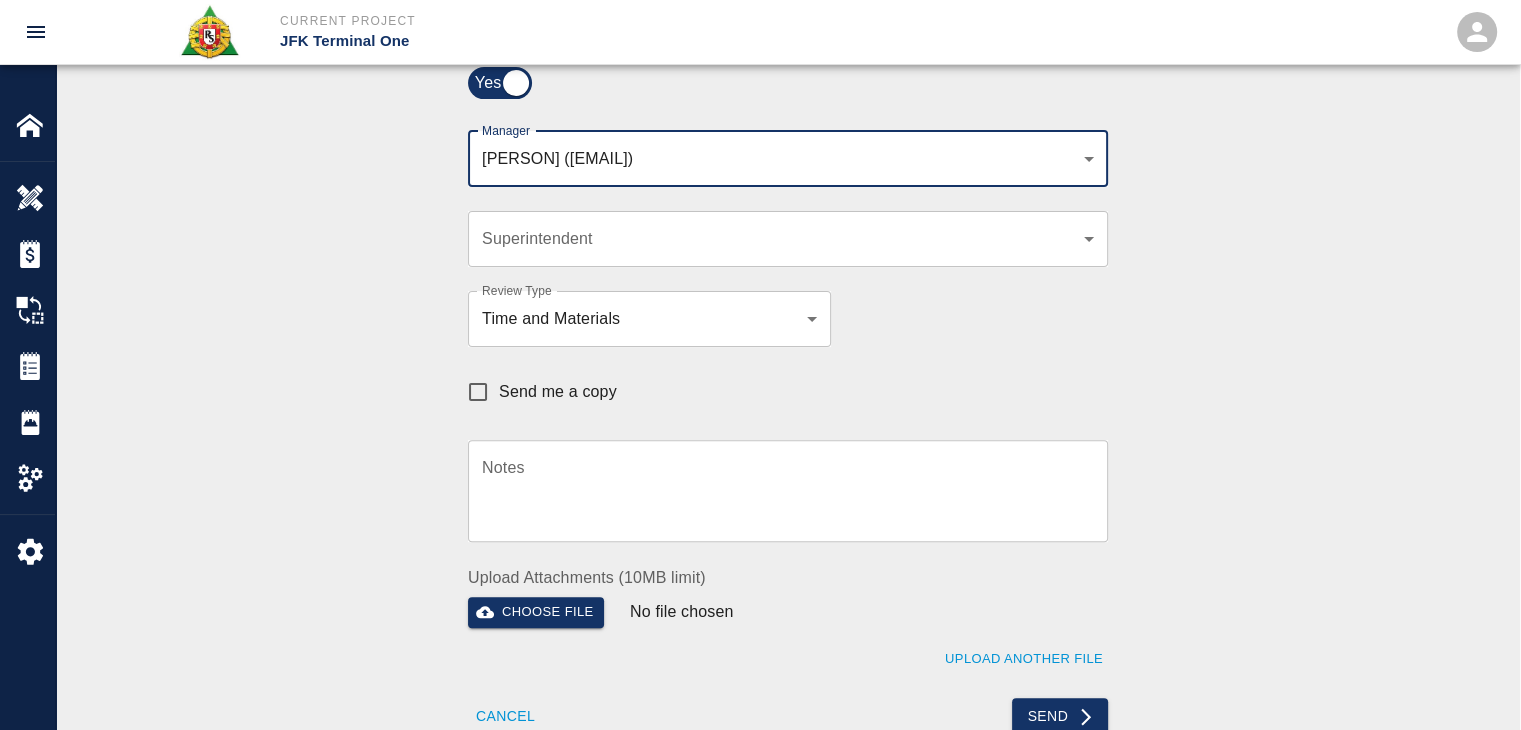 click on "Send me a copy" at bounding box center (537, 392) 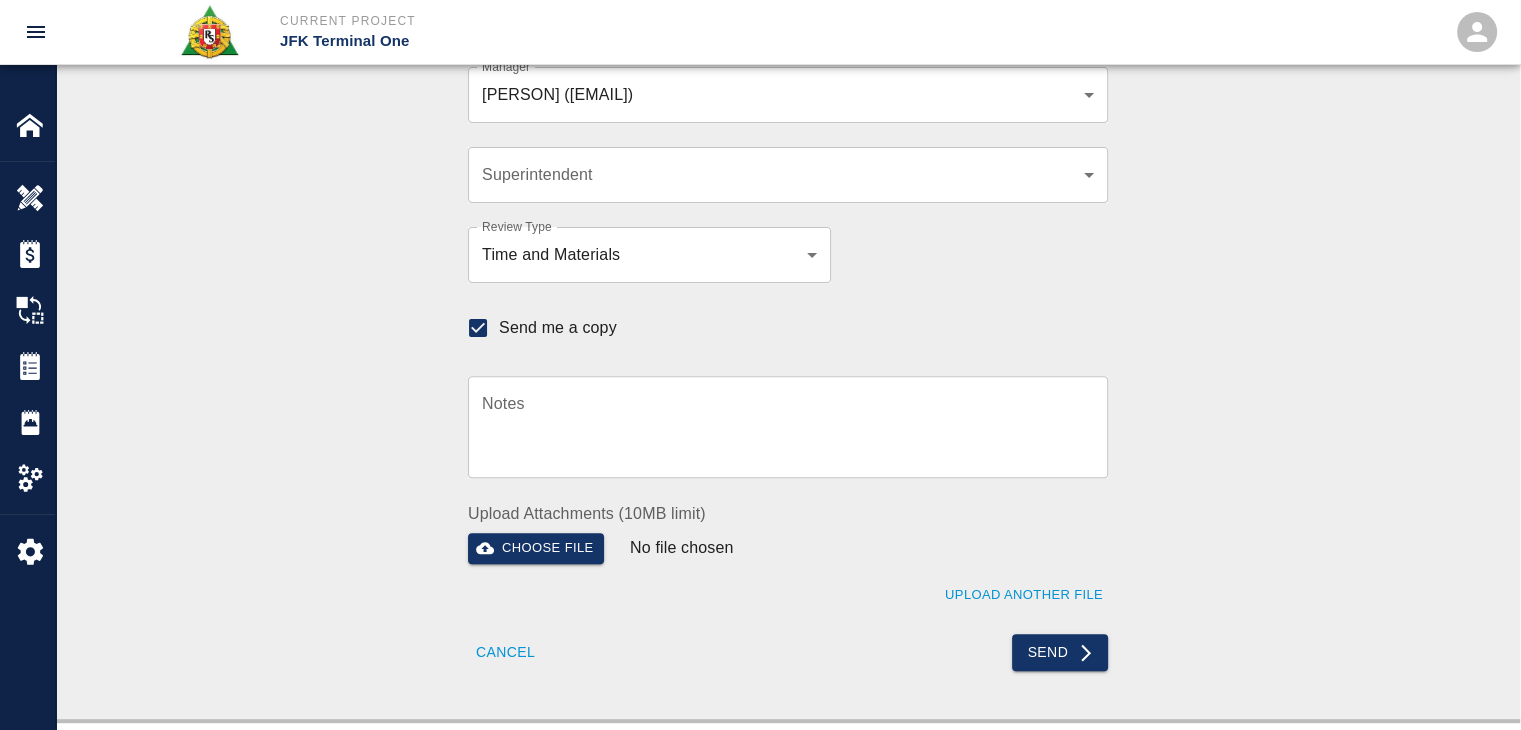 scroll, scrollTop: 602, scrollLeft: 0, axis: vertical 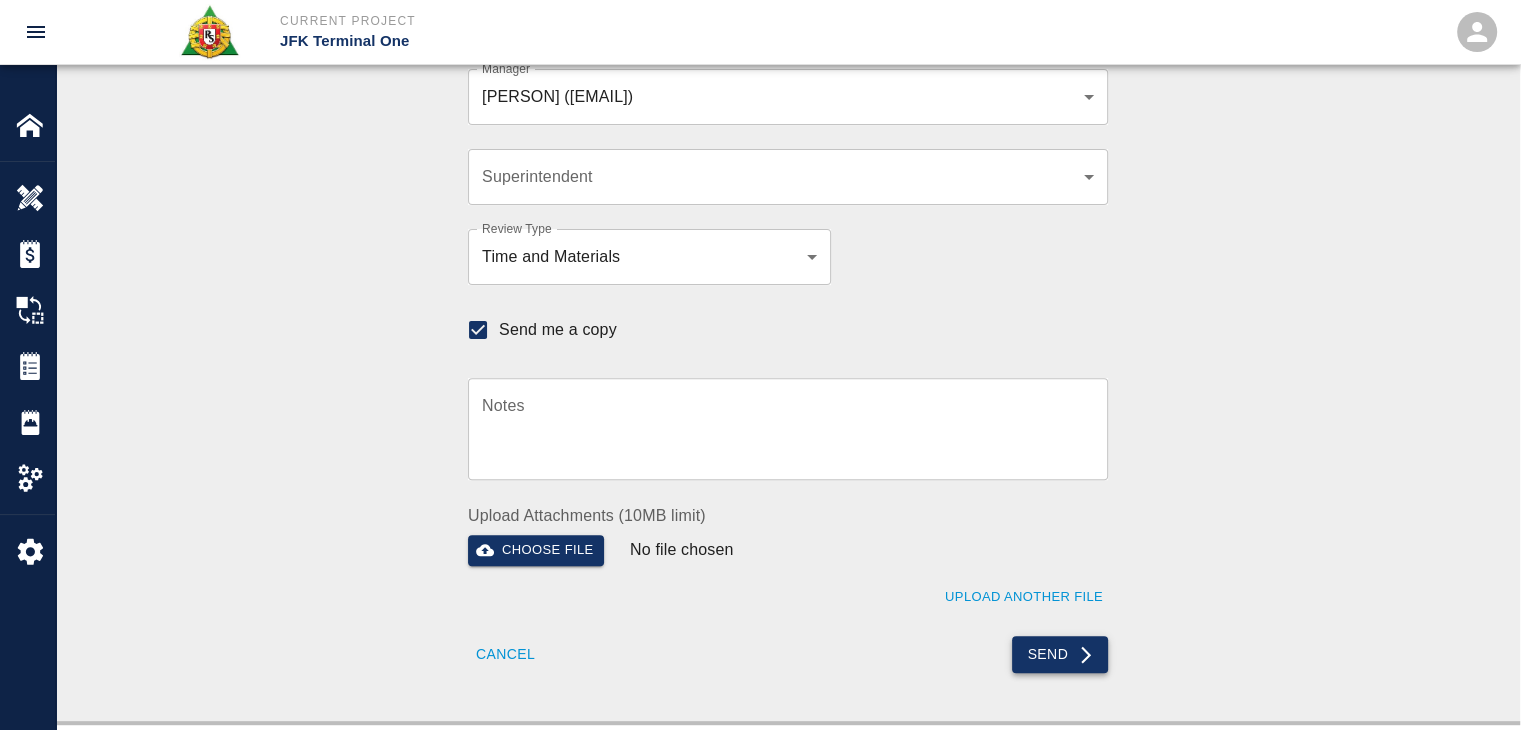 click on "Send" at bounding box center [1060, 654] 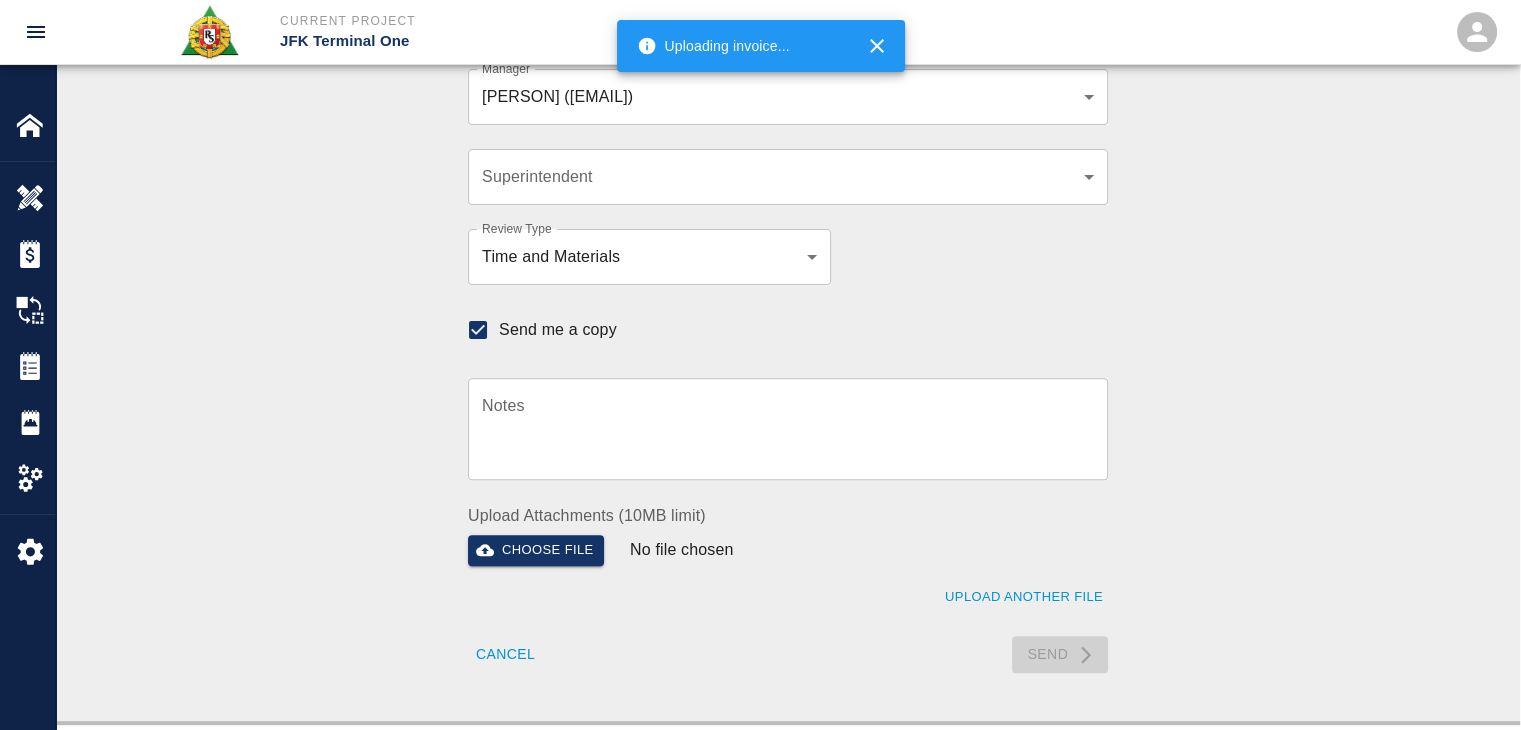type 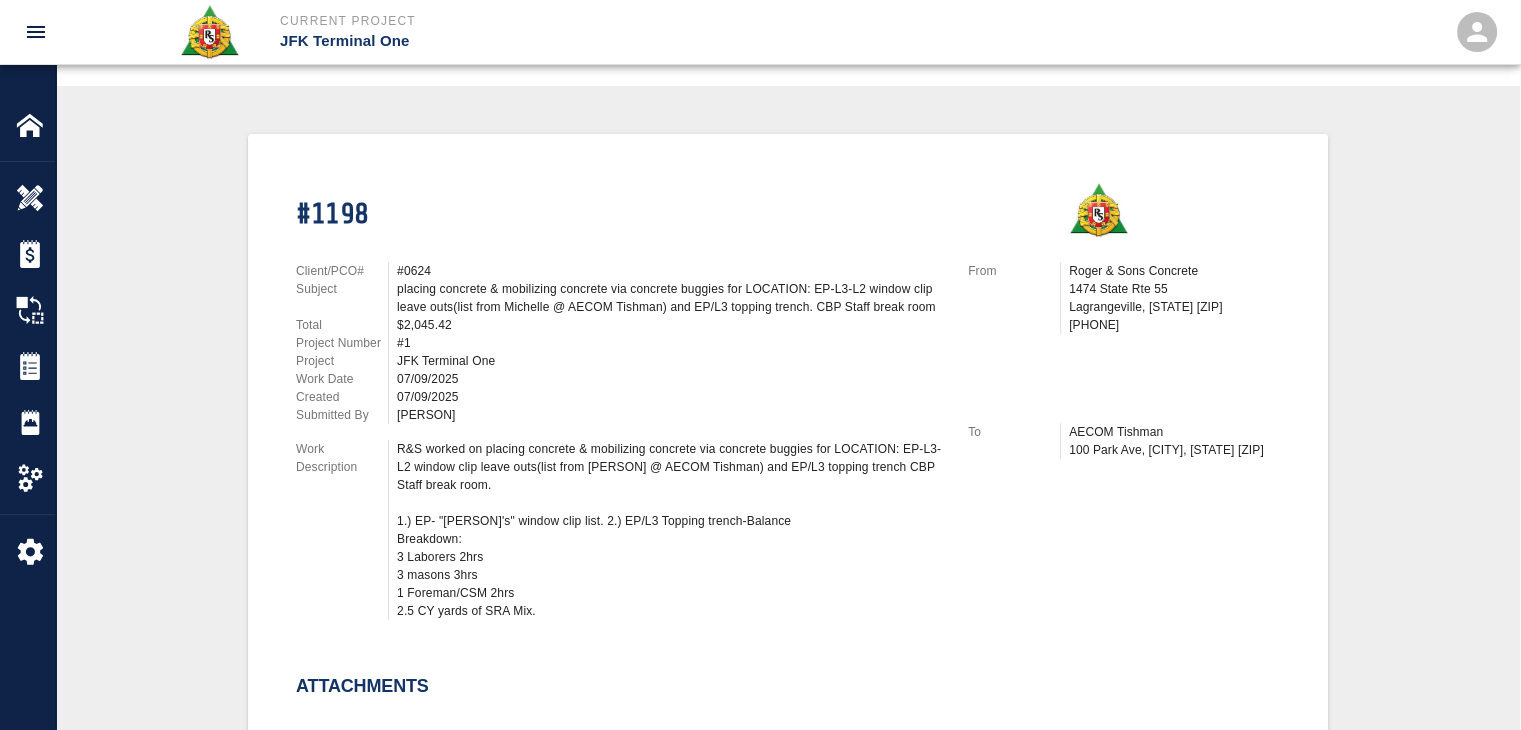 scroll, scrollTop: 0, scrollLeft: 0, axis: both 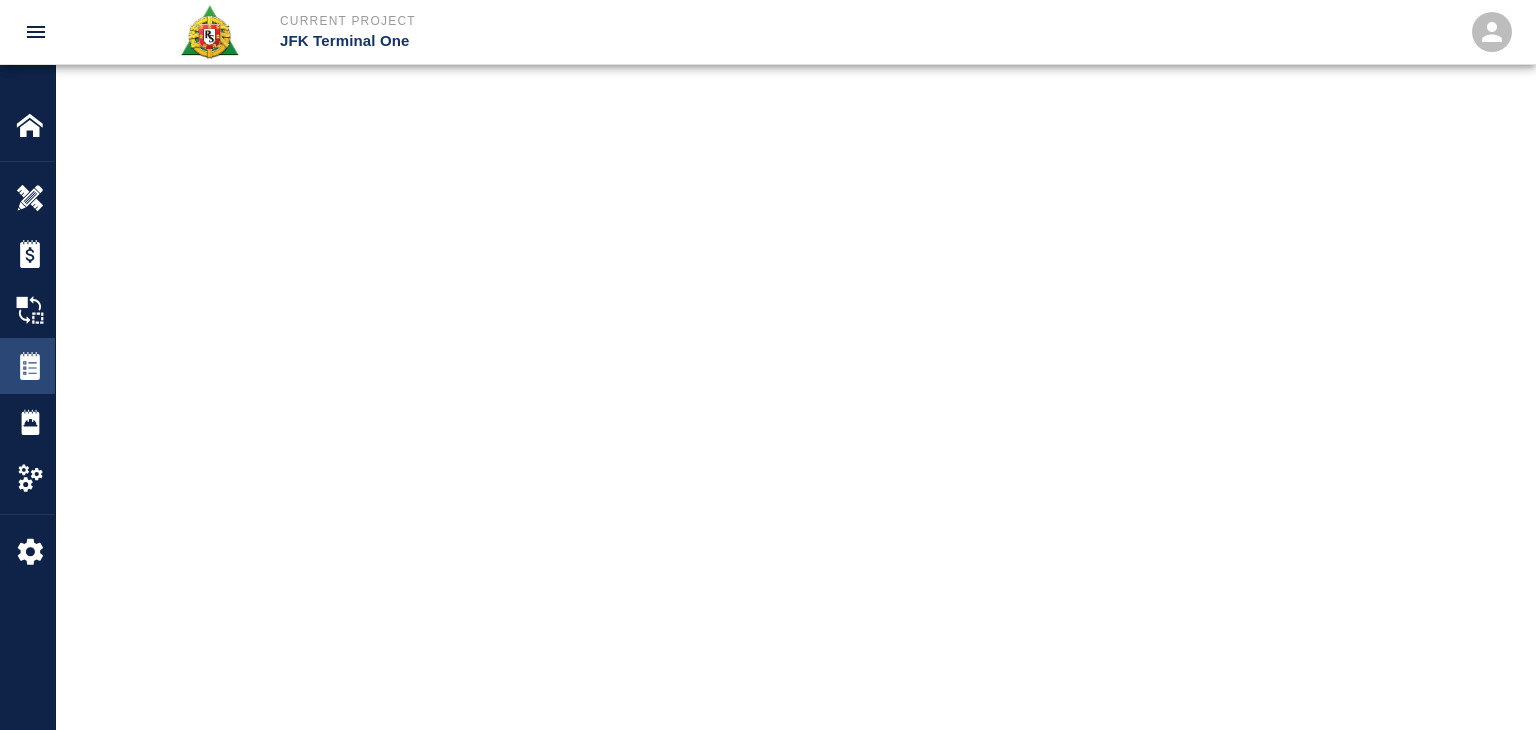 click at bounding box center [30, 366] 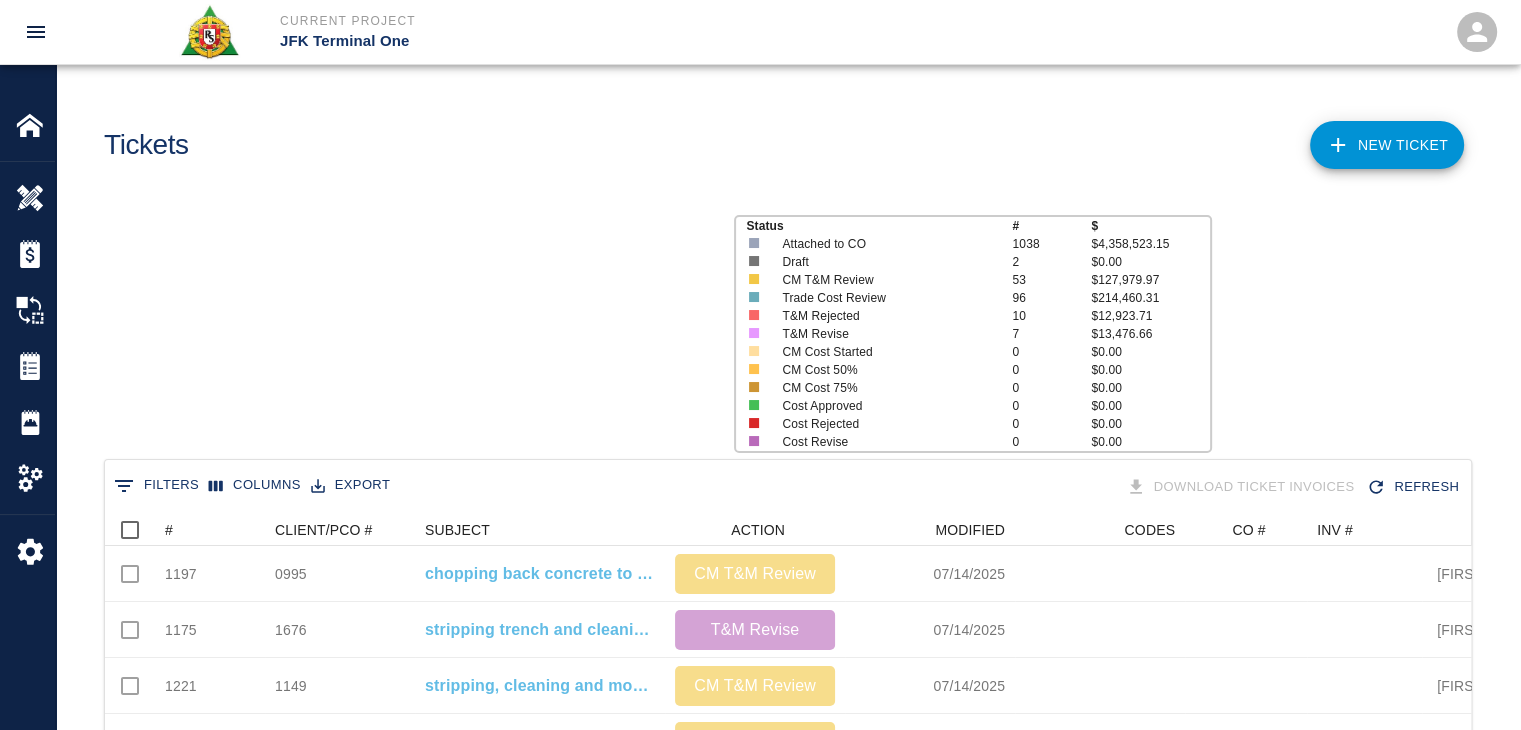 scroll, scrollTop: 16, scrollLeft: 16, axis: both 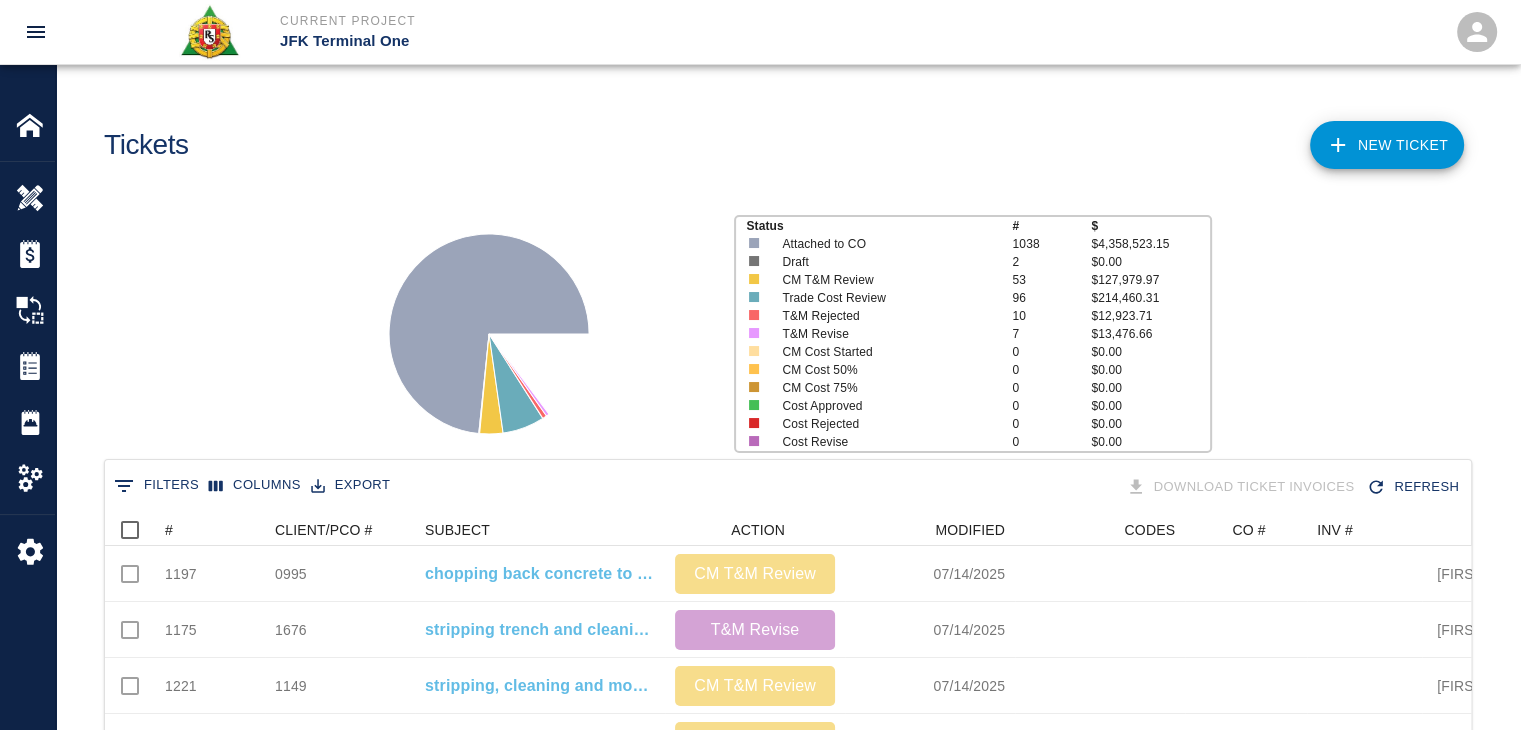 click on "NEW TICKET" at bounding box center [1387, 145] 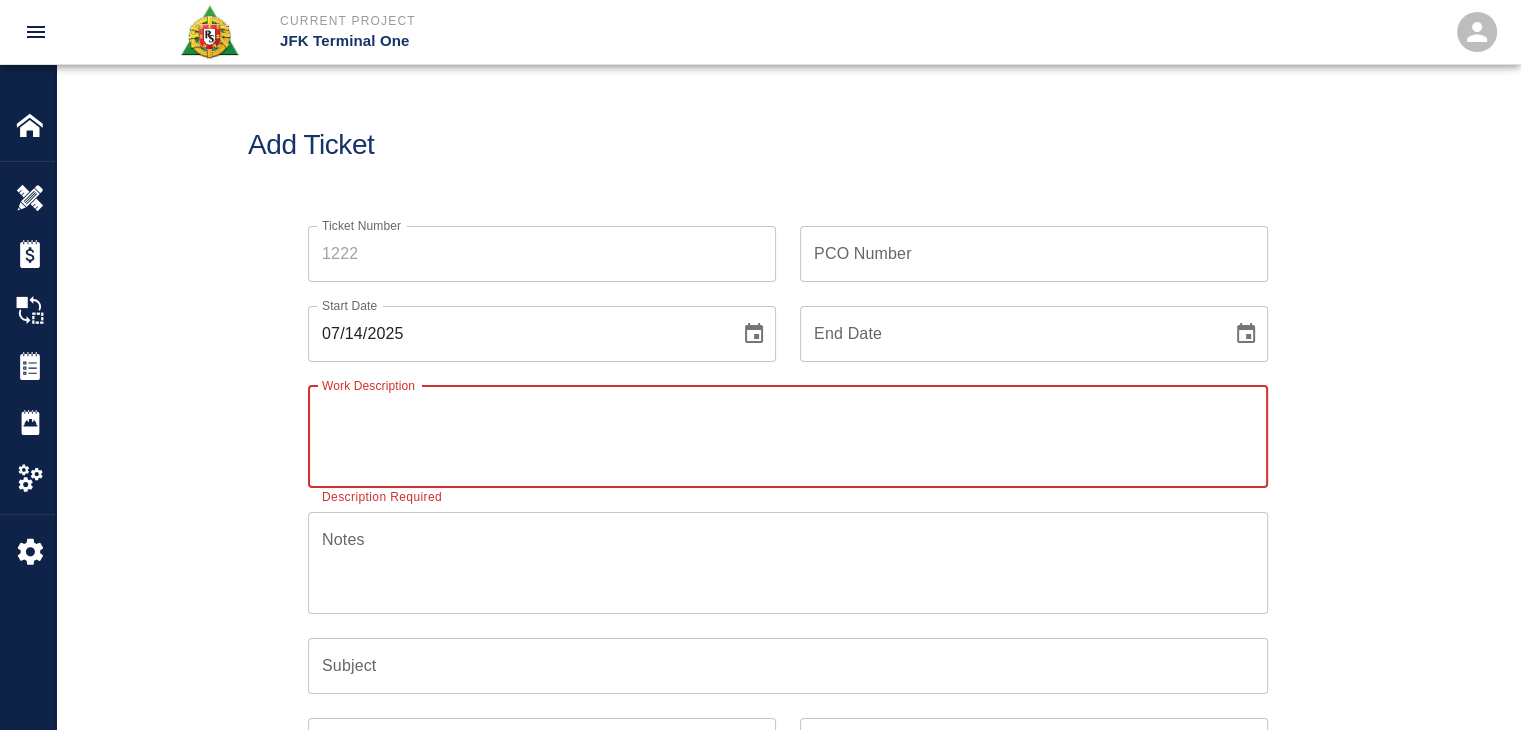 paste on "R&S worked on placing concrete & mobilizing concrete via concrete buggies for LOCATION: HHS3/L1 CBP staff break room and EP-L3-L2 window clip leave outs(list from Michelle @ AECOM Tishman) and EP/L3 topping trench.
CBP Staff break room
Breakdown:
7 laborers 3hrs
3 masons 5hrs
1 Foreman/CSM 2hrs
19CY yards of SRA MIX" 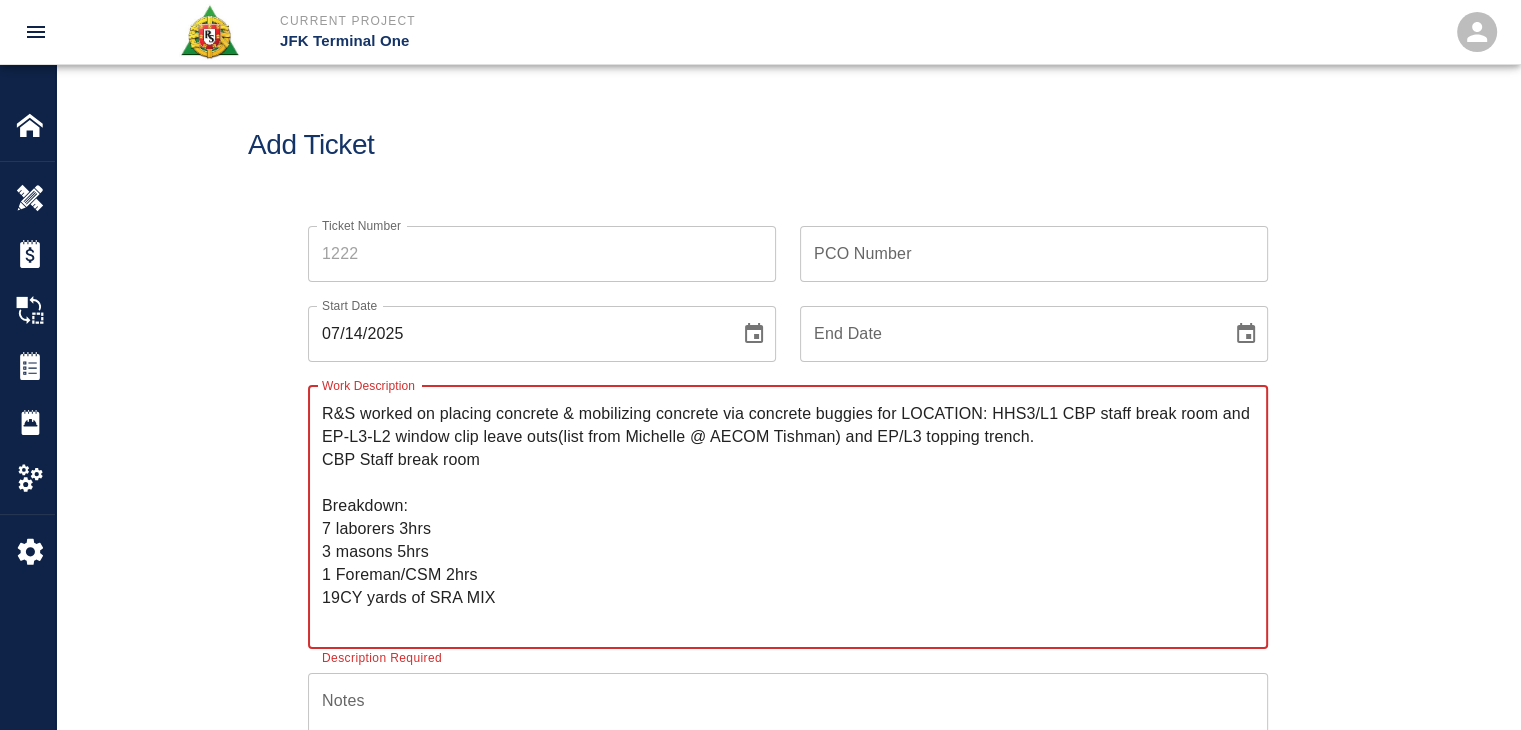 click on "R&S worked on placing concrete & mobilizing concrete via concrete buggies for LOCATION: HHS3/L1 CBP staff break room and EP-L3-L2 window clip leave outs(list from Michelle @ AECOM Tishman) and EP/L3 topping trench.
CBP Staff break room
Breakdown:
7 laborers 3hrs
3 masons 5hrs
1 Foreman/CSM 2hrs
19CY yards of SRA MIX" at bounding box center [788, 517] 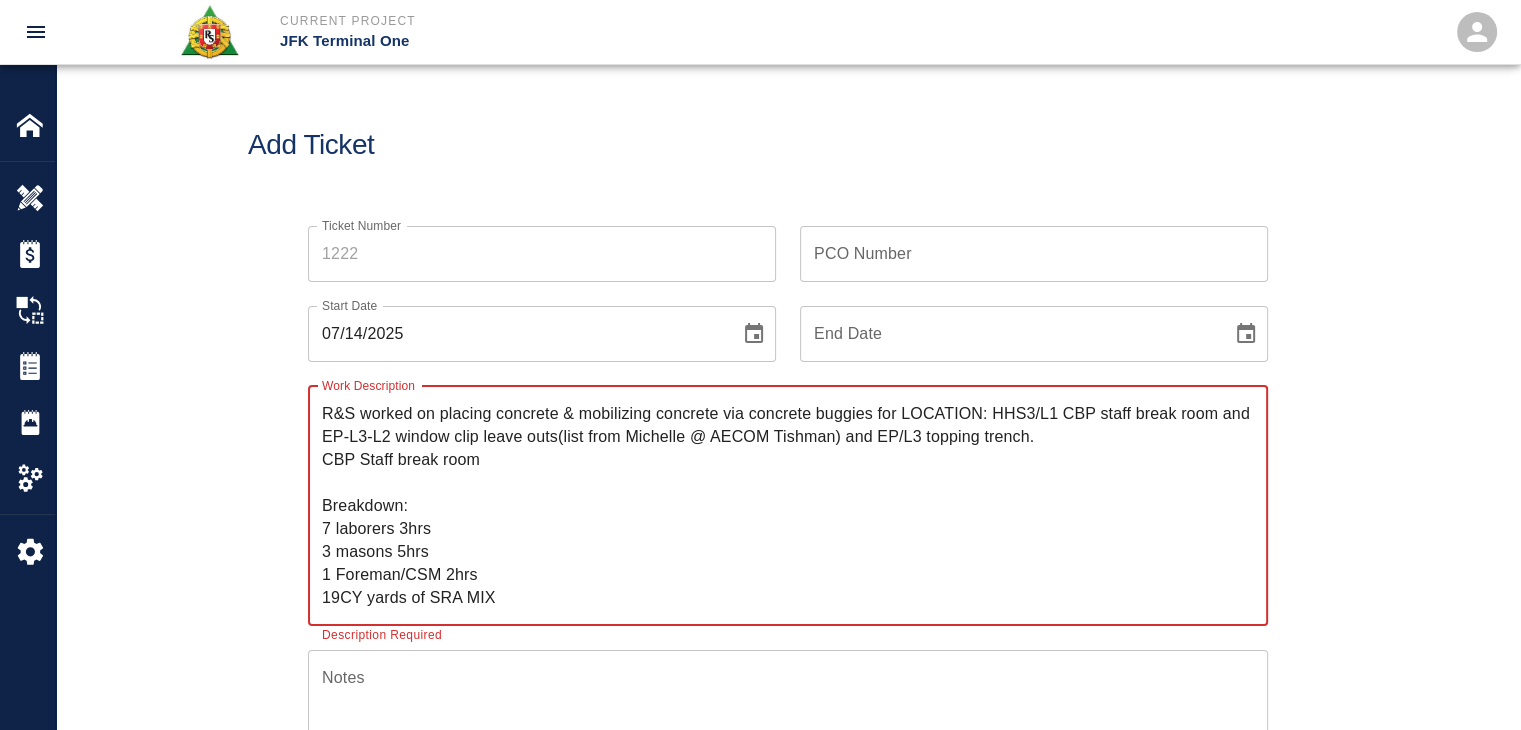 drag, startPoint x: 551, startPoint y: 457, endPoint x: 1229, endPoint y: 418, distance: 679.1207 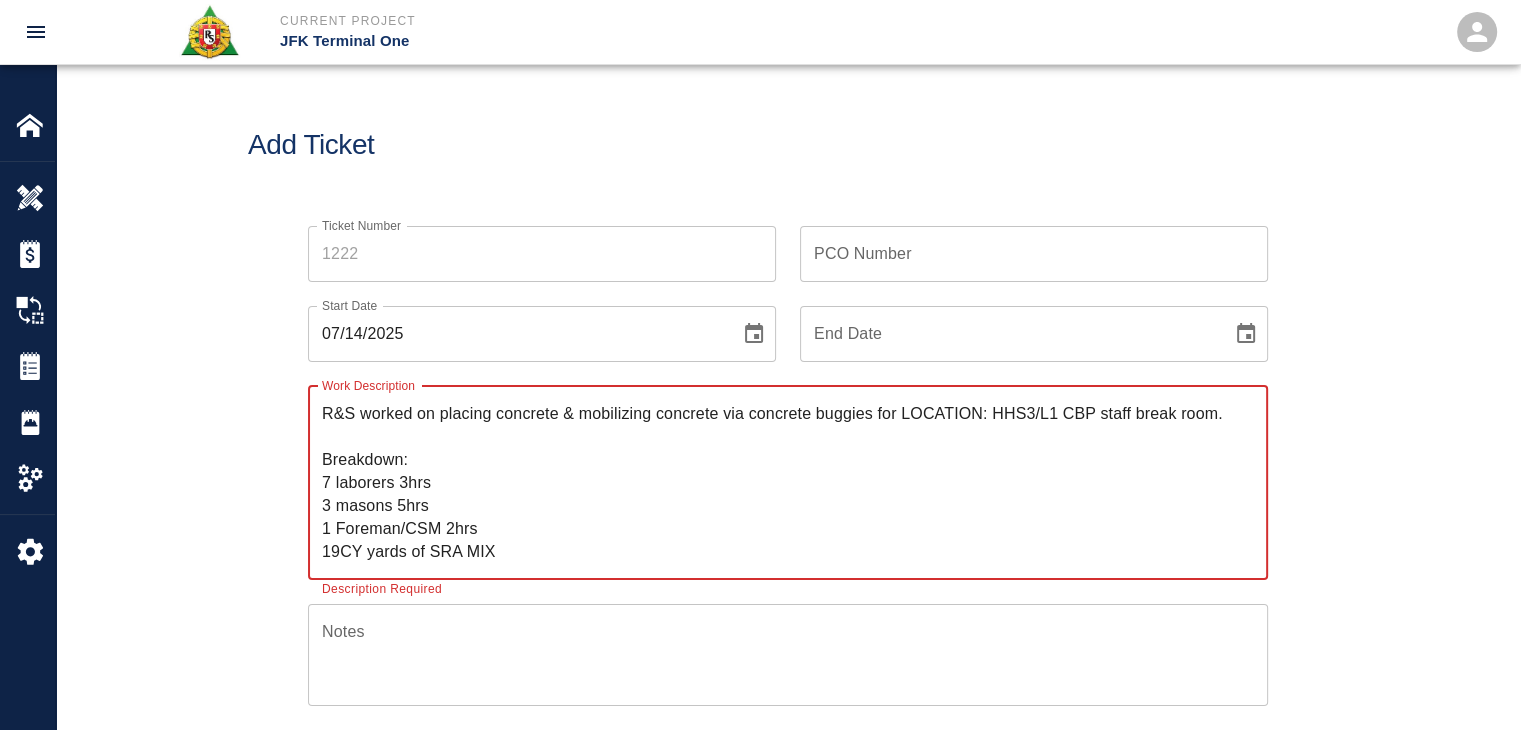 click on "R&S worked on placing concrete & mobilizing concrete via concrete buggies for LOCATION: HHS3/L1 CBP staff break room.
Breakdown:
7 laborers 3hrs
3 masons 5hrs
1 Foreman/CSM 2hrs
19CY yards of SRA MIX" at bounding box center [788, 482] 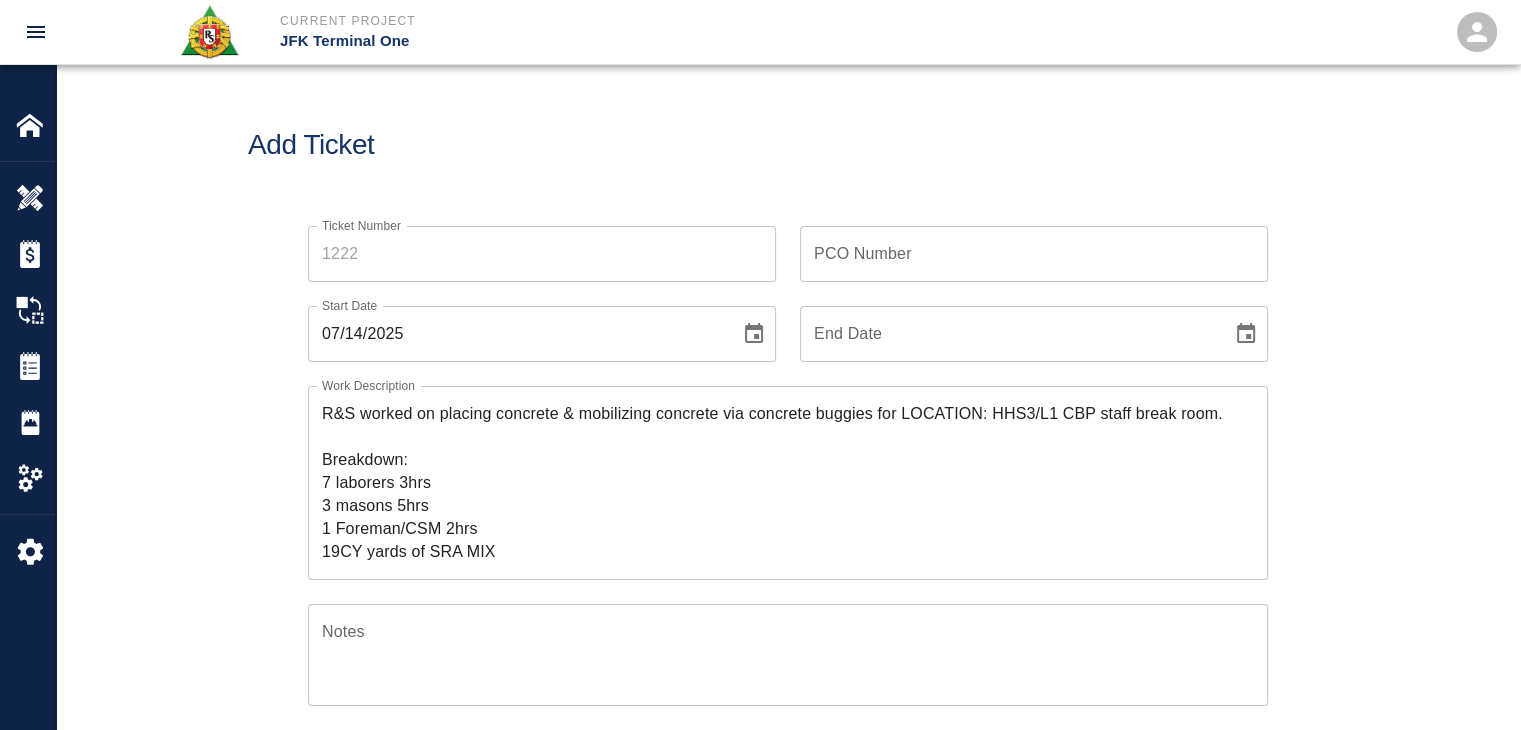 click on "Ticket Number Ticket Number PCO Number PCO Number Start Date  07/14/2025 Start Date  End Date End Date Work Description R&S worked on placing concrete & mobilizing concrete via concrete buggies for LOCATION: HHS3/L1 CBP staff break room.
Breakdown:
7 laborers 3hrs
3 masons 5hrs
1 Foreman/CSM 2hrs
19CY yards of SRA MIX x Work Description Notes x Notes Subject Subject Invoice Number Invoice Number Invoice Date Invoice Date Upload Attachments (50MB limit) Choose file No file chosen Upload Another File Add Costs" at bounding box center (788, 672) 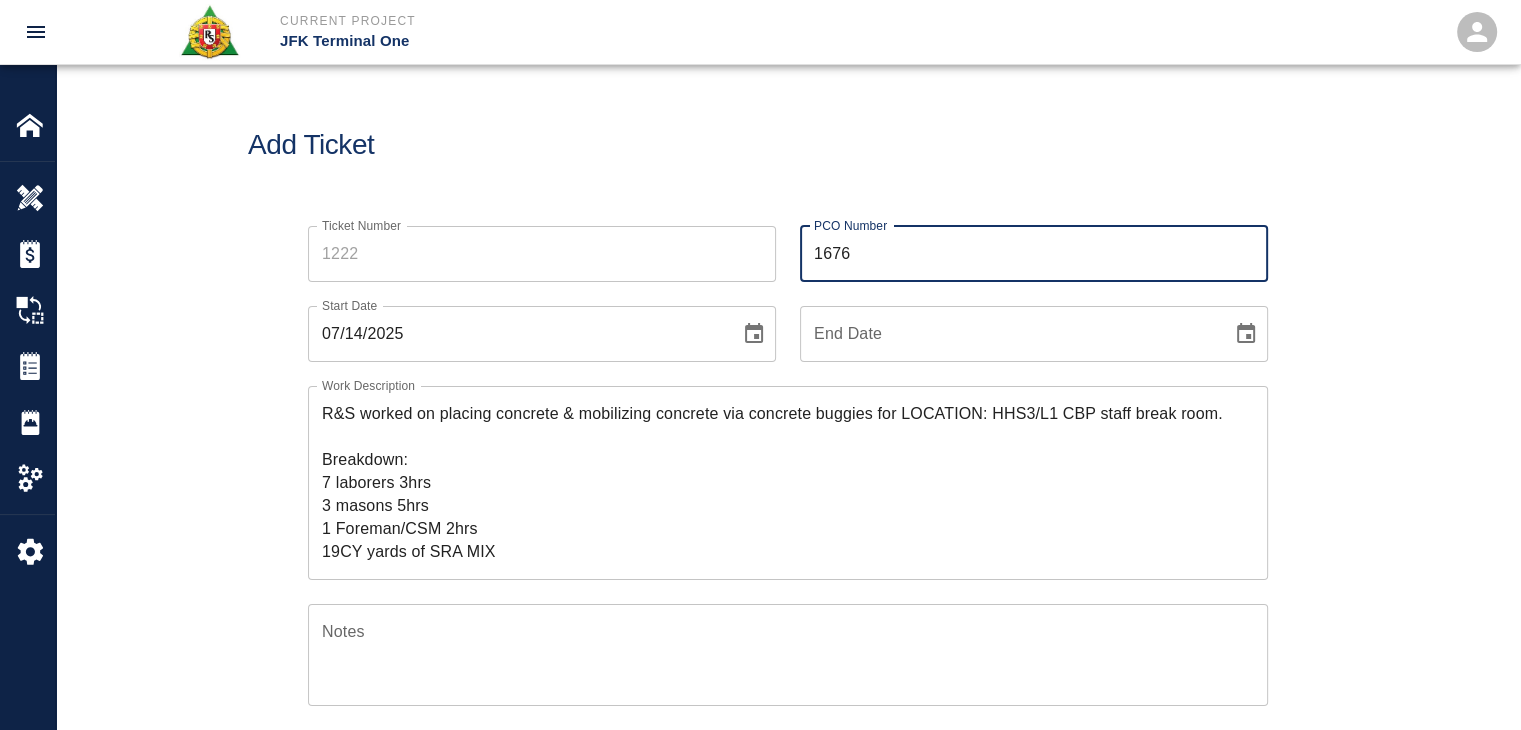 type on "1676" 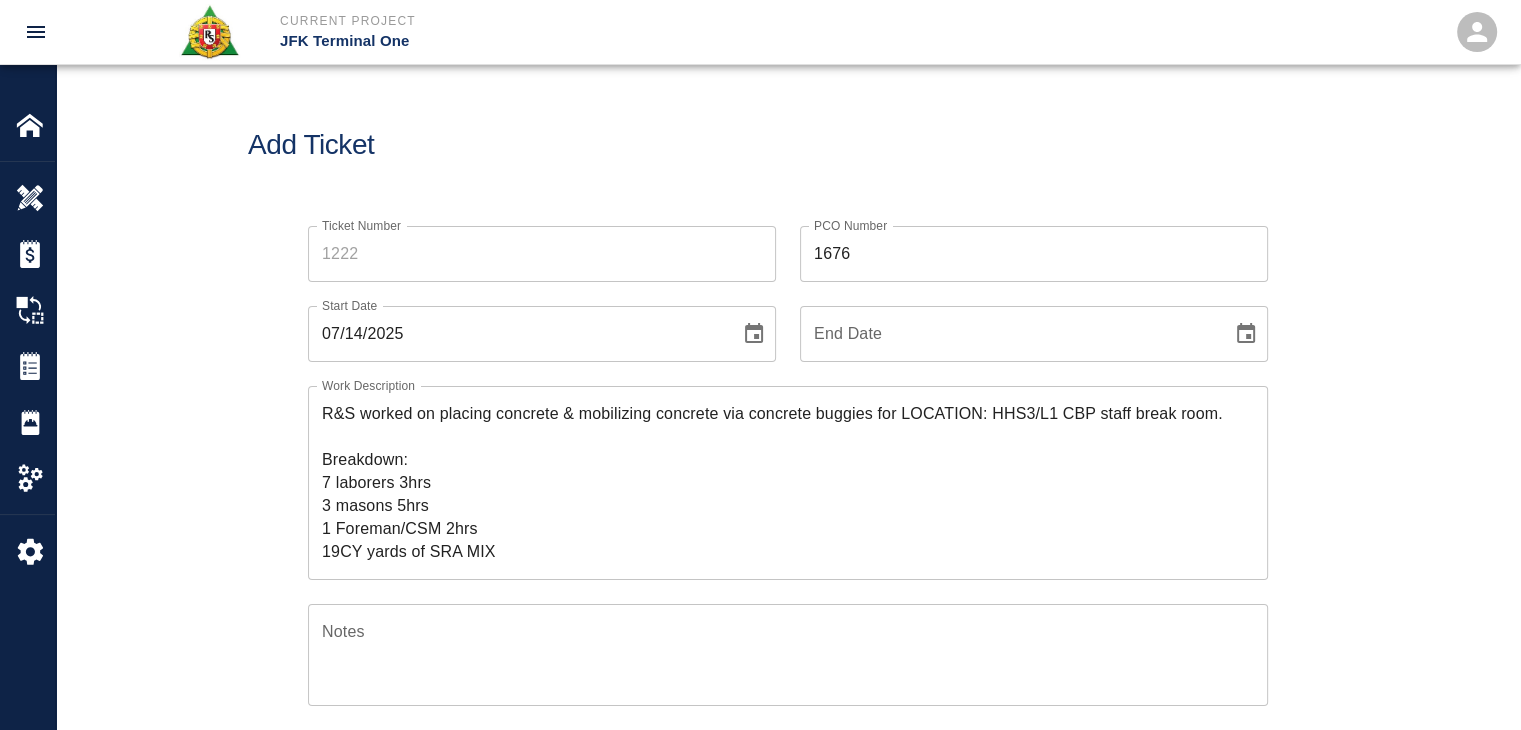 click on "Start Date  07/14/2025 Start Date" at bounding box center (530, 322) 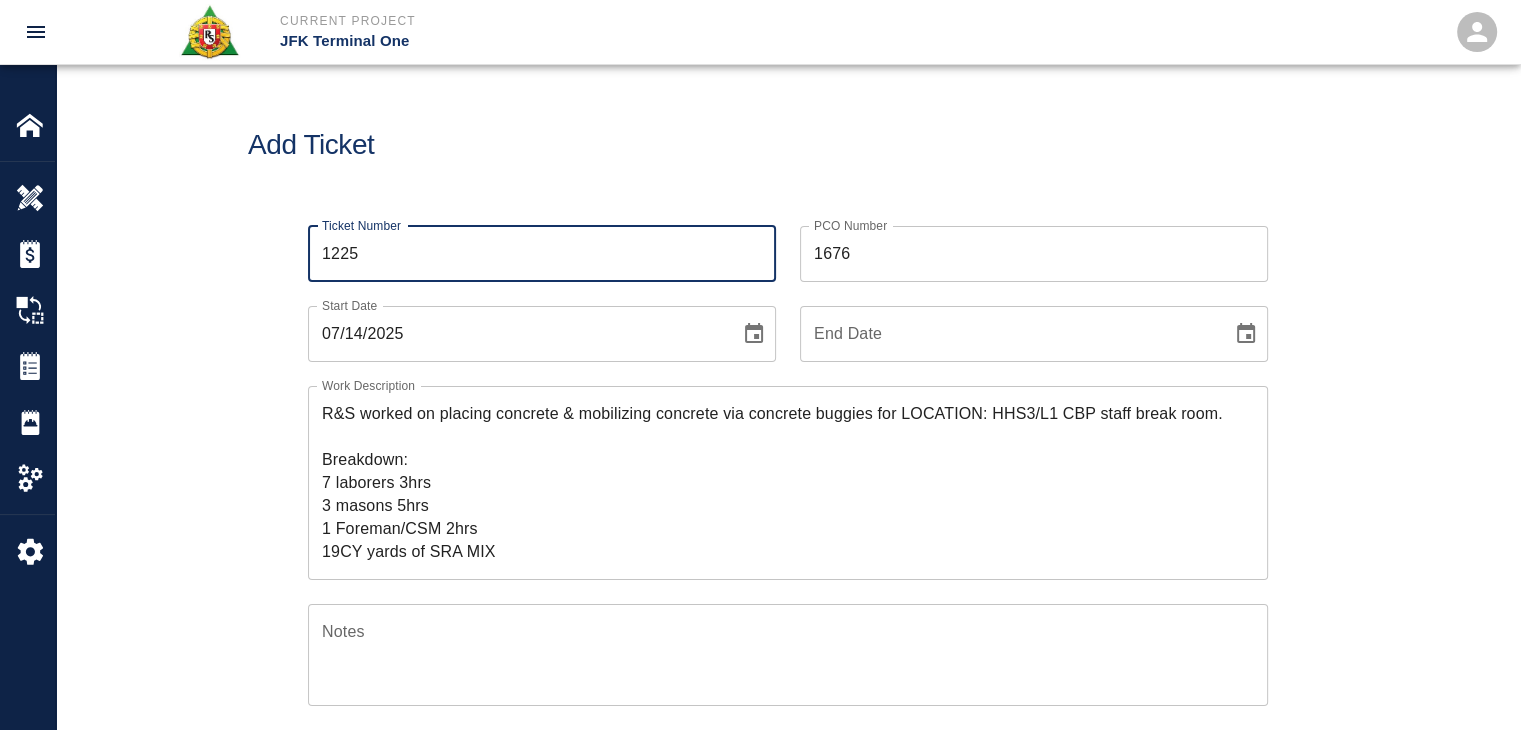 click on "1225" at bounding box center (542, 254) 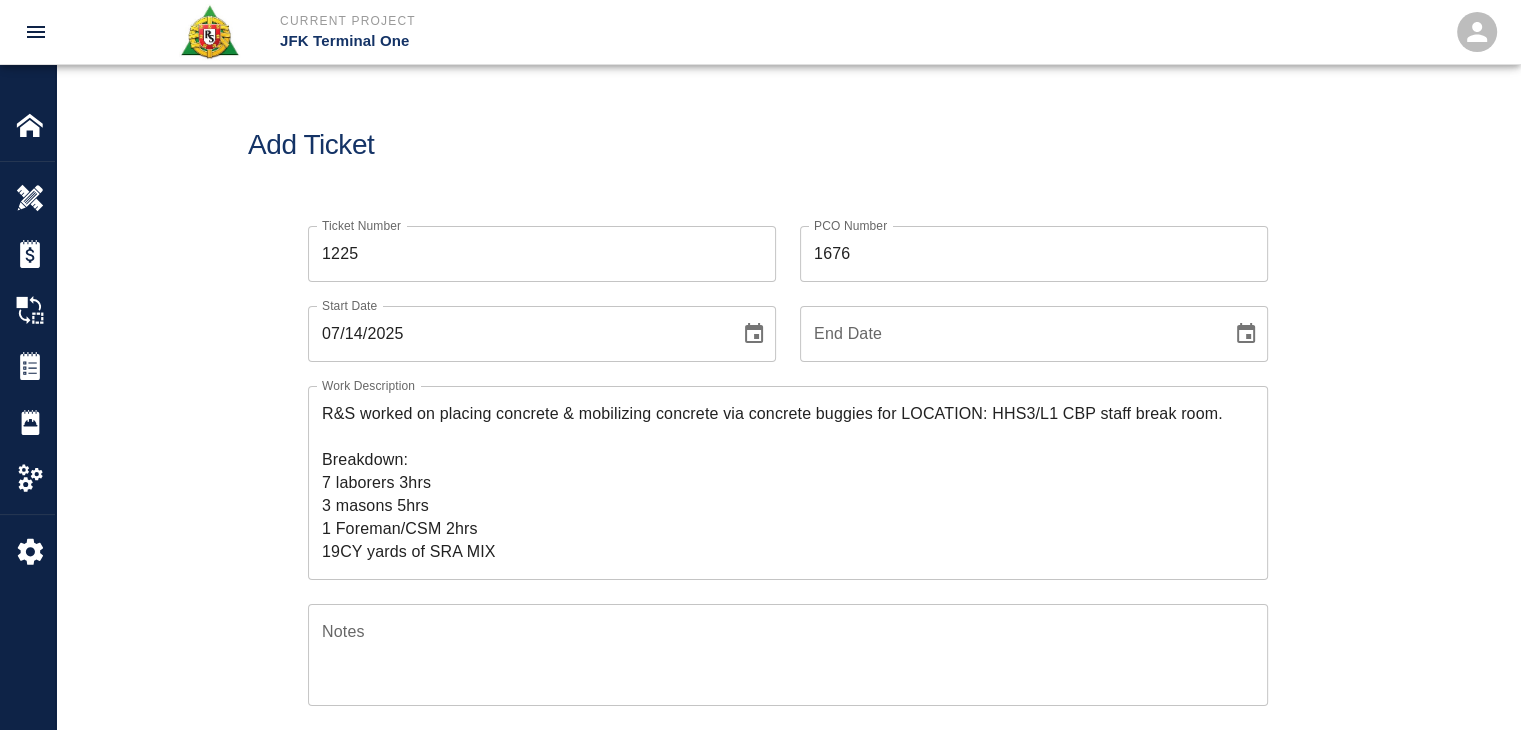 click on "Add Ticket" at bounding box center [788, 145] 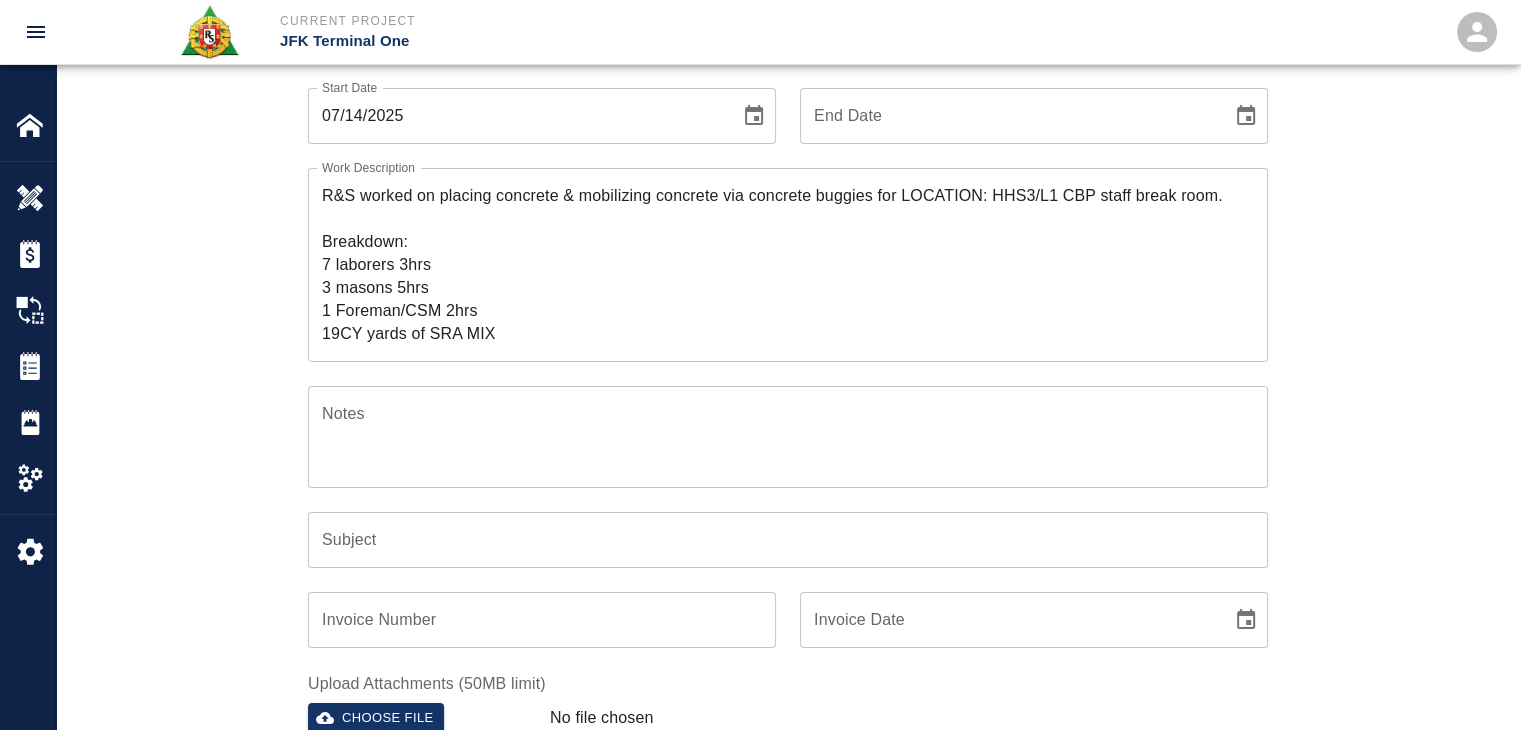 scroll, scrollTop: 216, scrollLeft: 0, axis: vertical 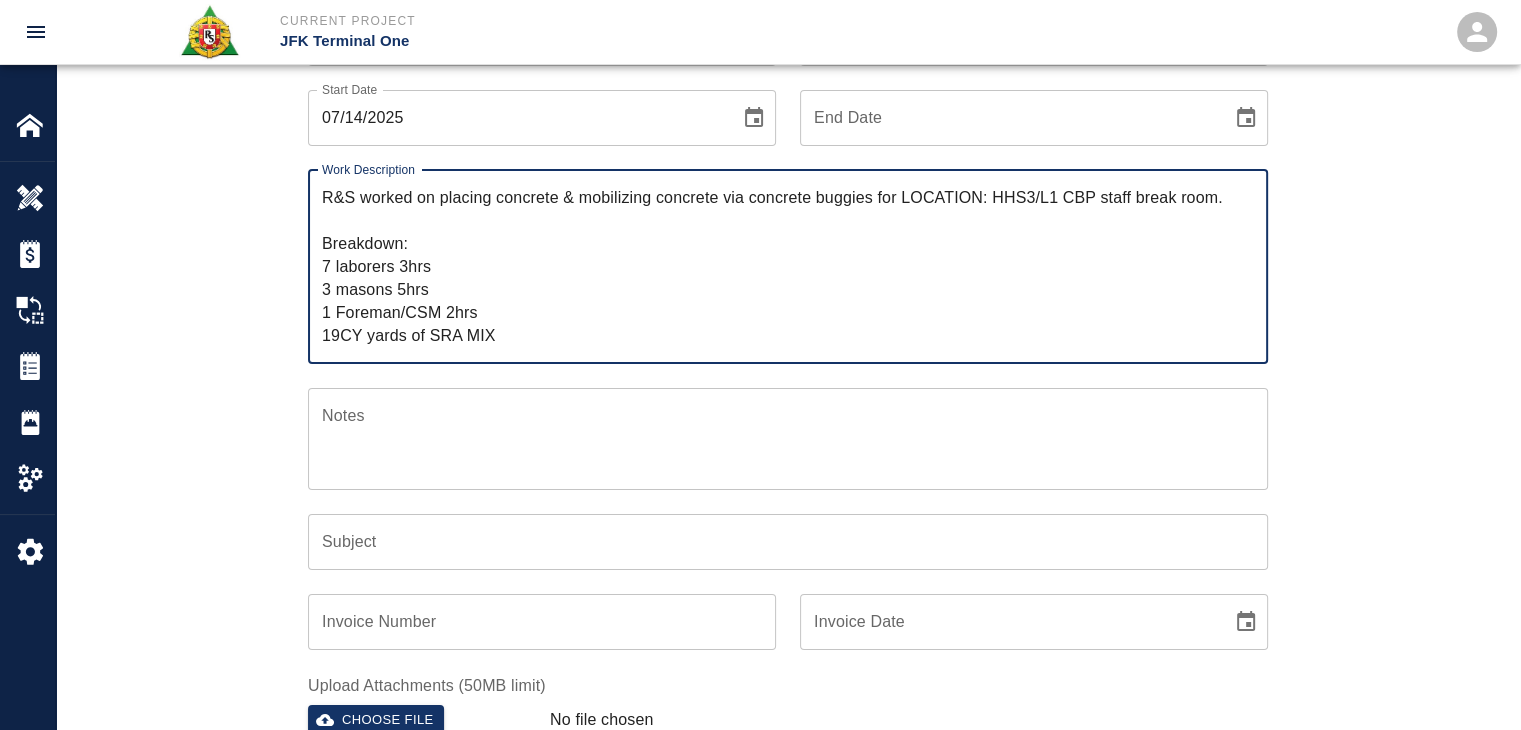 drag, startPoint x: 436, startPoint y: 216, endPoint x: 440, endPoint y: 206, distance: 10.770329 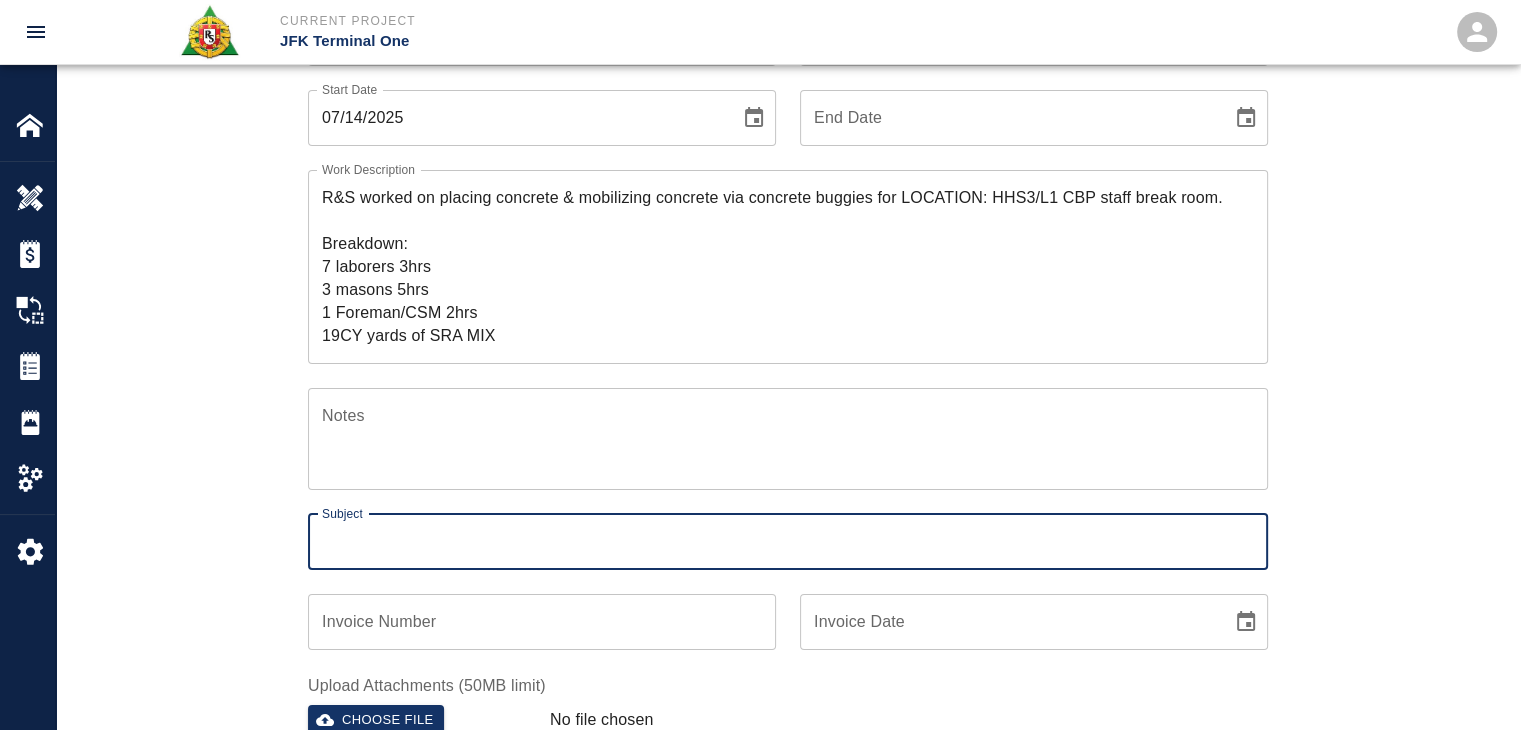 paste on "placing concrete & mobilizing concrete via concrete buggies for LOCATION: HHS3/L1 CBP staff break room." 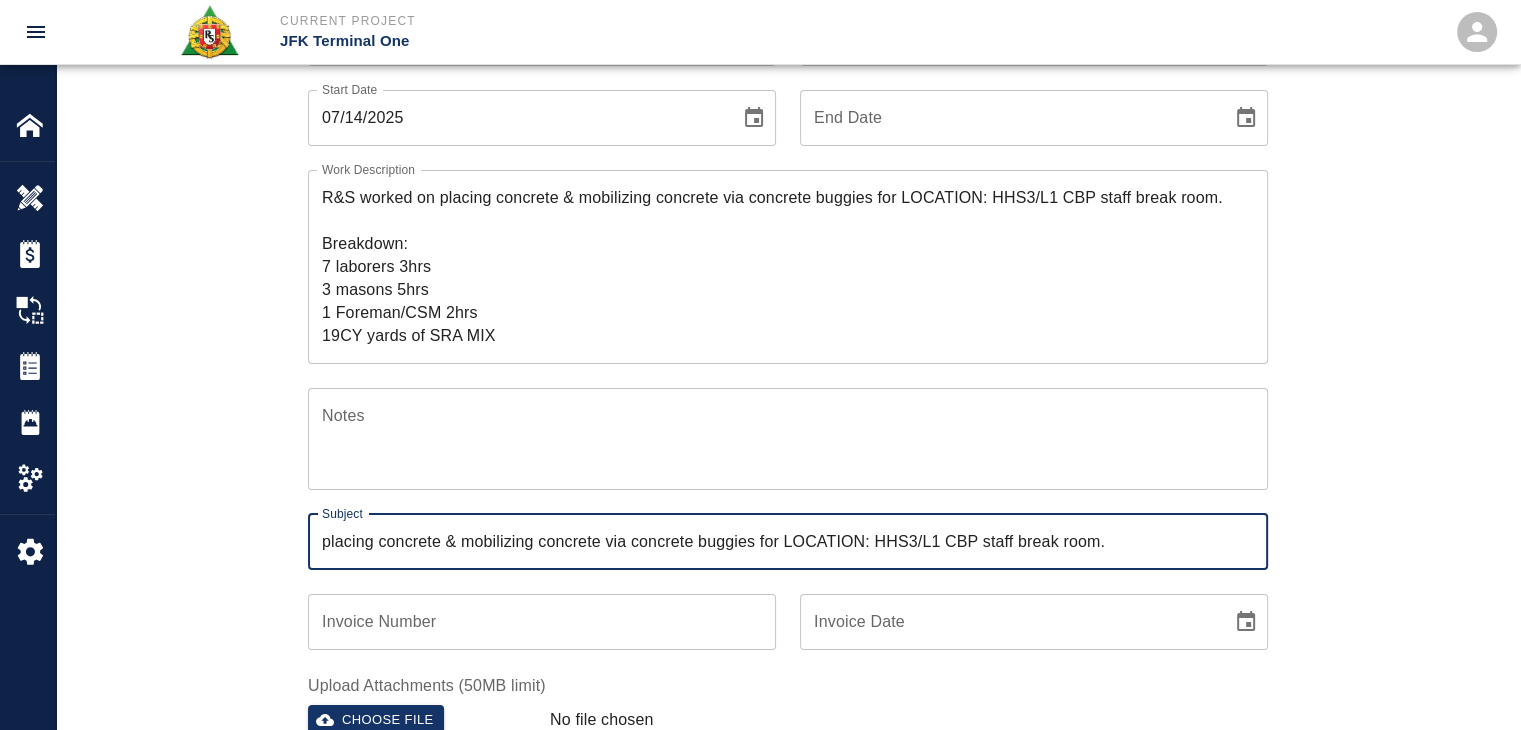 type on "placing concrete & mobilizing concrete via concrete buggies for LOCATION: HHS3/L1 CBP staff break room." 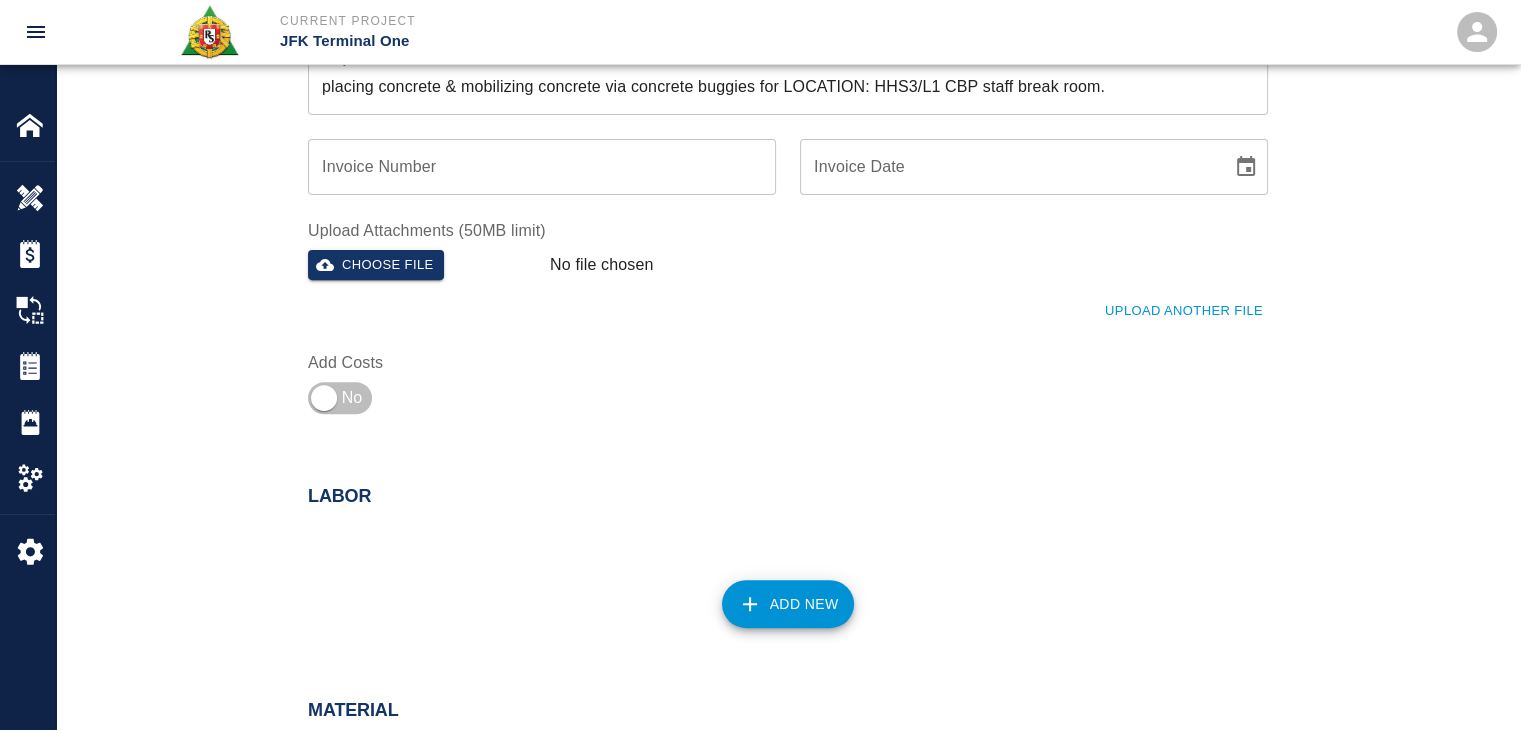 scroll, scrollTop: 672, scrollLeft: 0, axis: vertical 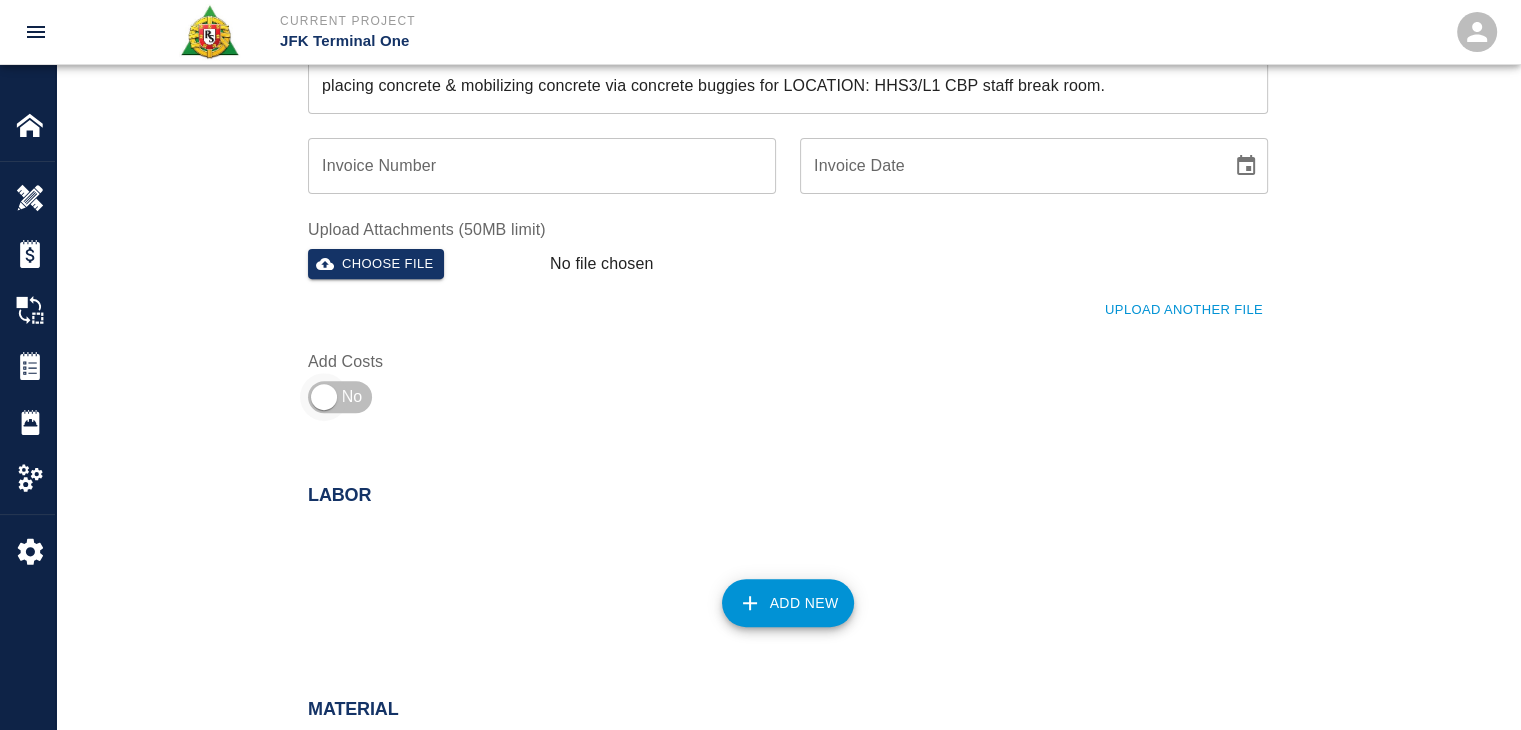 click at bounding box center [324, 397] 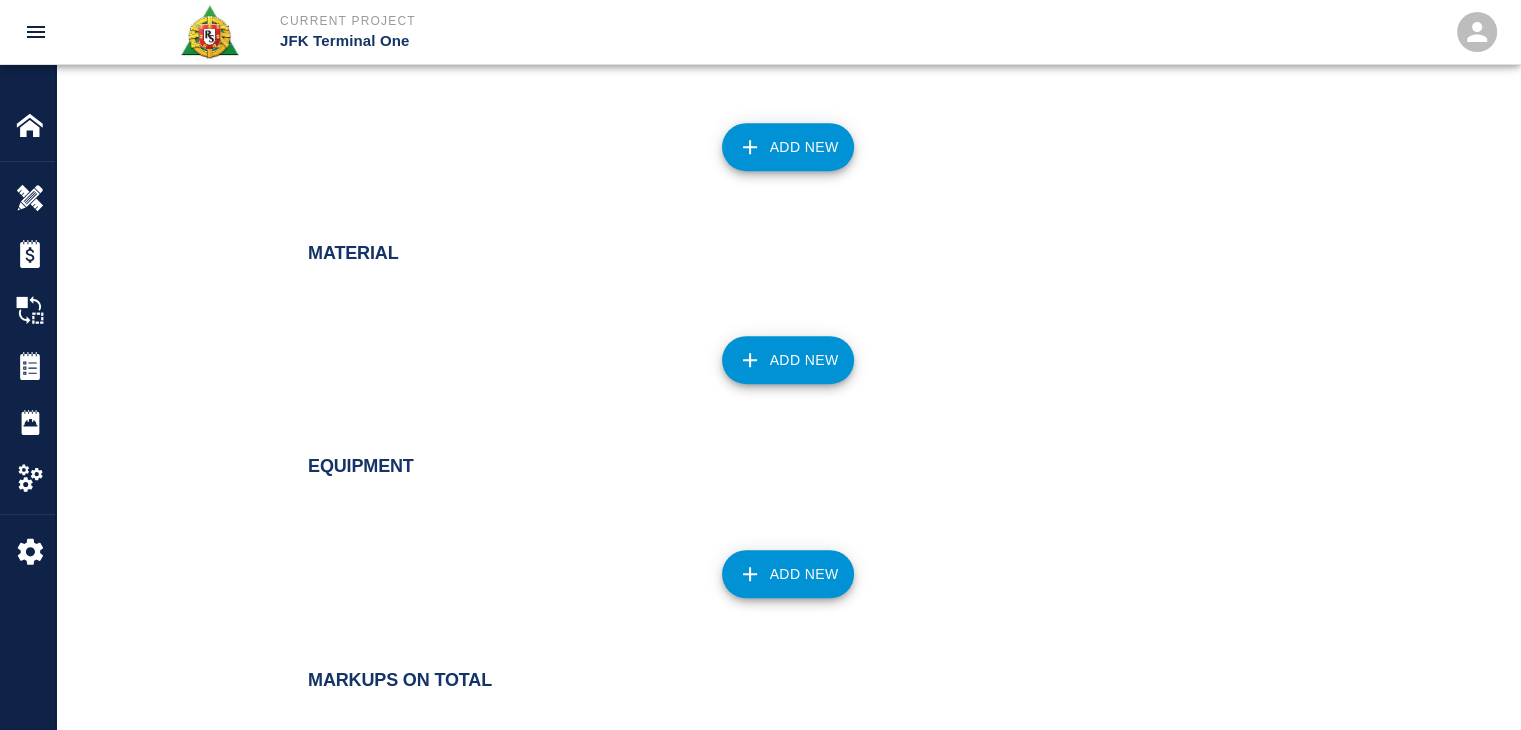 scroll, scrollTop: 1140, scrollLeft: 0, axis: vertical 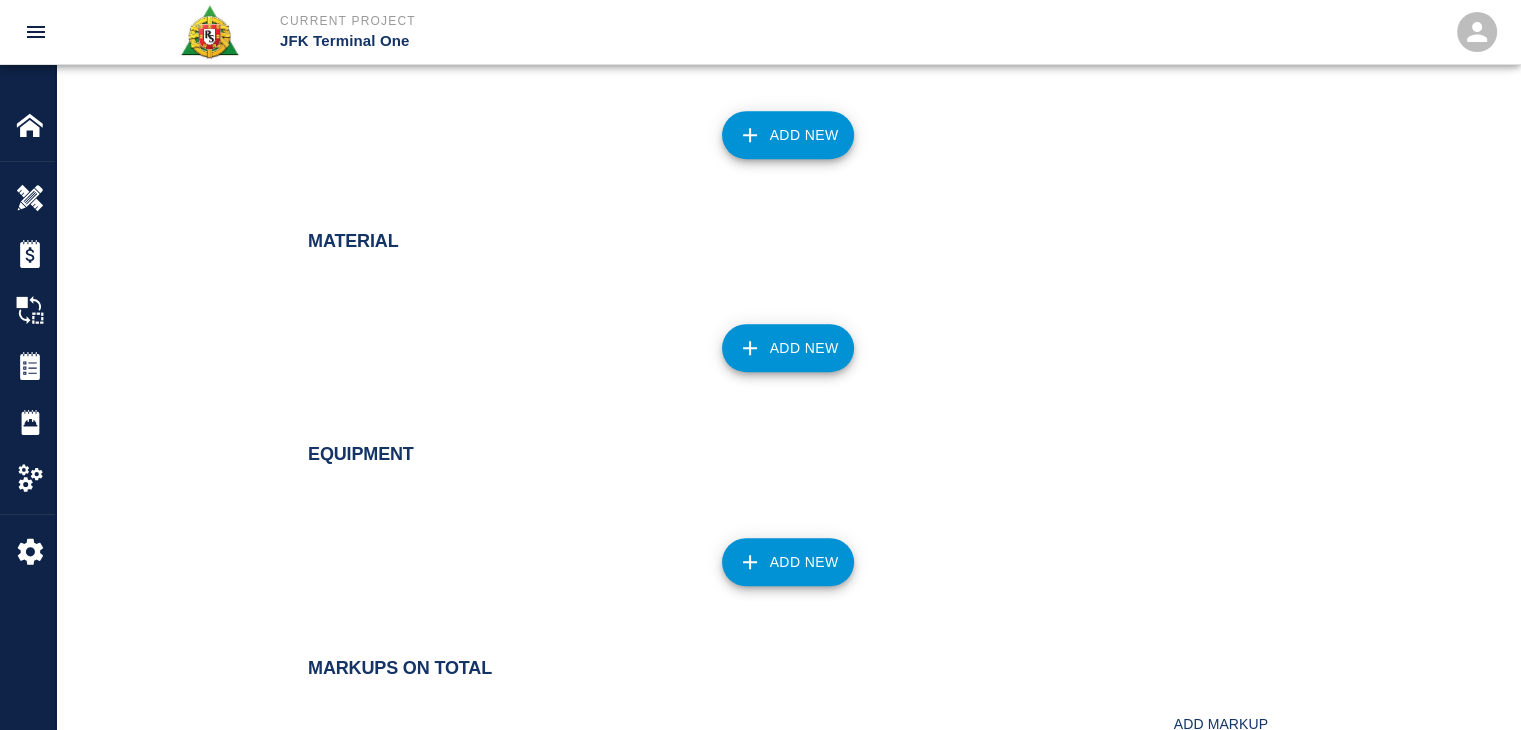 click on "Add New" at bounding box center (788, 135) 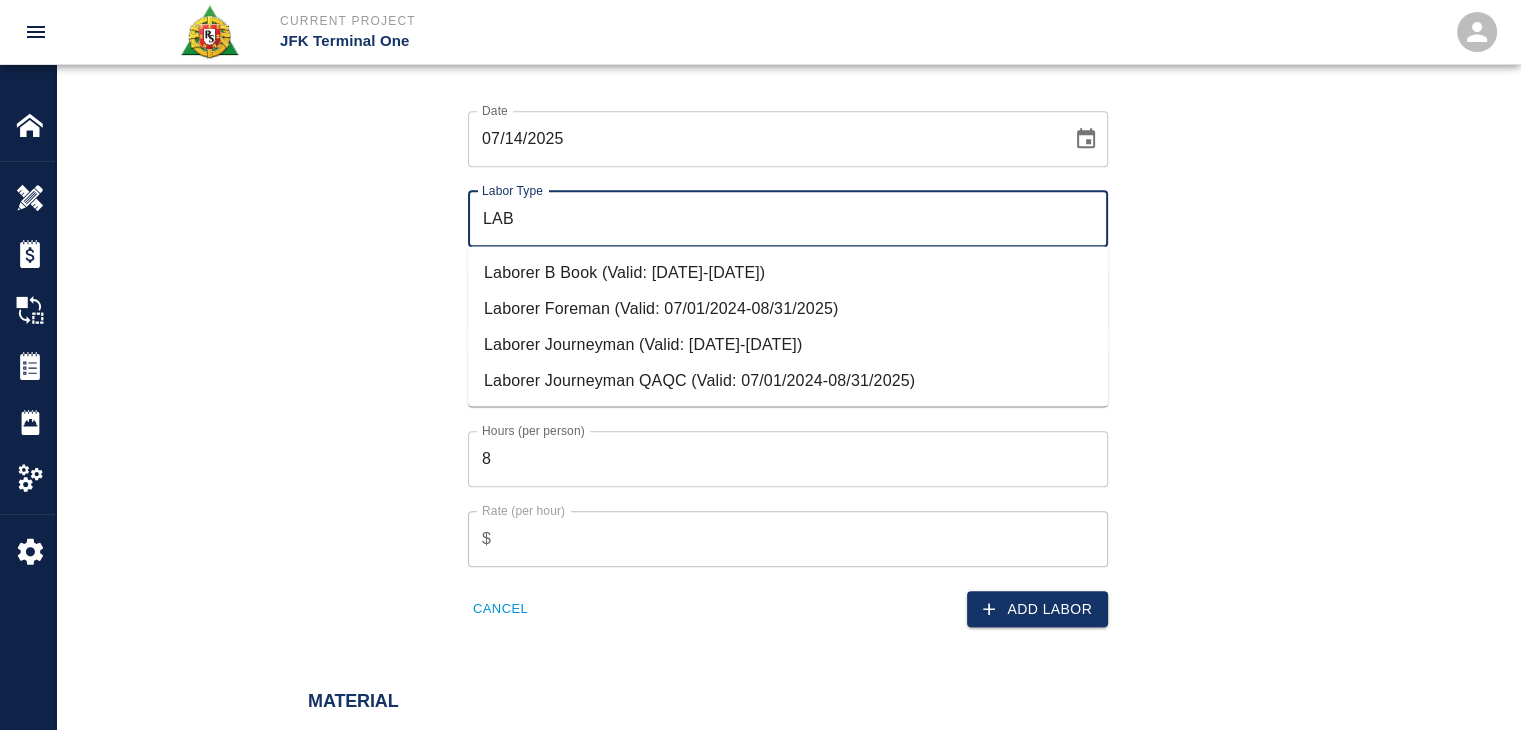 click on "Laborer Journeyman (Valid: 07/01/2024-08/31/2025)" at bounding box center (788, 344) 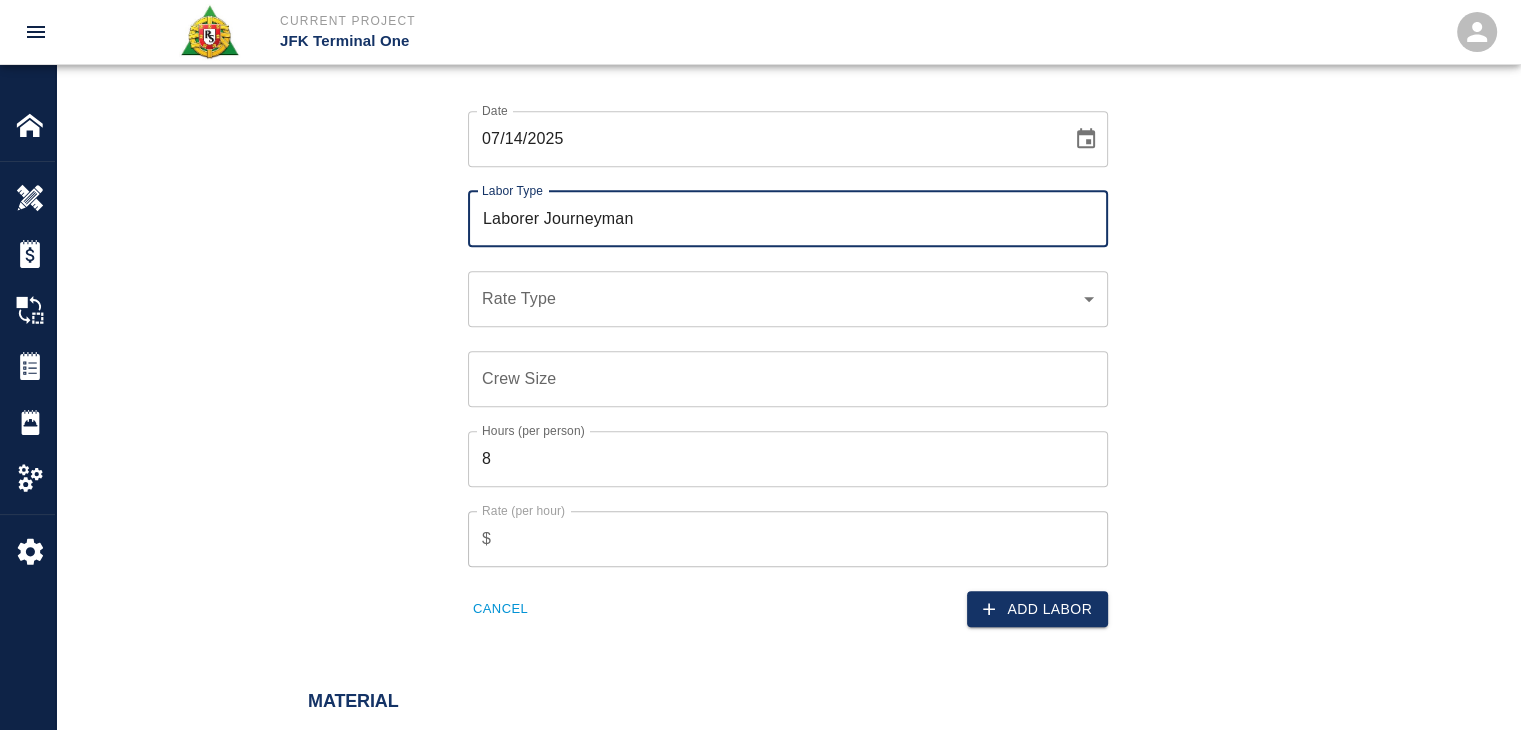 type on "Laborer Journeyman" 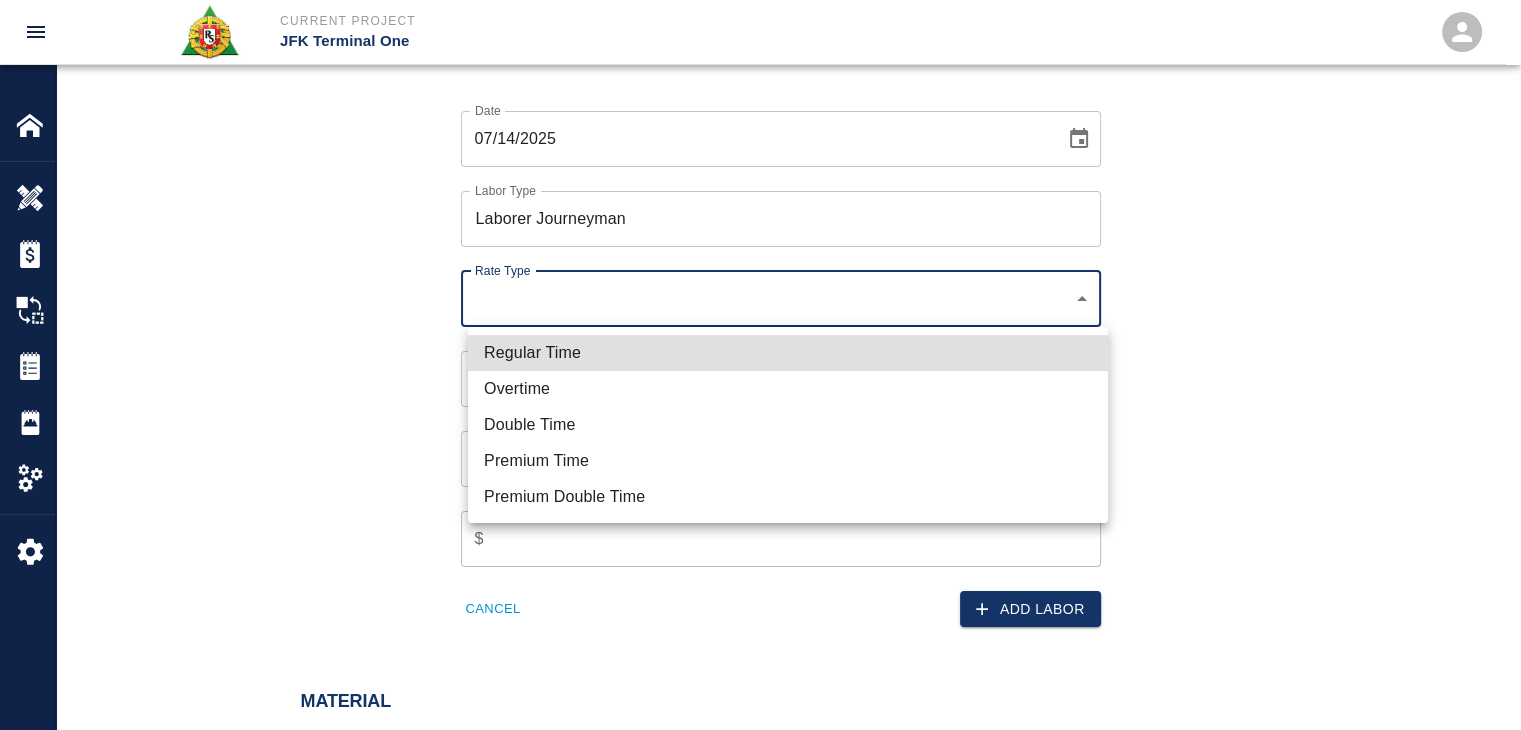click on "Current Project JFK Terminal One Home JFK Terminal One Overview Estimates Change Orders Tickets Daily Reports Project Settings Settings Powered By Terms of Service  |  Privacy Policy Add Ticket Ticket Number 1225 Ticket Number PCO Number 1676 PCO Number Start Date  07/14/2025 Start Date  End Date End Date Work Description R&S worked on placing concrete & mobilizing concrete via concrete buggies for LOCATION: HHS3/L1 CBP staff break room.
Breakdown:
7 laborers 3hrs
3 masons 5hrs
1 Foreman/CSM 2hrs
19CY yards of SRA MIX x Work Description Notes x Notes Subject placing concrete & mobilizing concrete via concrete buggies for LOCATION: HHS3/L1 CBP staff break room. Subject Invoice Number Invoice Number Invoice Date Invoice Date Upload Attachments (50MB limit) Choose file No file chosen Upload Another File Add Costs Switch to Lump Sum Labor Date 07/14/2025 Date Labor Type Laborer Journeyman Labor Type Rate Type ​ Rate Type Crew Size Crew Size Hours (per person) 8 Hours (per person) Rate (per hour) $ Cancel %" at bounding box center (760, -775) 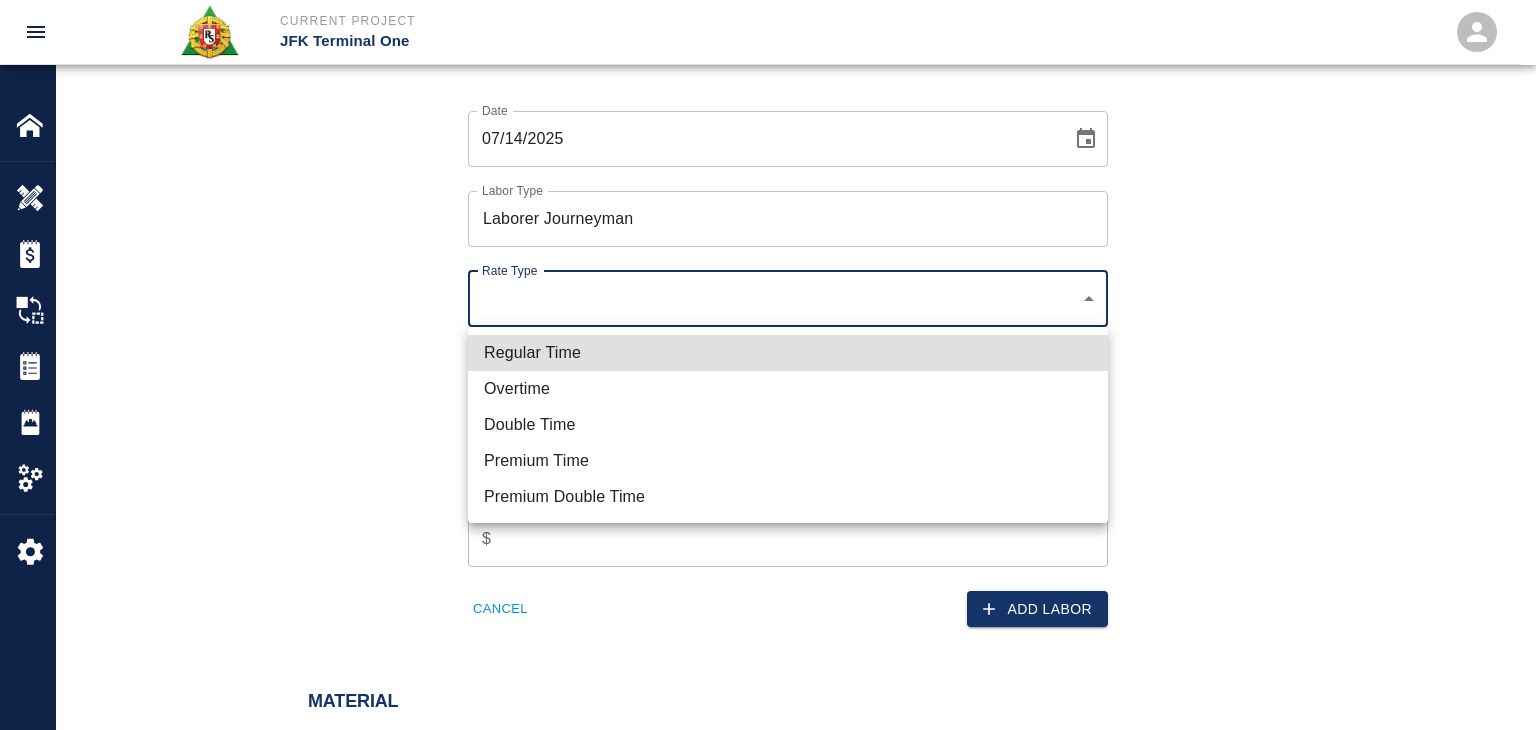 click on "Regular Time" at bounding box center (788, 353) 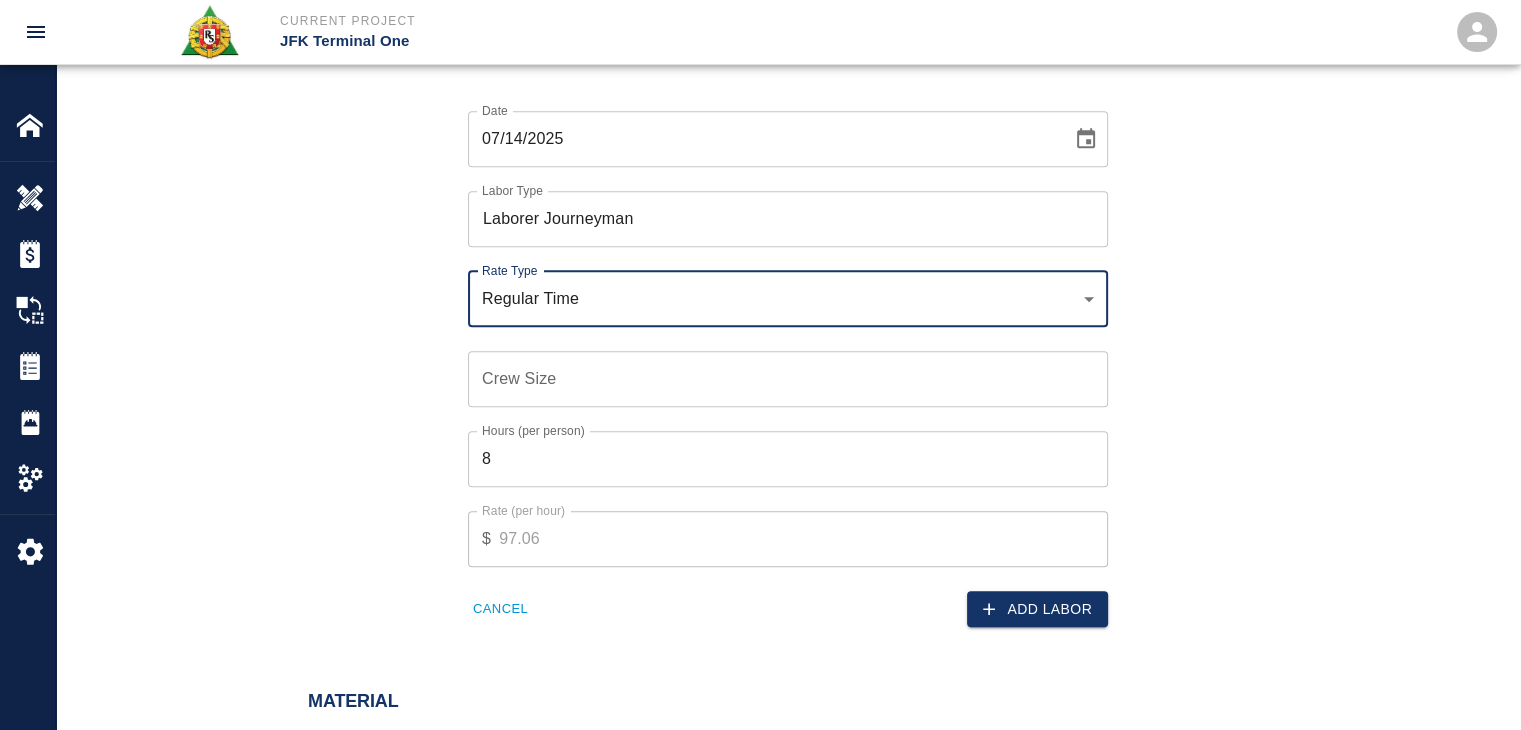 click on "Crew Size" at bounding box center [788, 379] 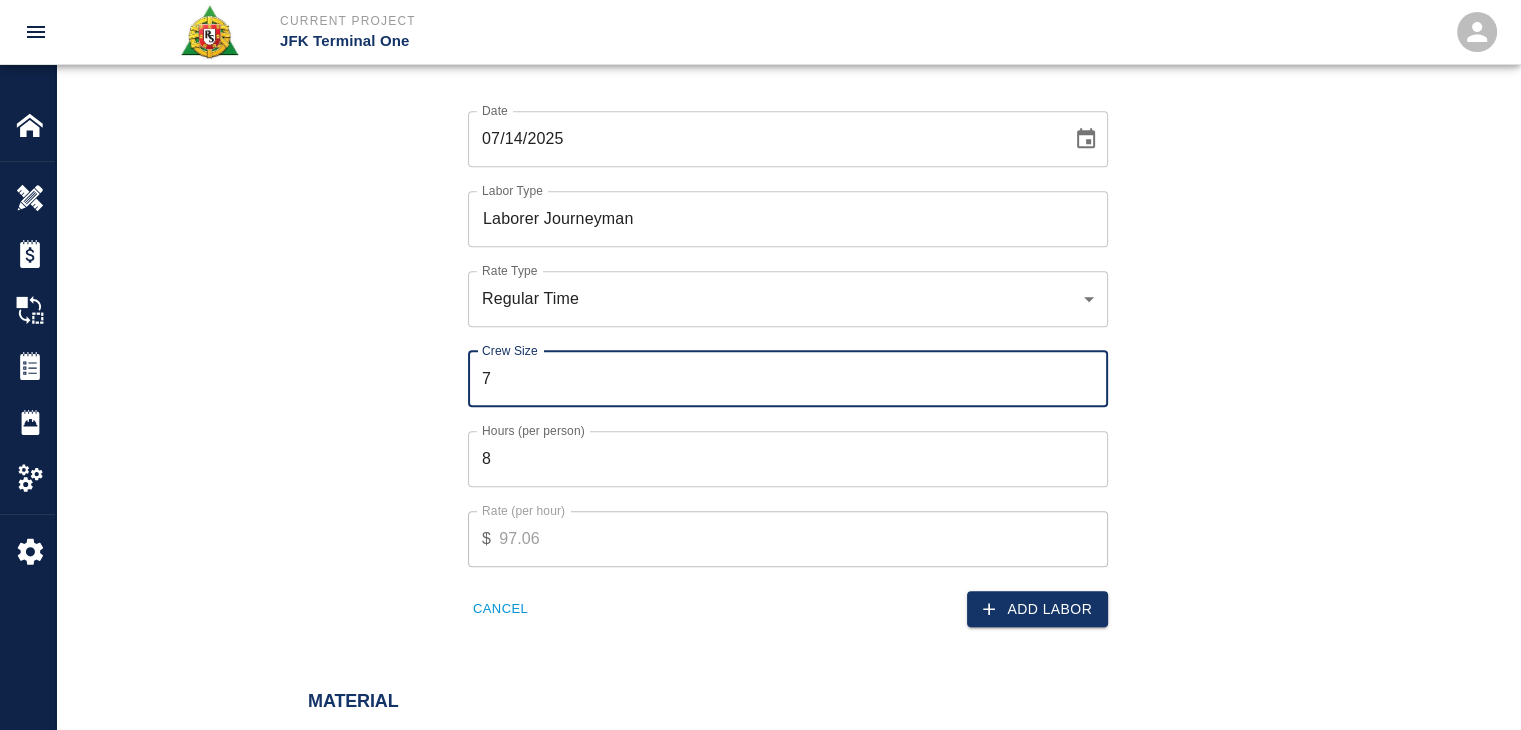 type on "7" 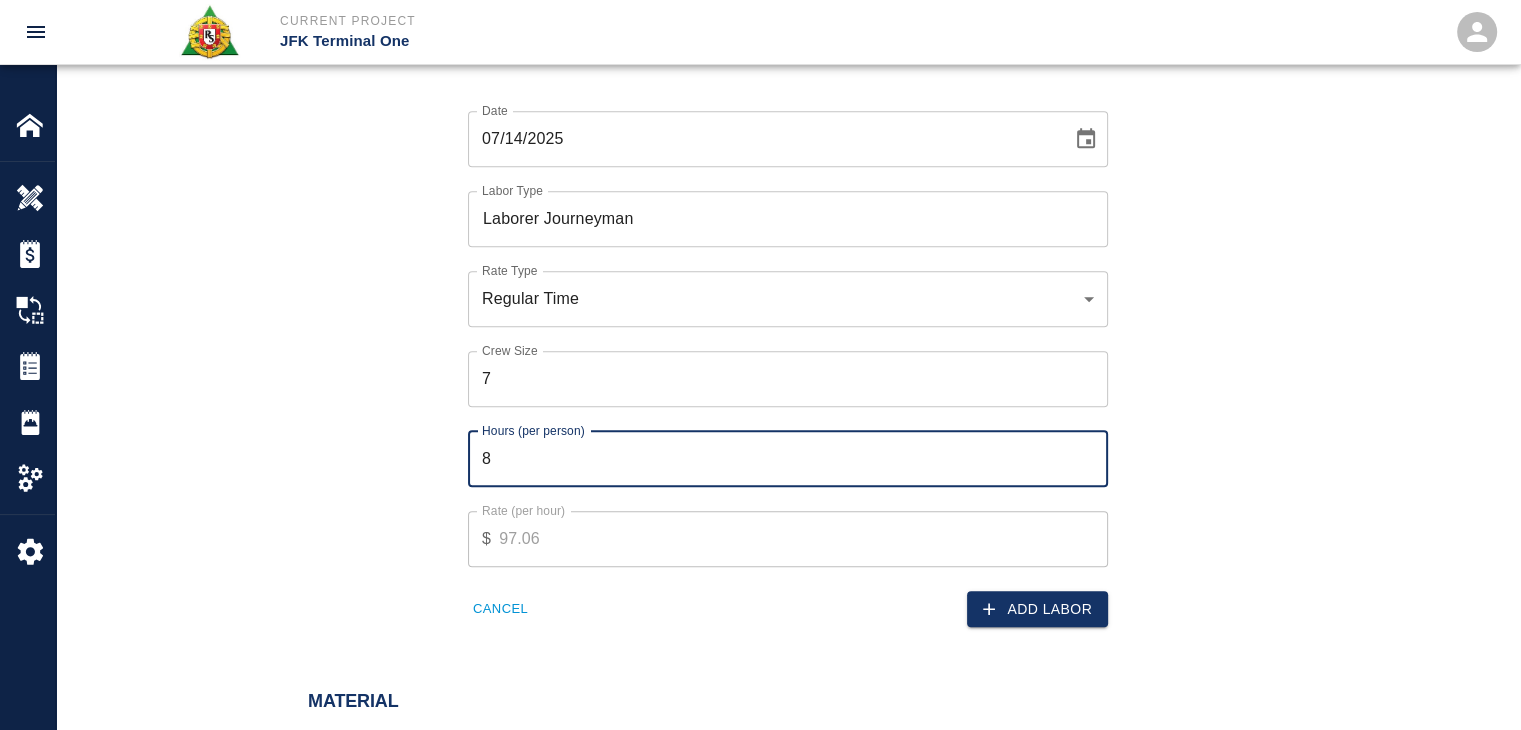 click on "8" at bounding box center (788, 459) 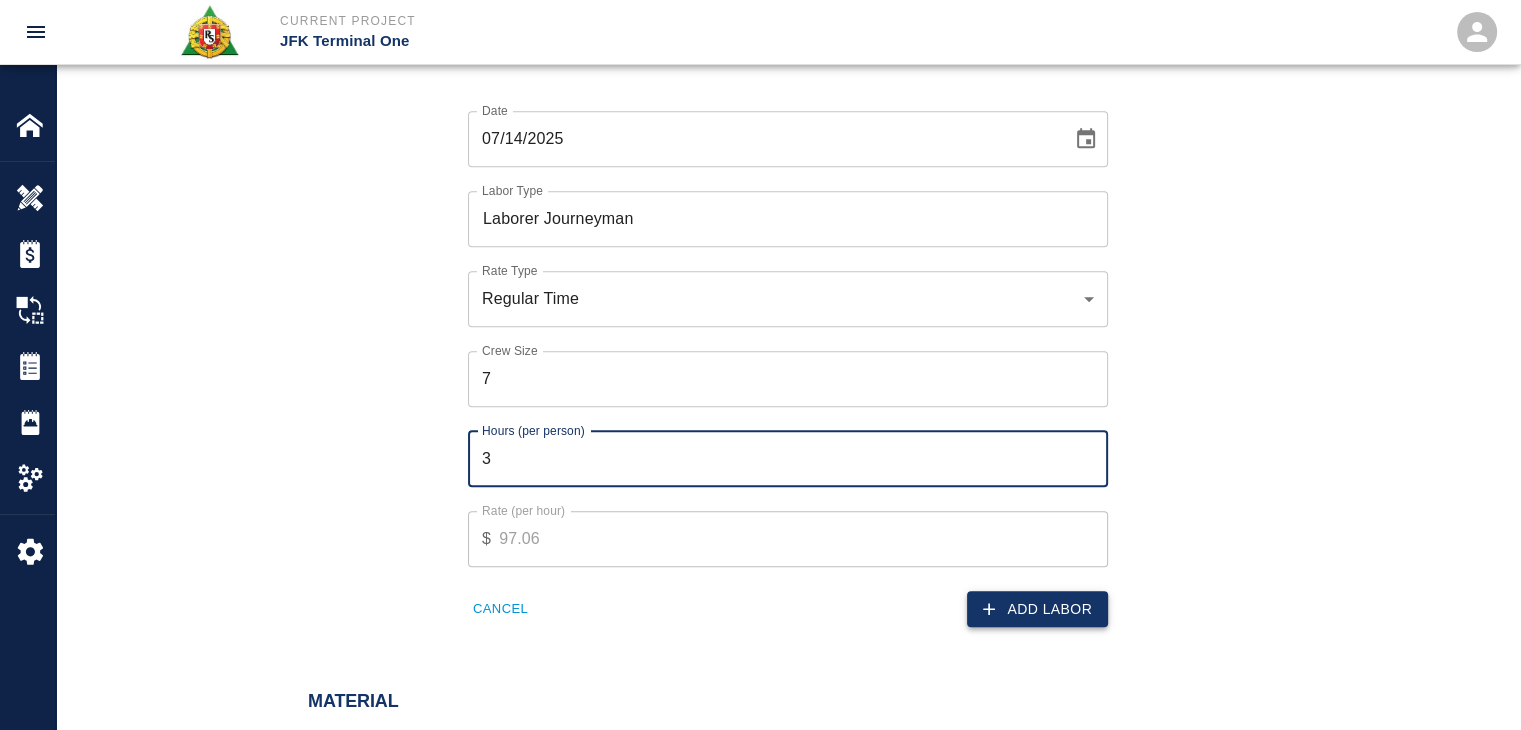 type on "3" 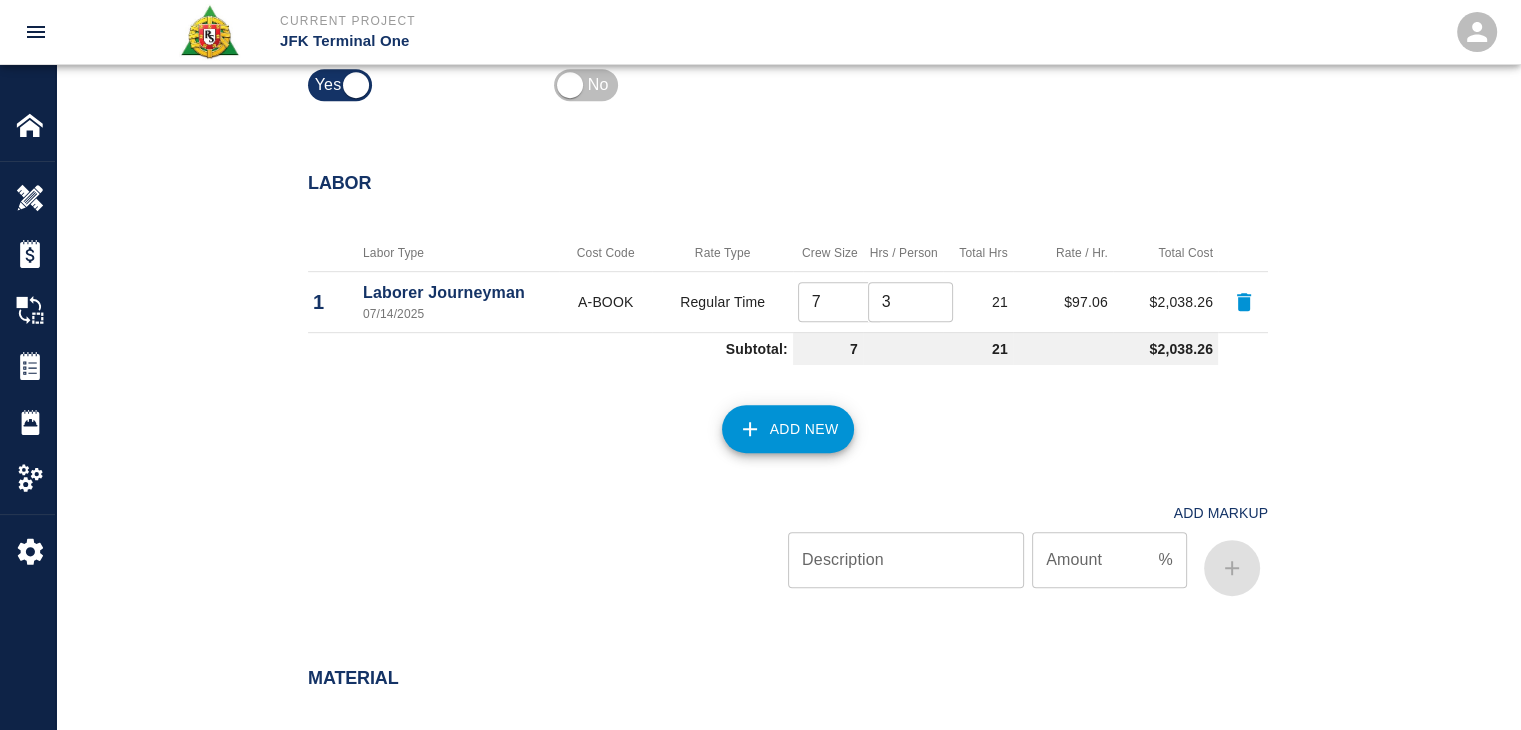 scroll, scrollTop: 987, scrollLeft: 0, axis: vertical 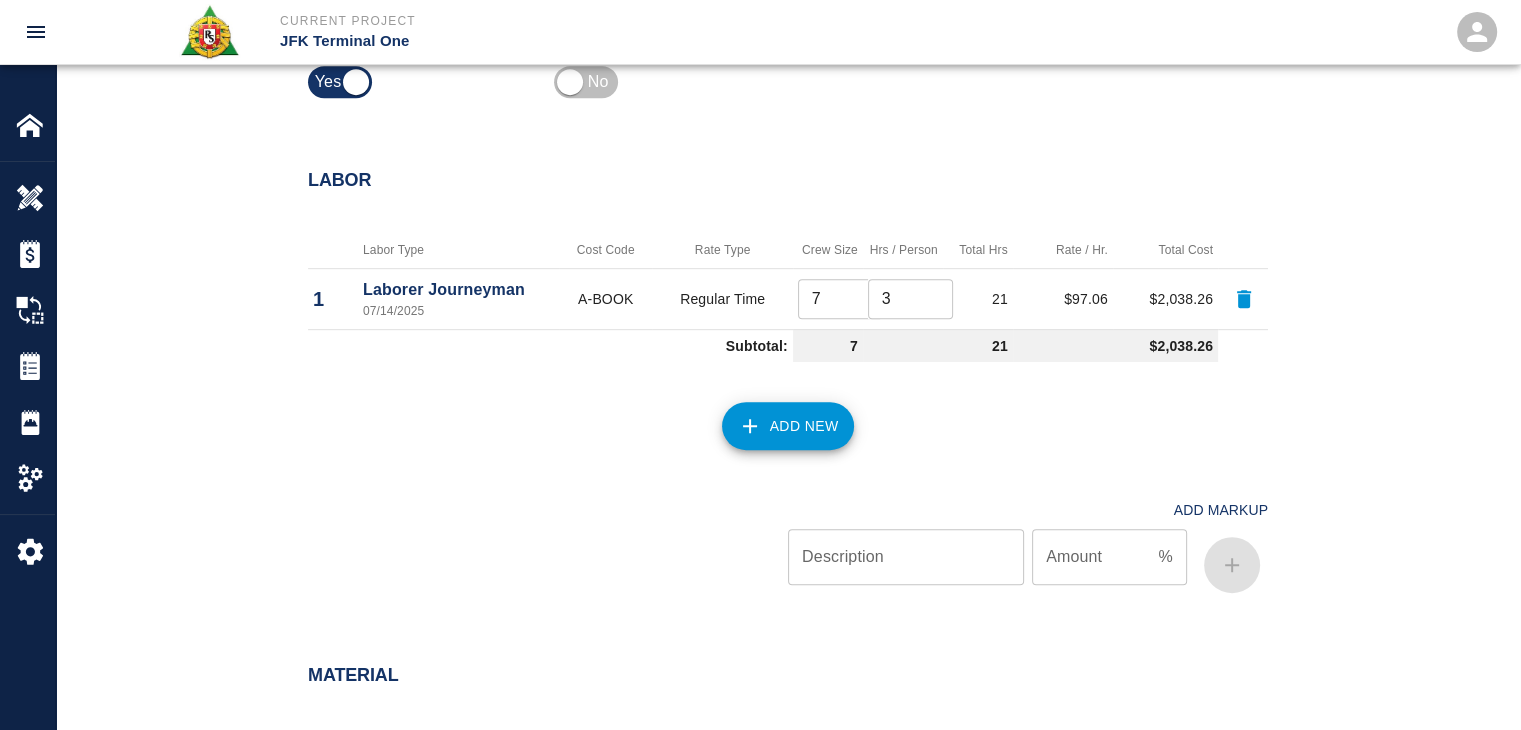 click on "Add New" at bounding box center [788, 426] 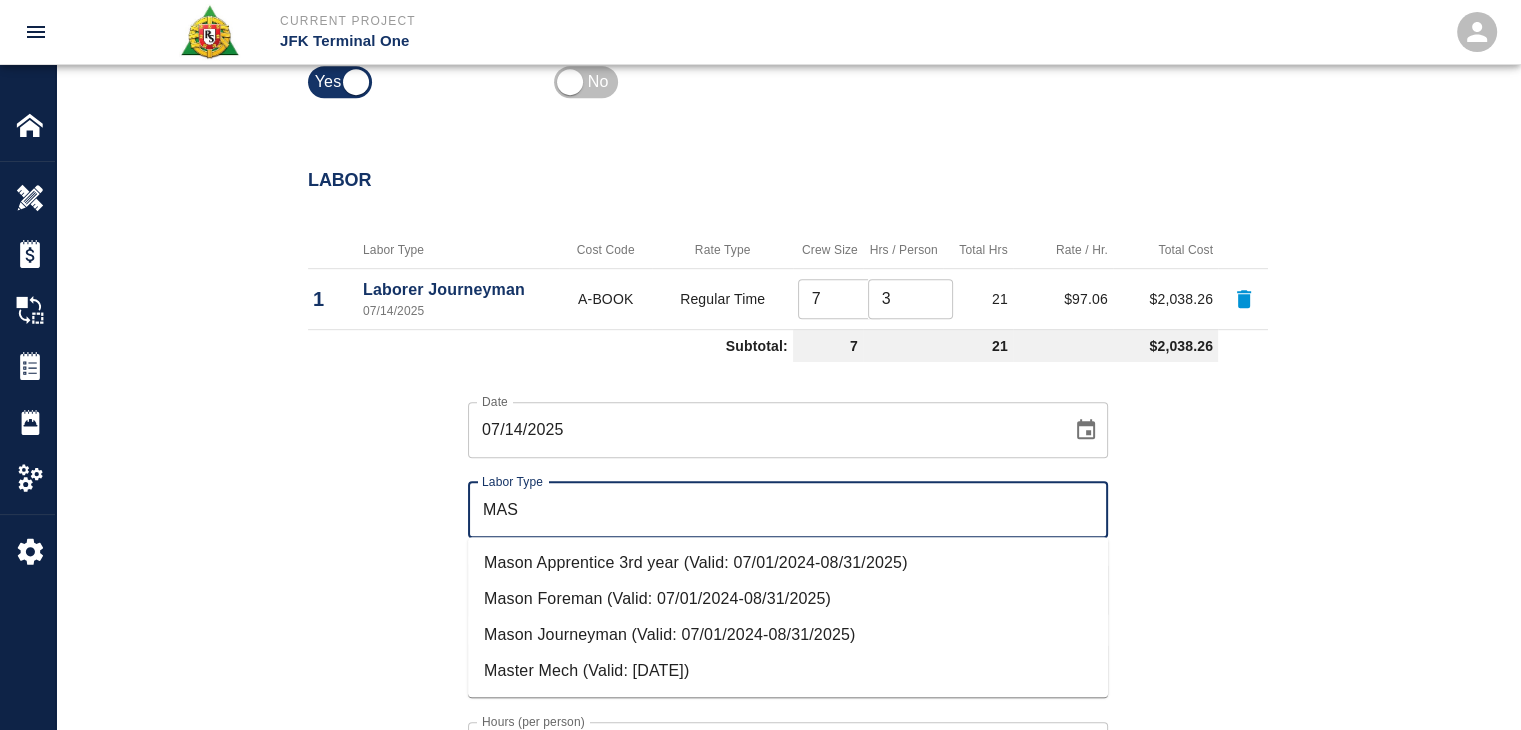 click on "Mason Journeyman  (Valid: 07/01/2024-08/31/2025)" at bounding box center (788, 635) 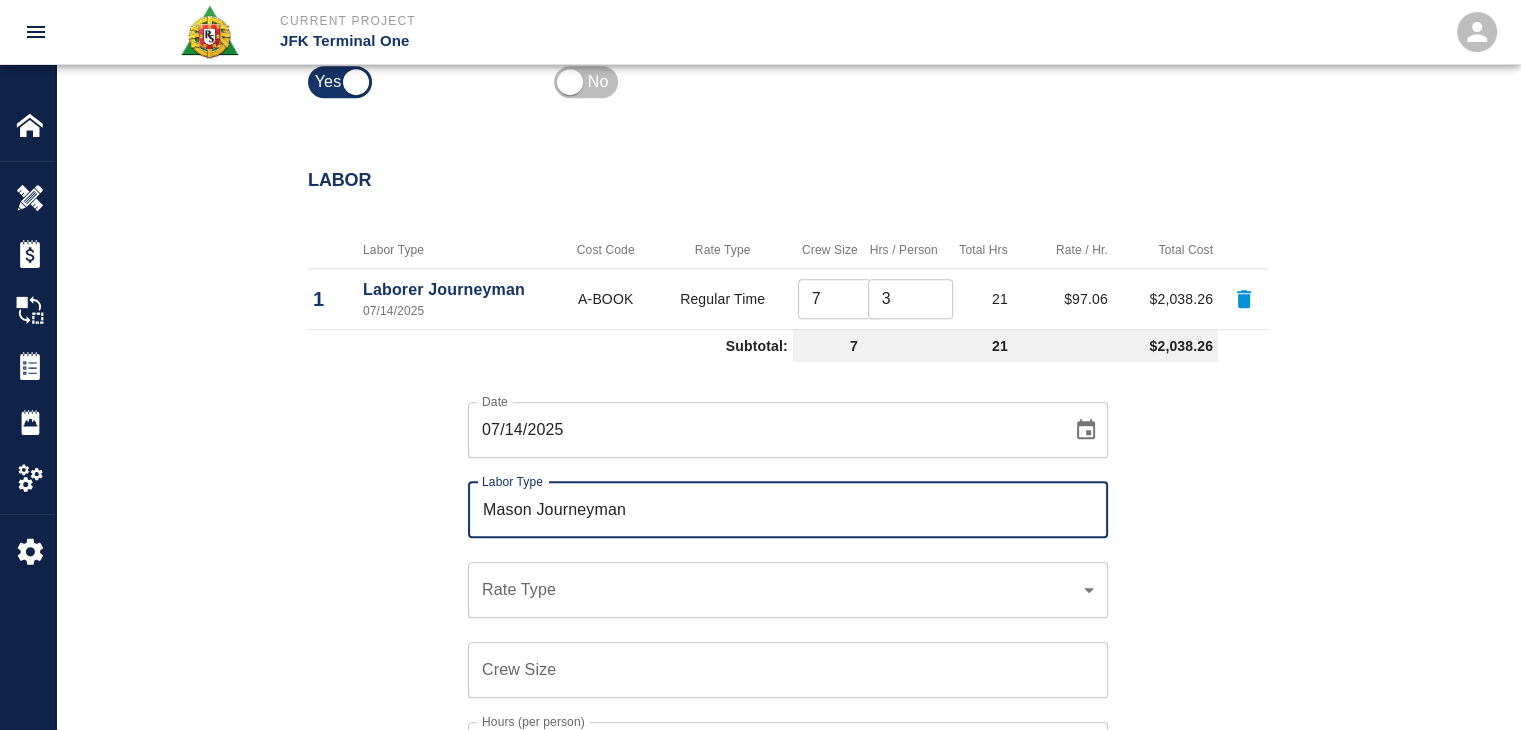 type on "Mason Journeyman" 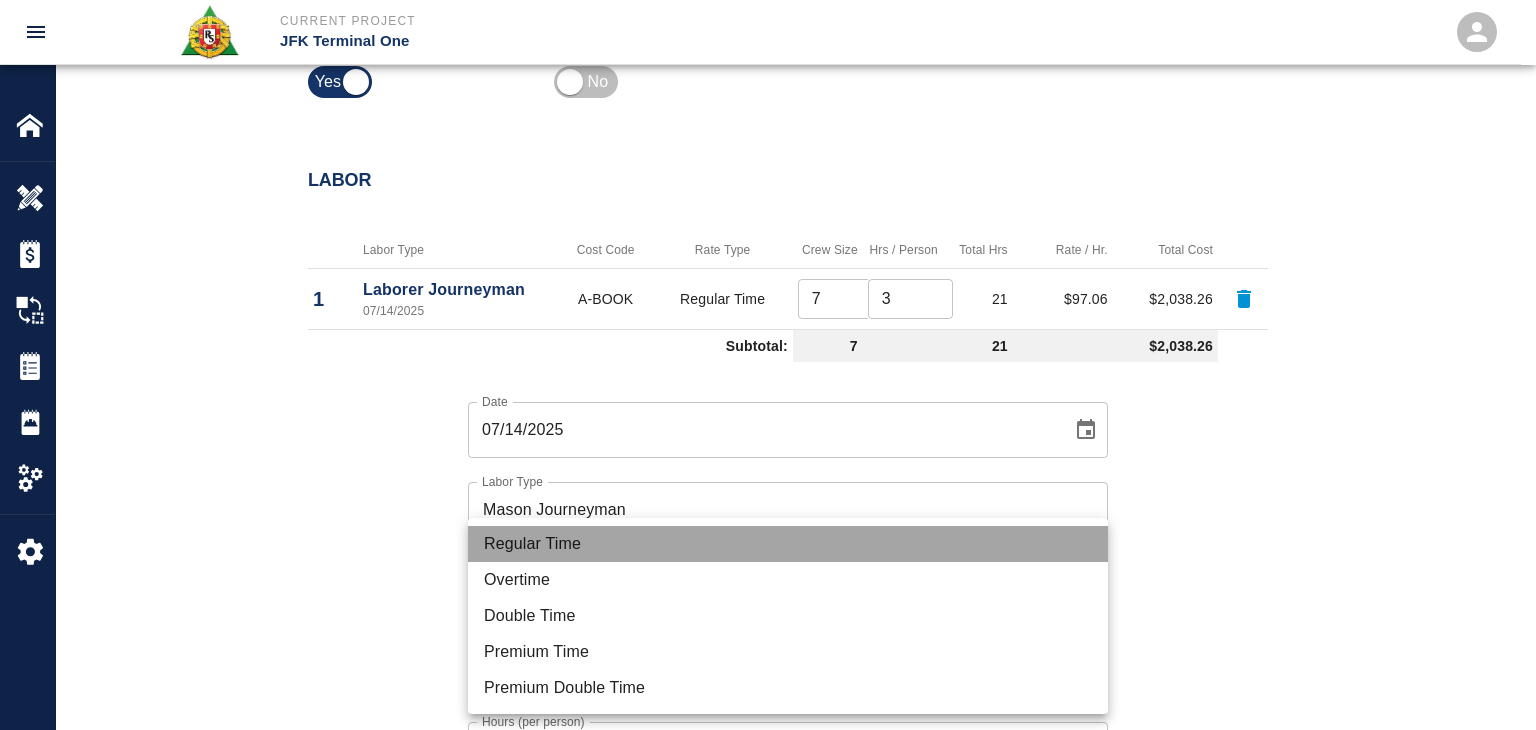click on "Regular Time" at bounding box center [788, 544] 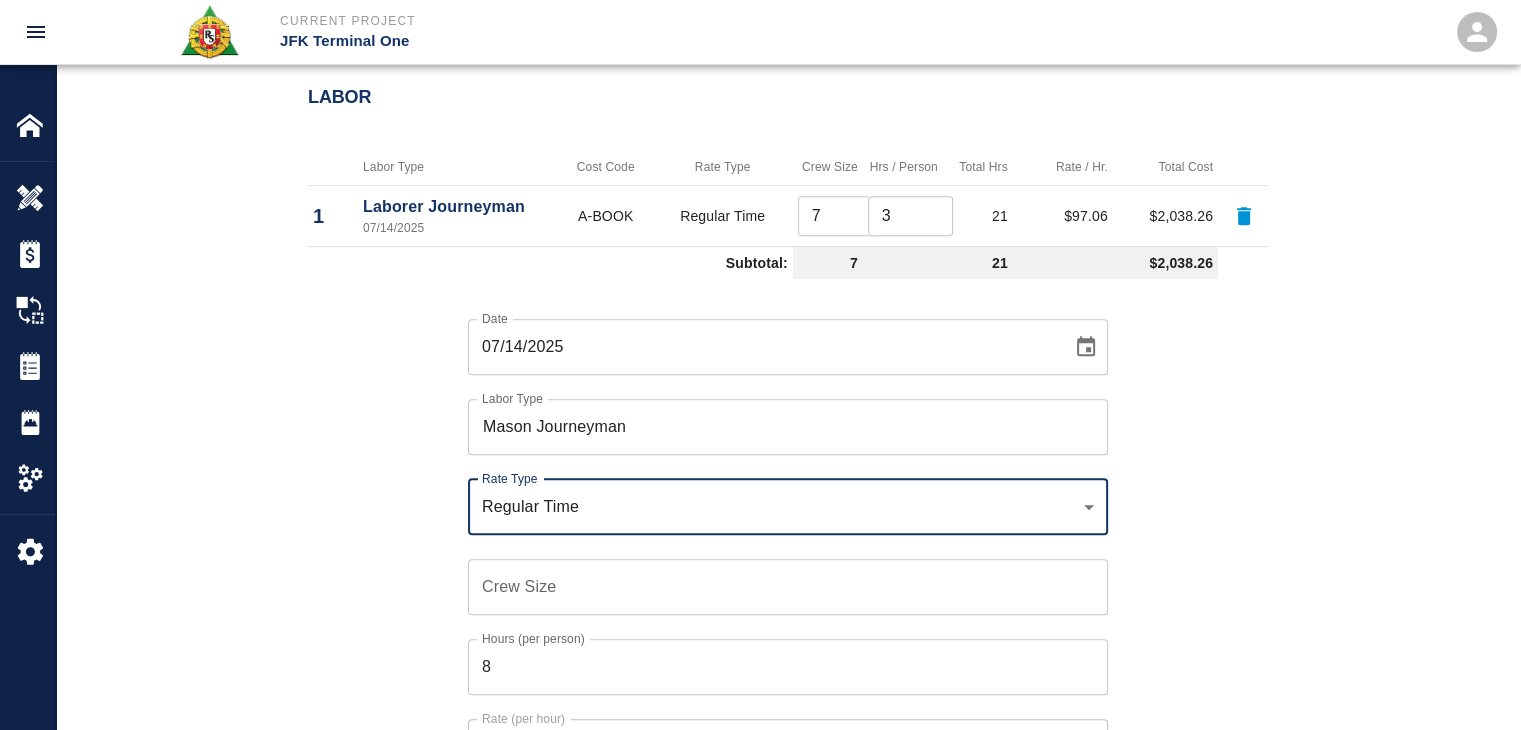 scroll, scrollTop: 1071, scrollLeft: 0, axis: vertical 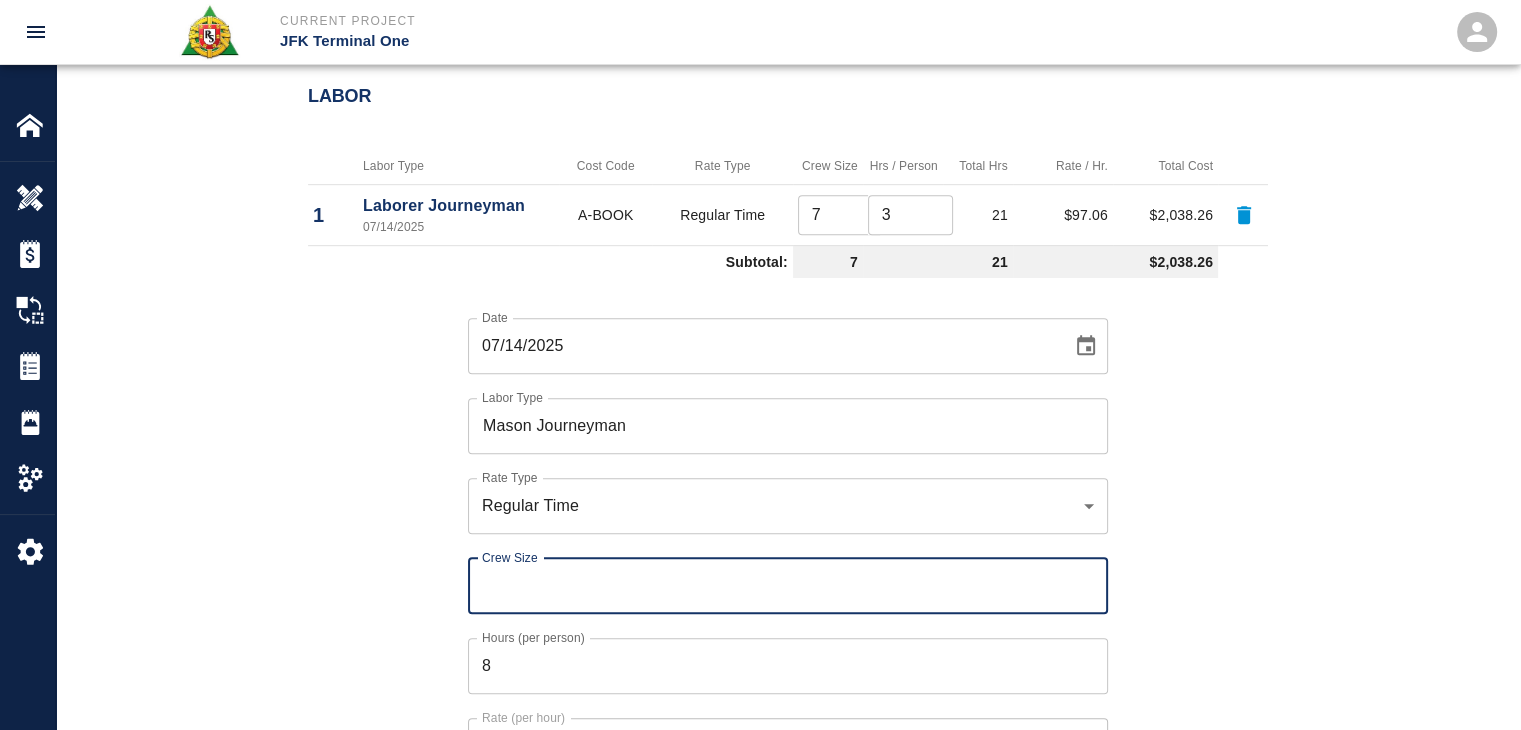 click on "Crew Size Crew Size" at bounding box center (788, 586) 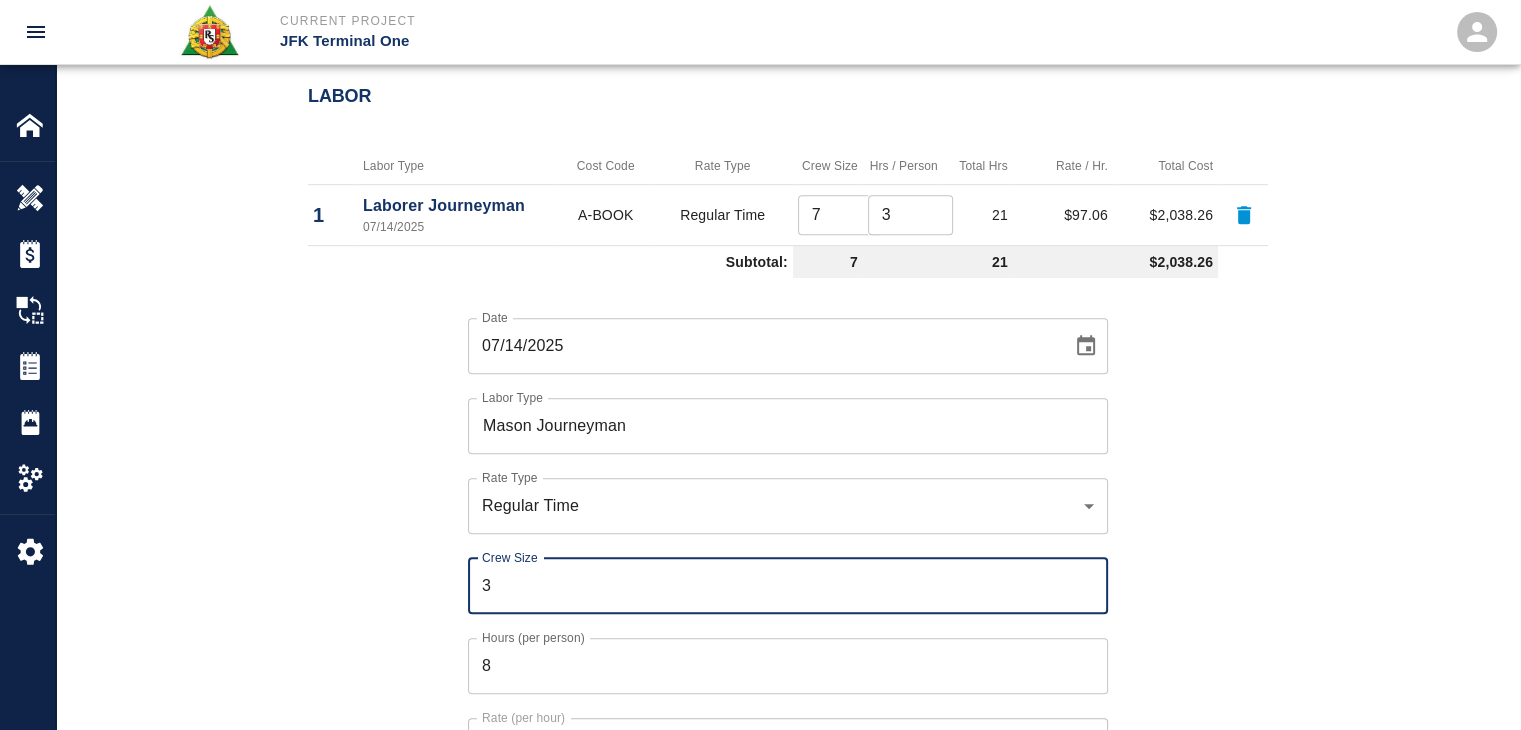 type on "3" 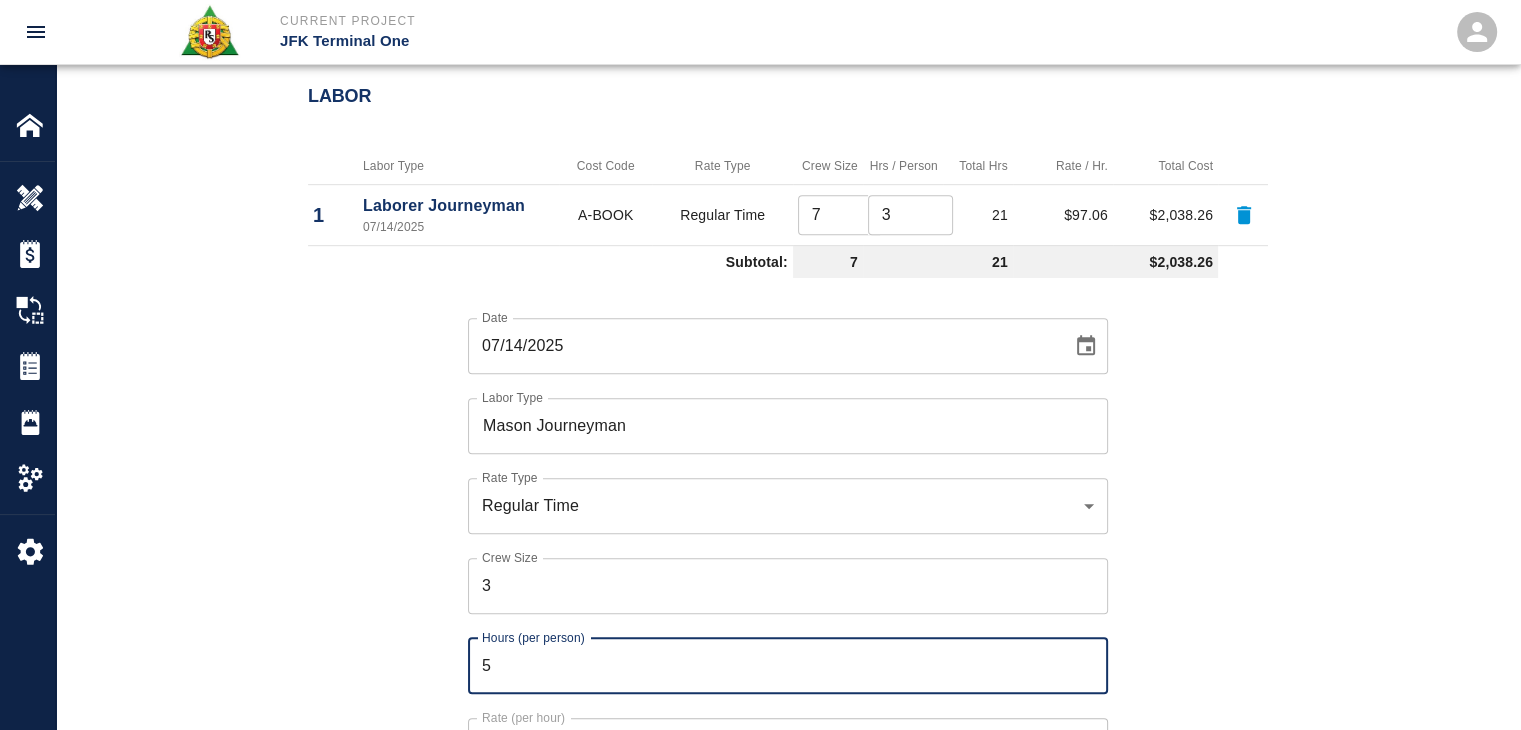 type on "5" 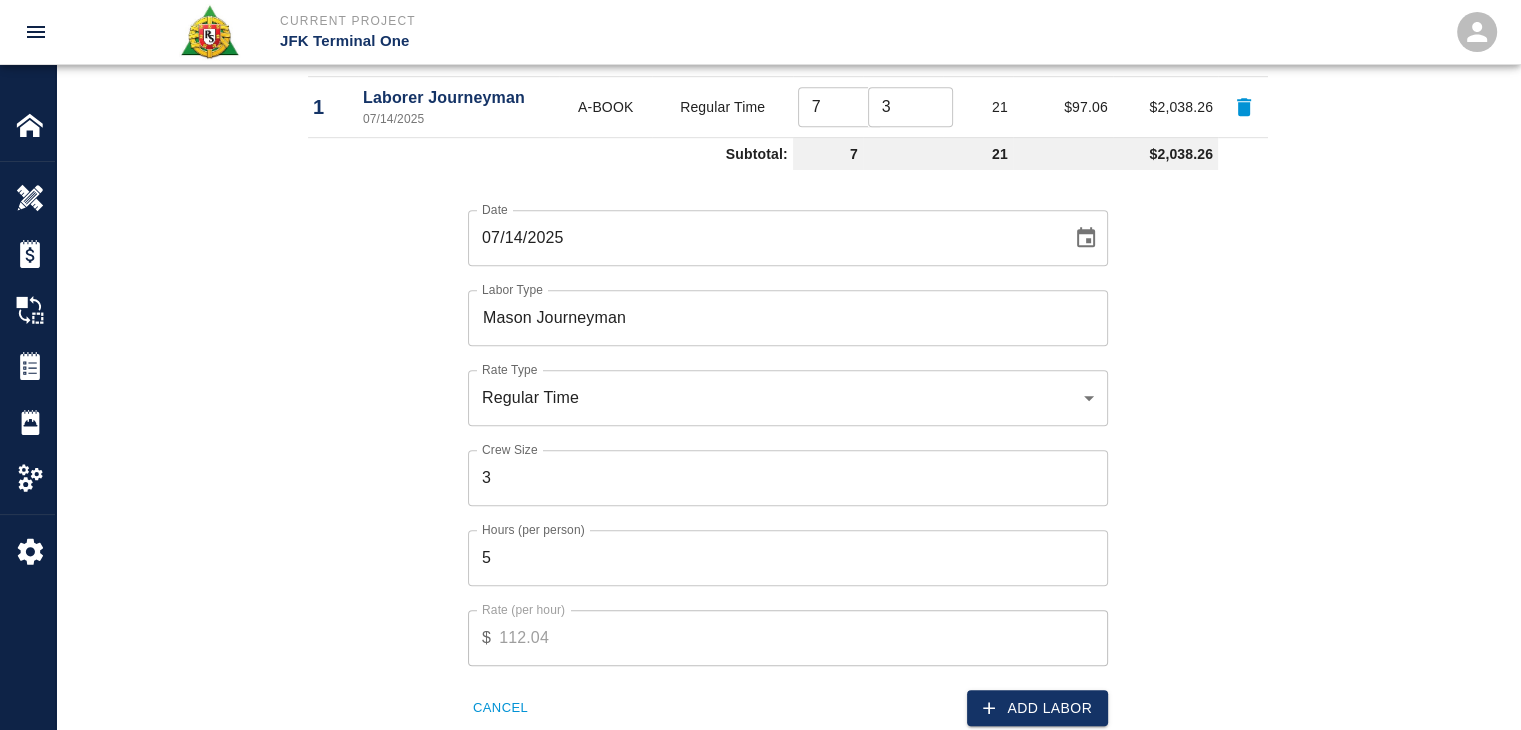 scroll, scrollTop: 1186, scrollLeft: 0, axis: vertical 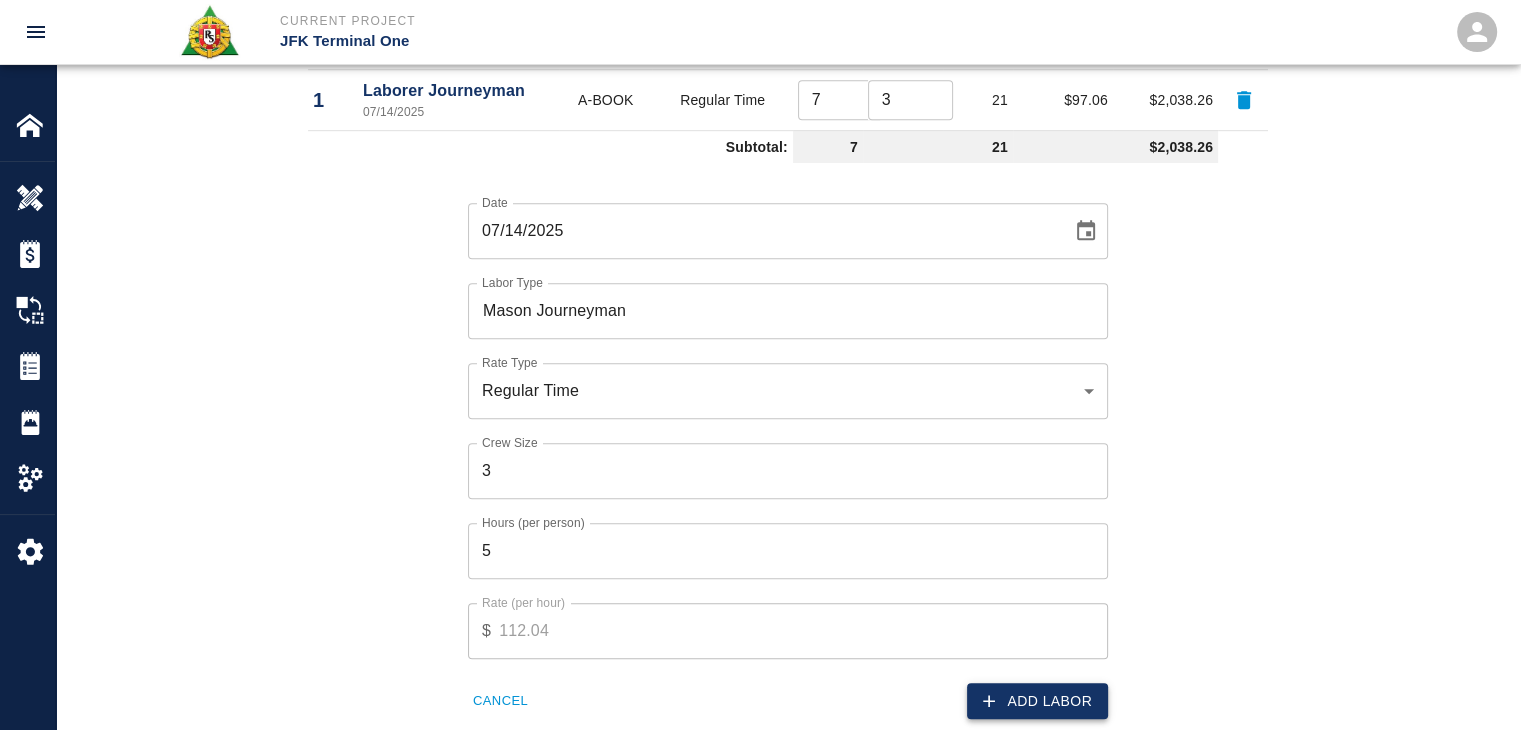 click on "Add Labor" at bounding box center [1037, 701] 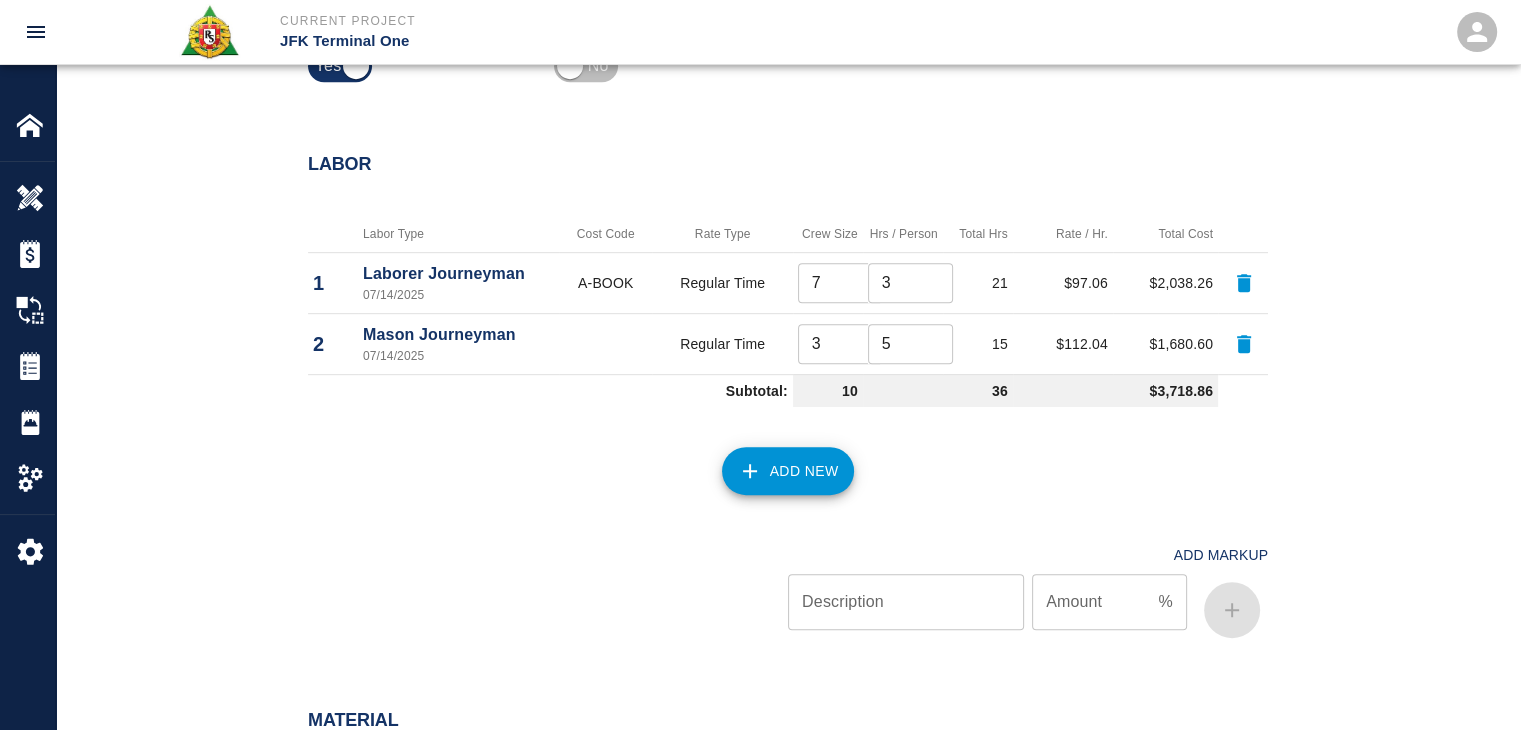scroll, scrollTop: 1048, scrollLeft: 0, axis: vertical 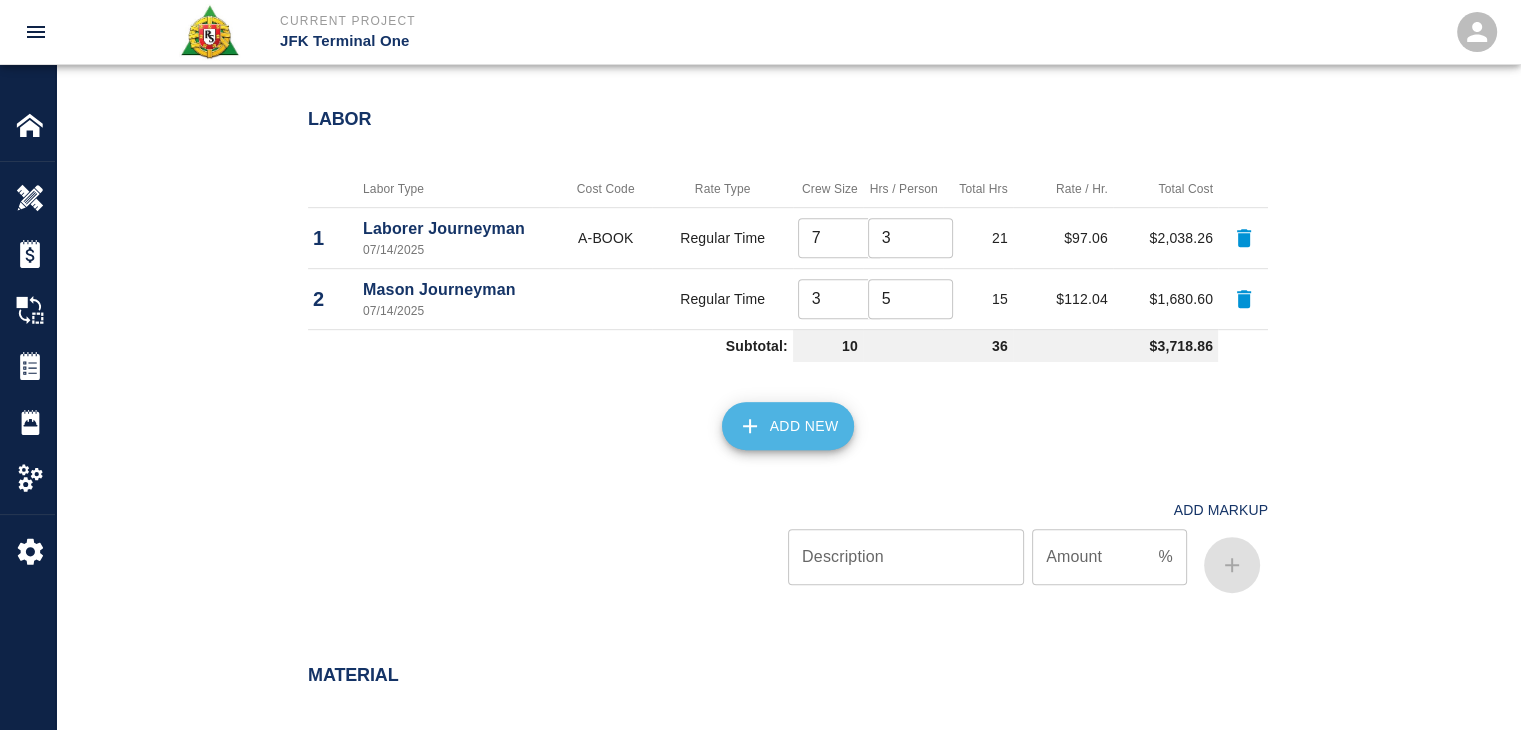click on "Add New" at bounding box center (788, 426) 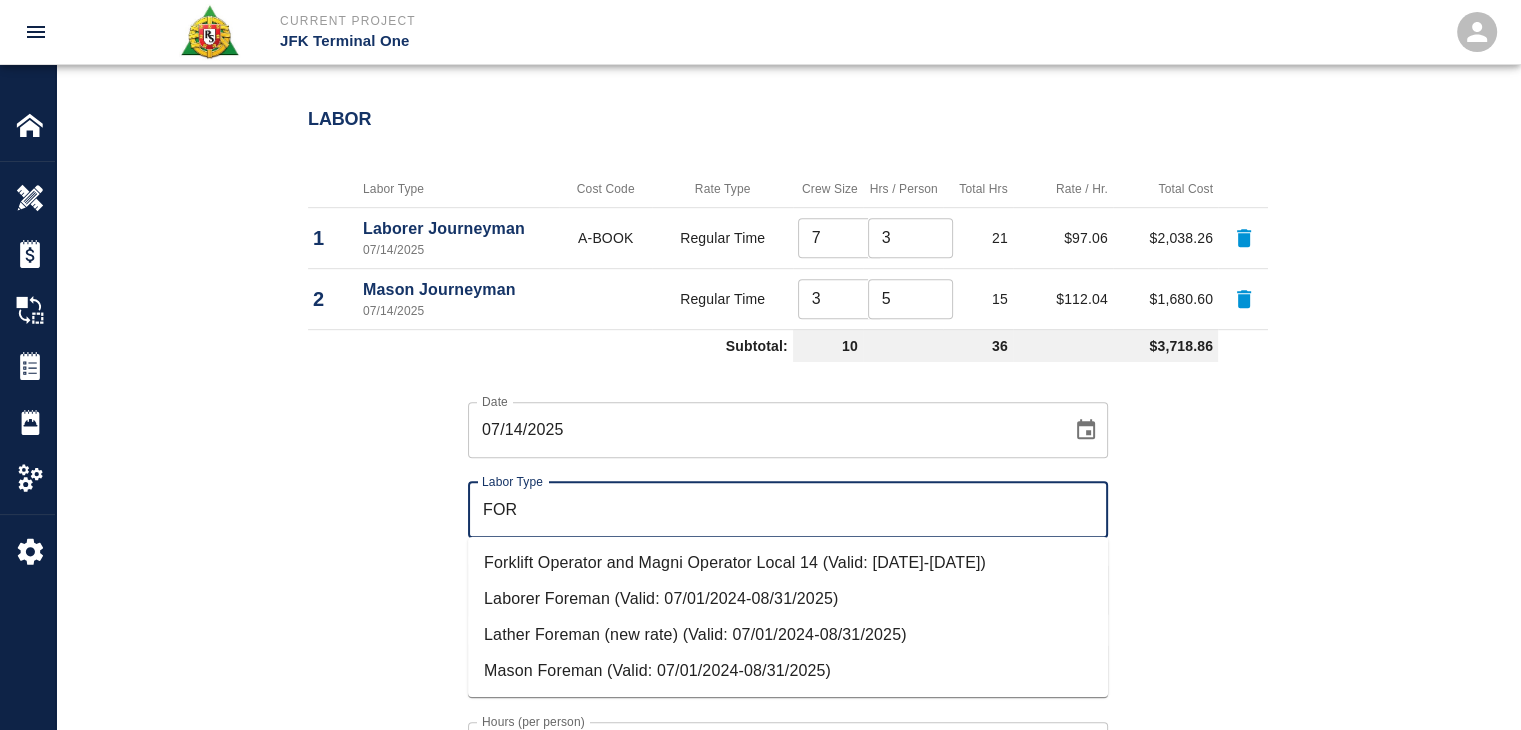 click on "Laborer Foreman  (Valid: 07/01/2024-08/31/2025)" at bounding box center [788, 599] 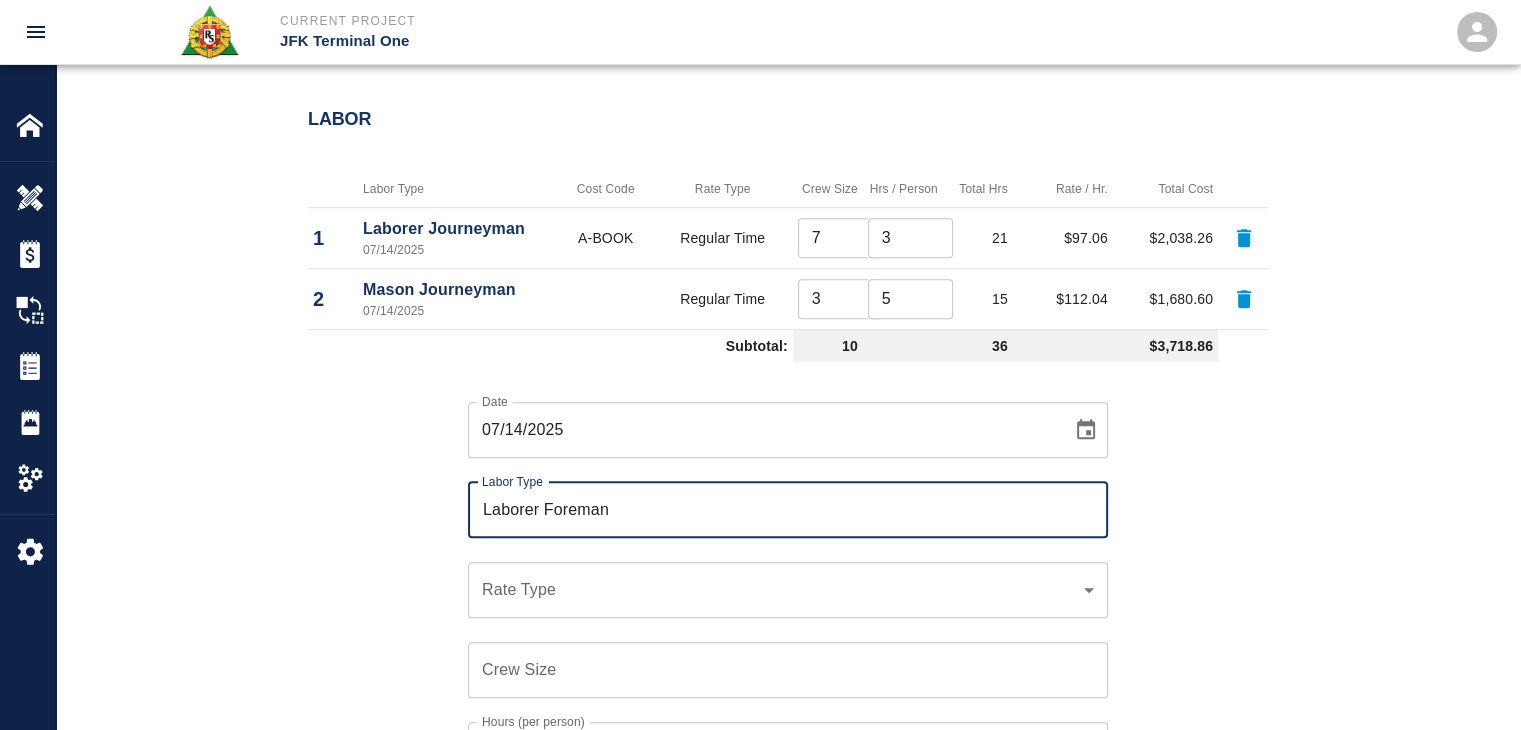 scroll, scrollTop: 1232, scrollLeft: 0, axis: vertical 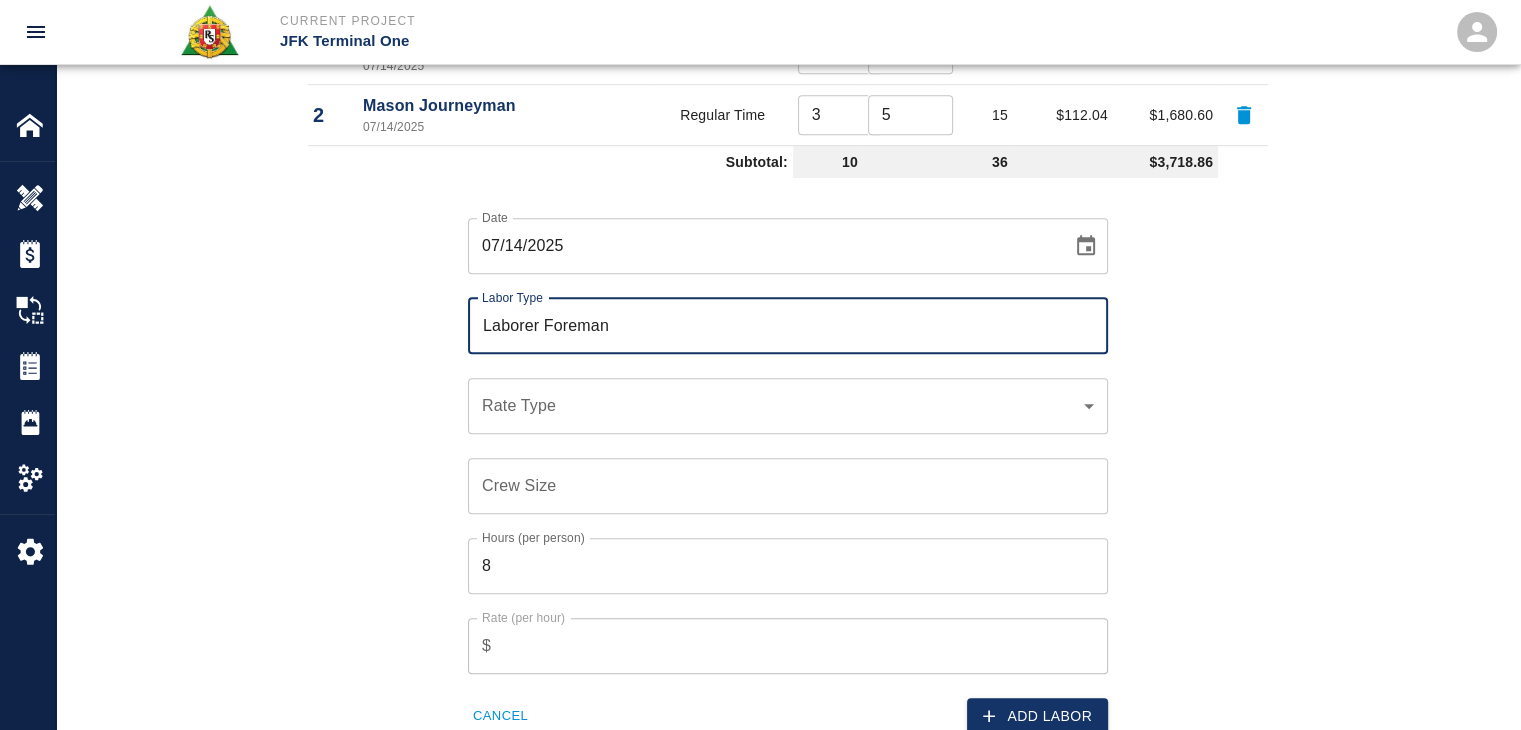 type on "Laborer Foreman" 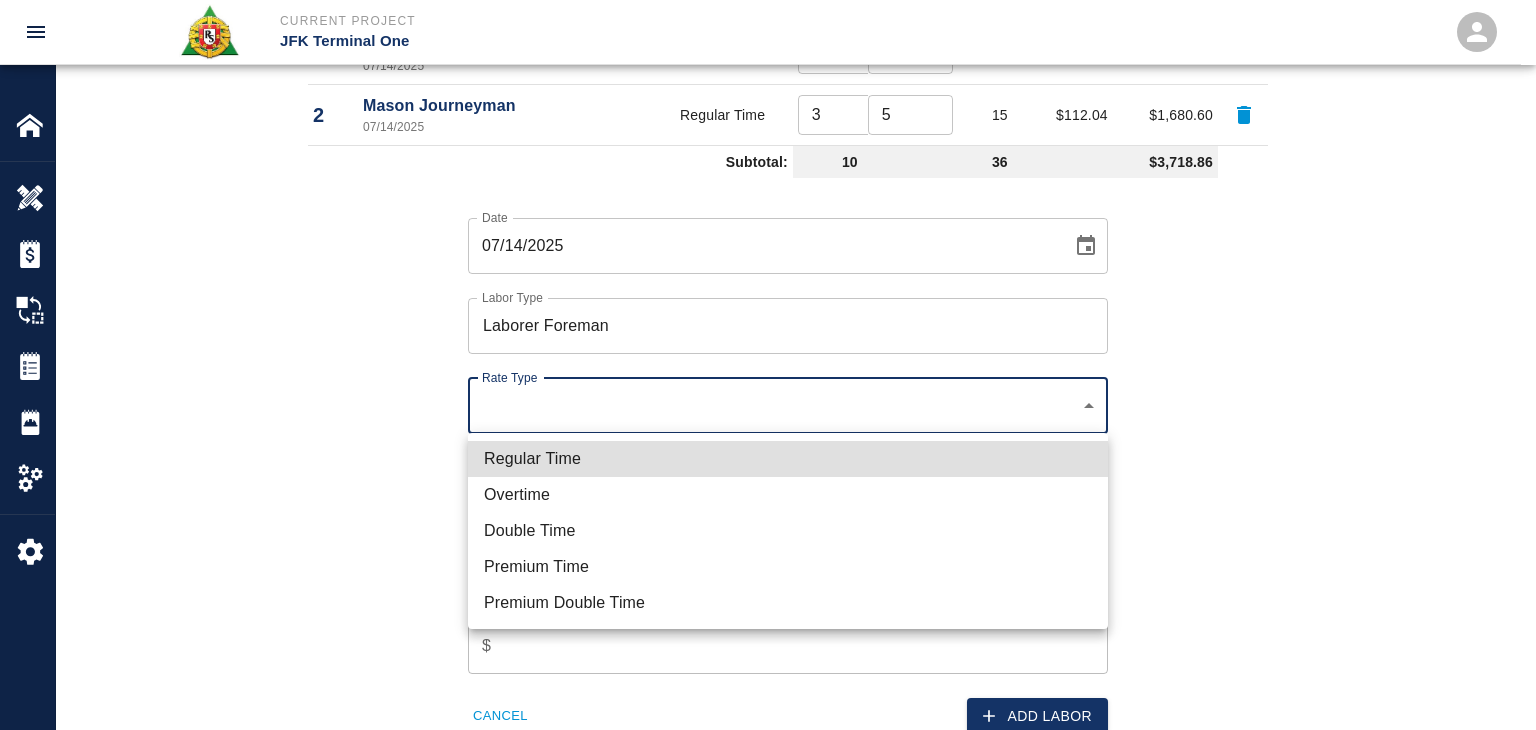 click on "Current Project JFK Terminal One Home JFK Terminal One Overview Estimates Change Orders Tickets Daily Reports Project Settings Settings Powered By Terms of Service  |  Privacy Policy Add Ticket Ticket Number 1225 Ticket Number PCO Number 1676 PCO Number Start Date  07/14/2025 Start Date  End Date End Date Work Description R&S worked on placing concrete & mobilizing concrete via concrete buggies for LOCATION: HHS3/L1 CBP staff break room.
Breakdown:
7 laborers 3hrs
3 masons 5hrs
1 Foreman/CSM 2hrs
19CY yards of SRA MIX x Work Description Notes x Notes Subject placing concrete & mobilizing concrete via concrete buggies for LOCATION: HHS3/L1 CBP staff break room. Subject Invoice Number Invoice Number Invoice Date Invoice Date Upload Attachments (50MB limit) Choose file No file chosen Upload Another File Add Costs Switch to Lump Sum Labor Labor Type Cost Code Rate Type Crew Size Hrs / Person Total Hrs Rate / Hr. Total Cost 1 Laborer Journeyman 07/14/2025 A-BOOK Regular Time 7 ​ 3 ​ 21 $97.06 $2,038.26 2 3 5" at bounding box center [768, -867] 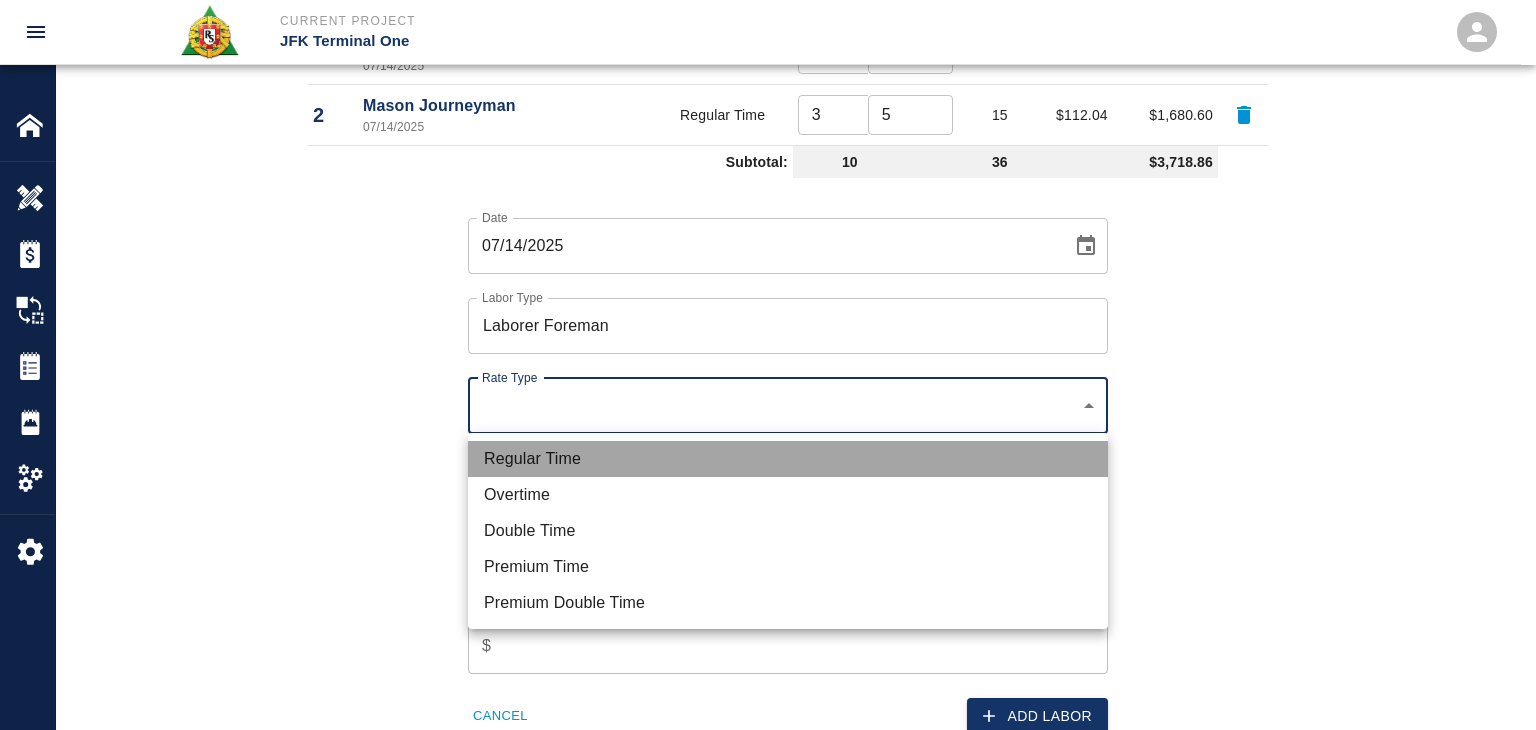 click on "Regular Time" at bounding box center (788, 459) 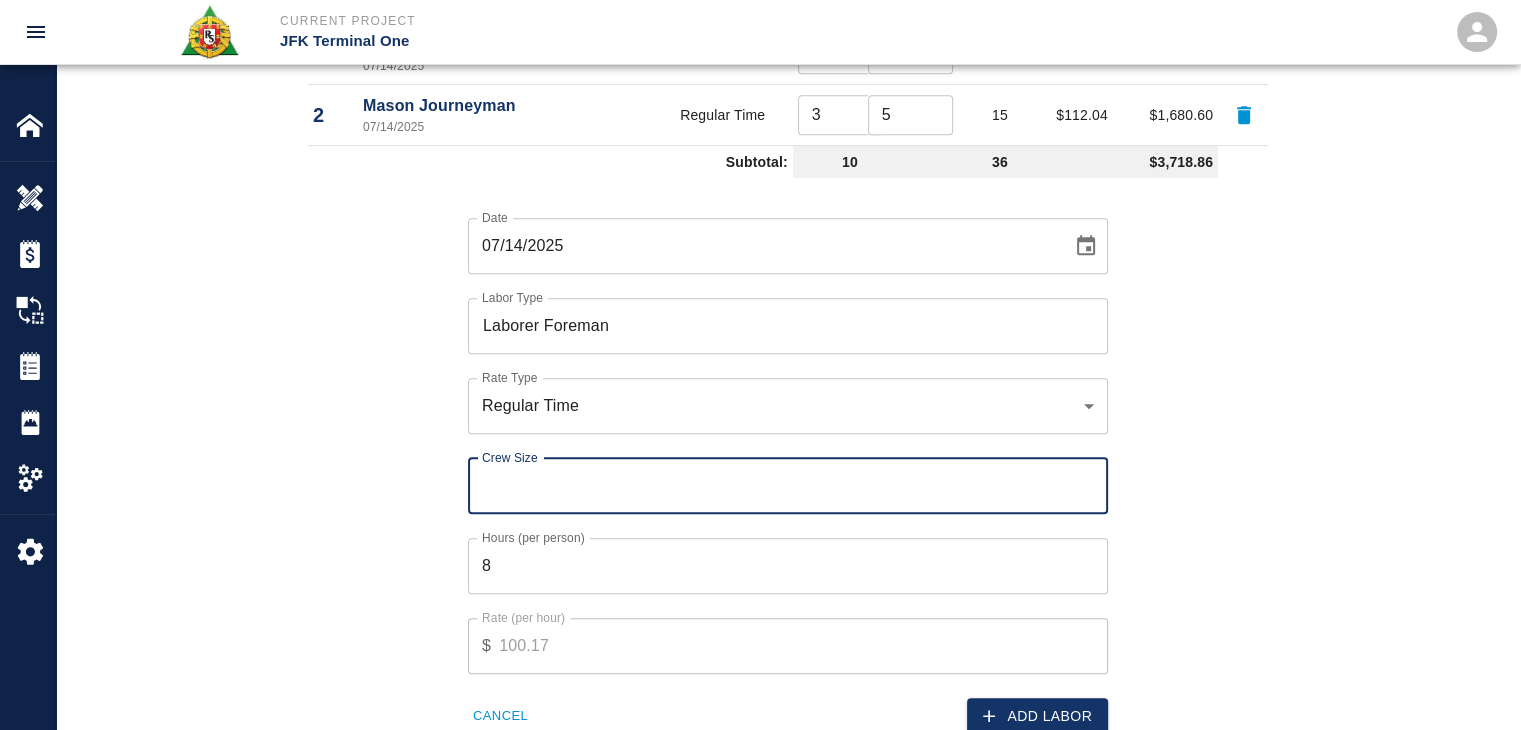 click on "Crew Size Crew Size" at bounding box center [788, 486] 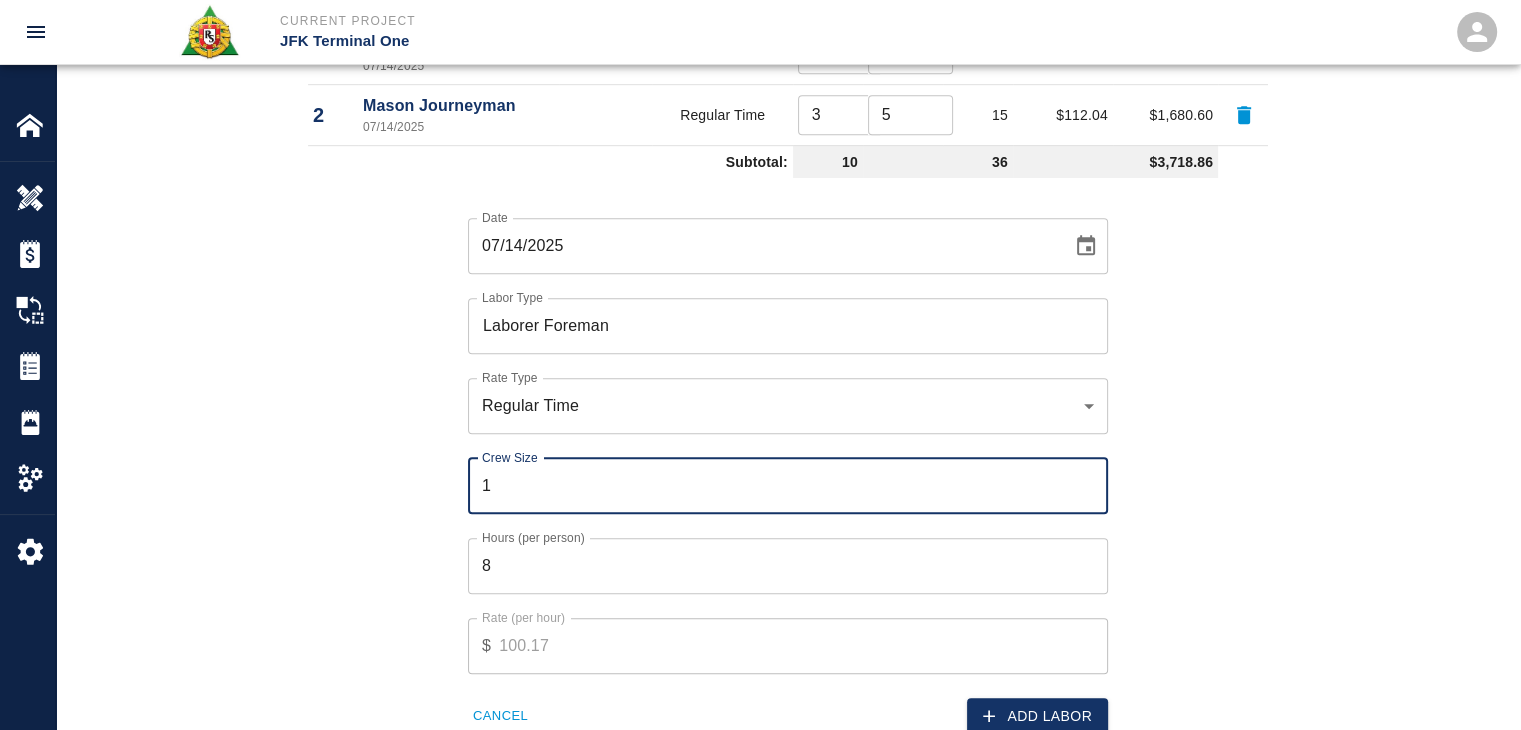 type on "1" 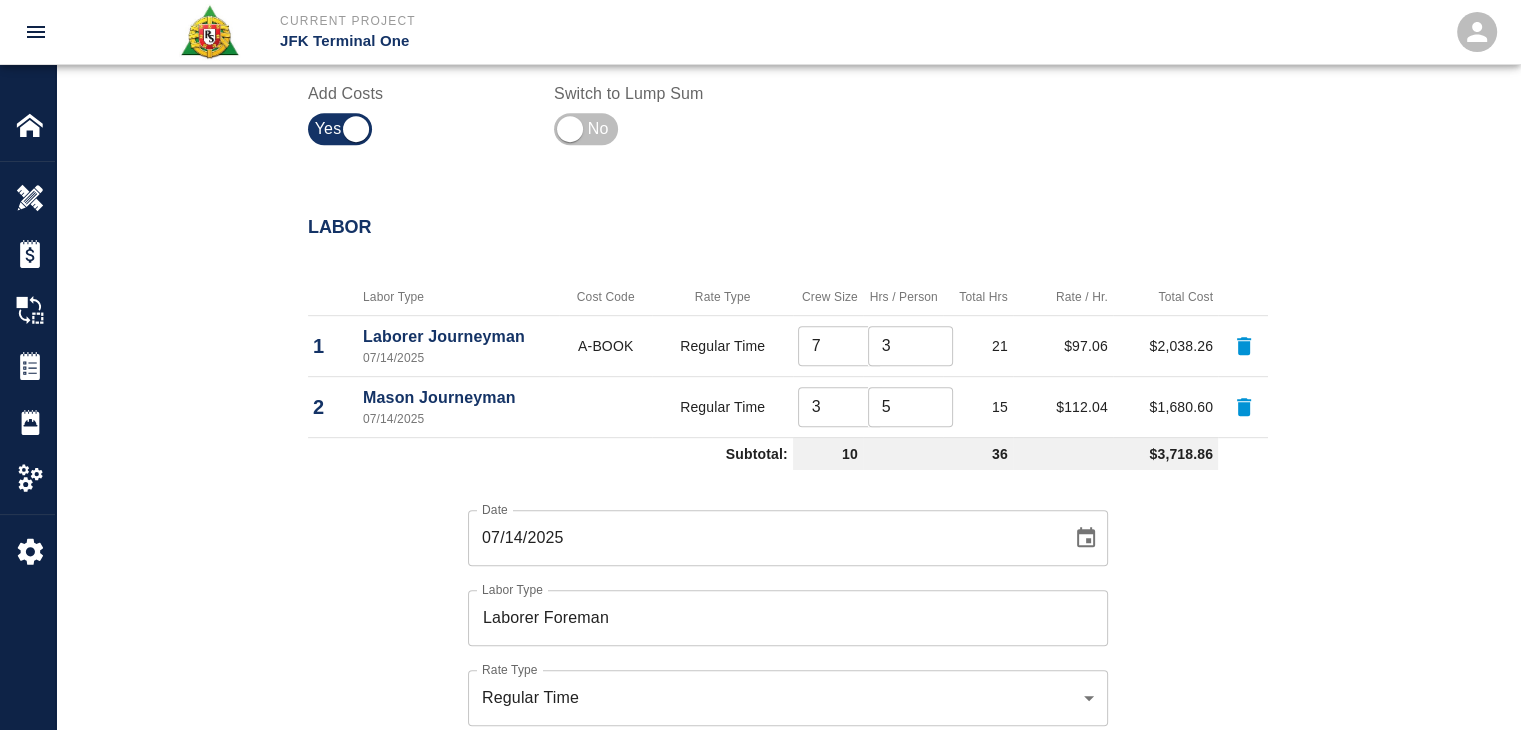 scroll, scrollTop: 1268, scrollLeft: 0, axis: vertical 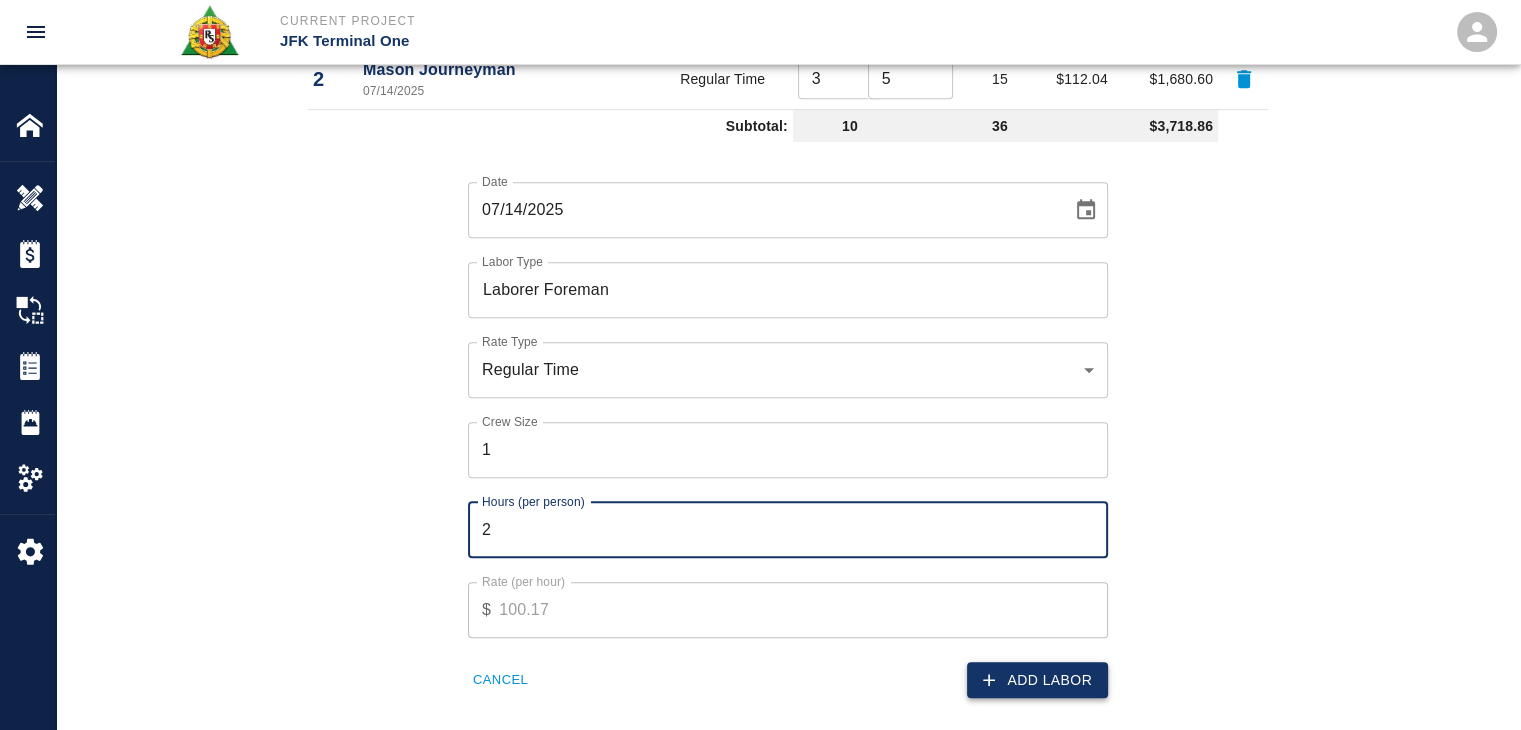type on "2" 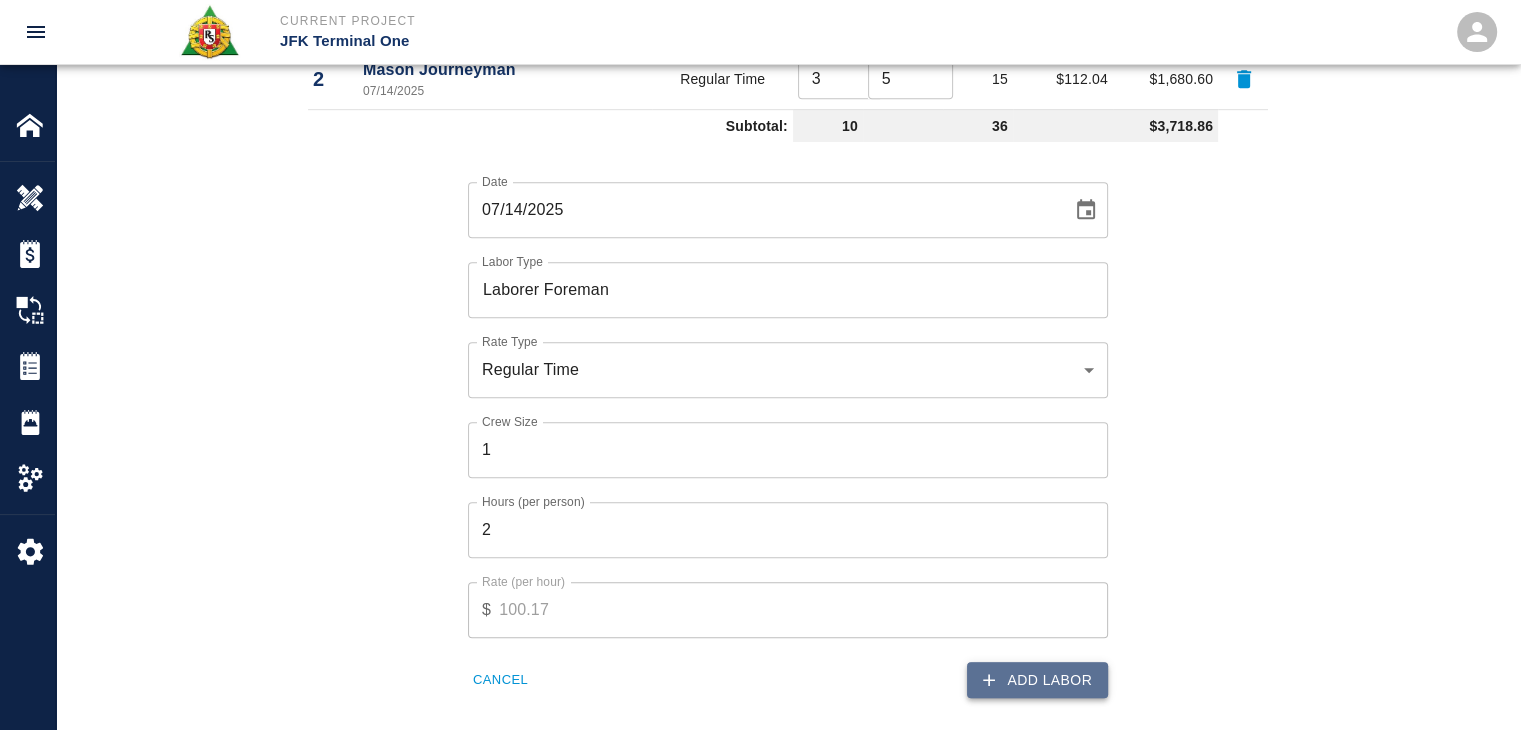 click on "Add Labor" at bounding box center [1037, 680] 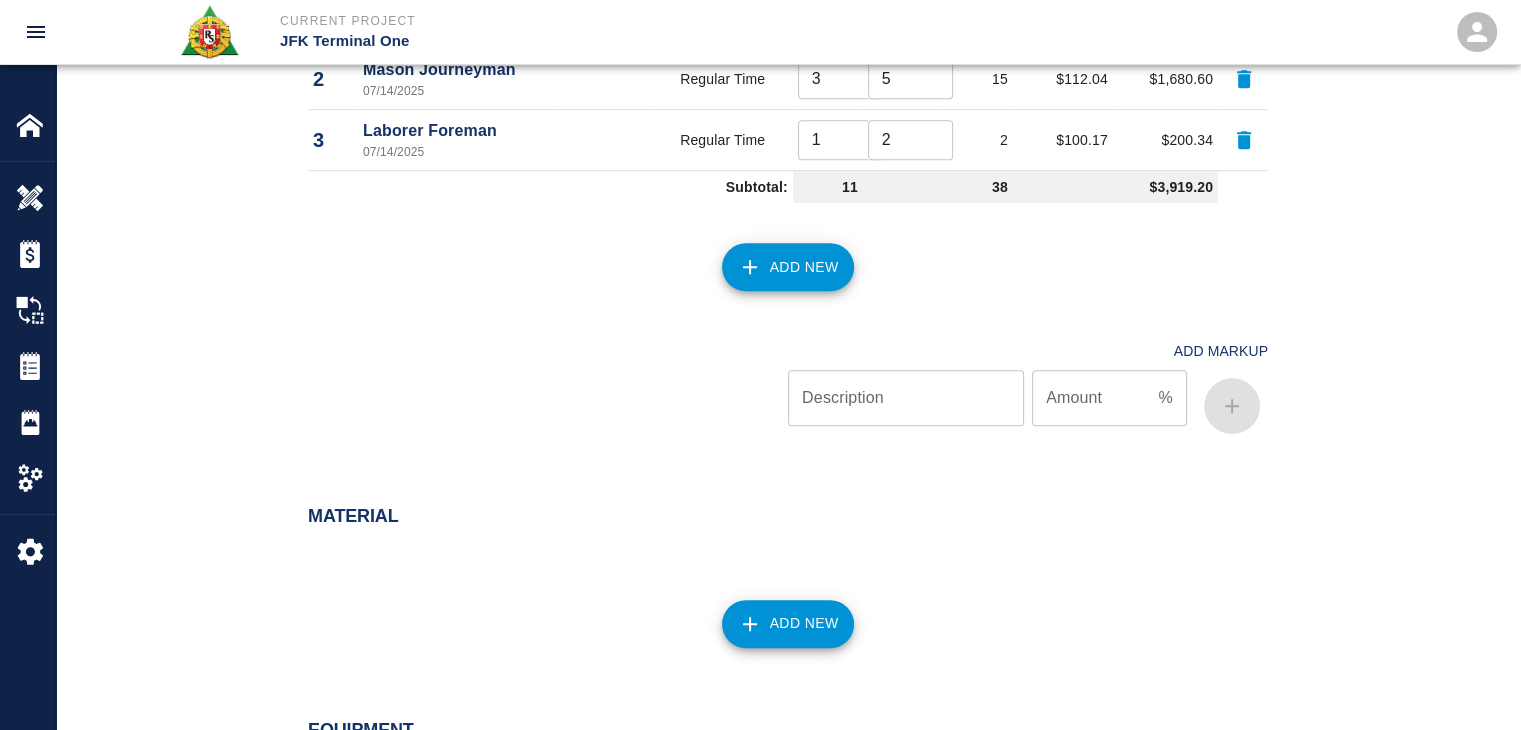click on "Add New" at bounding box center [788, 267] 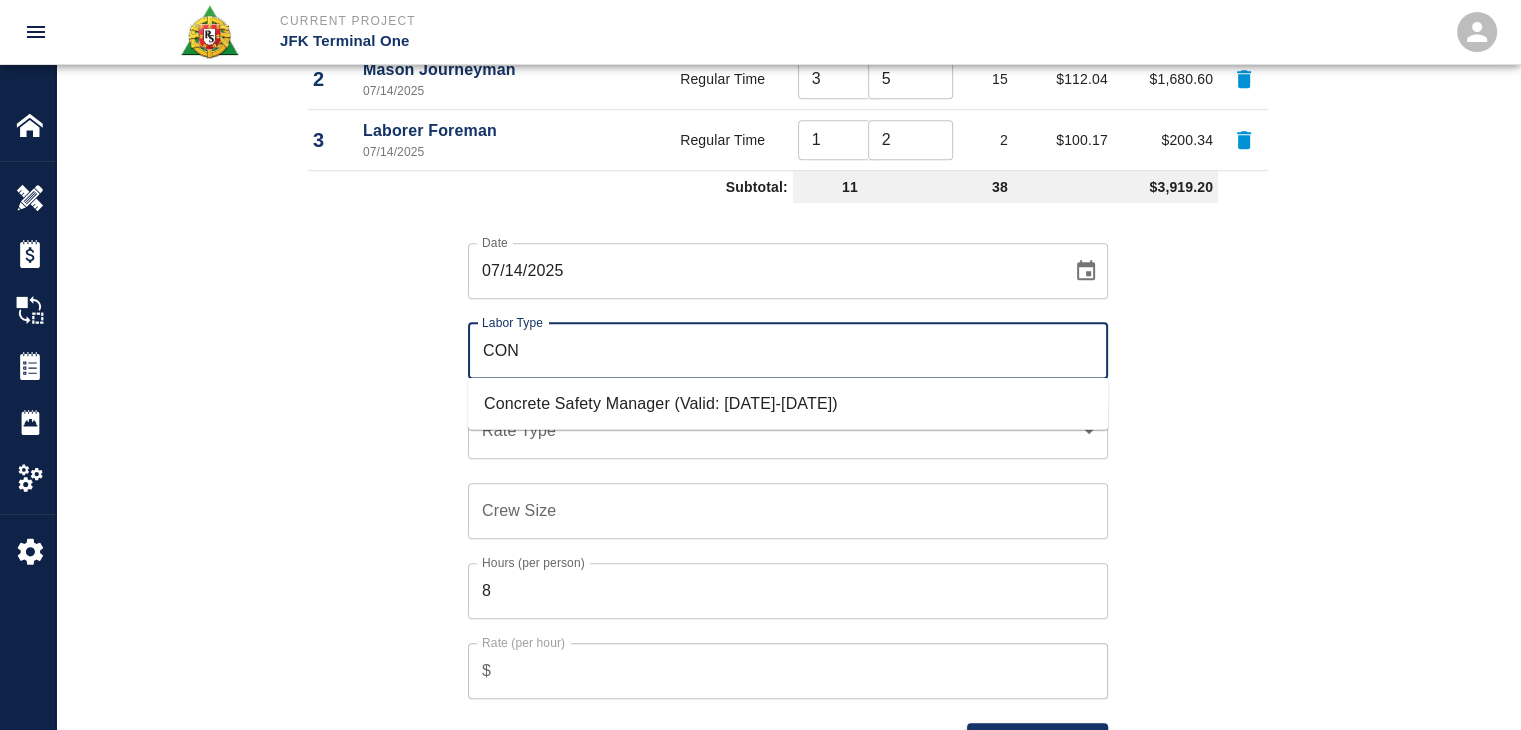 click on "Concrete Safety Manager (Valid: 01/01/2025-01/01/2026)" at bounding box center (788, 404) 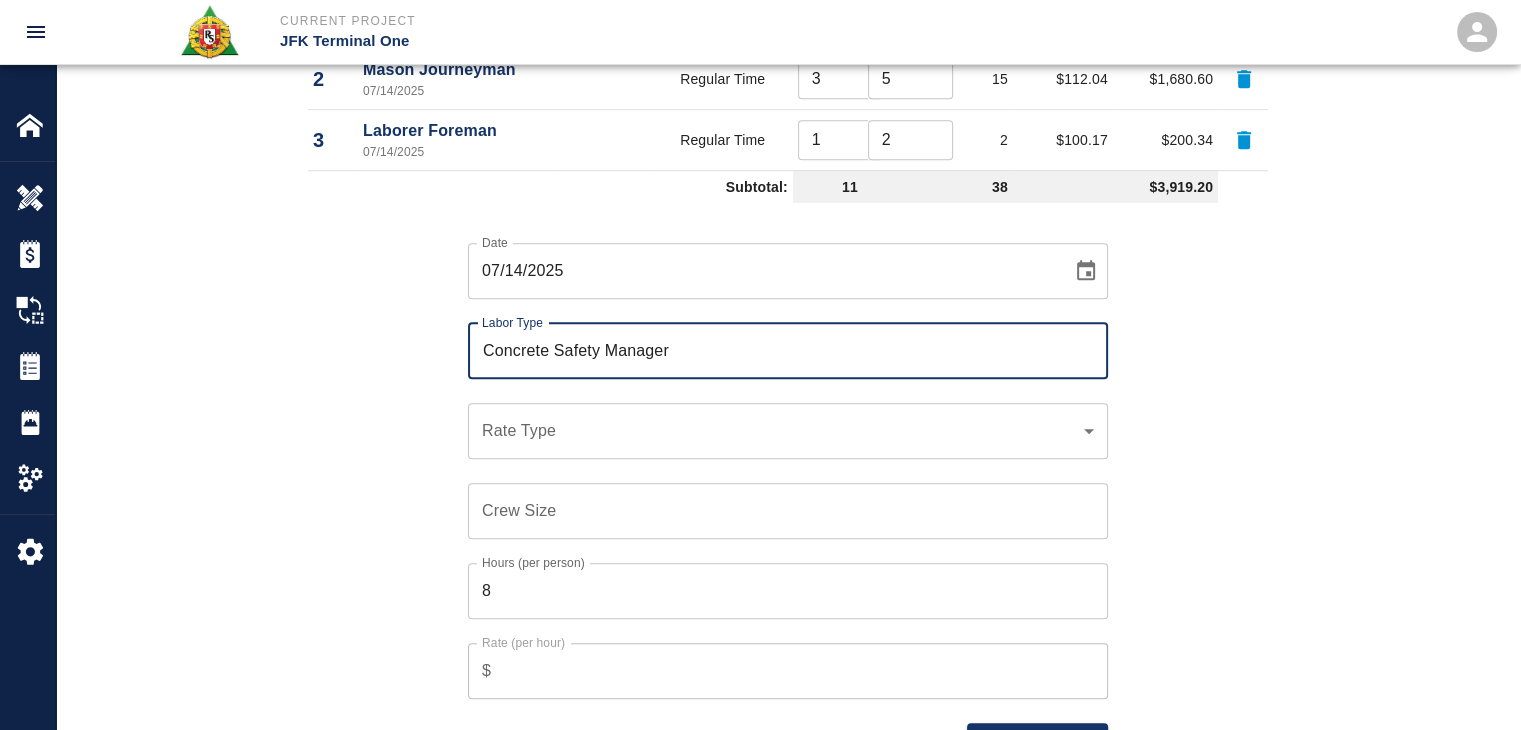 type on "Concrete Safety Manager" 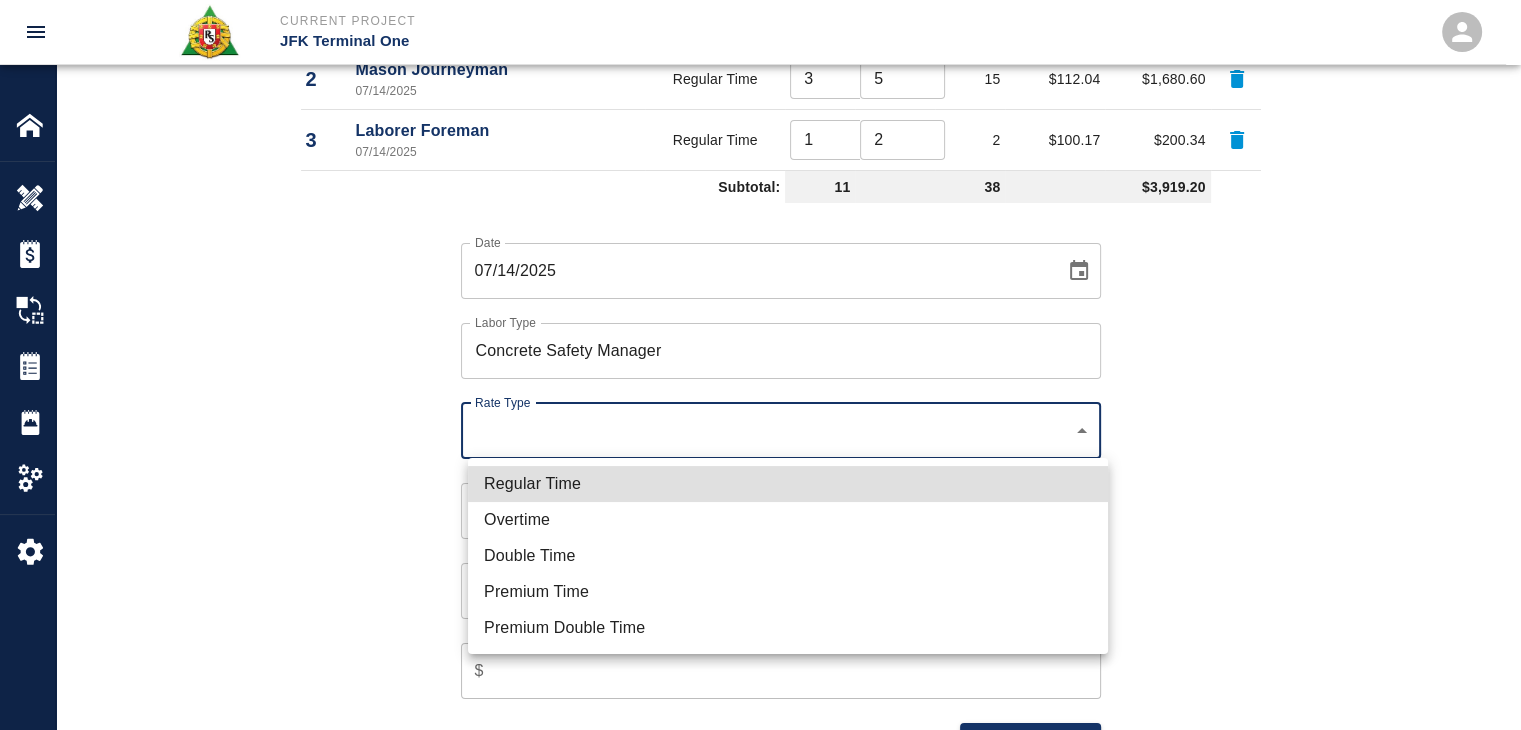 click on "Current Project JFK Terminal One Home JFK Terminal One Overview Estimates Change Orders Tickets Daily Reports Project Settings Settings Powered By Terms of Service  |  Privacy Policy Add Ticket Ticket Number 1225 Ticket Number PCO Number 1676 PCO Number Start Date  07/14/2025 Start Date  End Date End Date Work Description R&S worked on placing concrete & mobilizing concrete via concrete buggies for LOCATION: HHS3/L1 CBP staff break room.
Breakdown:
7 laborers 3hrs
3 masons 5hrs
1 Foreman/CSM 2hrs
19CY yards of SRA MIX x Work Description Notes x Notes Subject placing concrete & mobilizing concrete via concrete buggies for LOCATION: HHS3/L1 CBP staff break room. Subject Invoice Number Invoice Number Invoice Date Invoice Date Upload Attachments (50MB limit) Choose file No file chosen Upload Another File Add Costs Switch to Lump Sum Labor Labor Type Cost Code Rate Type Crew Size Hrs / Person Total Hrs Rate / Hr. Total Cost 1 Laborer Journeyman 07/14/2025 A-BOOK Regular Time 7 ​ 3 ​ 21 $97.06 $2,038.26 2 3 5" at bounding box center (760, -903) 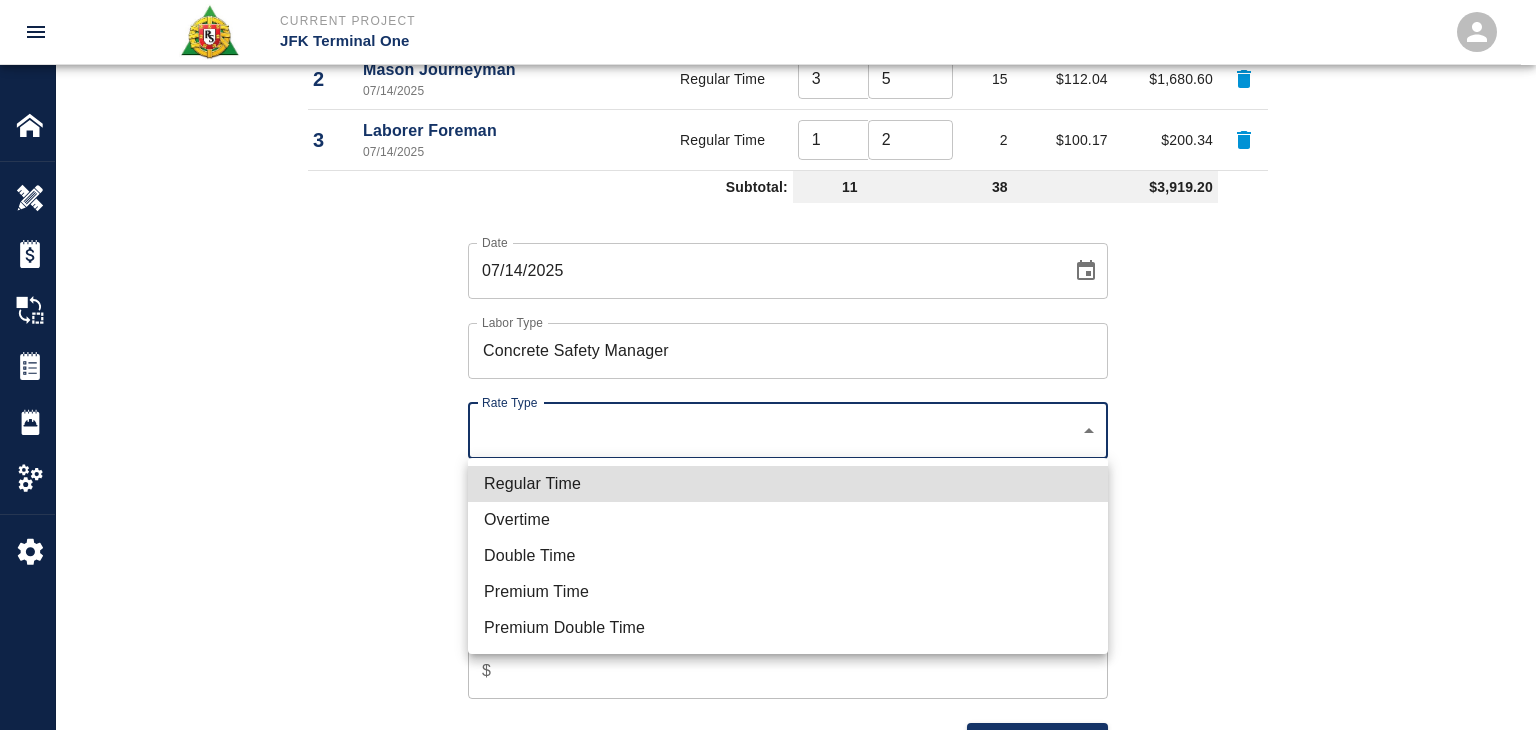 click on "Regular Time" at bounding box center (788, 484) 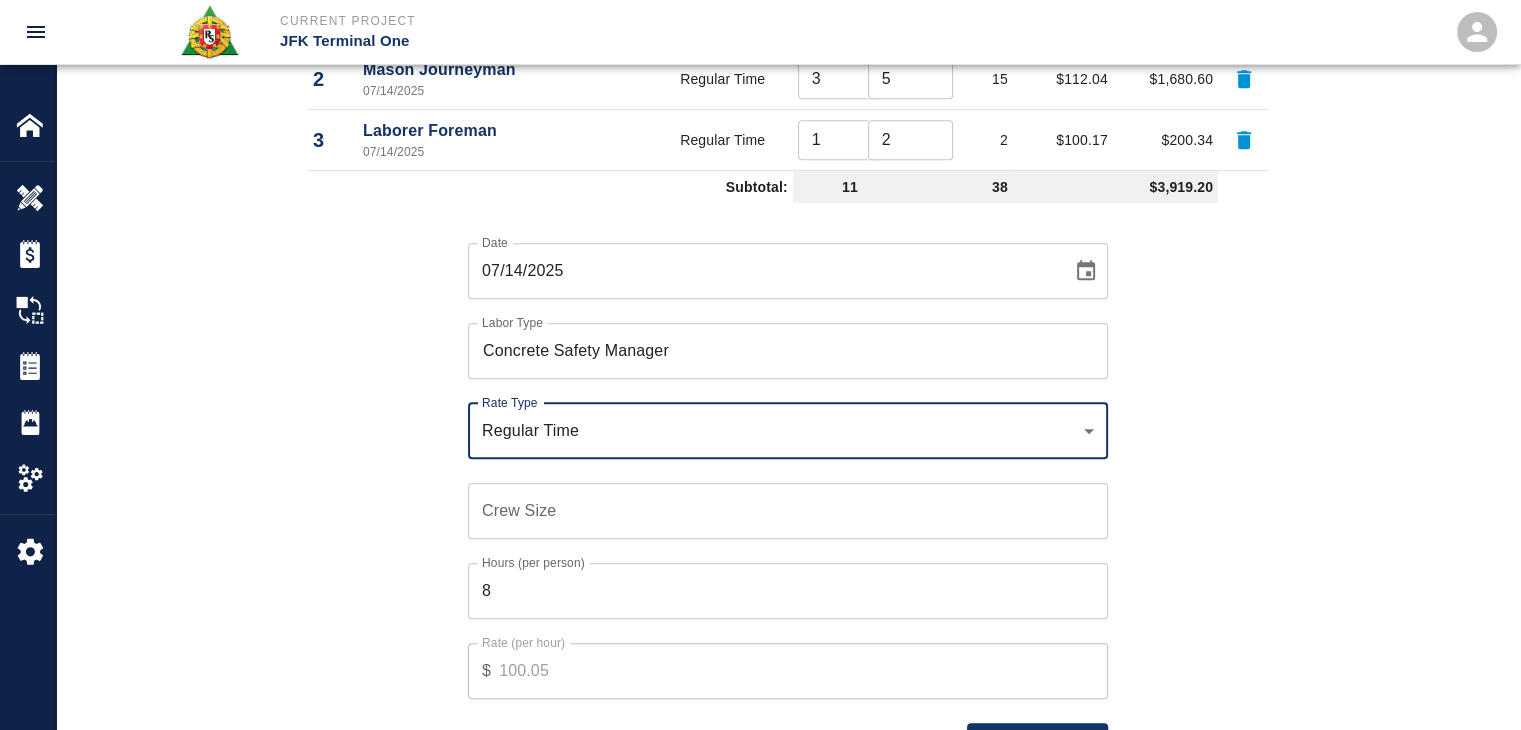 click on "Crew Size" at bounding box center [788, 511] 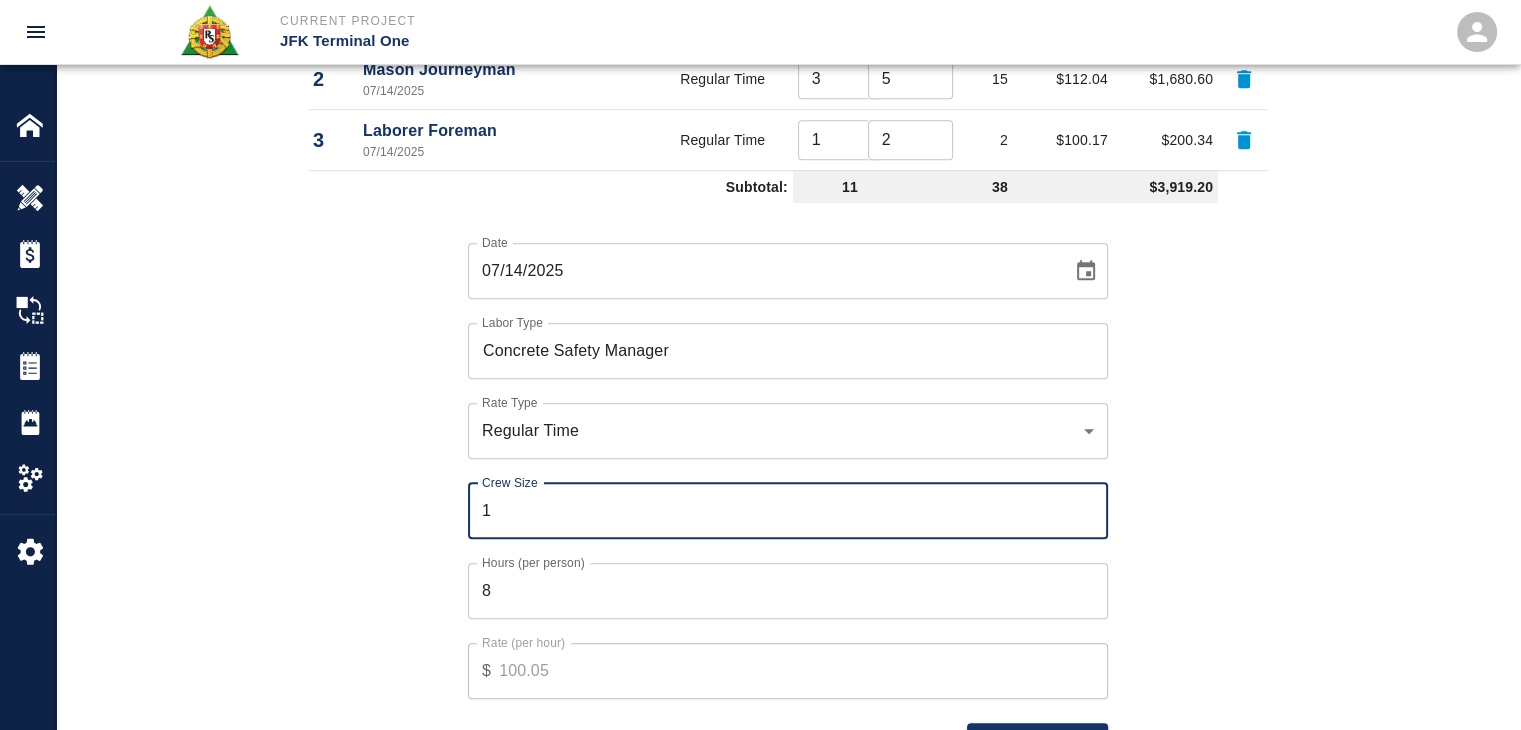 type on "1" 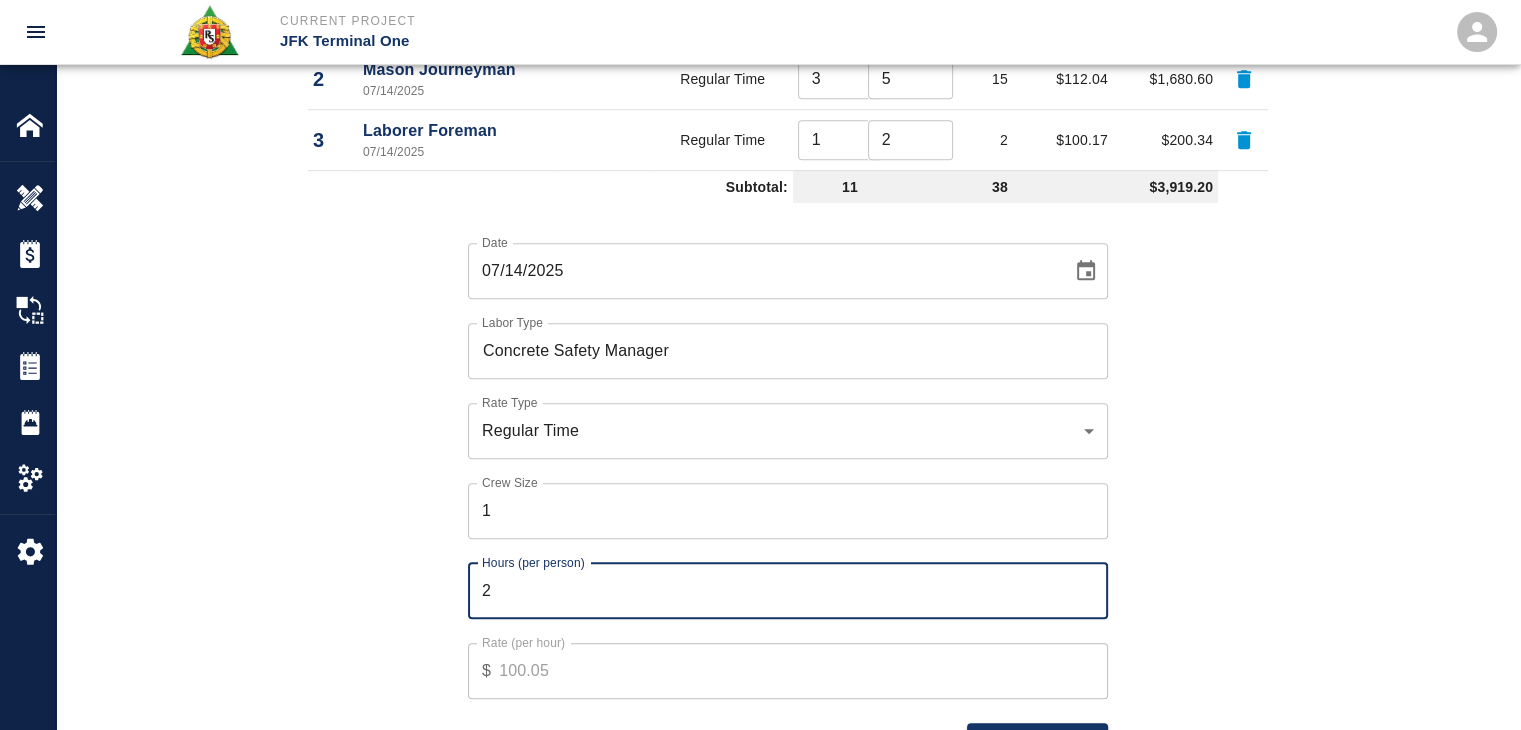 type on "2" 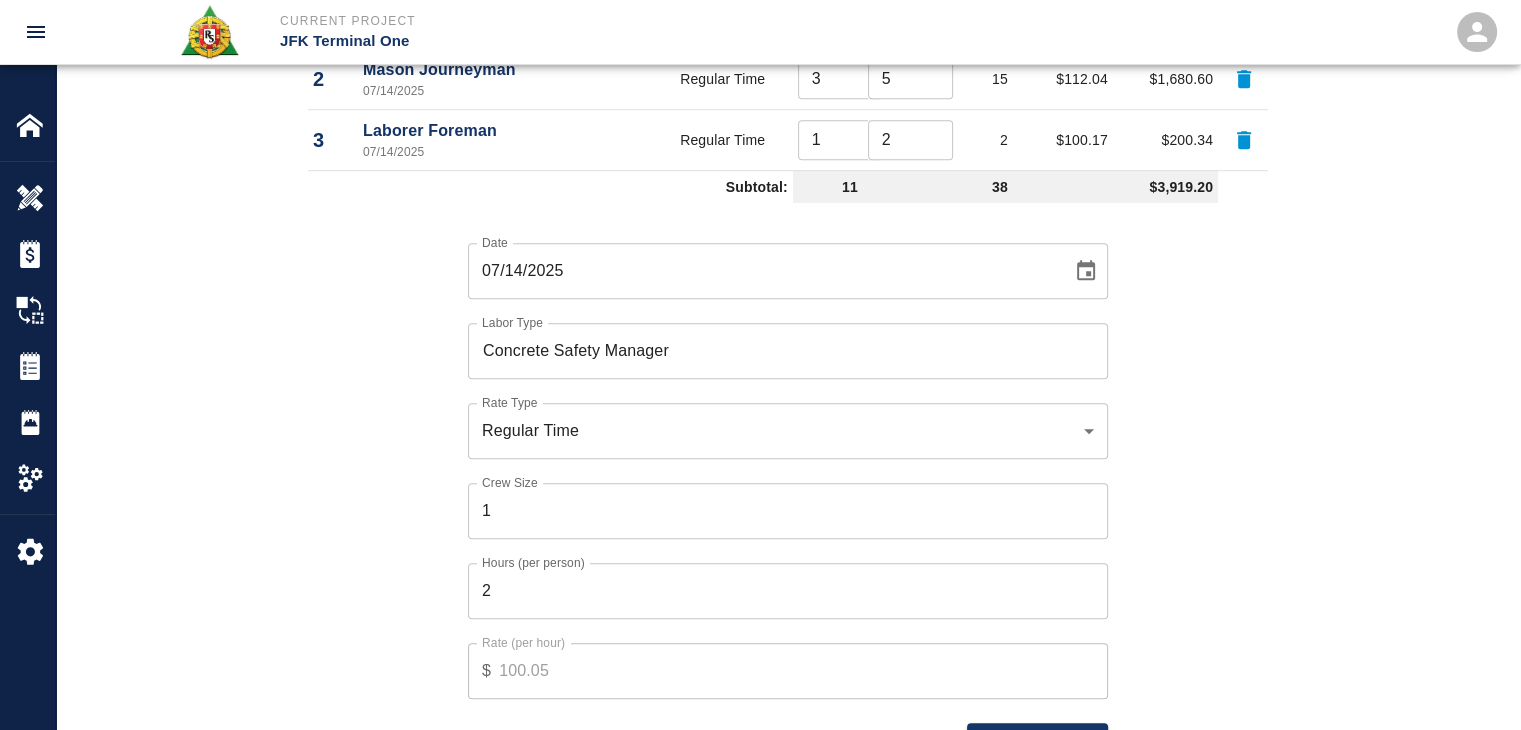 click on "Date 07/14/2025 Date Labor Type Concrete Safety Manager Labor Type Rate Type Regular Time rate_rt Rate Type Crew Size 1 Crew Size Hours (per person) 2 Hours (per person) Rate (per hour) $ 100.05 Rate (per hour) Cancel Add Labor" at bounding box center (776, 485) 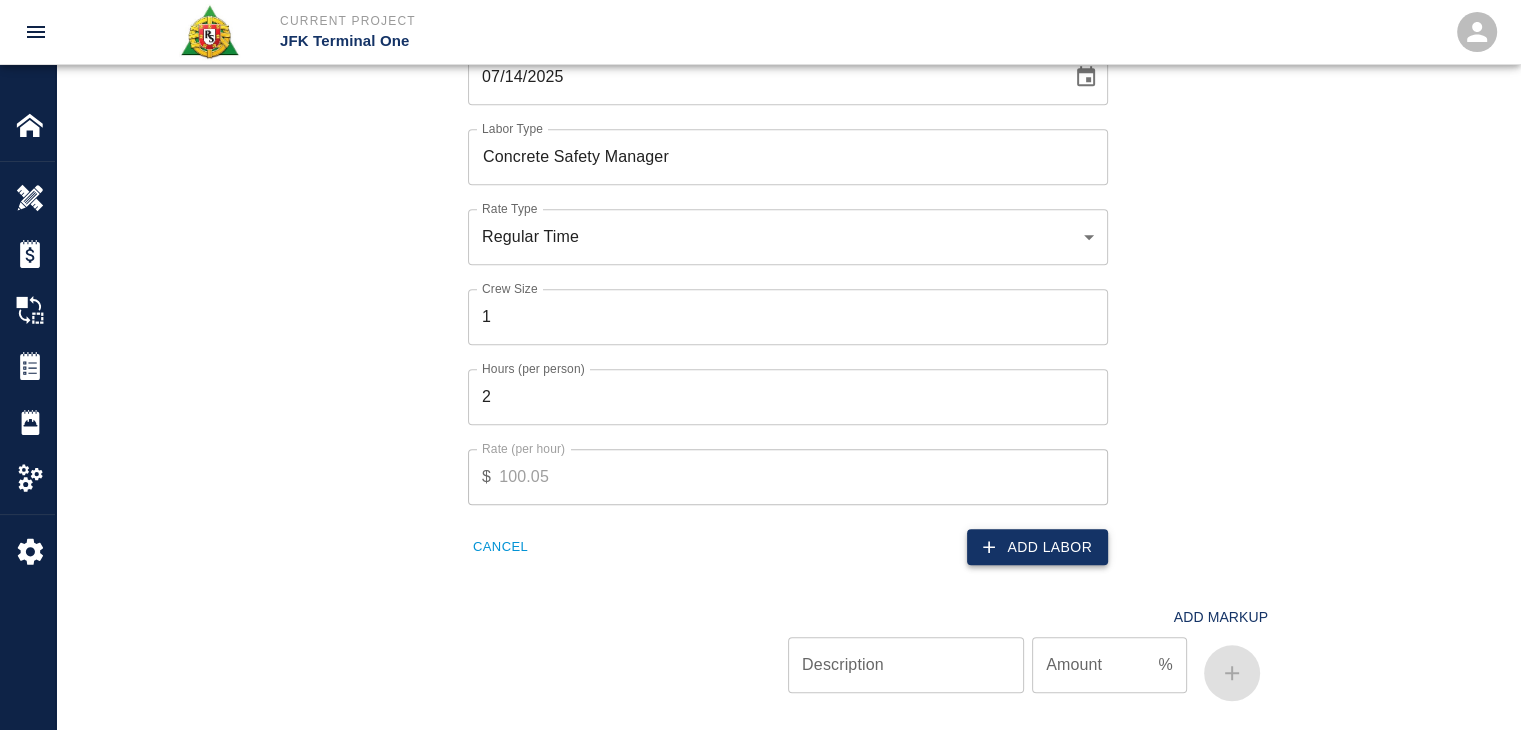 click on "Add Labor" at bounding box center [1037, 547] 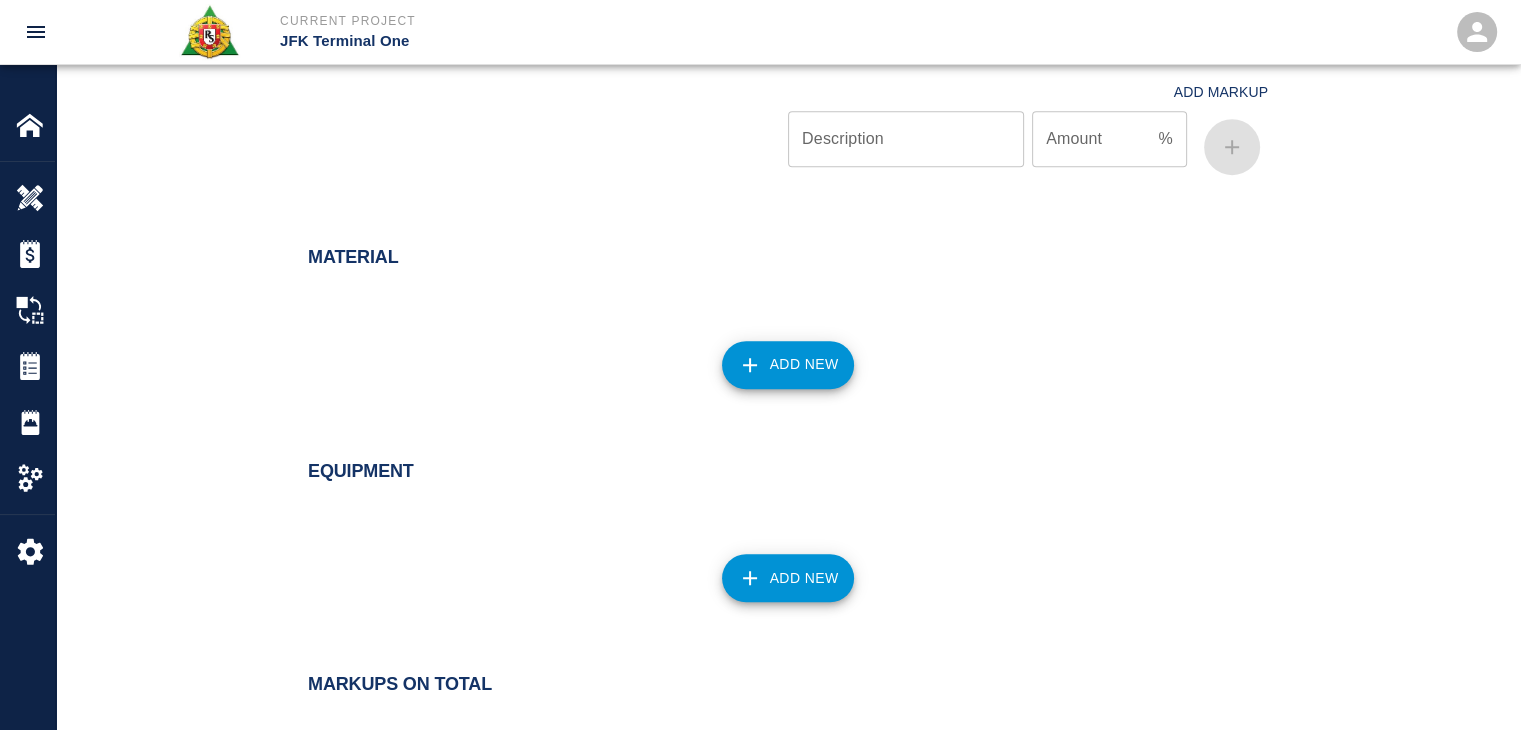 scroll, scrollTop: 1586, scrollLeft: 0, axis: vertical 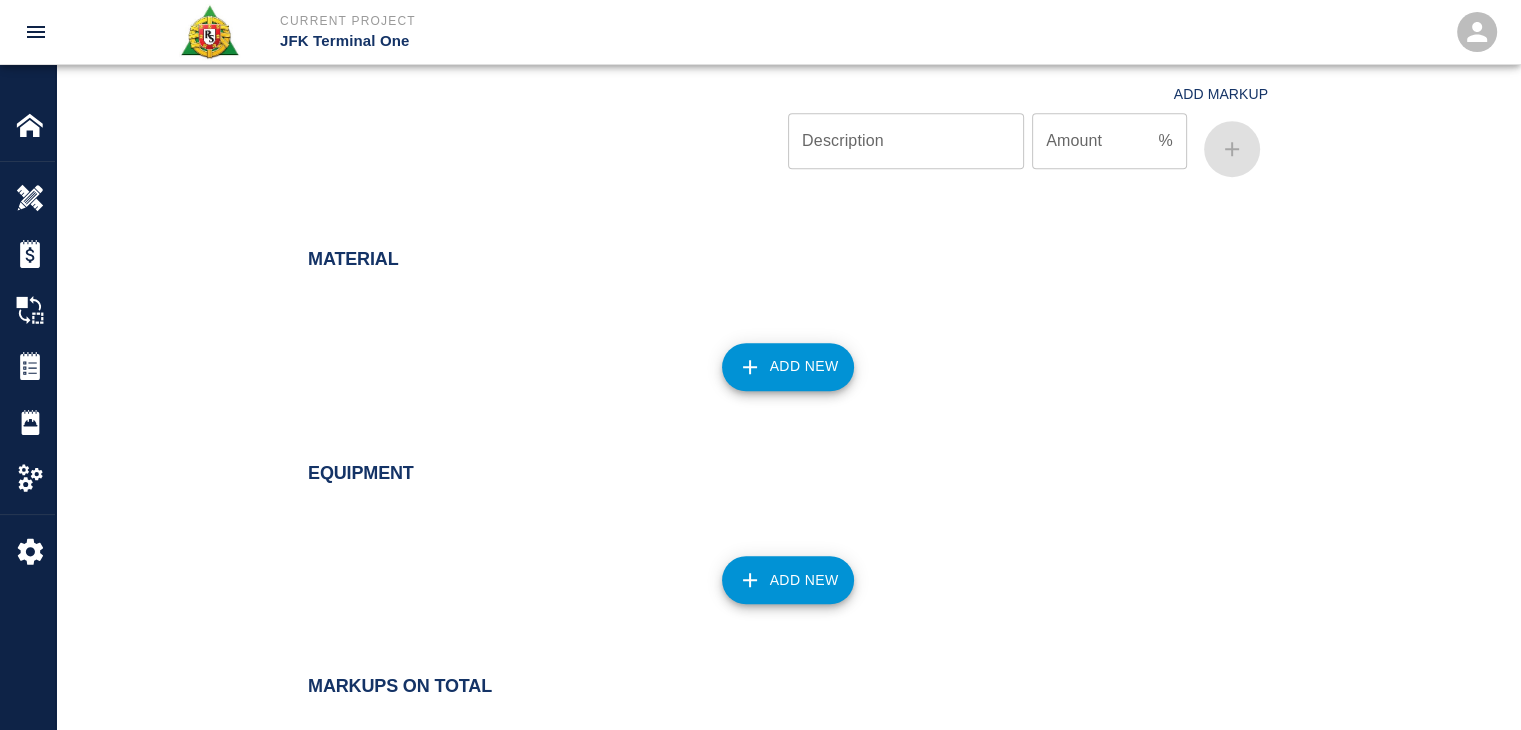 click on "Add New" at bounding box center [788, 367] 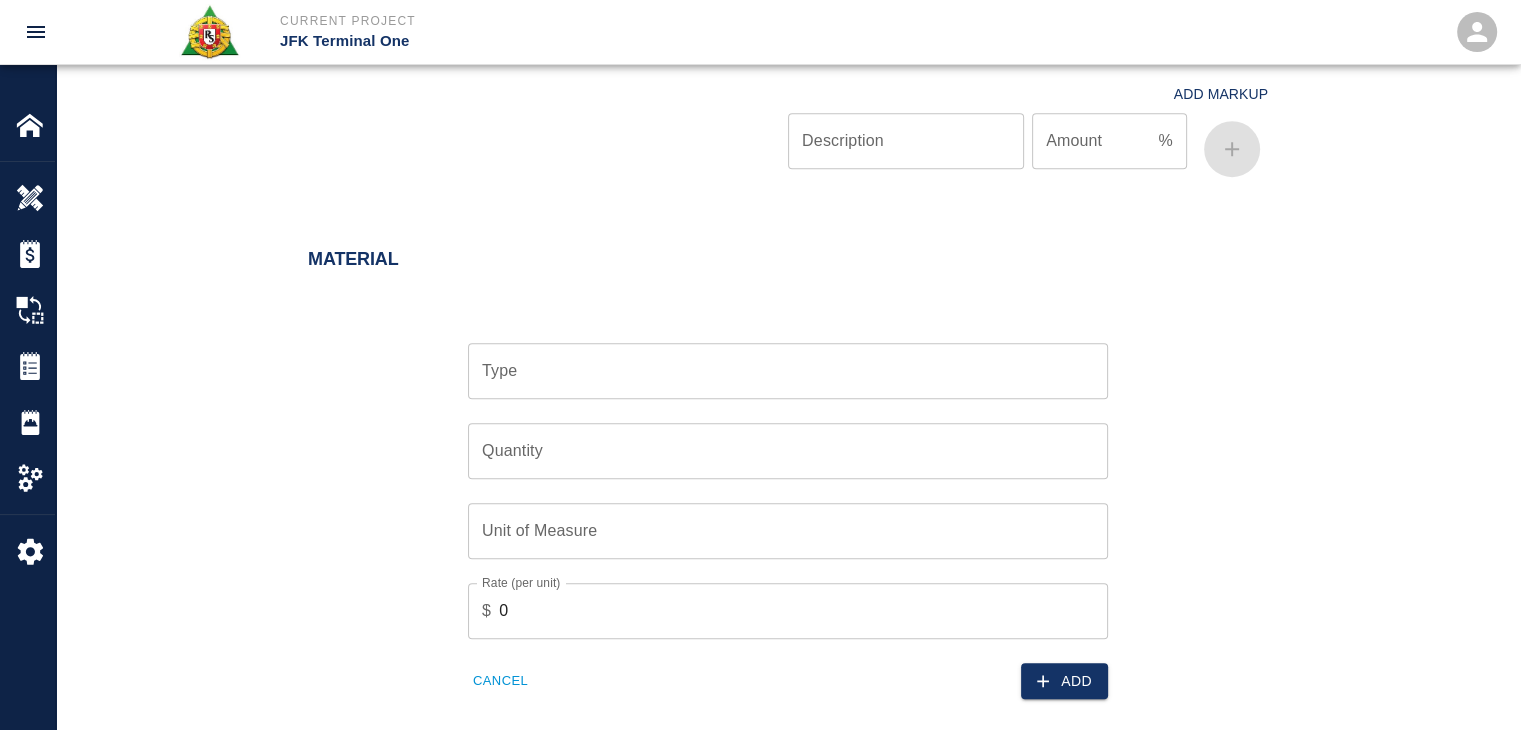click on "Type" at bounding box center (788, 371) 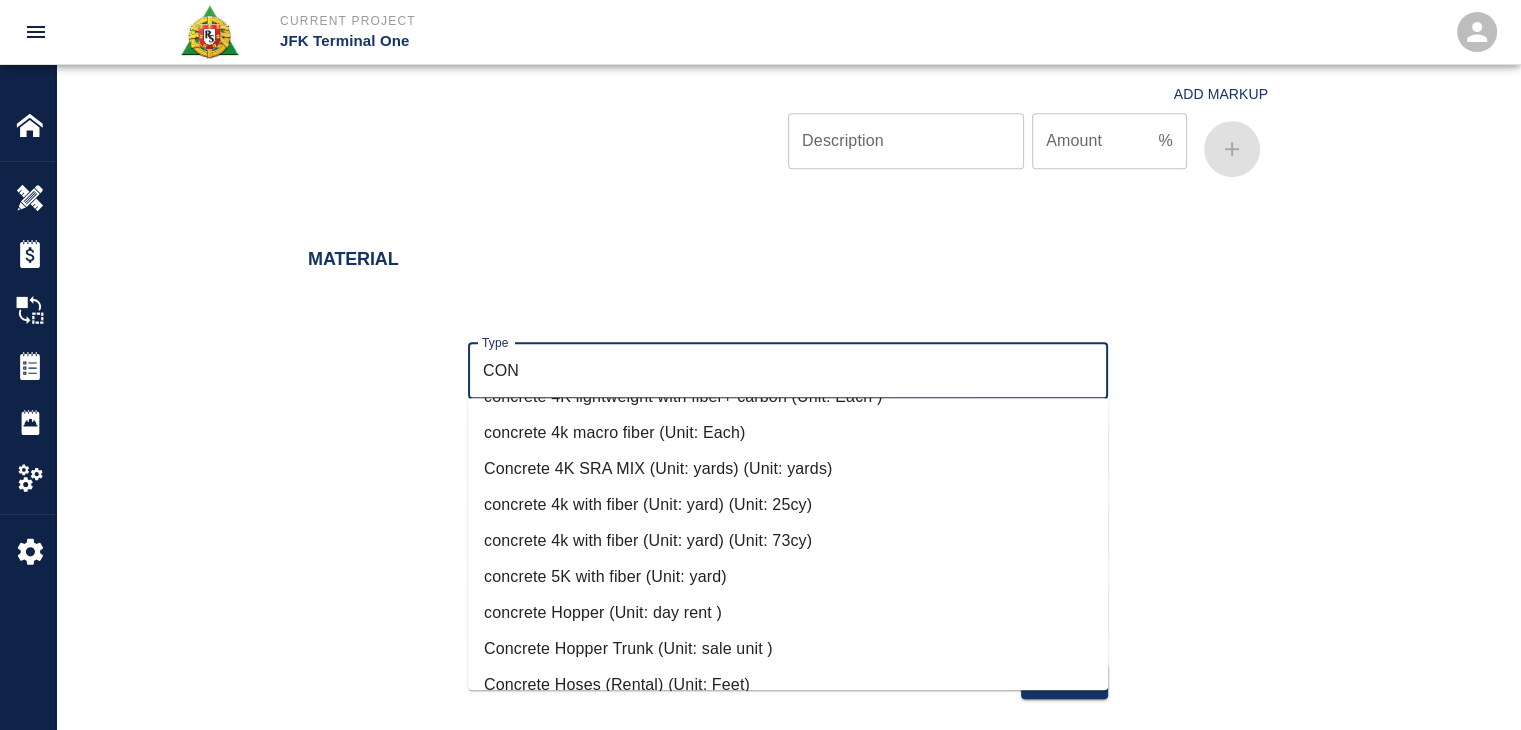 scroll, scrollTop: 996, scrollLeft: 0, axis: vertical 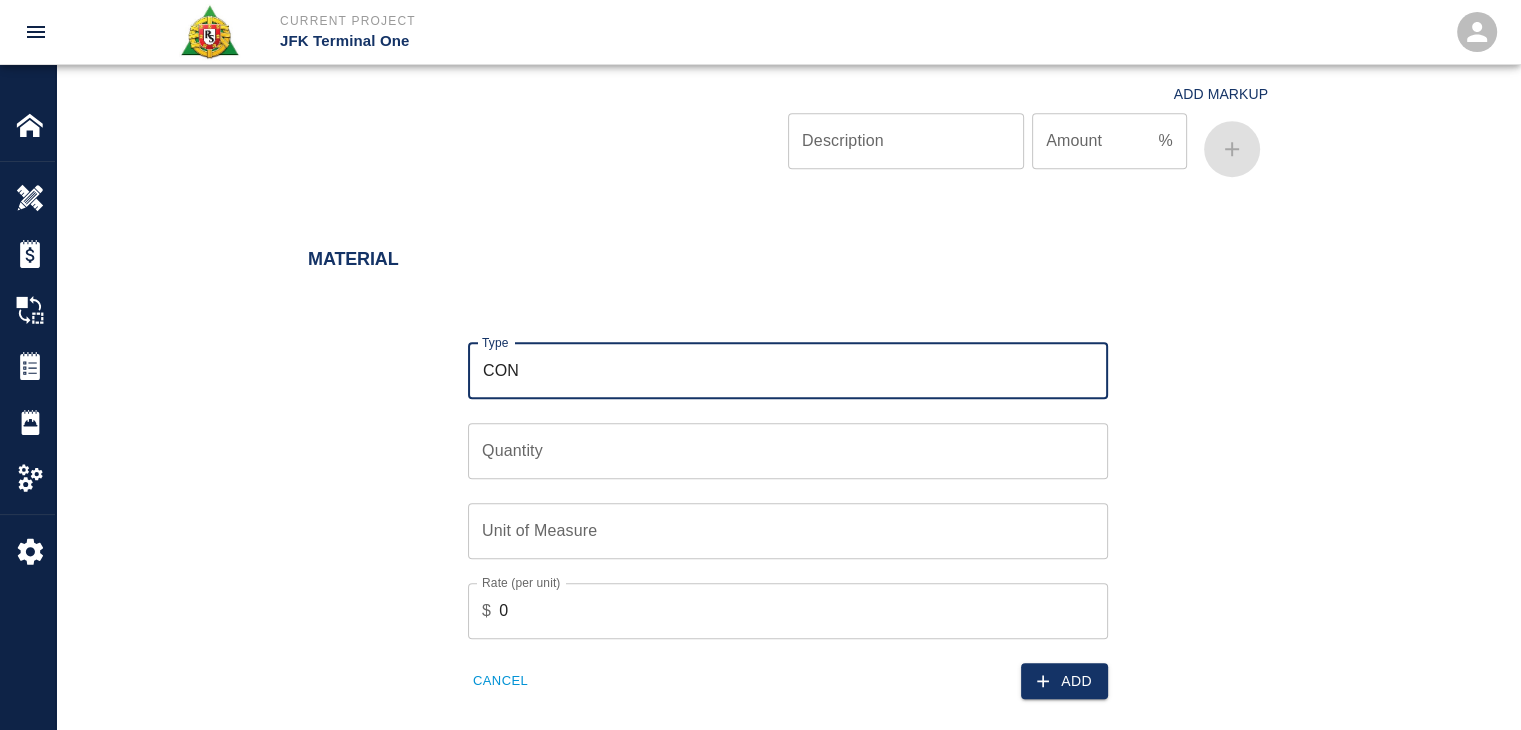 click on "CON" at bounding box center [788, 371] 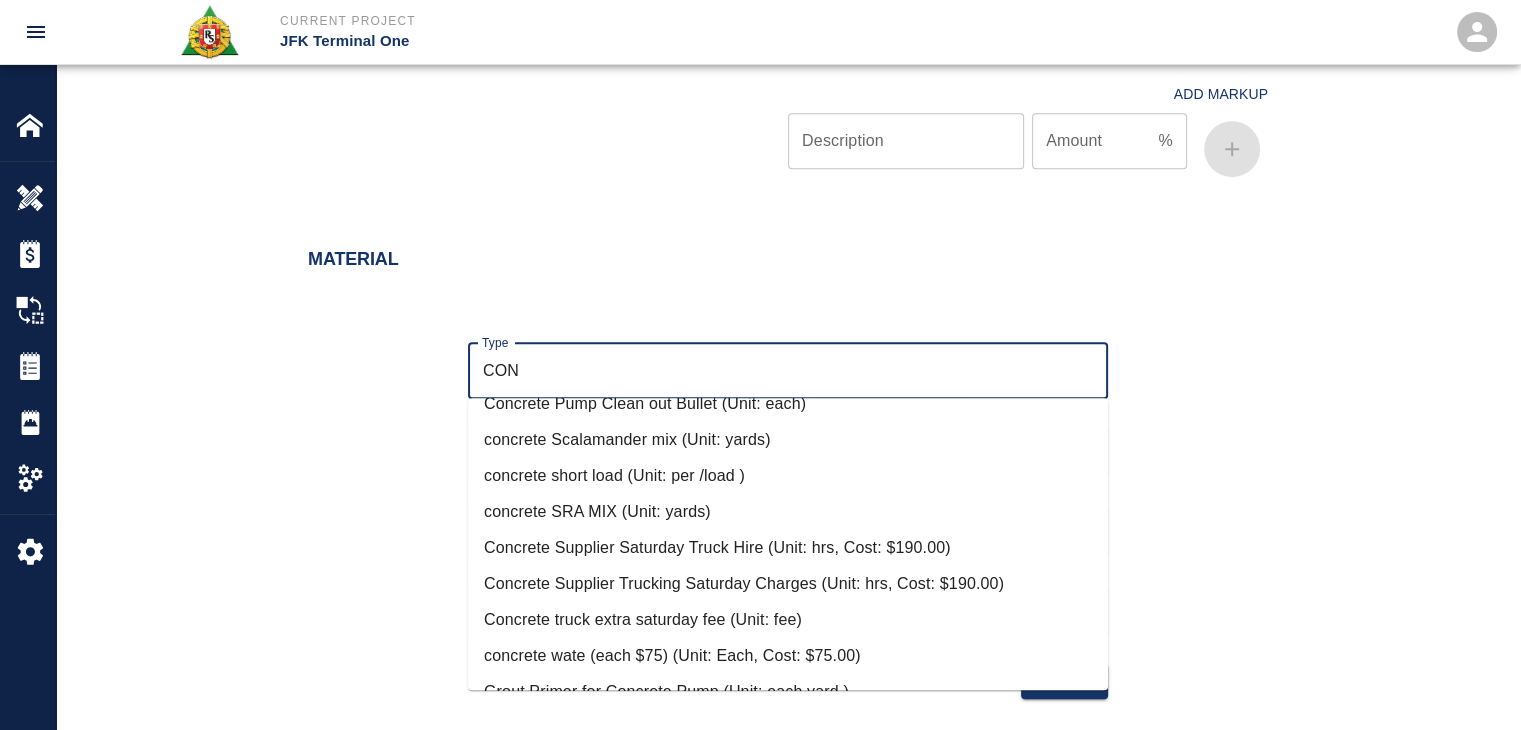 scroll, scrollTop: 956, scrollLeft: 0, axis: vertical 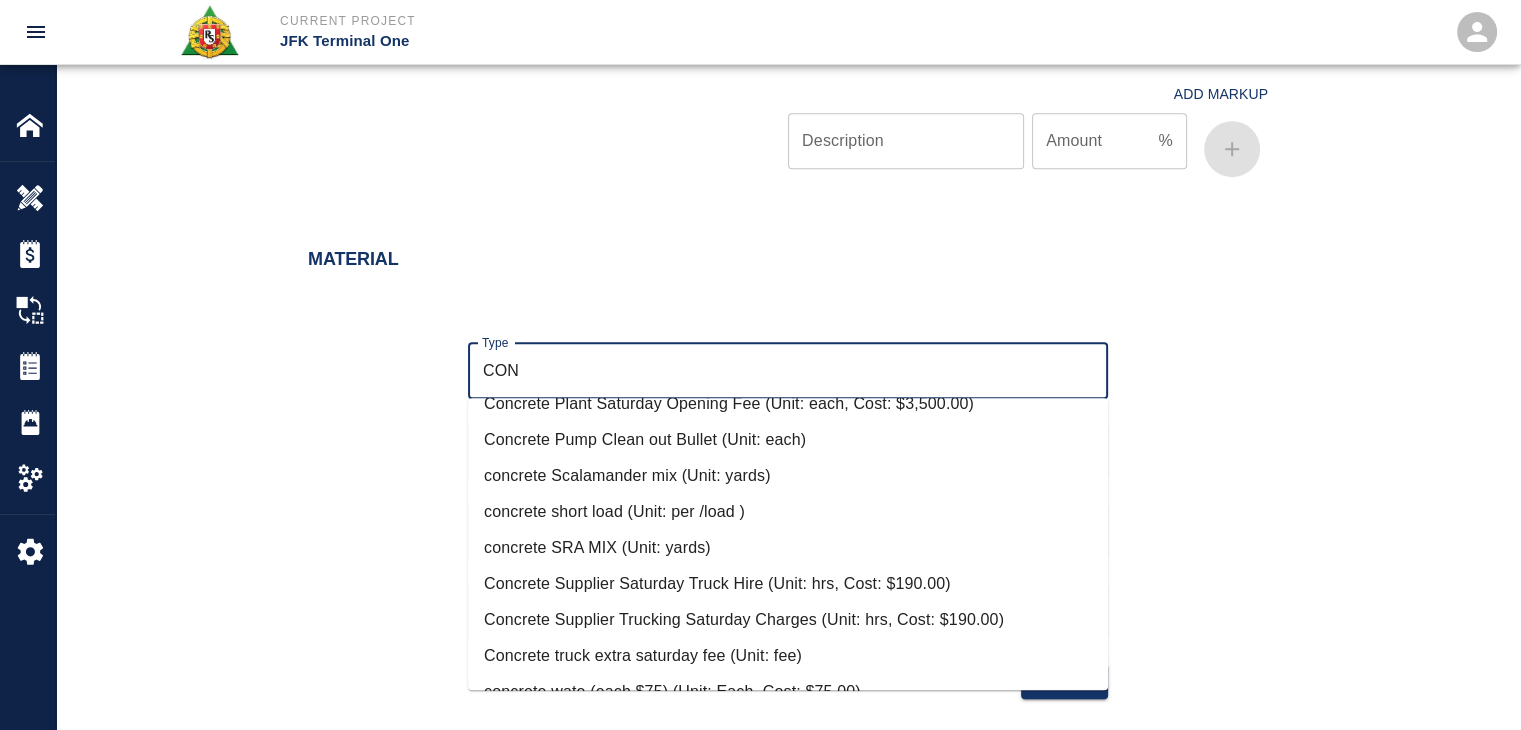 click on "concrete SRA MIX  (Unit: yards)" at bounding box center [788, 548] 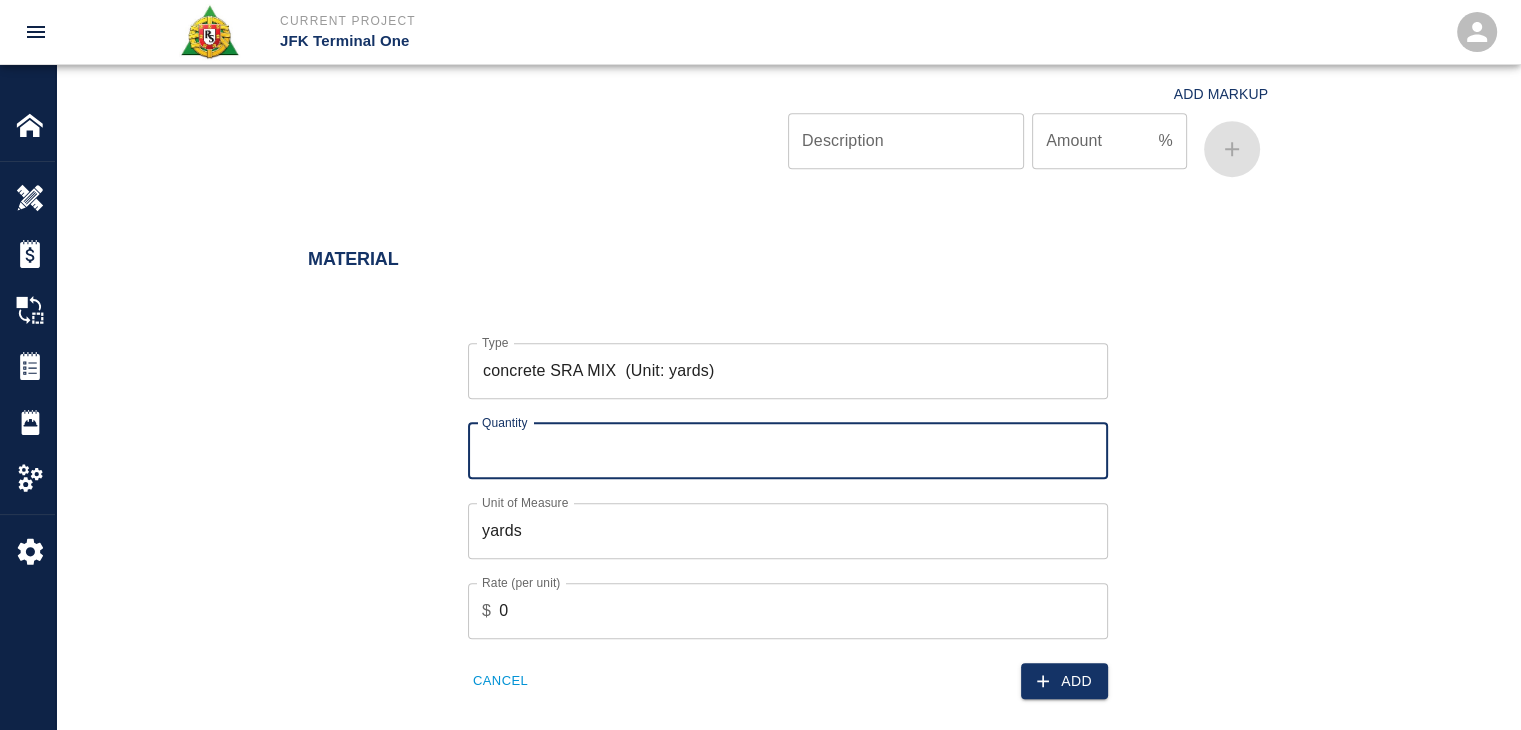 click on "Quantity" at bounding box center (788, 451) 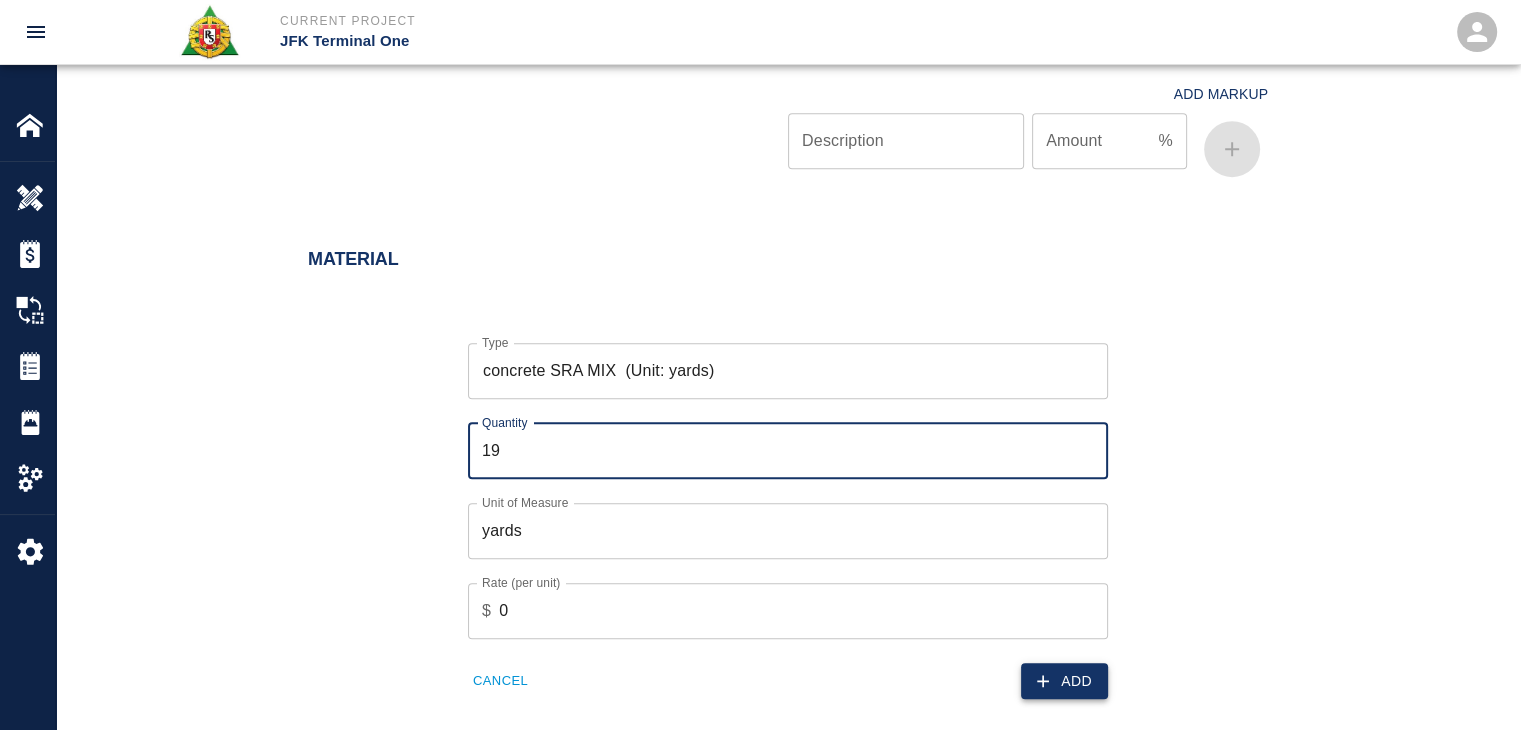 type on "19" 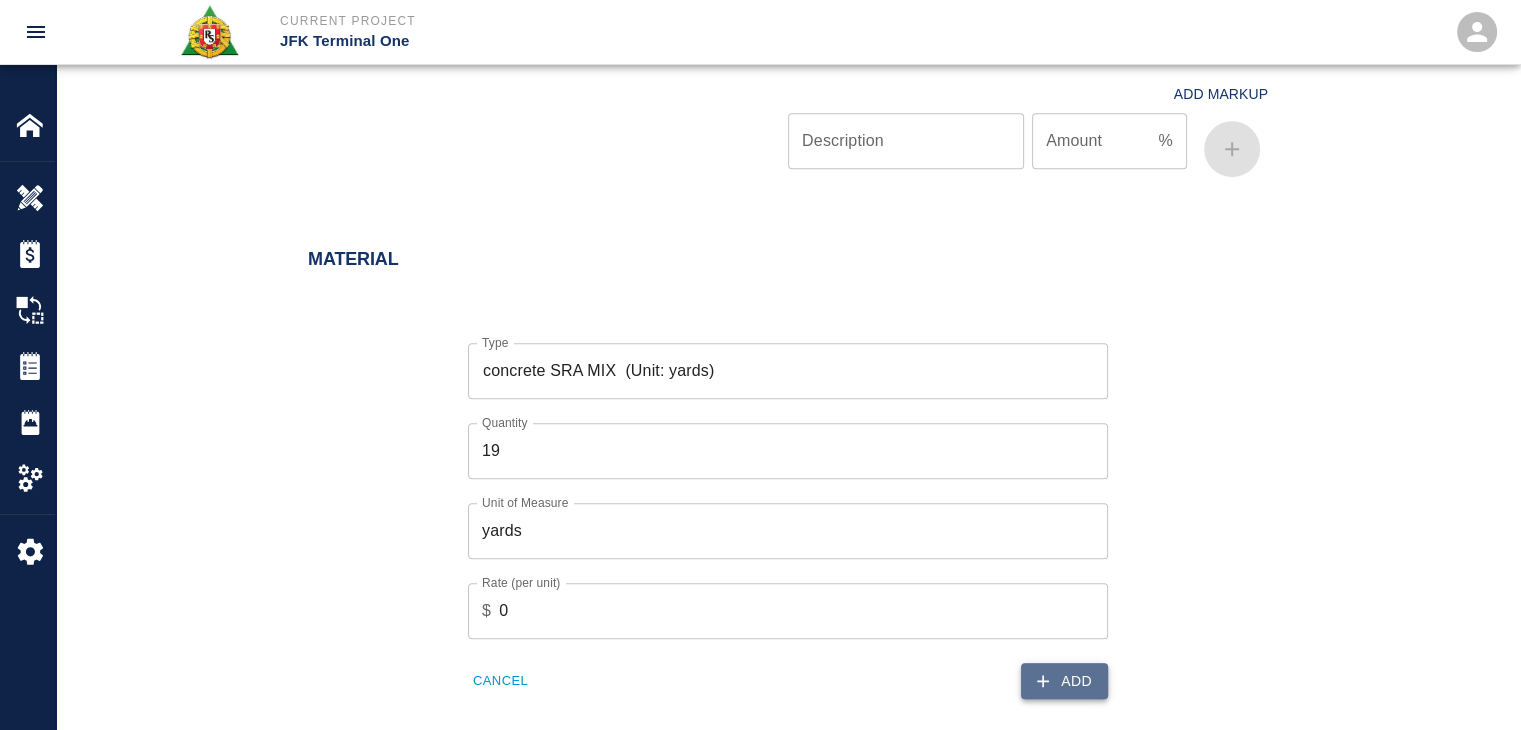 click on "Add" at bounding box center (1064, 681) 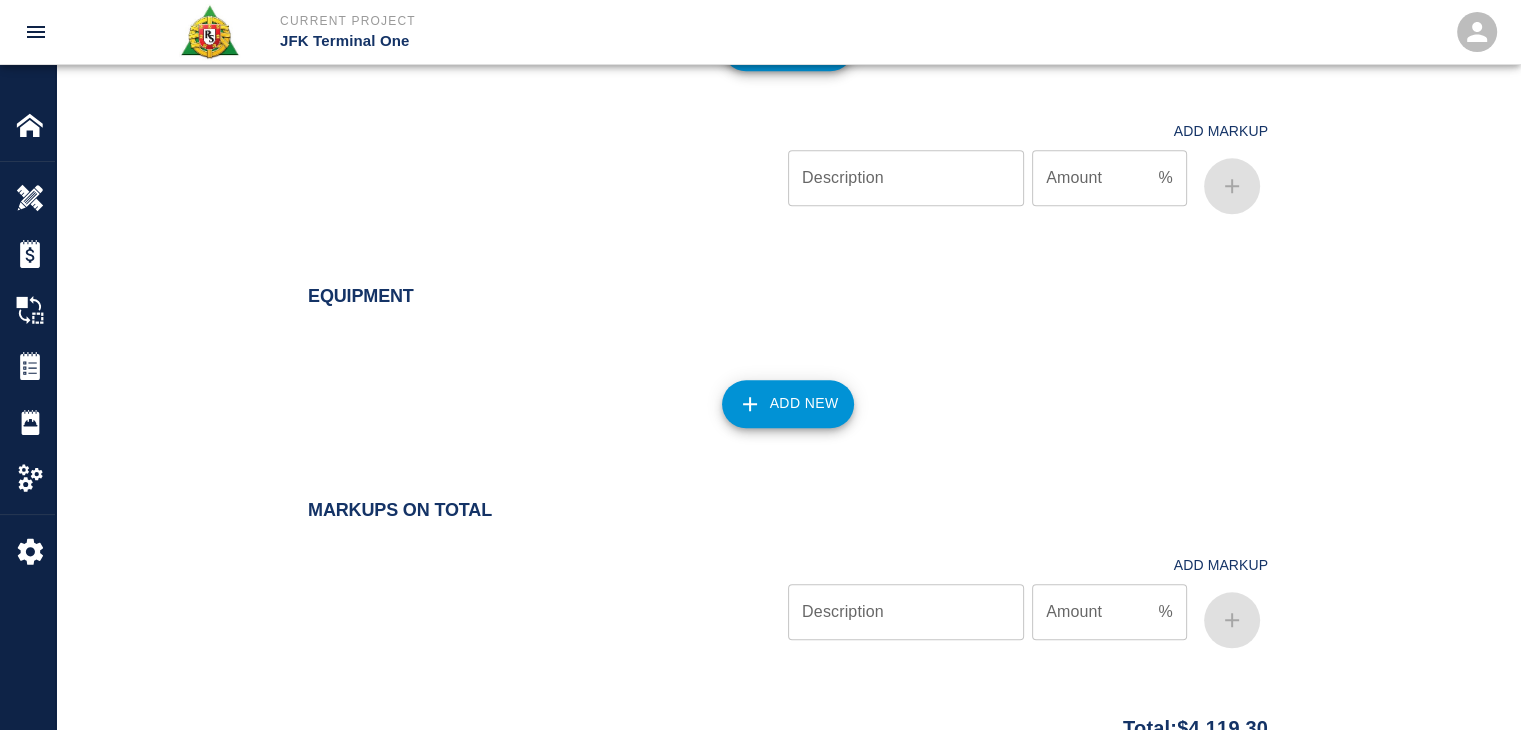 click on "Equipment" at bounding box center (788, 297) 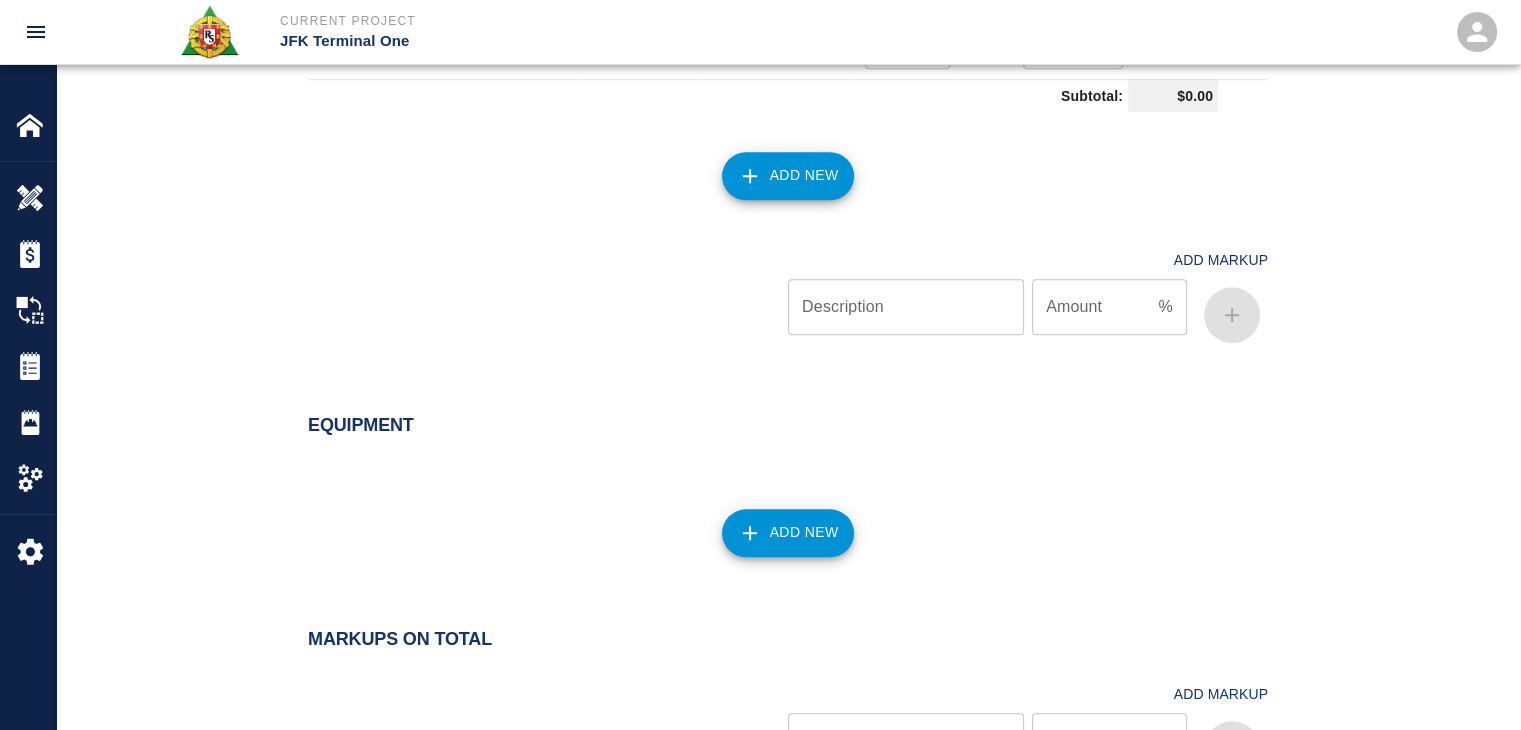 scroll, scrollTop: 1950, scrollLeft: 0, axis: vertical 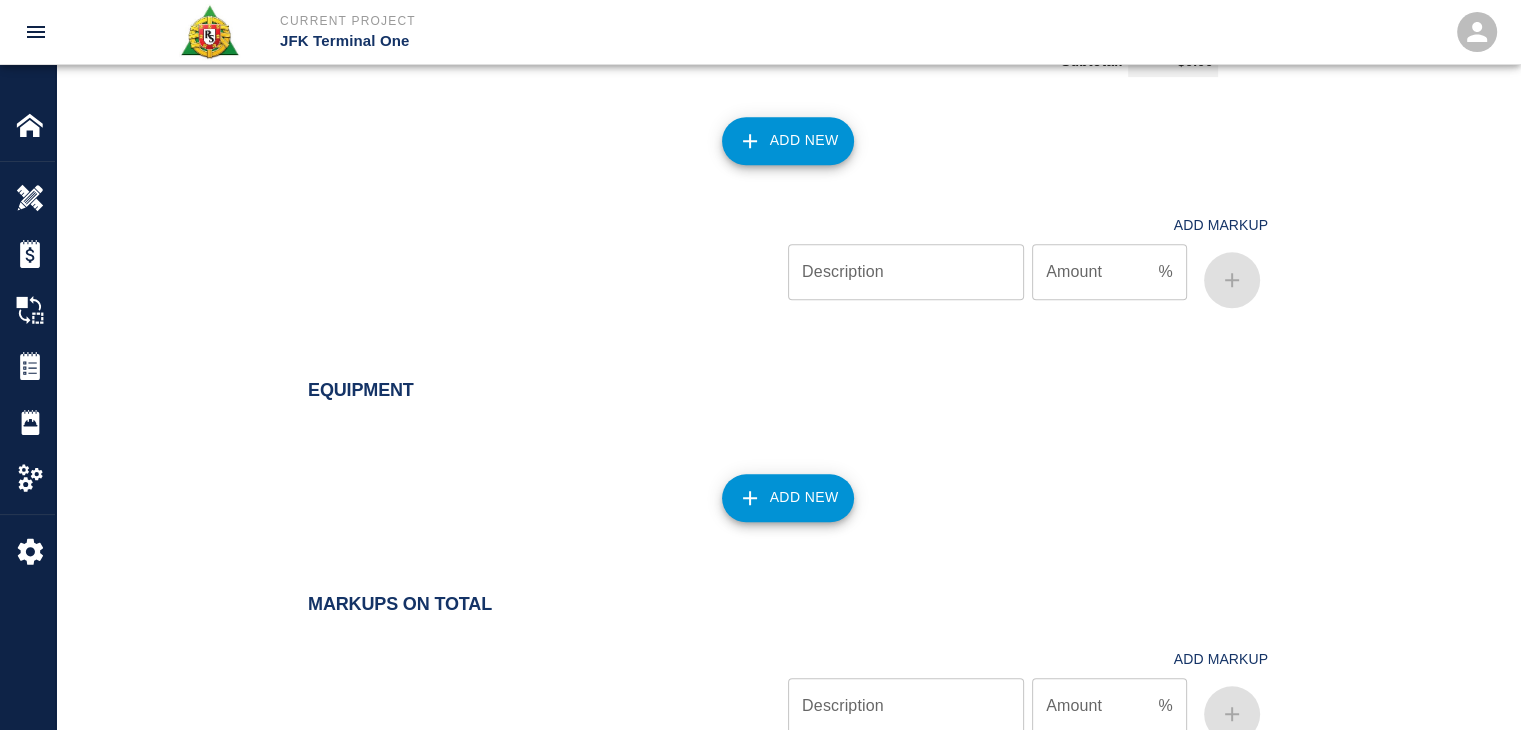 click on "Add New" at bounding box center (776, 486) 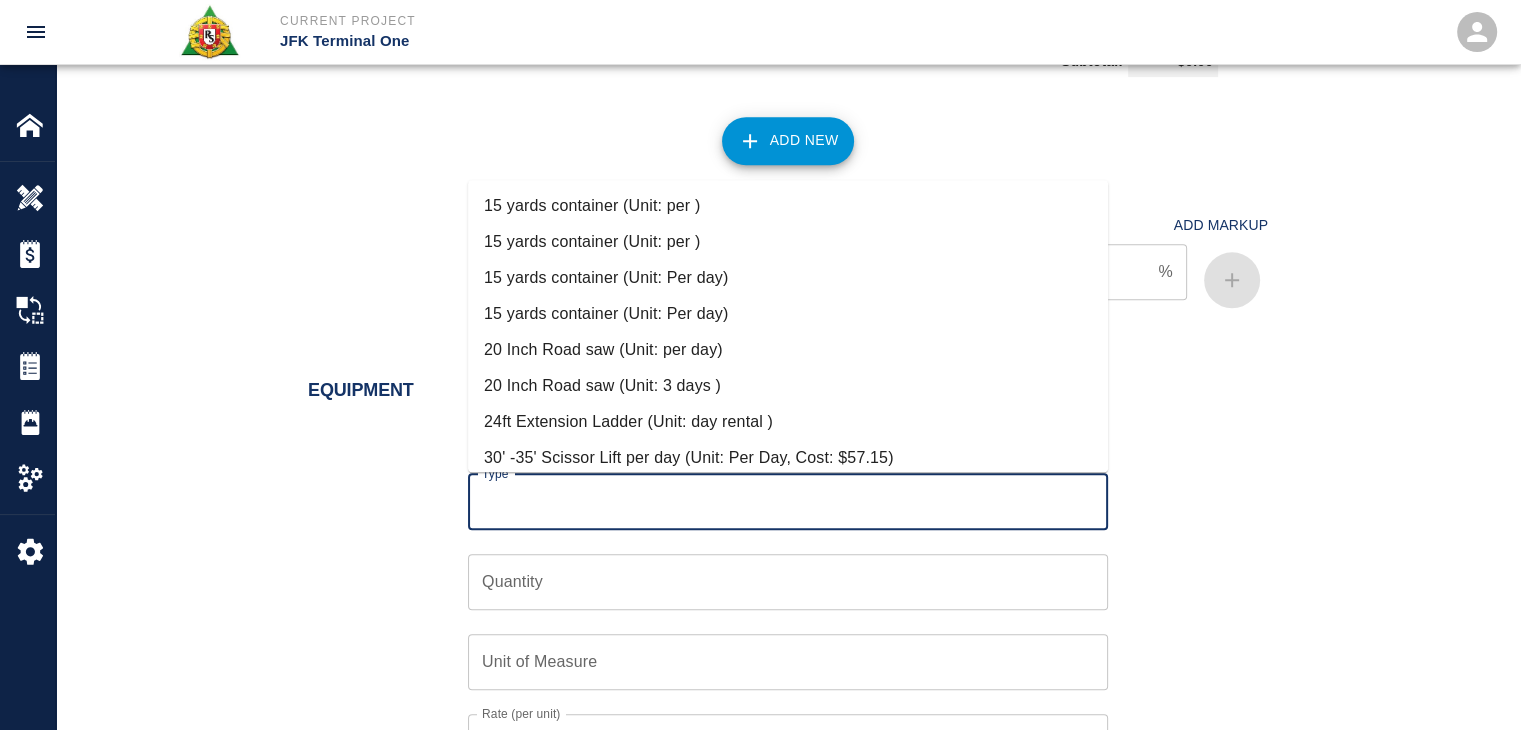 click on "Type" at bounding box center (788, 502) 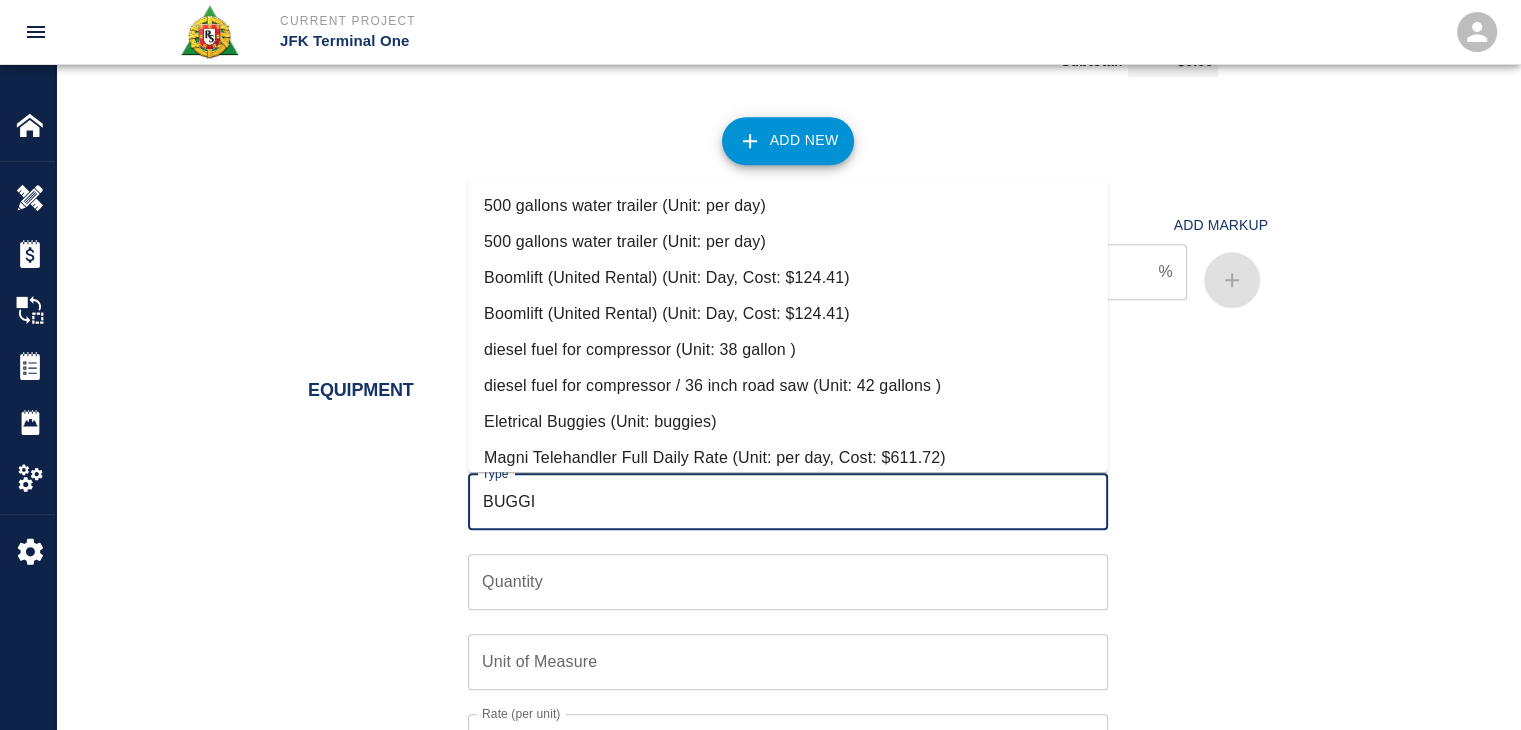 click on "Eletrical Buggies  (Unit: buggies)" at bounding box center [788, 422] 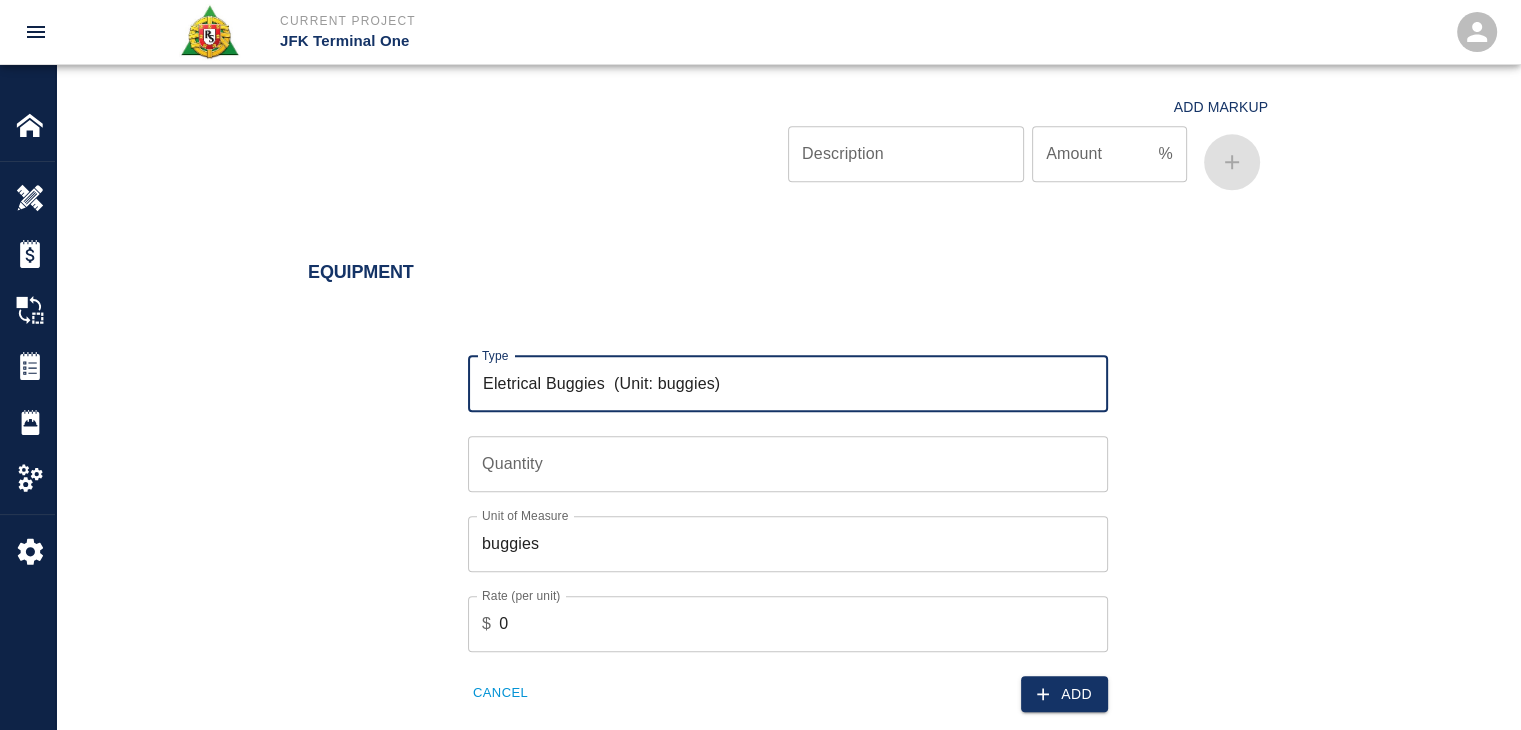 scroll, scrollTop: 2069, scrollLeft: 0, axis: vertical 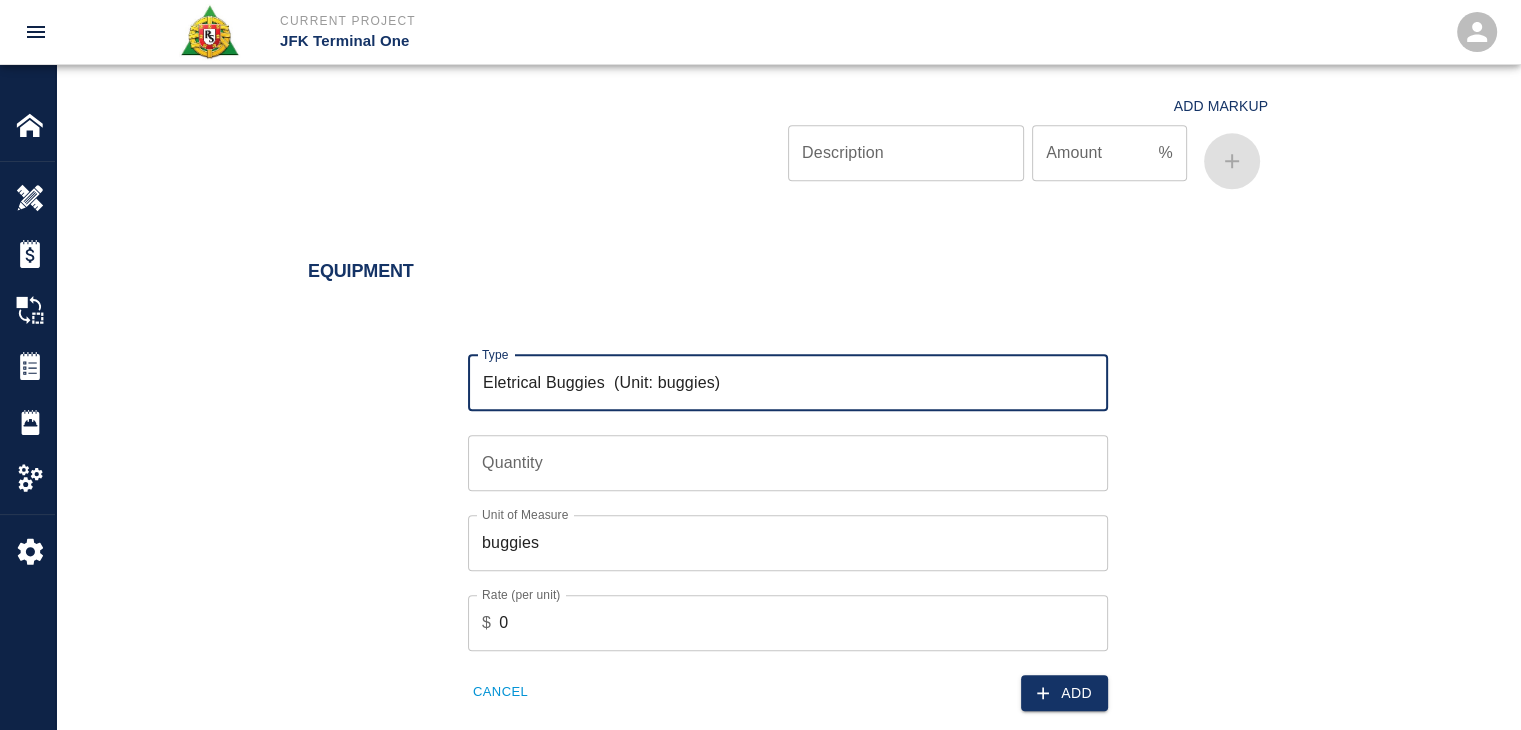 type on "Eletrical Buggies  (Unit: buggies)" 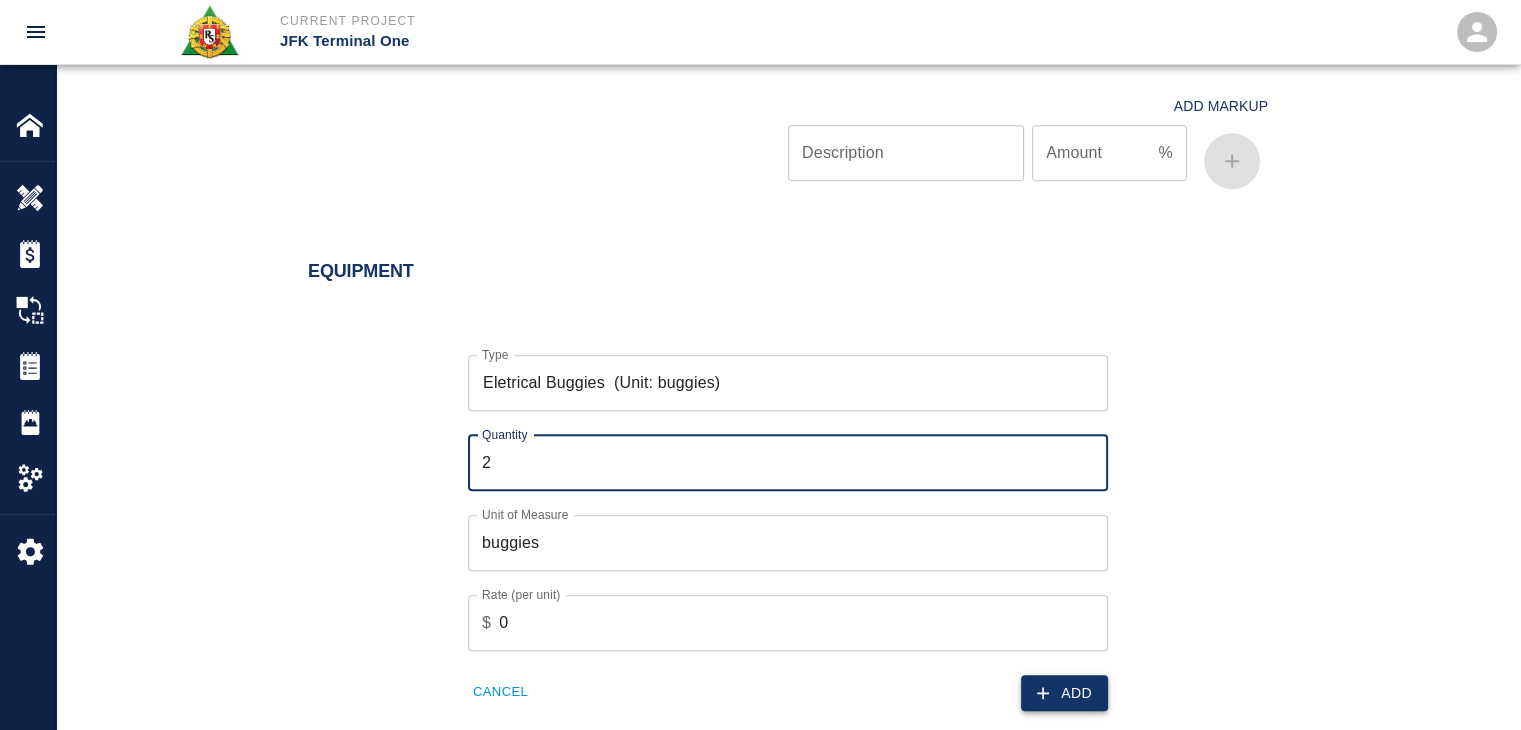 type on "2" 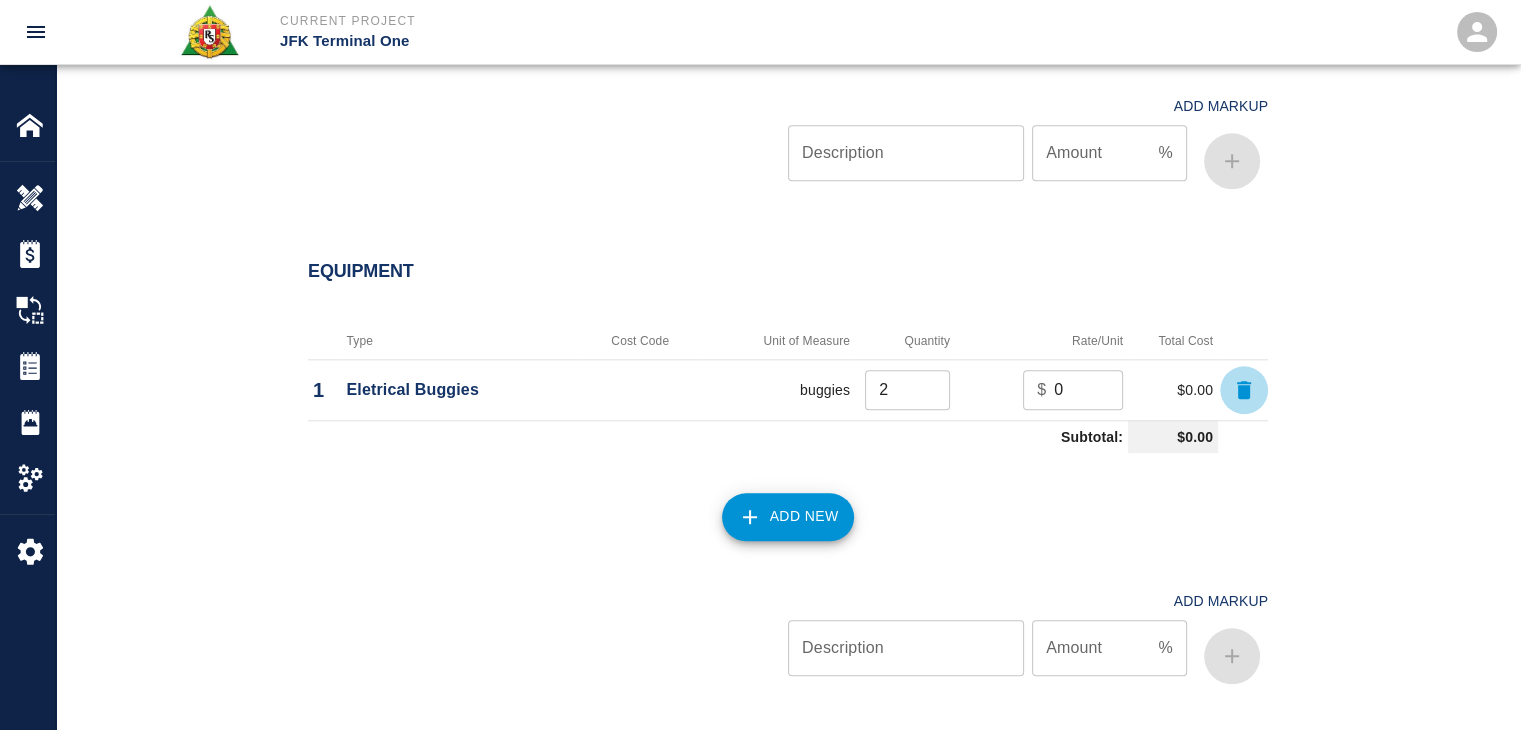 click 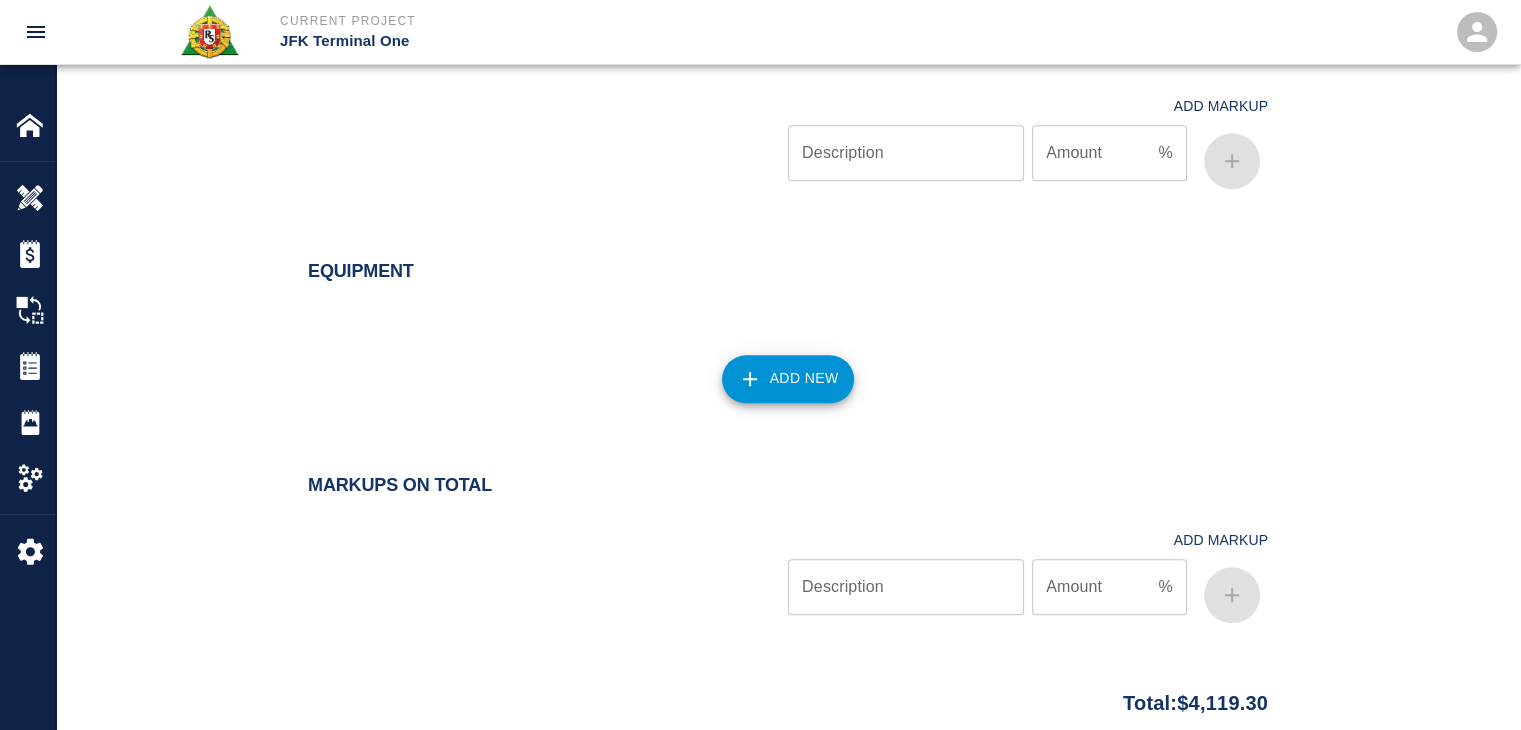 click on "Add New" at bounding box center [788, 379] 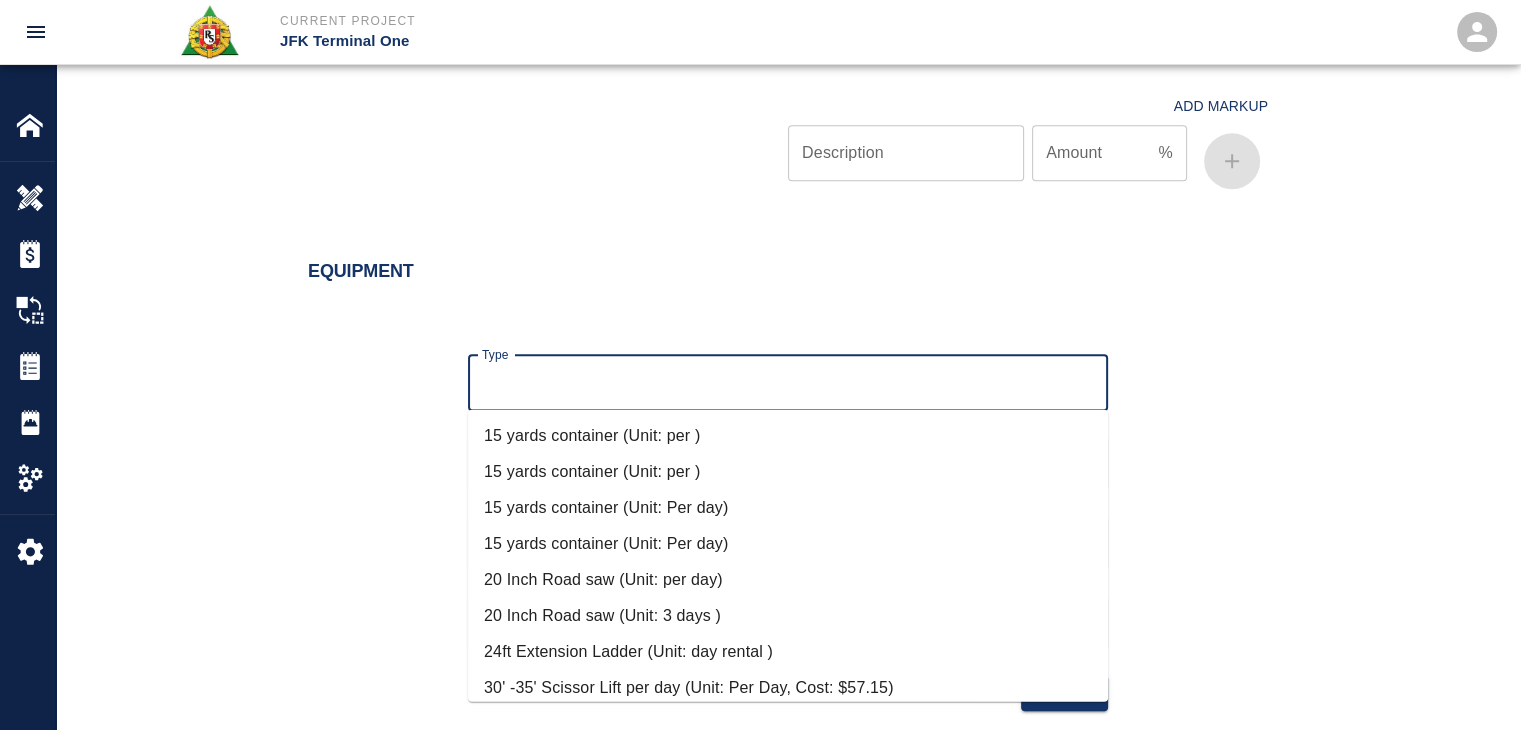 click on "Type" at bounding box center (788, 383) 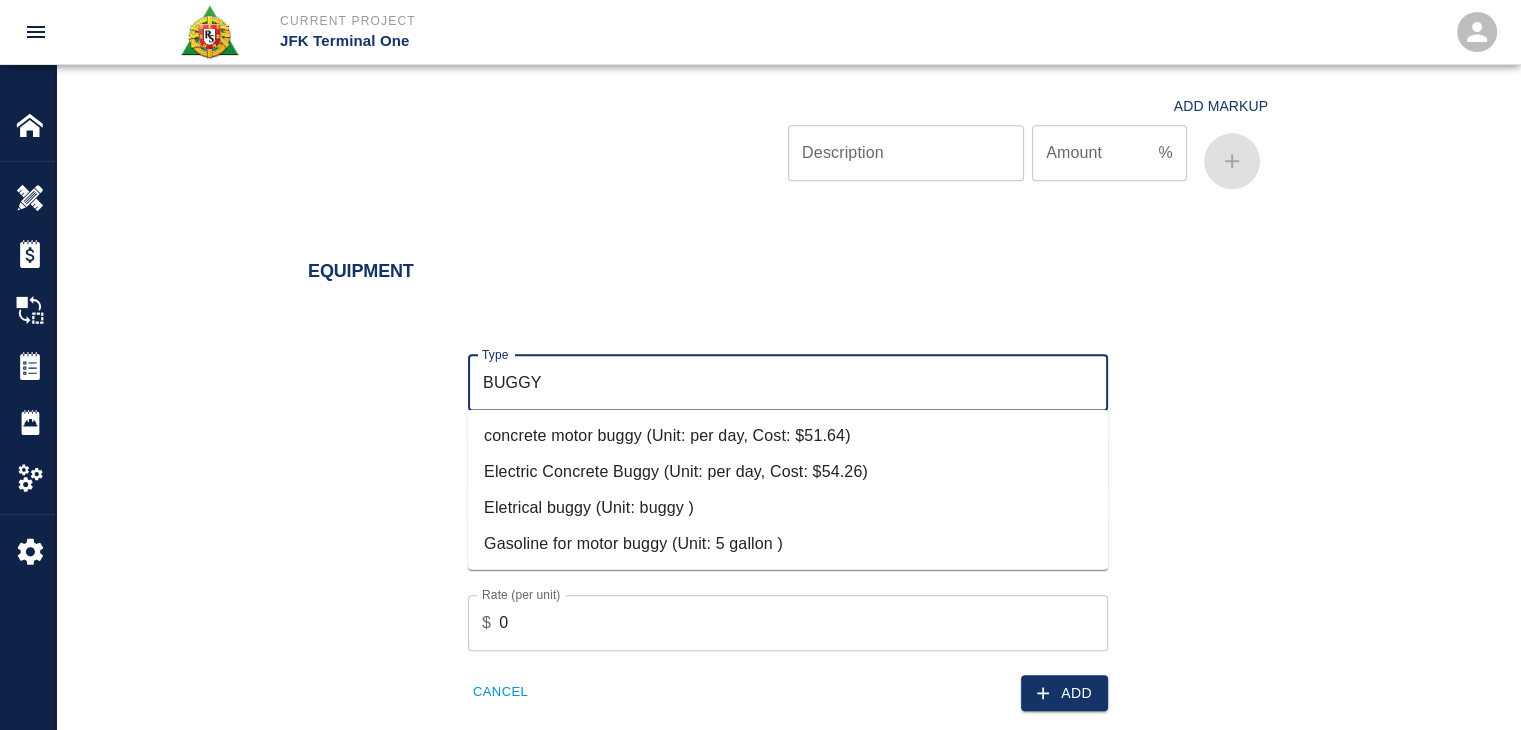 click on "Electric Concrete Buggy (Unit: per day, Cost: $54.26)" at bounding box center [788, 471] 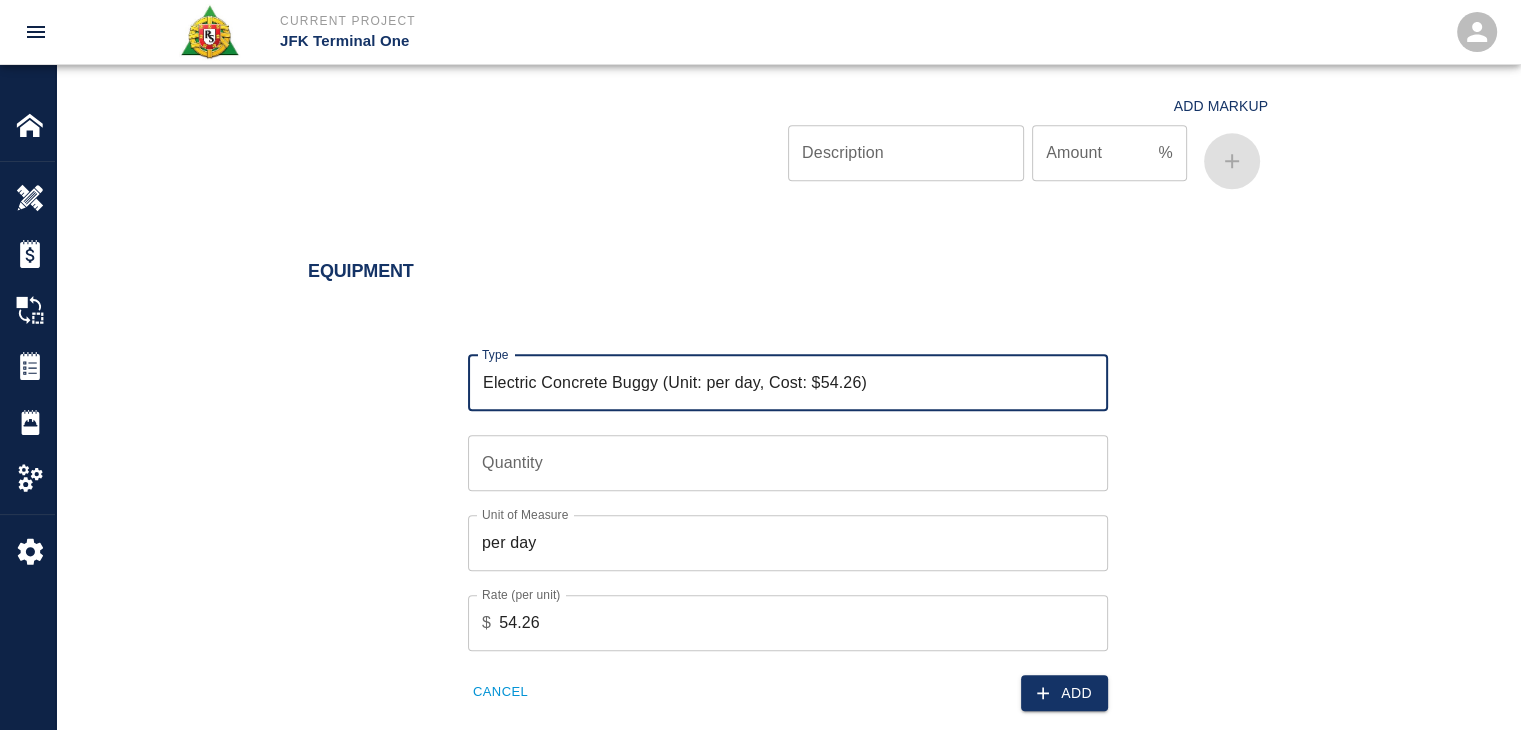 type on "Electric Concrete Buggy (Unit: per day, Cost: $54.26)" 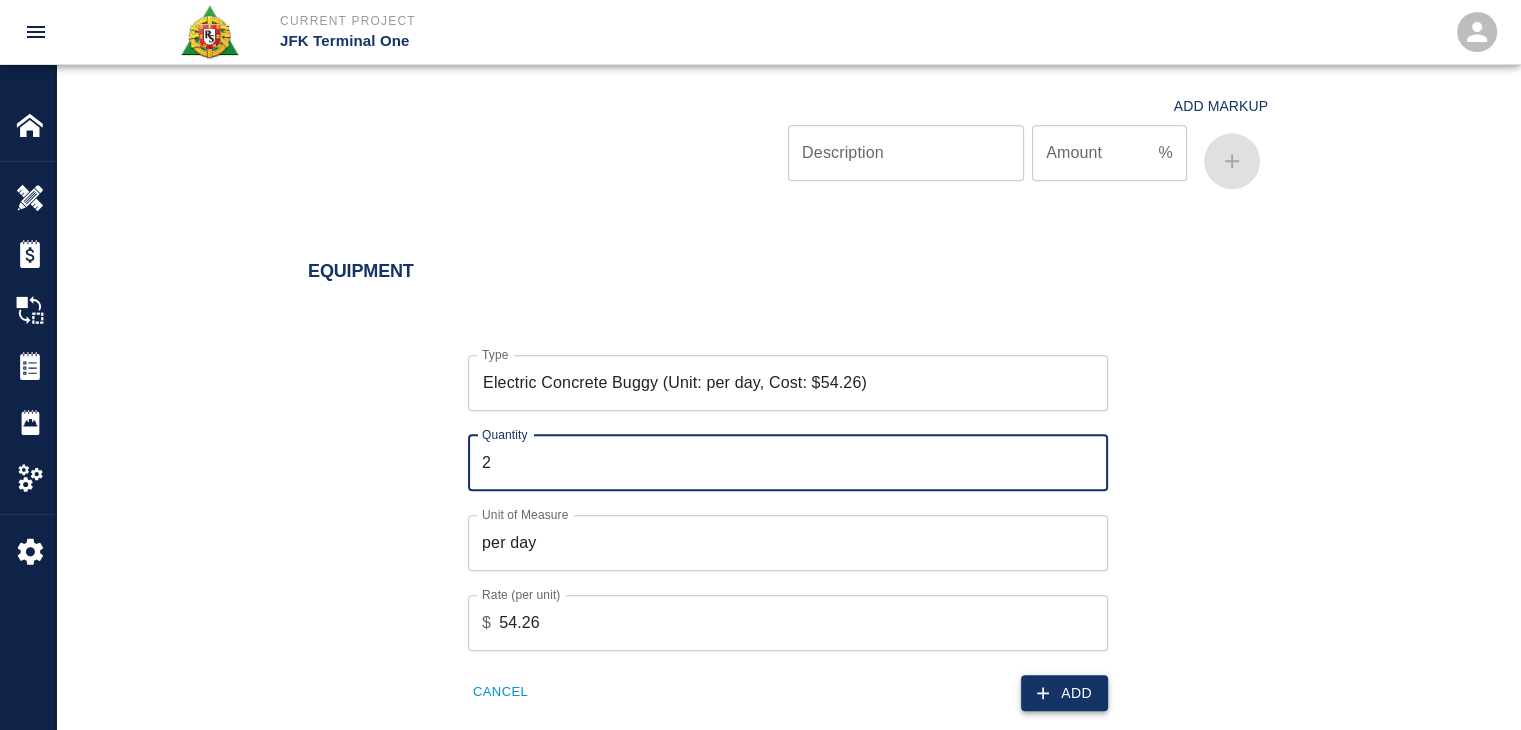 type on "2" 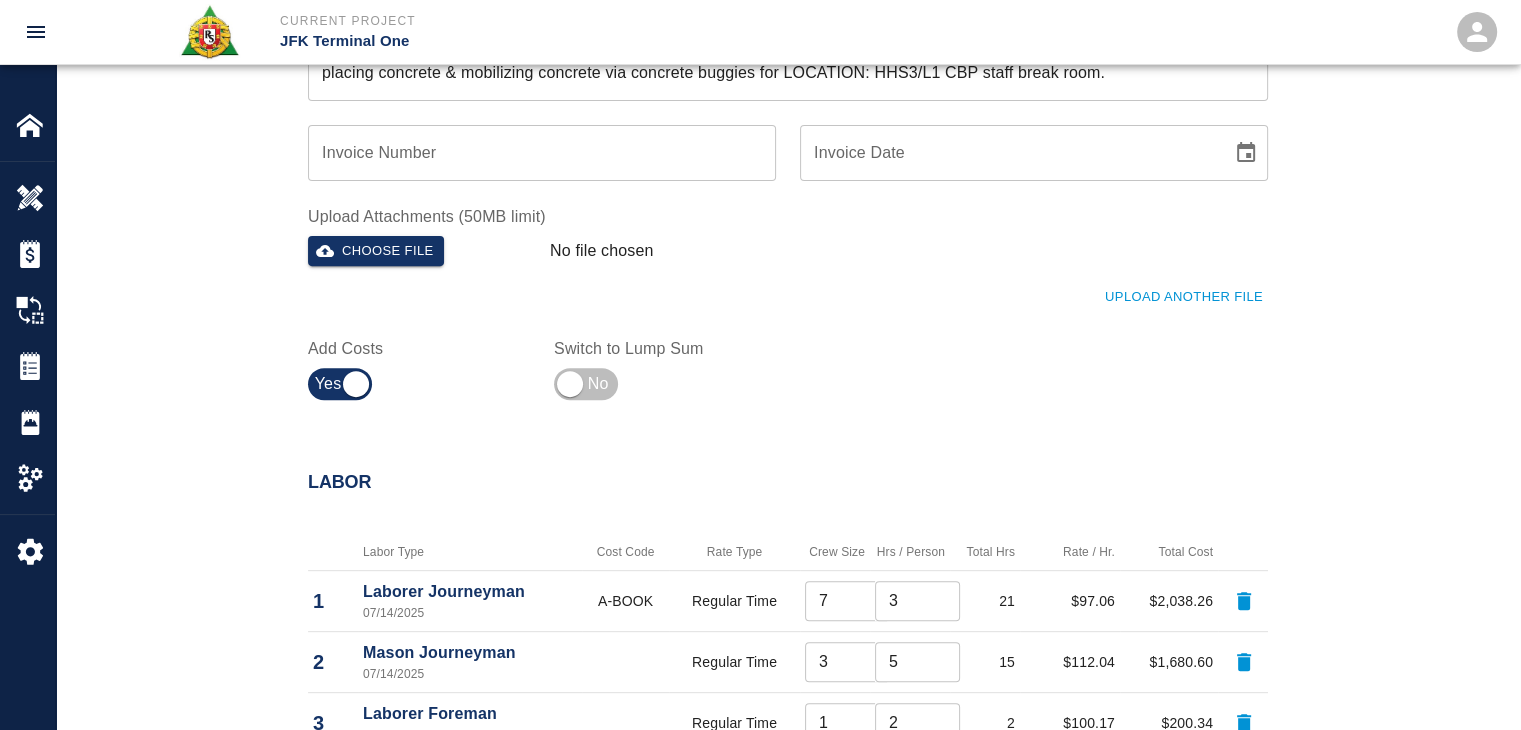 scroll, scrollTop: 666, scrollLeft: 0, axis: vertical 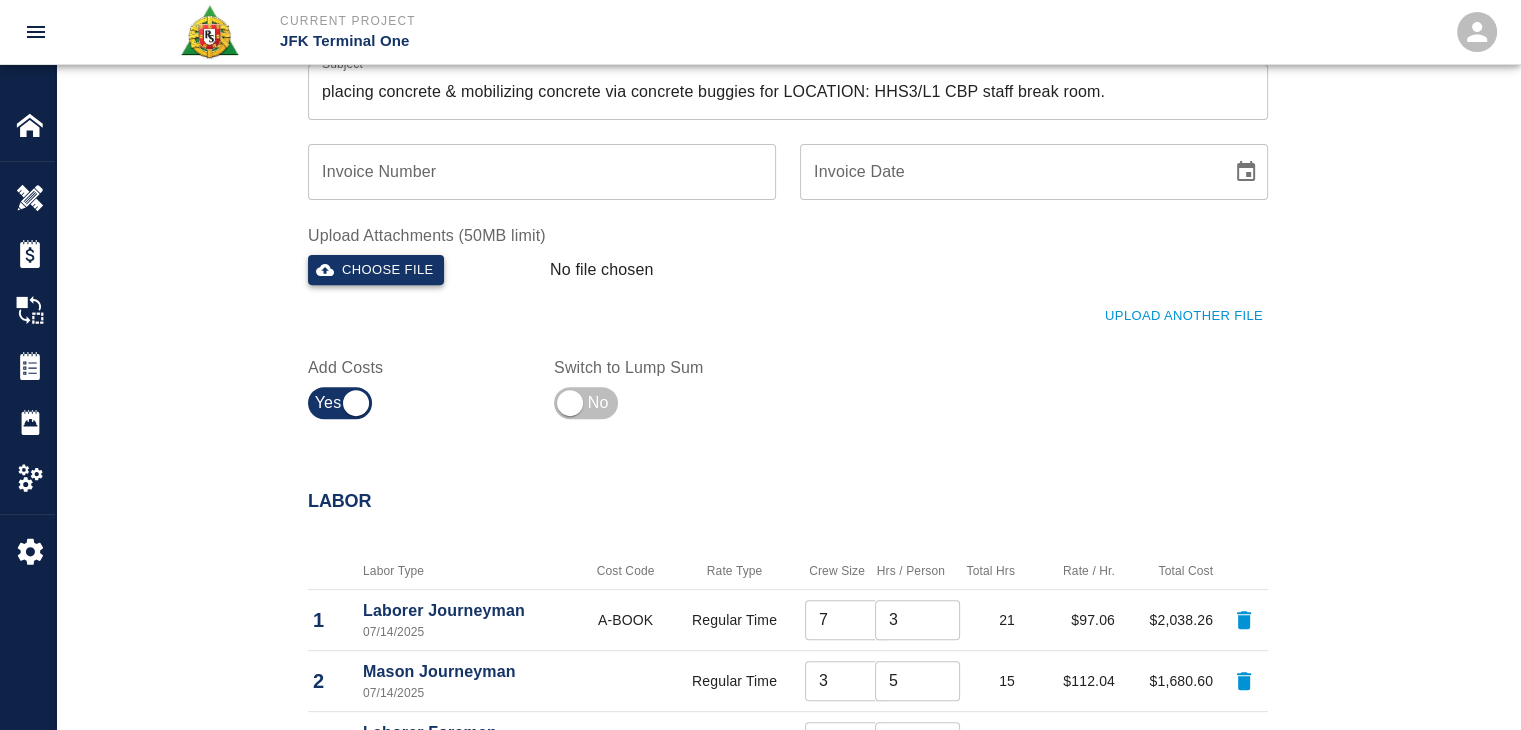 click on "Choose file" at bounding box center [376, 270] 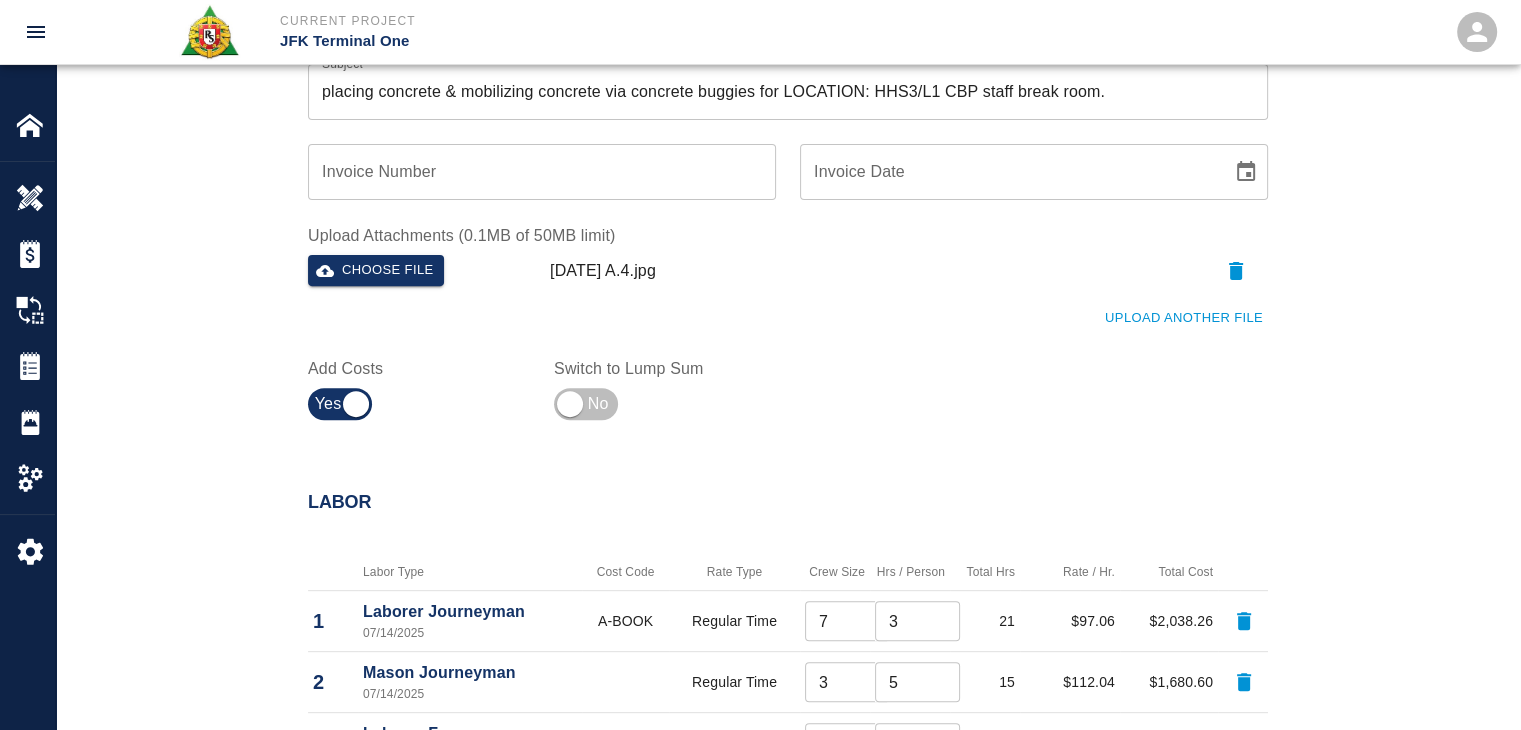 click on "Upload Another File" at bounding box center [1184, 318] 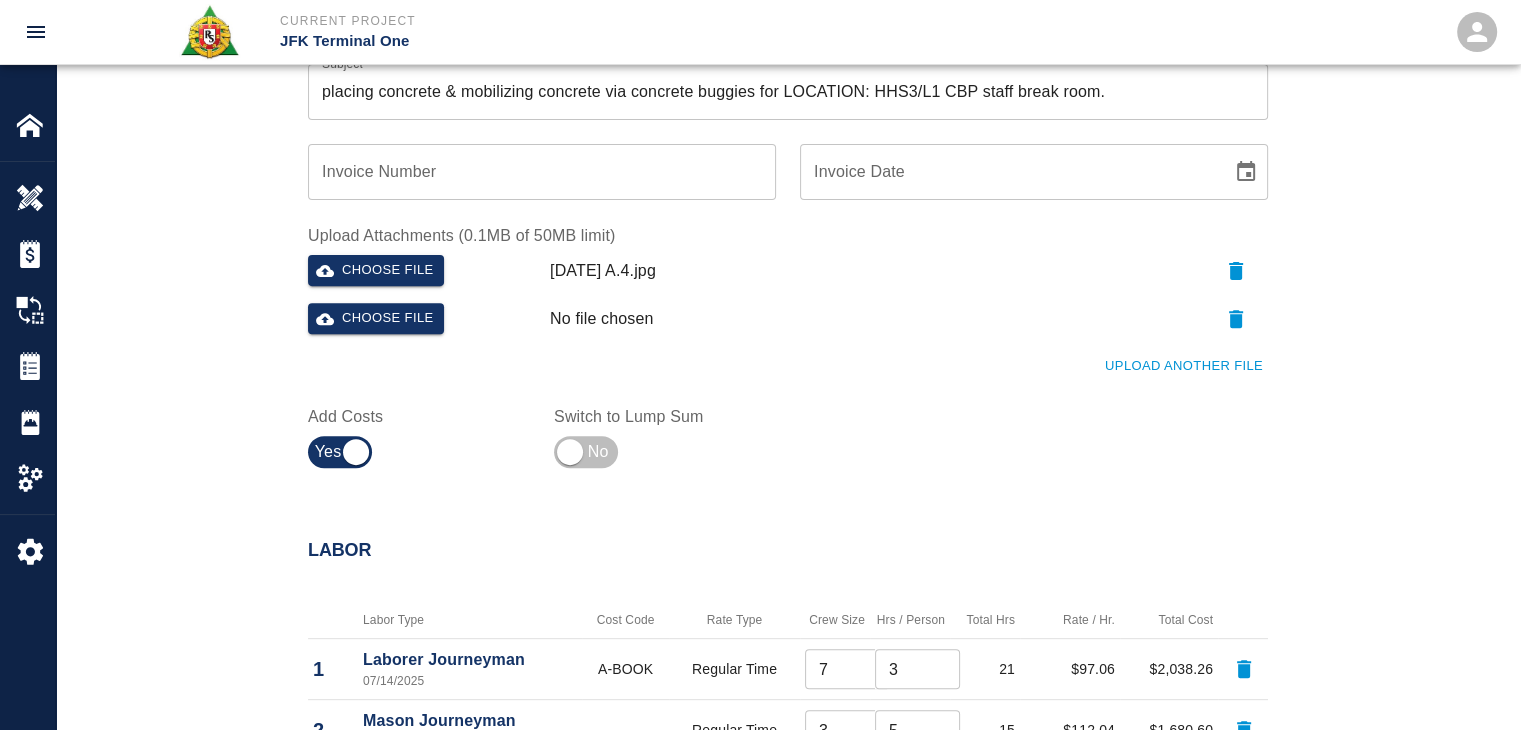click on "Upload Another File" at bounding box center (776, 354) 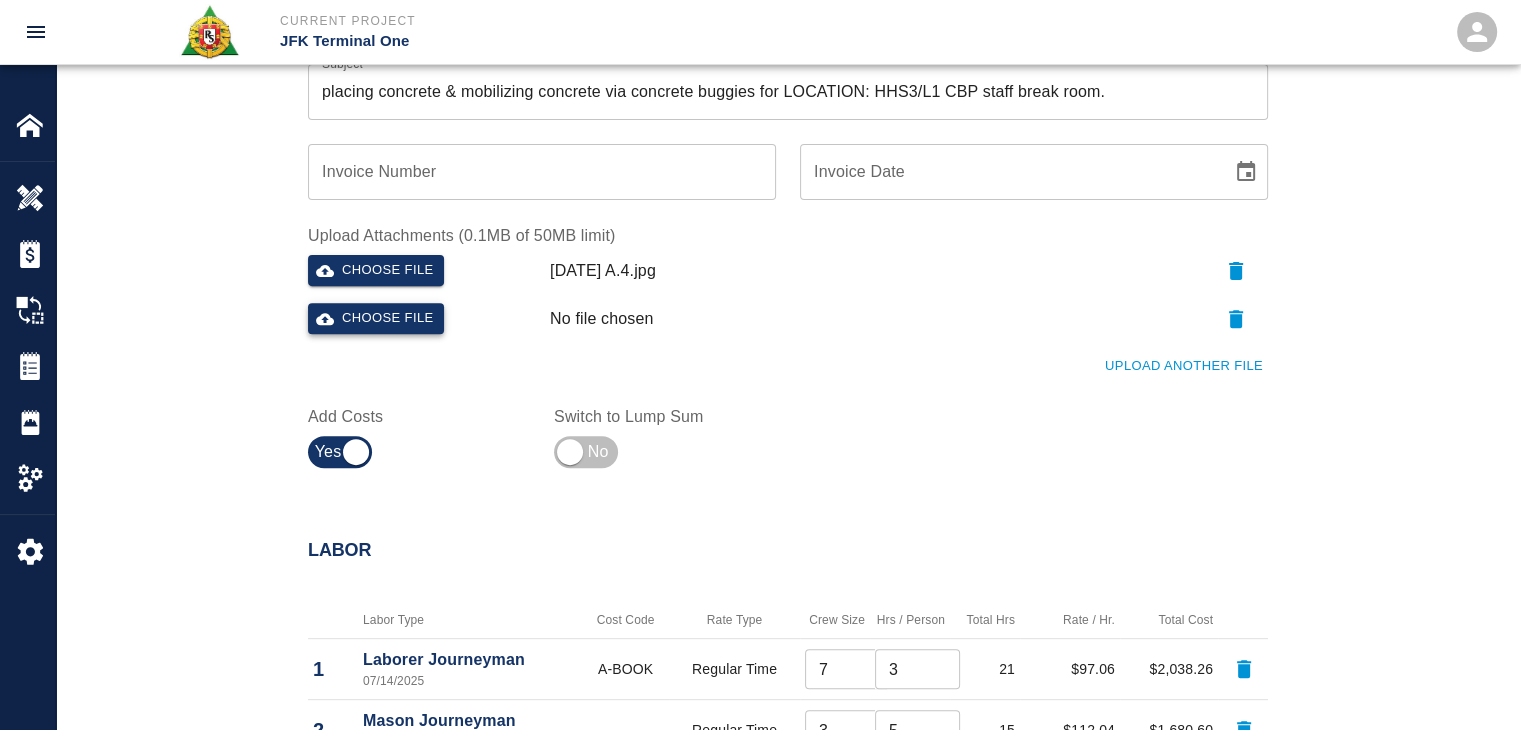 click on "Choose file" at bounding box center (376, 318) 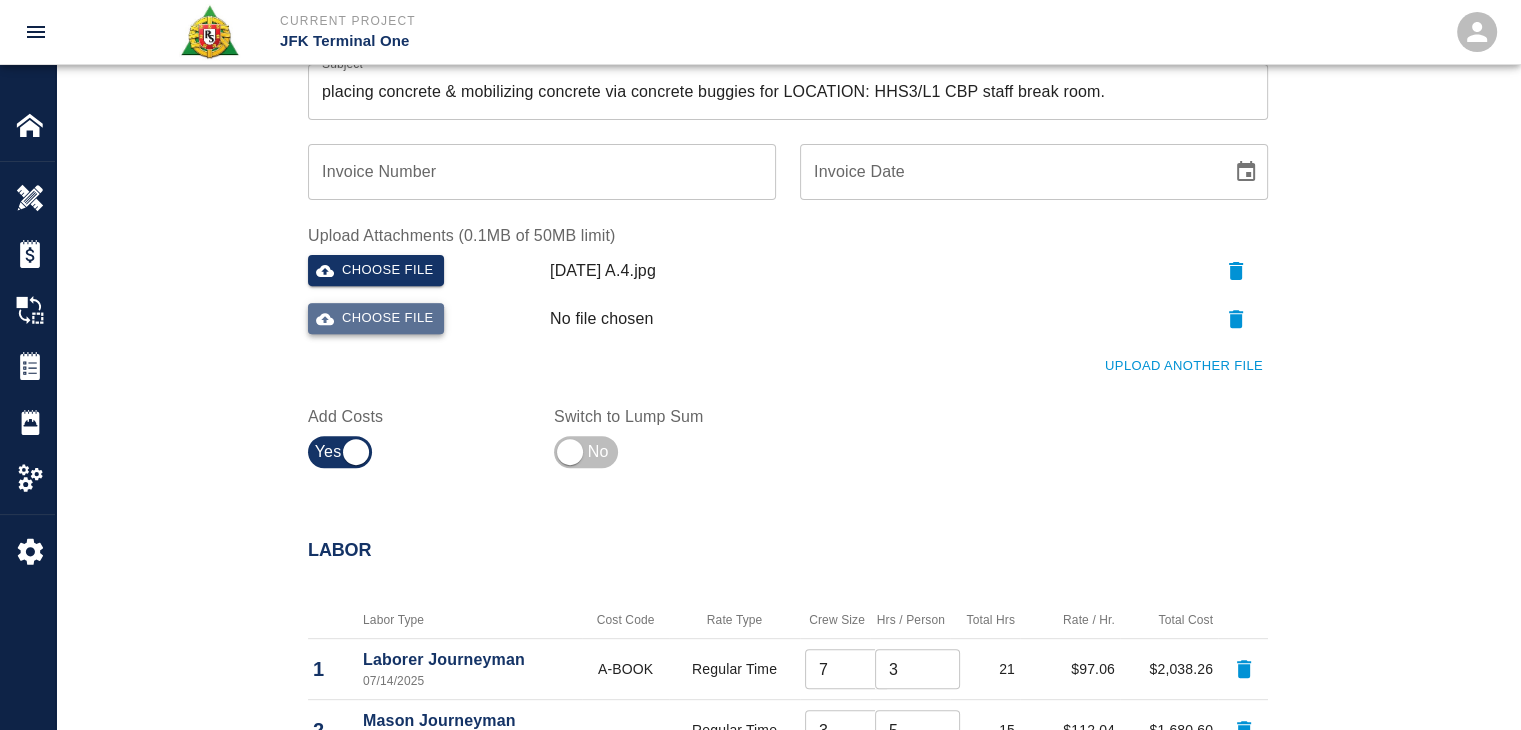 click on "Choose file" at bounding box center [376, 318] 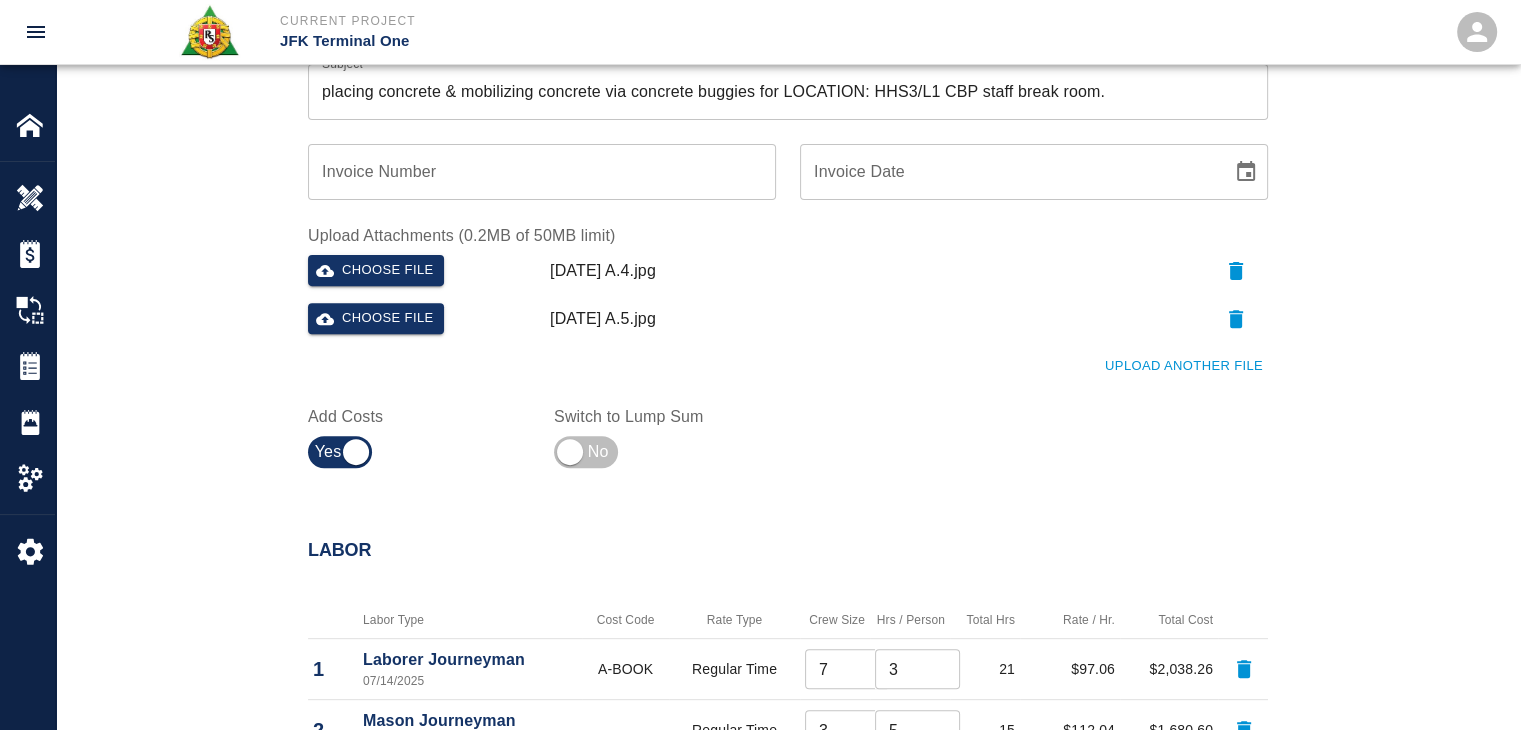 click on "Ticket Number 1225 Ticket Number PCO Number 1676 PCO Number Start Date  07/14/2025 Start Date  End Date End Date Work Description R&S worked on placing concrete & mobilizing concrete via concrete buggies for LOCATION: HHS3/L1 CBP staff break room.
Breakdown:
7 laborers 3hrs
3 masons 5hrs
1 Foreman/CSM 2hrs
19CY yards of SRA MIX x Work Description Notes x Notes Subject placing concrete & mobilizing concrete via concrete buggies for LOCATION: HHS3/L1 CBP staff break room. Subject Invoice Number Invoice Number Invoice Date Invoice Date Upload Attachments (0.2MB of 50MB limit) Choose file 07-03-25 A.4.jpg Choose file 07-03-25 A.5.jpg Upload Another File Add Costs Switch to Lump Sum" at bounding box center (788, 30) 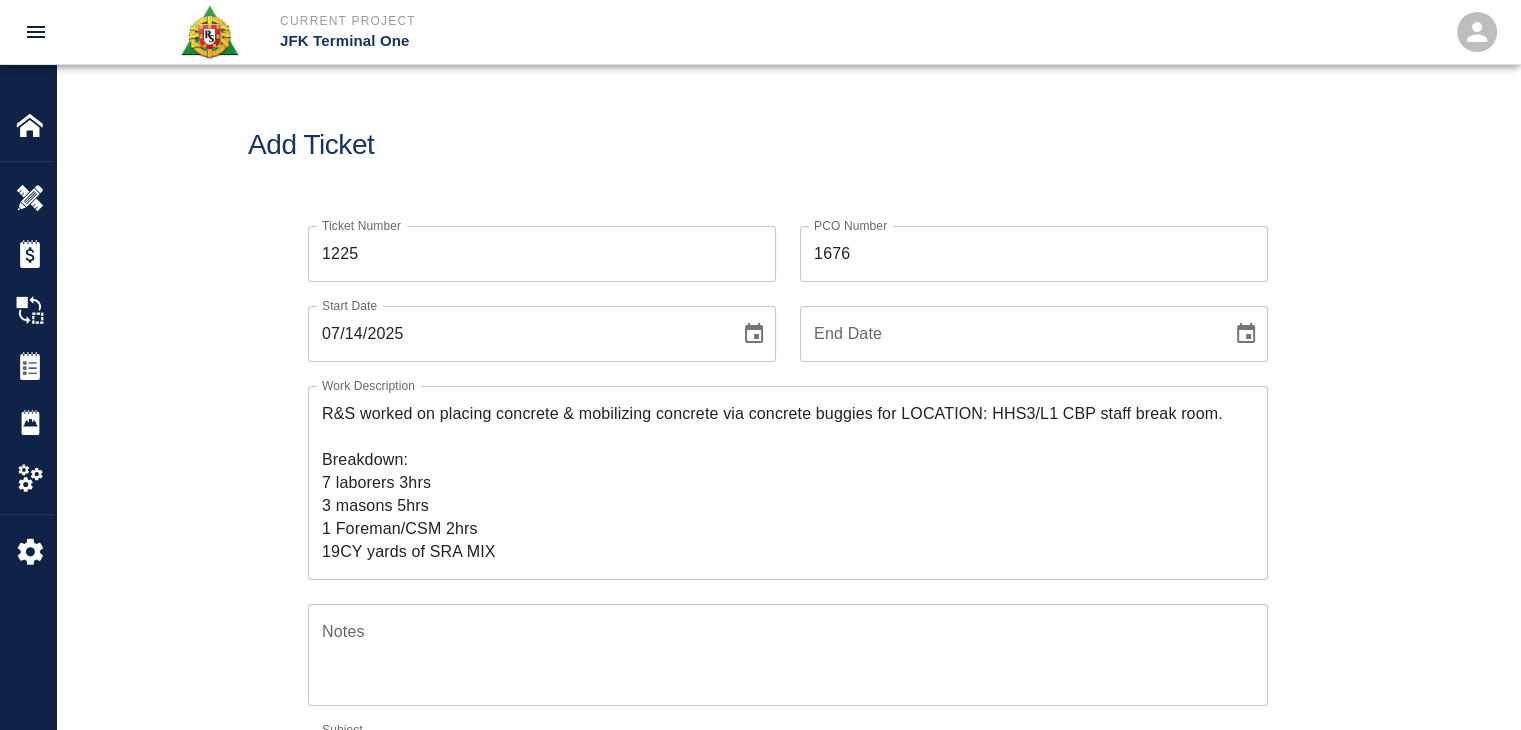 scroll, scrollTop: 0, scrollLeft: 0, axis: both 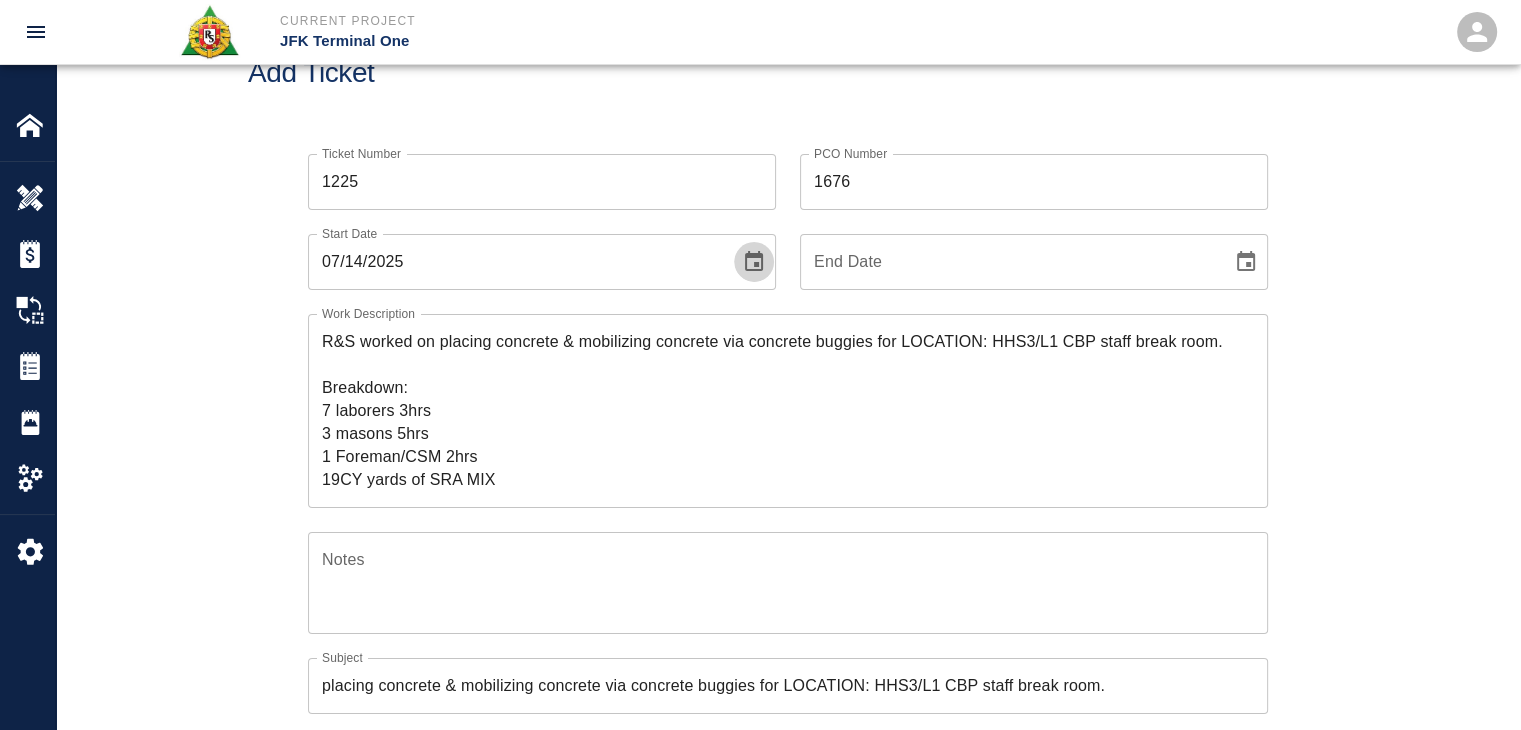 click 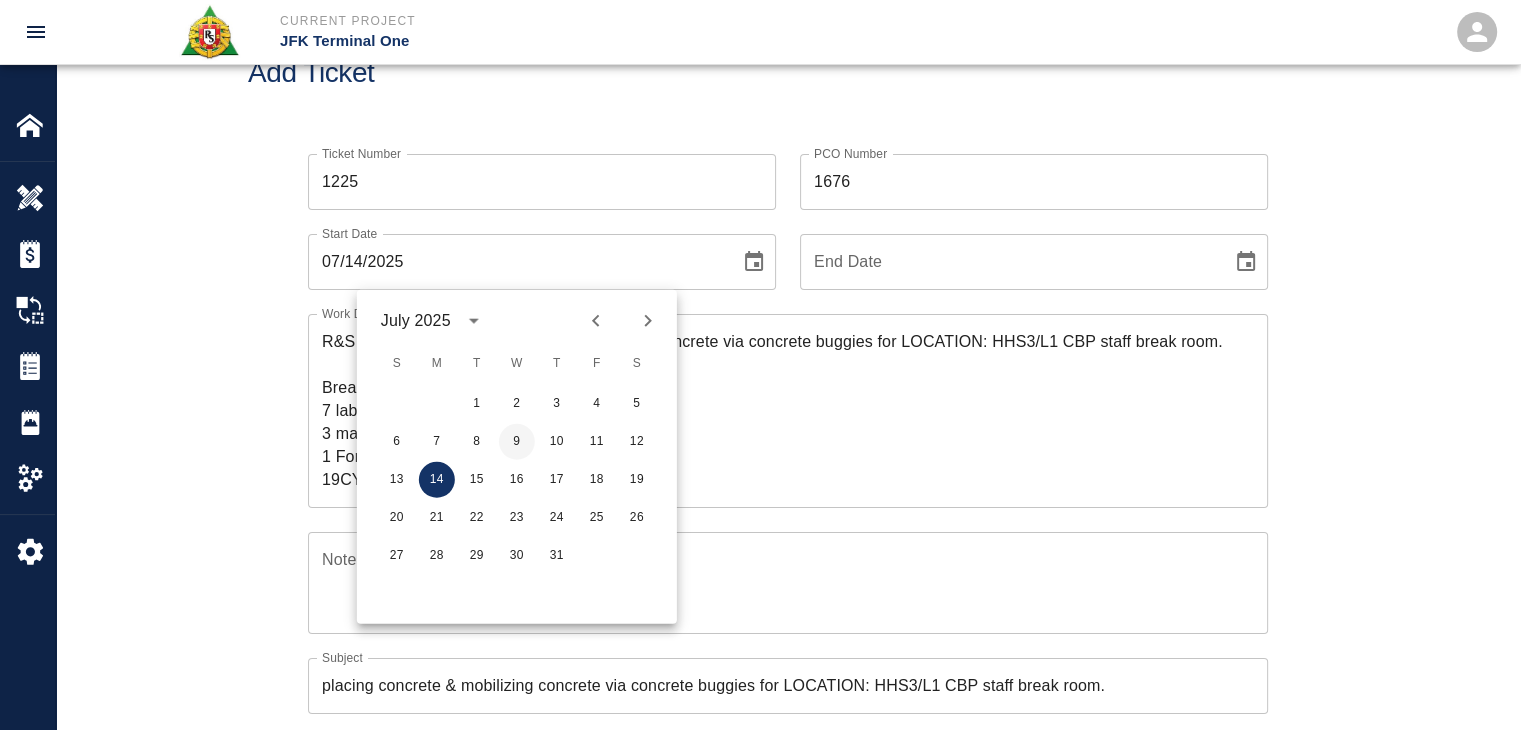 click on "9" at bounding box center [517, 442] 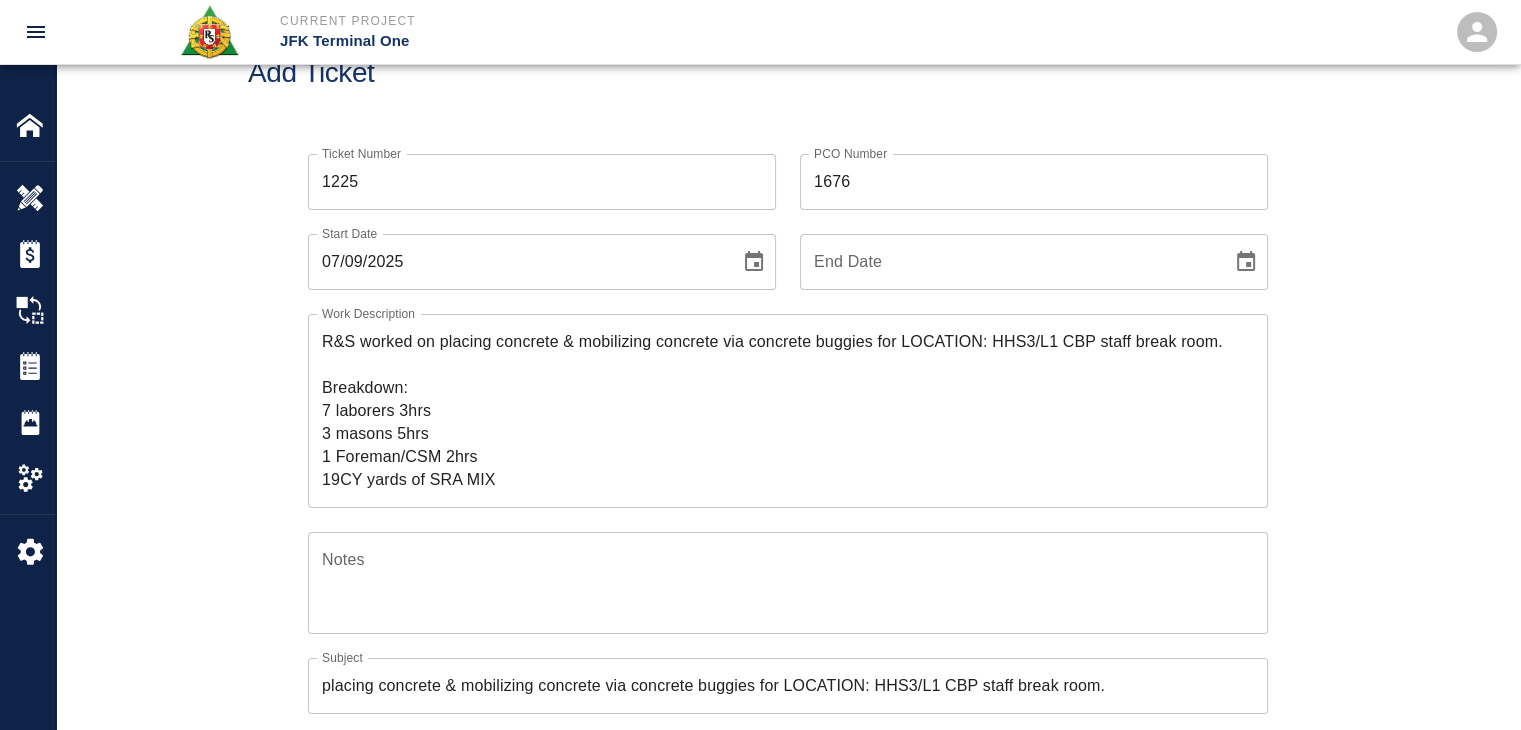 click on "Add Ticket" at bounding box center [788, 73] 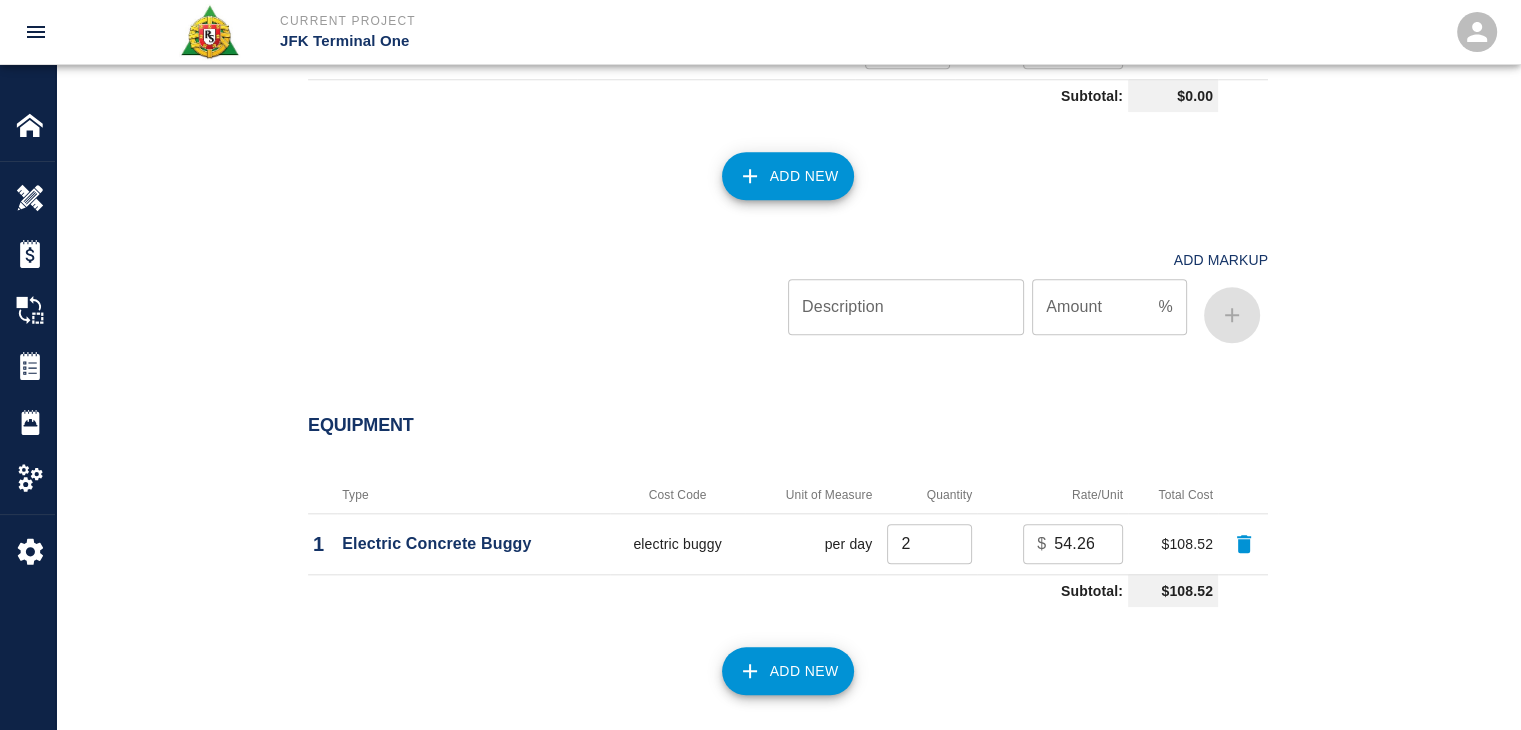scroll, scrollTop: 2552, scrollLeft: 0, axis: vertical 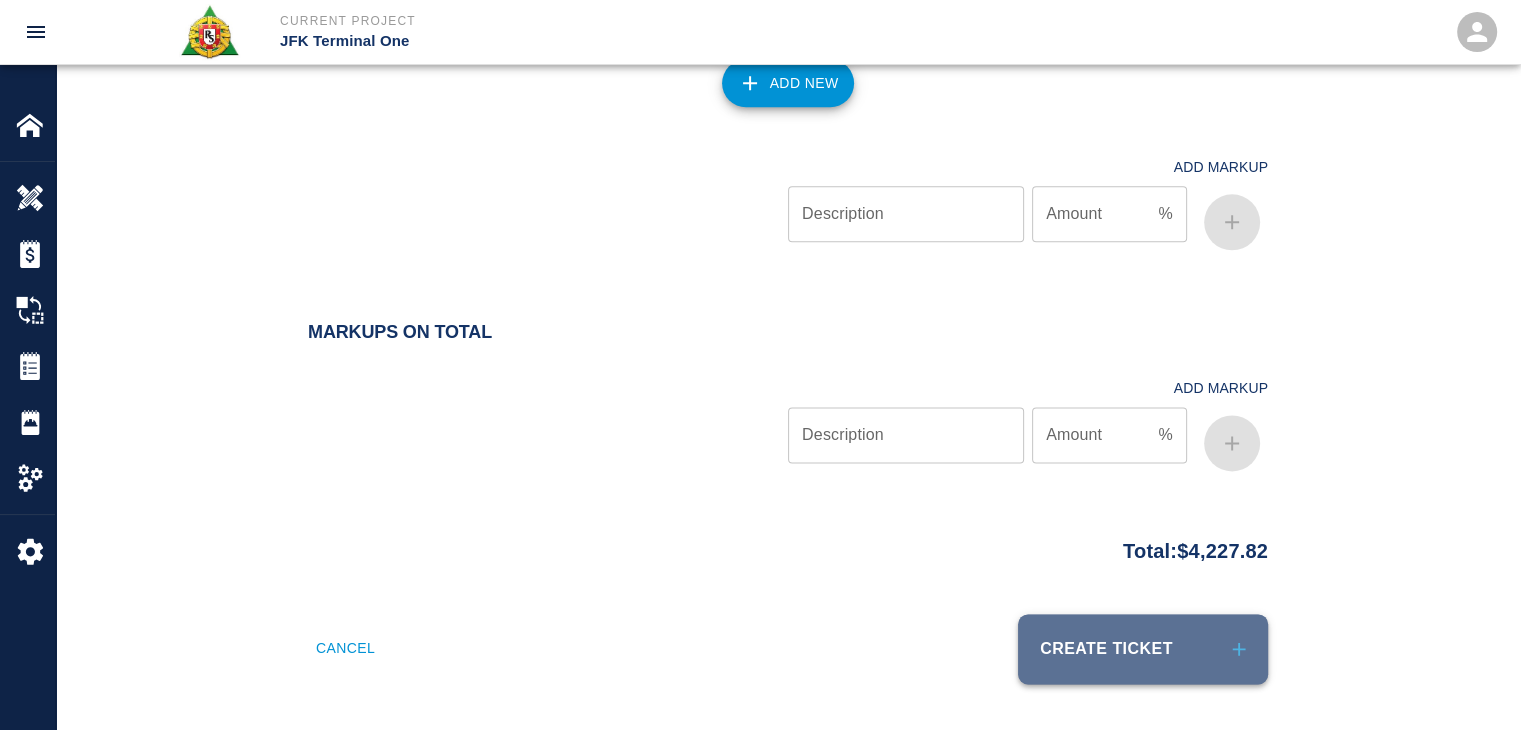 click on "Create Ticket" at bounding box center (1143, 649) 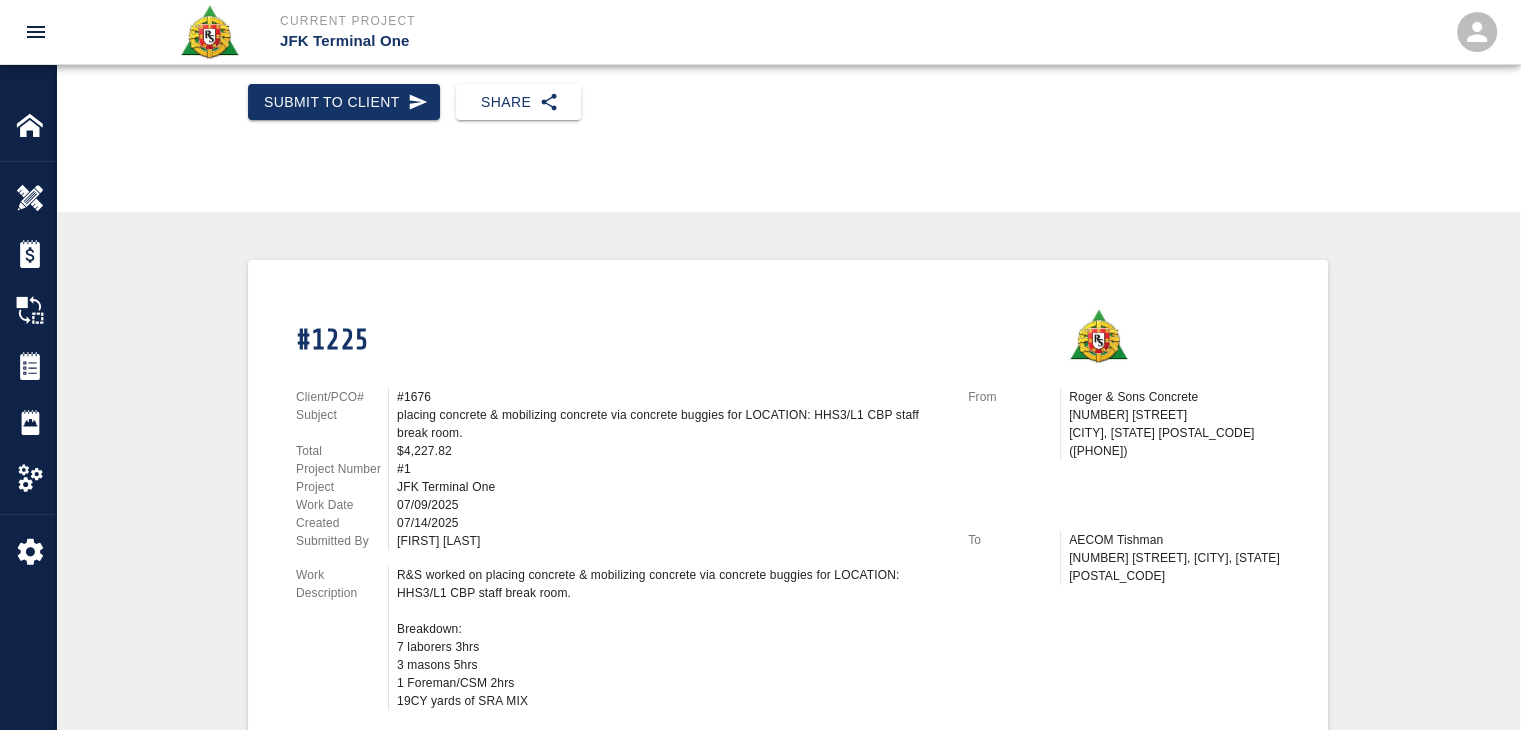 scroll, scrollTop: 0, scrollLeft: 0, axis: both 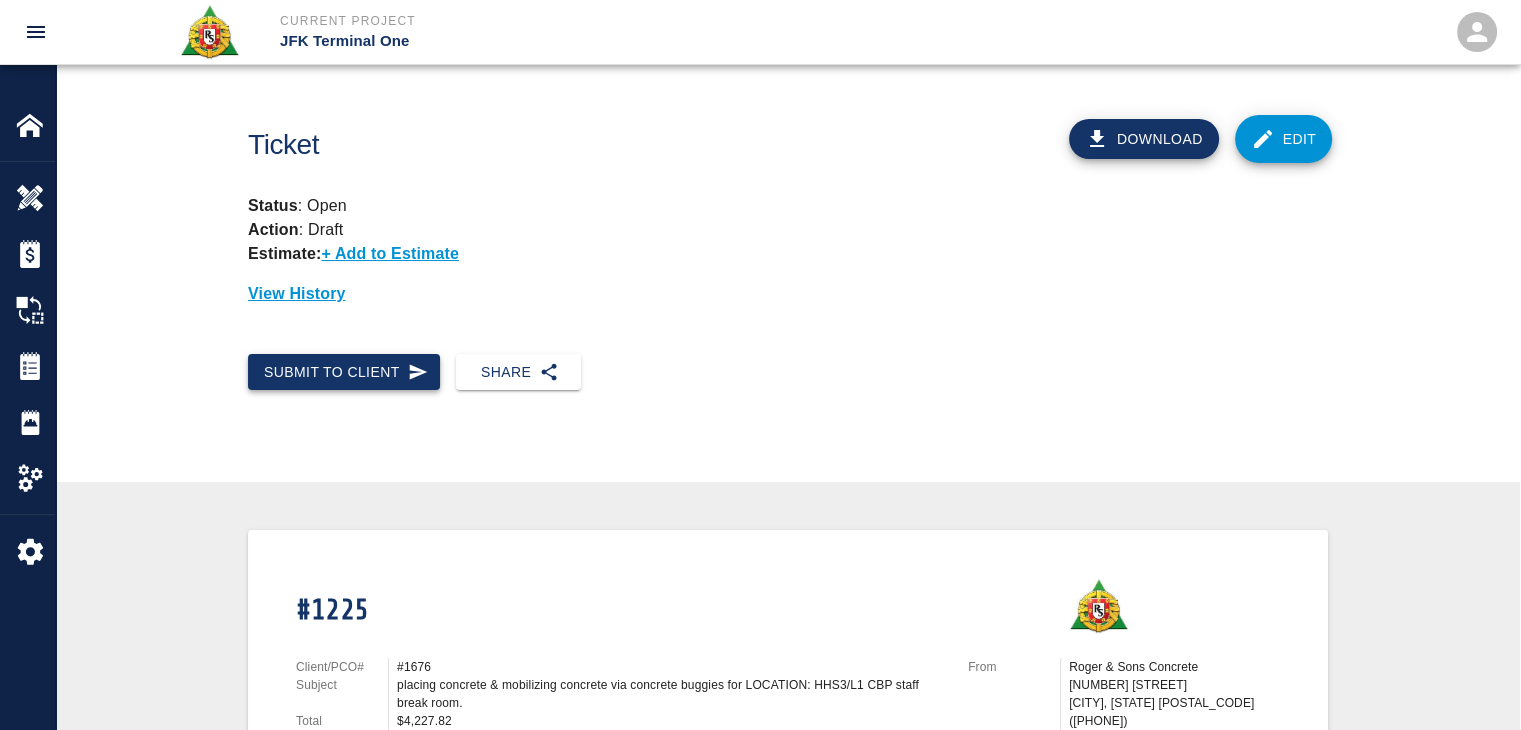 click on "Submit to Client" at bounding box center (344, 372) 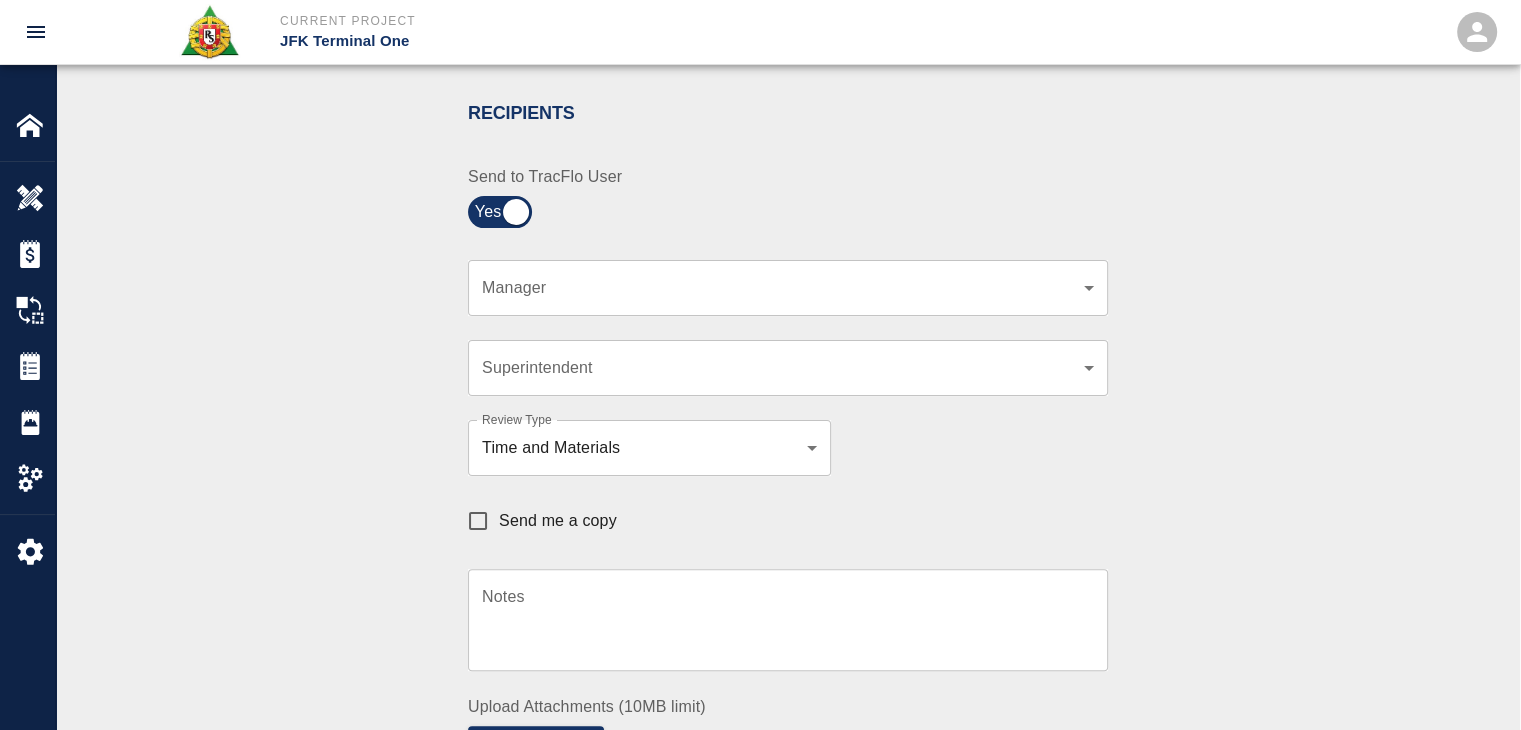 scroll, scrollTop: 412, scrollLeft: 0, axis: vertical 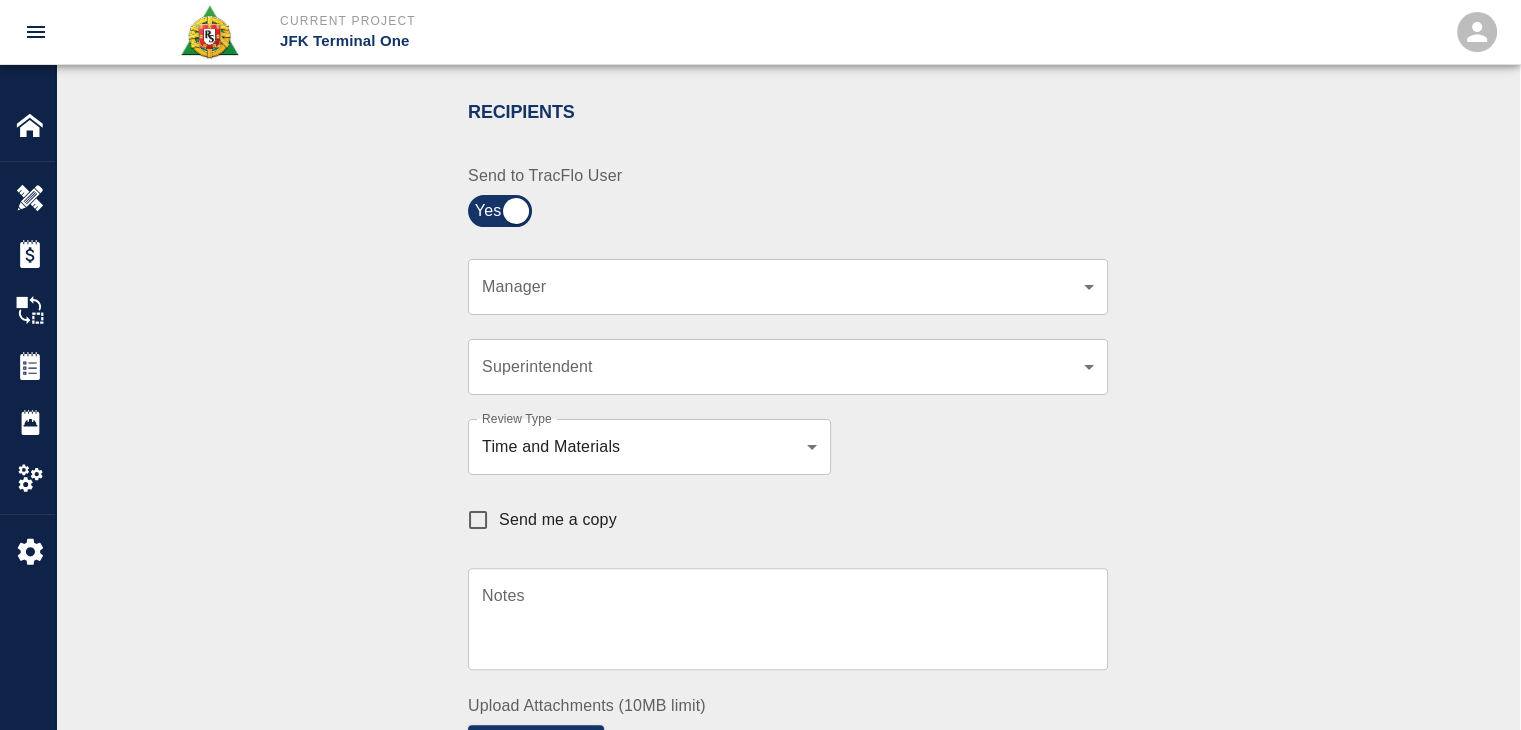click on "​ Manager" at bounding box center (788, 287) 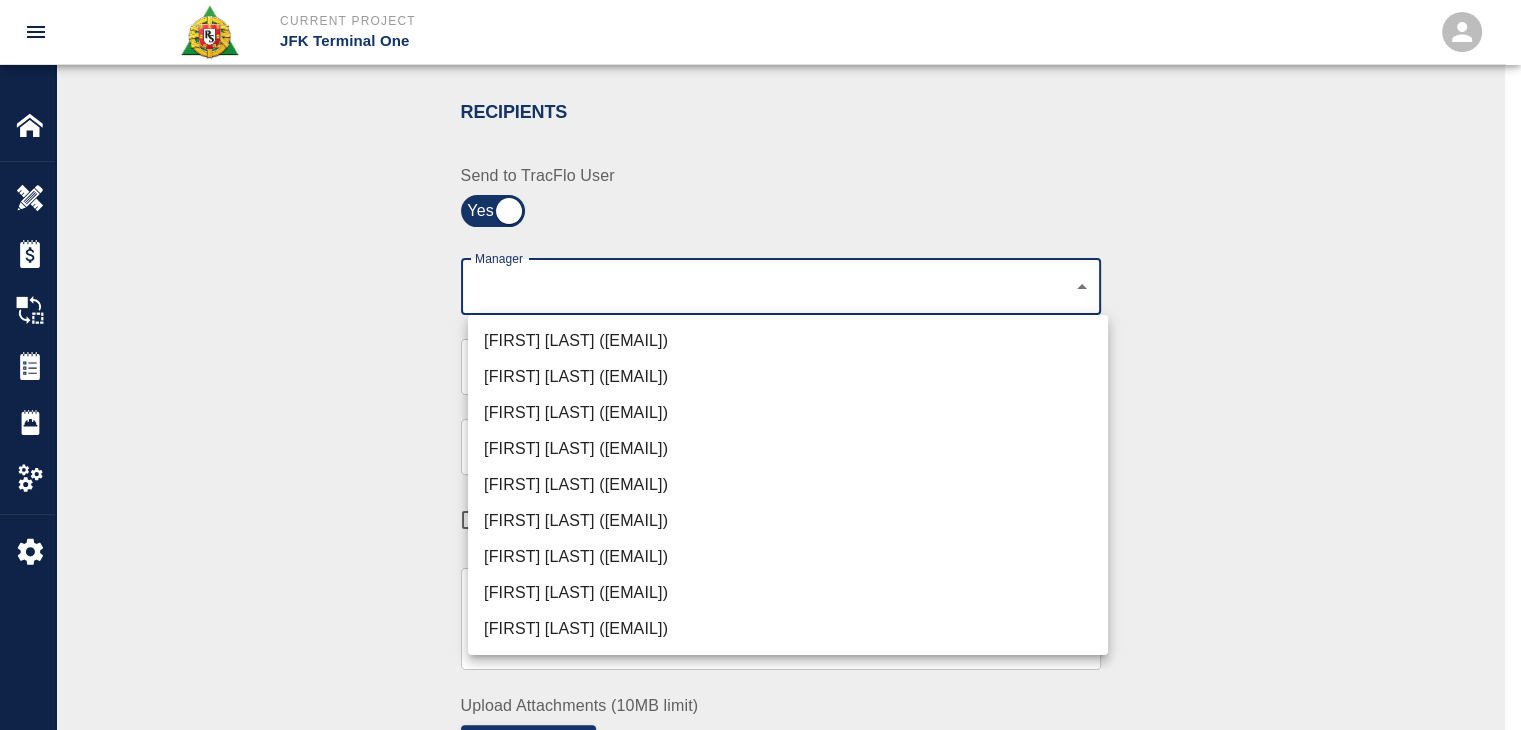 click on "Current Project JFK Terminal One Home JFK Terminal One Overview Estimates Change Orders Tickets Daily Reports Project Settings Settings Powered By Terms of Service  |  Privacy Policy Ticket Download Edit Status :   Open Action :   Draft Estimate:  + Add to Estimate View History Submit to Client Share Recipients Internal Team ​ Internal Team Notes x Notes Cancel Send Recipients Send to TracFlo User Manager ​ Manager Superintendent ​ Superintendent Review Type Time and Materials tm Review Type Send me a copy Notes x Notes Upload Attachments (10MB limit) Choose file No file chosen Upload Another File Cancel Send Request Time and Material Revision Notes   * x Notes   * Upload Attachments (10MB limit) Choose file No file chosen Upload Another File Cancel Send Time and Materials Reject Notes   * x Notes   * Upload Attachments (10MB limit) Choose file No file chosen Upload Another File Cancel Send Signature acknowledges time and material used, but does not change contractual obligations of either party x" at bounding box center (760, -47) 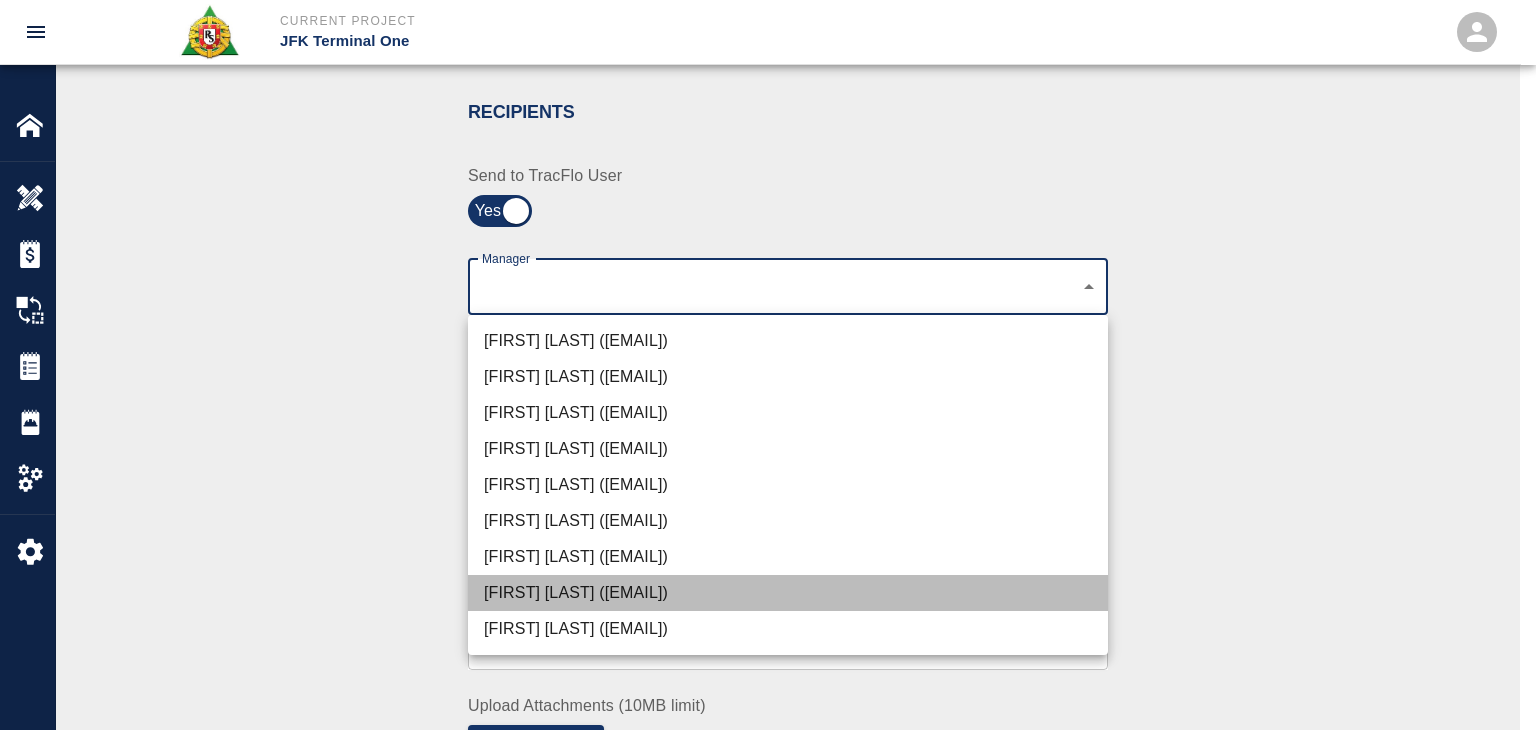 click on "Dylan  Sims (dylan.sims@aecom.com)" at bounding box center (788, 593) 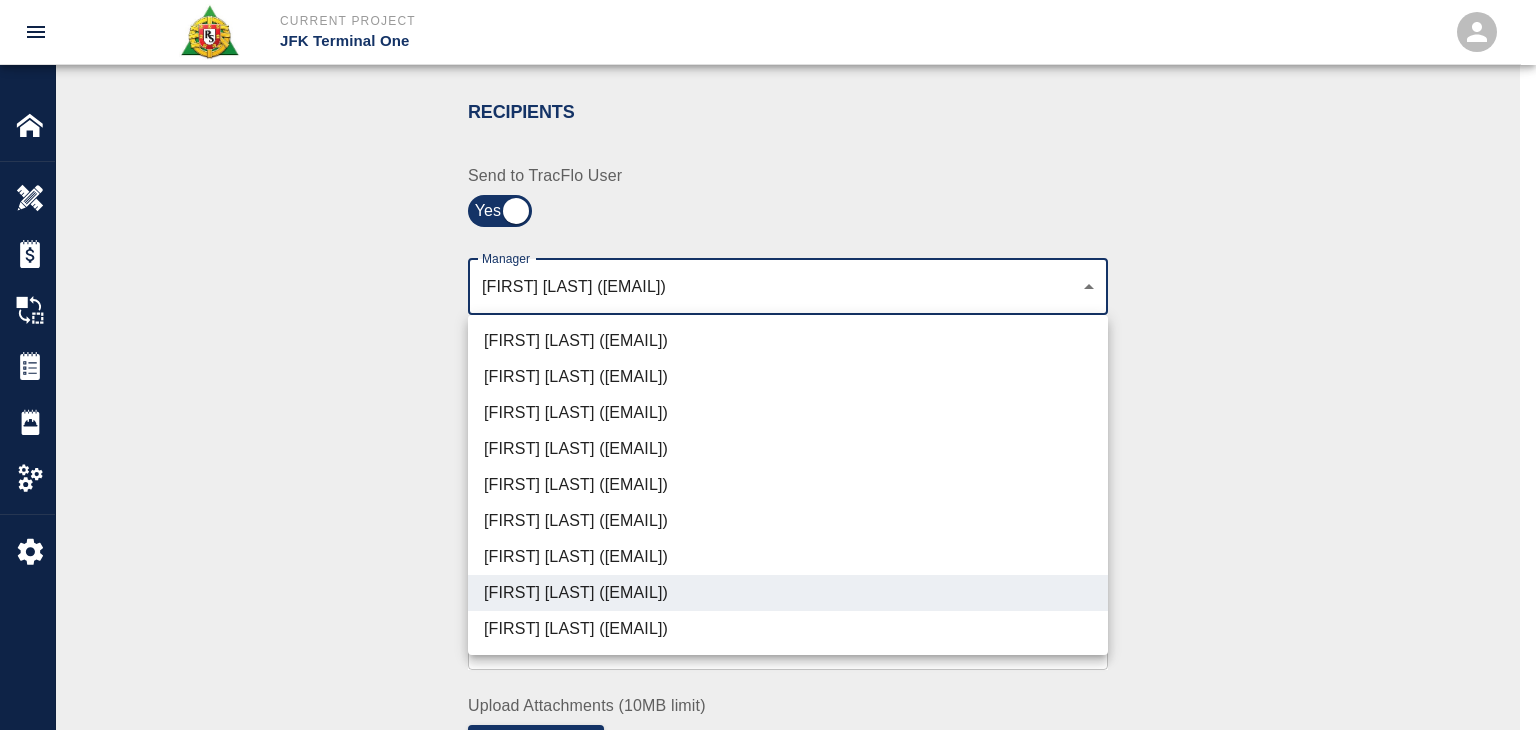 click at bounding box center (768, 365) 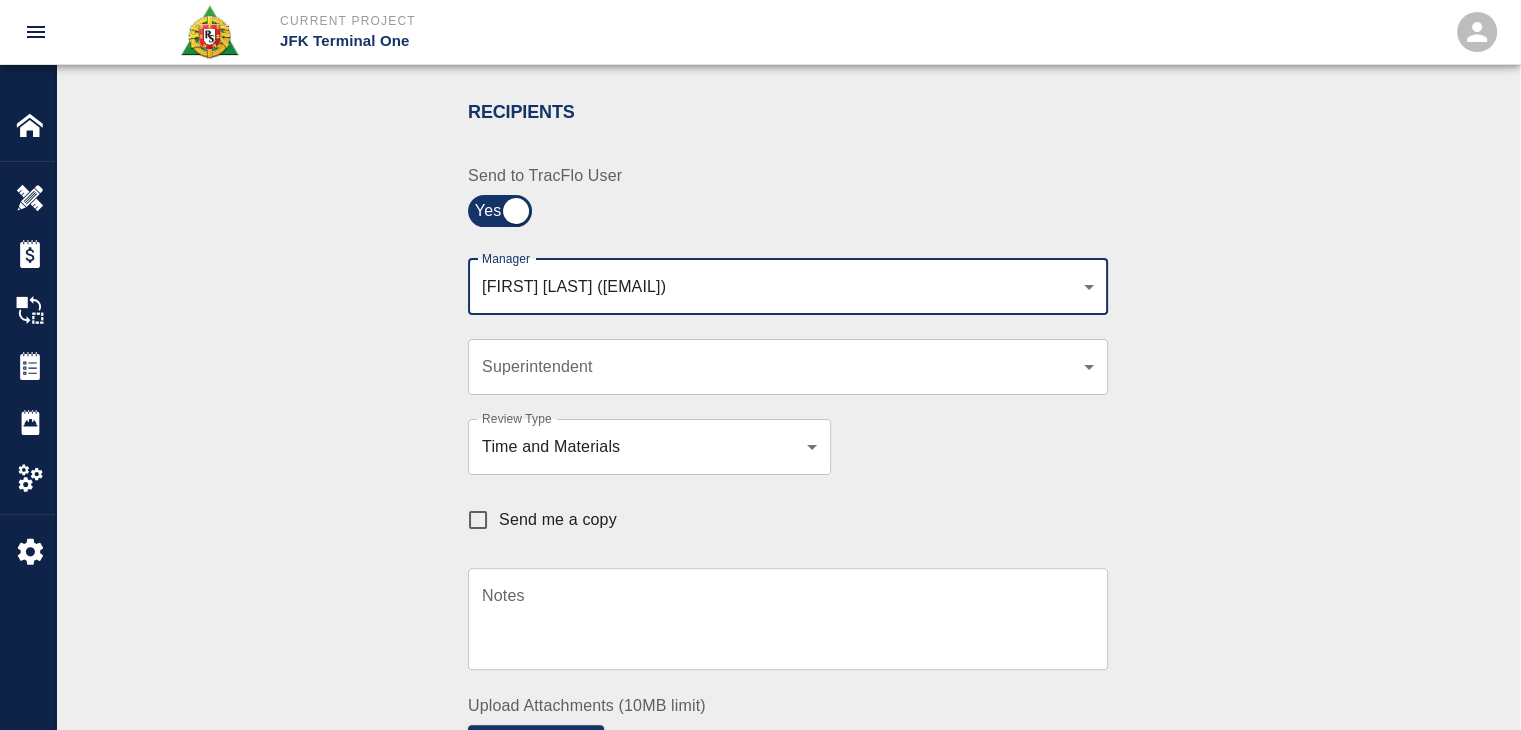 click on "Send me a copy" at bounding box center (558, 520) 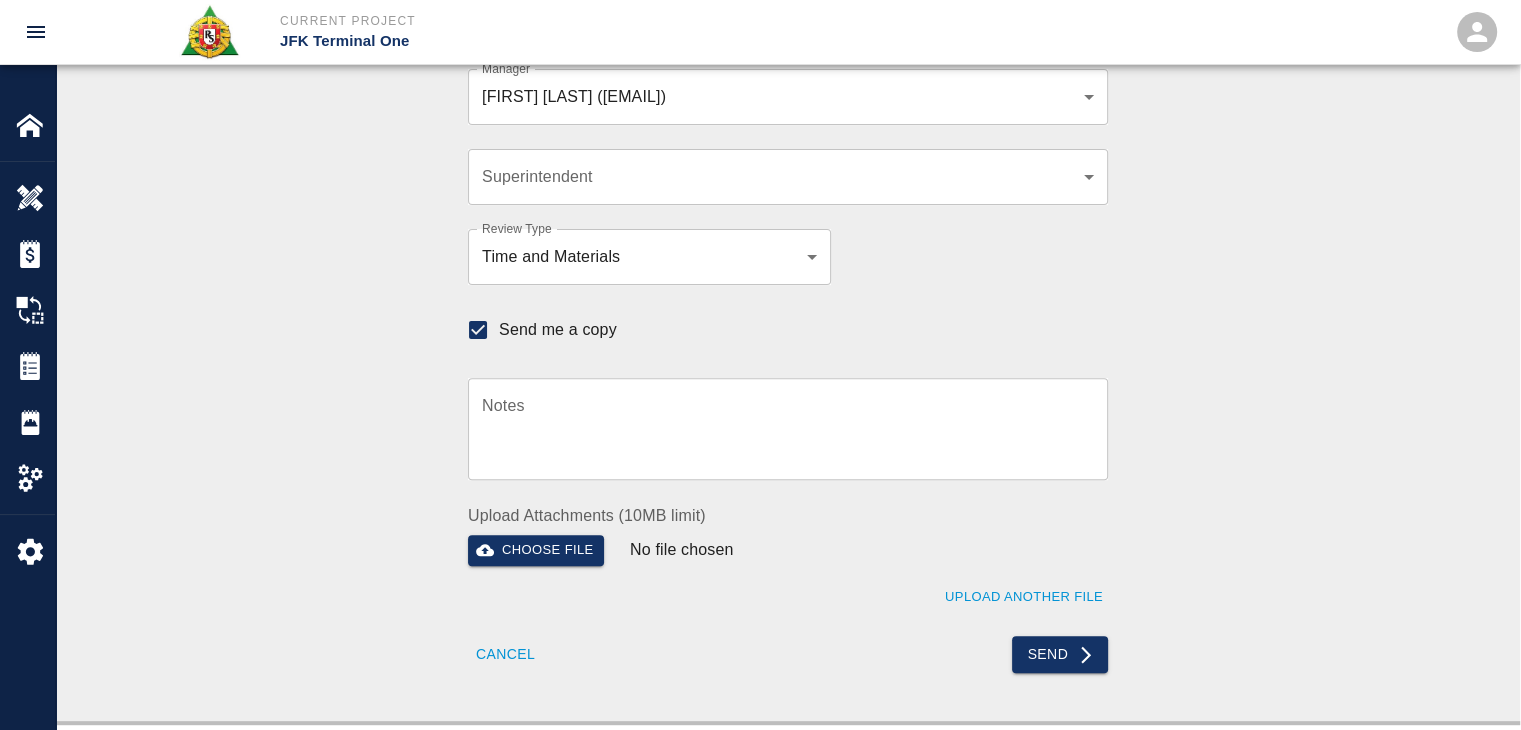scroll, scrollTop: 600, scrollLeft: 0, axis: vertical 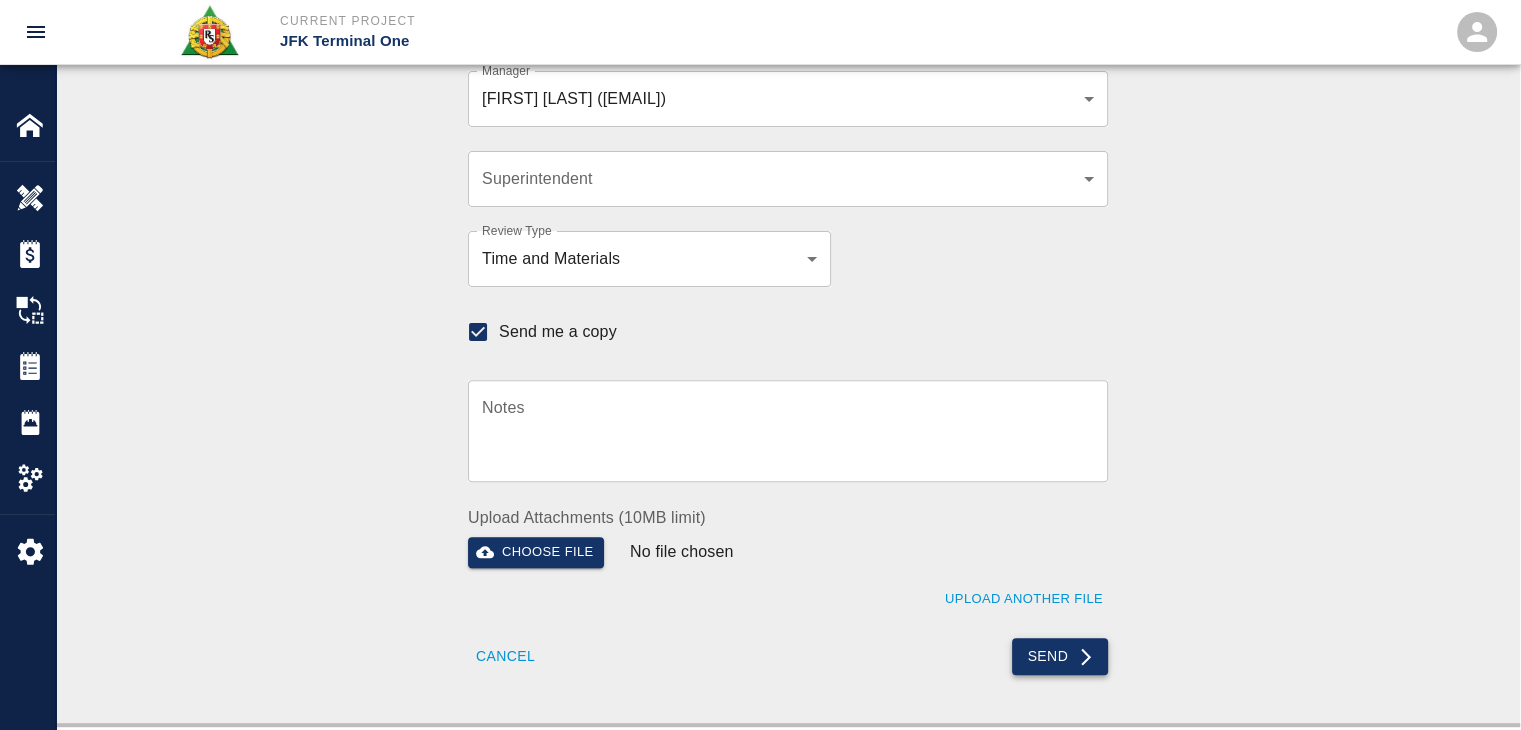 click on "Send" at bounding box center [1060, 656] 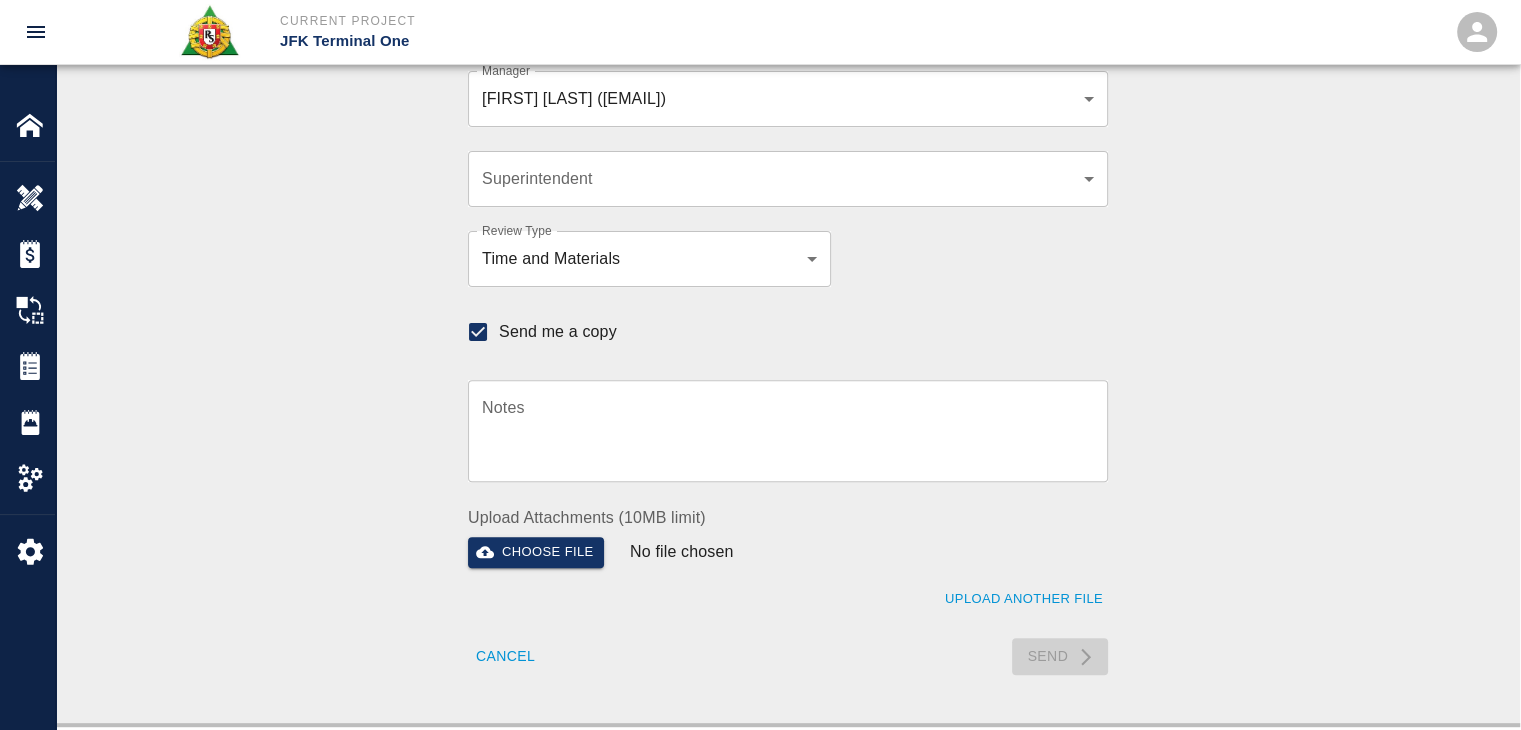 type 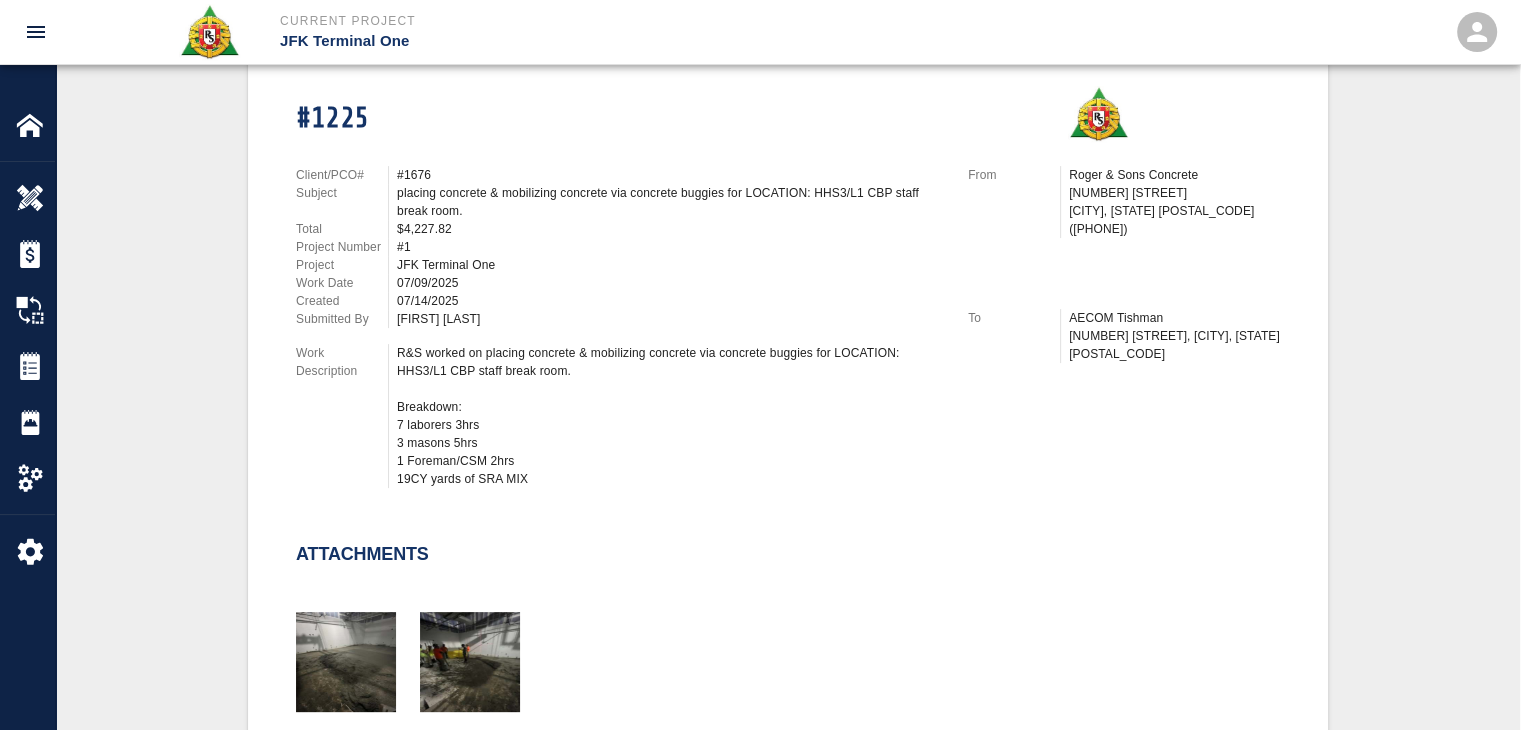 scroll, scrollTop: 0, scrollLeft: 0, axis: both 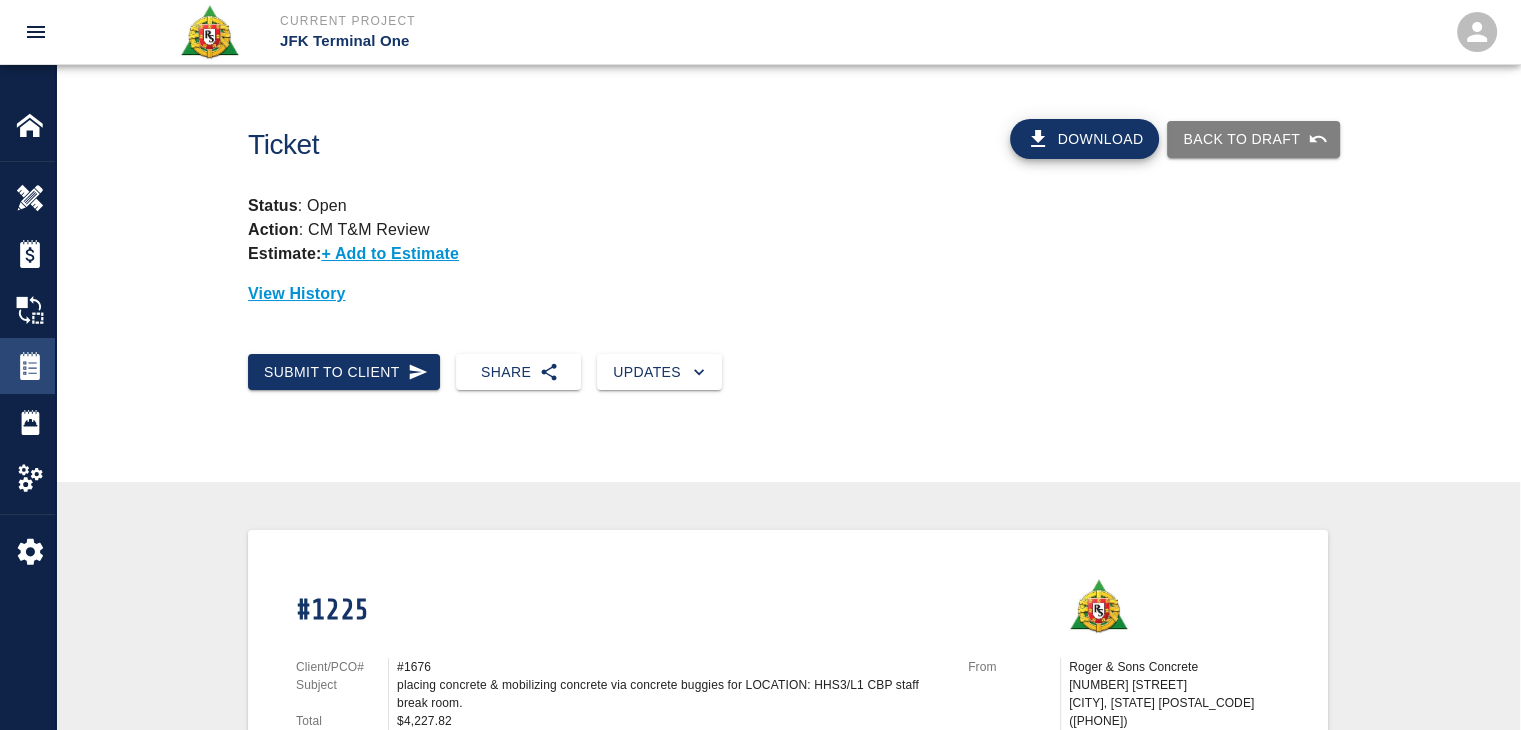 click at bounding box center [30, 366] 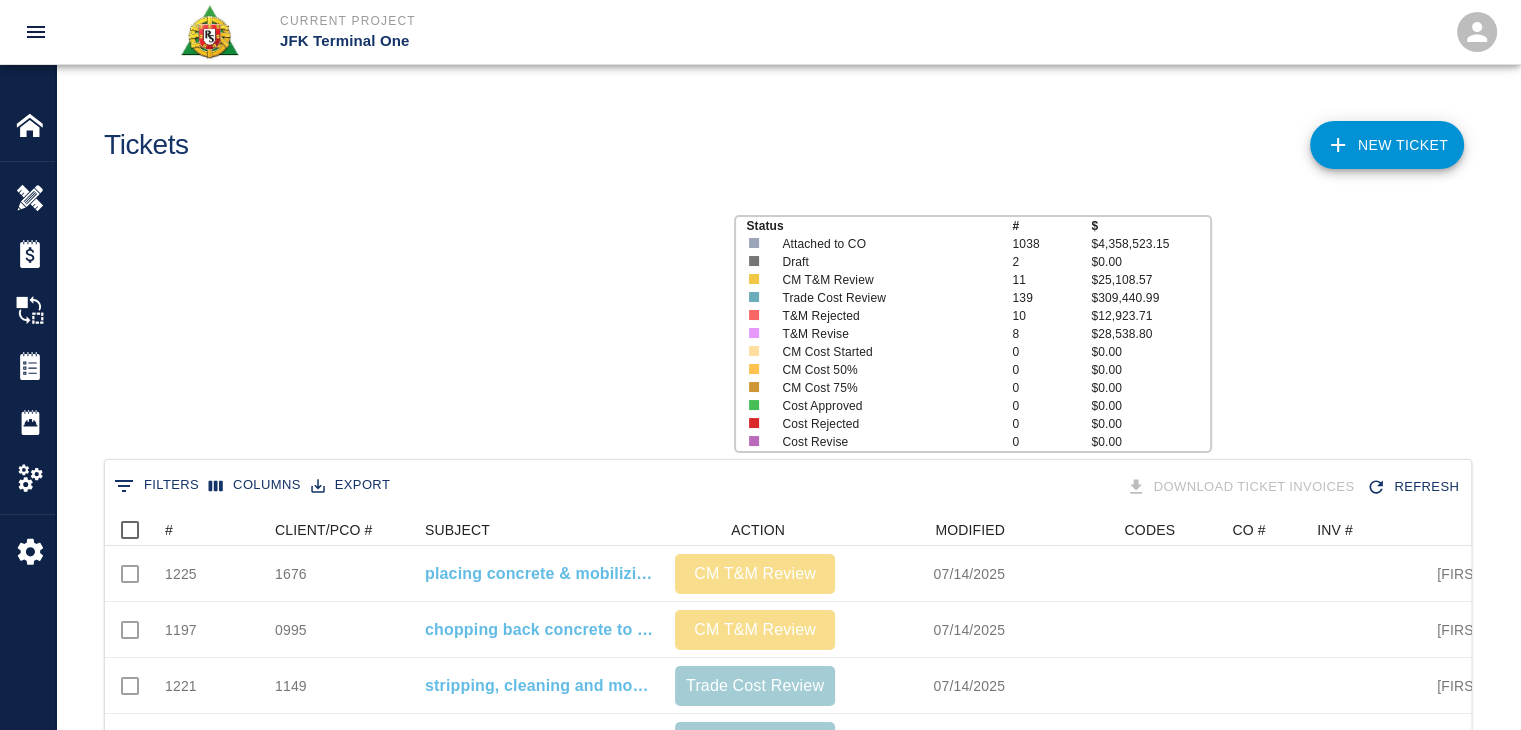 scroll, scrollTop: 16, scrollLeft: 16, axis: both 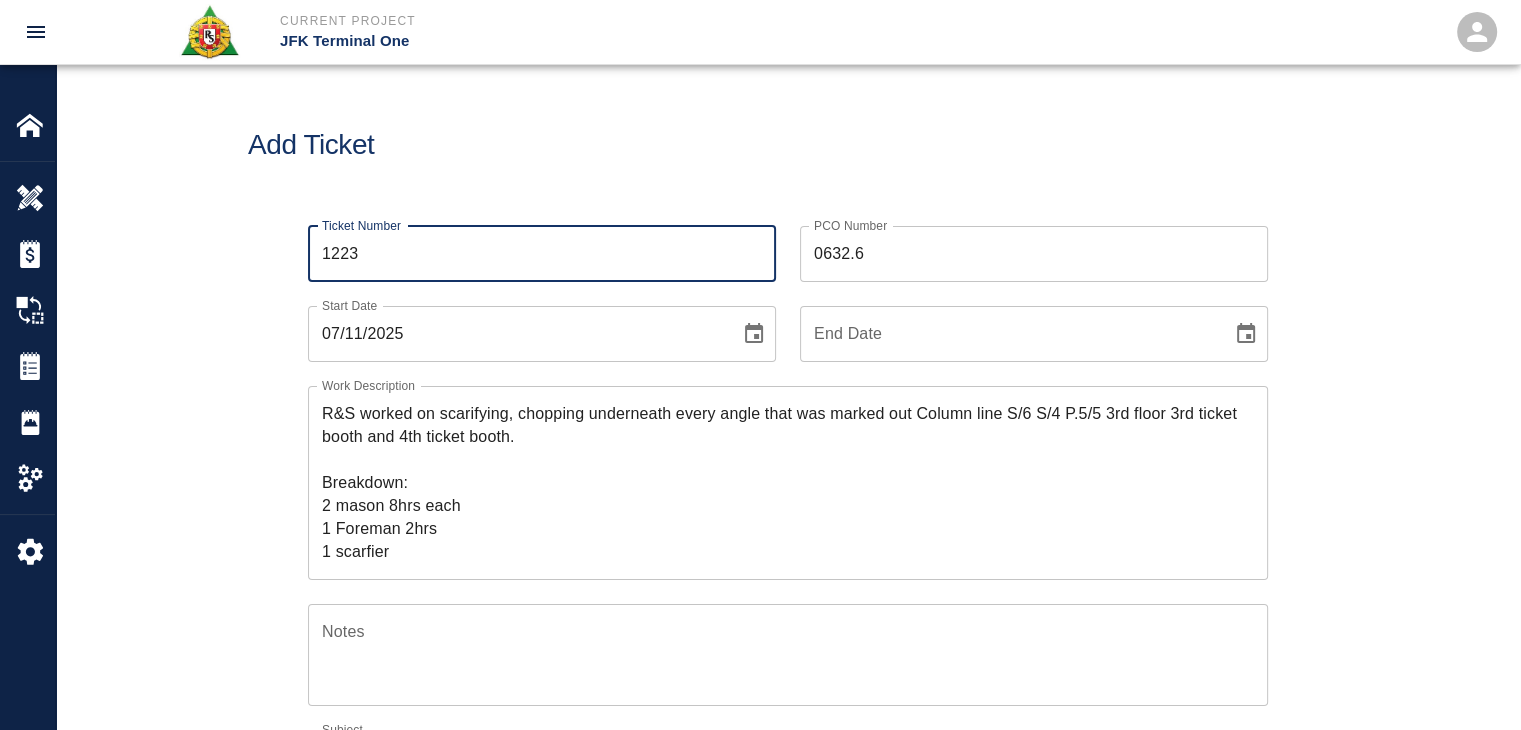 click on "Add Ticket" at bounding box center [788, 145] 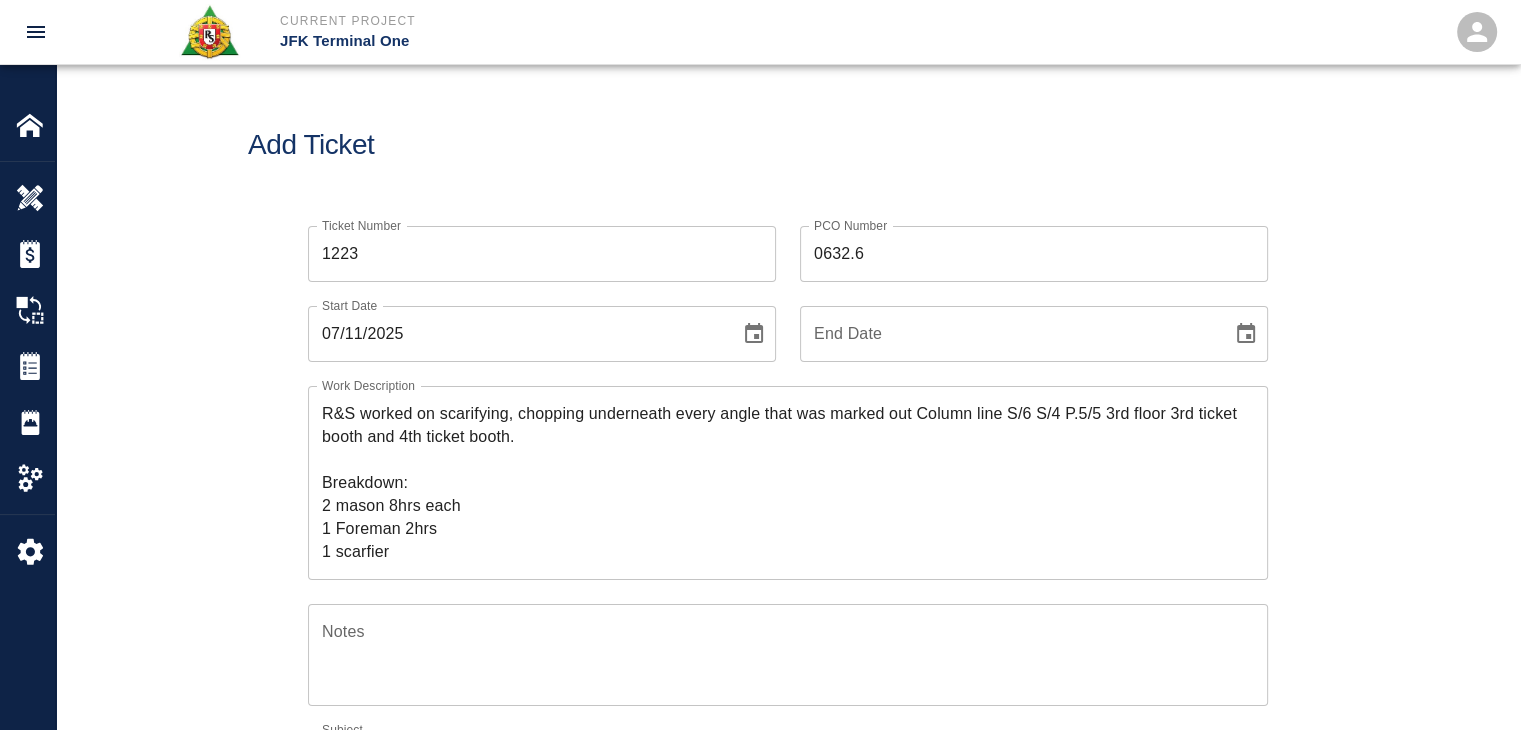 click on "Current Project JFK Terminal One" at bounding box center (868, 32) 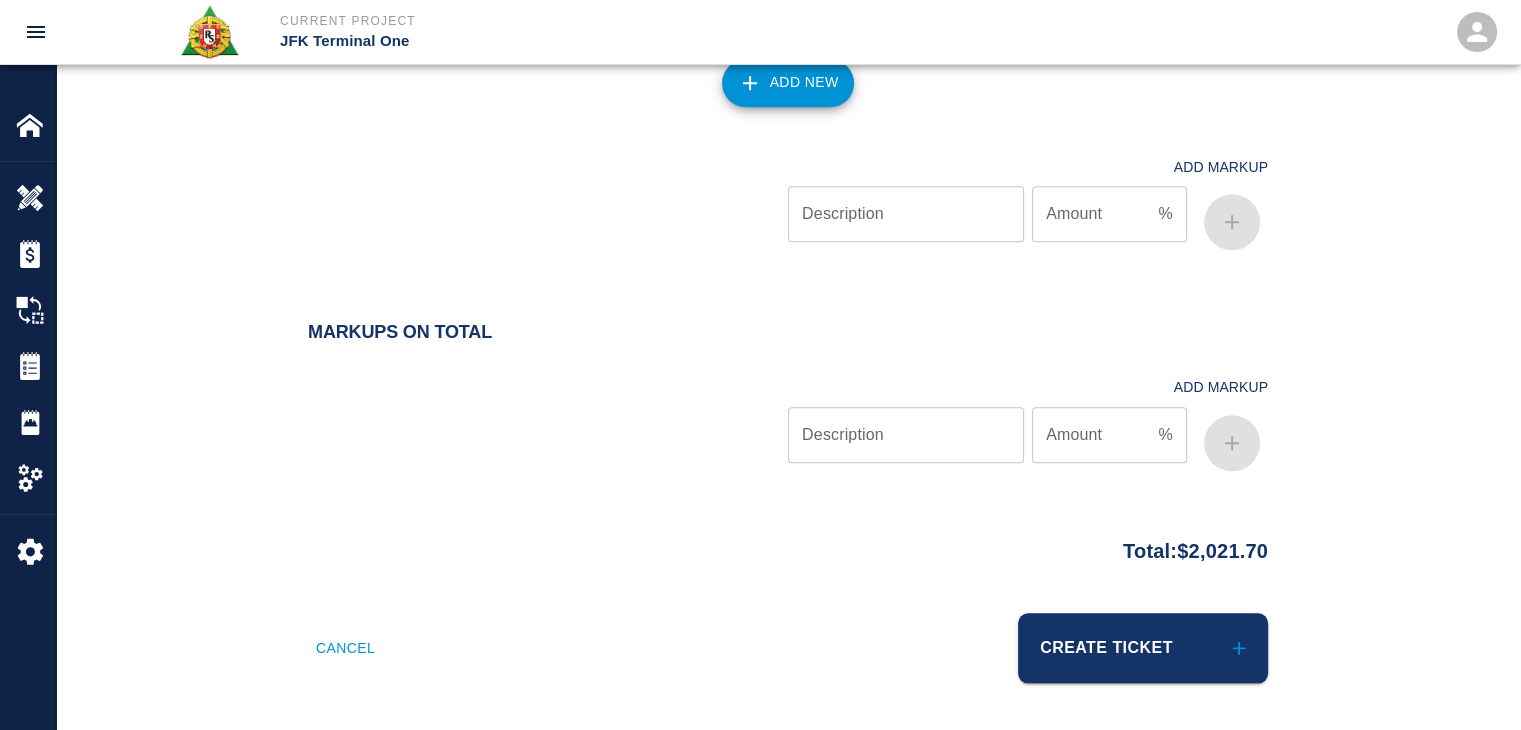 scroll, scrollTop: 2148, scrollLeft: 0, axis: vertical 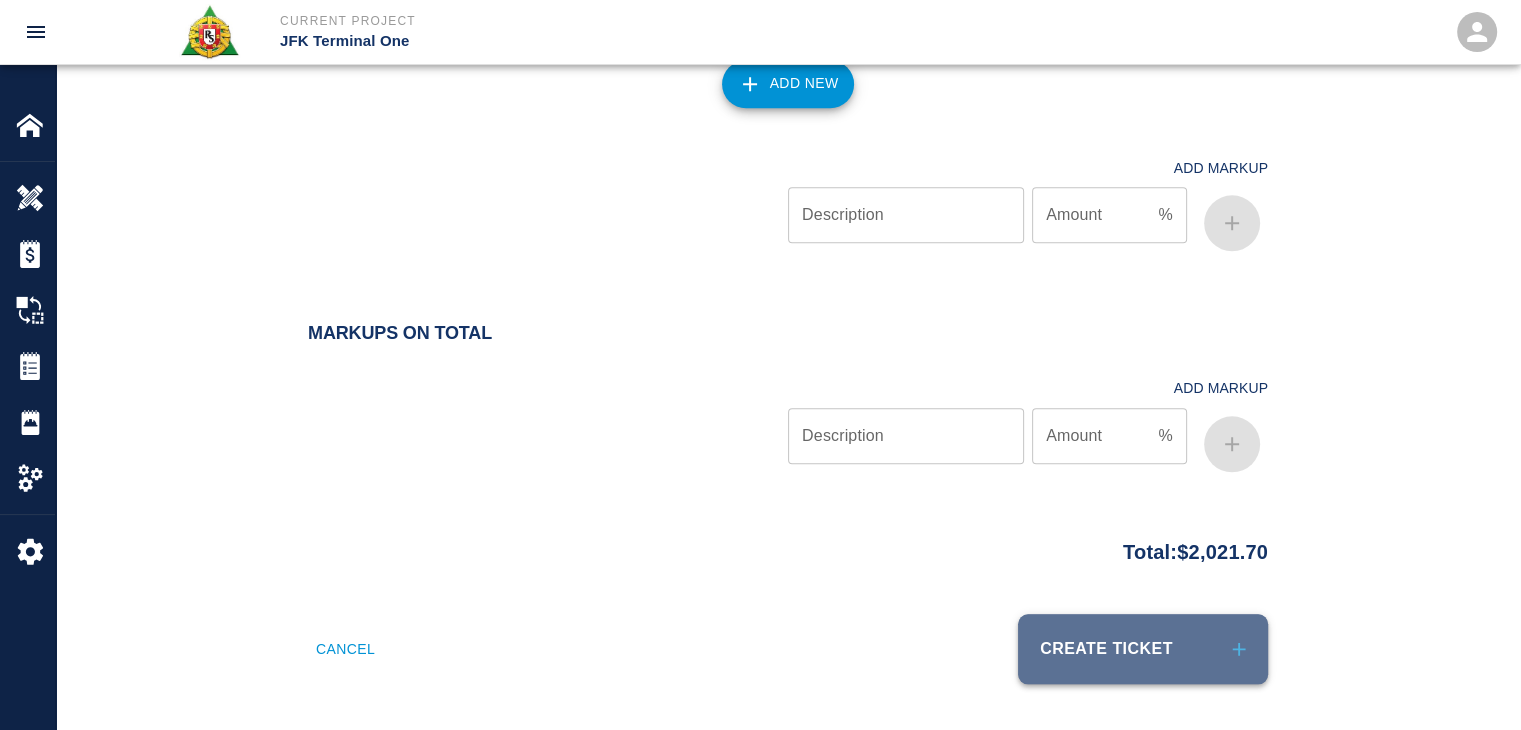 click on "Create Ticket" at bounding box center [1143, 649] 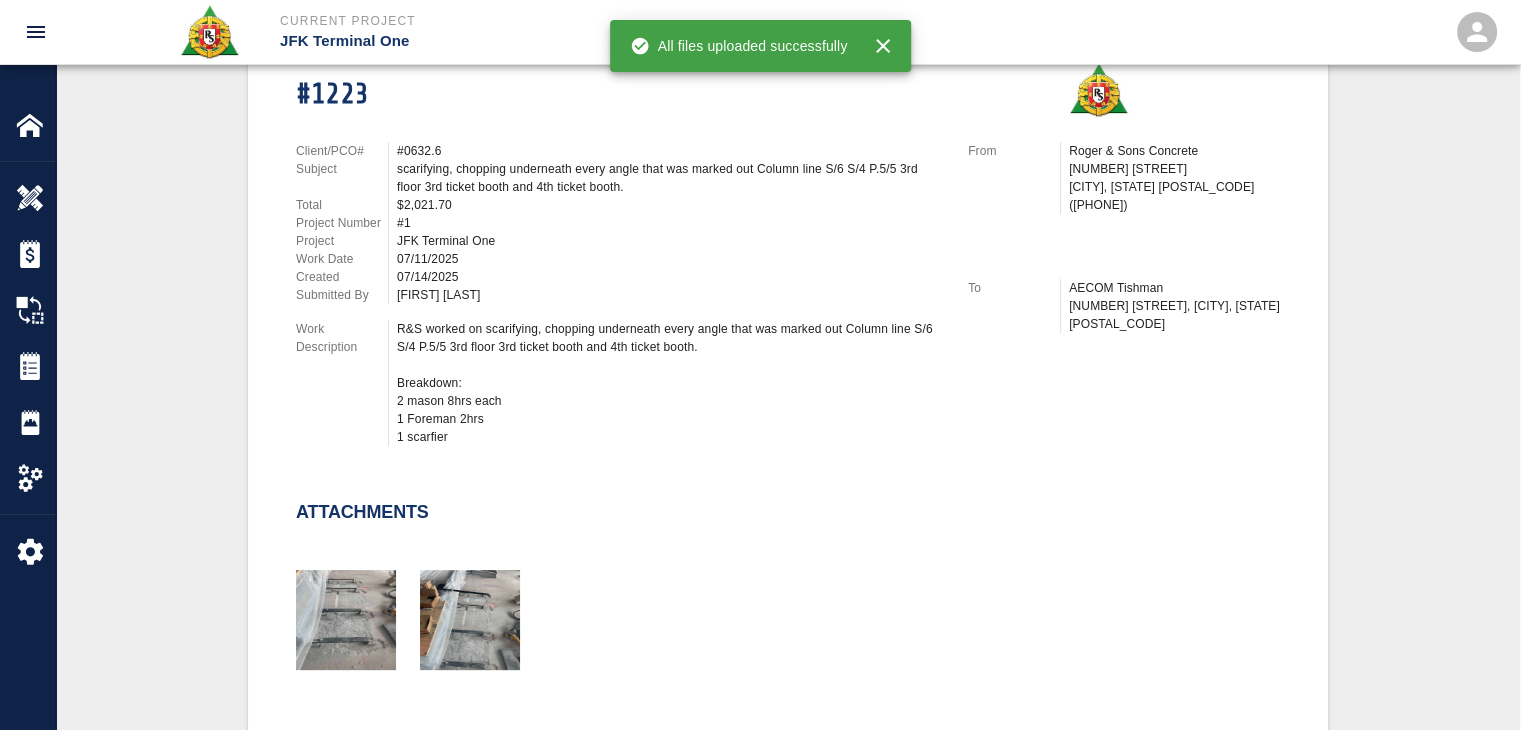 scroll, scrollTop: 0, scrollLeft: 0, axis: both 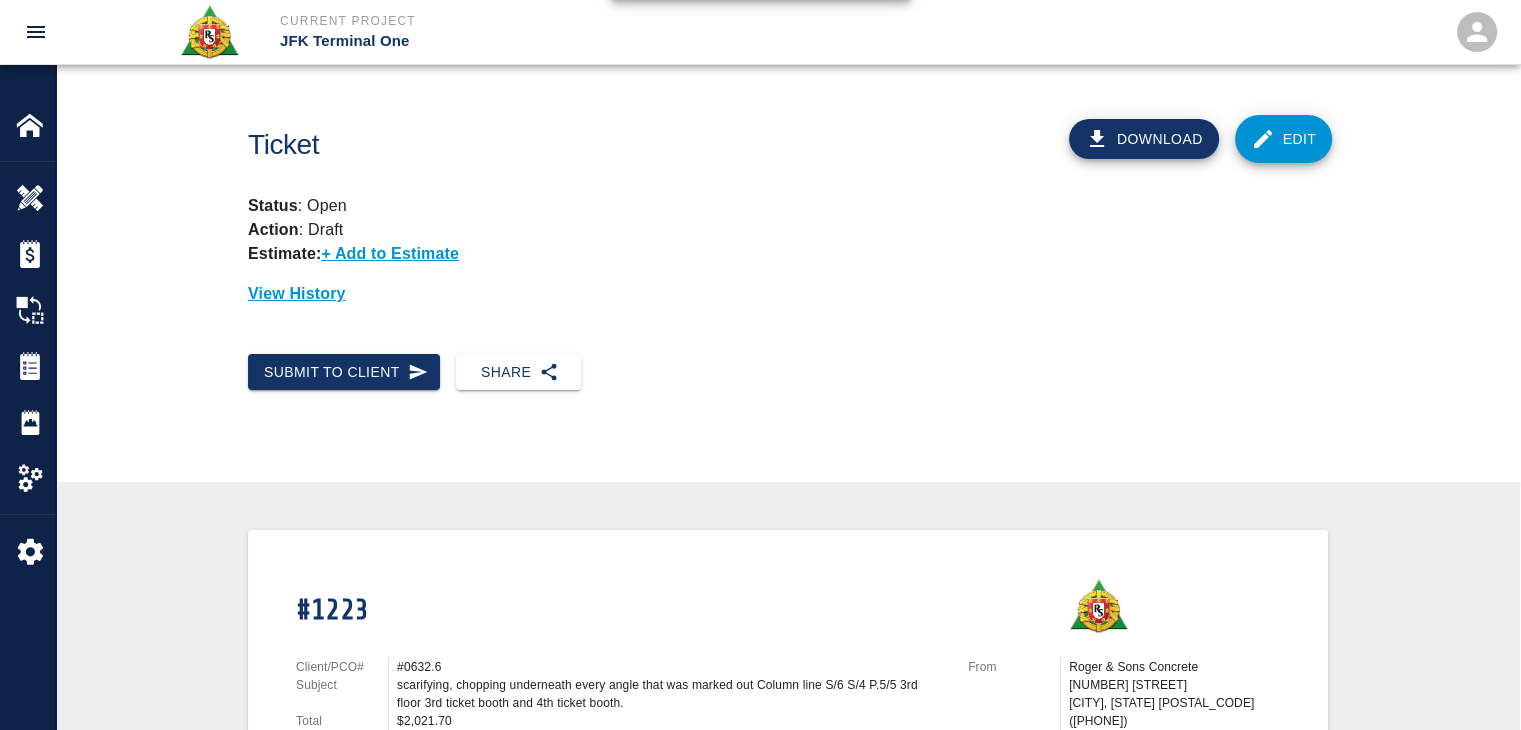 click on "Submit to Client" at bounding box center (336, 364) 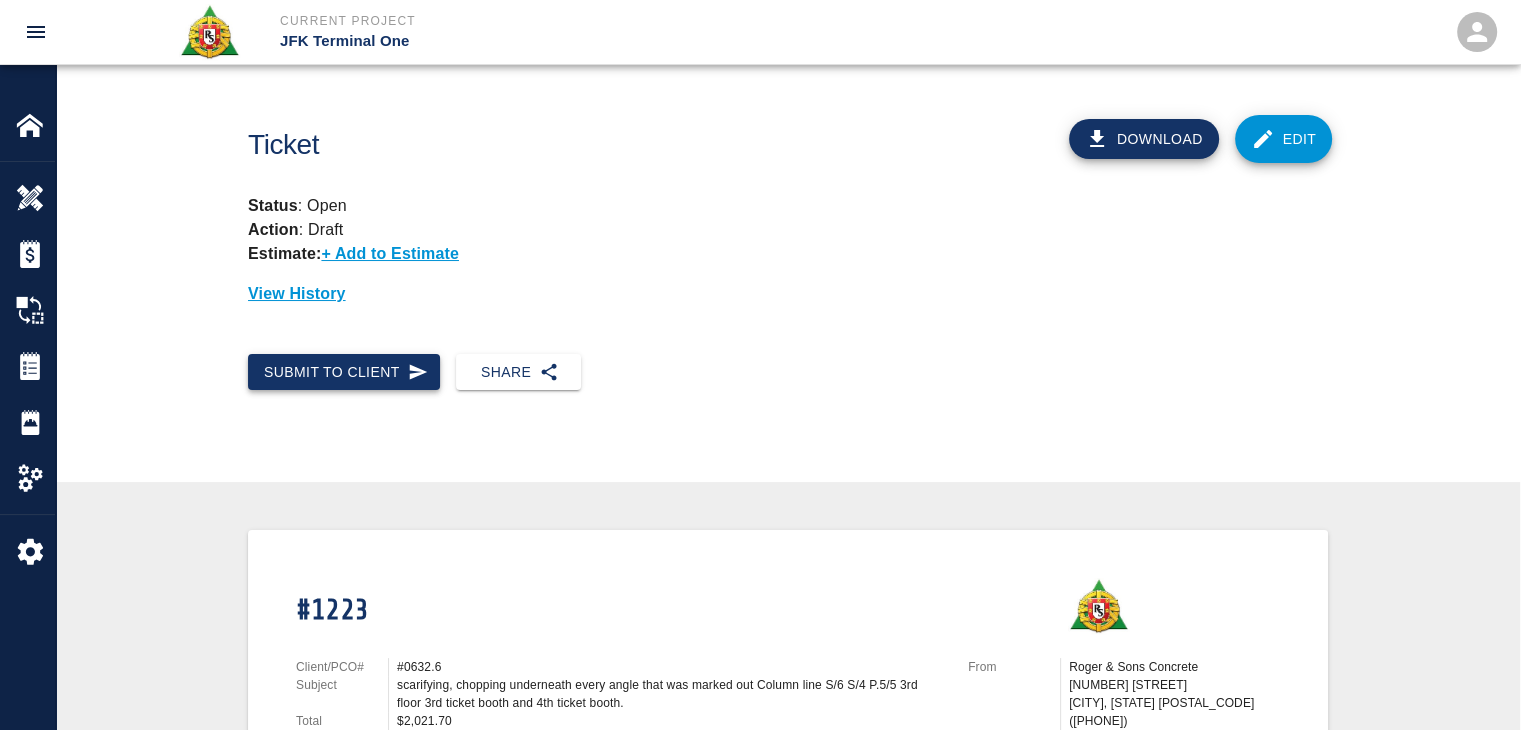 click on "Submit to Client" at bounding box center (344, 372) 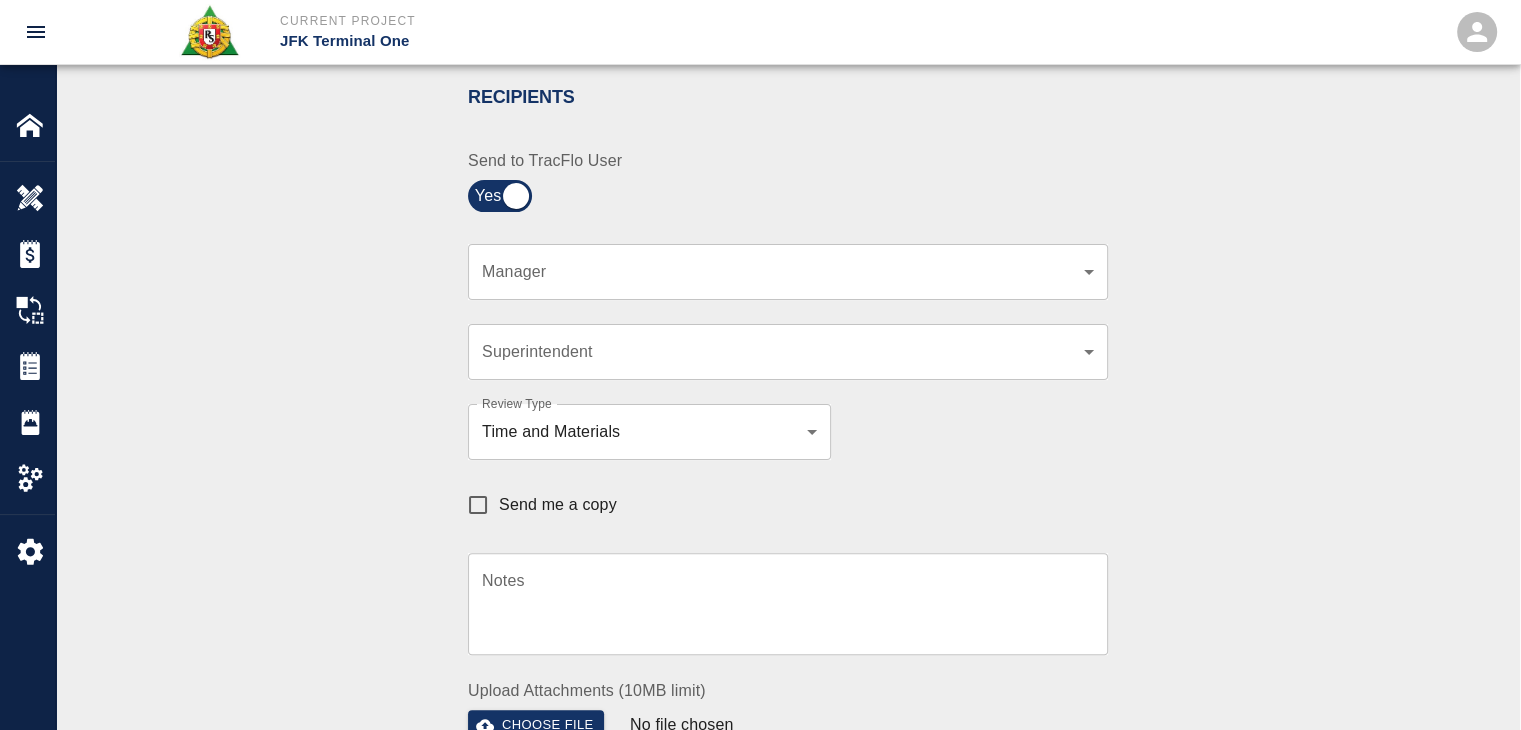 scroll, scrollTop: 423, scrollLeft: 0, axis: vertical 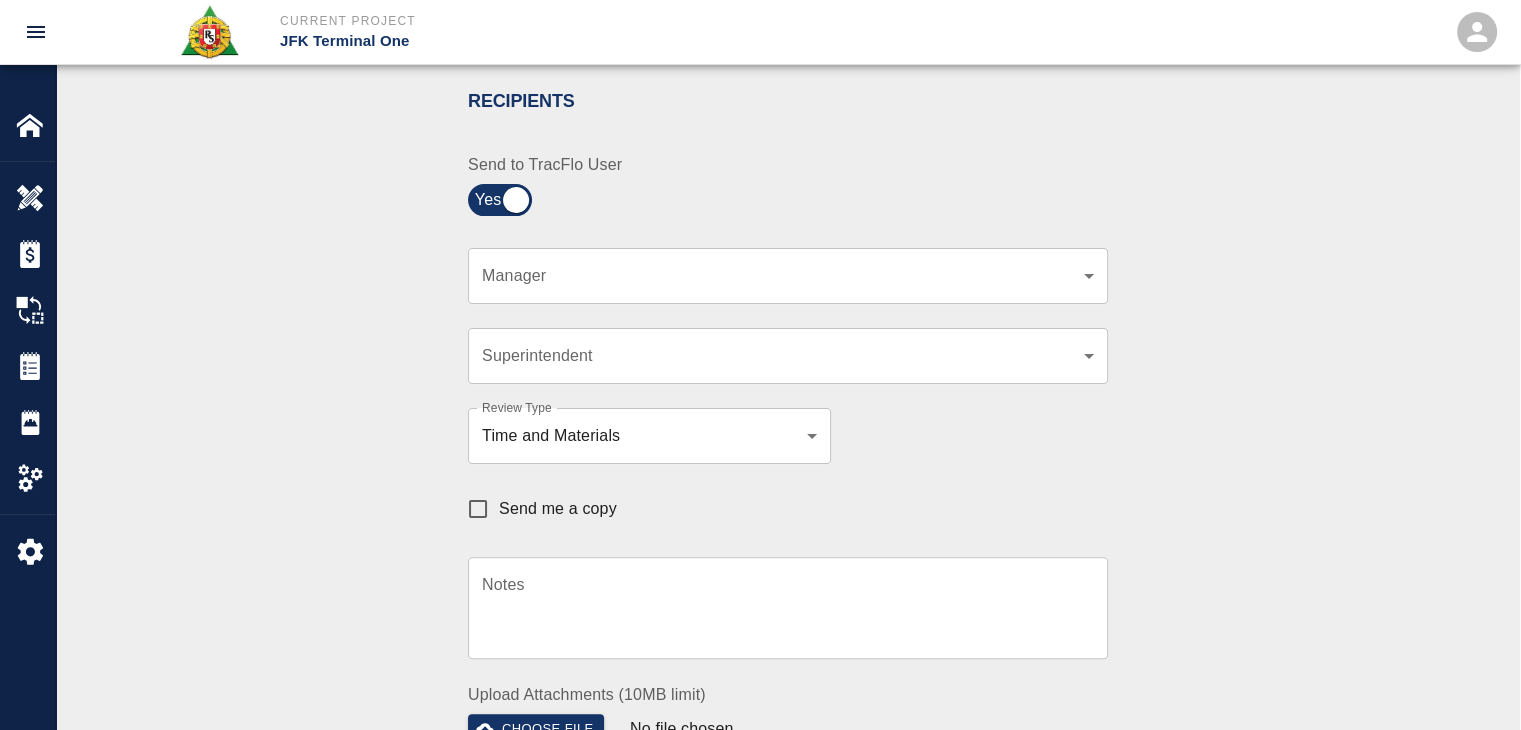 click on "Current Project JFK Terminal One Home JFK Terminal One Overview Estimates Change Orders Tickets Daily Reports Project Settings Settings Powered By Terms of Service  |  Privacy Policy Ticket Download Edit Status :   Open Action :   Draft Estimate:  + Add to Estimate View History Submit to Client Share Recipients Internal Team ​ Internal Team Notes x Notes Cancel Send Recipients Send to TracFlo User Manager ​ Manager Superintendent ​ Superintendent Review Type Time and Materials tm Review Type Send me a copy Notes x Notes Upload Attachments (10MB limit) Choose file No file chosen Upload Another File Cancel Send Request Time and Material Revision Notes   * x Notes   * Upload Attachments (10MB limit) Choose file No file chosen Upload Another File Cancel Send Time and Materials Reject Notes   * x Notes   * Upload Attachments (10MB limit) Choose file No file chosen Upload Another File Cancel Send Signature acknowledges time and material used, but does not change contractual obligations of either party x" at bounding box center [760, -58] 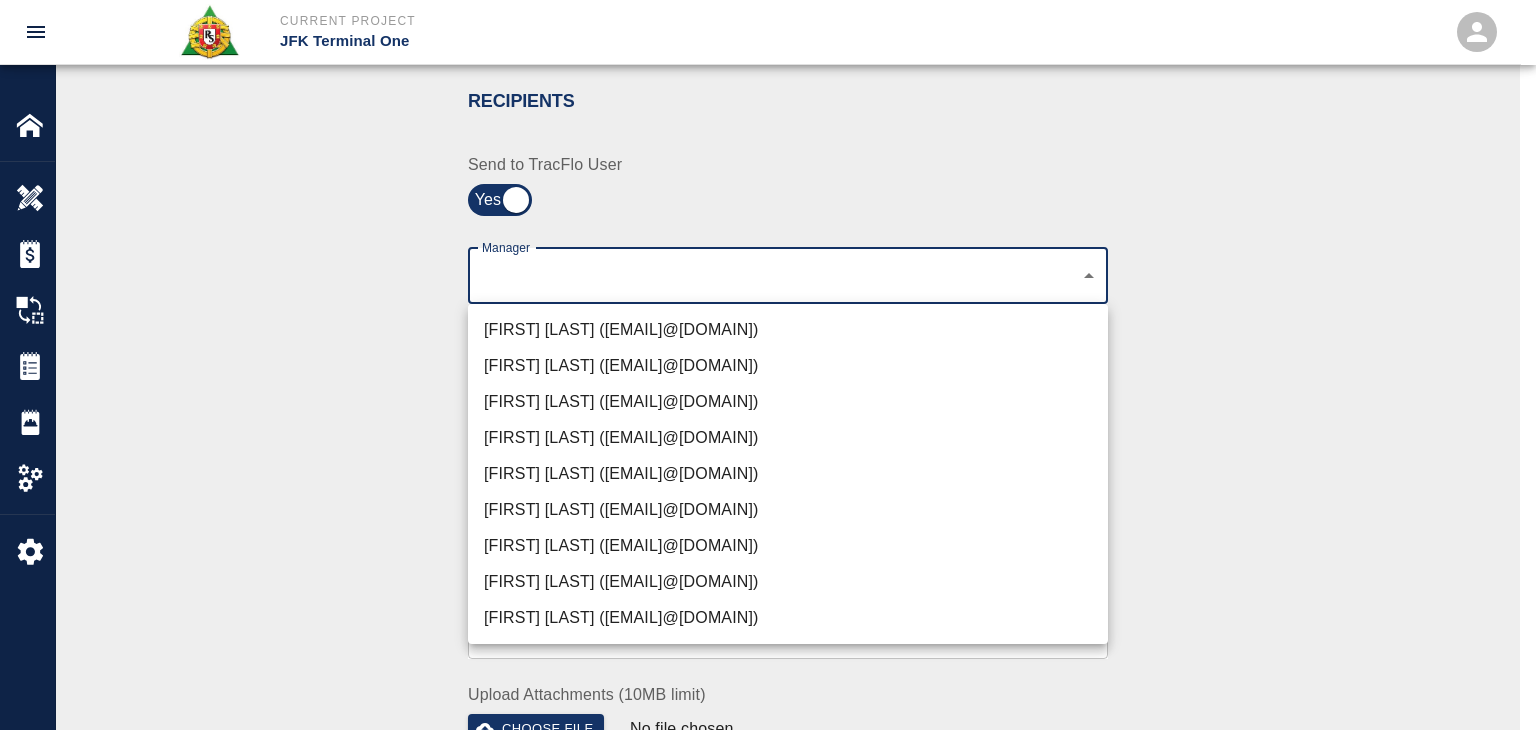 click on "Peter Hardecker (peter.hardecker@aecom.com)" at bounding box center (788, 330) 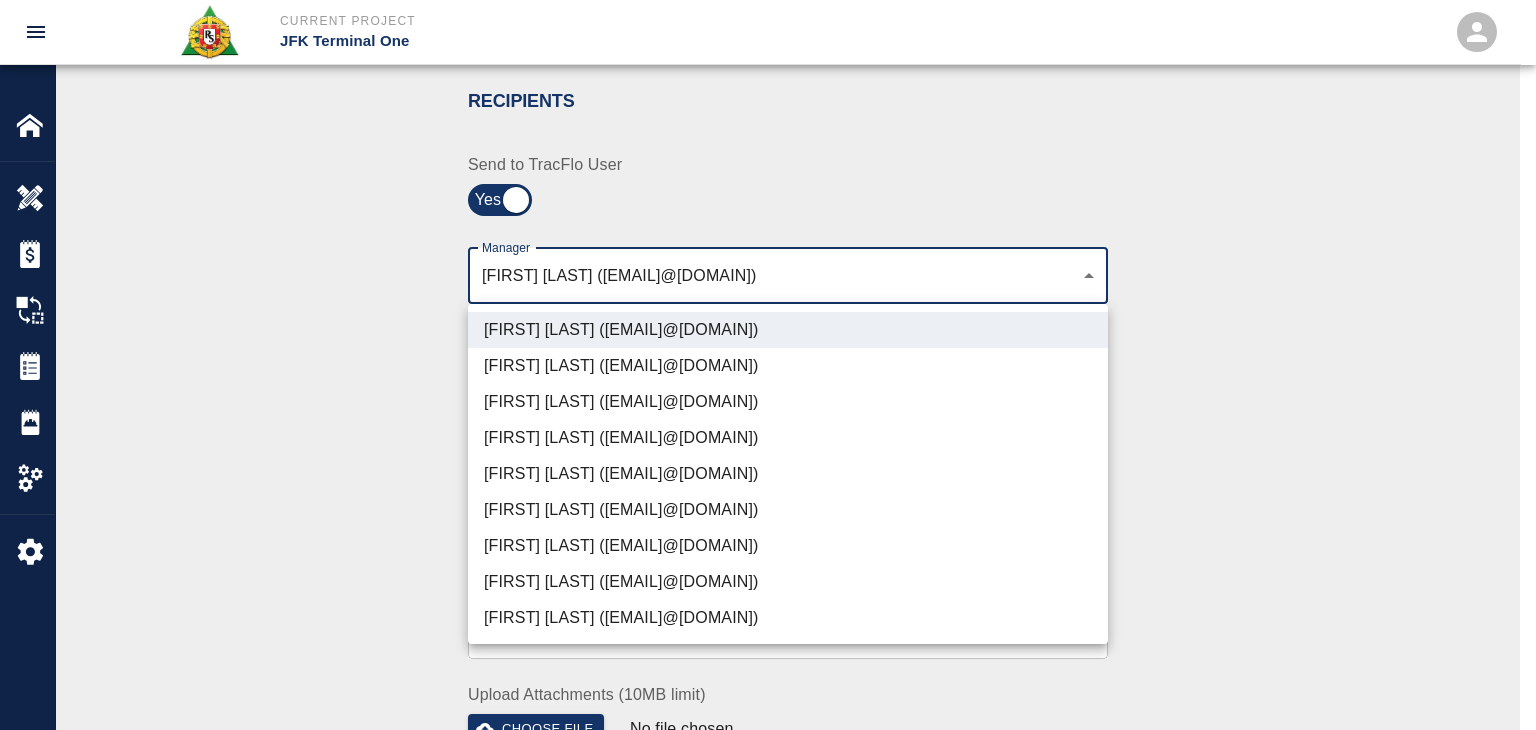 click on "Parin Kanani (parin.kanani@aecom.com)" at bounding box center [788, 402] 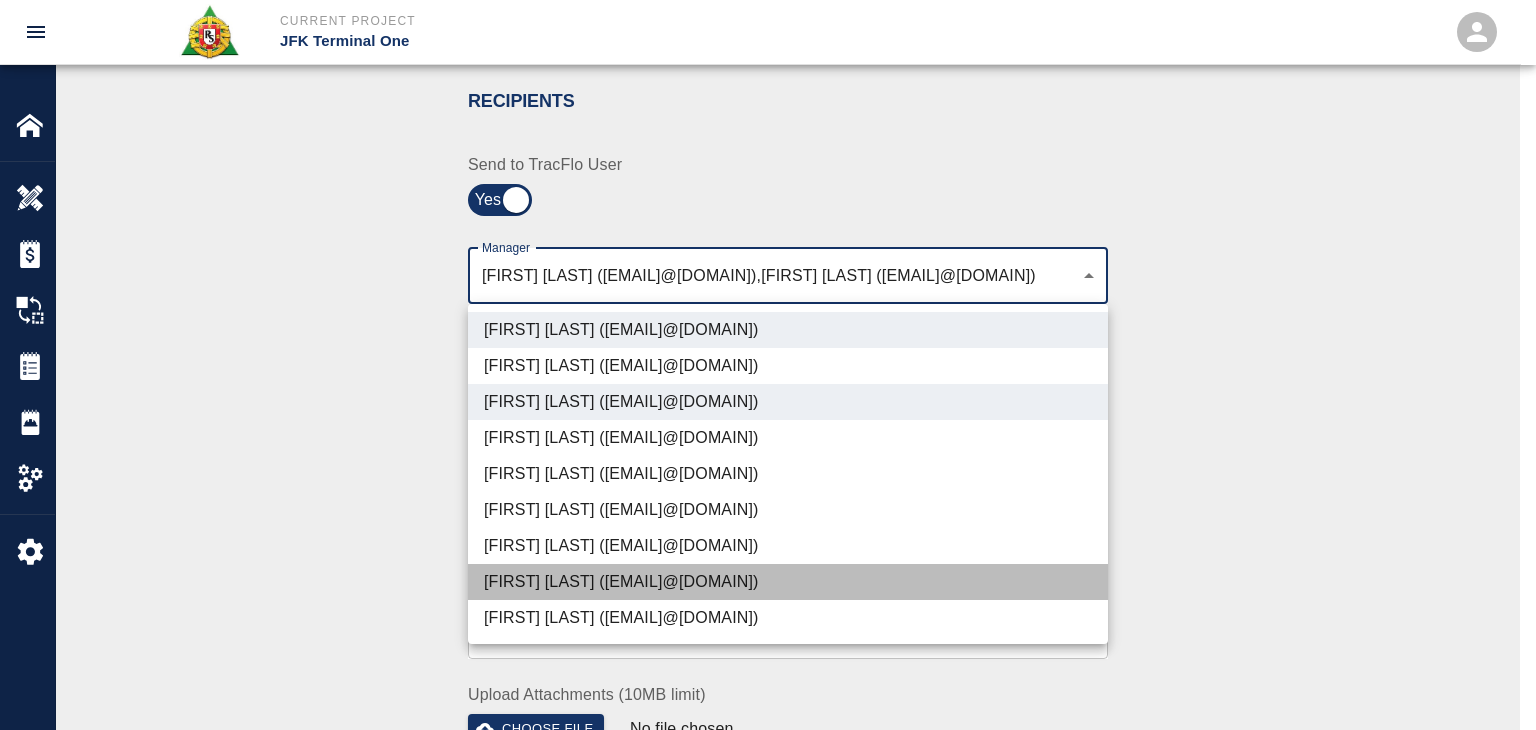 click on "Dylan  Sims (dylan.sims@aecom.com)" at bounding box center [788, 582] 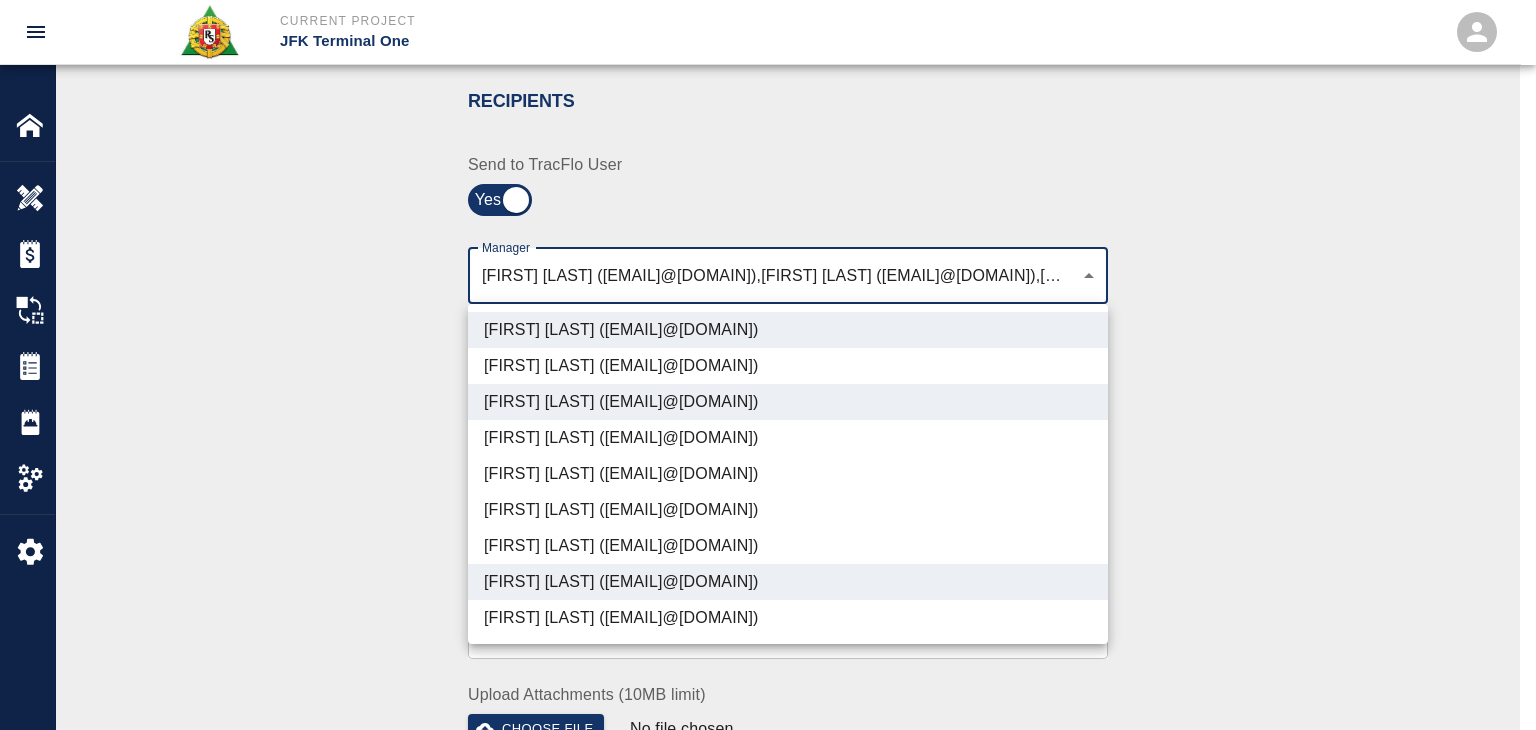 click on "Patrick Testino (patrick.testino@aecom.com)" at bounding box center [788, 546] 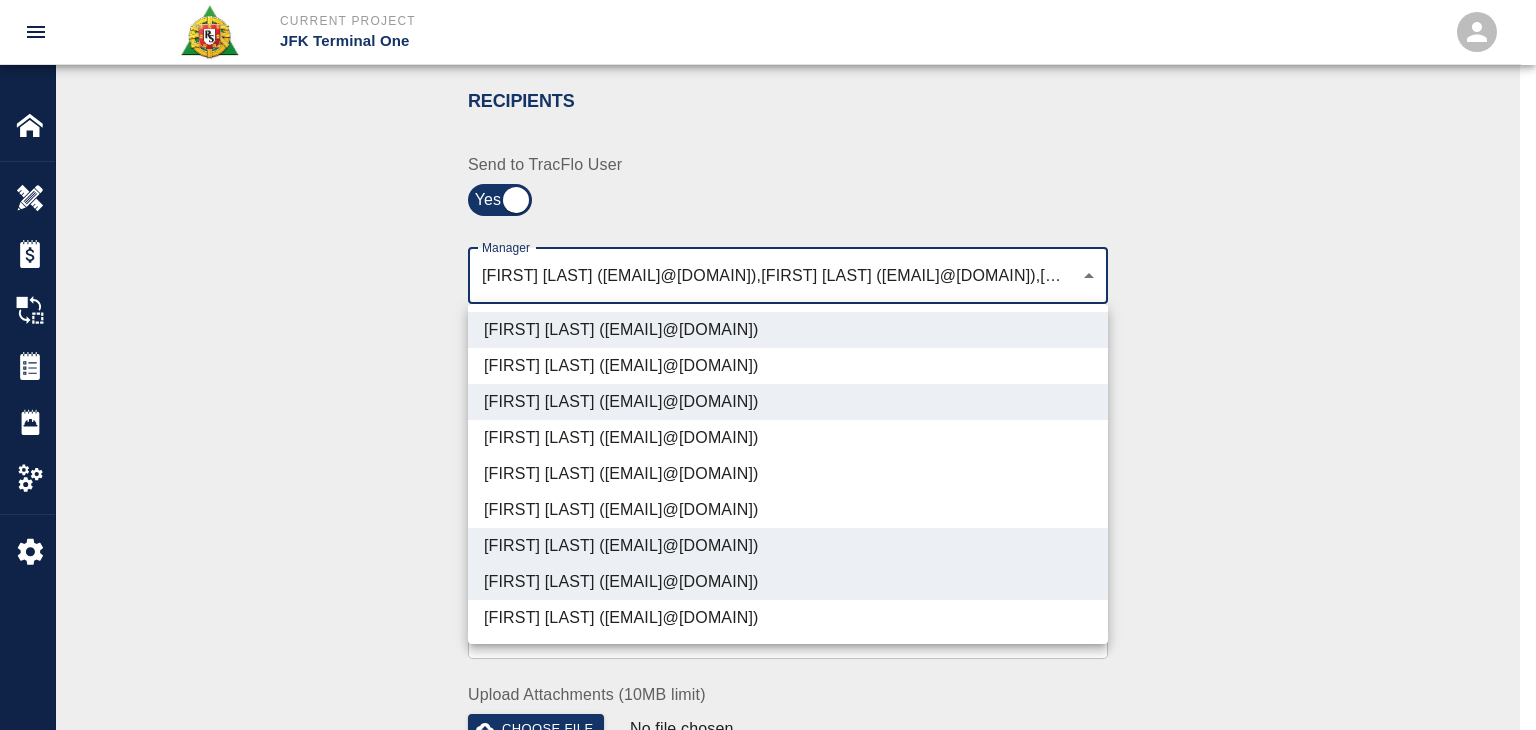 click on "Shane  Lamay (shane.lamay@aecom.com)" at bounding box center [788, 618] 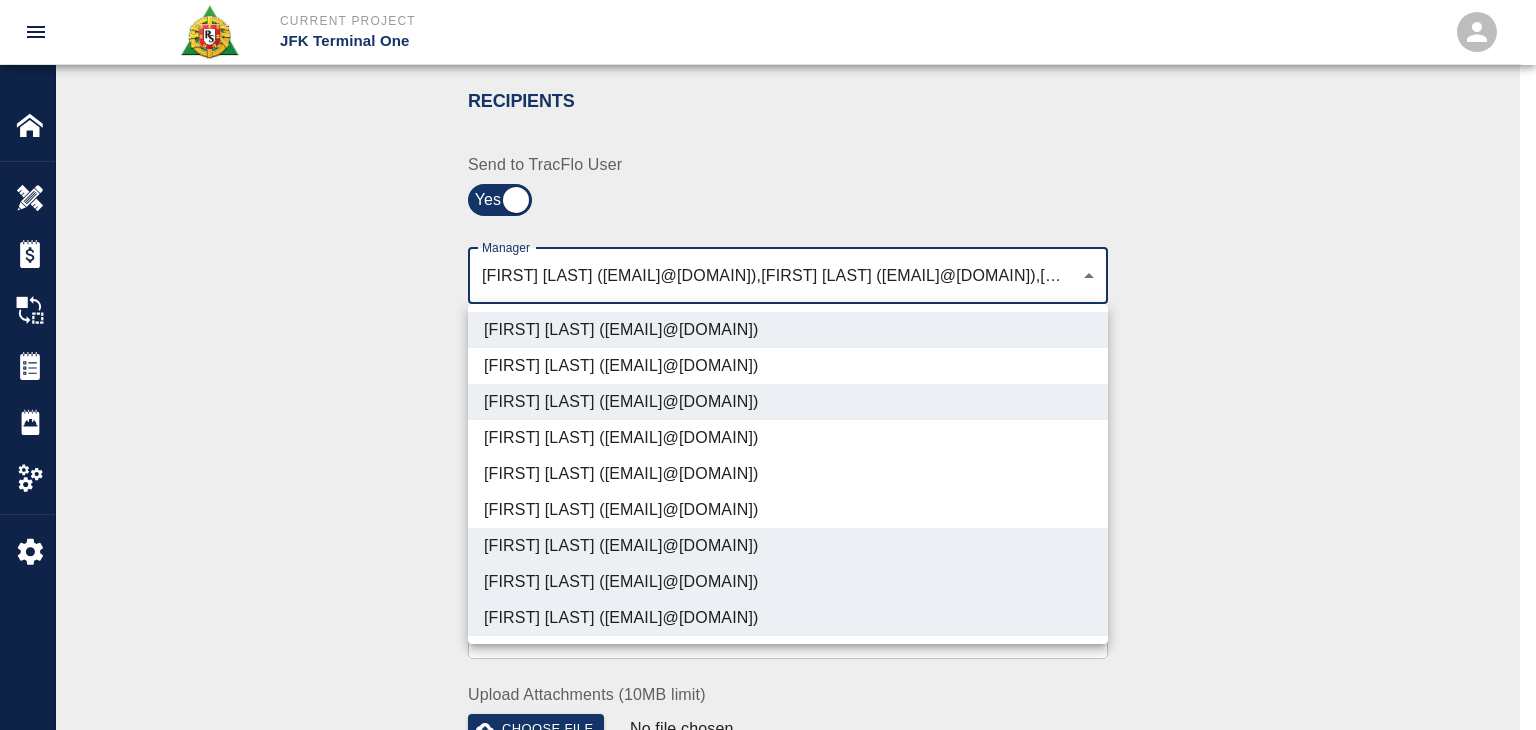 click at bounding box center [768, 365] 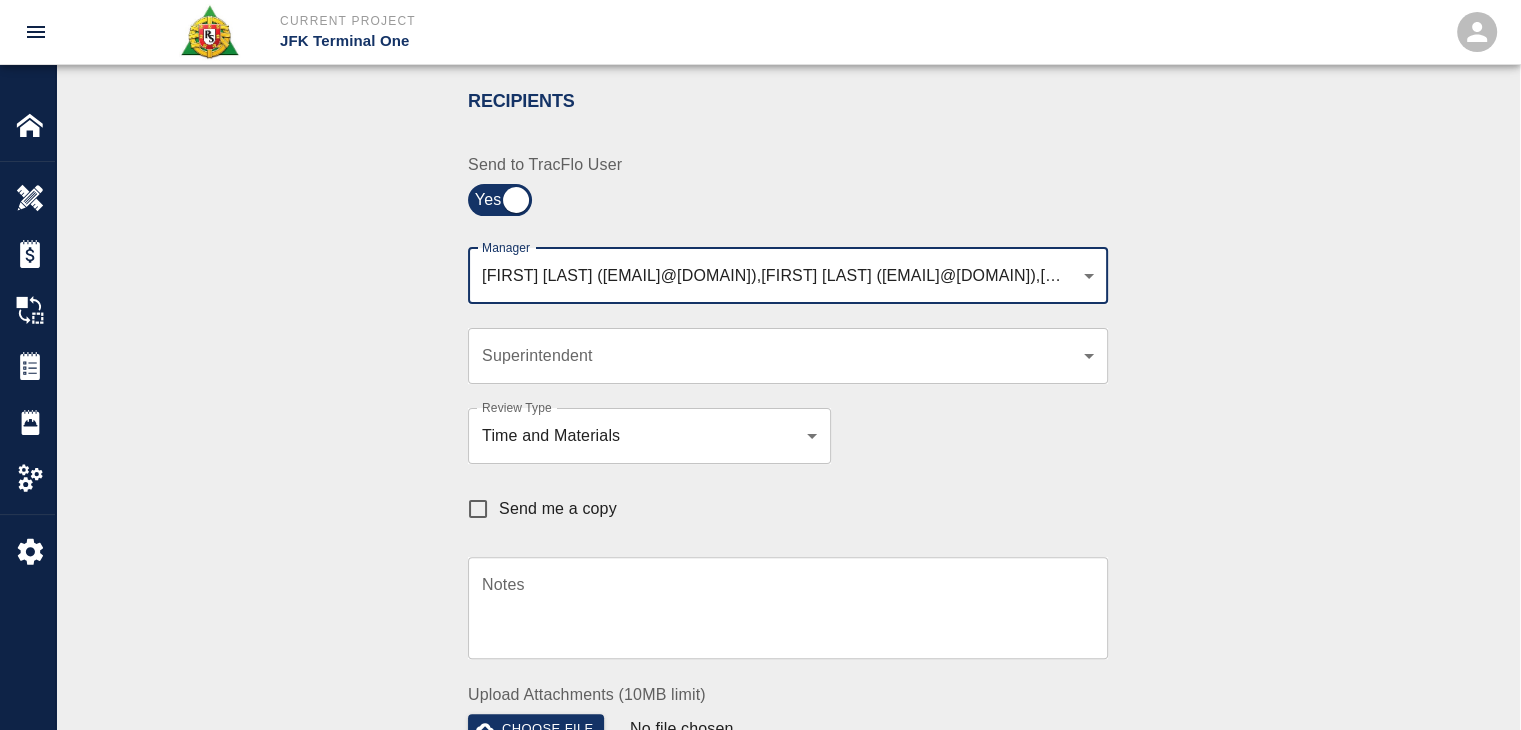 click on "Send me a copy" at bounding box center (558, 509) 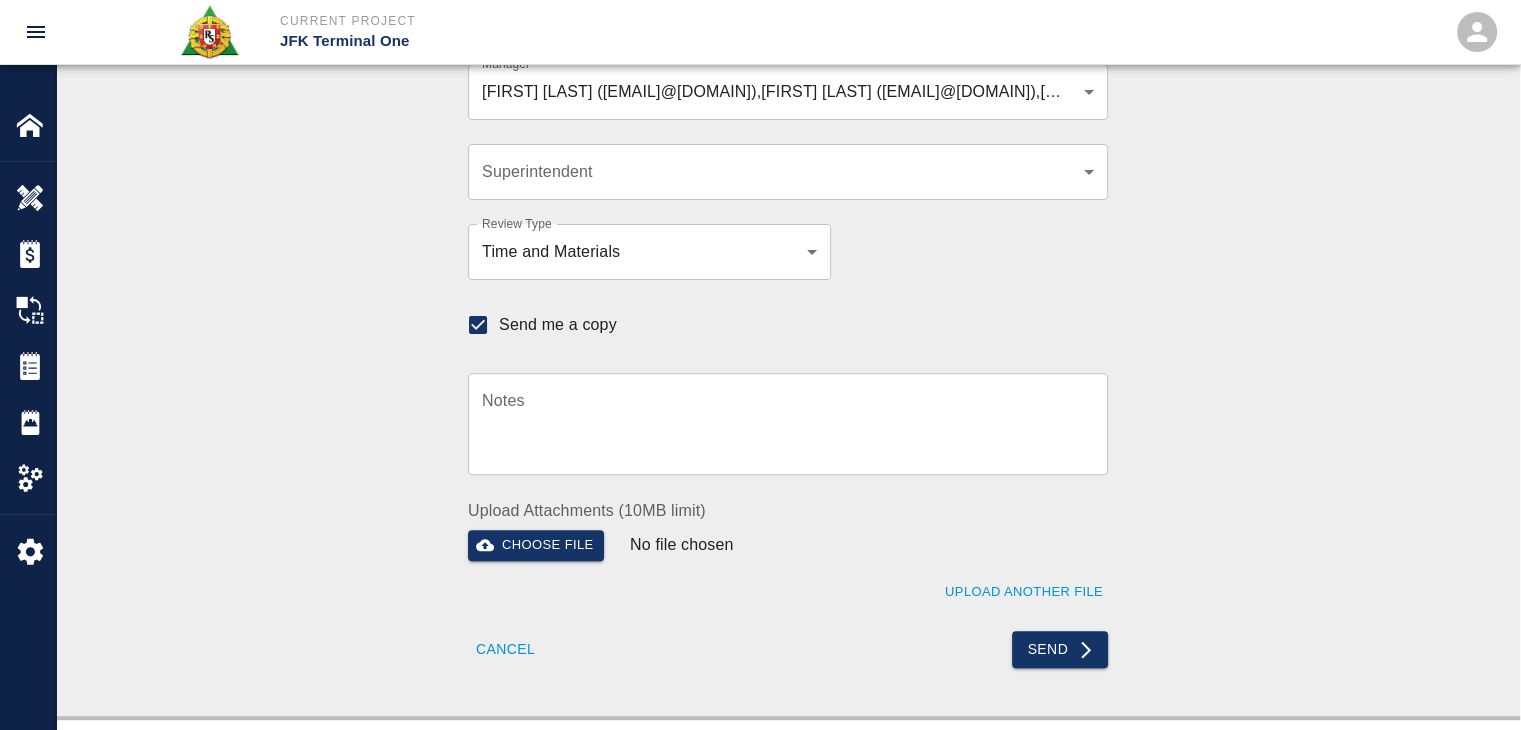 scroll, scrollTop: 608, scrollLeft: 0, axis: vertical 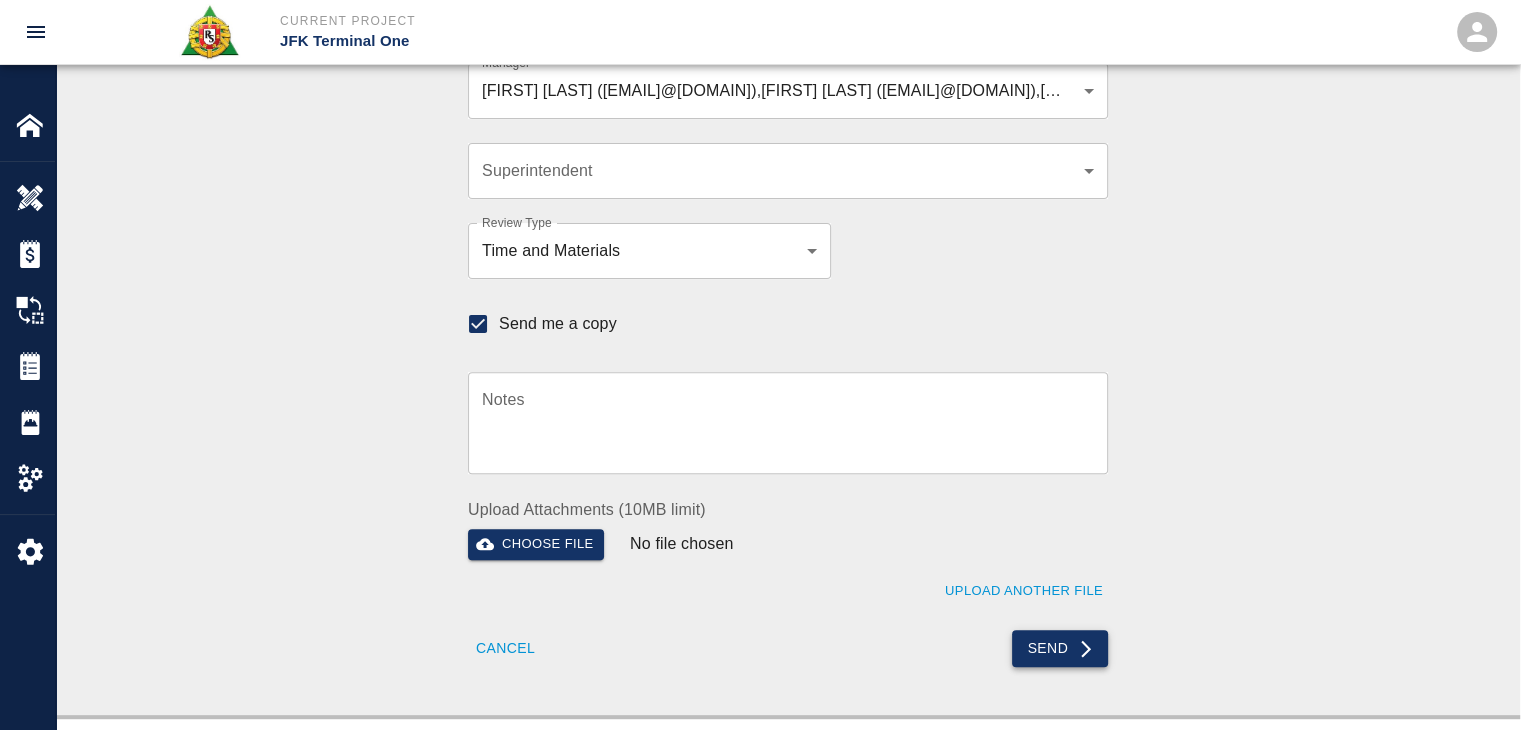 click on "Send" at bounding box center (1060, 648) 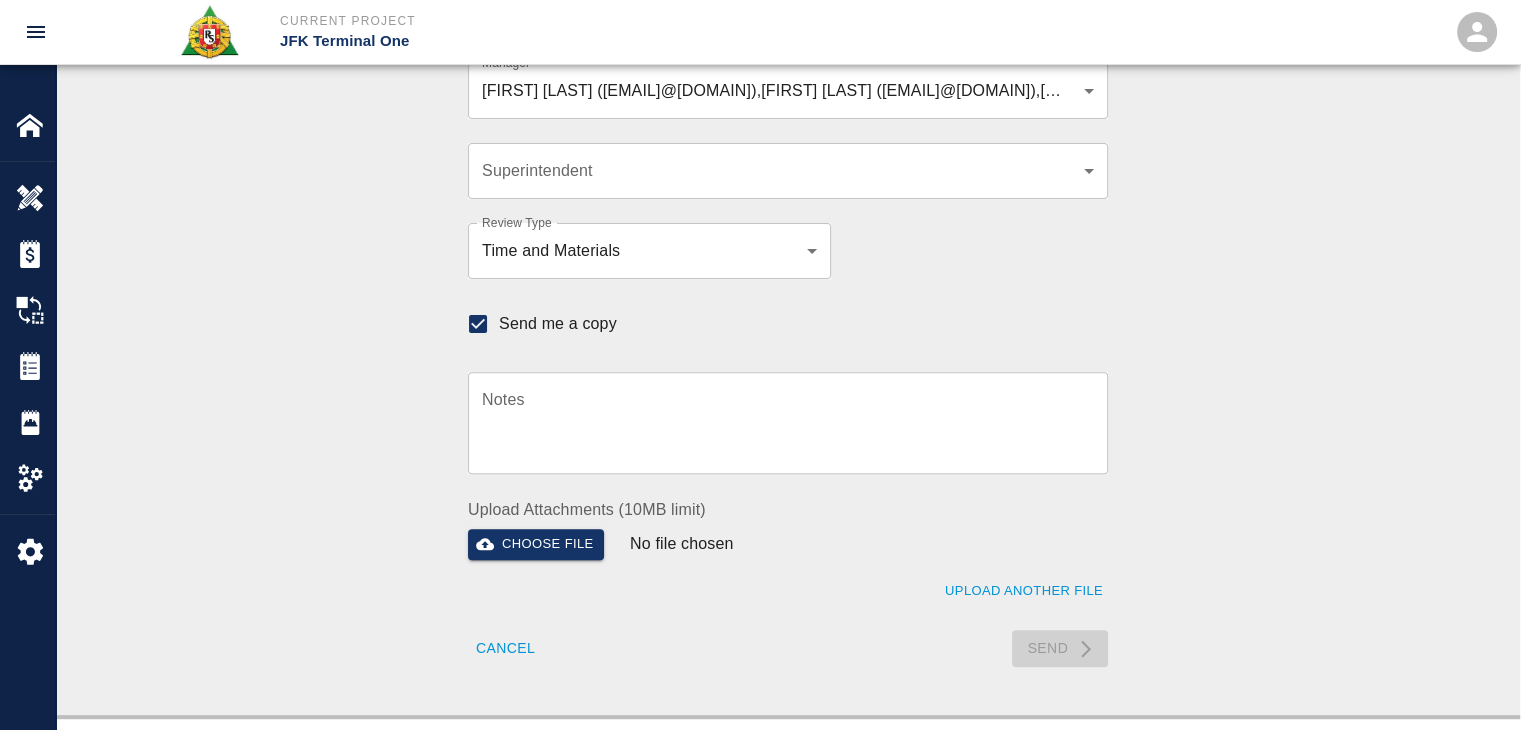 type 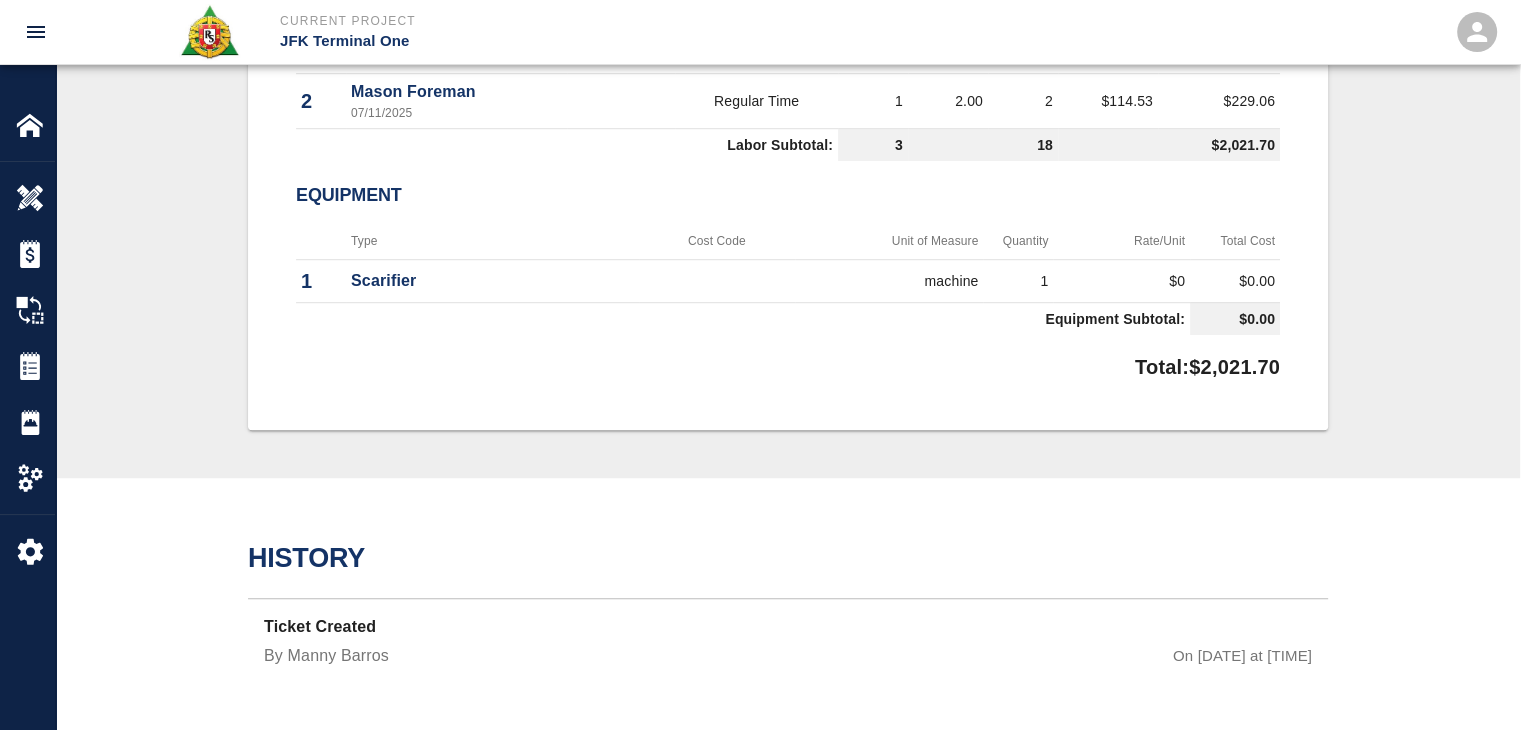 scroll, scrollTop: 0, scrollLeft: 0, axis: both 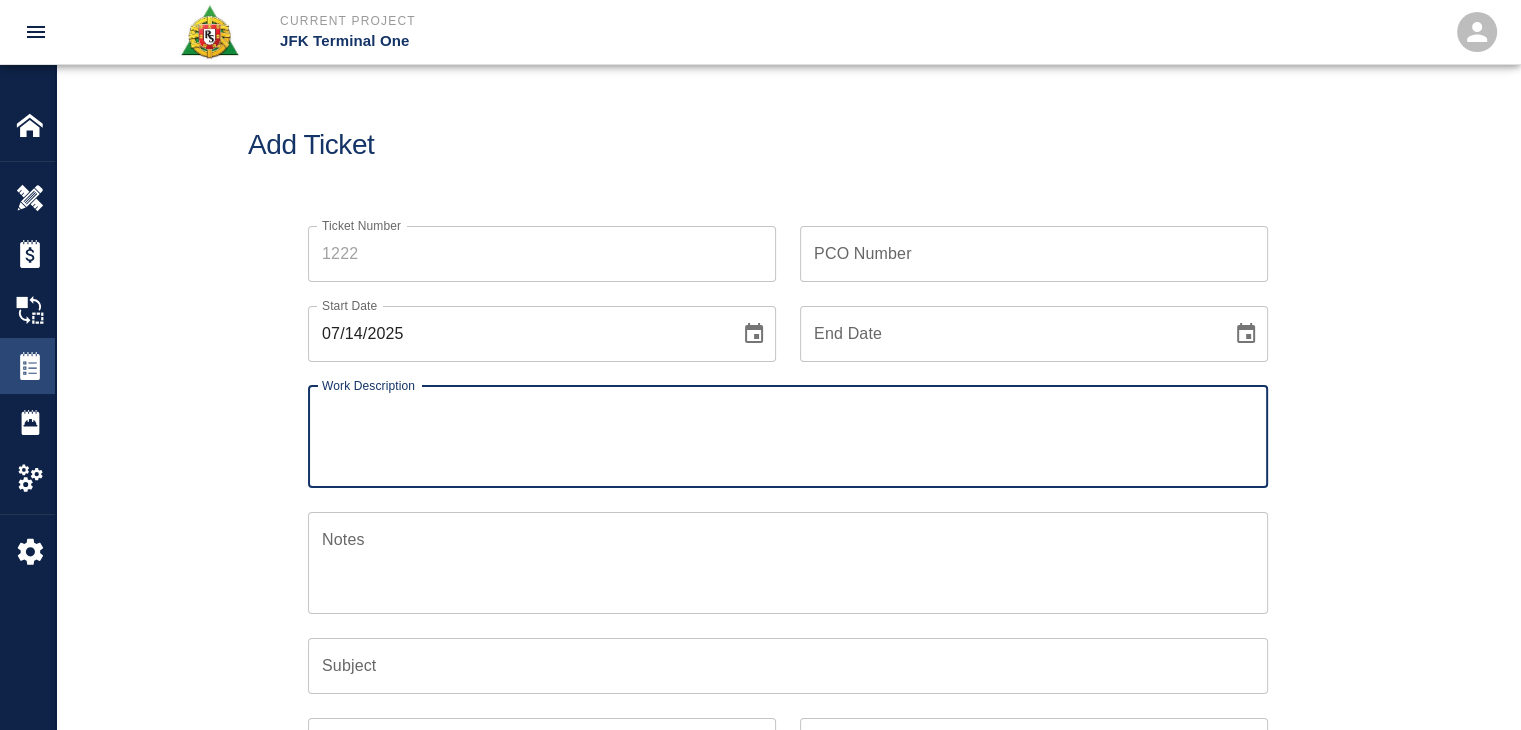 click at bounding box center [30, 366] 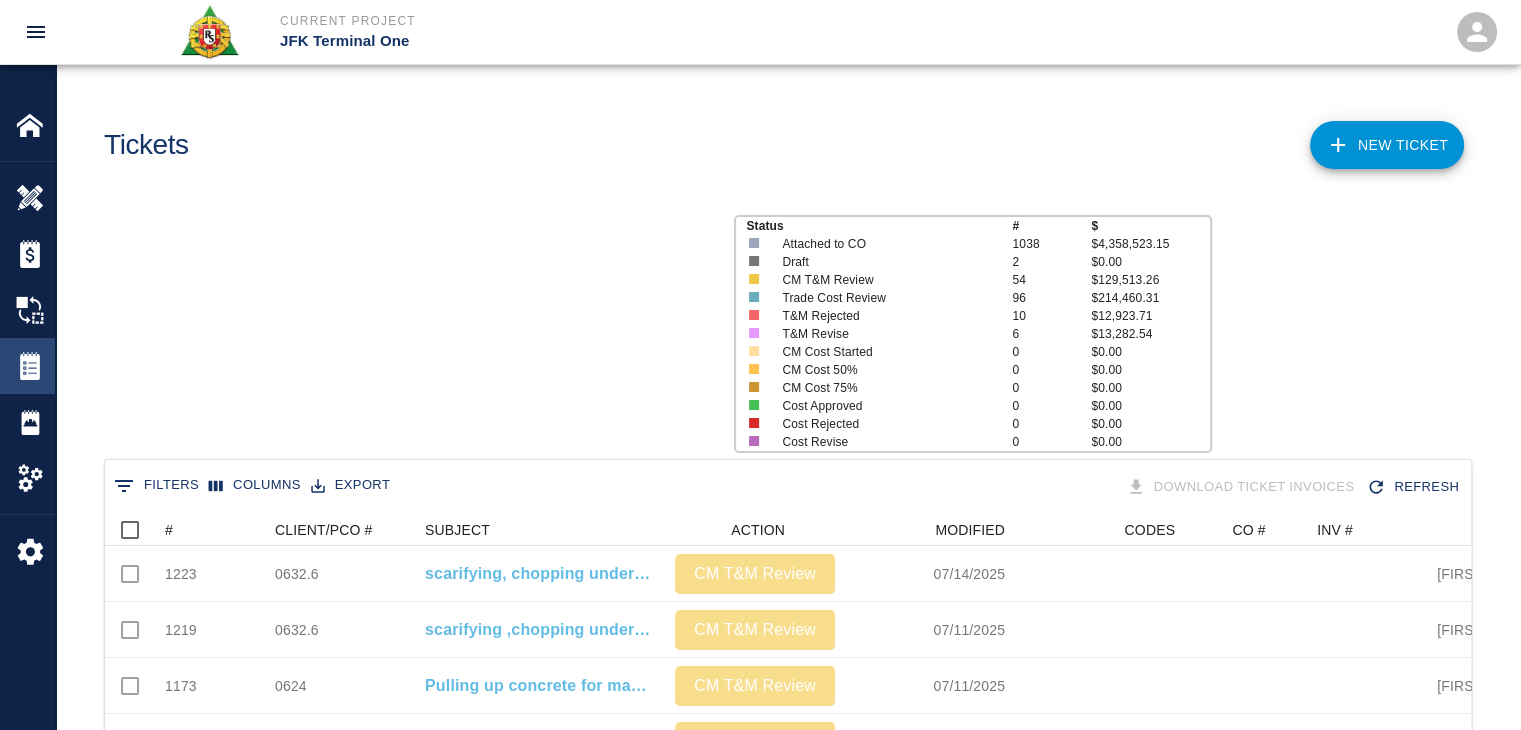 scroll, scrollTop: 16, scrollLeft: 16, axis: both 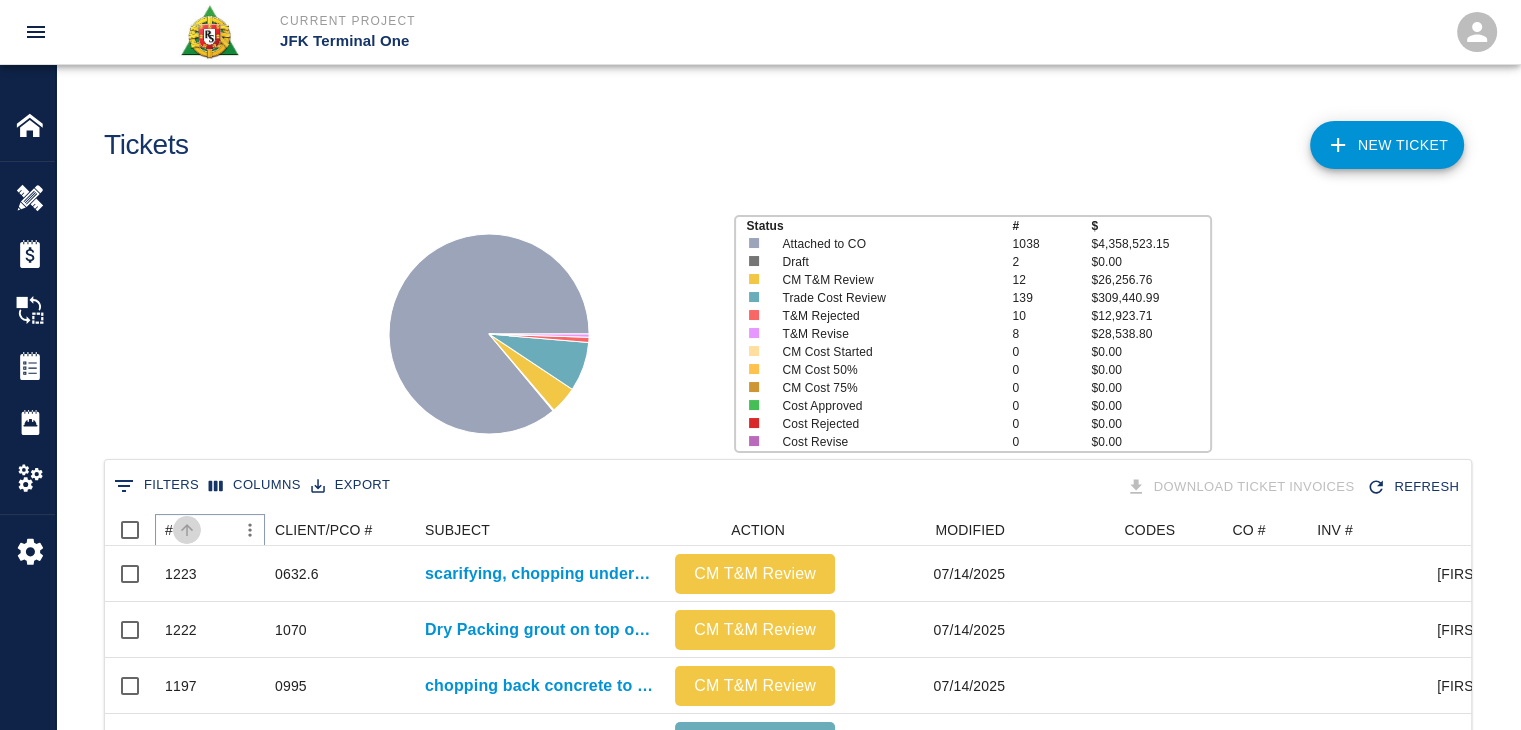 click at bounding box center (187, 530) 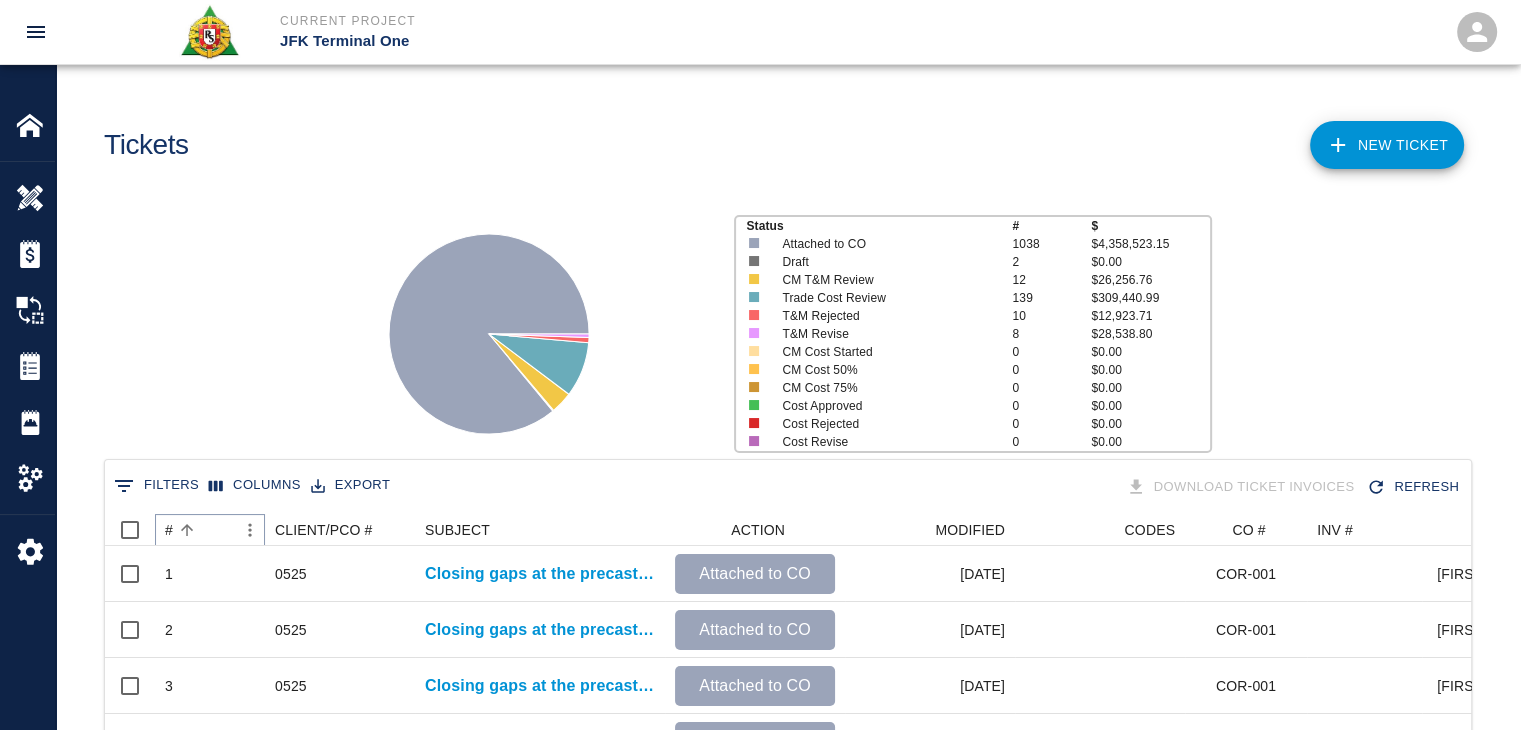 click at bounding box center (187, 530) 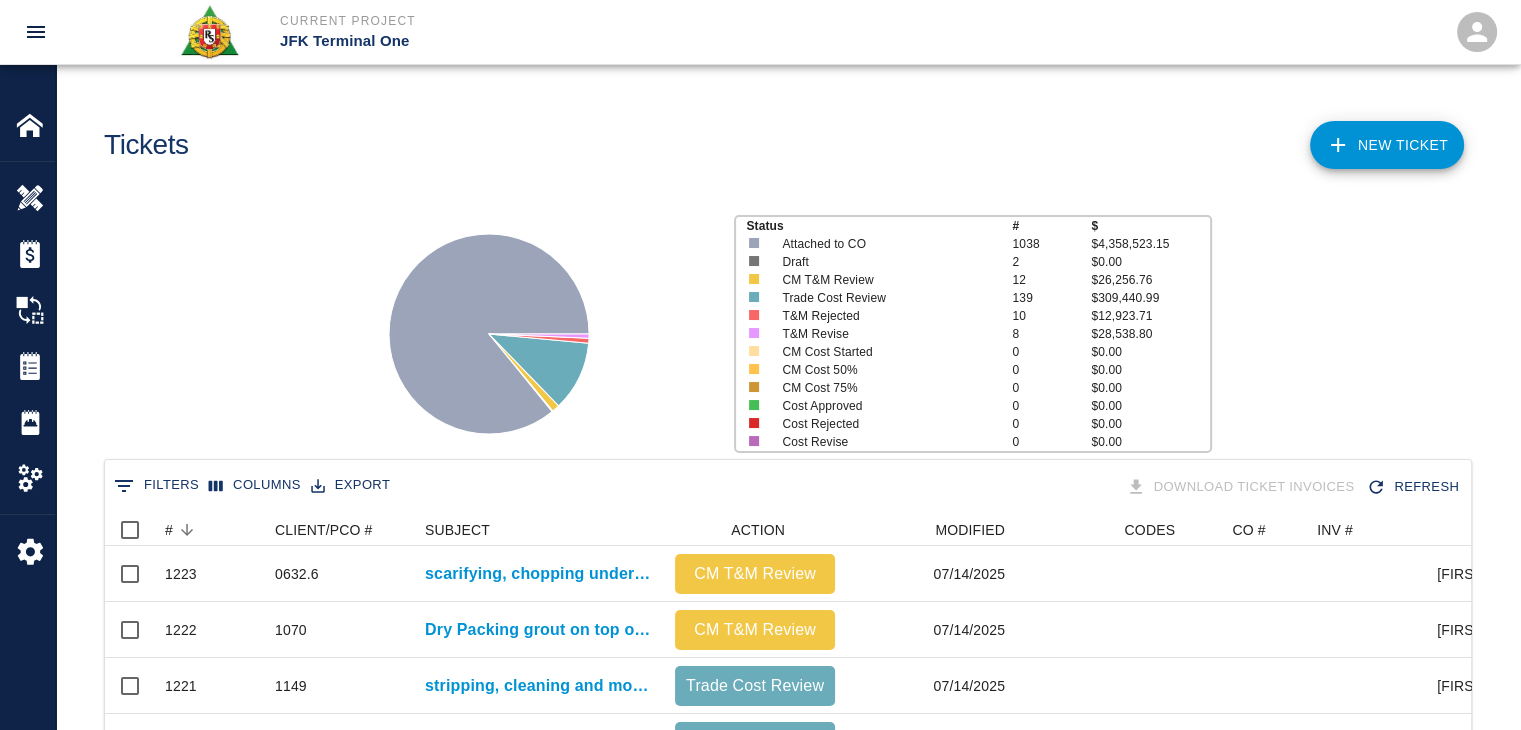 click on "Status # $ Attached to CO 1038 $4,358,523.15 Draft 2 $0.00 CM T&M Review 12 $26,256.76 Trade Cost Review 139 $309,440.99 T&M Rejected 10 $12,923.71 T&M Revise 8 $28,538.80 CM Cost Started 0 $0.00 CM Cost 50% 0 $0.00 CM Cost 75% 0 $0.00 Cost Approved 0 $0.00 Cost Rejected 0 $0.00 Cost Revise 0 $0.00" at bounding box center [780, 326] 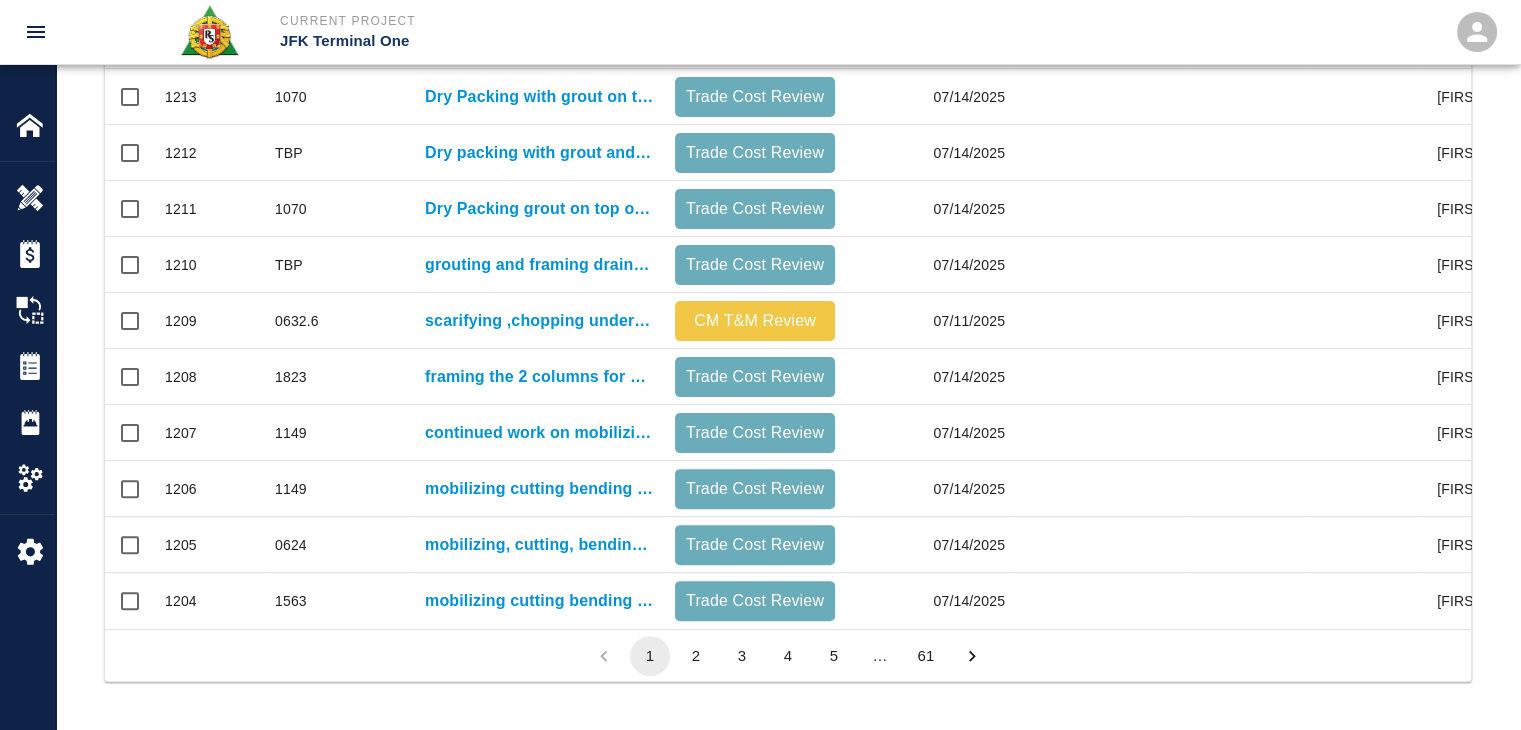 scroll, scrollTop: 0, scrollLeft: 0, axis: both 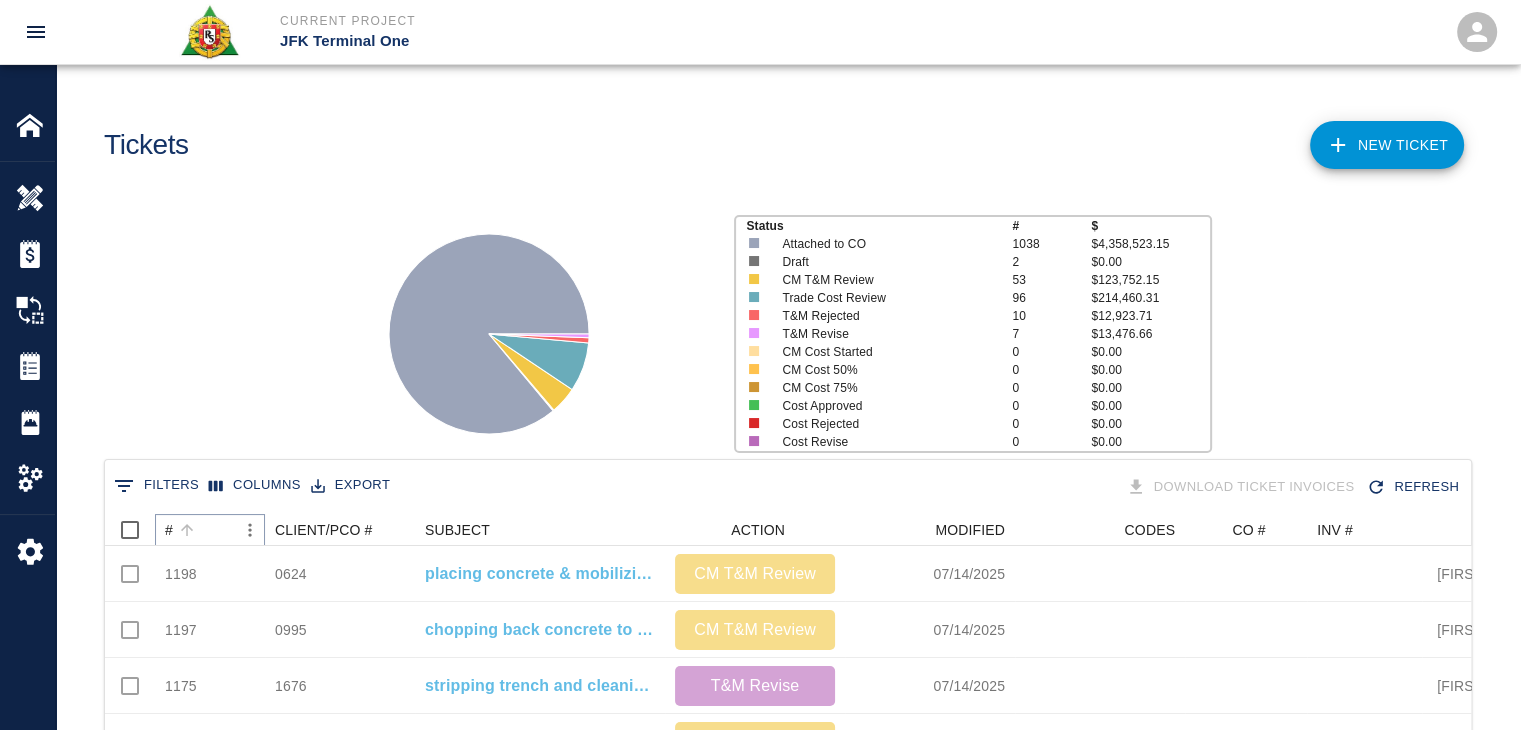 click 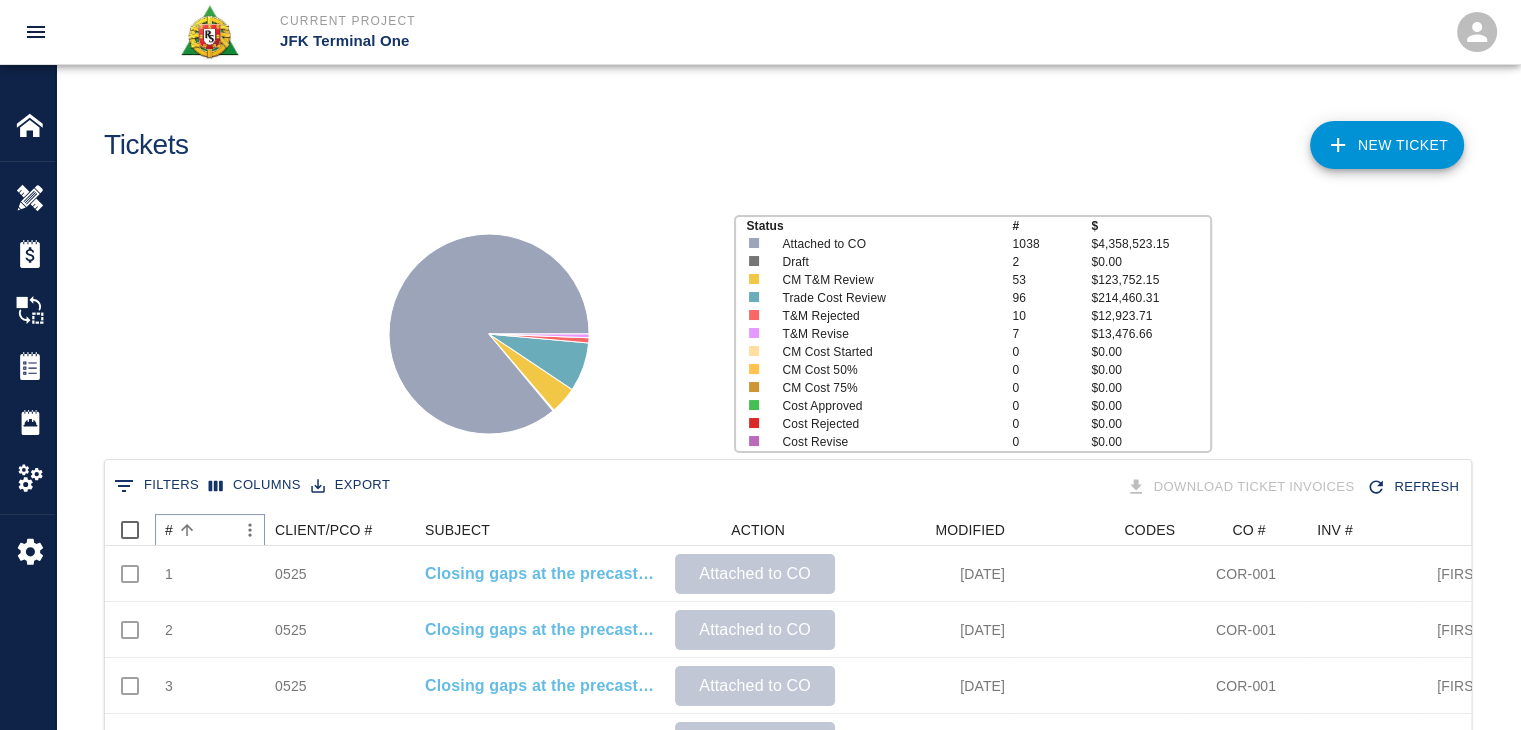 click 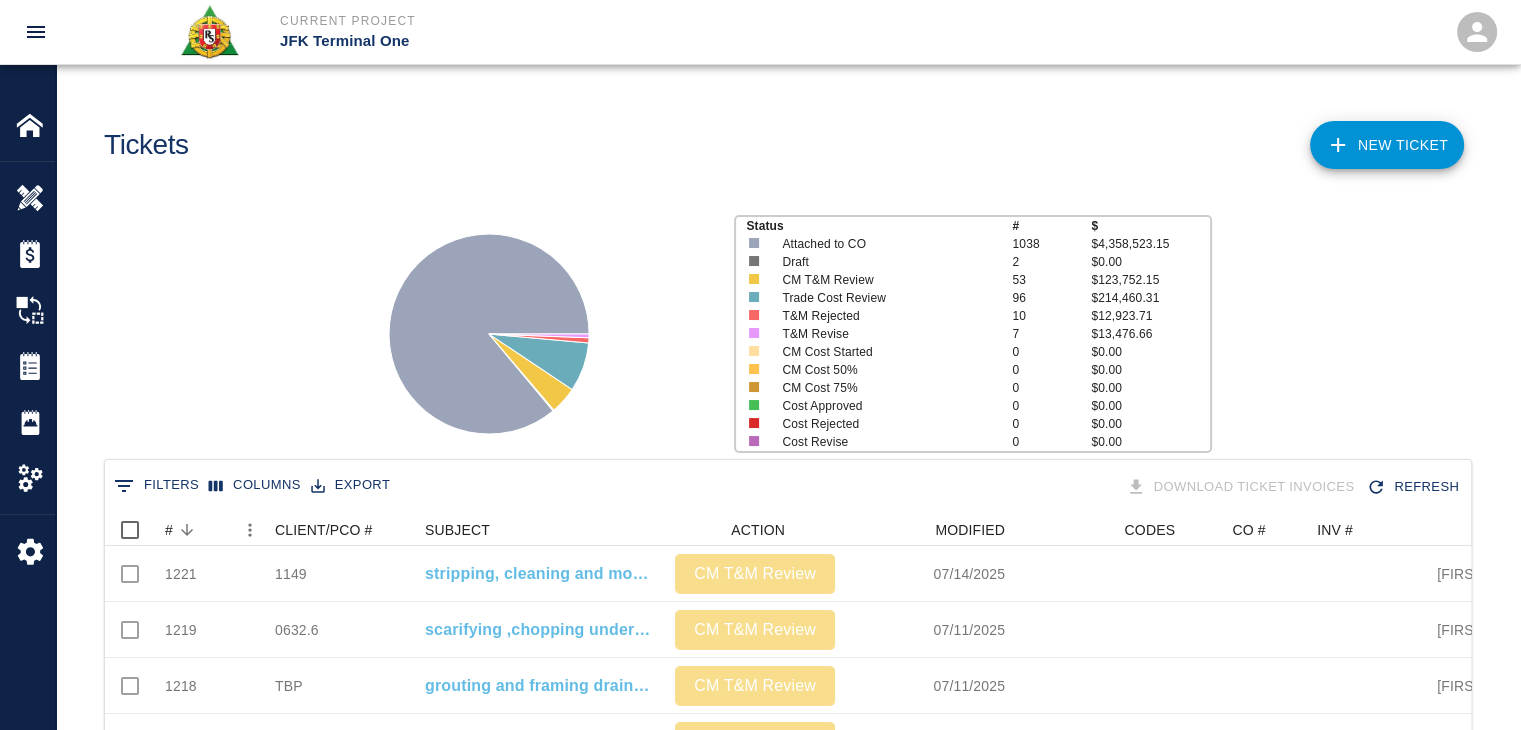 click on "Status # $ Attached to CO 1038 $4,358,523.15 Draft 2 $0.00 CM T&M Review 53 $123,752.15 Trade Cost Review 96 $214,460.31 T&M Rejected 10 $12,923.71 T&M Revise 7 $13,476.66 CM Cost Started 0 $0.00 CM Cost 50% 0 $0.00 CM Cost 75% 0 $0.00 Cost Approved 0 $0.00 Cost Rejected 0 $0.00 Cost Revise 0 $0.00" at bounding box center (780, 326) 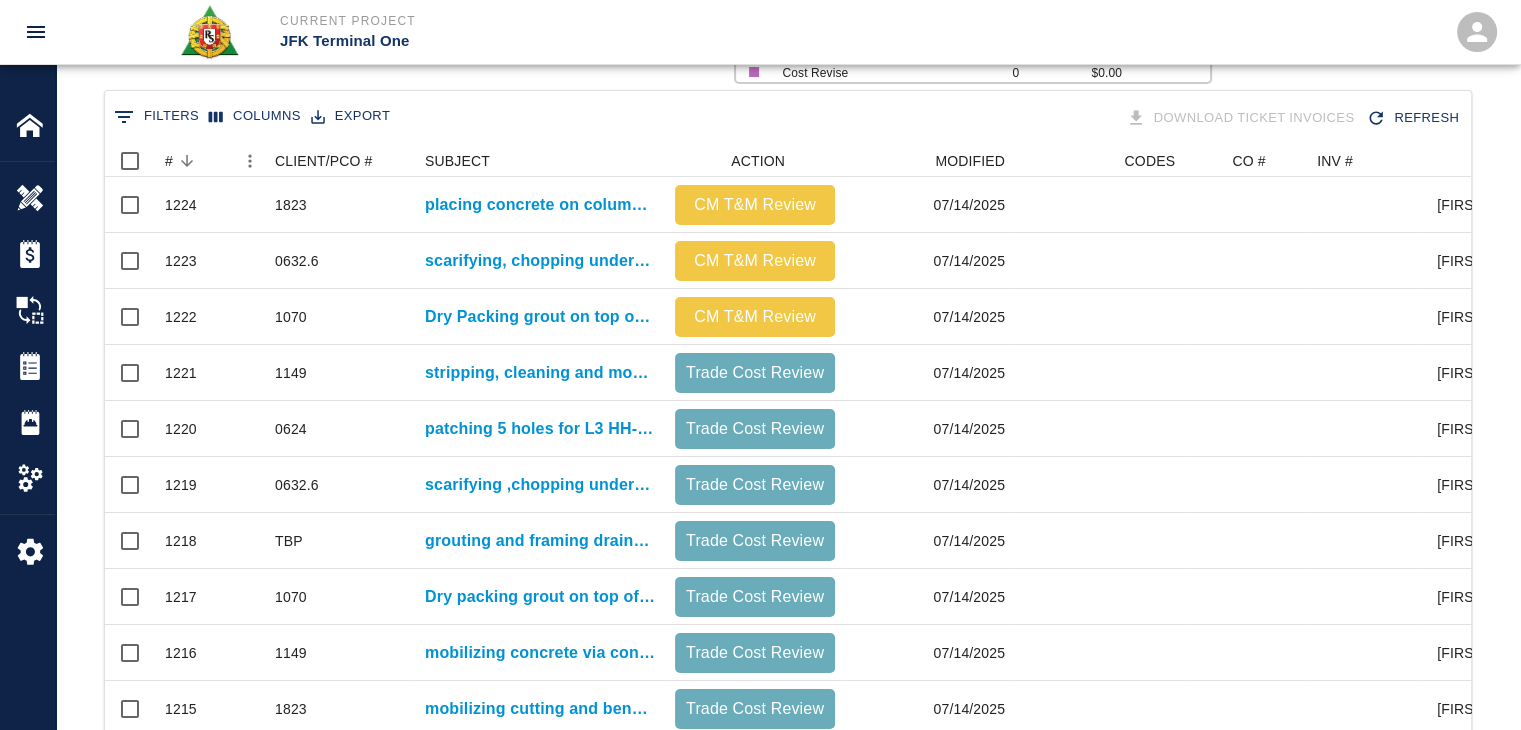 scroll, scrollTop: 0, scrollLeft: 0, axis: both 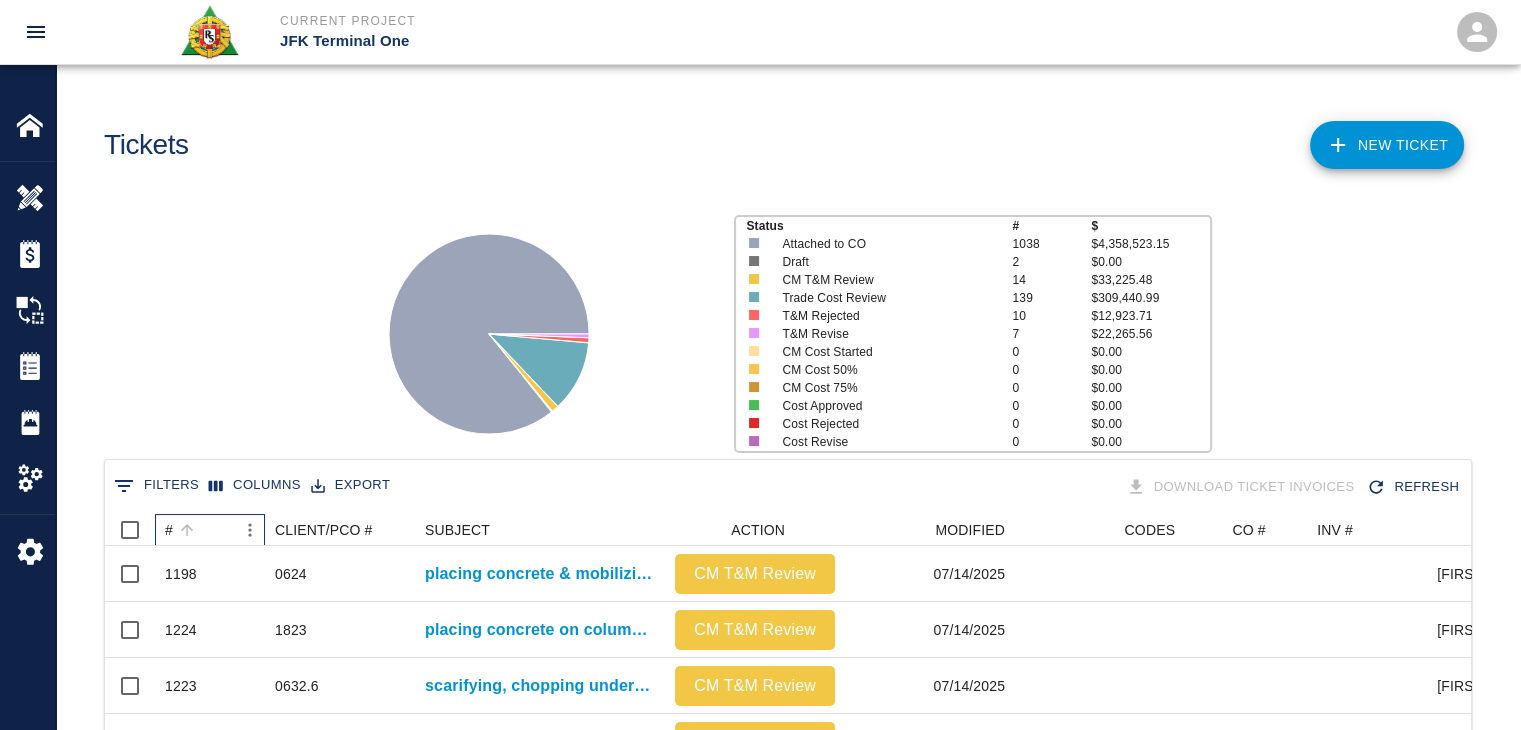 click on "#" at bounding box center (200, 530) 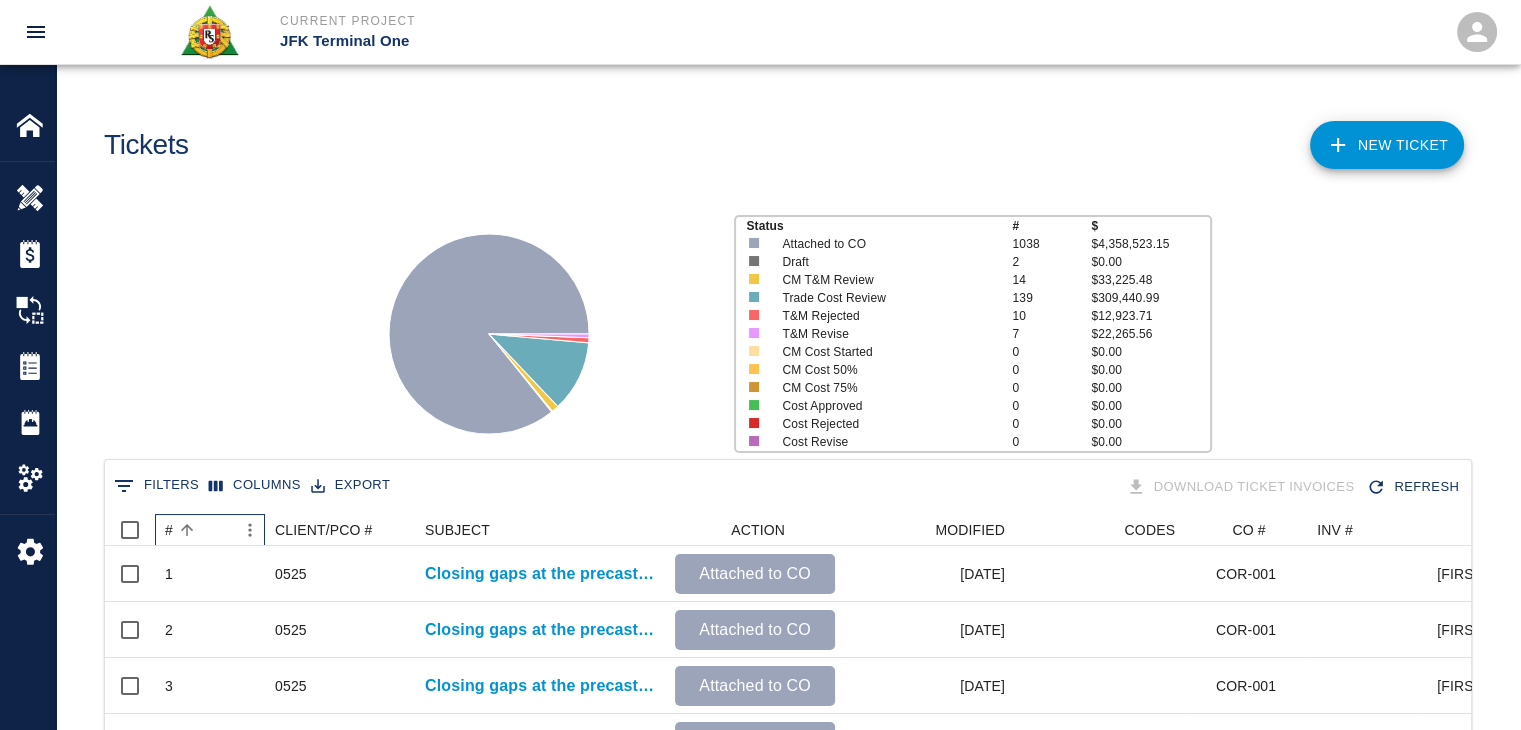 click on "#" at bounding box center (200, 530) 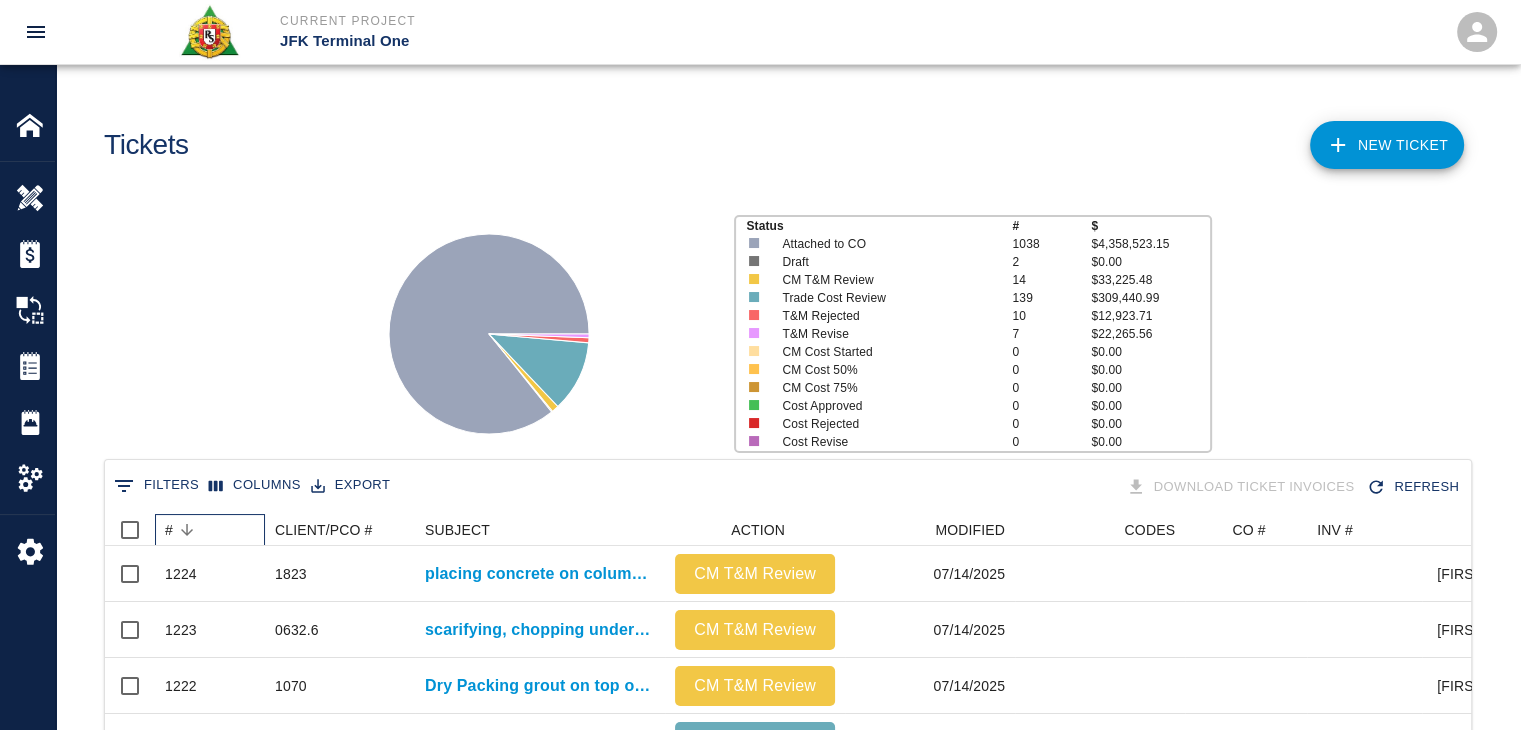 scroll, scrollTop: 0, scrollLeft: 0, axis: both 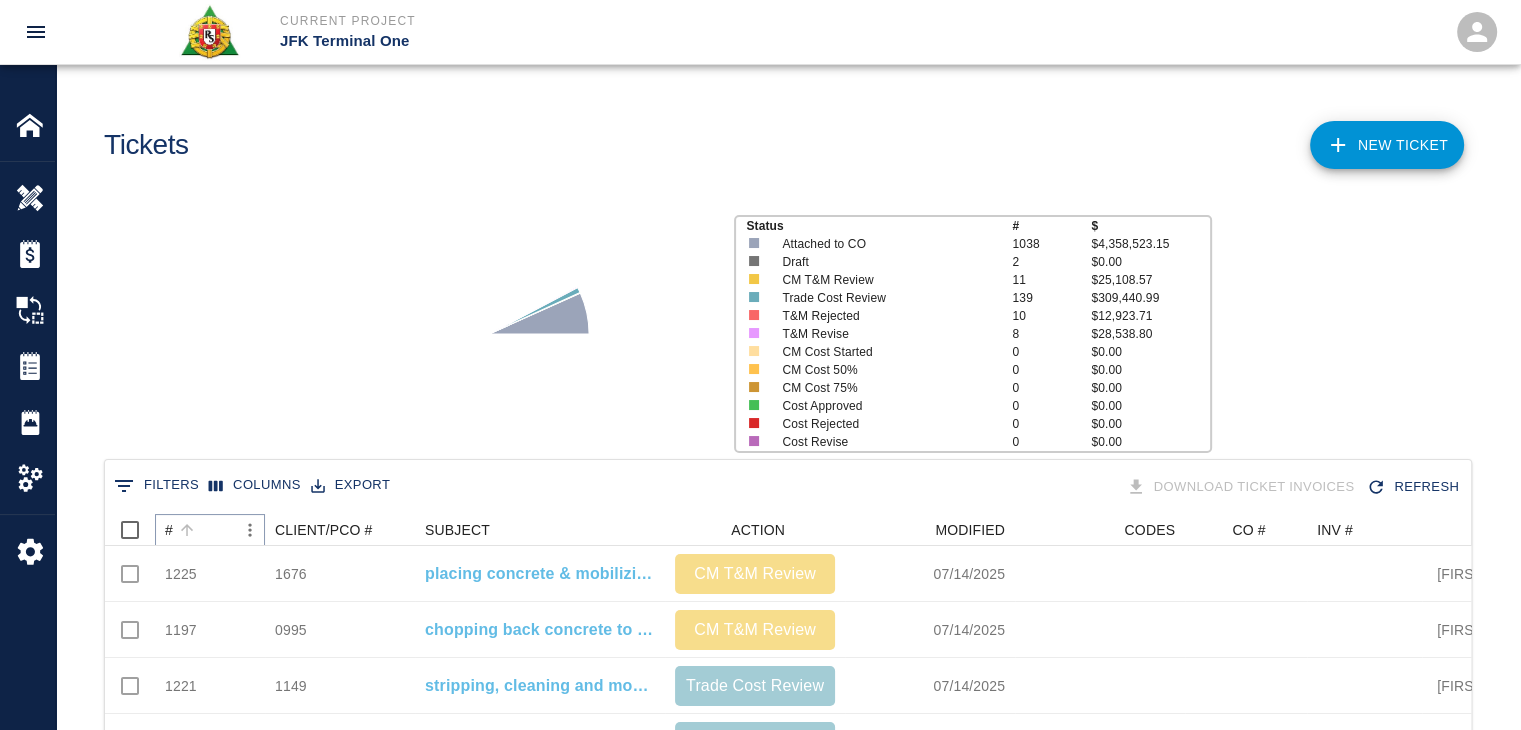 click 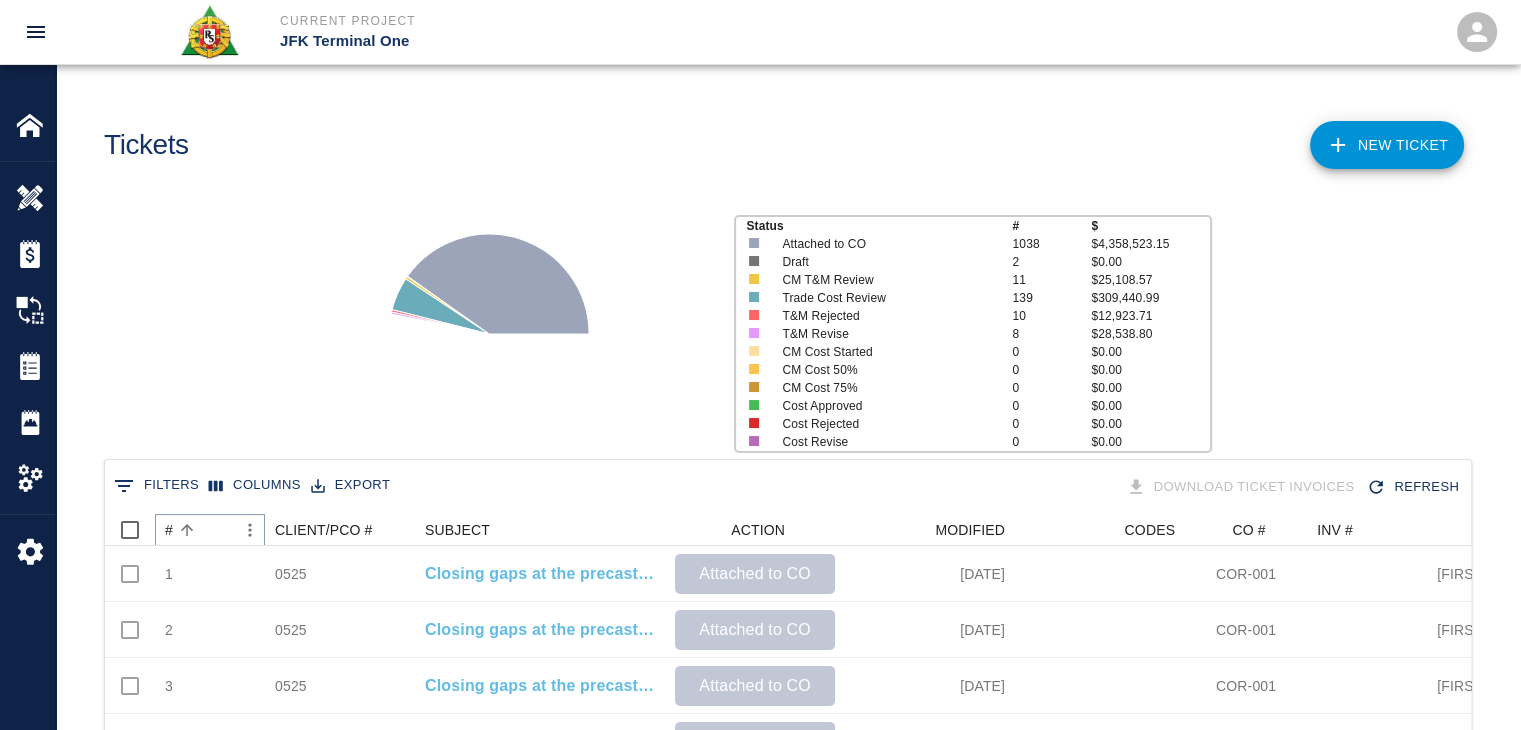 click 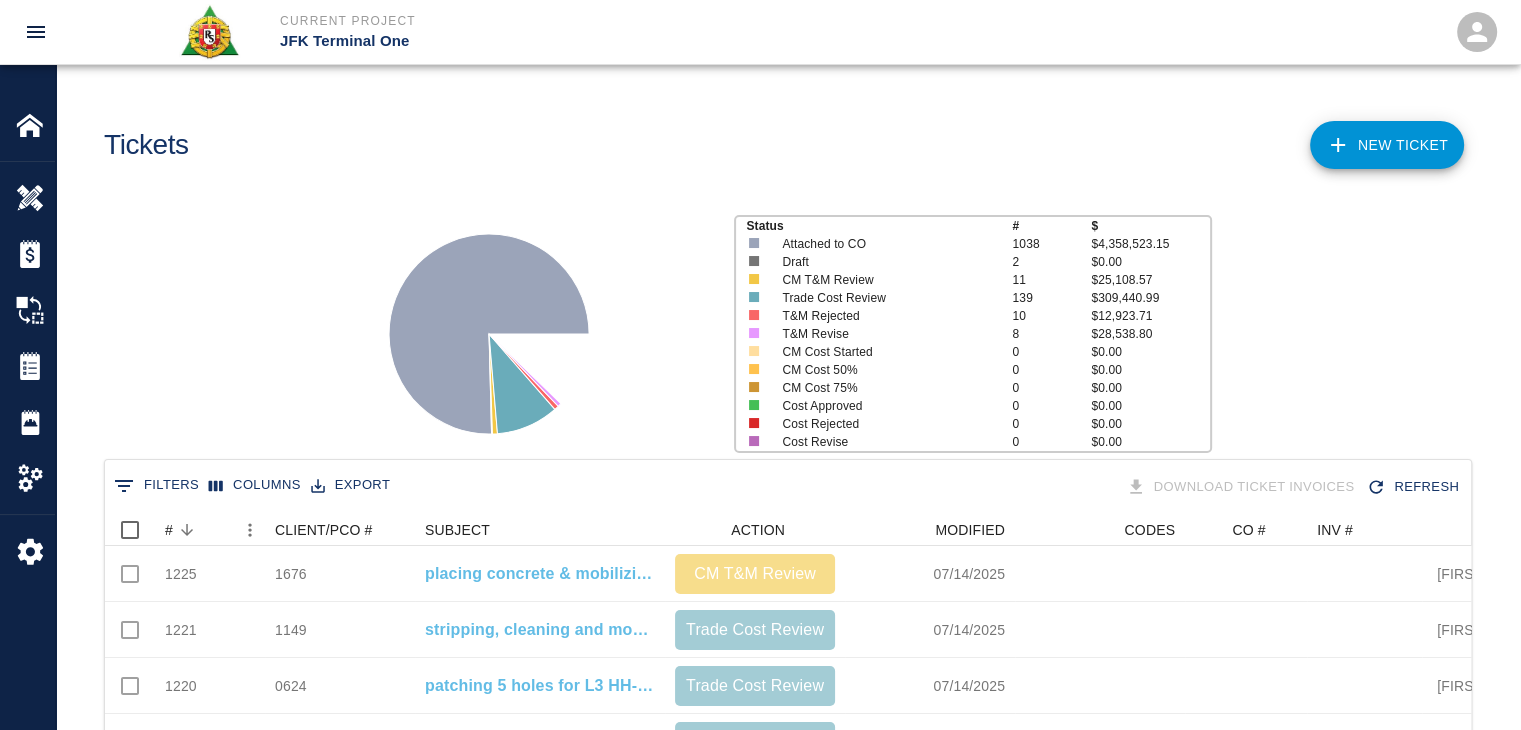 click on "Status # $ Attached to CO 1038 $4,358,523.15 Draft 2 $0.00 CM T&M Review 11 $25,108.57 Trade Cost Review 139 $309,440.99 T&M Rejected 10 $12,923.71 T&M Revise 8 $28,538.80 CM Cost Started 0 $0.00 CM Cost 50% 0 $0.00 CM Cost 75% 0 $0.00 Cost Approved 0 $0.00 Cost Rejected 0 $0.00 Cost Revise 0 $0.00" at bounding box center (780, 326) 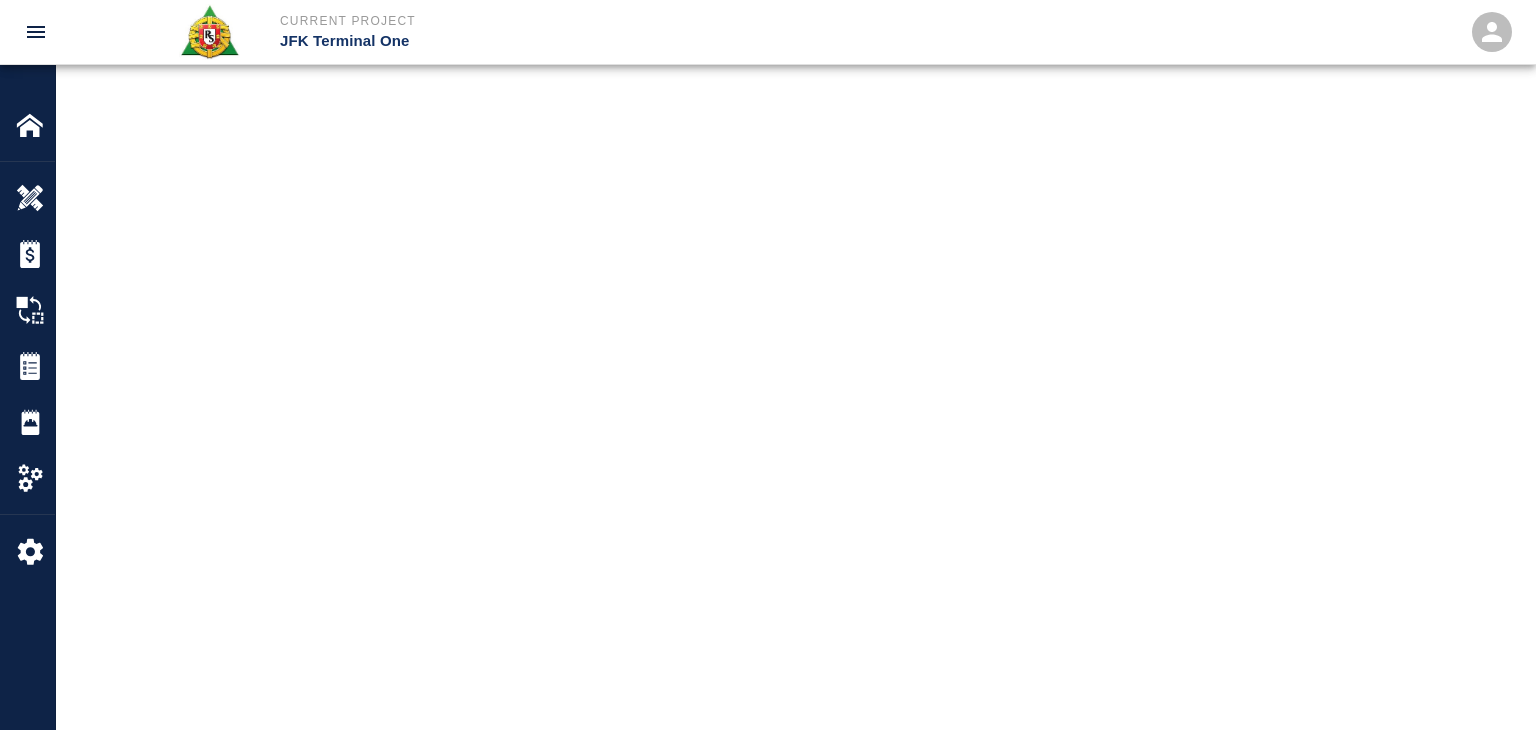 scroll, scrollTop: 0, scrollLeft: 0, axis: both 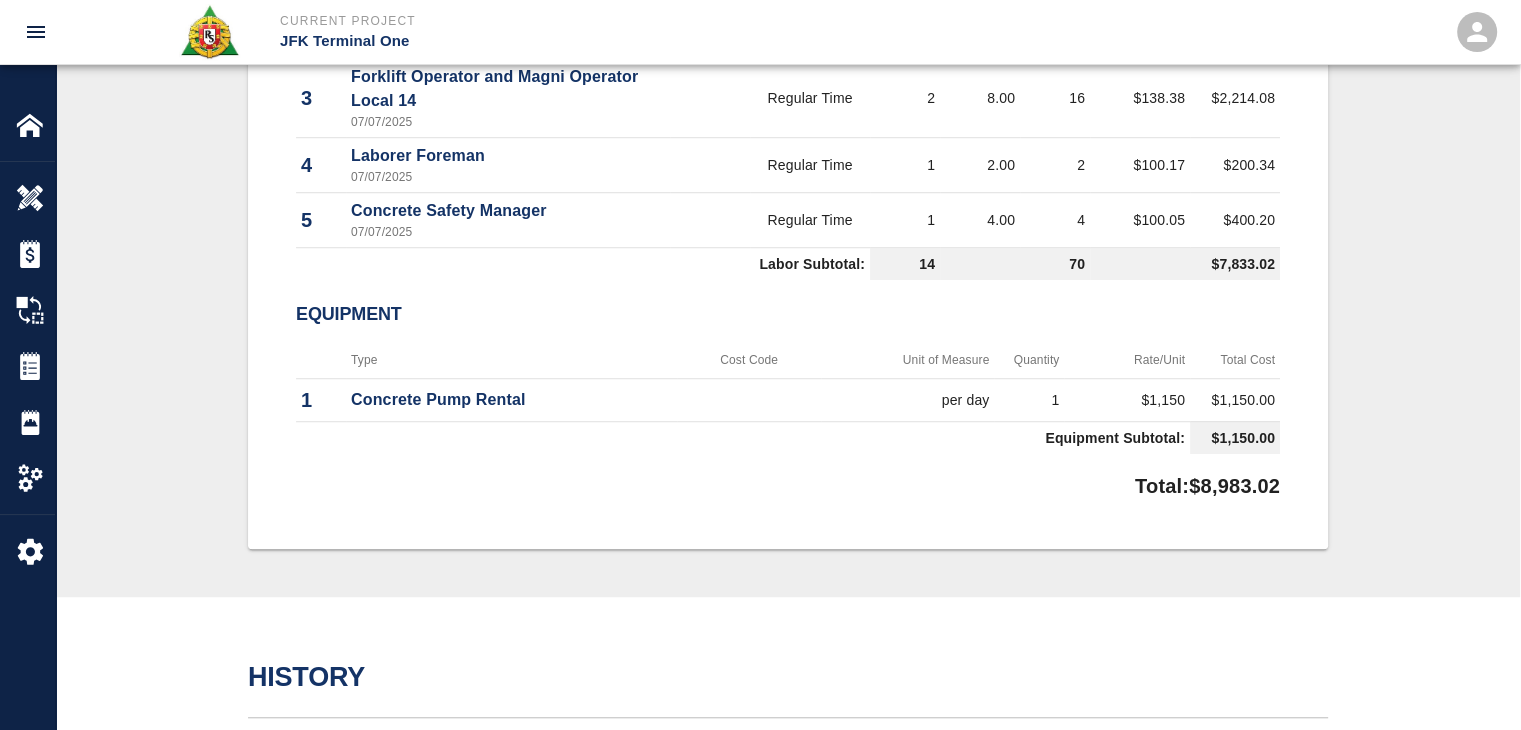 click on "Equipment" at bounding box center (788, 315) 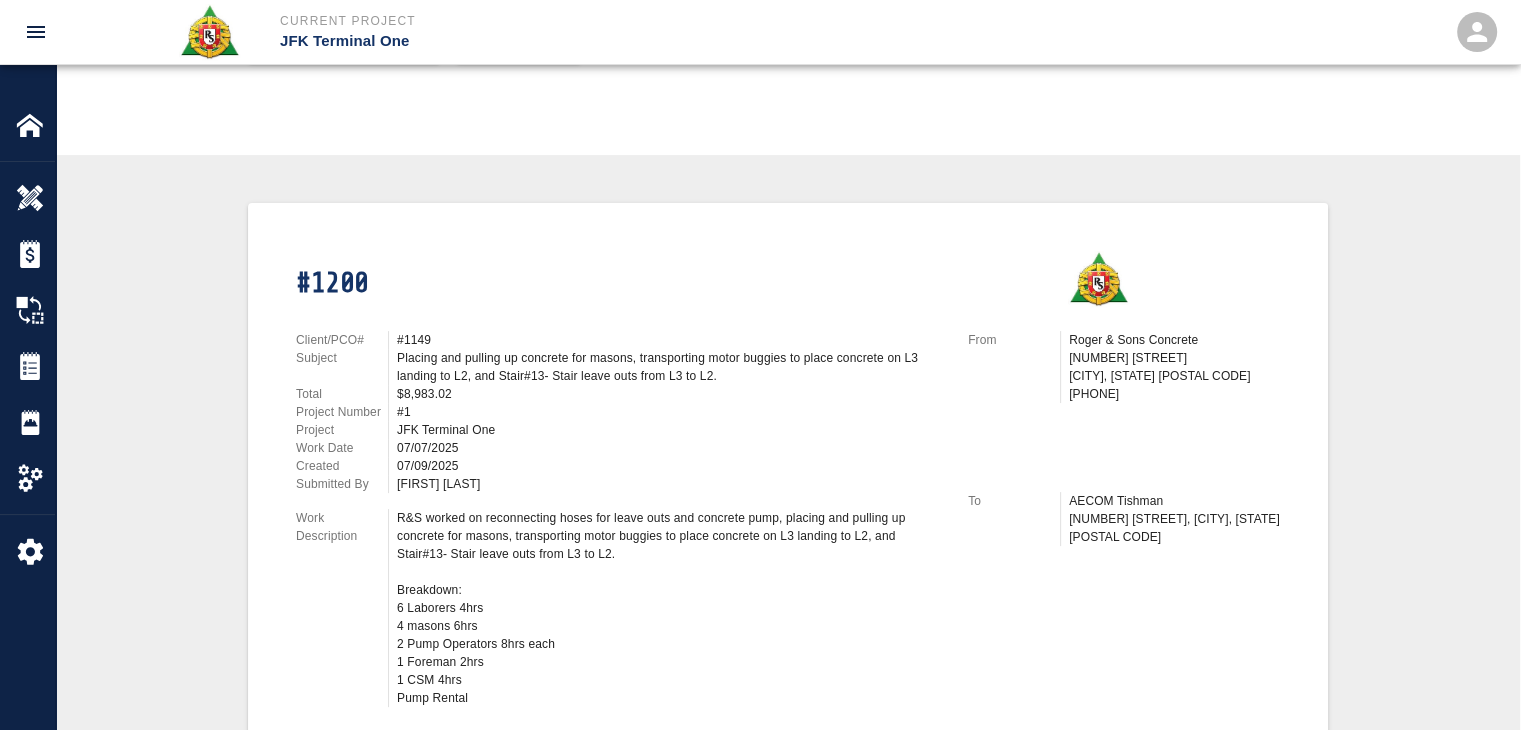 scroll, scrollTop: 0, scrollLeft: 0, axis: both 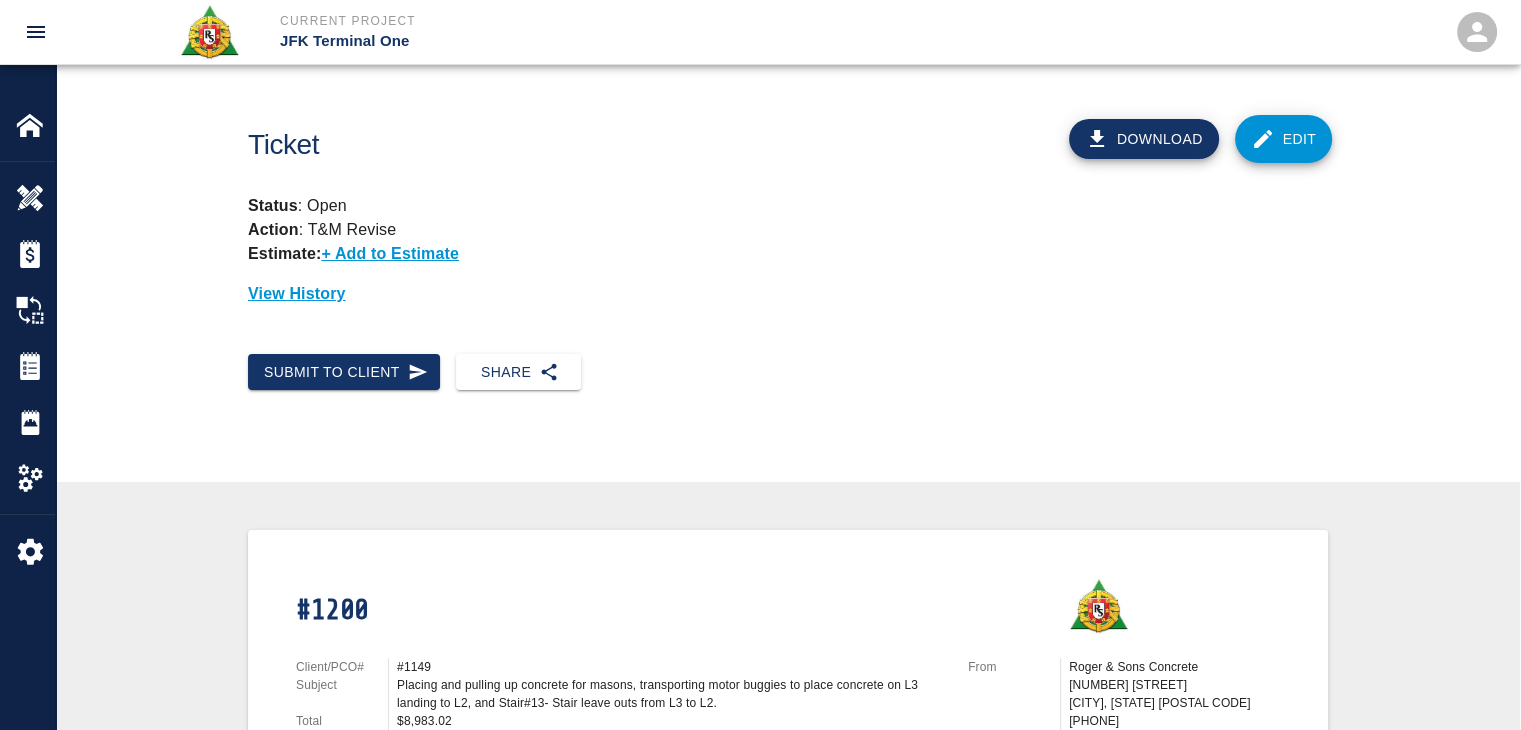 click on "Edit" at bounding box center [1284, 139] 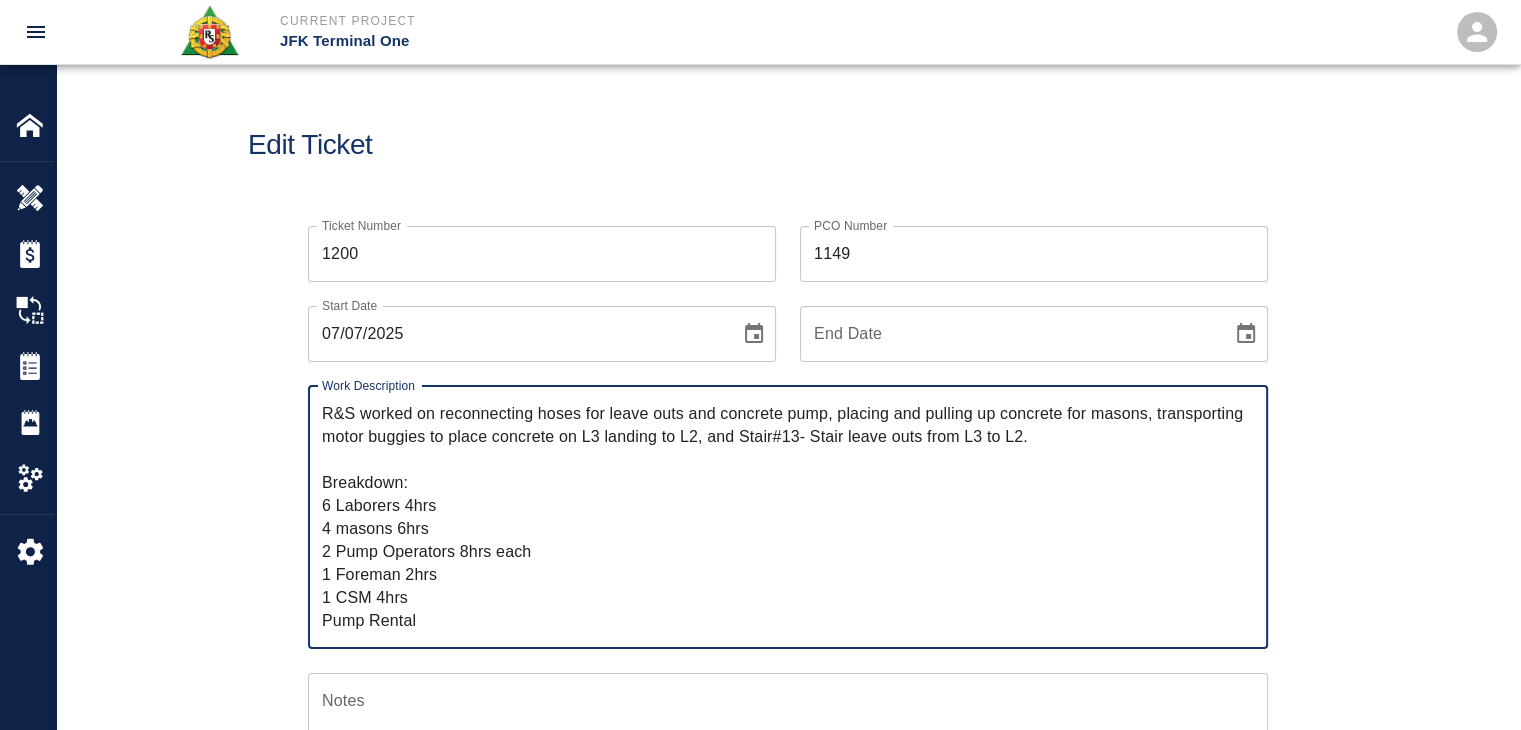 scroll, scrollTop: 60, scrollLeft: 0, axis: vertical 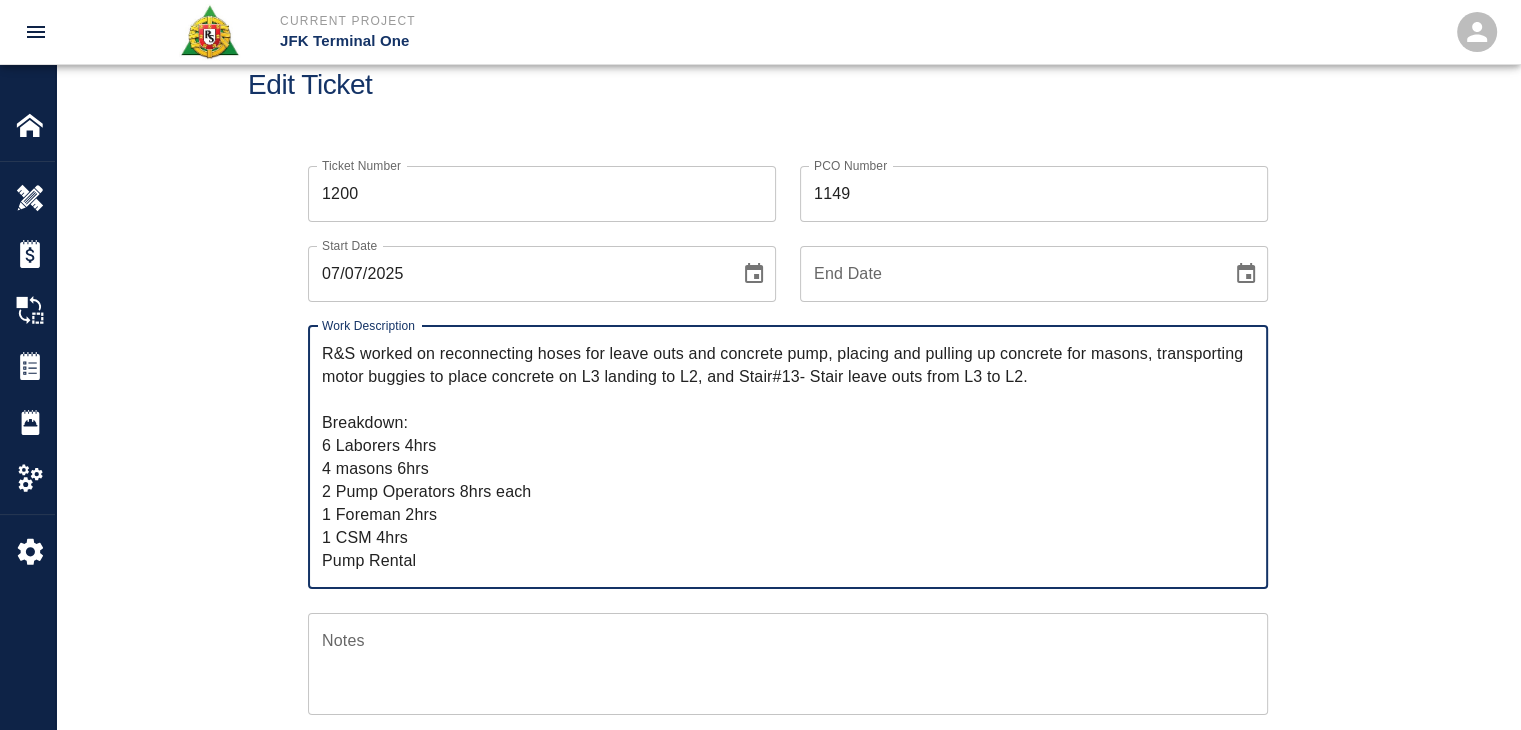 click on "R&S worked on reconnecting hoses for leave outs and concrete pump, placing and pulling up concrete for masons, transporting motor buggies to place concrete on L3 landing to L2, and Stair#13- Stair leave outs from L3 to L2.
Breakdown:
6 Laborers 4hrs
4 masons 6hrs
2 Pump Operators 8hrs each
1 Foreman 2hrs
1 CSM 4hrs
Pump Rental" at bounding box center (788, 457) 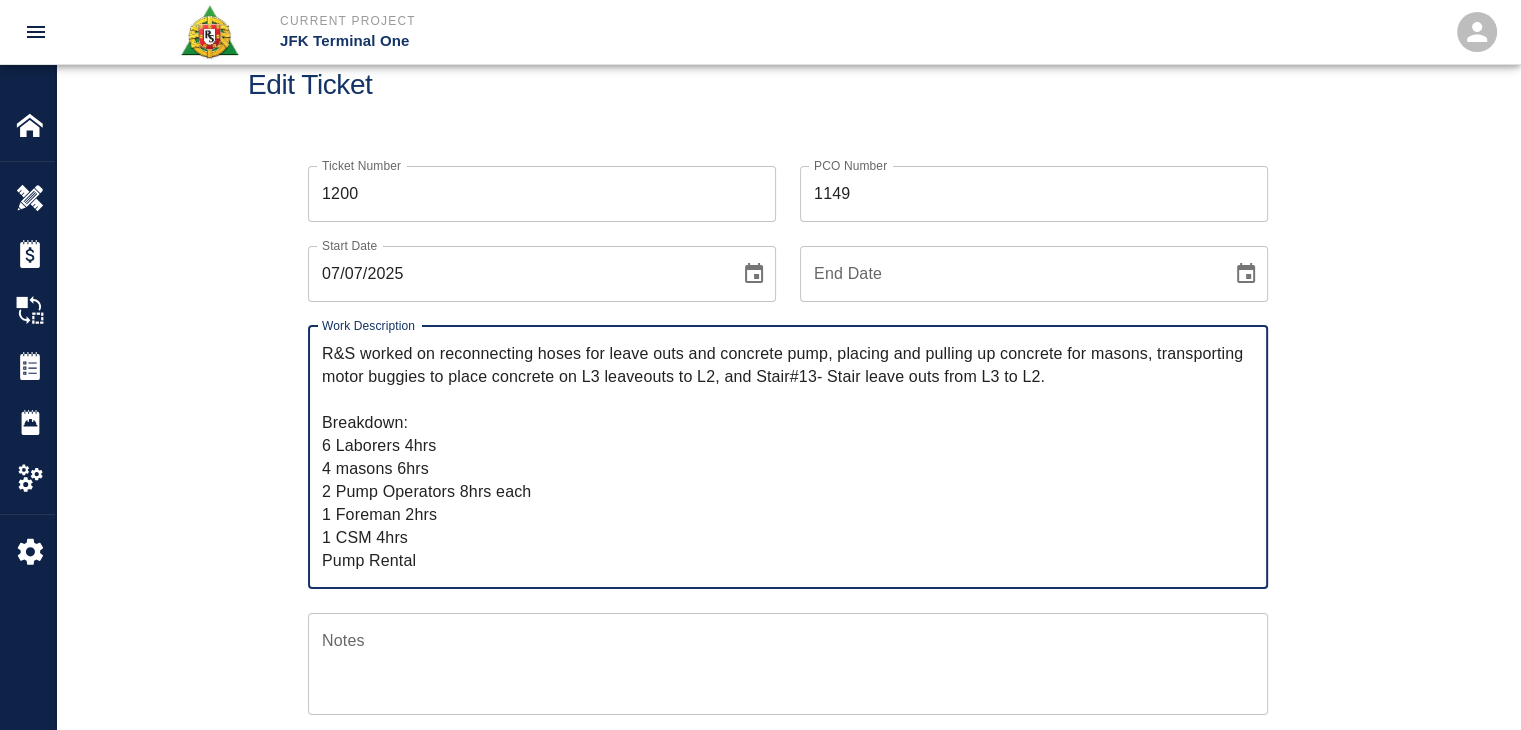 type on "R&S worked on reconnecting hoses for leave outs and concrete pump, placing and pulling up concrete for masons, transporting motor buggies to place concrete on L3 leaveouts to L2, and Stair#13- Stair leave outs from L3 to L2.
Breakdown:
6 Laborers 4hrs
4 masons 6hrs
2 Pump Operators 8hrs each
1 Foreman 2hrs
1 CSM 4hrs
Pump Rental" 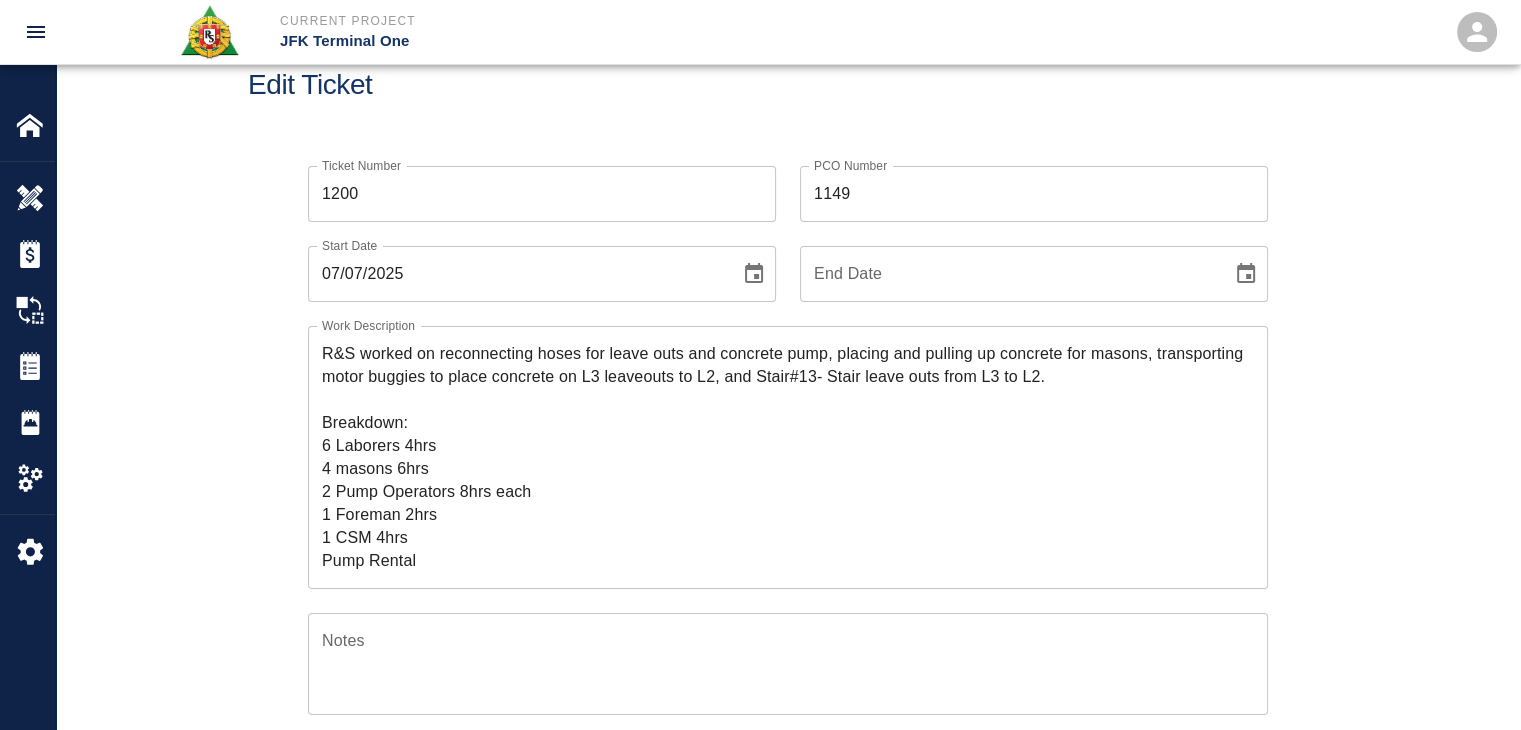 scroll, scrollTop: 328, scrollLeft: 0, axis: vertical 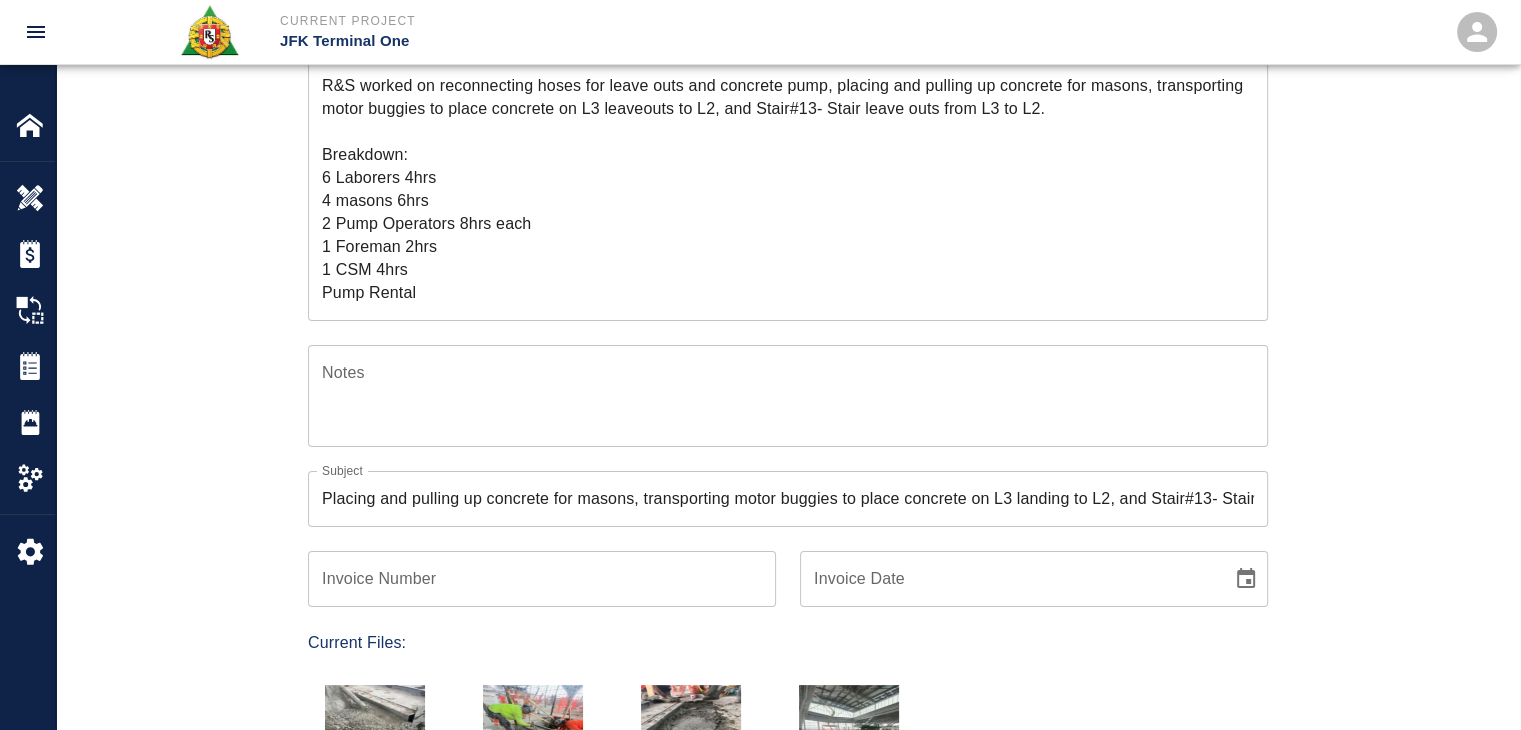 click on "Placing and pulling up concrete for masons, transporting motor buggies to place concrete on L3 landing to L2, and Stair#13- Stair leave outs from L3 to L2." at bounding box center [788, 499] 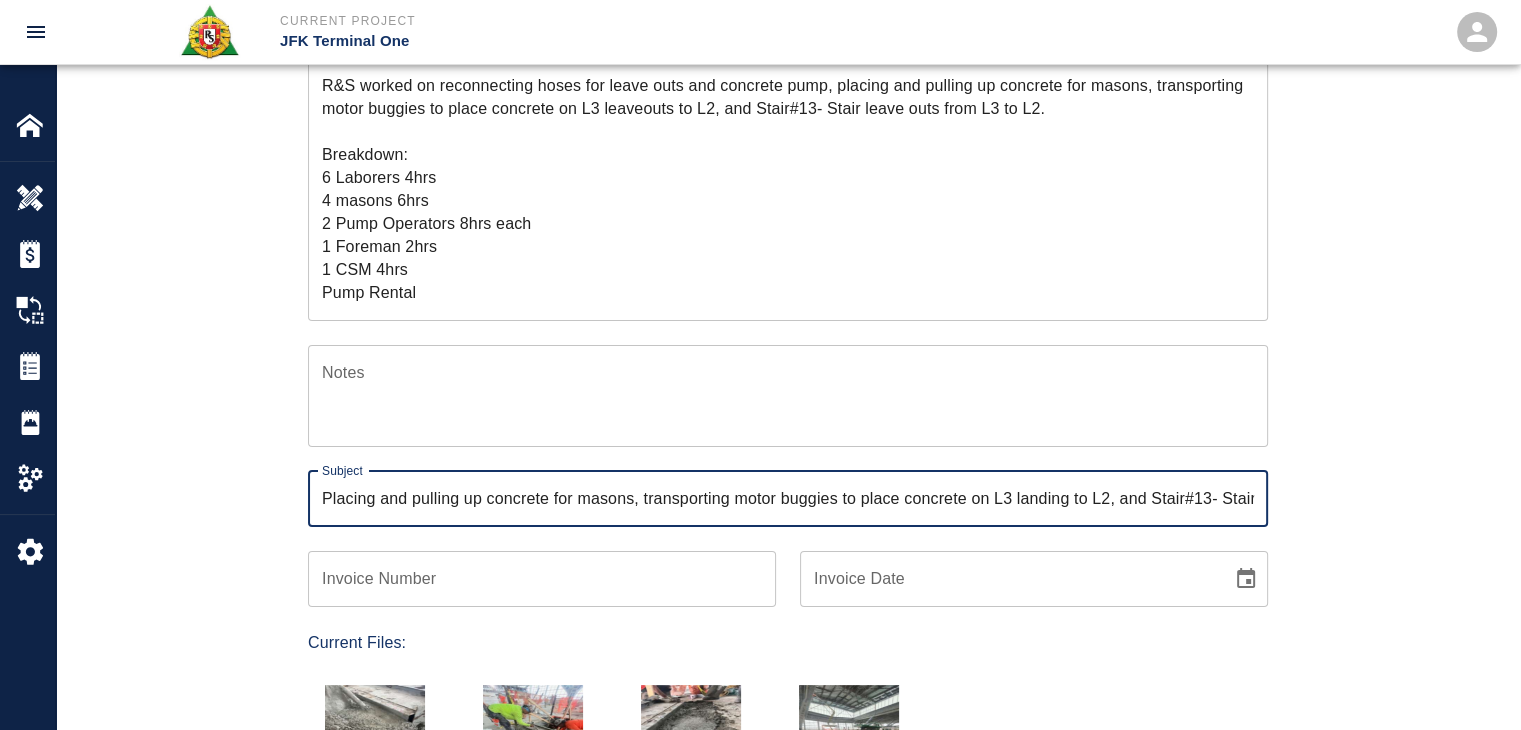 click on "Placing and pulling up concrete for masons, transporting motor buggies to place concrete on L3 landing to L2, and Stair#13- Stair leave outs from L3 to L2." at bounding box center [788, 499] 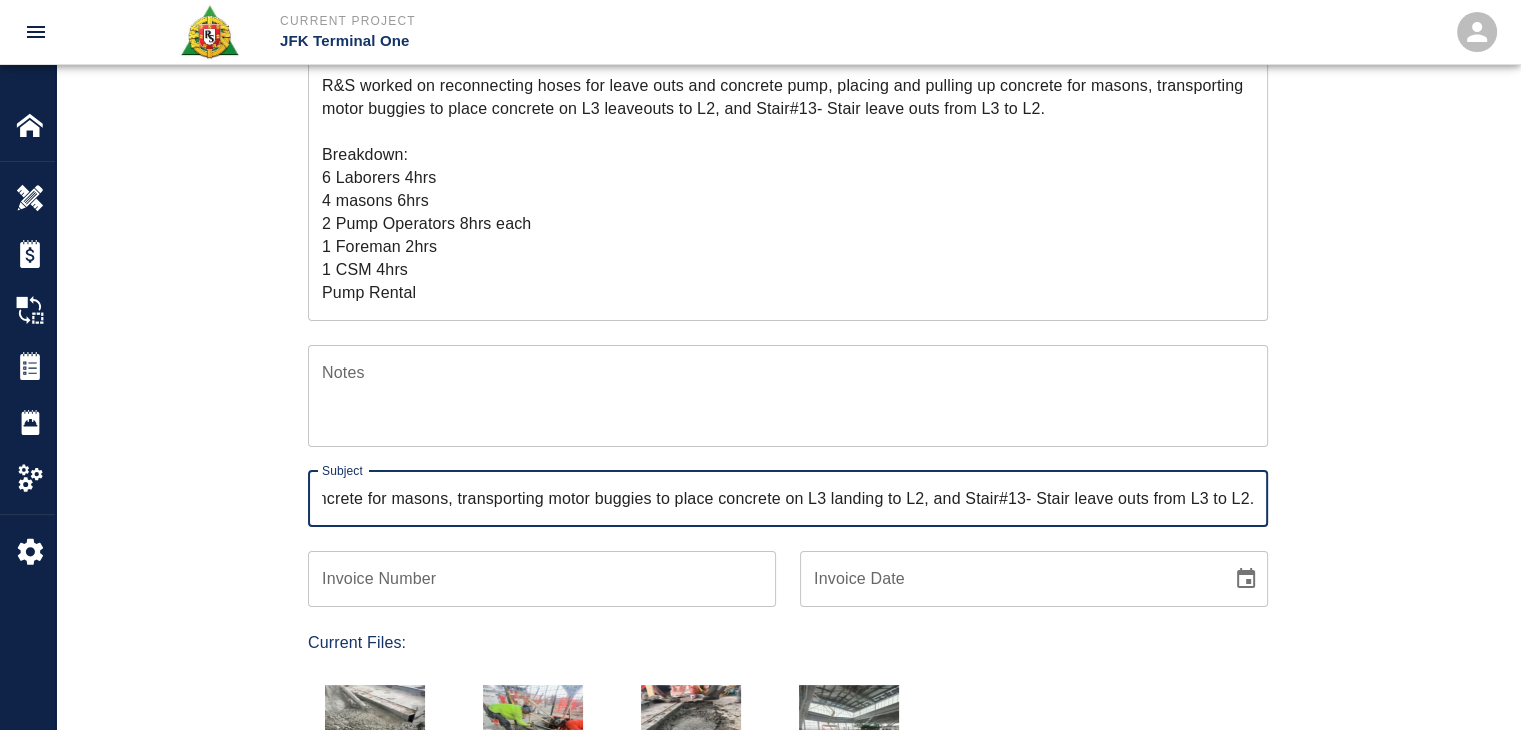 drag, startPoint x: 1078, startPoint y: 504, endPoint x: 1348, endPoint y: 442, distance: 277.02707 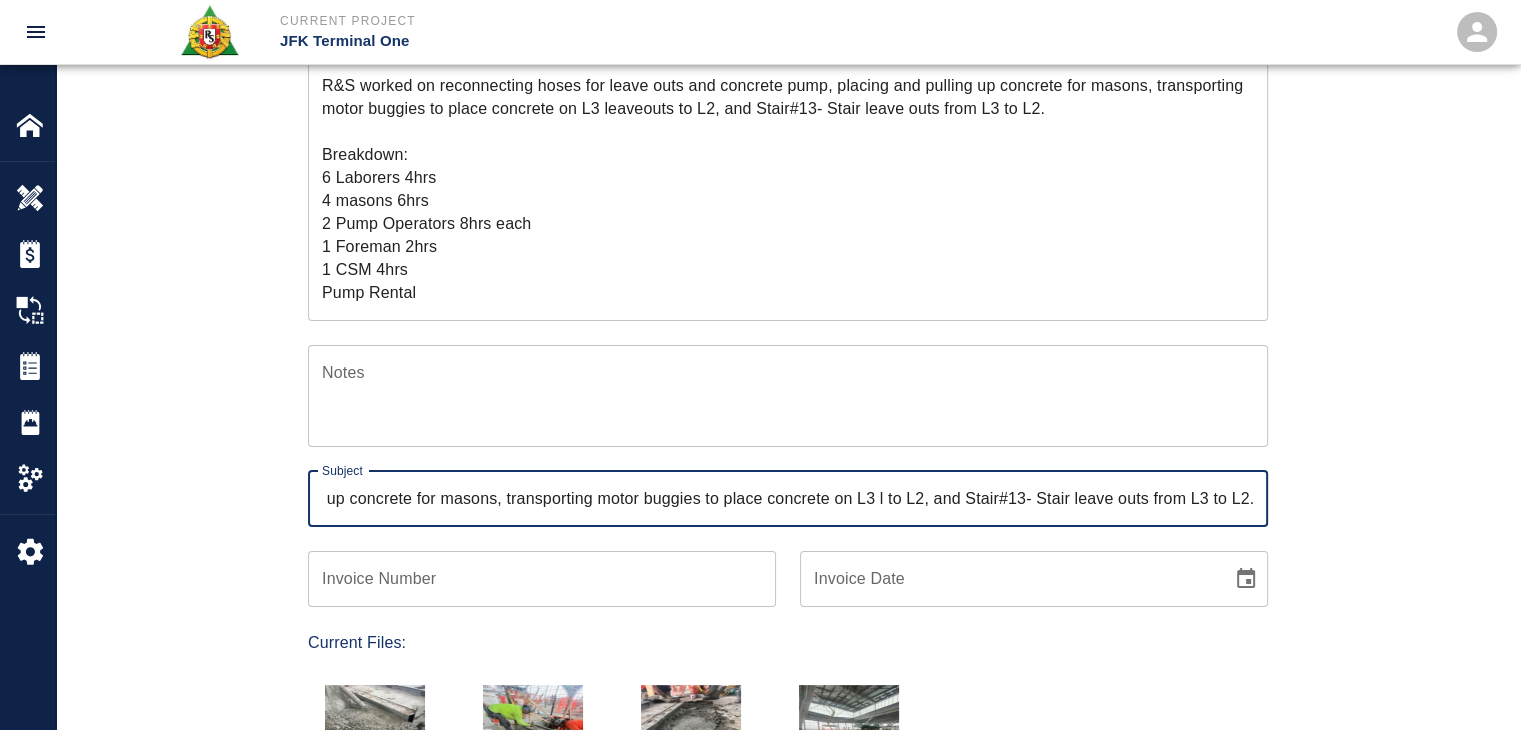scroll, scrollTop: 0, scrollLeft: 137, axis: horizontal 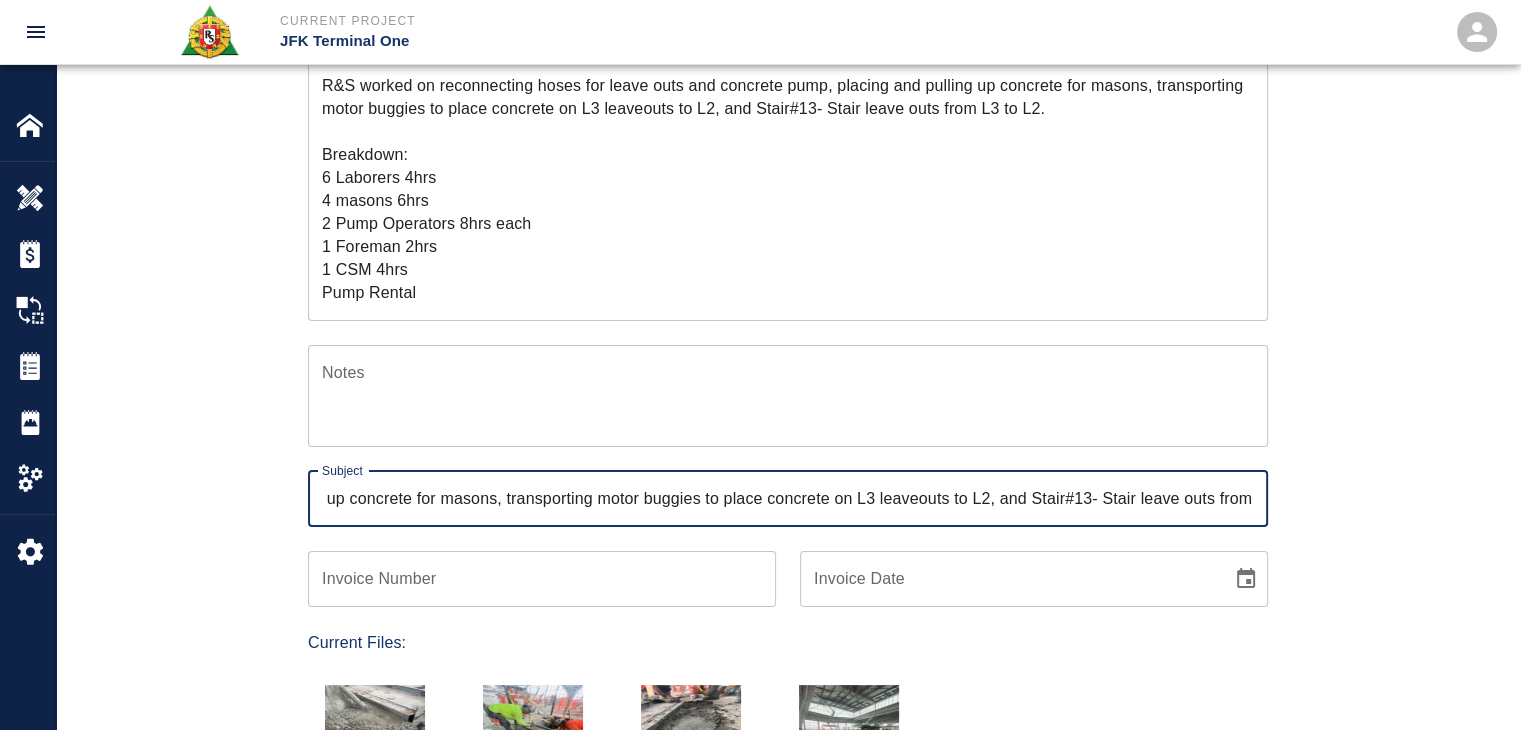 type on "Placing and pulling up concrete for masons, transporting motor buggies to place concrete on L3 leaveouts to L2, and Stair#13- Stair leave outs from L3 to L2." 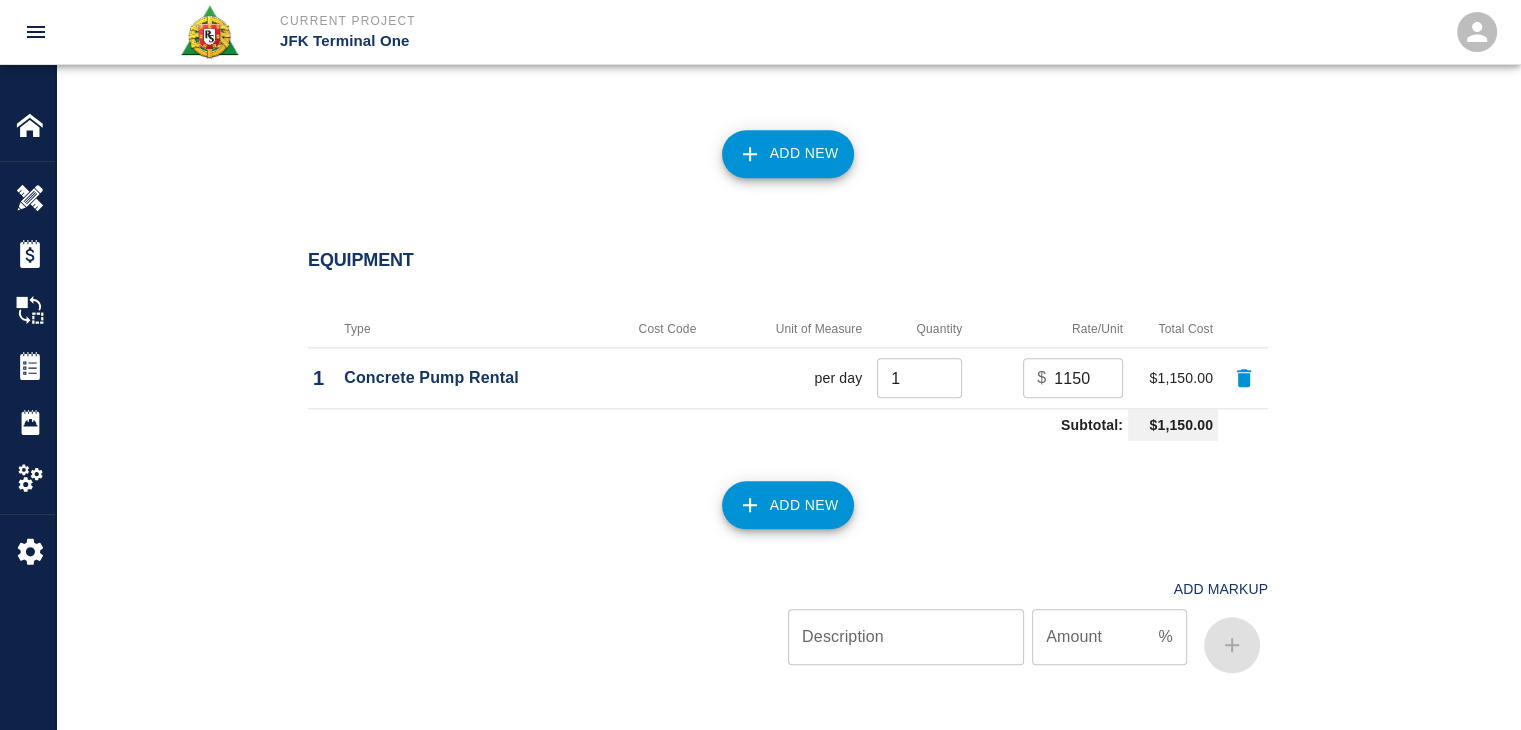 scroll, scrollTop: 2596, scrollLeft: 0, axis: vertical 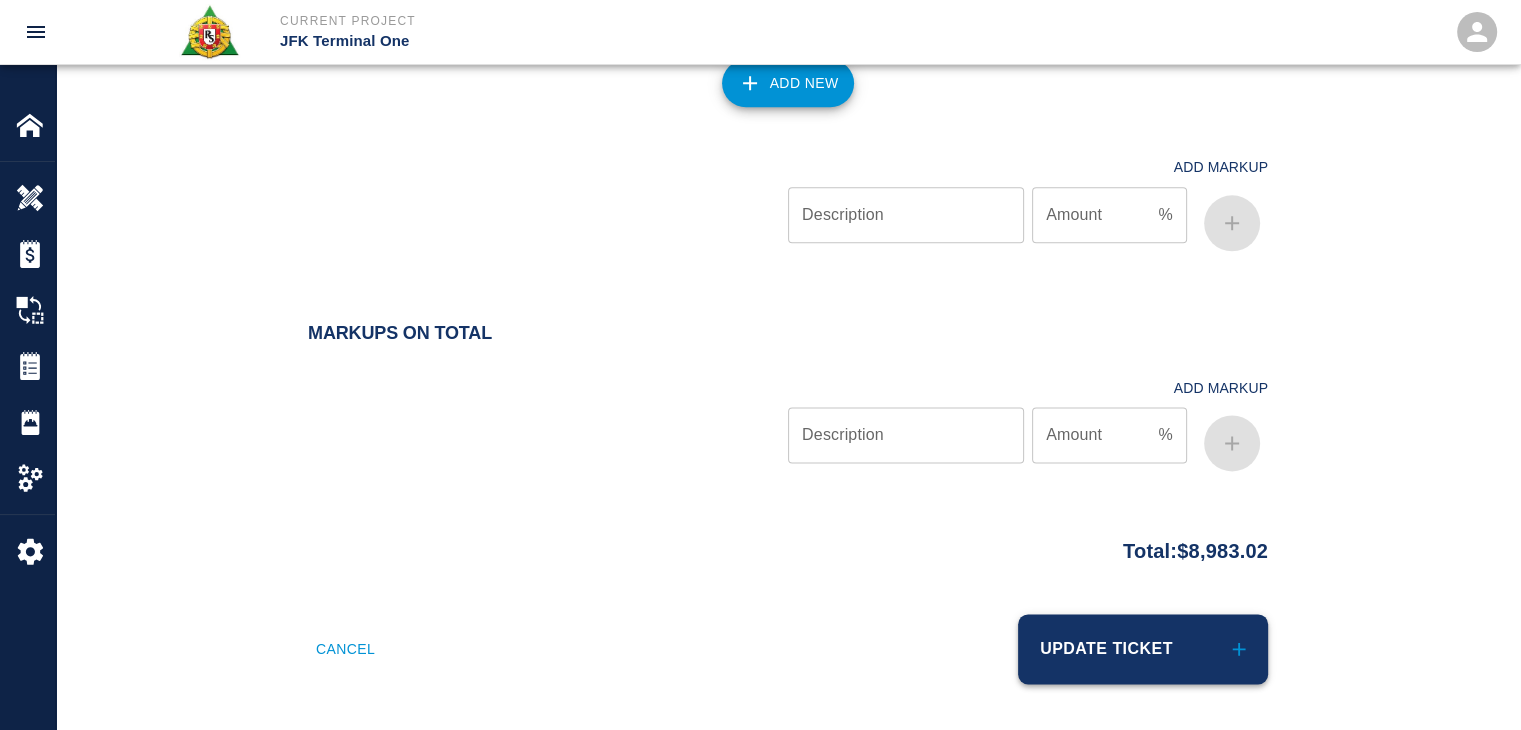click on "Update Ticket" at bounding box center (1143, 649) 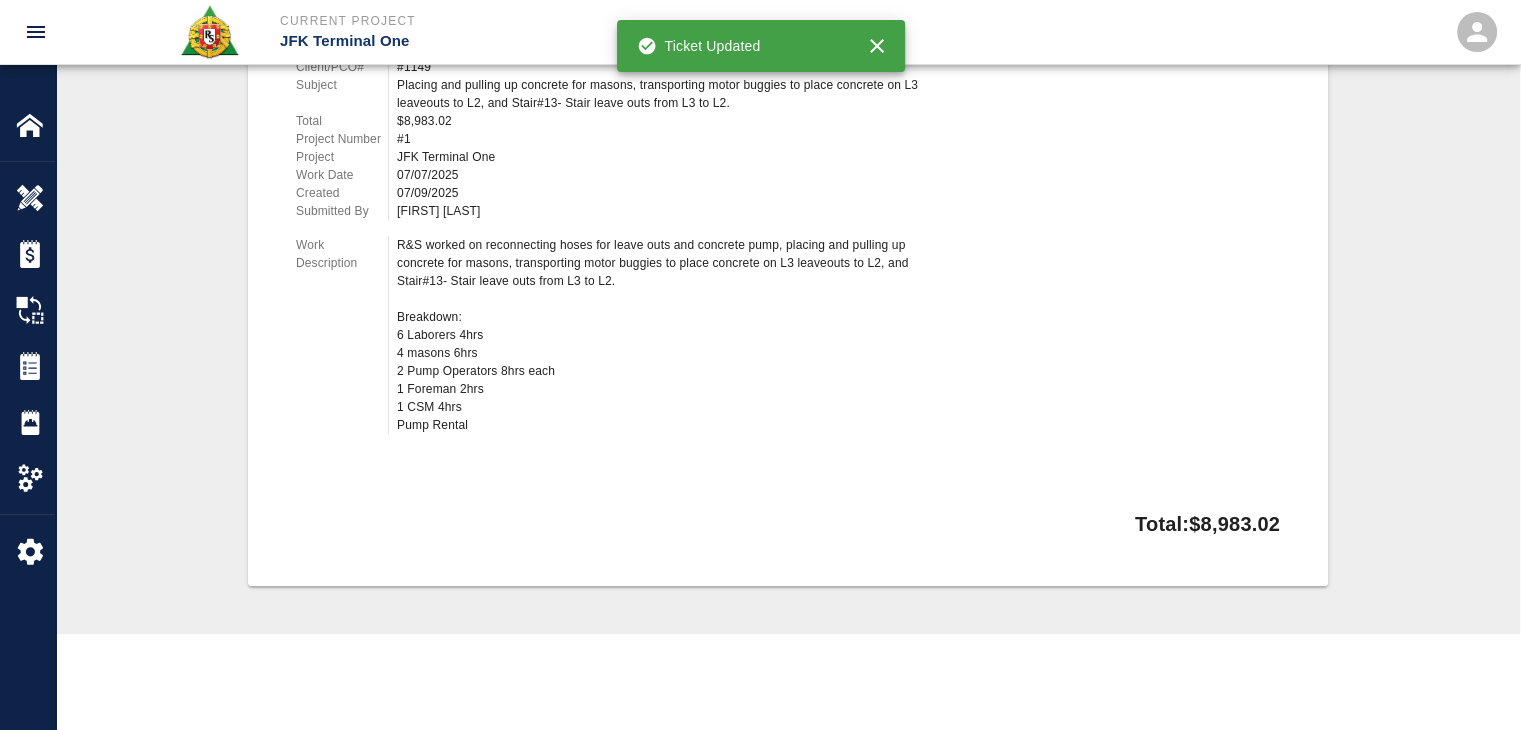 scroll, scrollTop: 0, scrollLeft: 0, axis: both 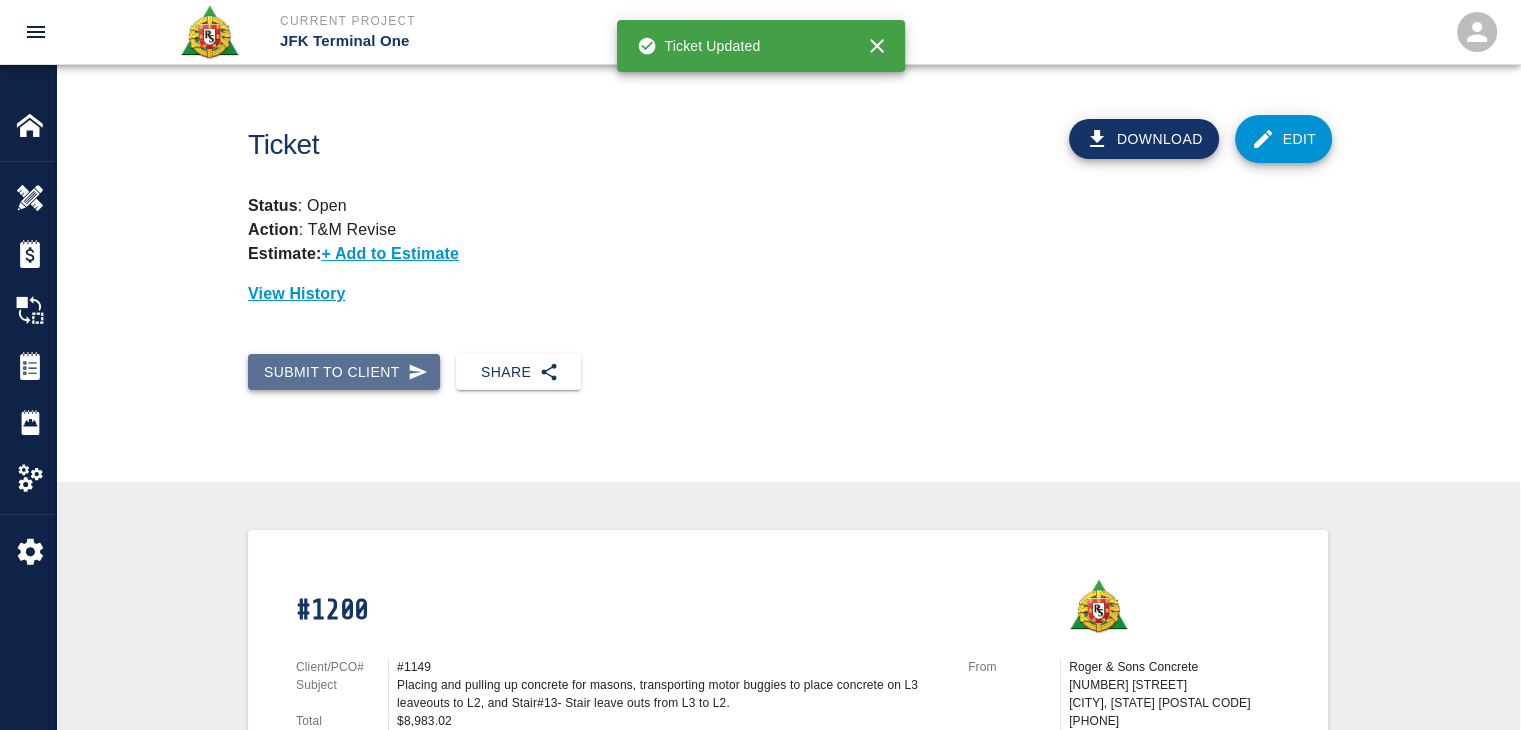 click on "Submit to Client" at bounding box center [344, 372] 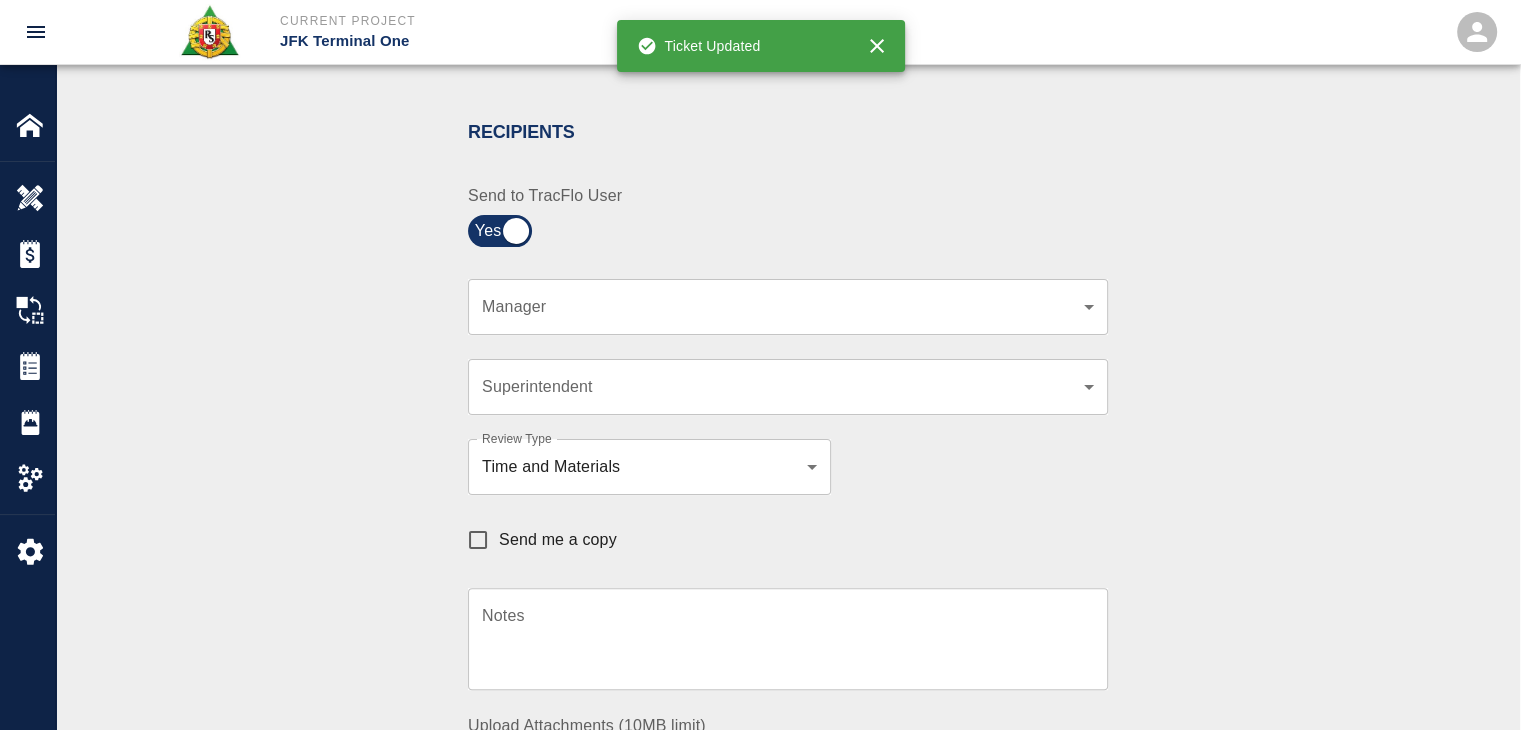 scroll, scrollTop: 392, scrollLeft: 0, axis: vertical 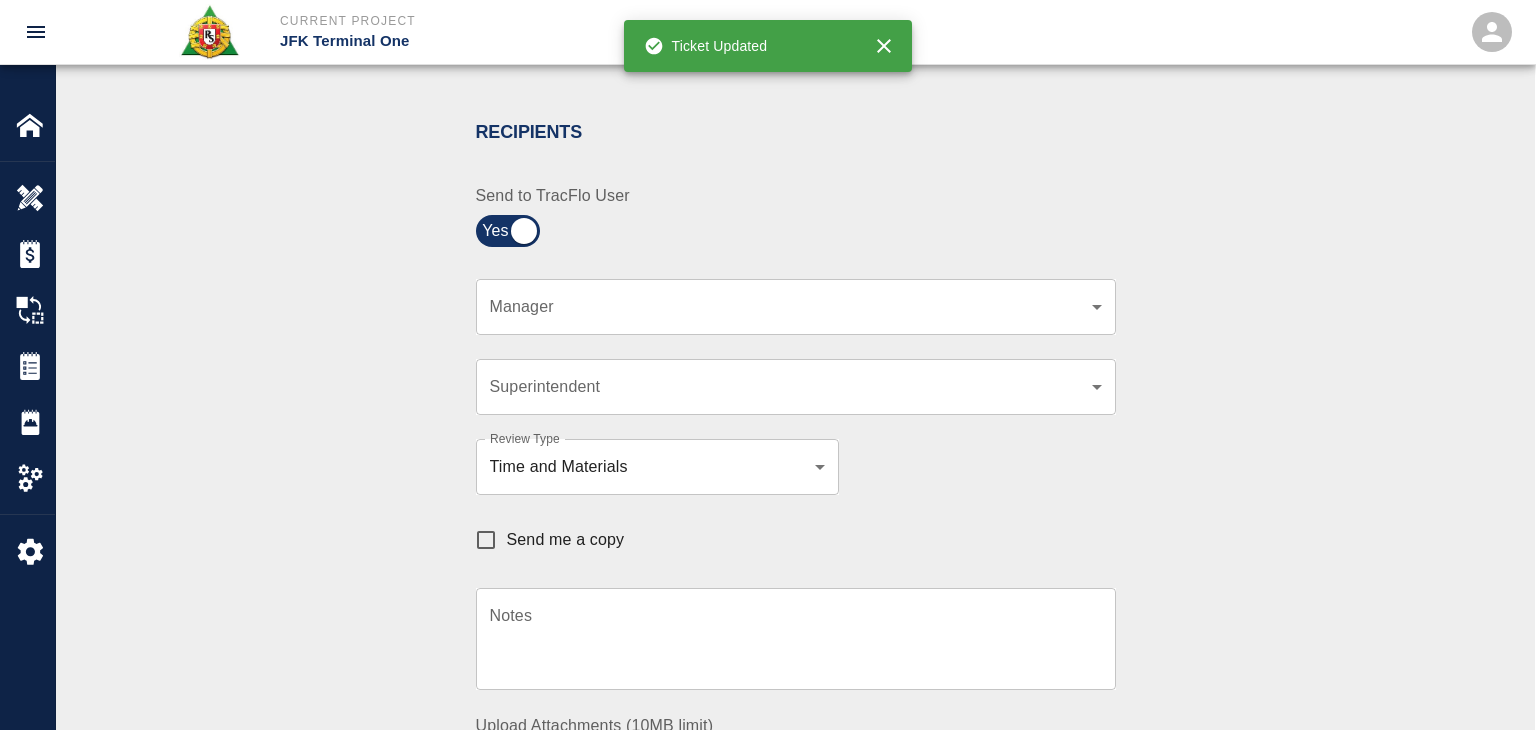 click on "Current Project JFK Terminal One Home JFK Terminal One Overview Estimates Change Orders Tickets Daily Reports Project Settings Settings Powered By Terms of Service  |  Privacy Policy Ticket Download Edit Status :   Open Action :   T&M Revise Estimate:  + Add to Estimate View History Submit to Client Share Recipients Internal Team ​ Internal Team Notes x Notes Cancel Send Recipients Send to TracFlo User Manager ​ Manager Superintendent ​ Superintendent Review Type Time and Materials tm Review Type Send me a copy Notes x Notes Upload Attachments (10MB limit) Choose file No file chosen Upload Another File Cancel Send Request Time and Material Revision Notes   * x Notes   * Upload Attachments (10MB limit) Choose file No file chosen Upload Another File Cancel Send Time and Materials Reject Notes   * x Notes   * Upload Attachments (10MB limit) Choose file No file chosen Upload Another File Cancel Send Approve Ticket Time and Materials Signature Clear Notes x Notes Upload Attachments (10MB limit) Cancel" at bounding box center (768, -27) 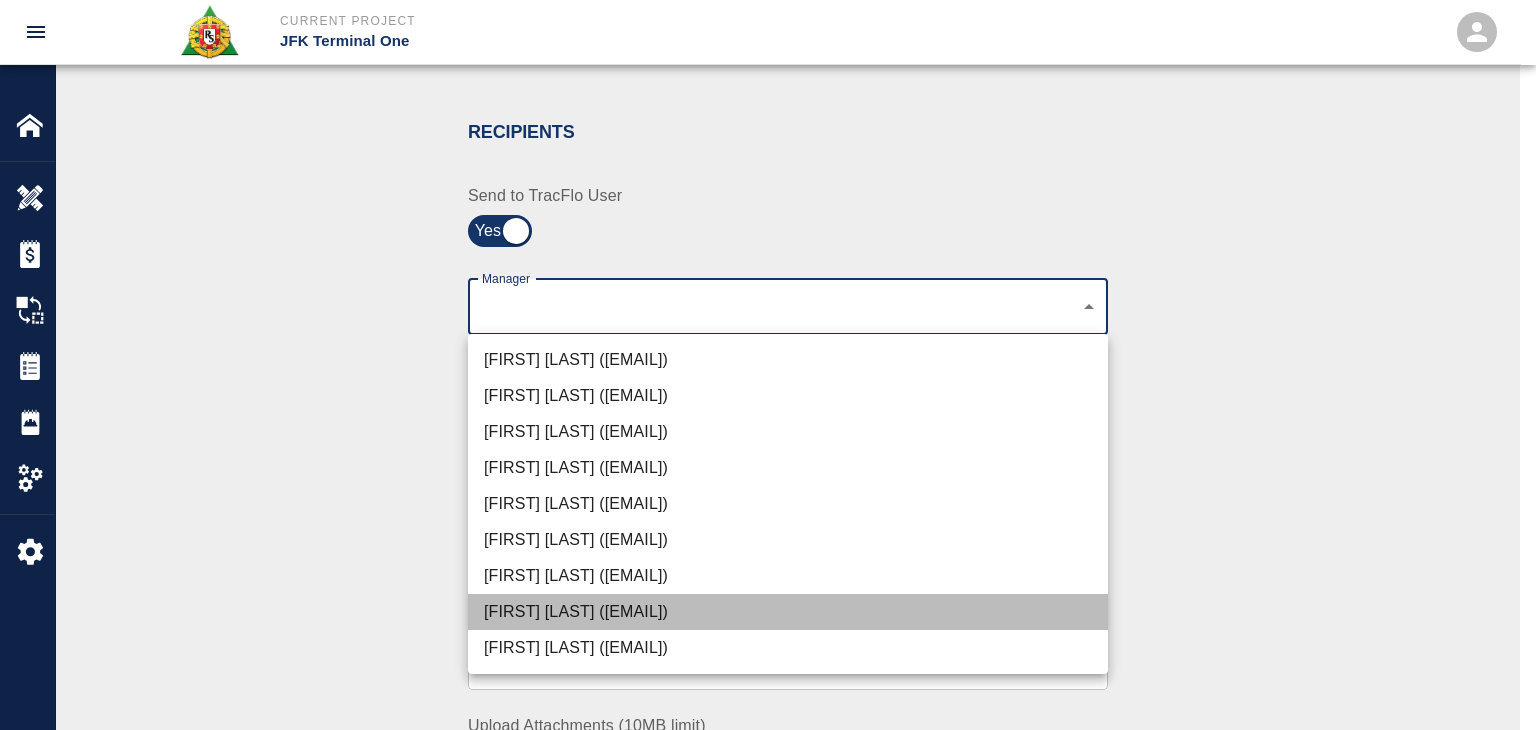 click on "Dylan  Sims (dylan.sims@aecom.com)" at bounding box center [788, 612] 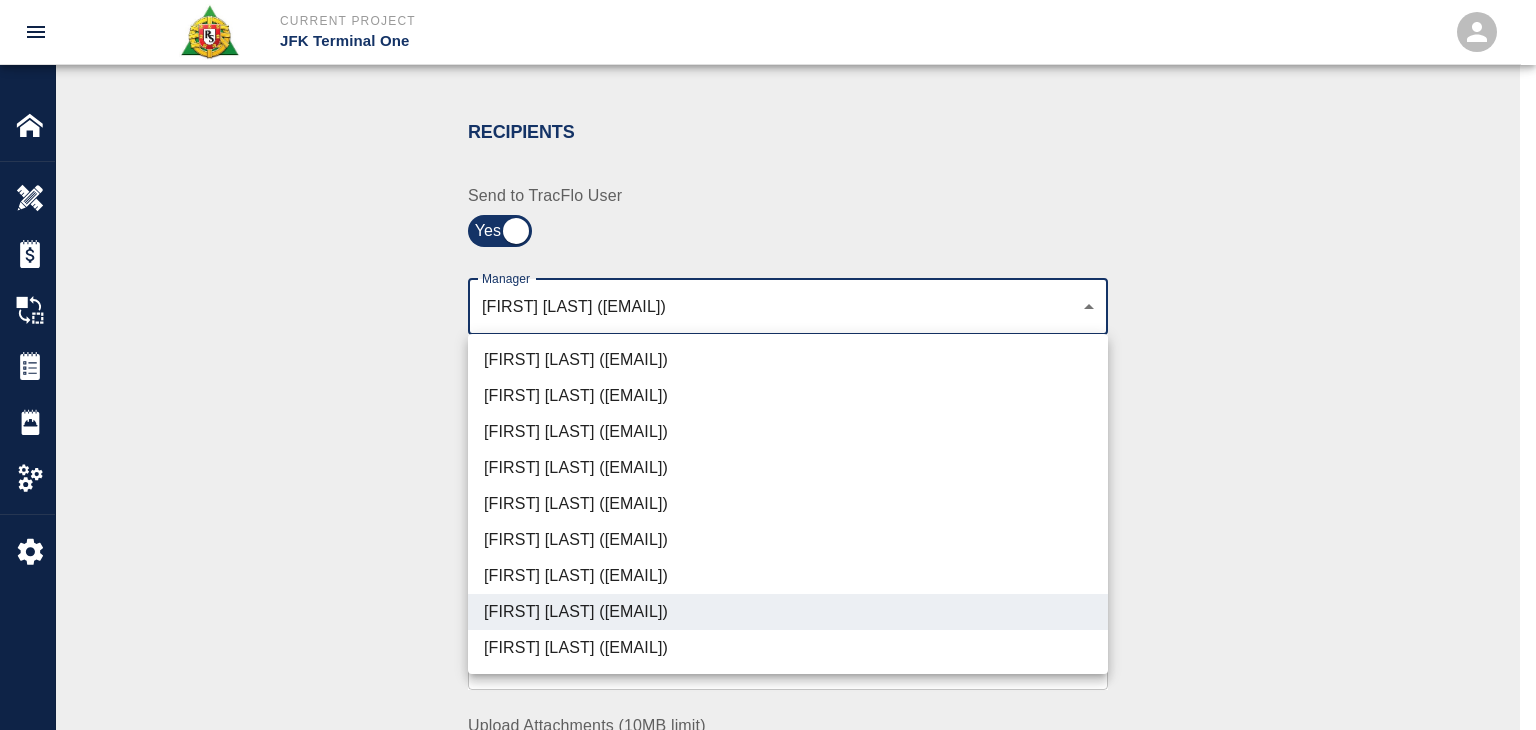 click at bounding box center [768, 365] 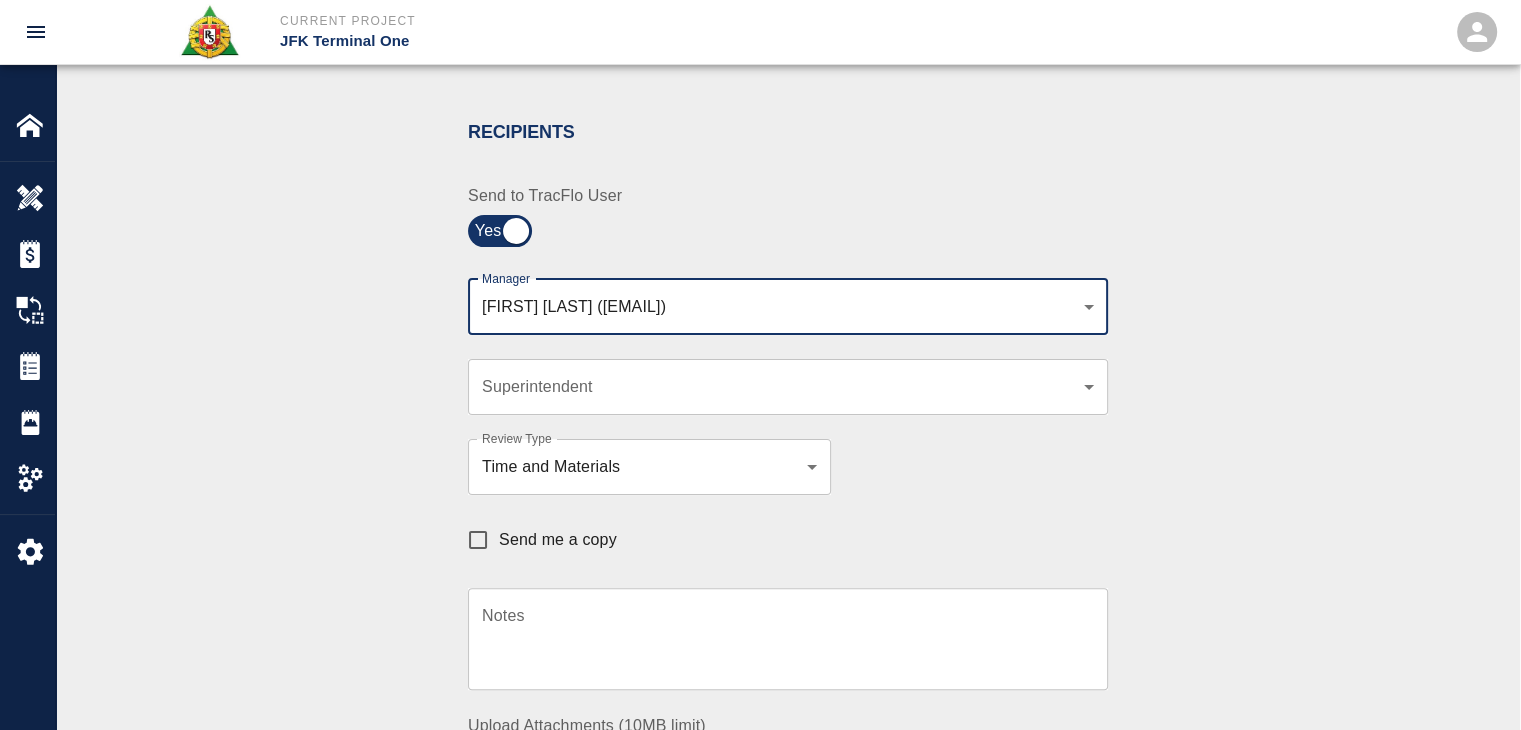 click on "Send me a copy" at bounding box center (478, 540) 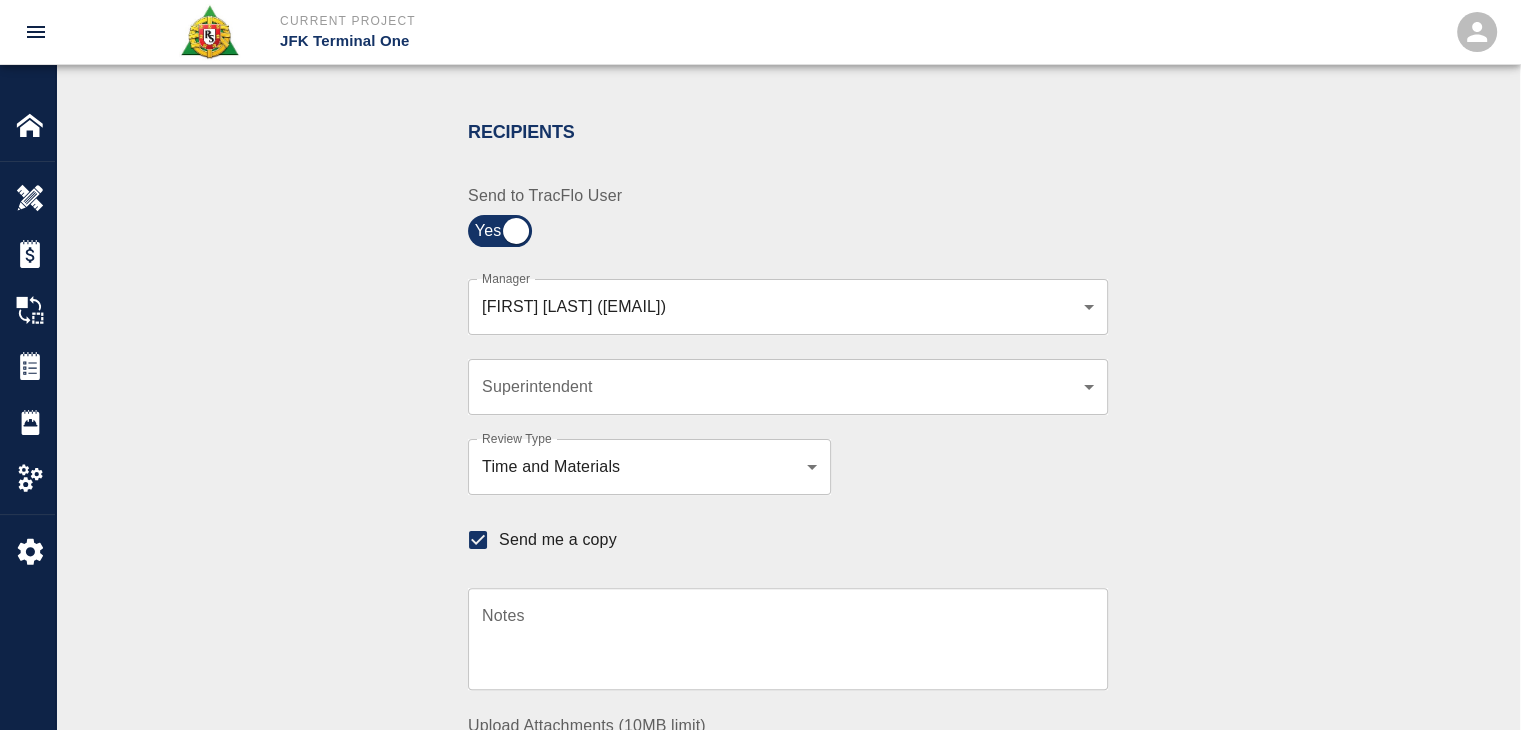 scroll, scrollTop: 556, scrollLeft: 0, axis: vertical 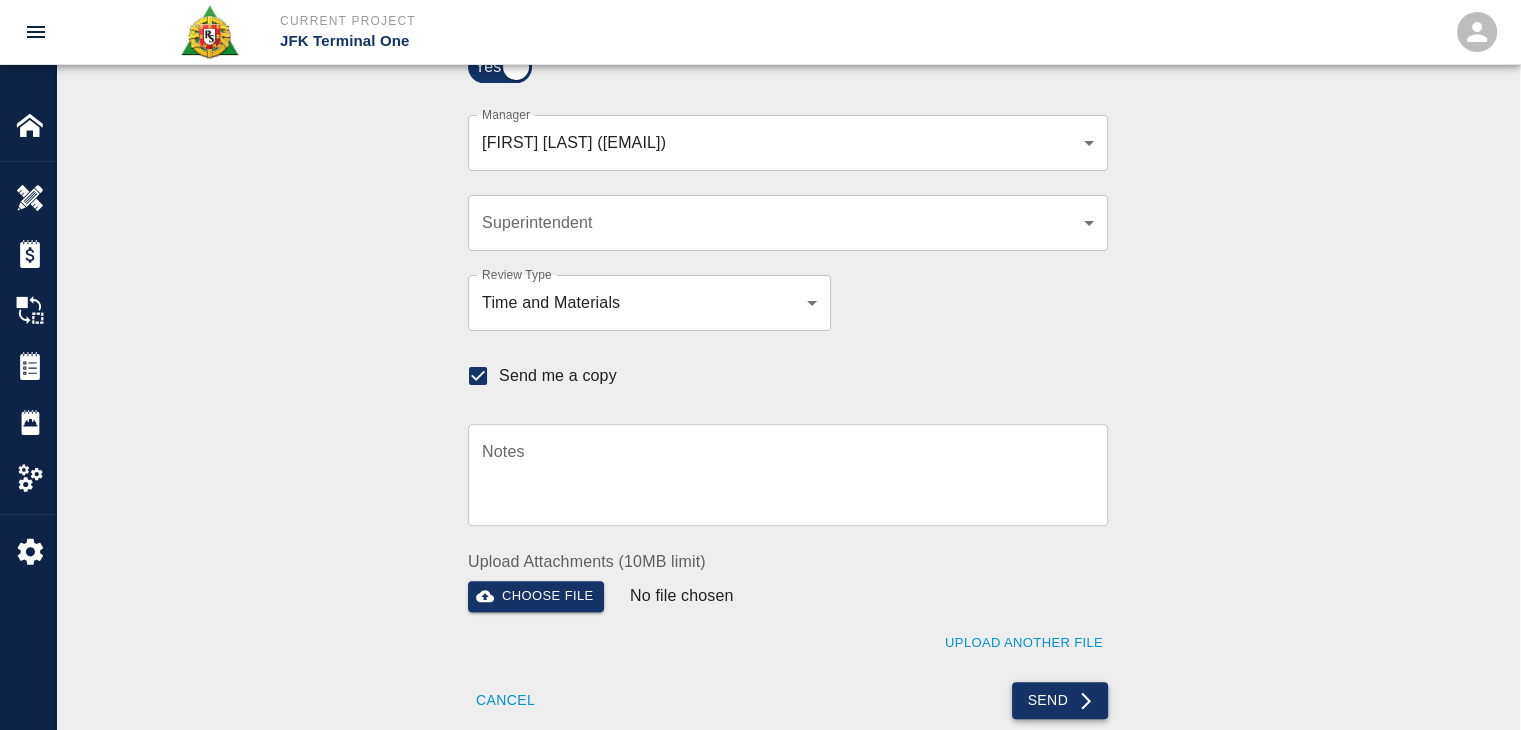 click on "Send" at bounding box center [1060, 700] 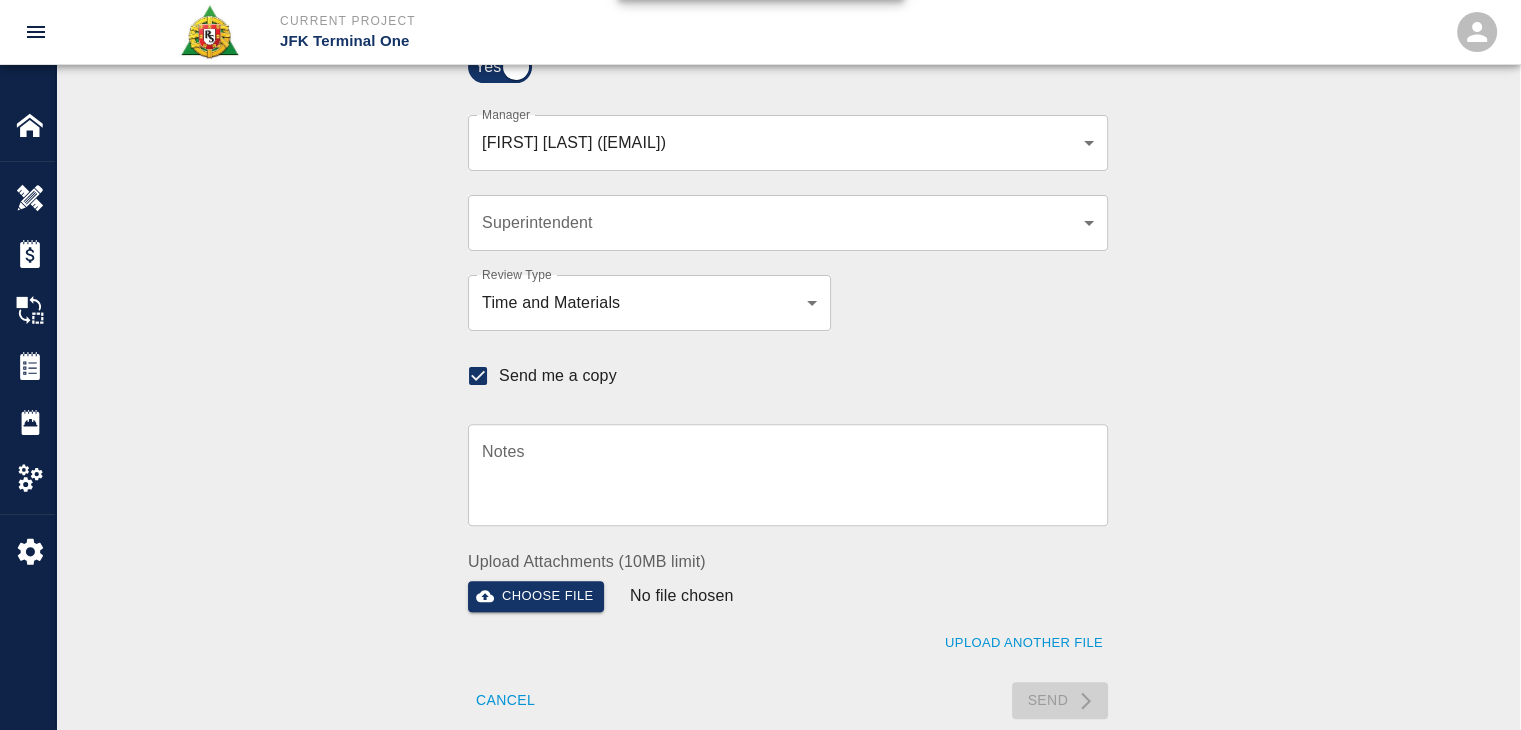 type 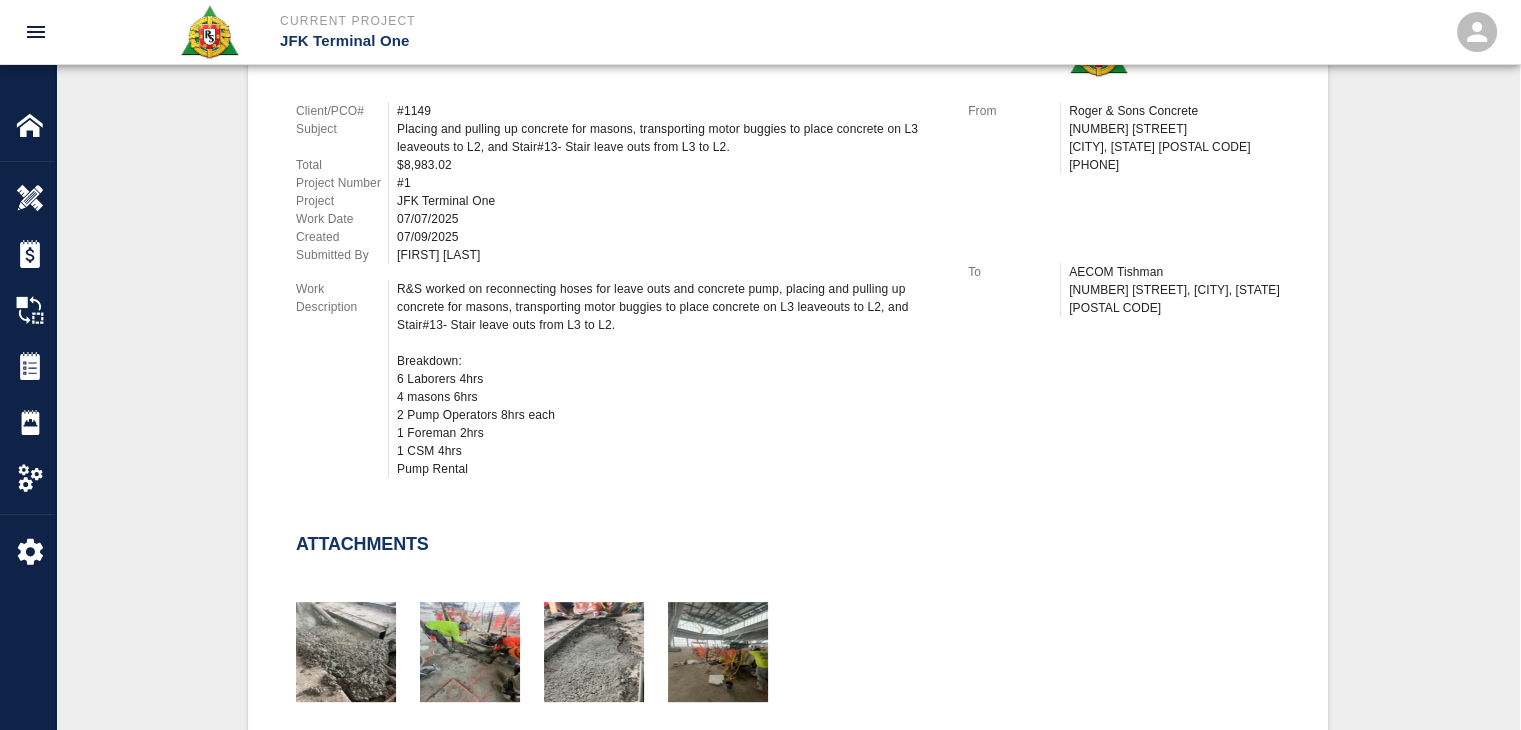 scroll, scrollTop: 0, scrollLeft: 0, axis: both 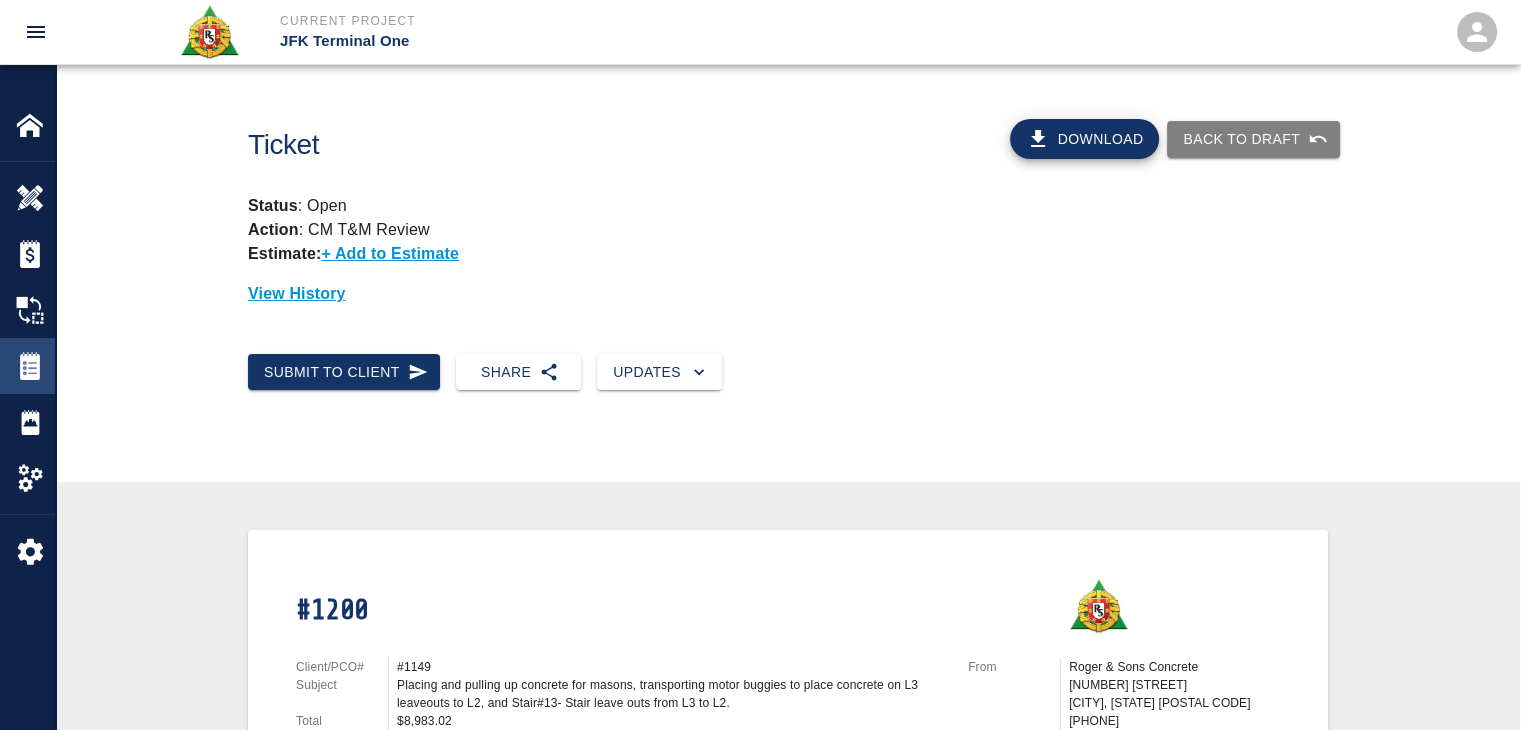 click at bounding box center [30, 366] 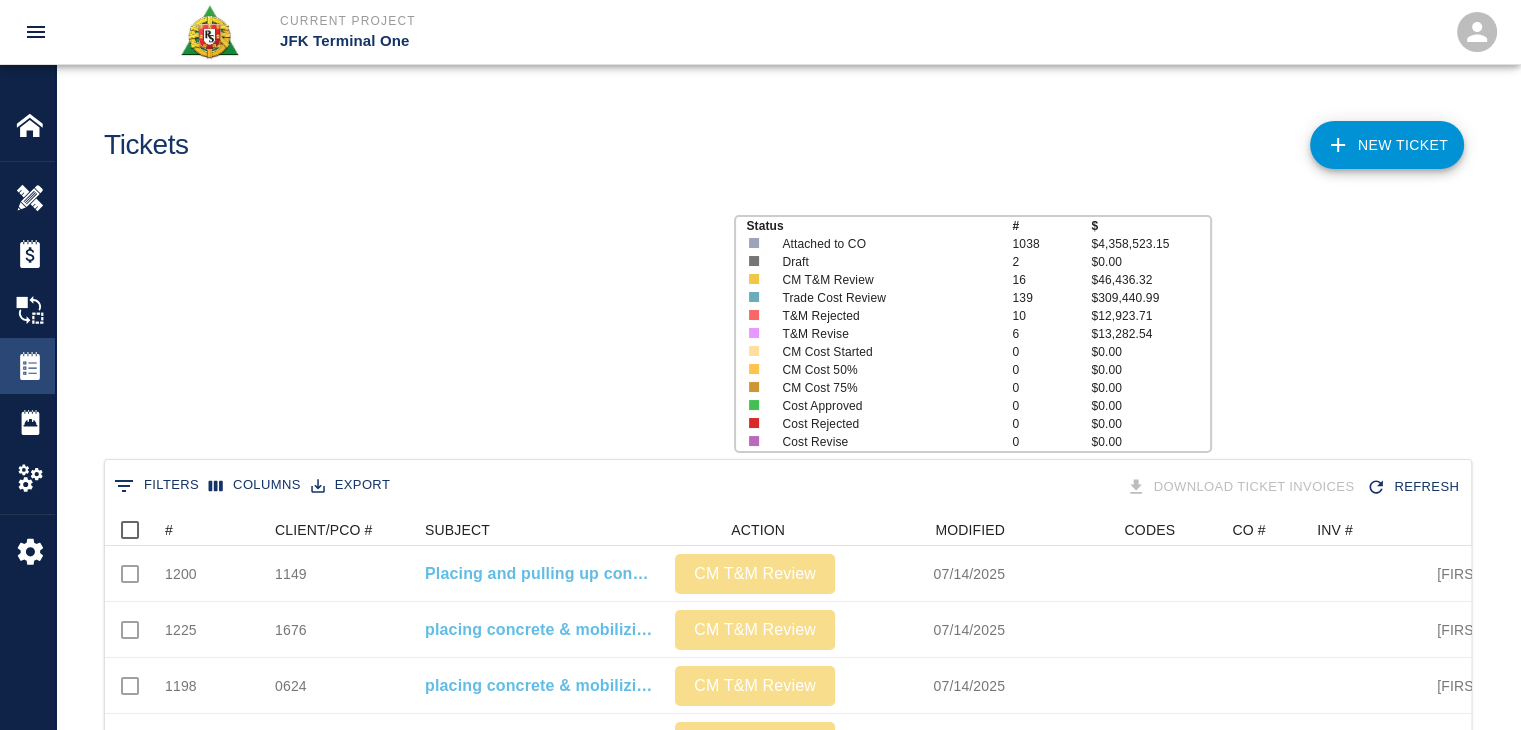 scroll, scrollTop: 16, scrollLeft: 16, axis: both 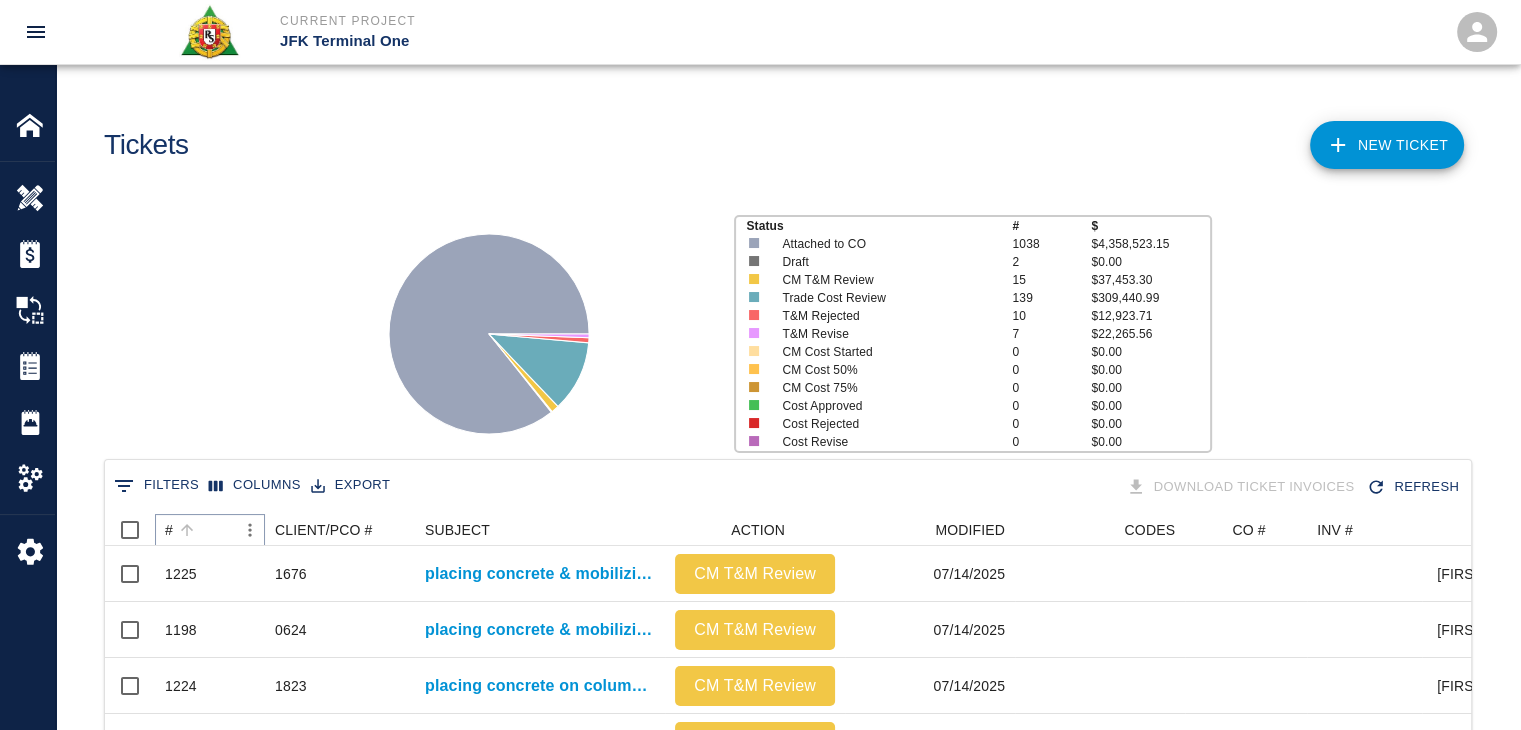 click 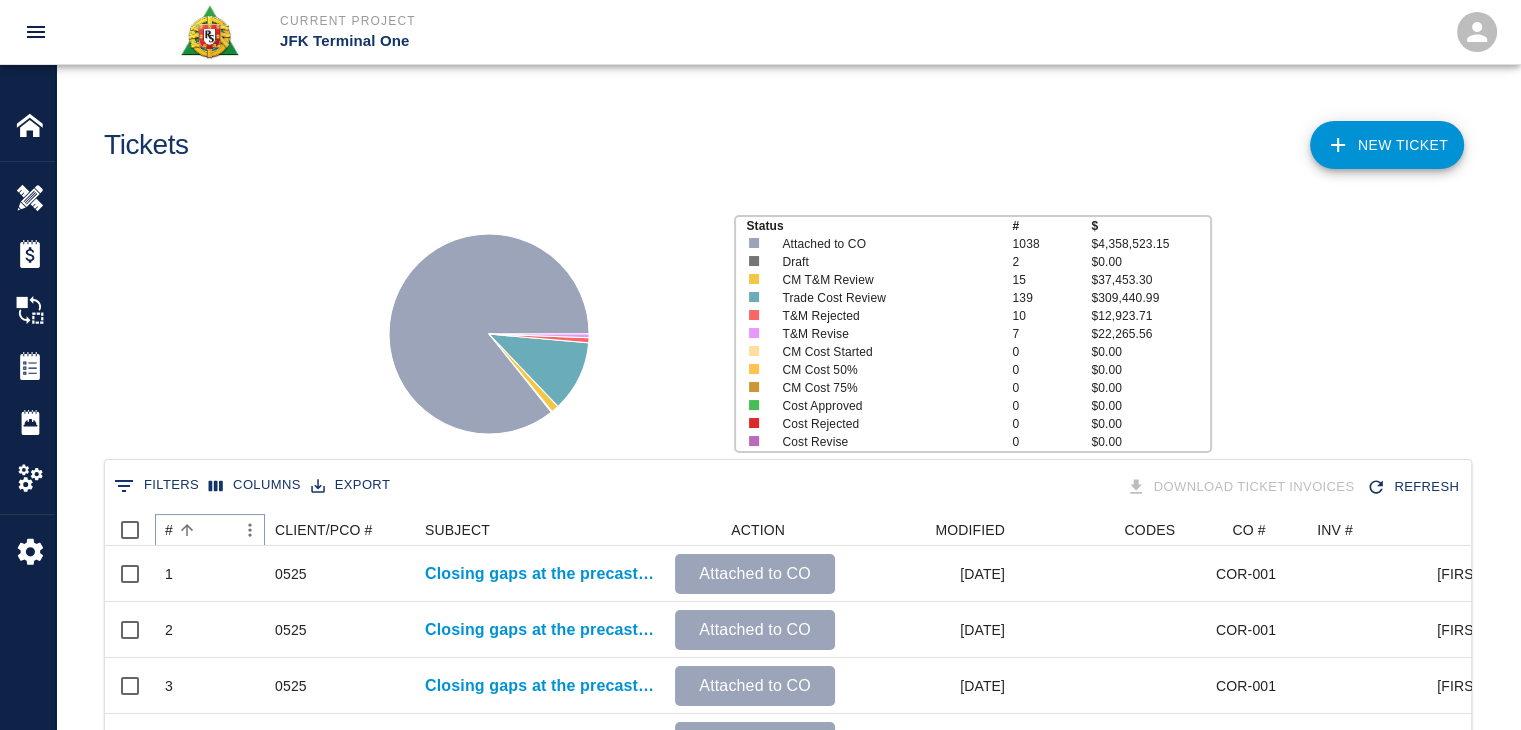 click 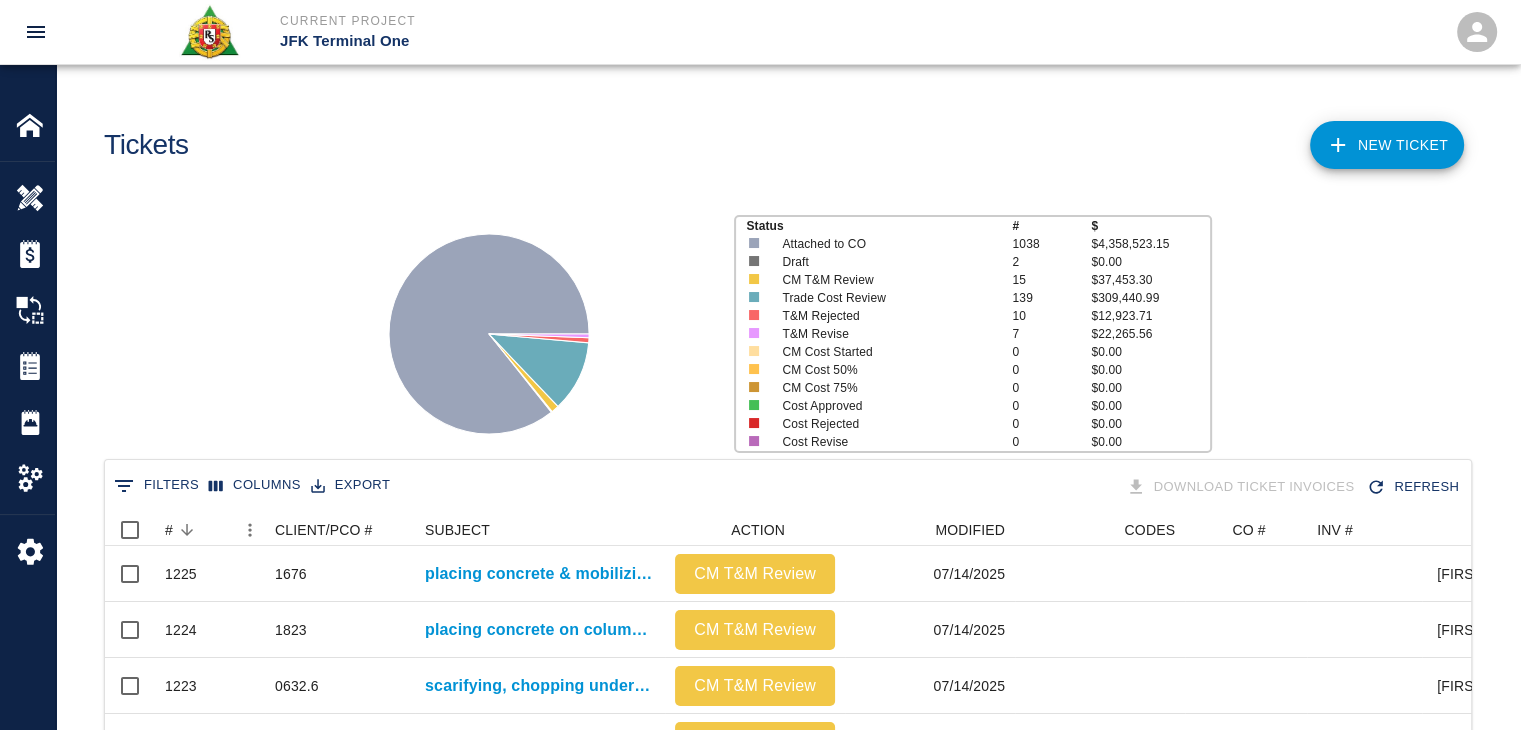 click on "Status # $ Attached to CO 1038 $4,358,523.15 Draft 2 $0.00 CM T&M Review 15 $37,453.30 Trade Cost Review 139 $309,440.99 T&M Rejected 10 $12,923.71 T&M Revise 7 $22,265.56 CM Cost Started 0 $0.00 CM Cost 50% 0 $0.00 CM Cost 75% 0 $0.00 Cost Approved 0 $0.00 Cost Rejected 0 $0.00 Cost Revise 0 $0.00" at bounding box center [780, 326] 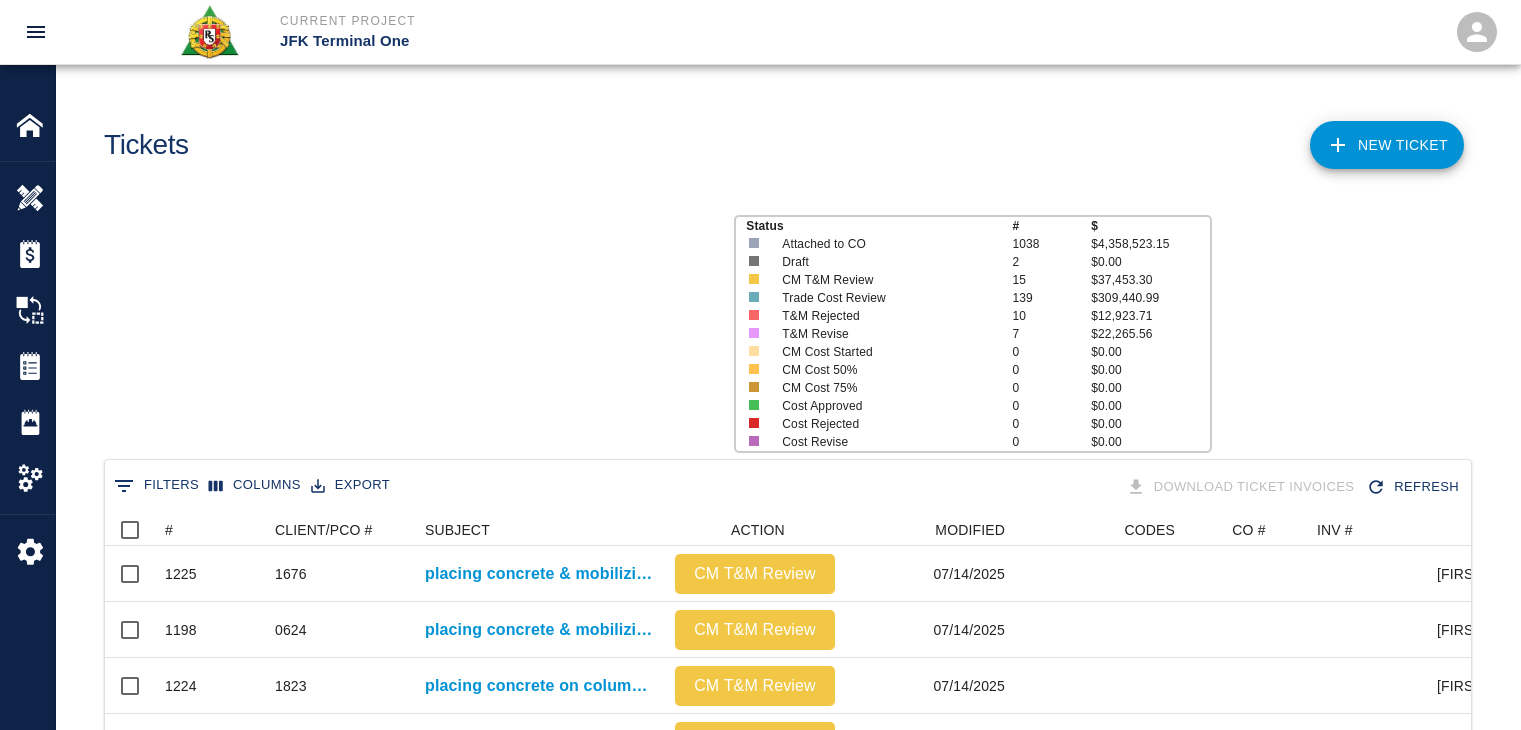scroll, scrollTop: 0, scrollLeft: 0, axis: both 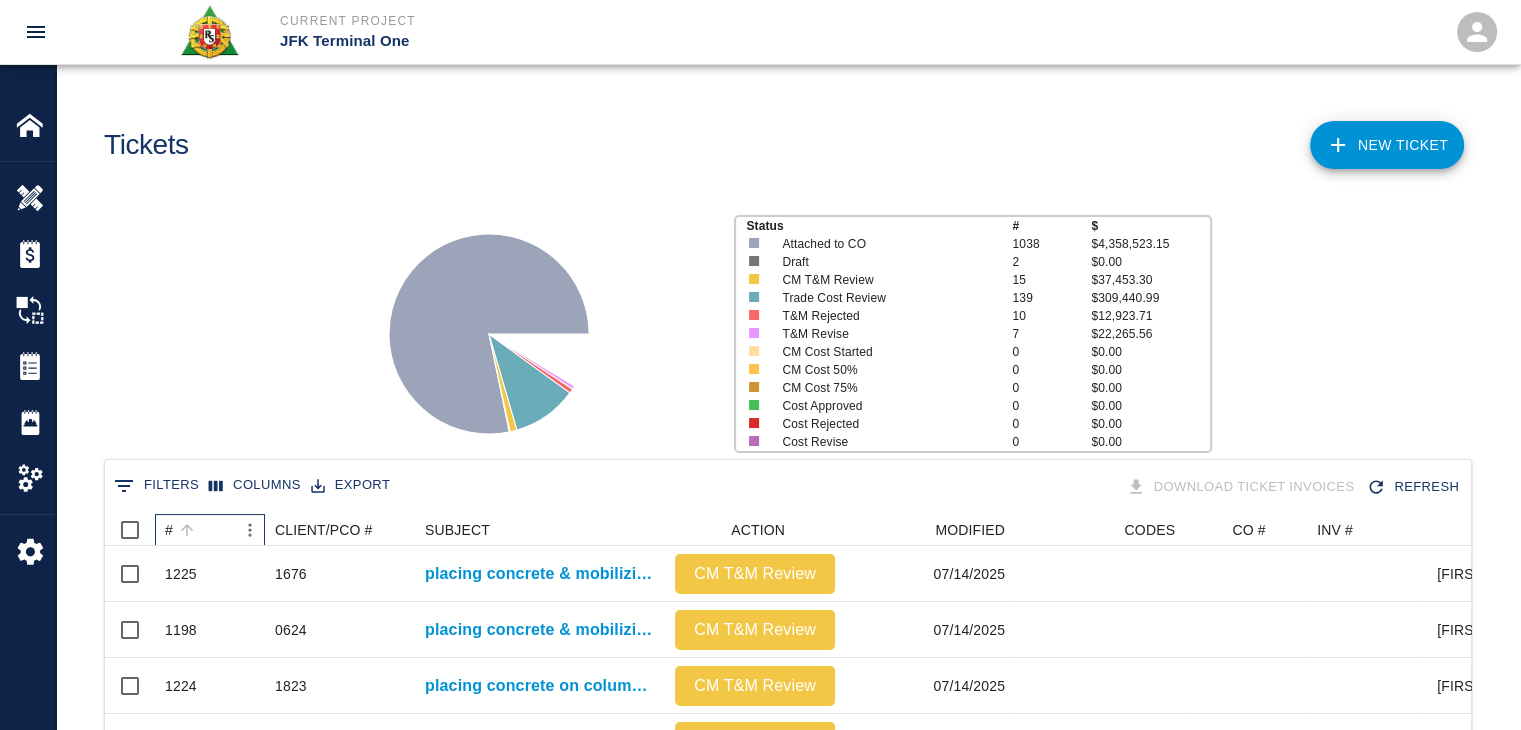 click at bounding box center [187, 530] 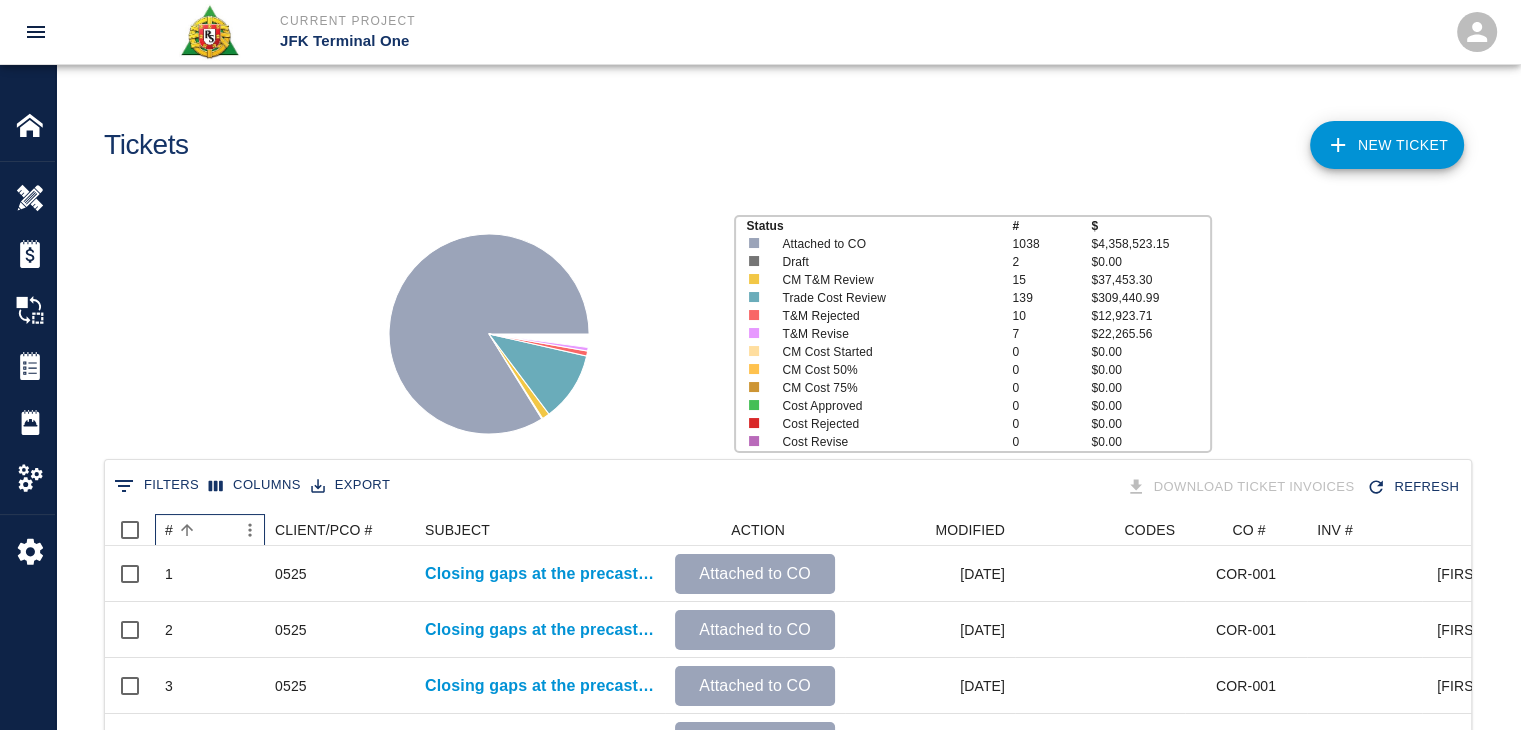 click at bounding box center (187, 530) 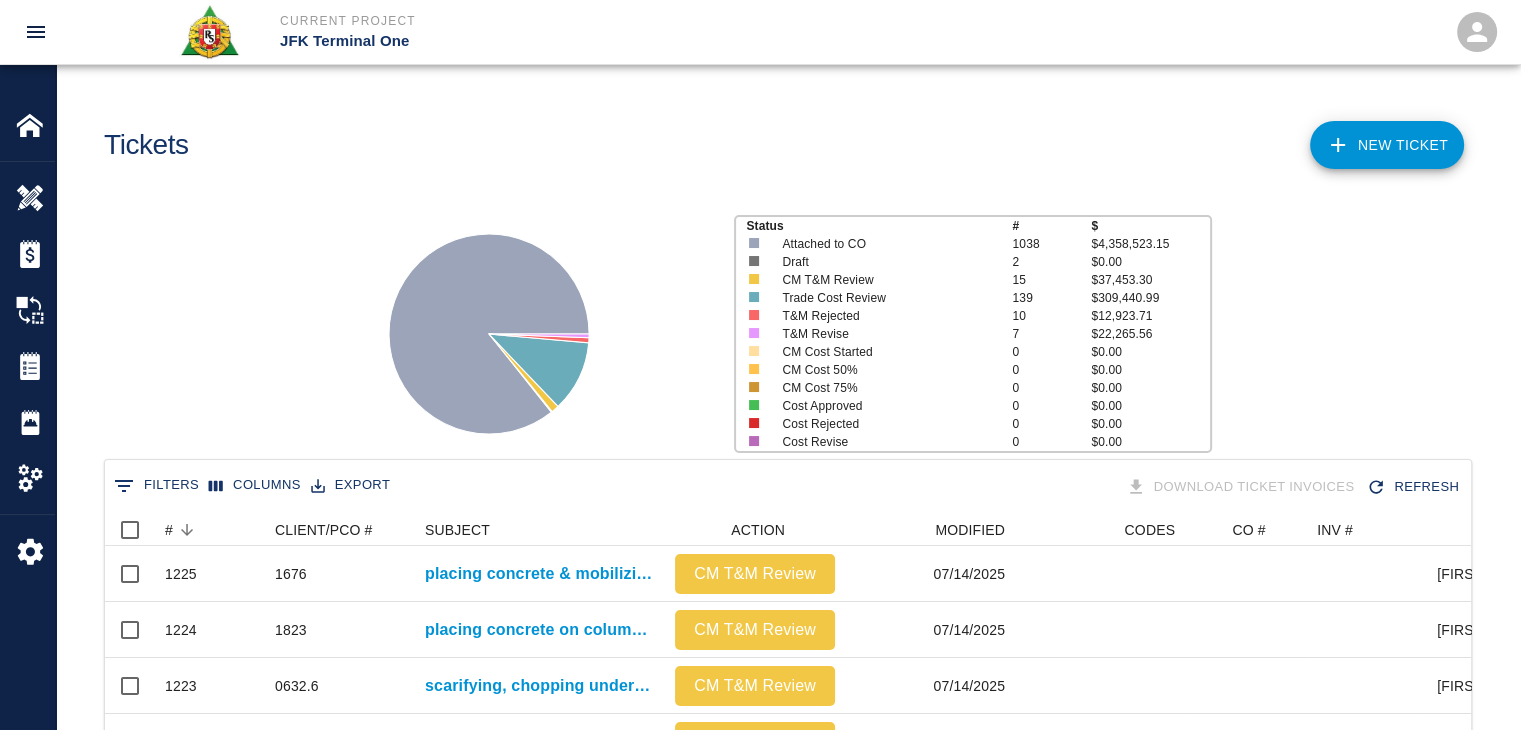 click on "Status # $ Attached to CO 1038 $4,358,523.15 Draft 2 $0.00 CM T&M Review 15 $37,453.30 Trade Cost Review 139 $309,440.99 T&M Rejected 10 $12,923.71 T&M Revise 7 $22,265.56 CM Cost Started 0 $0.00 CM Cost 50% 0 $0.00 CM Cost 75% 0 $0.00 Cost Approved 0 $0.00 Cost Rejected 0 $0.00 Cost Revise 0 $0.00" at bounding box center (780, 326) 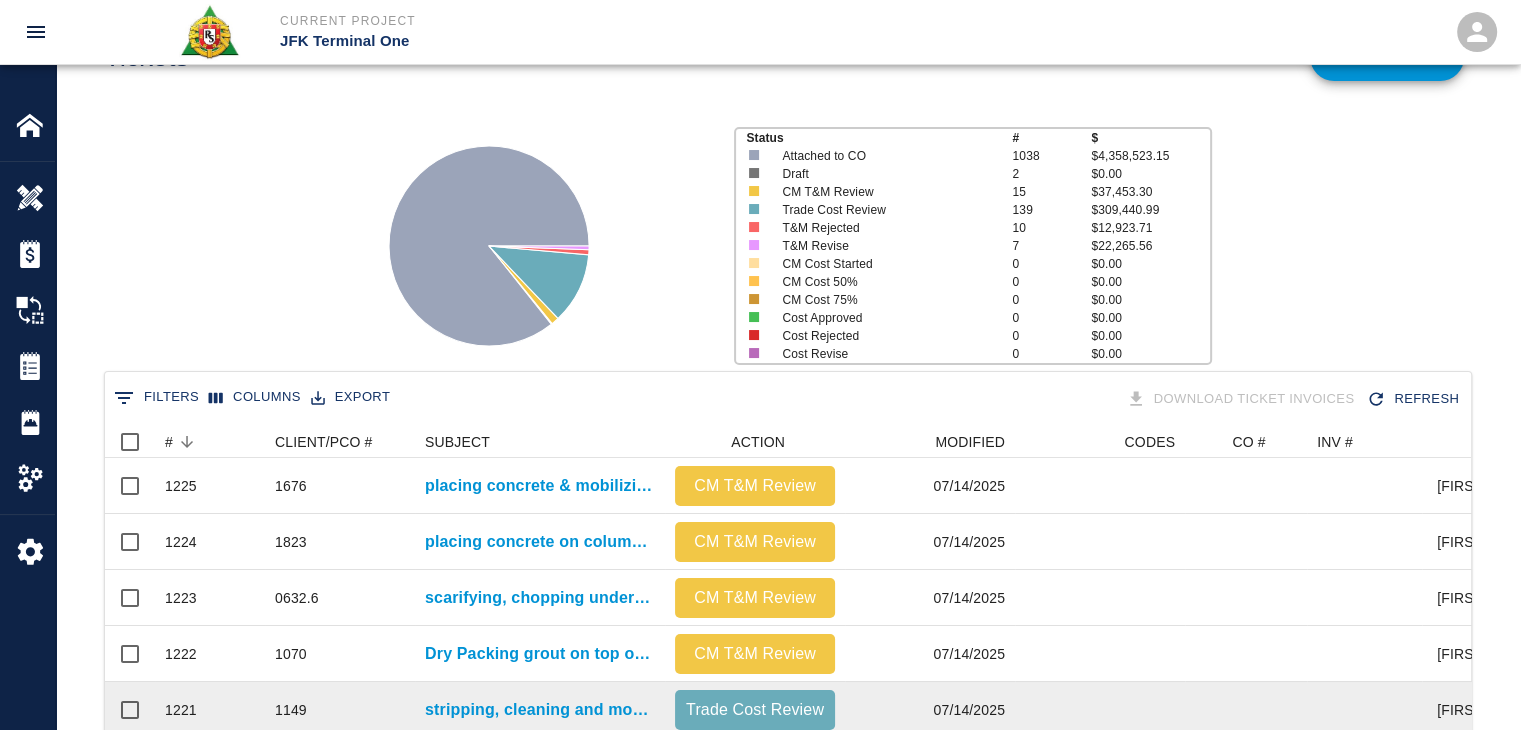 scroll, scrollTop: 0, scrollLeft: 0, axis: both 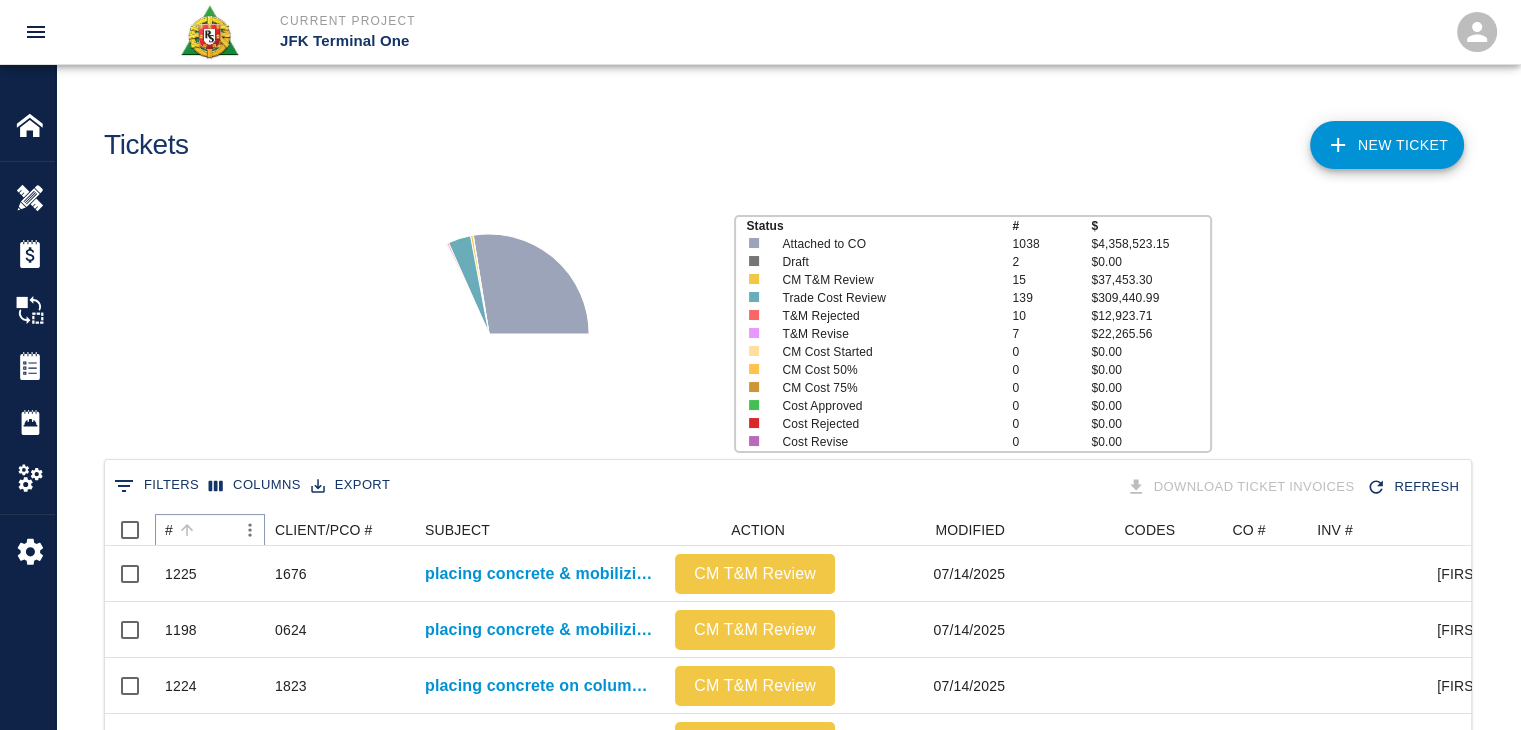 click at bounding box center (187, 530) 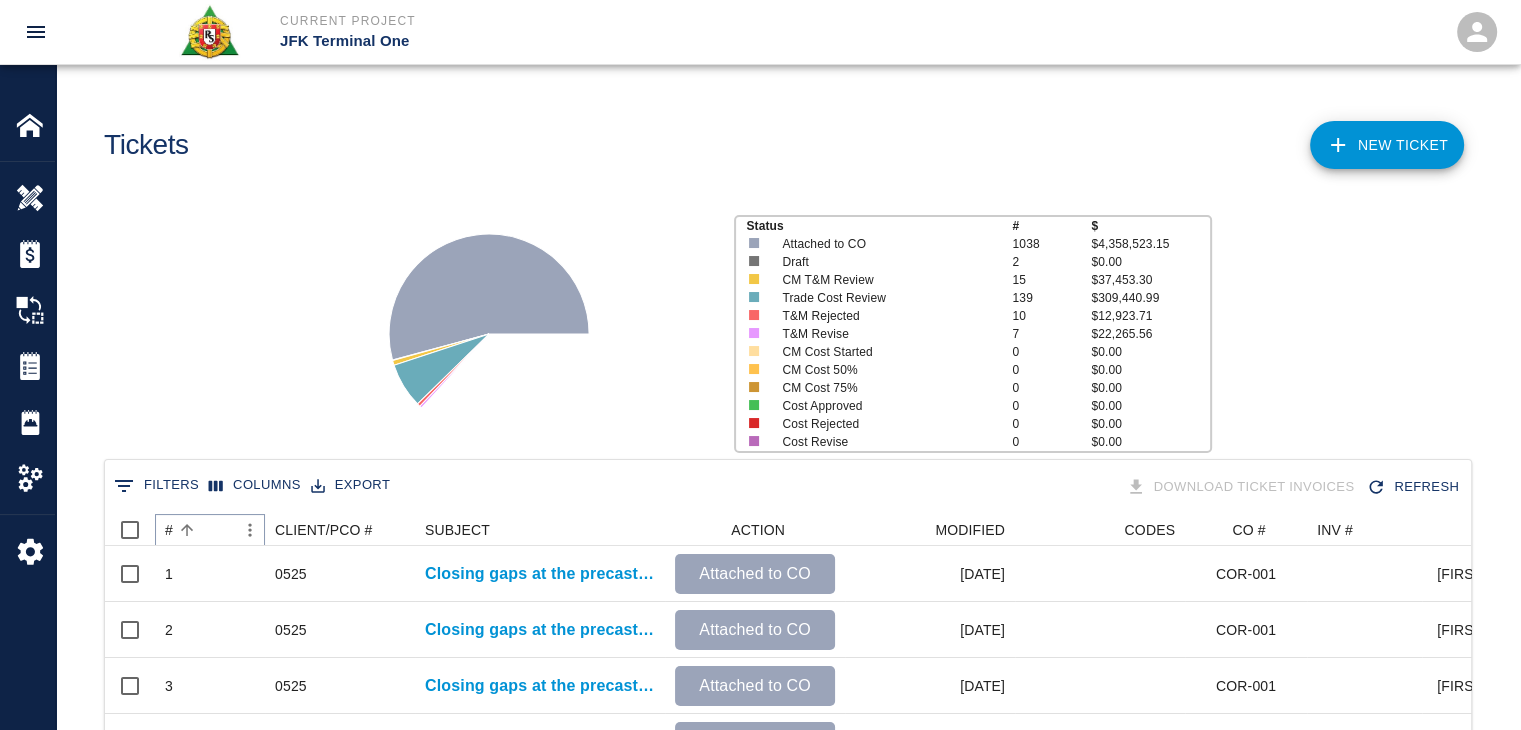 click at bounding box center (187, 530) 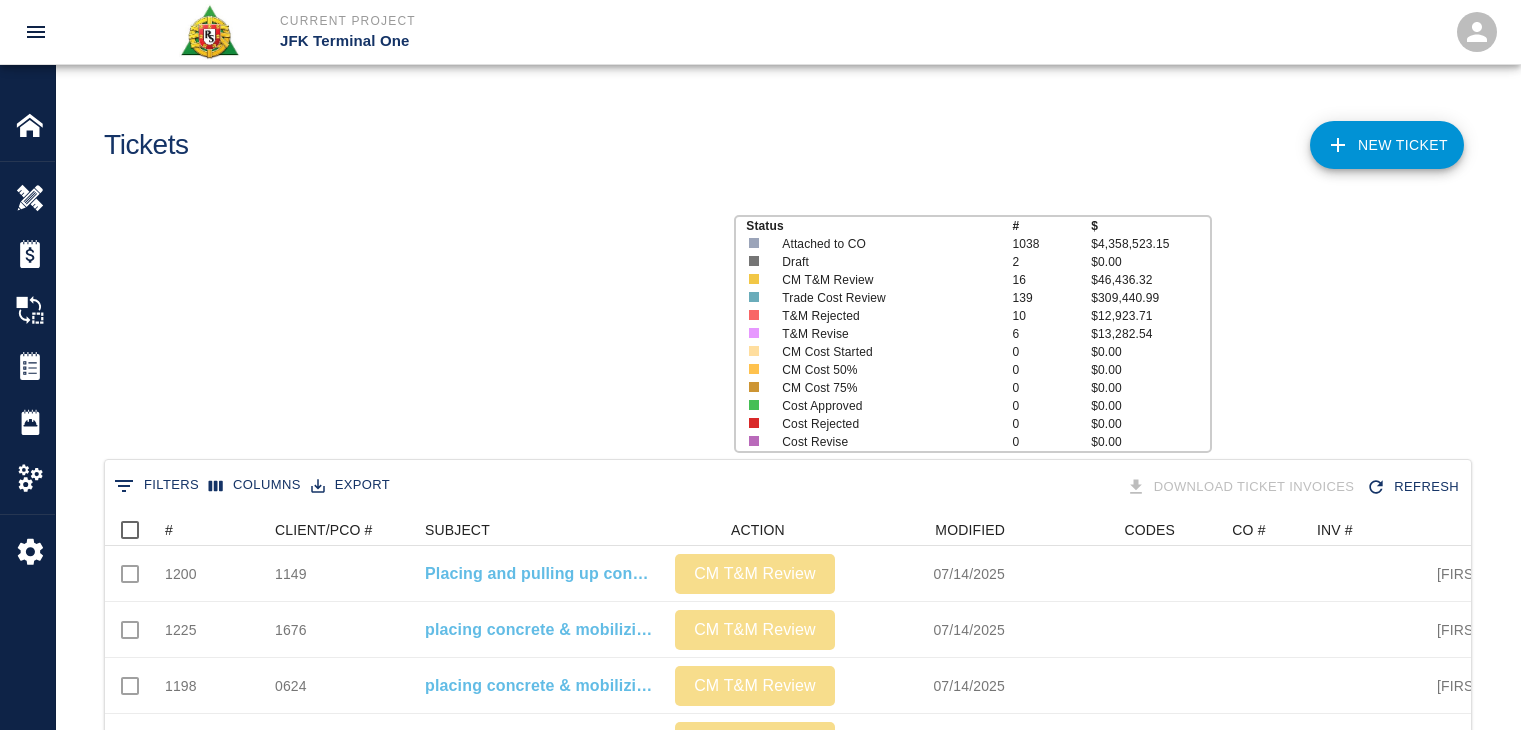scroll, scrollTop: 0, scrollLeft: 0, axis: both 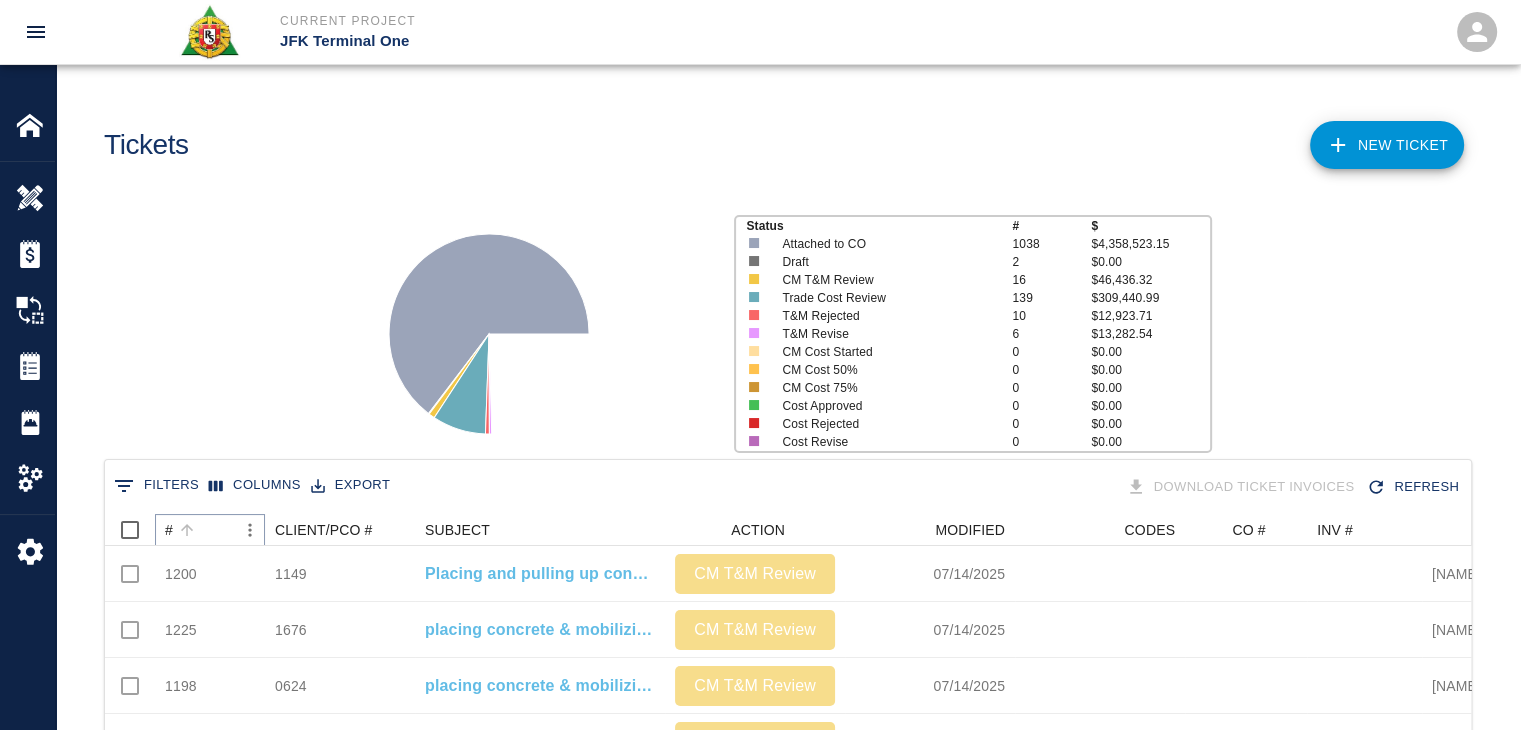 click at bounding box center [187, 530] 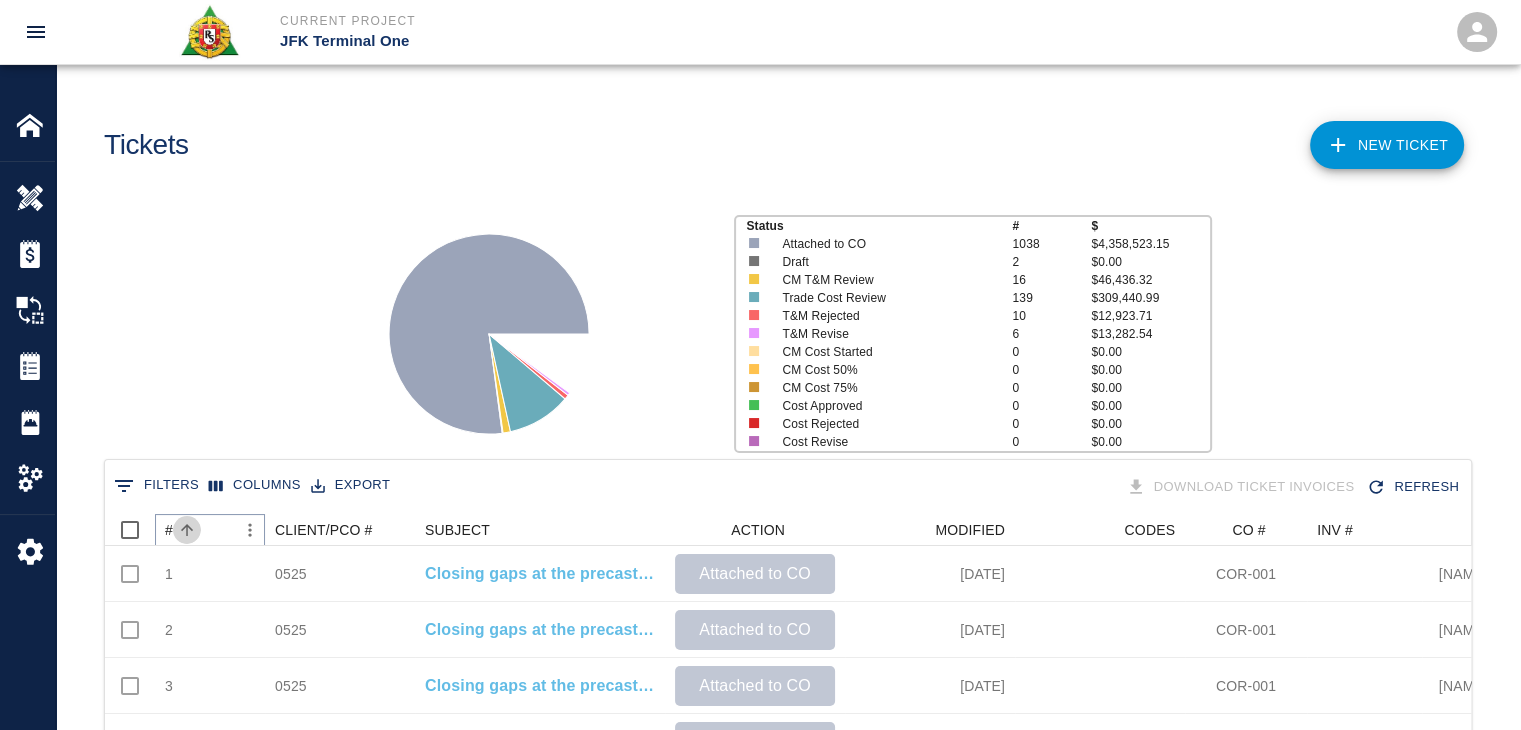 click at bounding box center (187, 530) 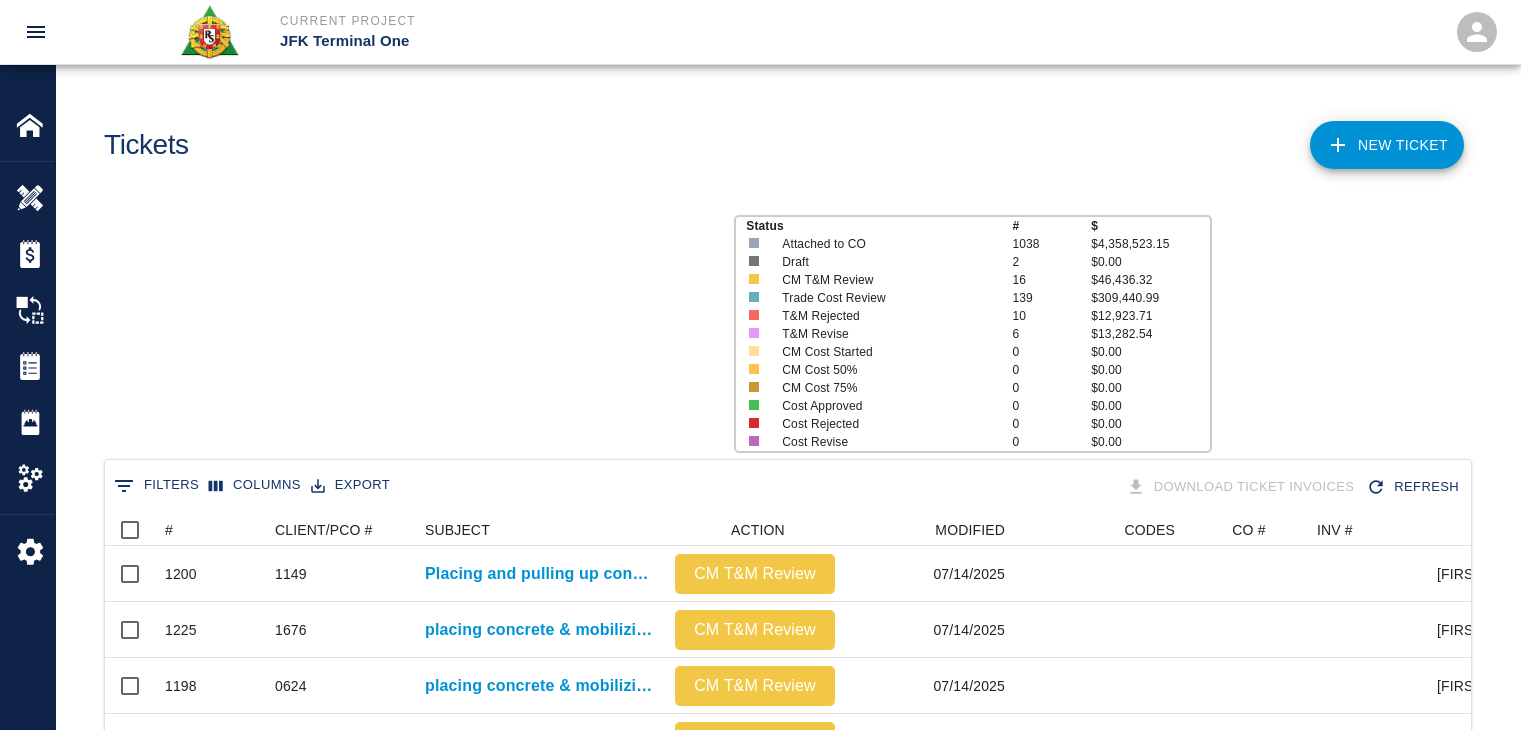 scroll, scrollTop: 0, scrollLeft: 0, axis: both 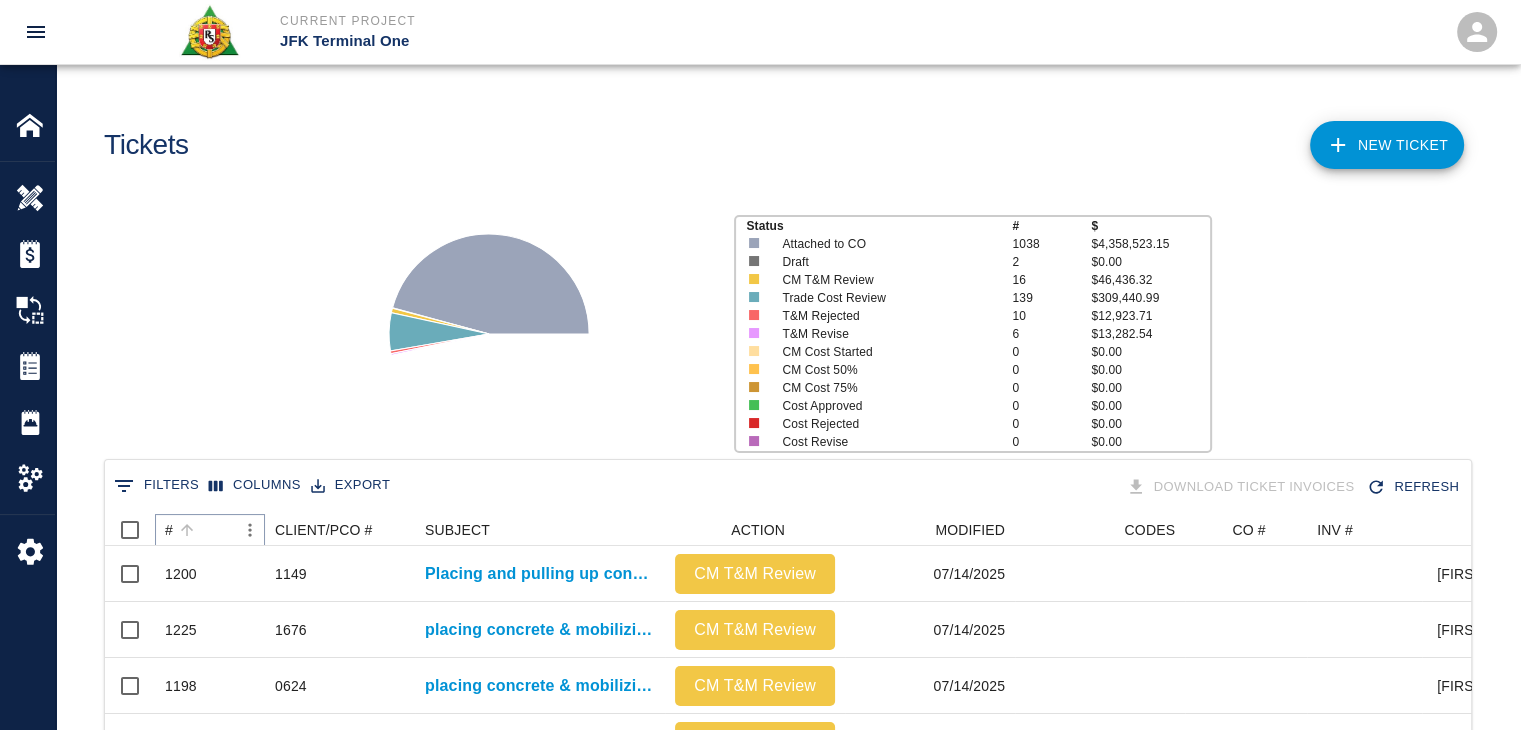 click 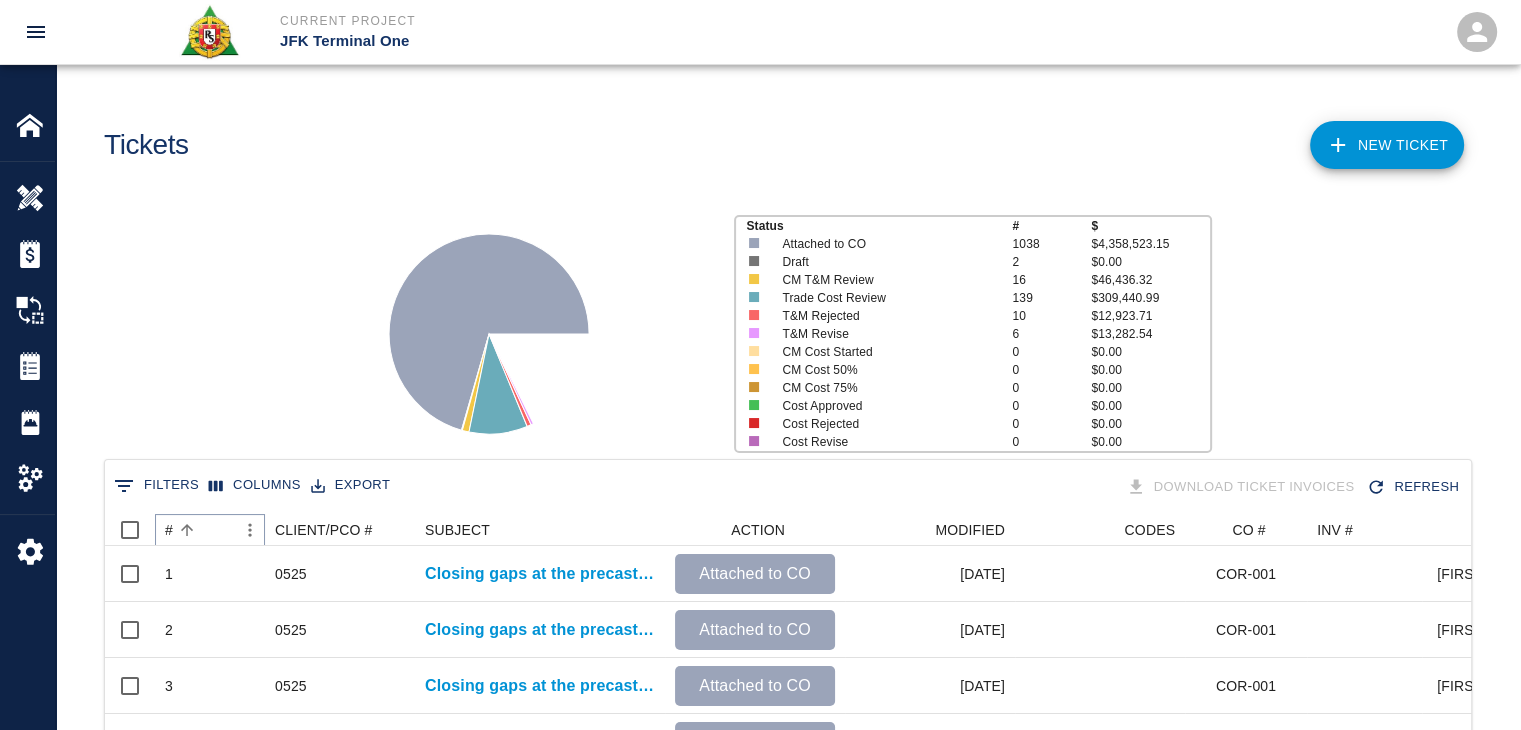 click 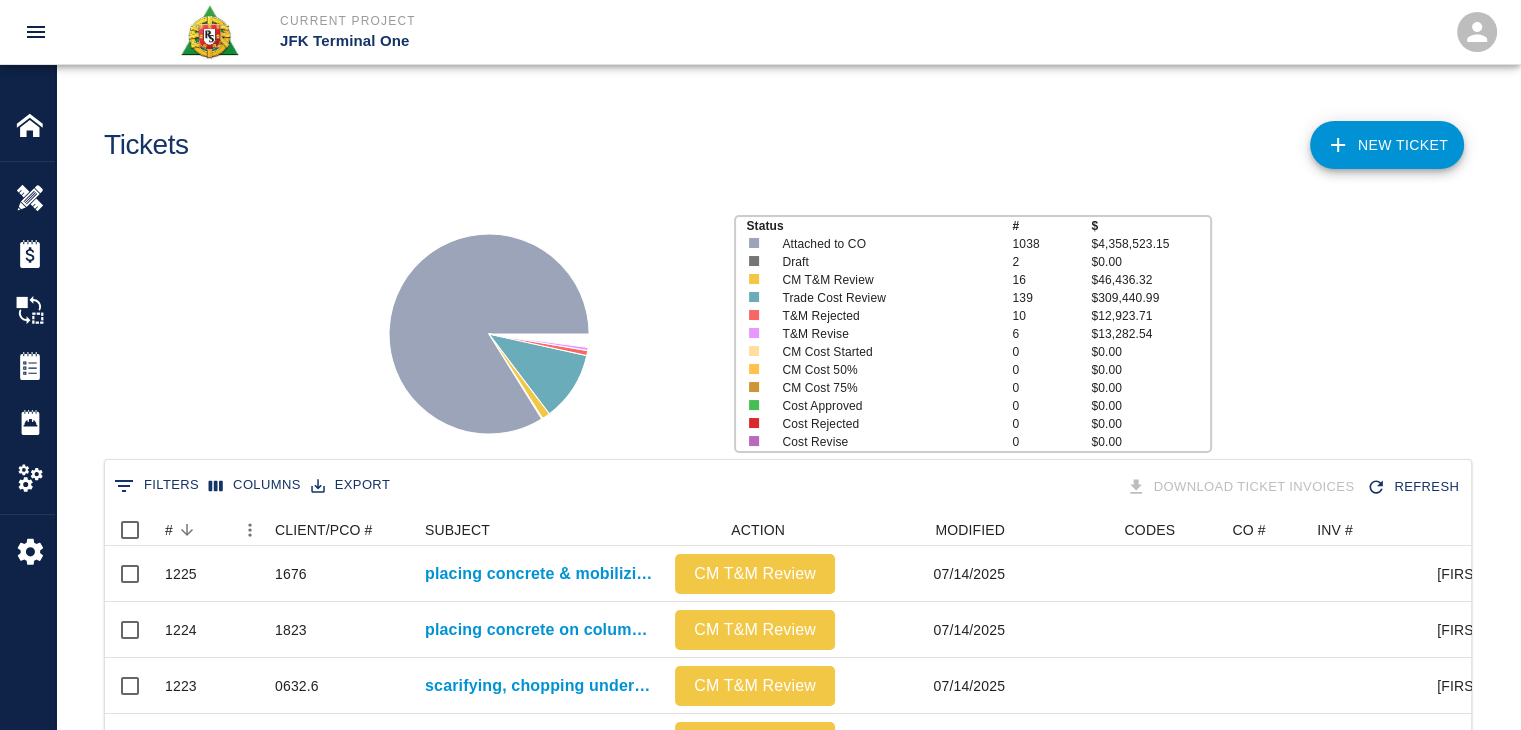 click on "Status # $ Attached to CO 1038 $4,358,523.15 Draft 2 $0.00 CM T&M Review 16 $46,436.32 Trade Cost Review 139 $309,440.99 T&M Rejected 10 $12,923.71 T&M Revise 6 $13,282.54 CM Cost Started 0 $0.00 CM Cost 50% 0 $0.00 CM Cost 75% 0 $0.00 Cost Approved 0 $0.00 Cost Rejected 0 $0.00 Cost Revise 0 $0.00" at bounding box center (780, 326) 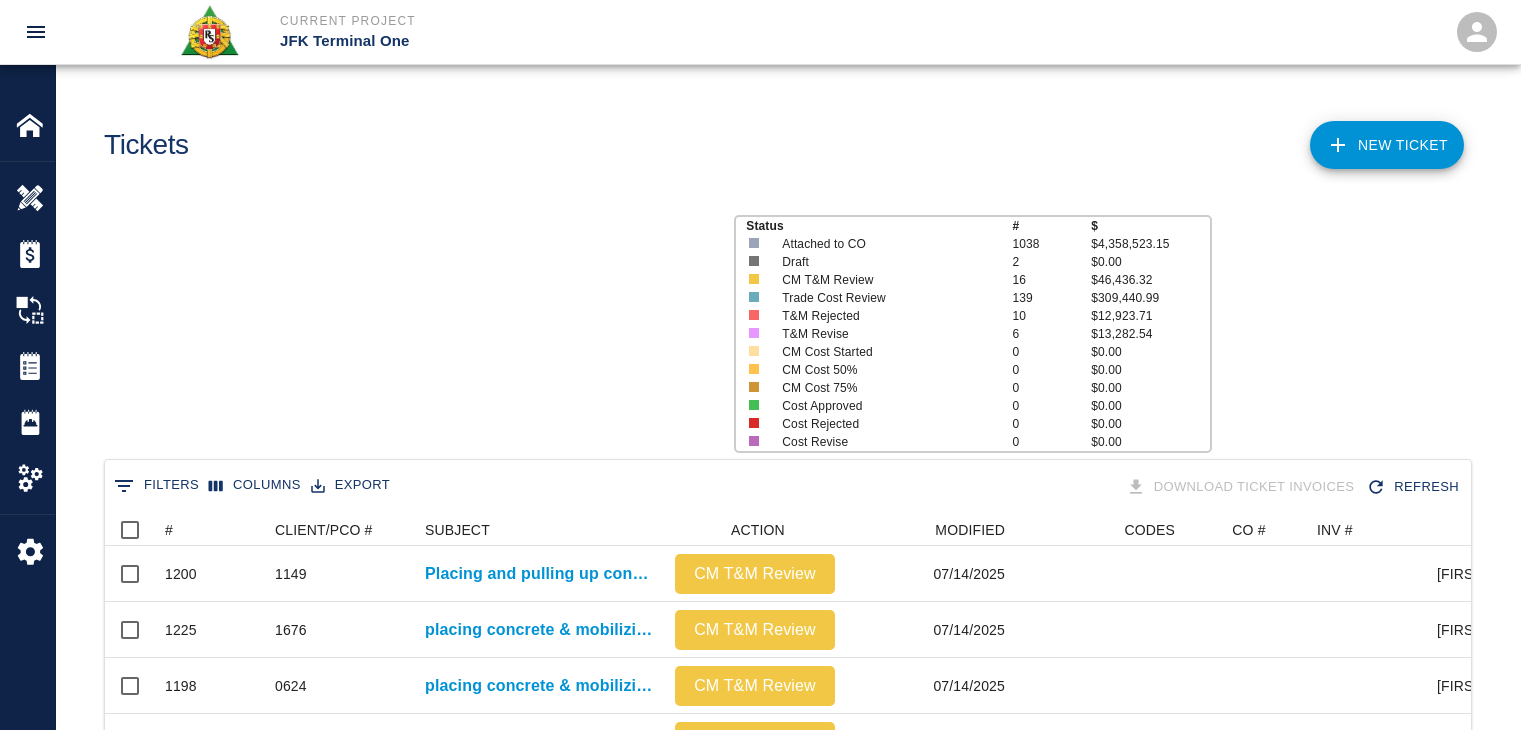 scroll, scrollTop: 0, scrollLeft: 0, axis: both 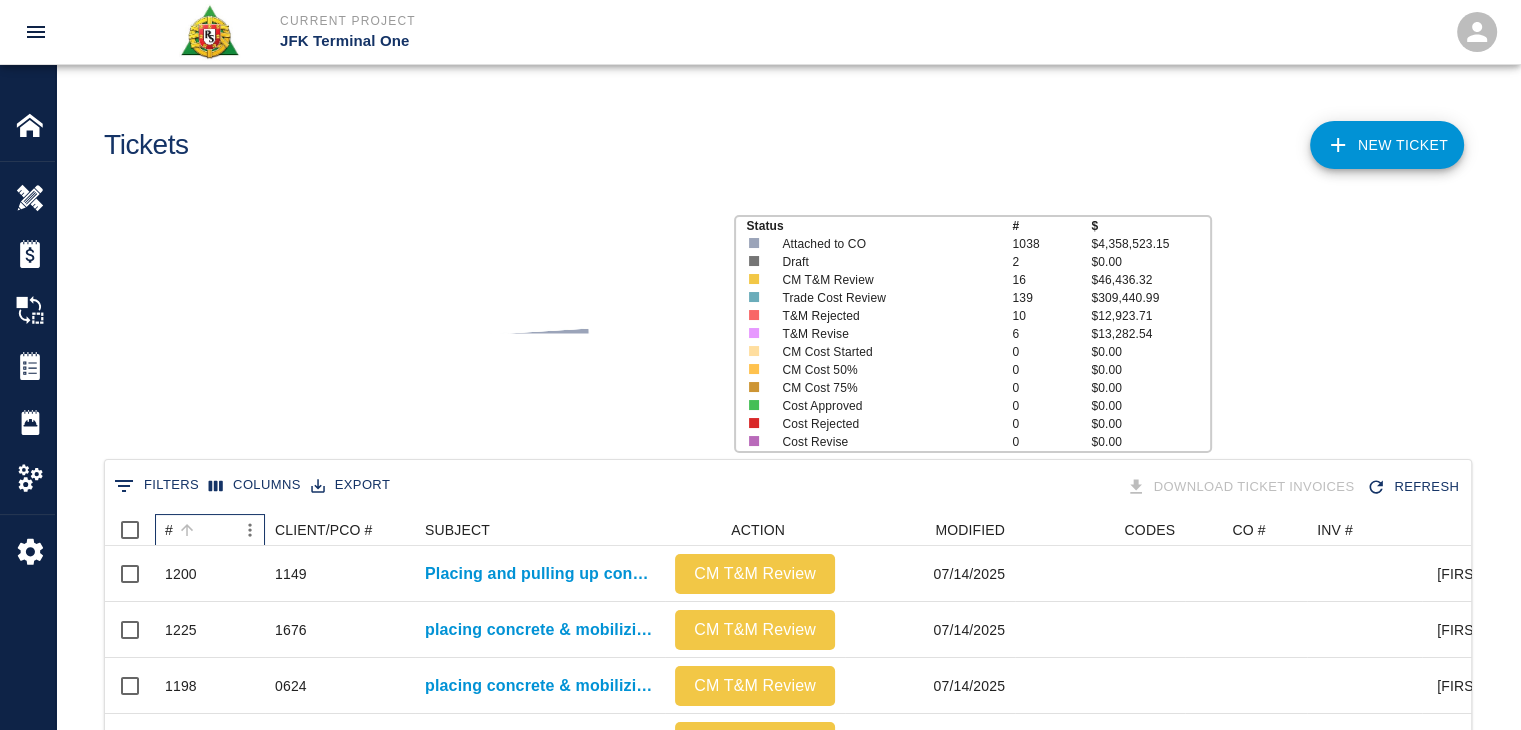 click on "#" at bounding box center [200, 530] 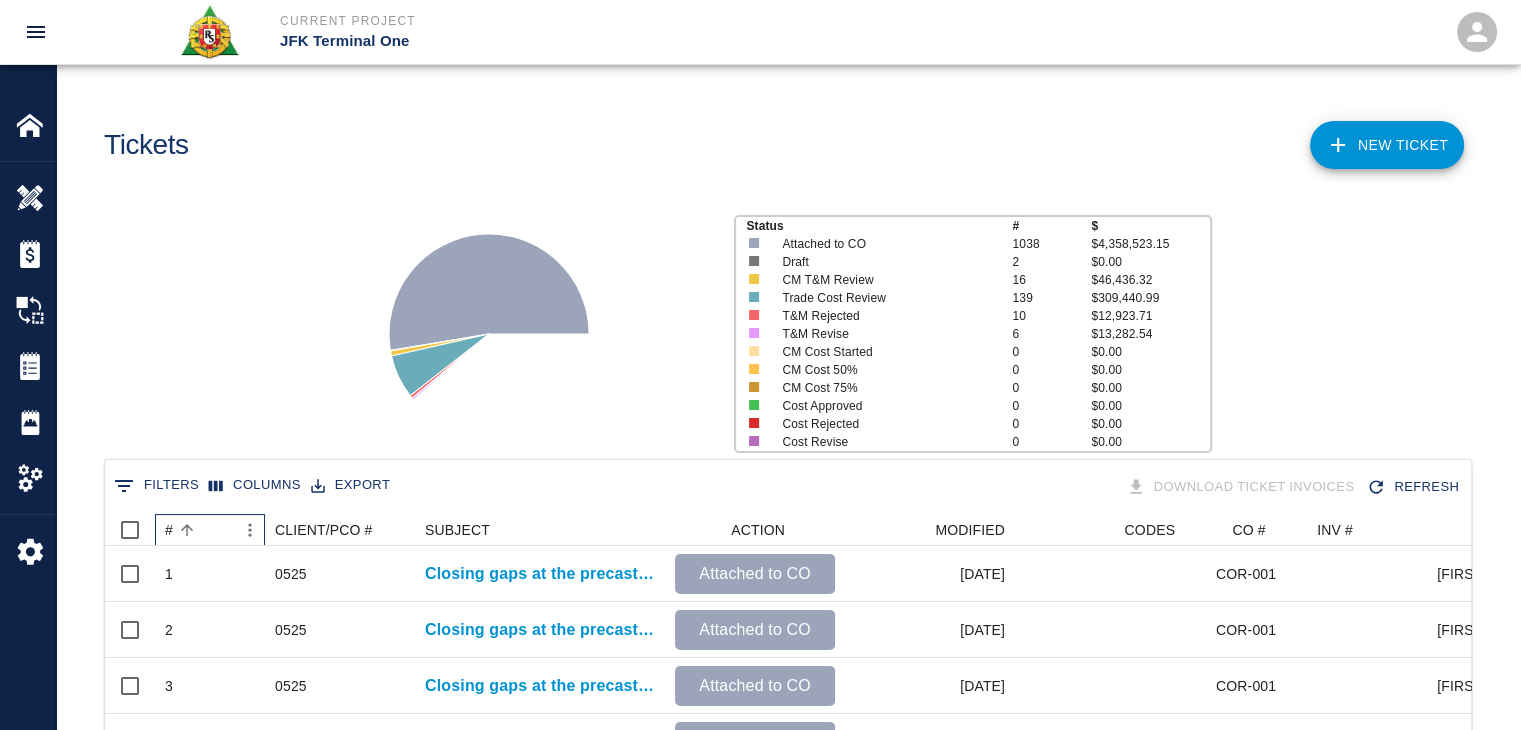 click on "#" at bounding box center [200, 530] 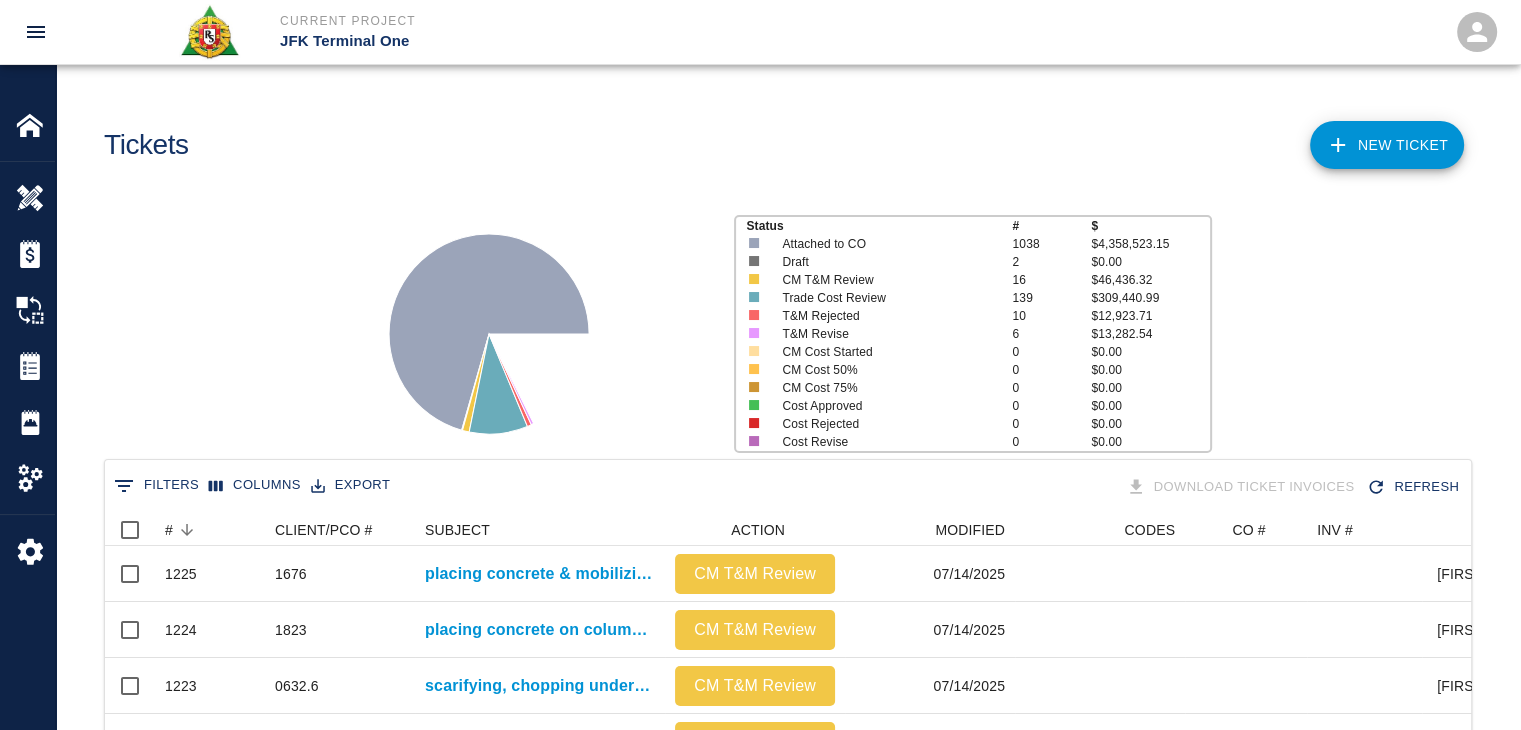 click on "Status # $ Attached to CO 1038 $4,358,523.15 Draft 2 $0.00 CM T&M Review 16 $46,436.32 Trade Cost Review 139 $309,440.99 T&M Rejected 10 $12,923.71 T&M Revise 6 $13,282.54 CM Cost Started 0 $0.00 CM Cost 50% 0 $0.00 CM Cost 75% 0 $0.00 Cost Approved 0 $0.00 Cost Rejected 0 $0.00 Cost Revise 0 $0.00" at bounding box center [780, 326] 